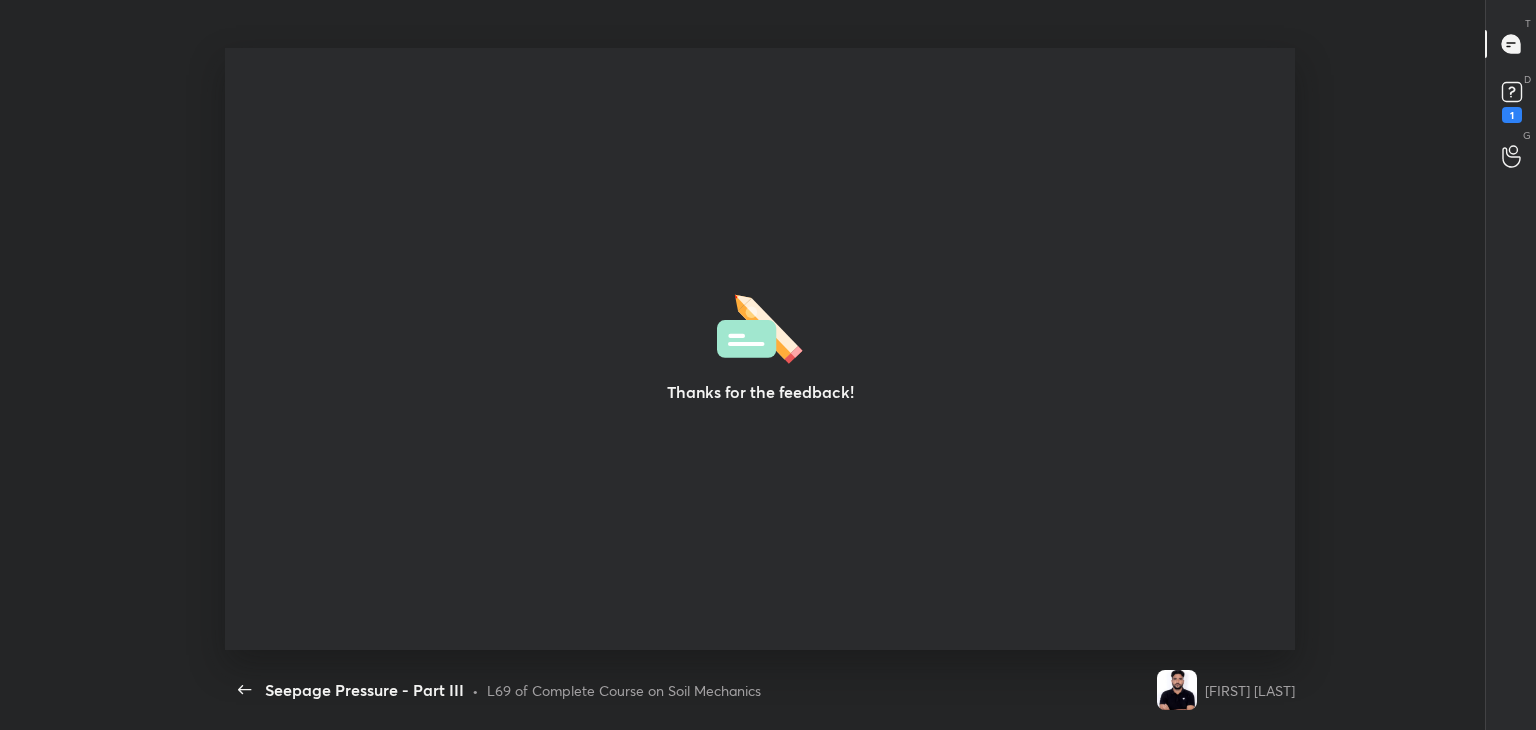 scroll, scrollTop: 0, scrollLeft: 0, axis: both 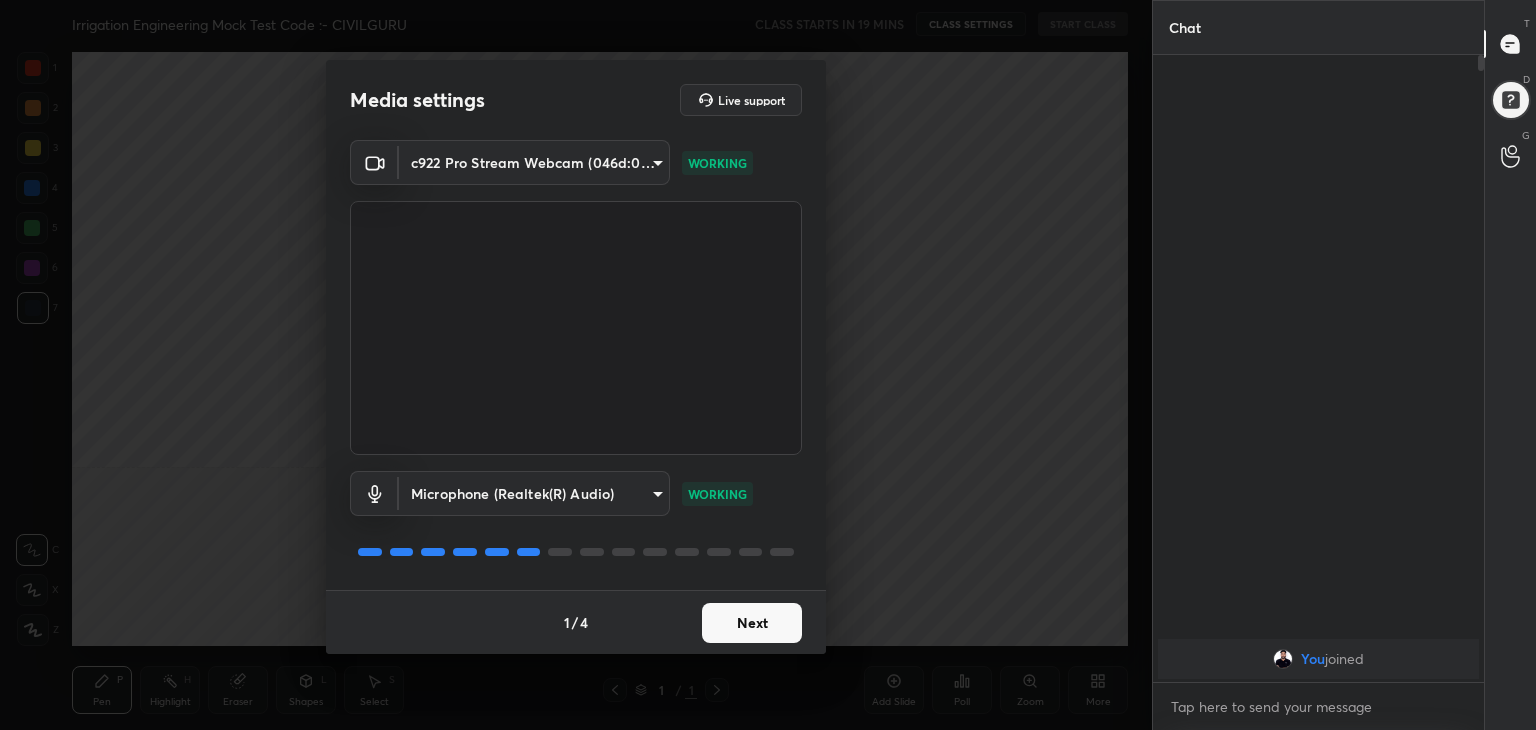 click on "Next" at bounding box center (752, 623) 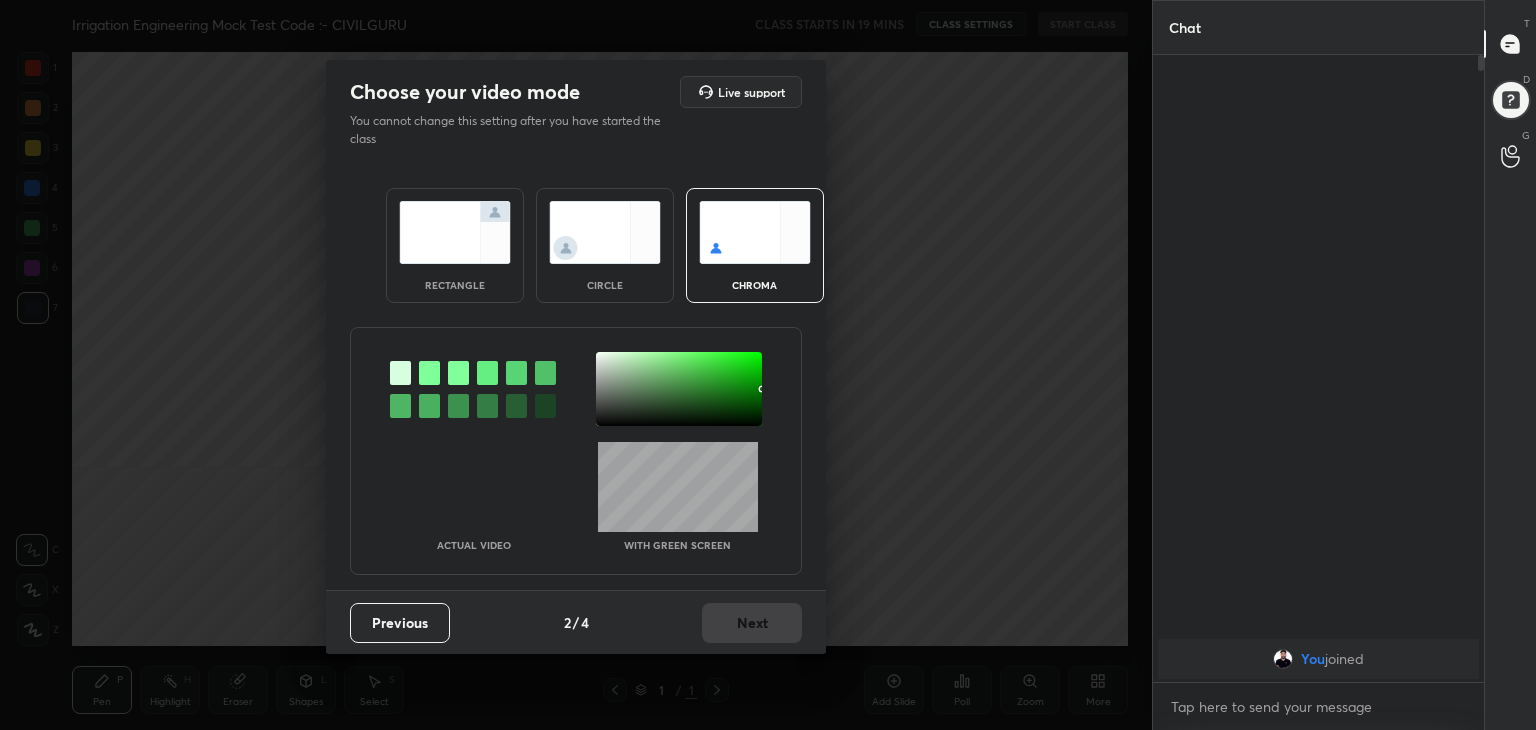 click at bounding box center (455, 232) 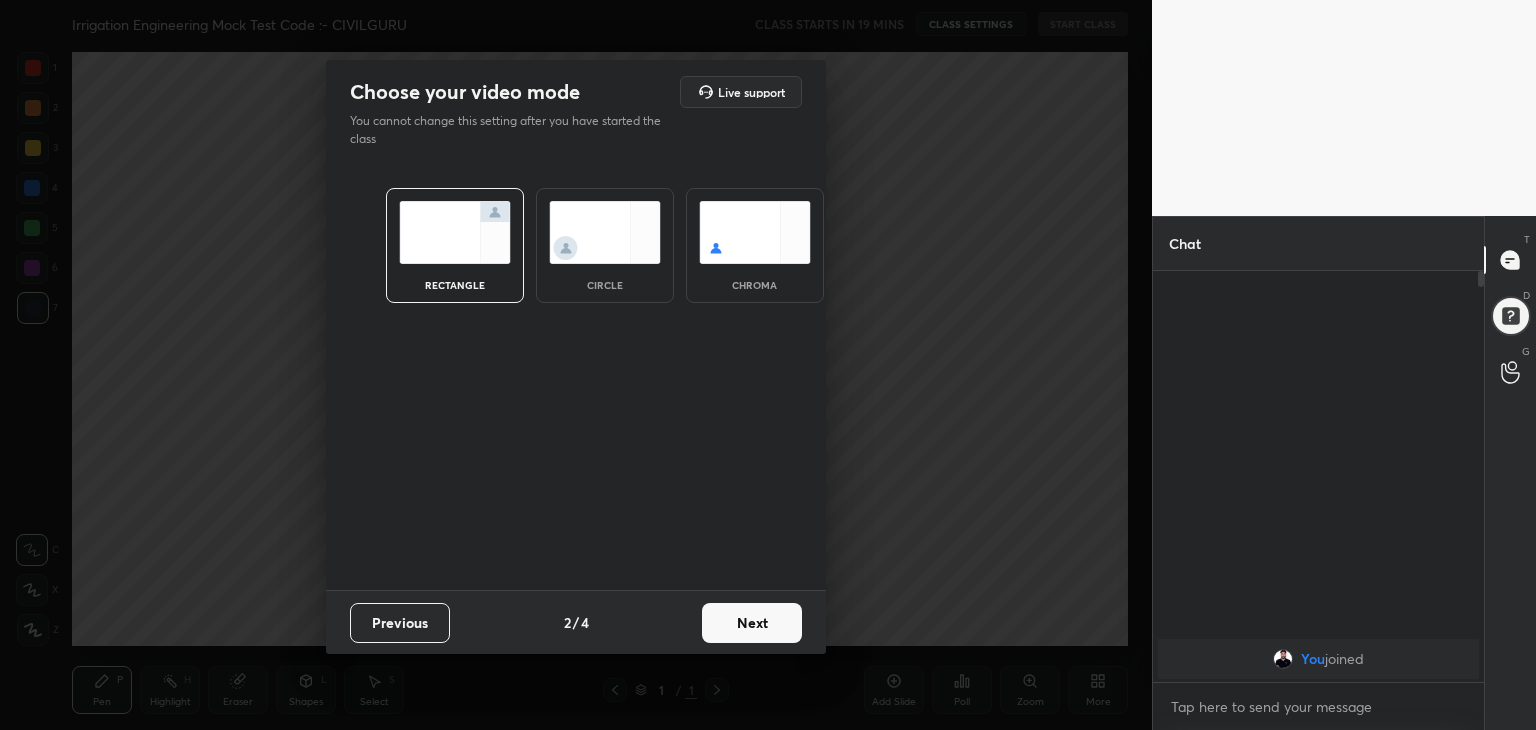 click on "Next" at bounding box center [752, 623] 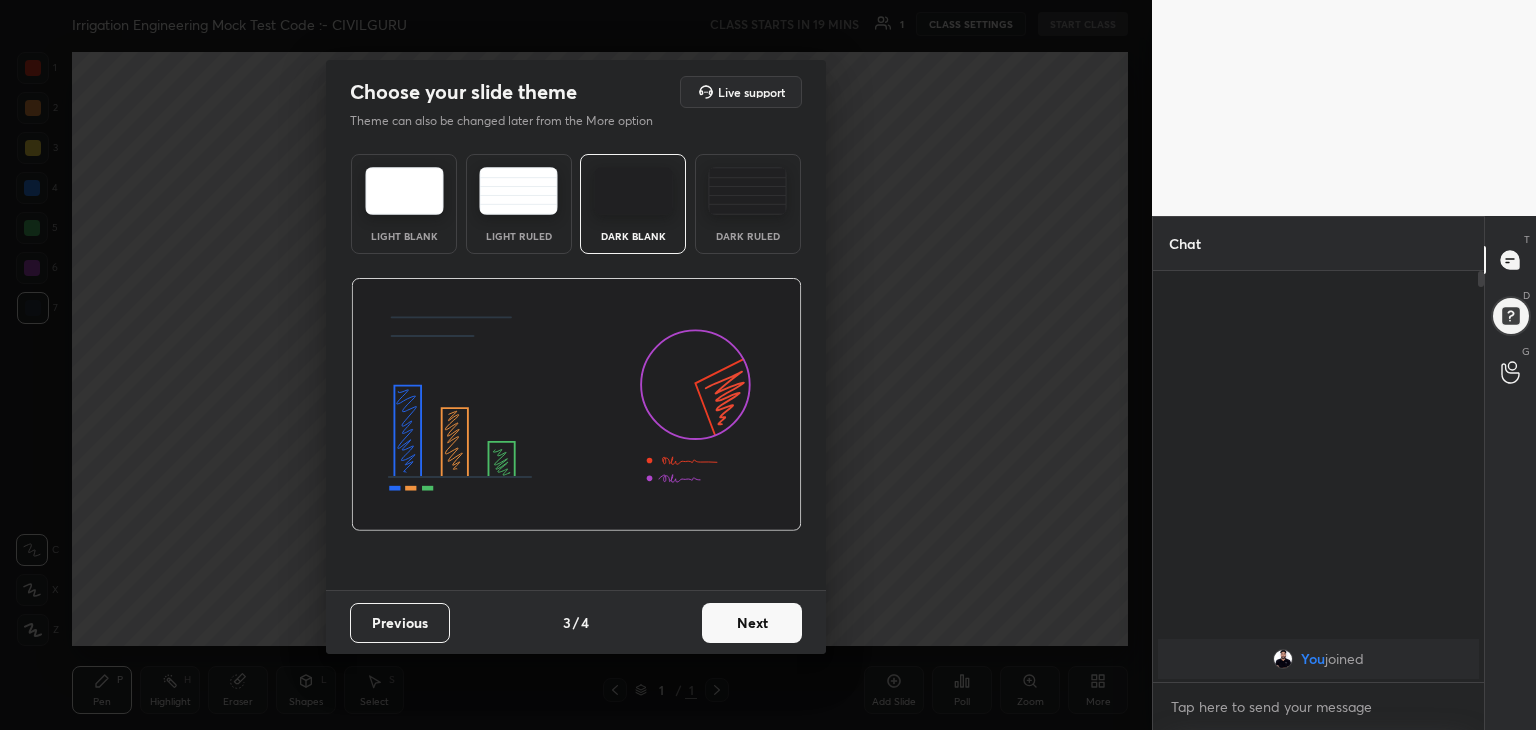 click at bounding box center [404, 191] 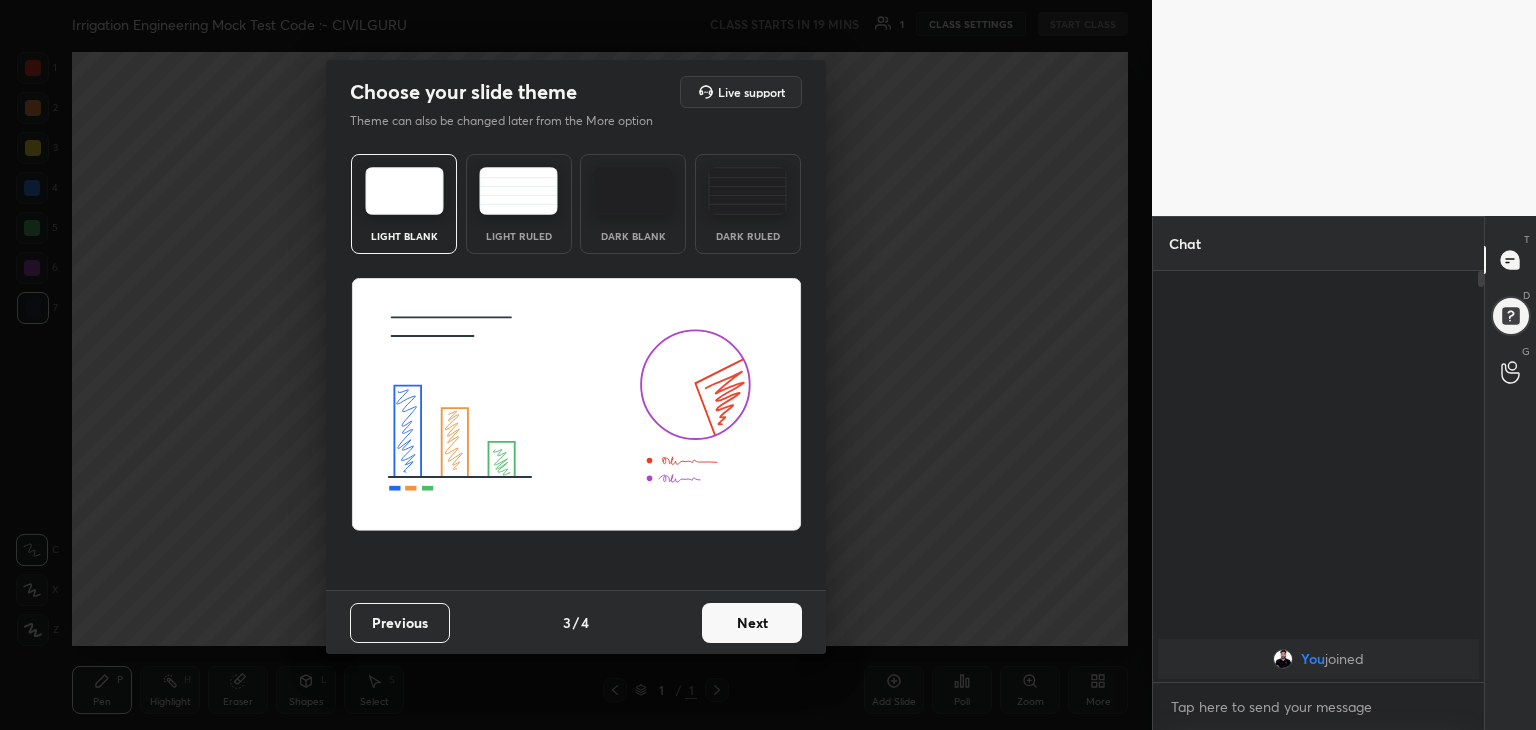 click on "Next" at bounding box center [752, 623] 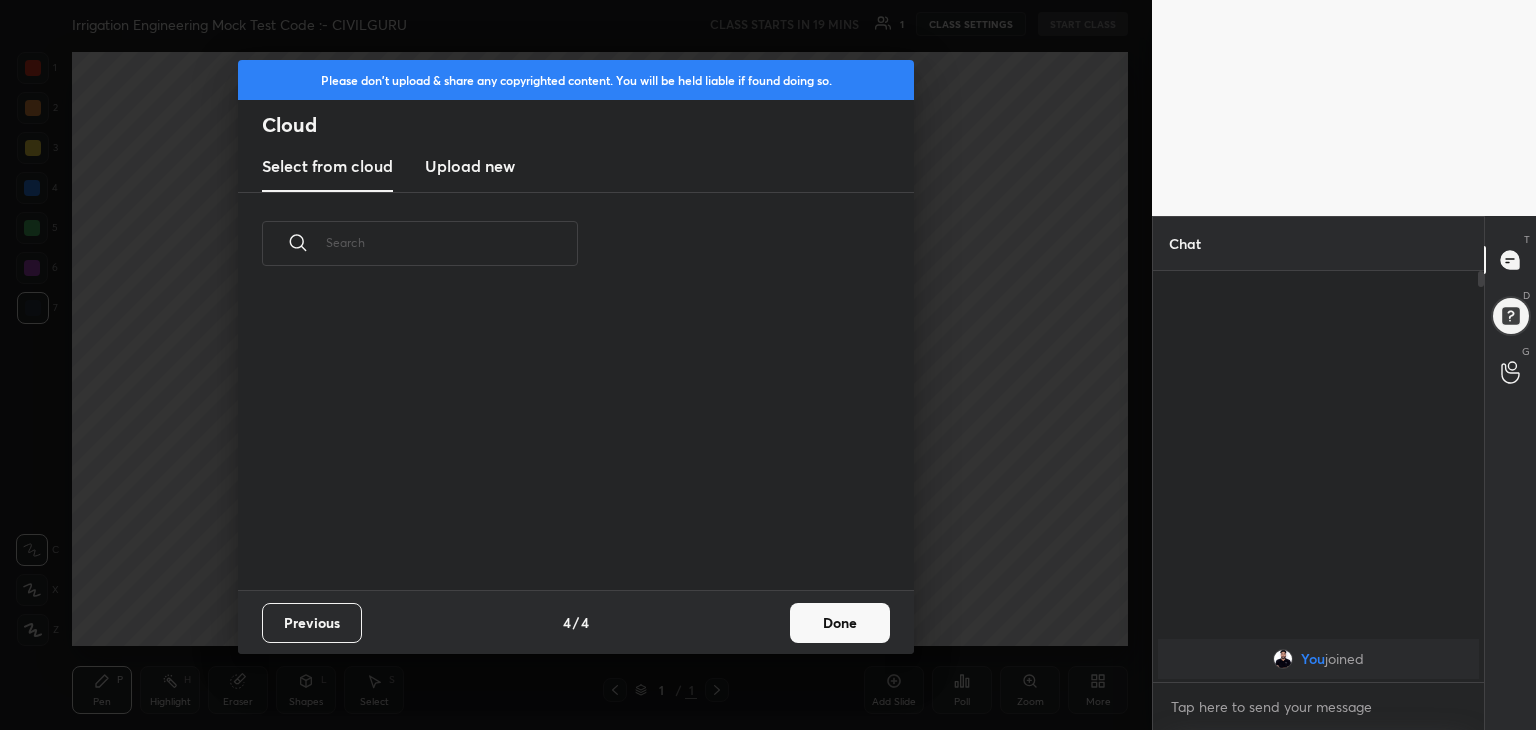scroll, scrollTop: 6, scrollLeft: 10, axis: both 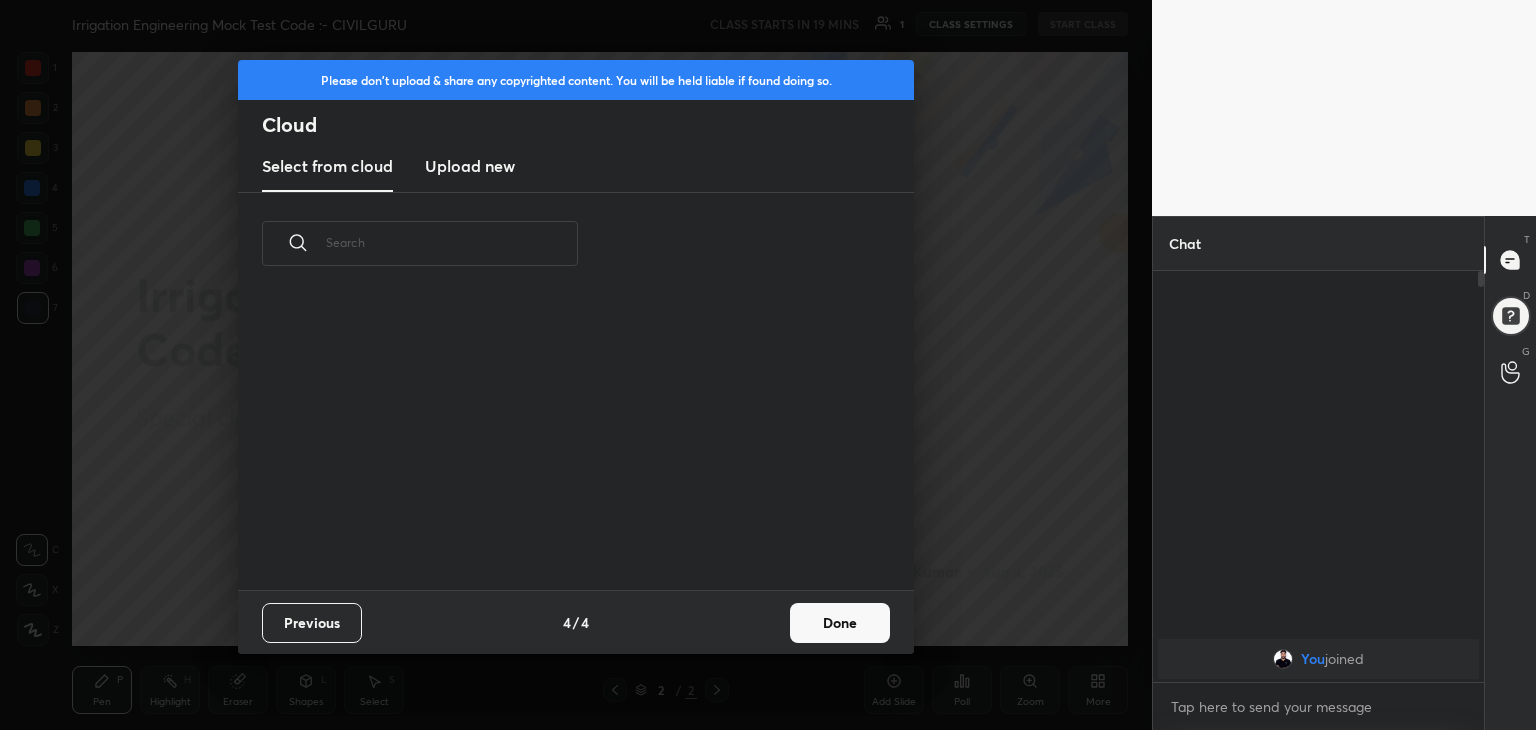 click on "Done" at bounding box center [840, 623] 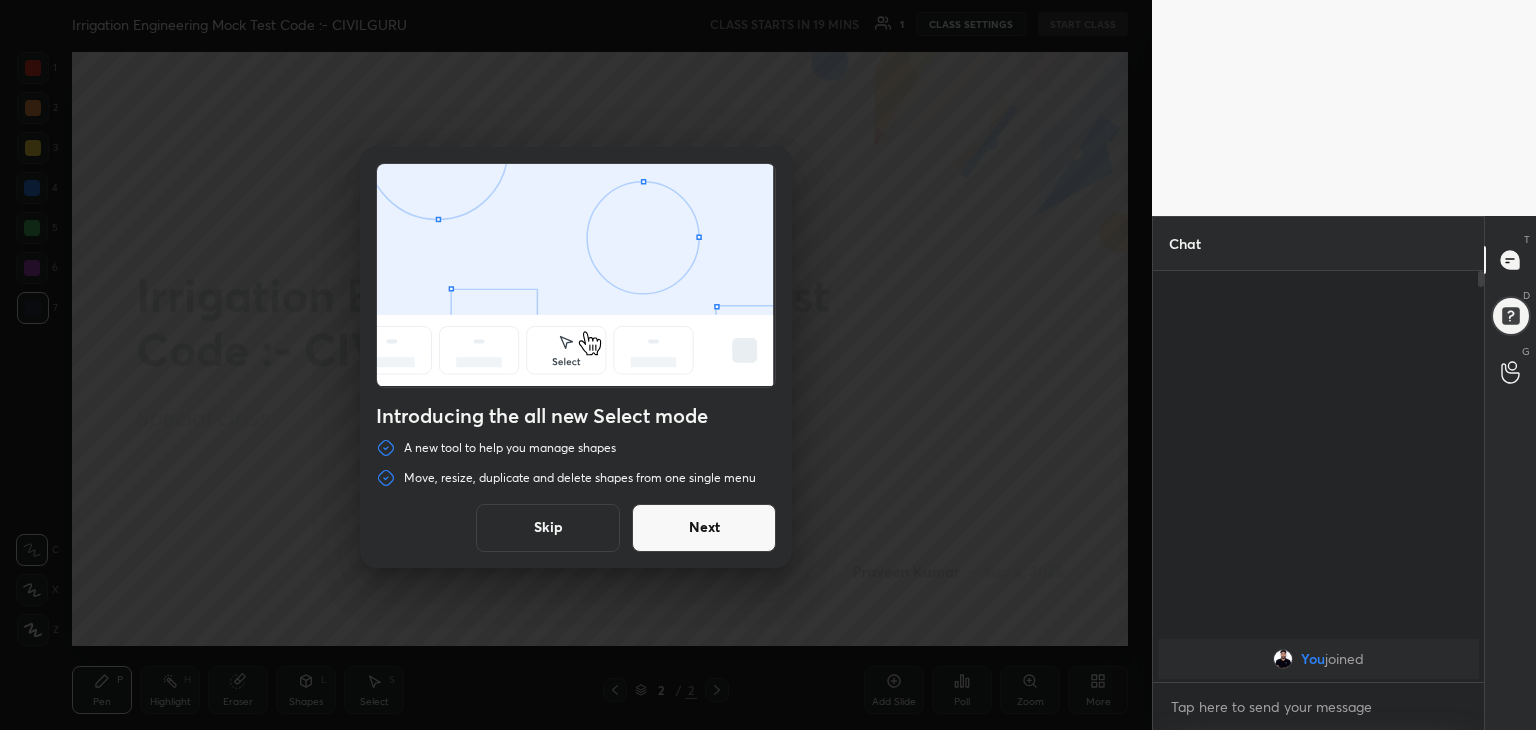 click on "Skip" at bounding box center [548, 528] 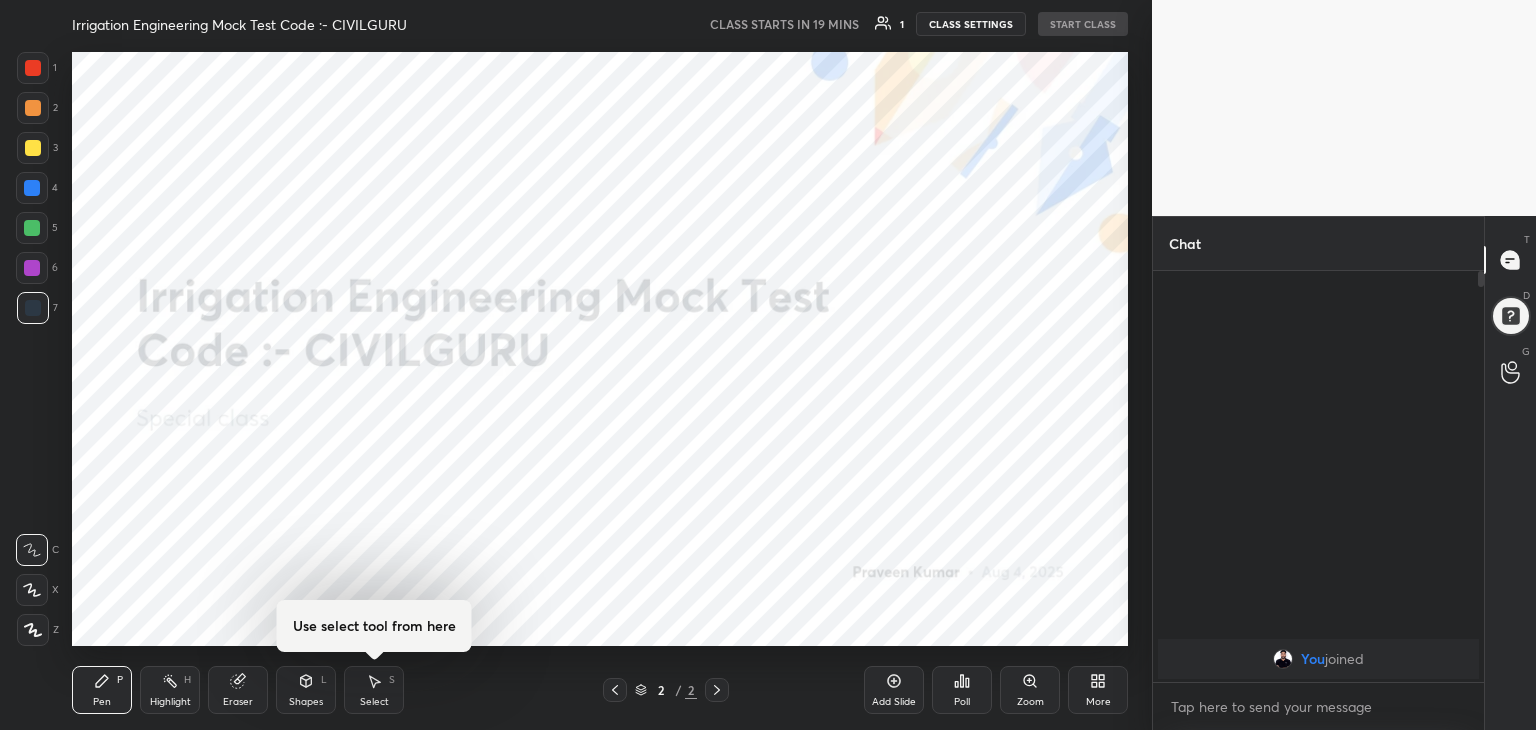 click on "Irrigation Engineering Mock Test Code :- CIVILGURU CLASS STARTS IN 19 MINS 1 CLASS SETTINGS START CLASS Setting up your live class Back Irrigation Engineering Mock Test Code :- CIVILGURU Praveen Kumar Pen P Highlight H Eraser Shapes L Use select tool from here Select S 2 / 2 Add Slide Poll Zoom More" at bounding box center [600, 365] 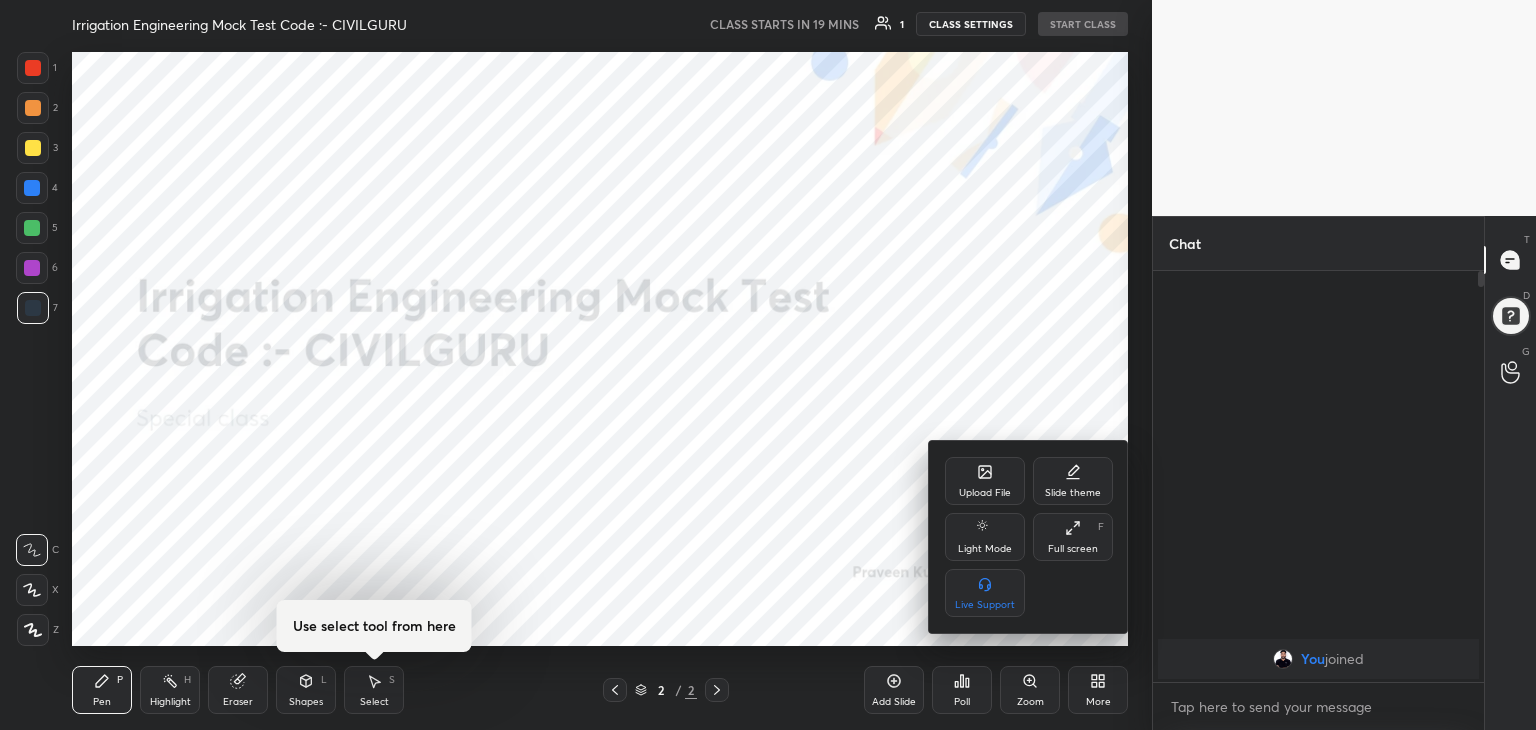 click on "Upload File" at bounding box center (985, 481) 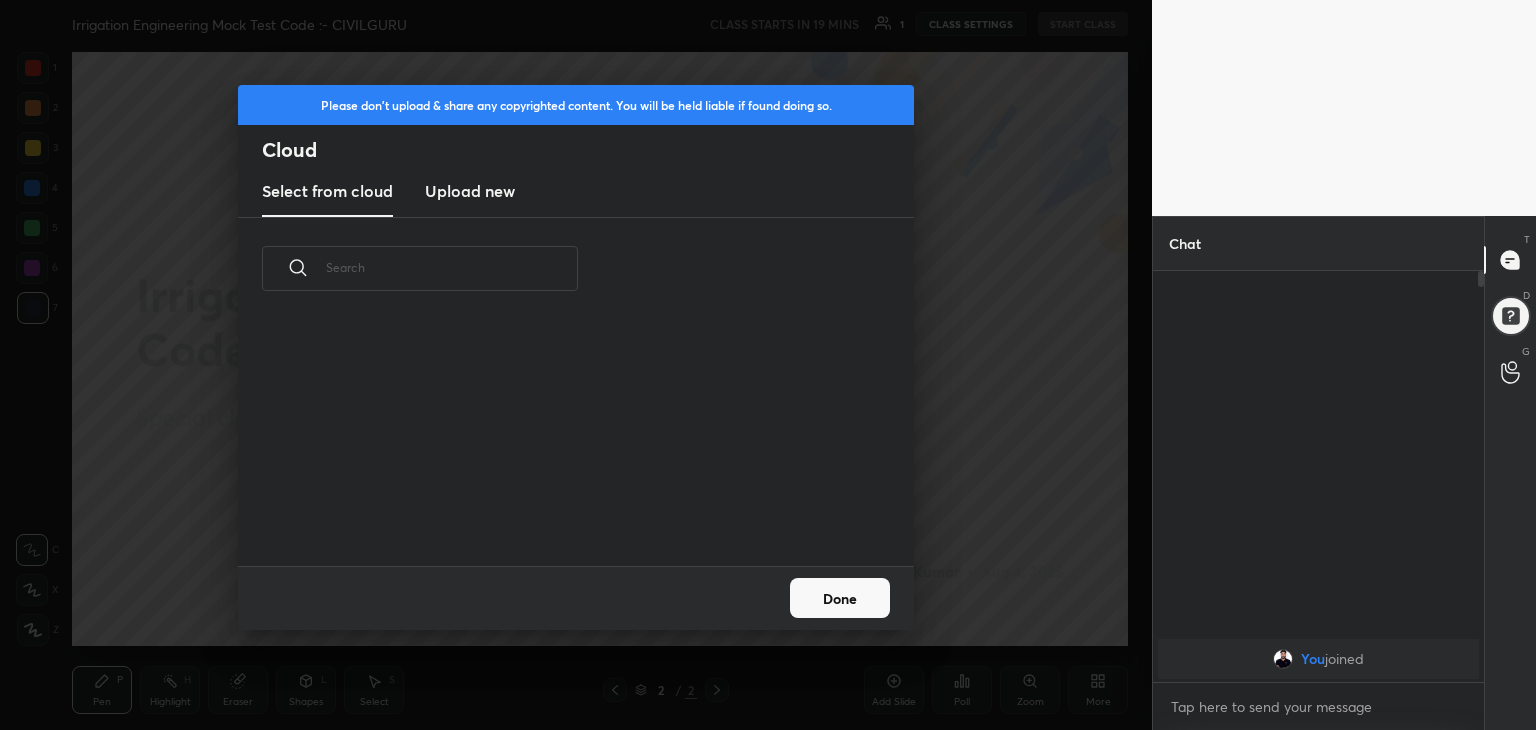 scroll, scrollTop: 5, scrollLeft: 10, axis: both 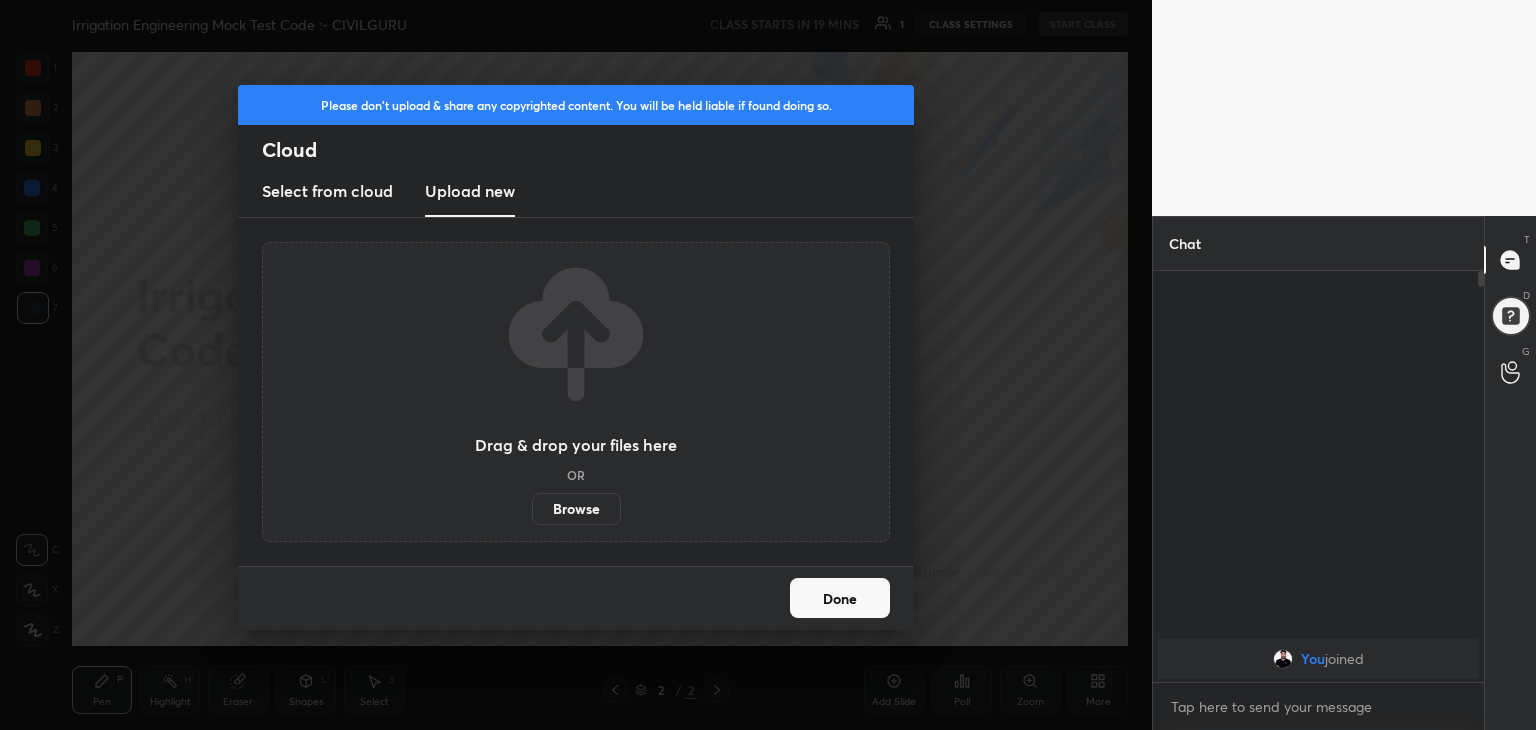 click on "Browse" at bounding box center (576, 509) 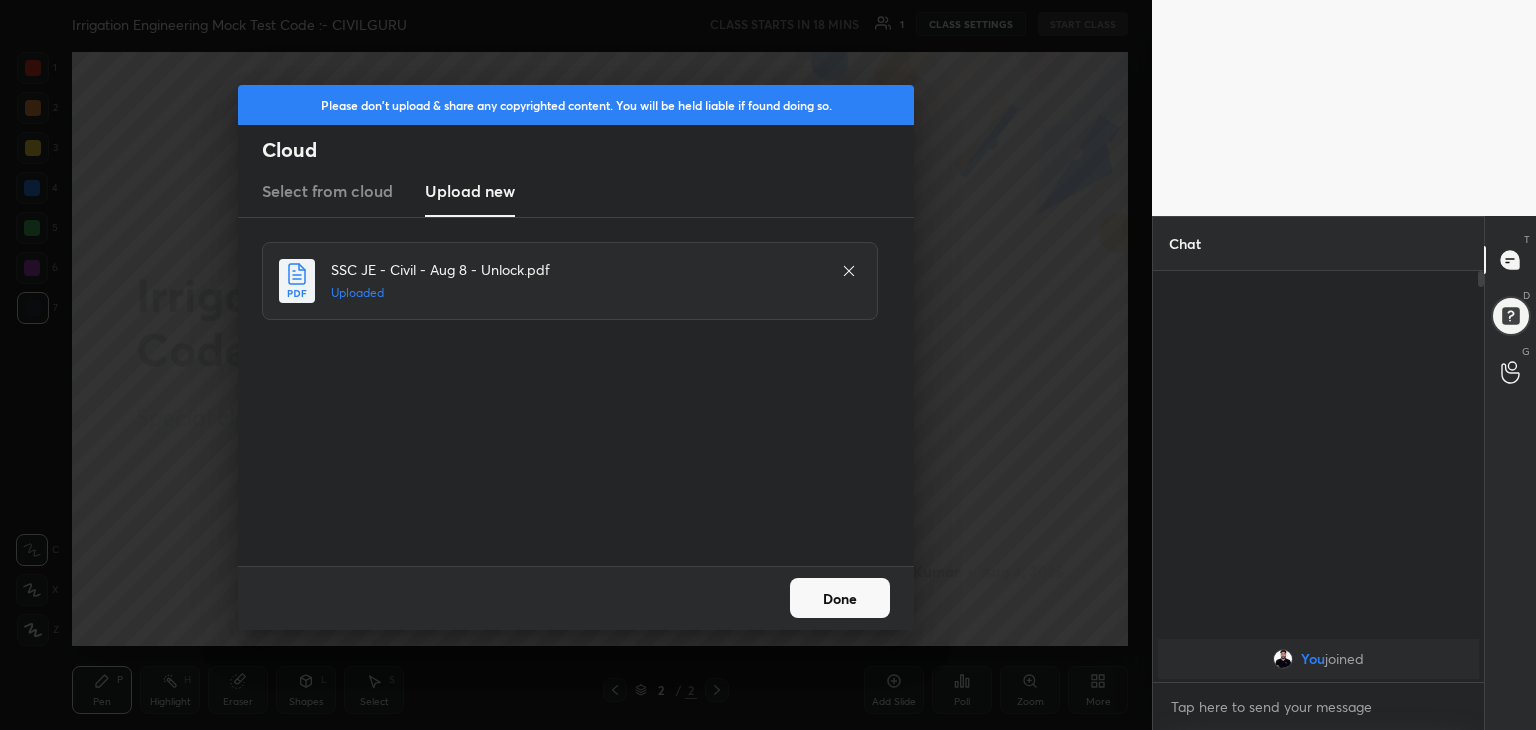 click on "Done" at bounding box center (840, 598) 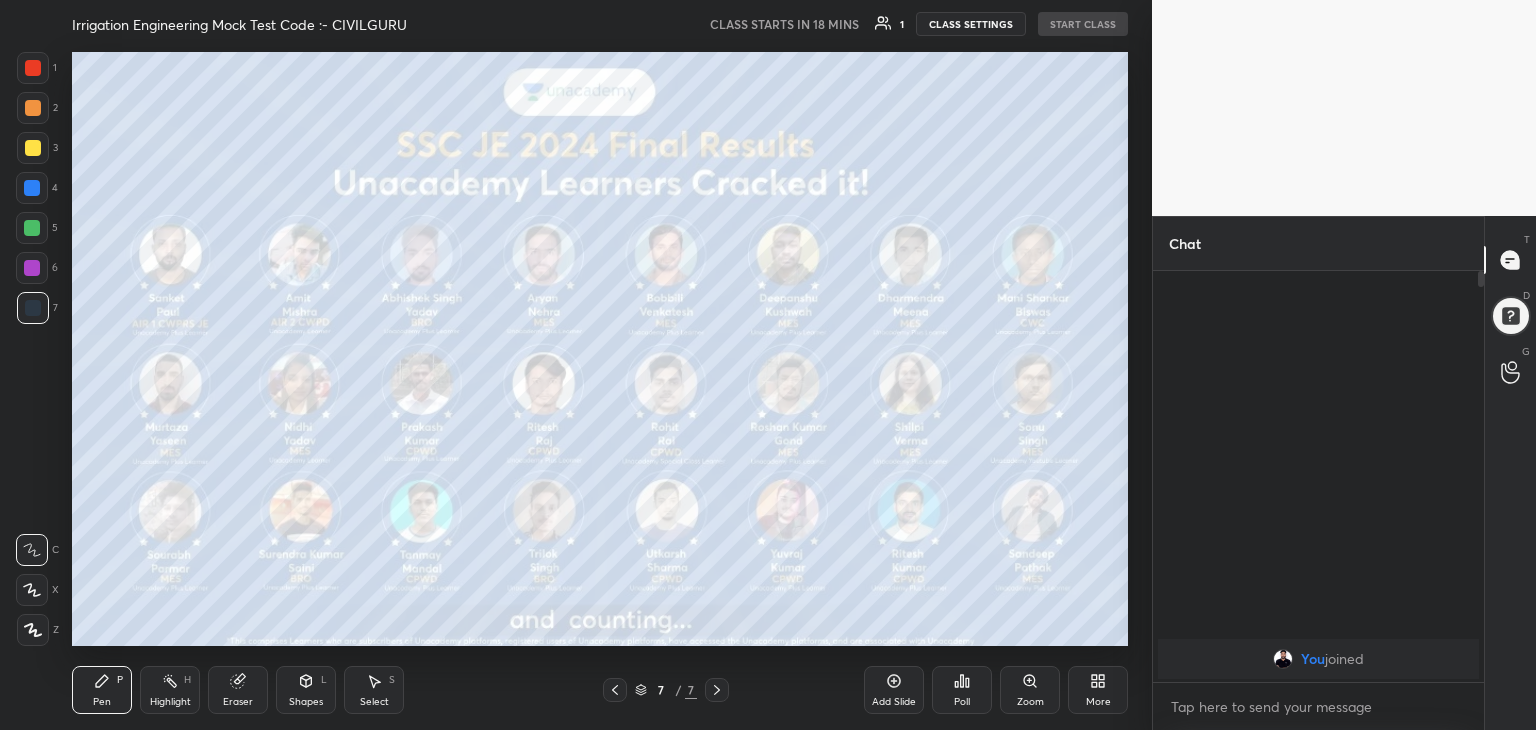 click 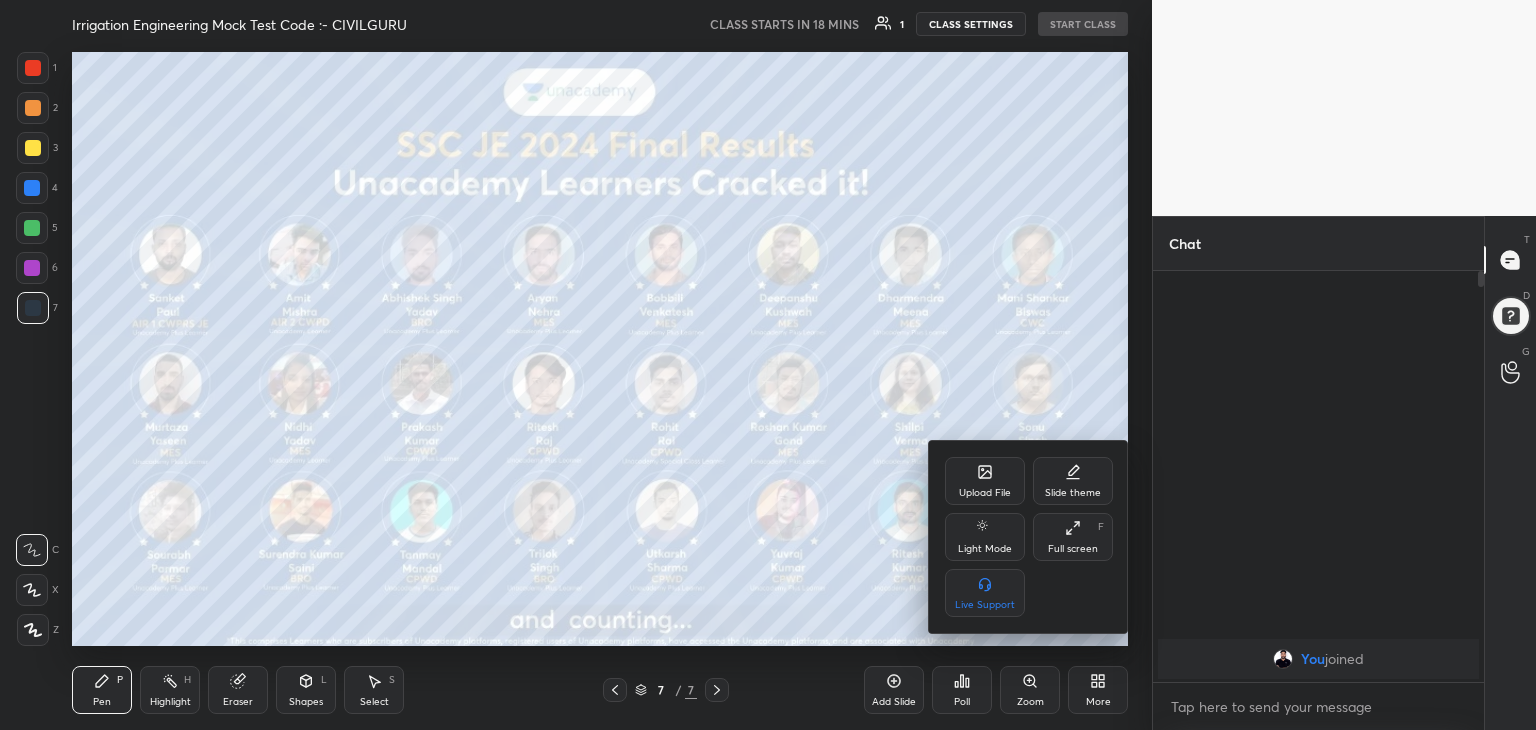 click on "Upload File" at bounding box center (985, 481) 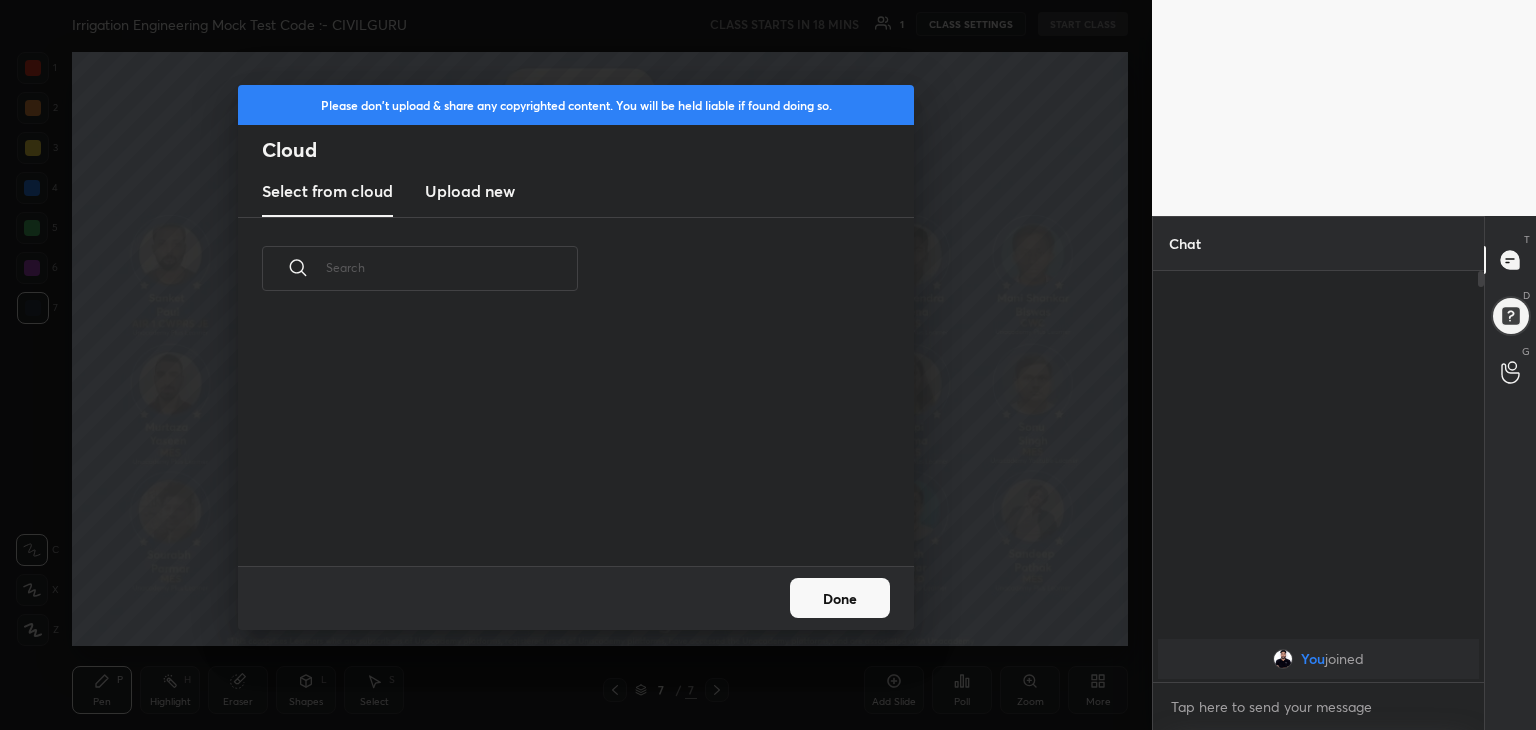 scroll, scrollTop: 5, scrollLeft: 10, axis: both 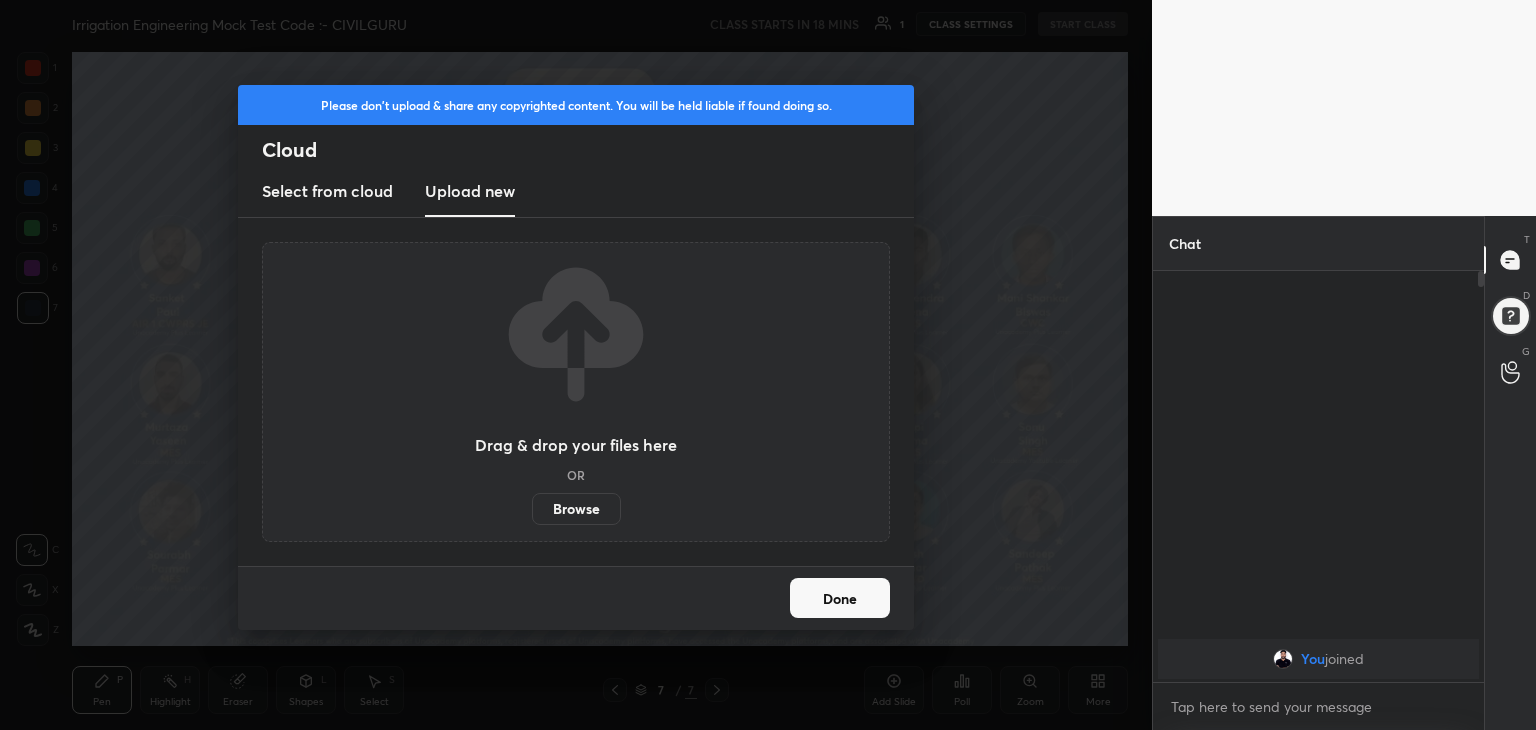 click on "Browse" at bounding box center (576, 509) 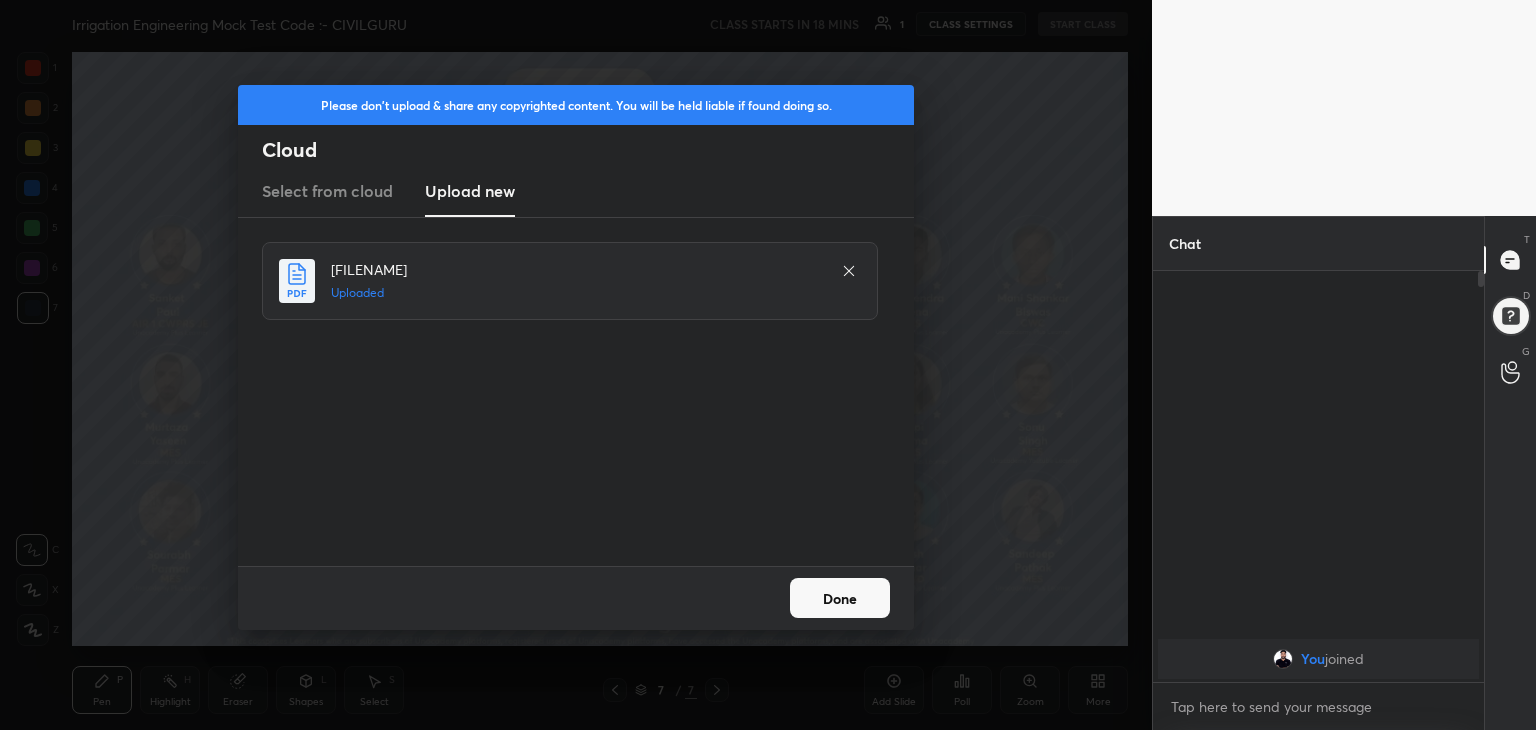 click on "Done" at bounding box center (840, 598) 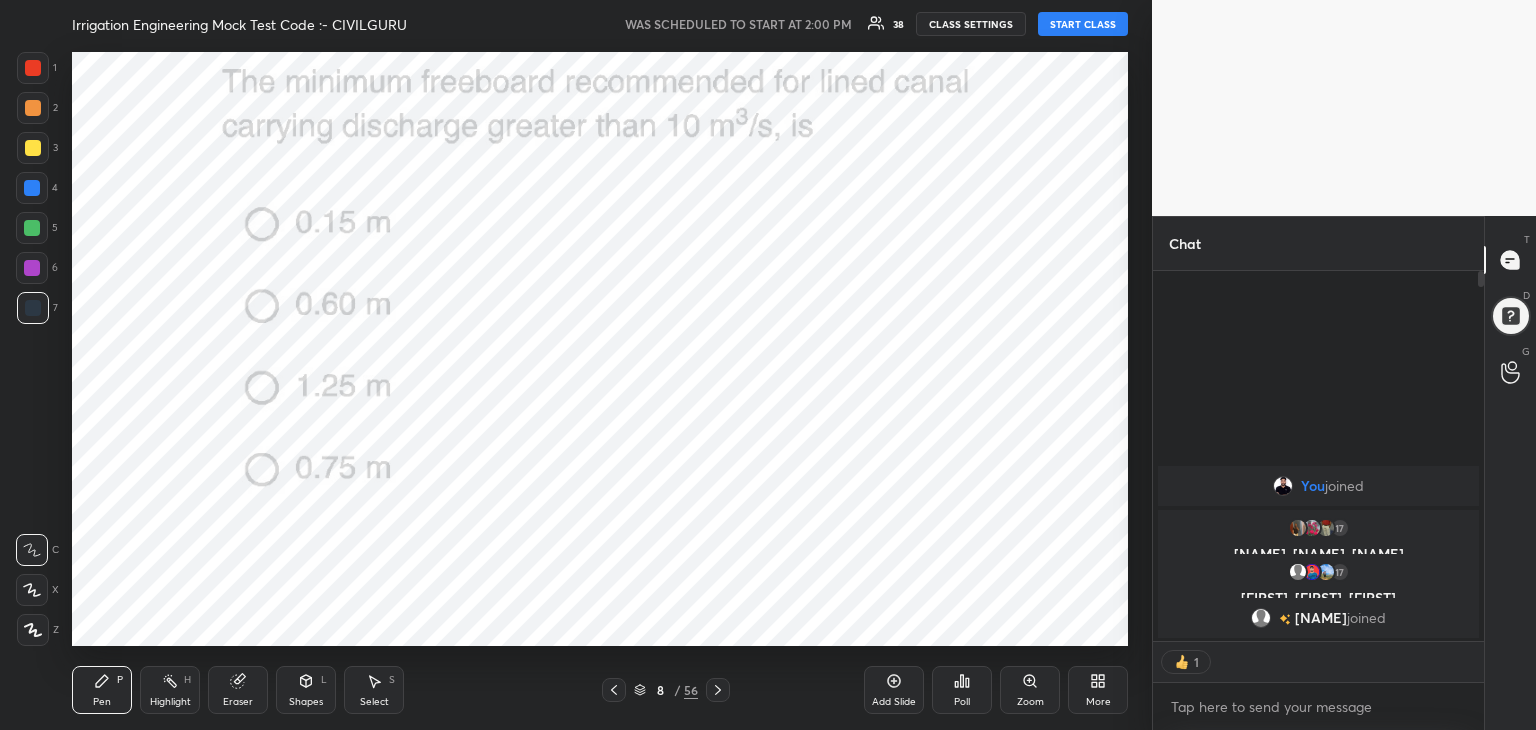 scroll, scrollTop: 365, scrollLeft: 325, axis: both 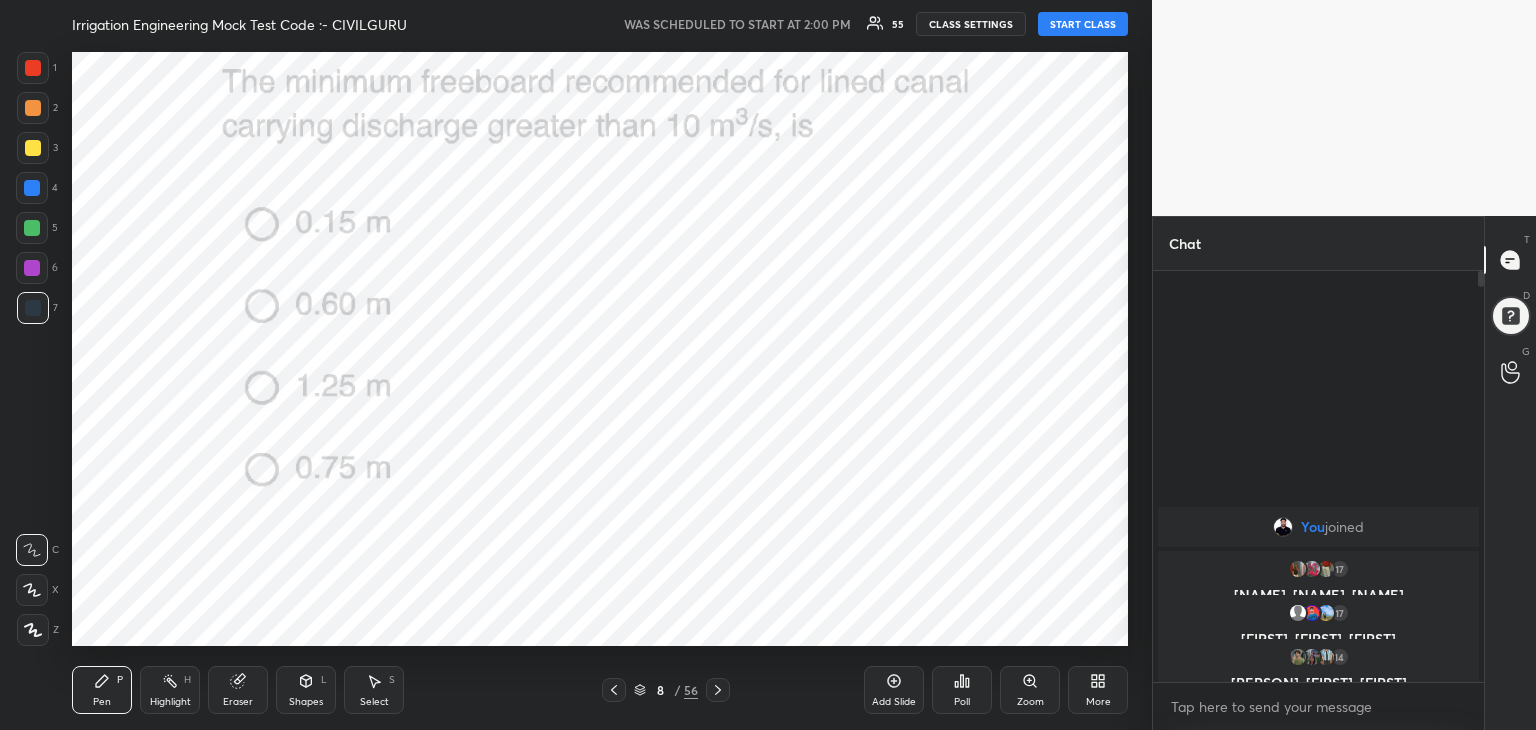 click 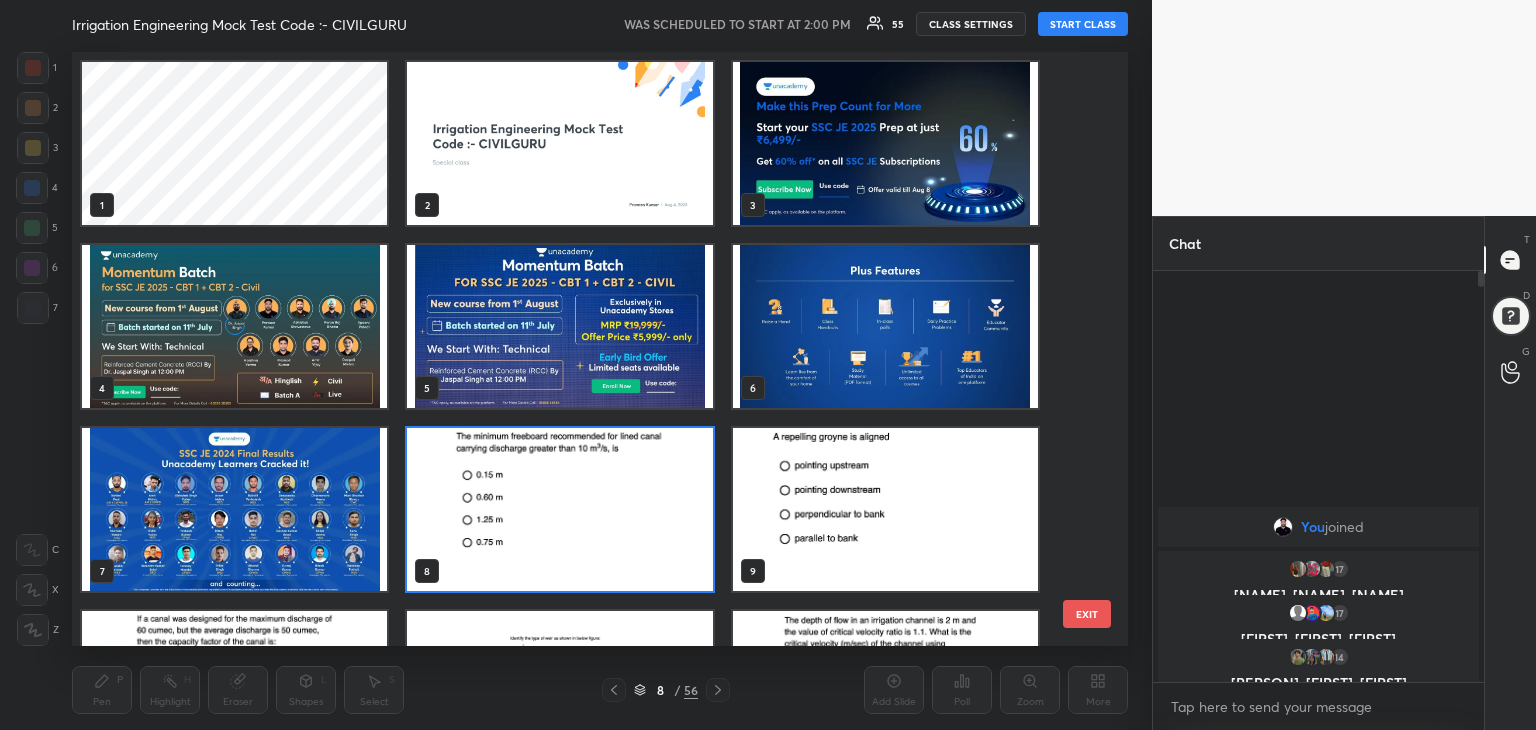 scroll, scrollTop: 6, scrollLeft: 10, axis: both 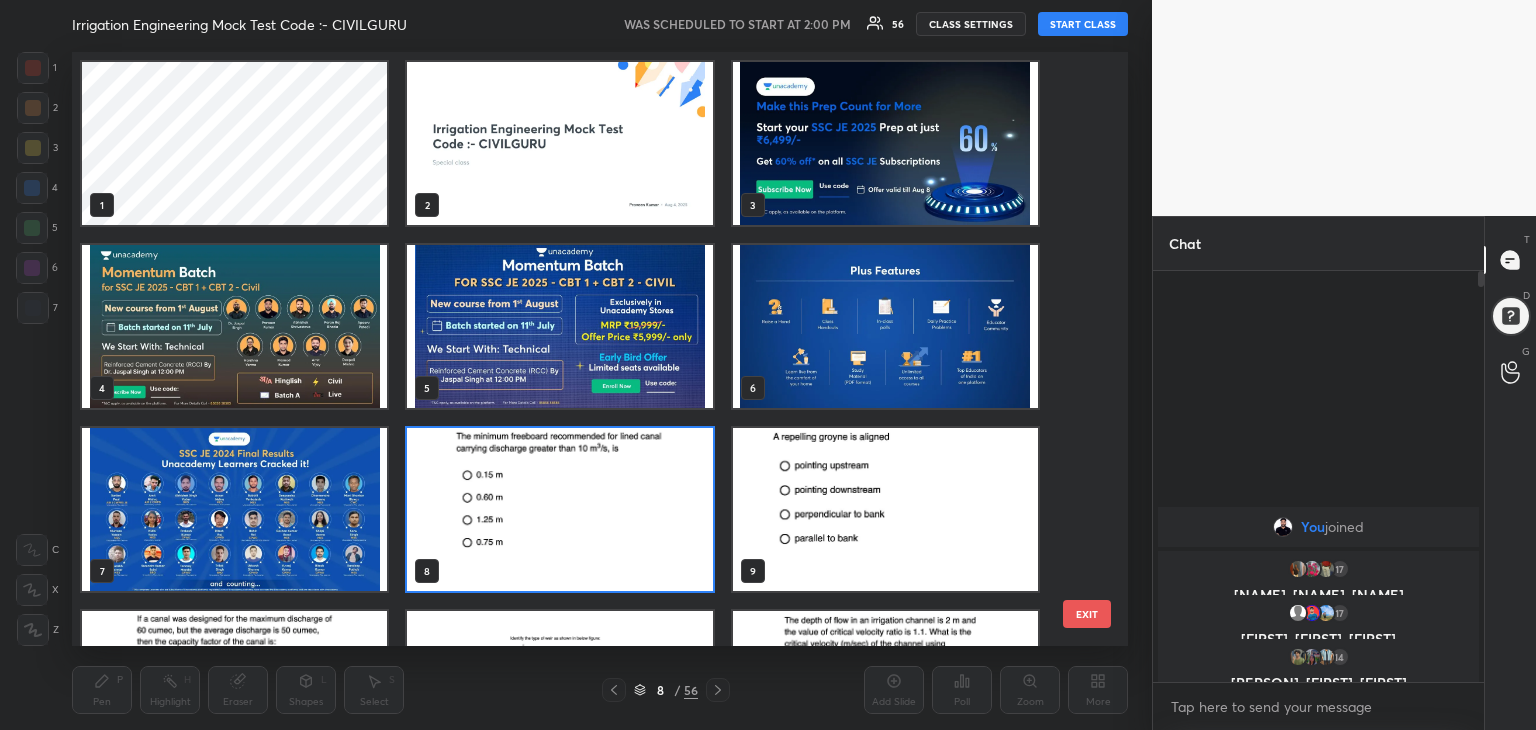 click at bounding box center (559, 143) 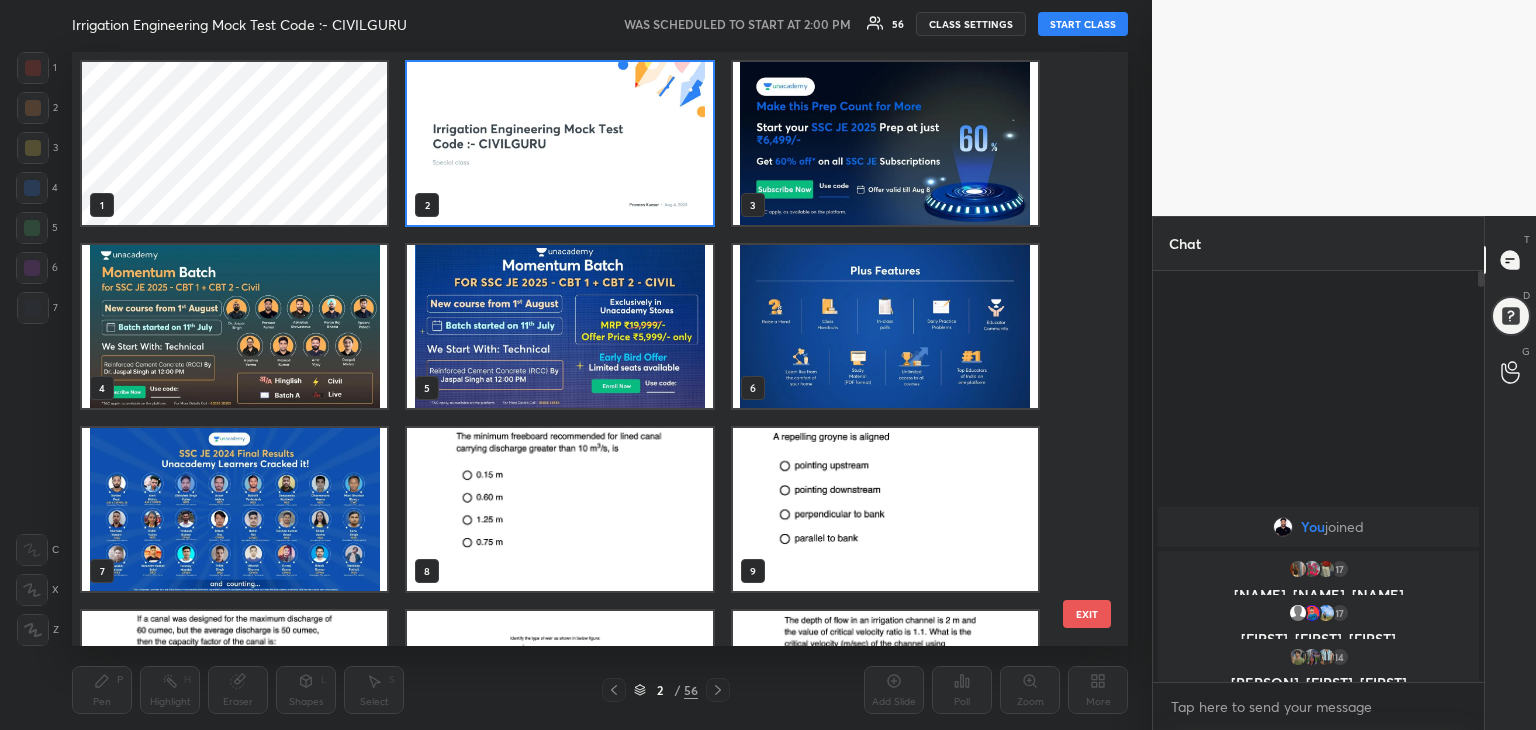 click at bounding box center (559, 143) 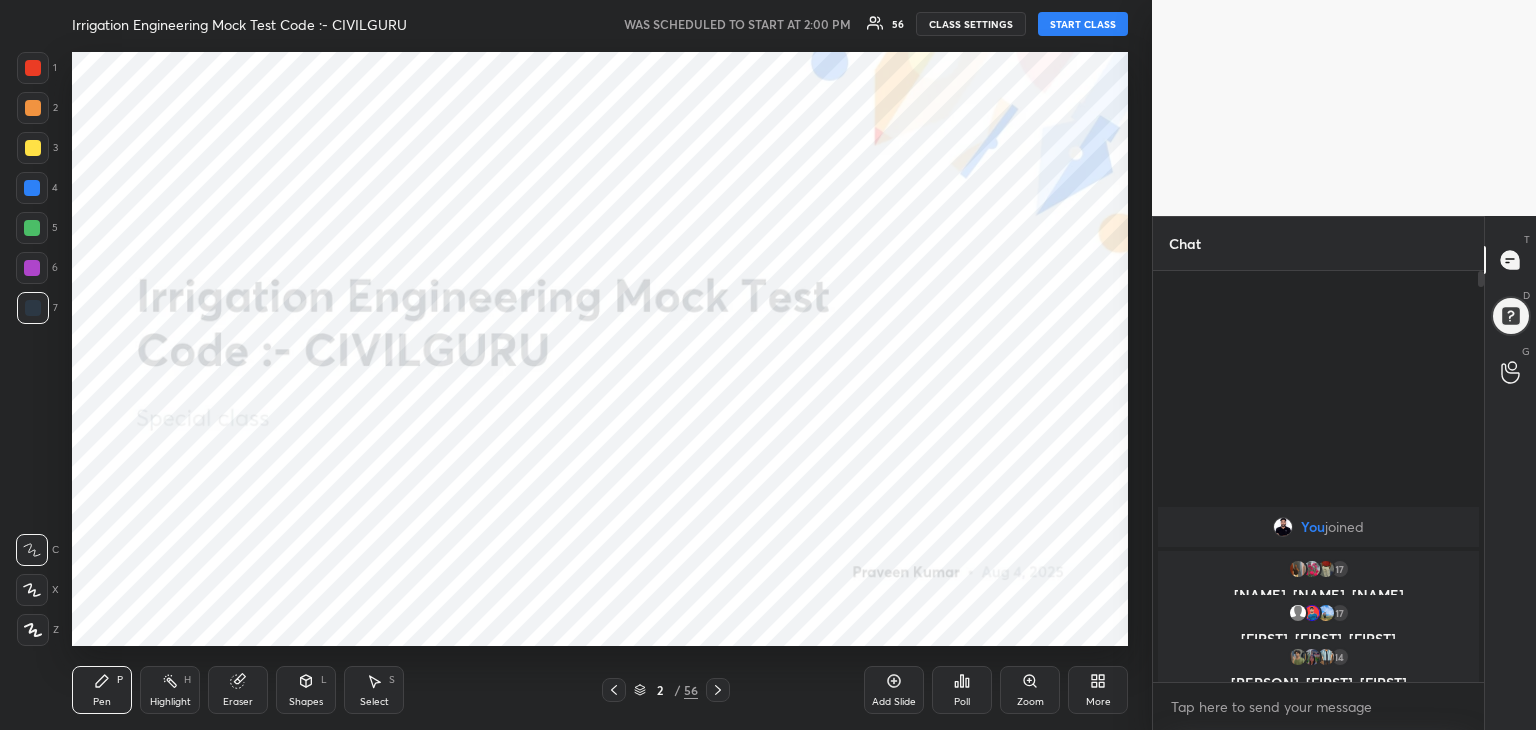 click at bounding box center [559, 143] 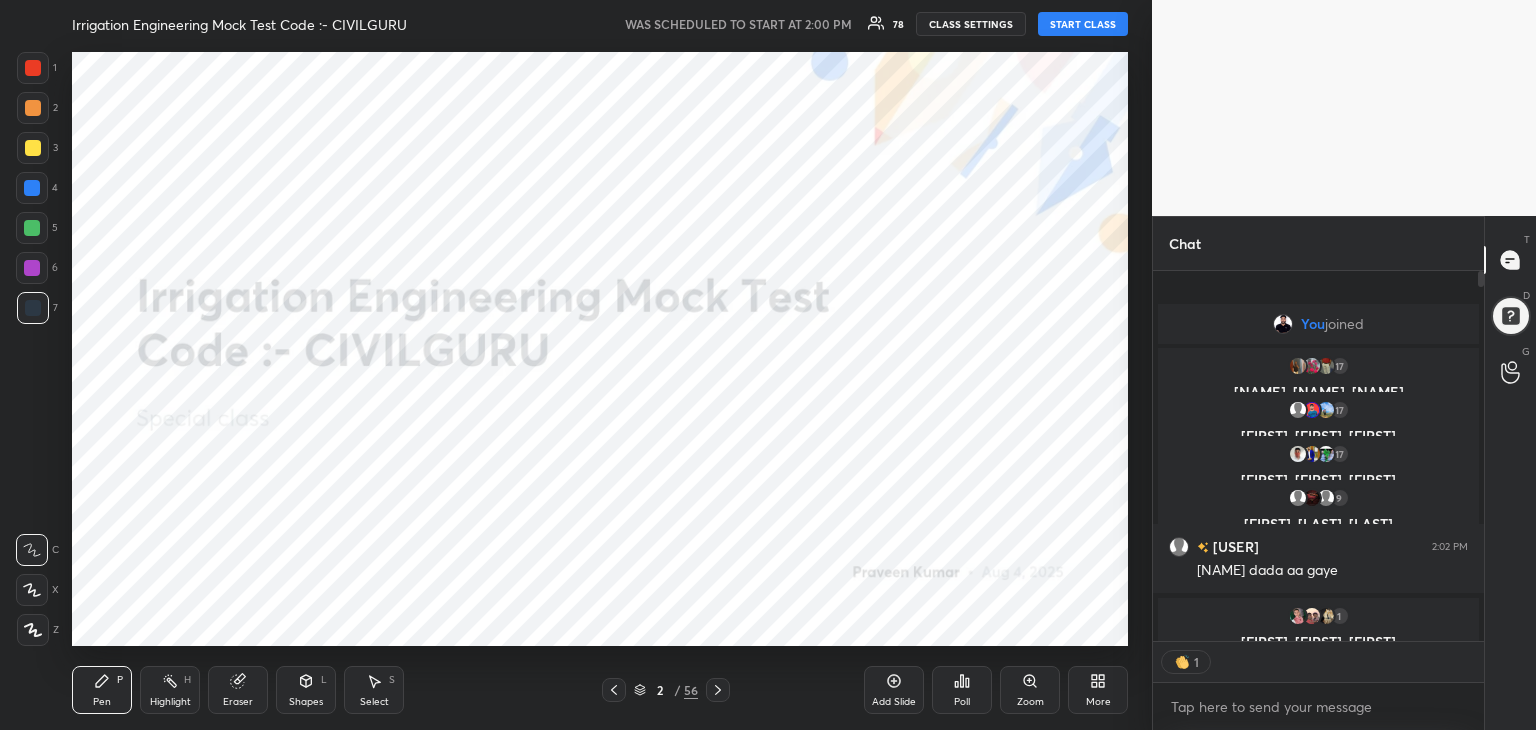 scroll, scrollTop: 365, scrollLeft: 325, axis: both 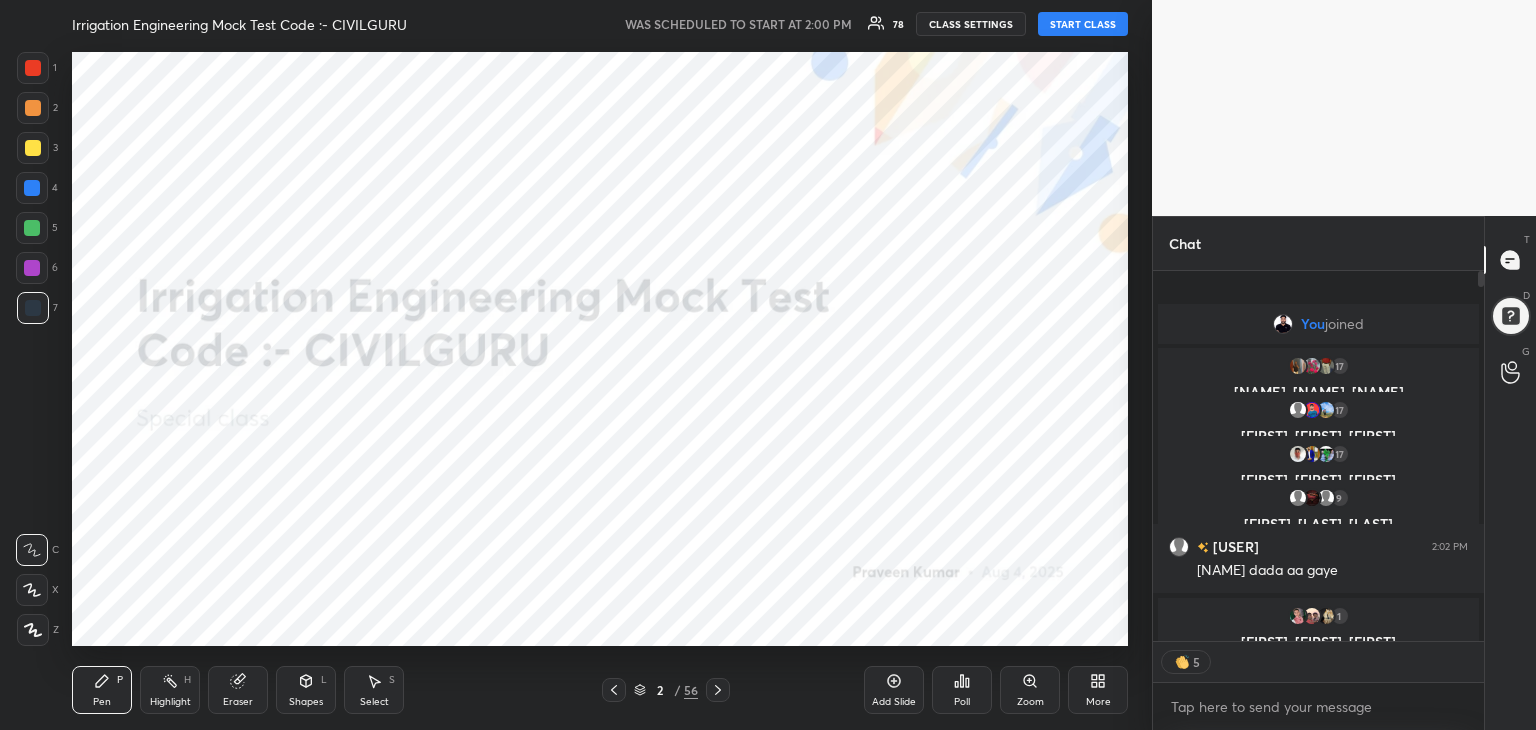 click on "1 2 3 4 5 6 7 C X Z C X Z E E Erase all   H H Irrigation Engineering Mock Test Code :- CIVILGURU WAS SCHEDULED TO START AT  2:00 PM 78 CLASS SETTINGS START CLASS Setting up your live class Back Irrigation Engineering Mock Test Code :- CIVILGURU [FIRST] [LAST] Pen P Highlight H Eraser Shapes L Select S 2 / 56 Add Slide Poll Zoom More Chat You  joined 17 [FIRST], [FIRST], [FIRST]  joined 17 [FIRST], [FIRST], [FIRST]  joined 17 [FIRST], [FIRST], [FIRST]  joined 9 [FIRST], [FIRST], [FIRST]  joined [FIRST] 2:02 PM Anurag dada aa gaye 1 [FIRST], [FIRST], [FIRST]  joined 79 NEW MESSAGES 5 Enable hand raising Enable raise hand to speak to learners. Once enabled, chat will be turned off temporarily. Enable x   introducing Raise a hand with a doubt Now learners can raise their hand along with a doubt  How it works? Doubts asked by learners will show up here Raise hand disabled You have disabled Raise hand currently. Enable it to invite learners to speak Enable Can't raise hand Got it T D" at bounding box center [768, 365] 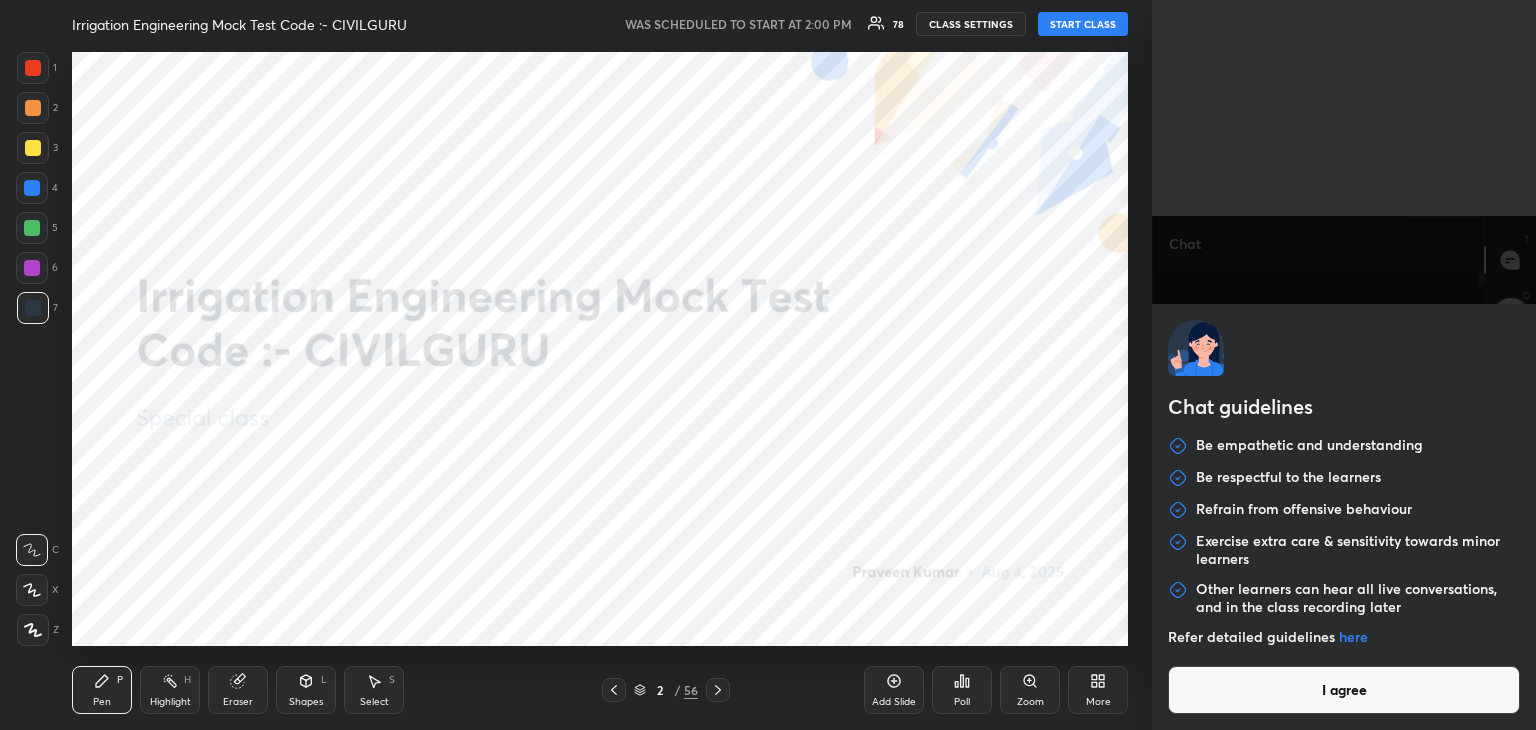 click on "I agree" at bounding box center (1344, 690) 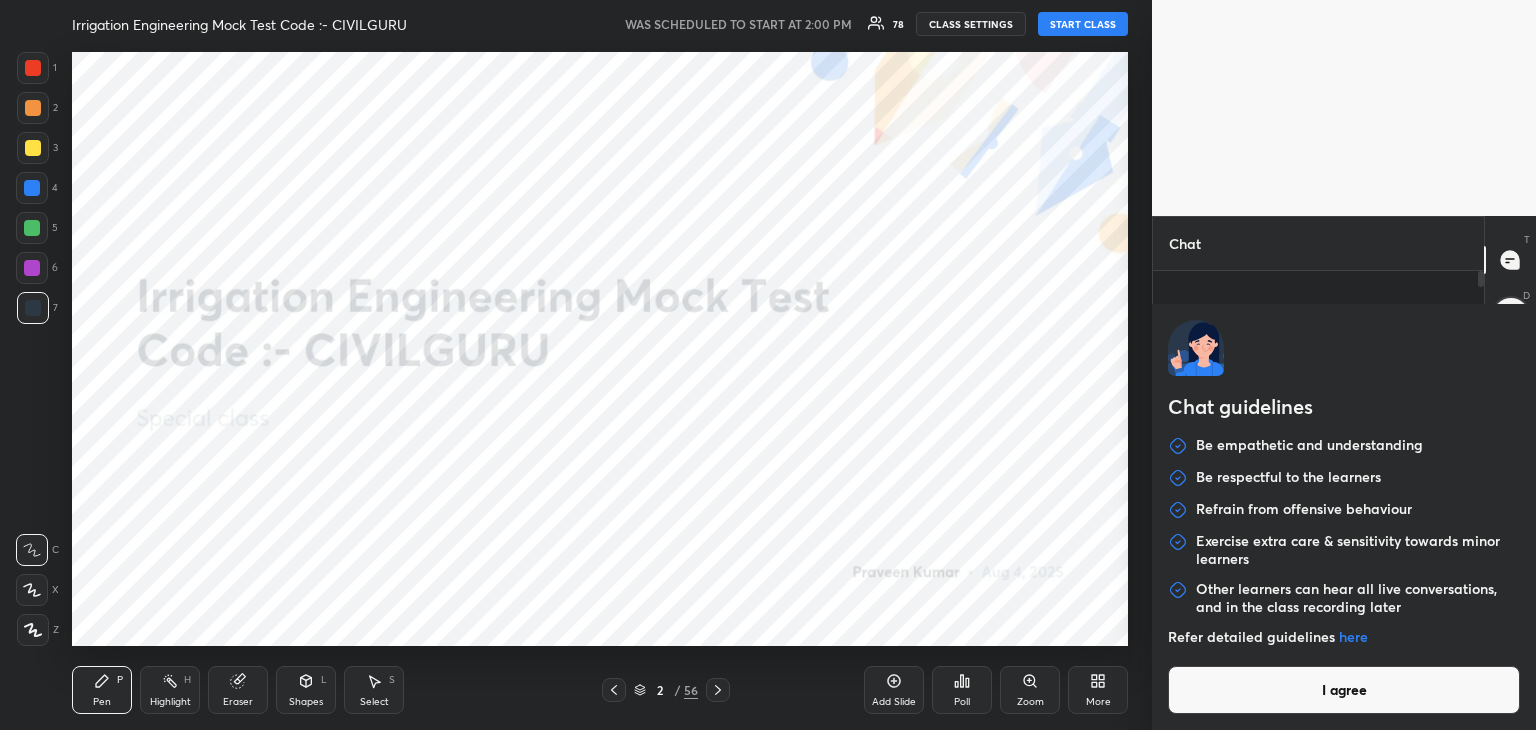 type on "x" 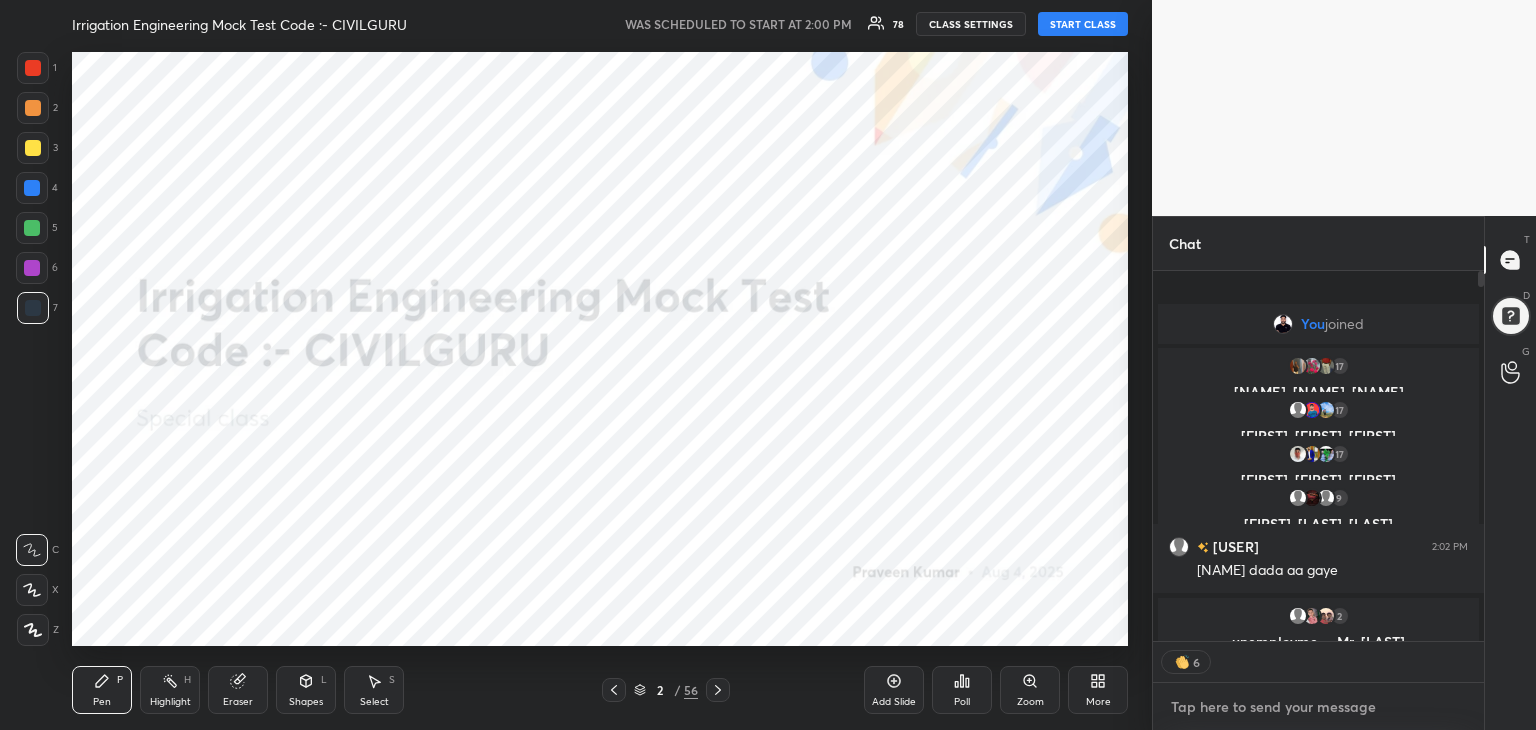 click at bounding box center (1318, 707) 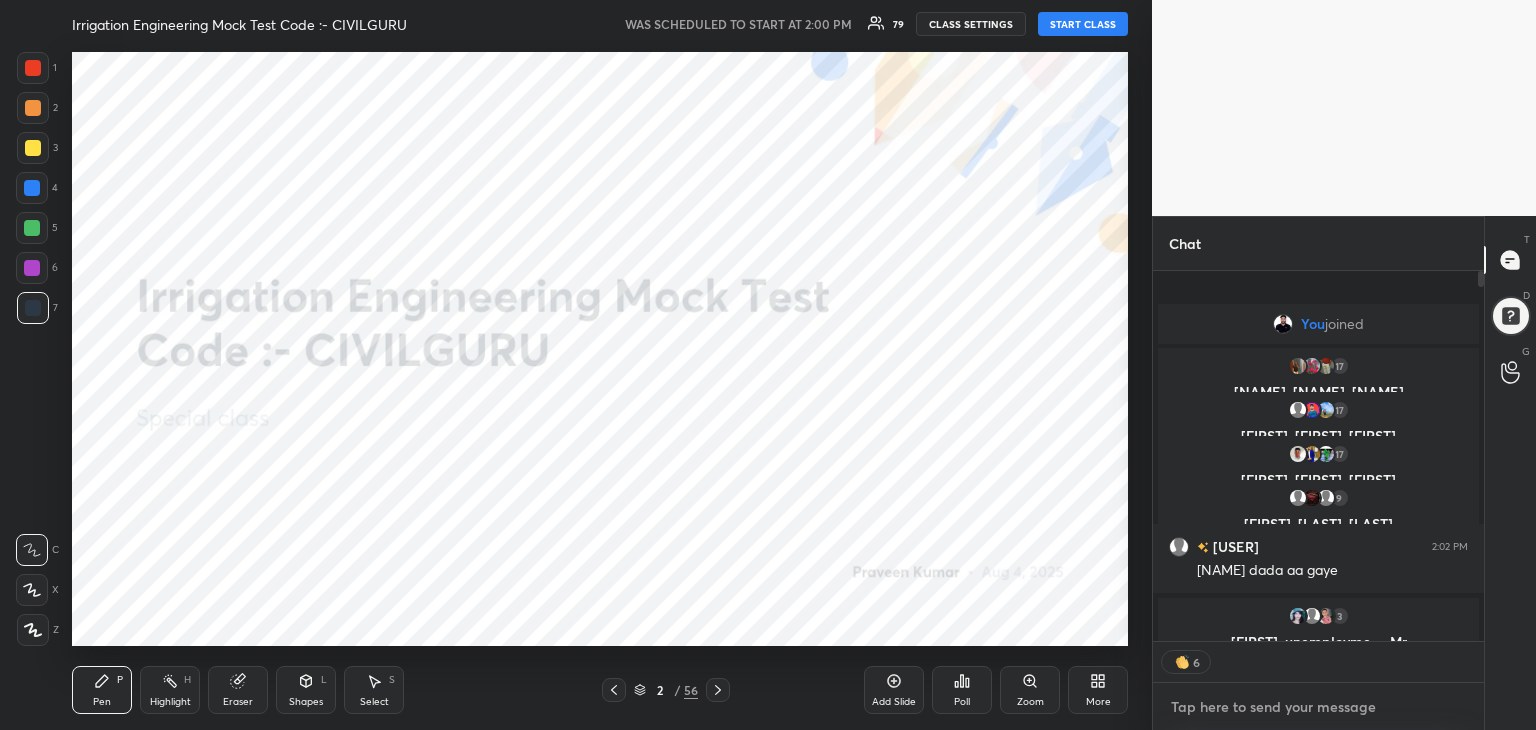 type on "T" 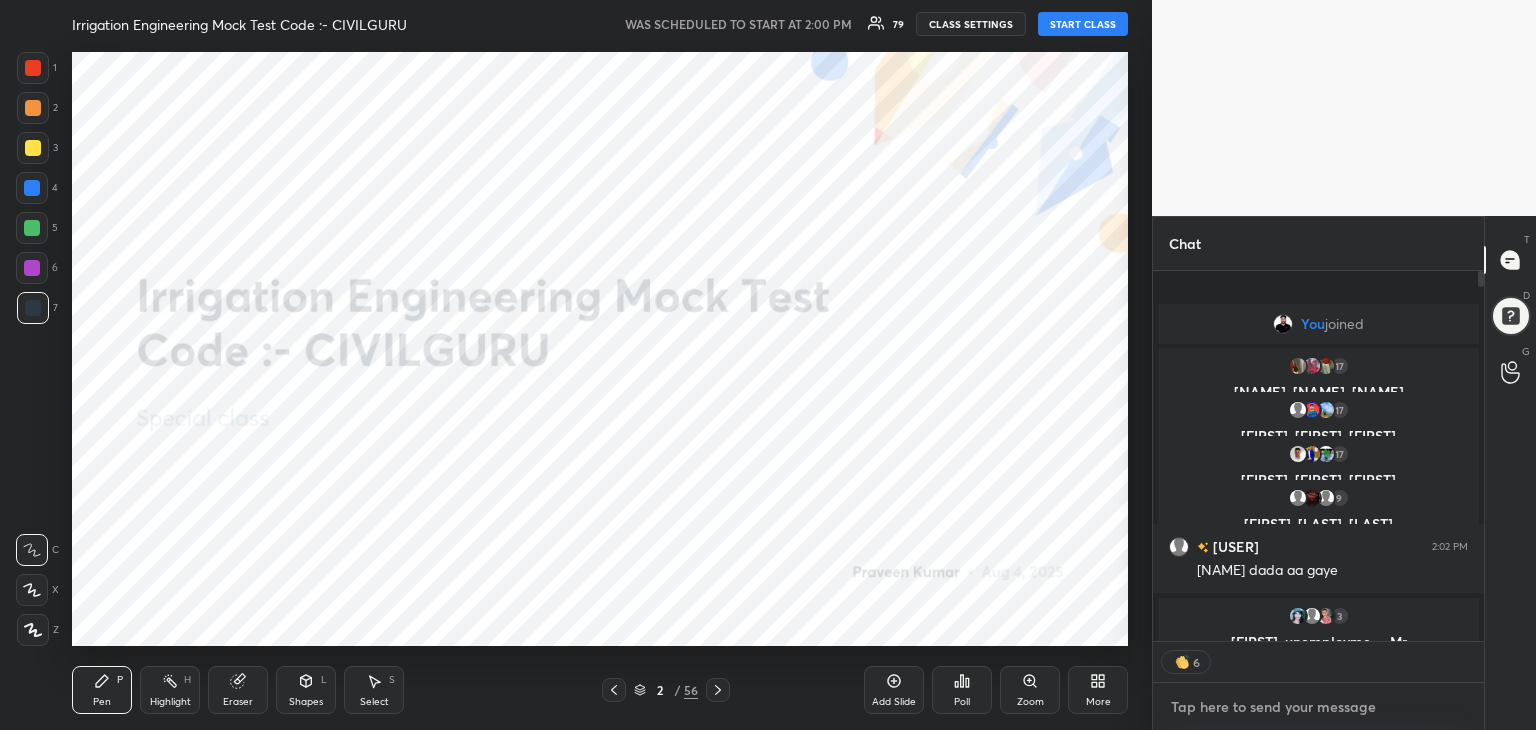 type on "x" 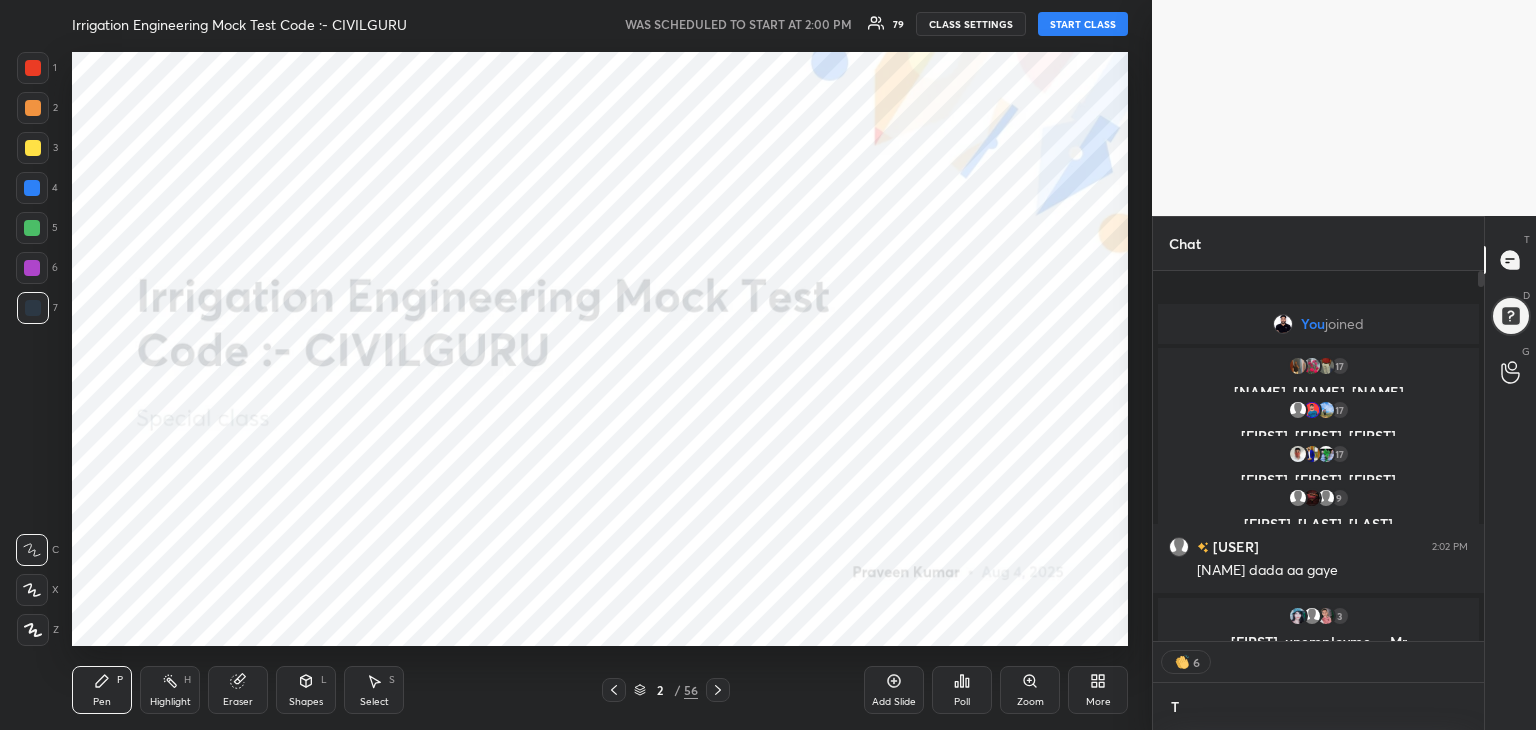 scroll, scrollTop: 360, scrollLeft: 325, axis: both 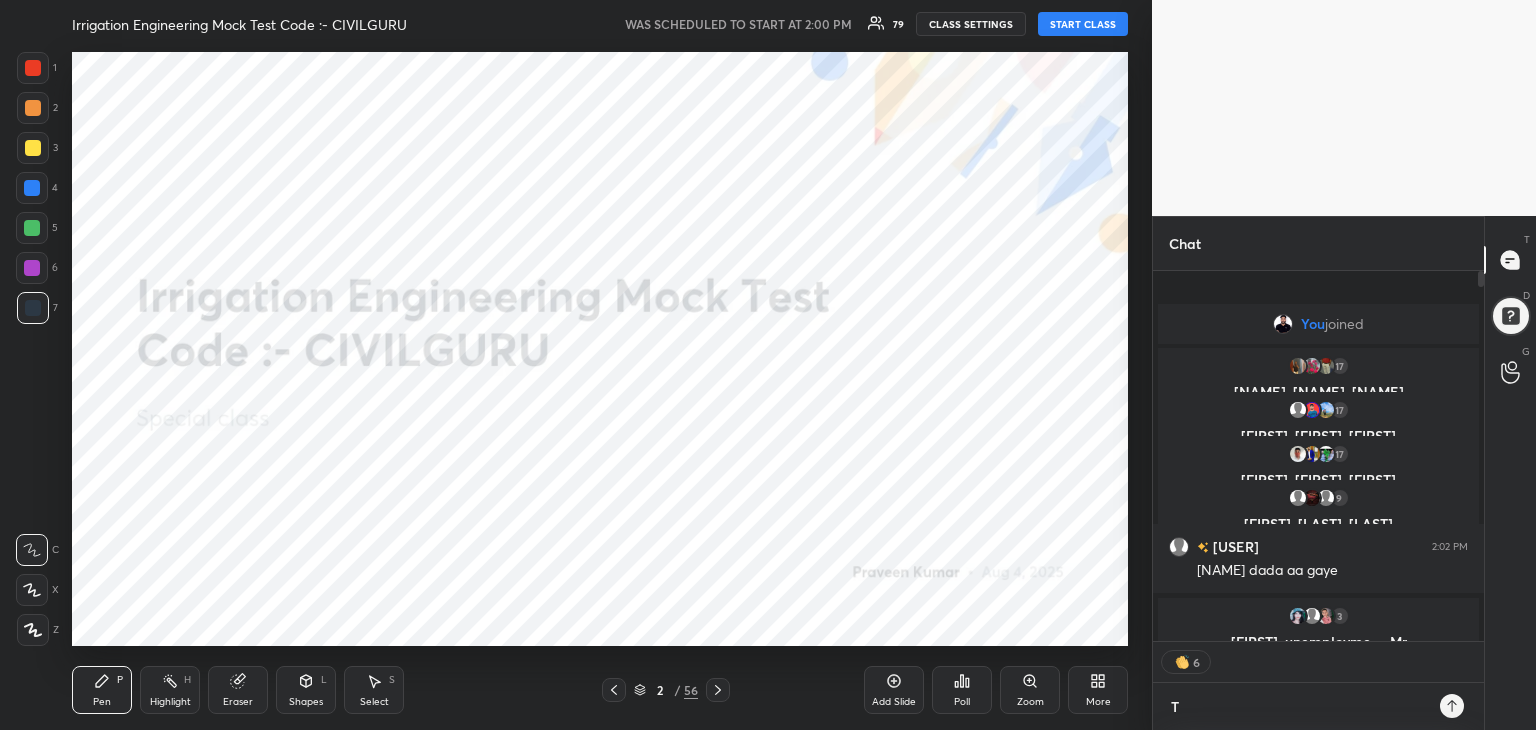 type on "TE" 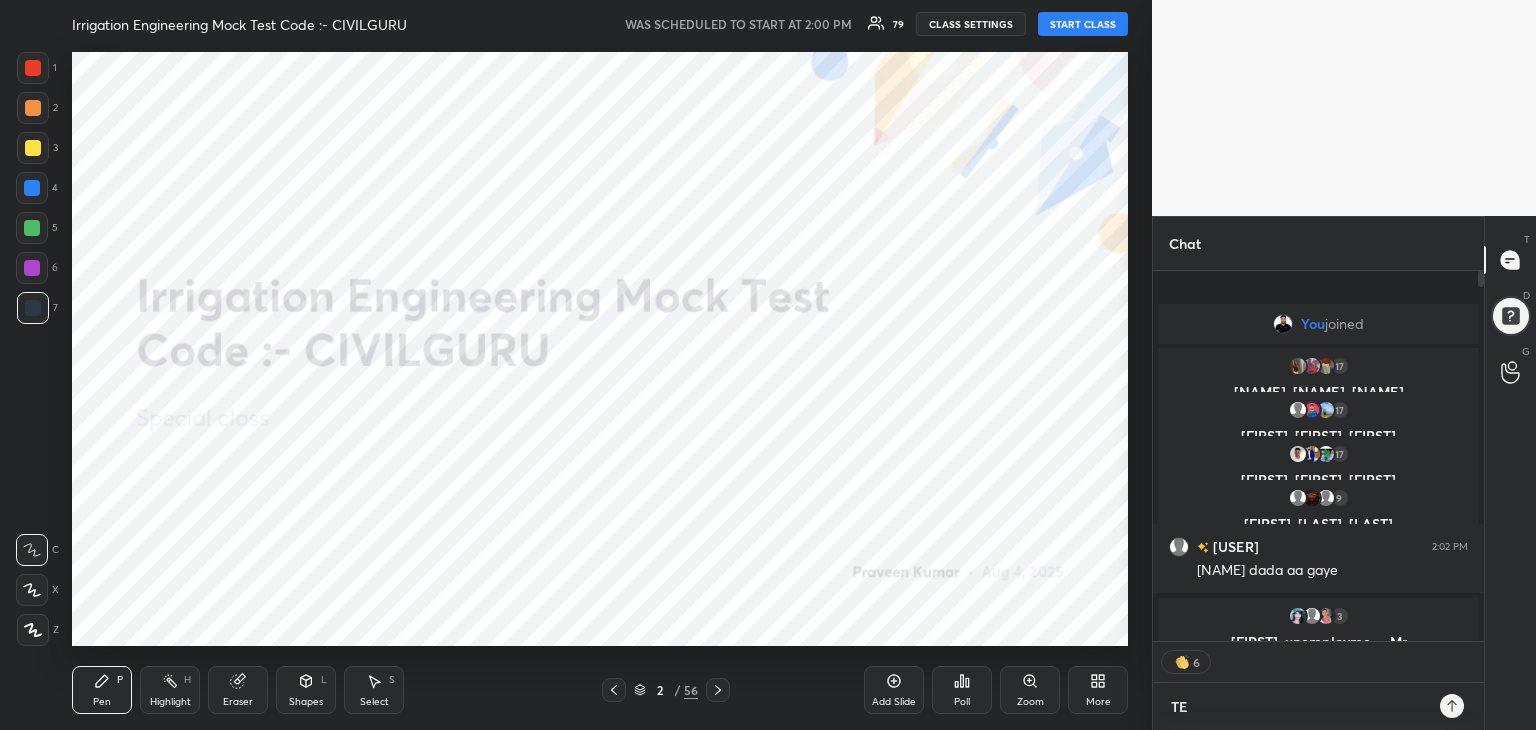 scroll, scrollTop: 7, scrollLeft: 6, axis: both 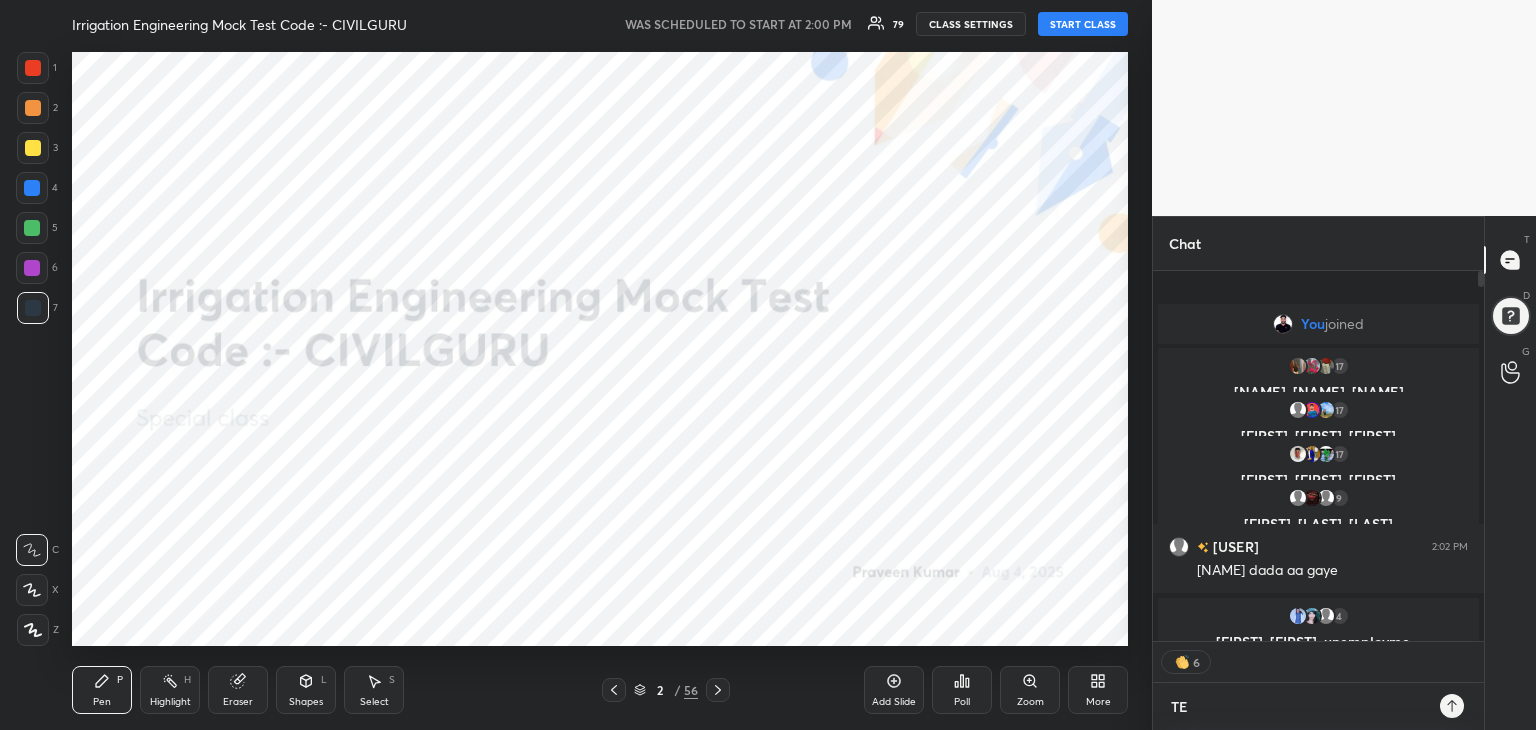 type on "TEL" 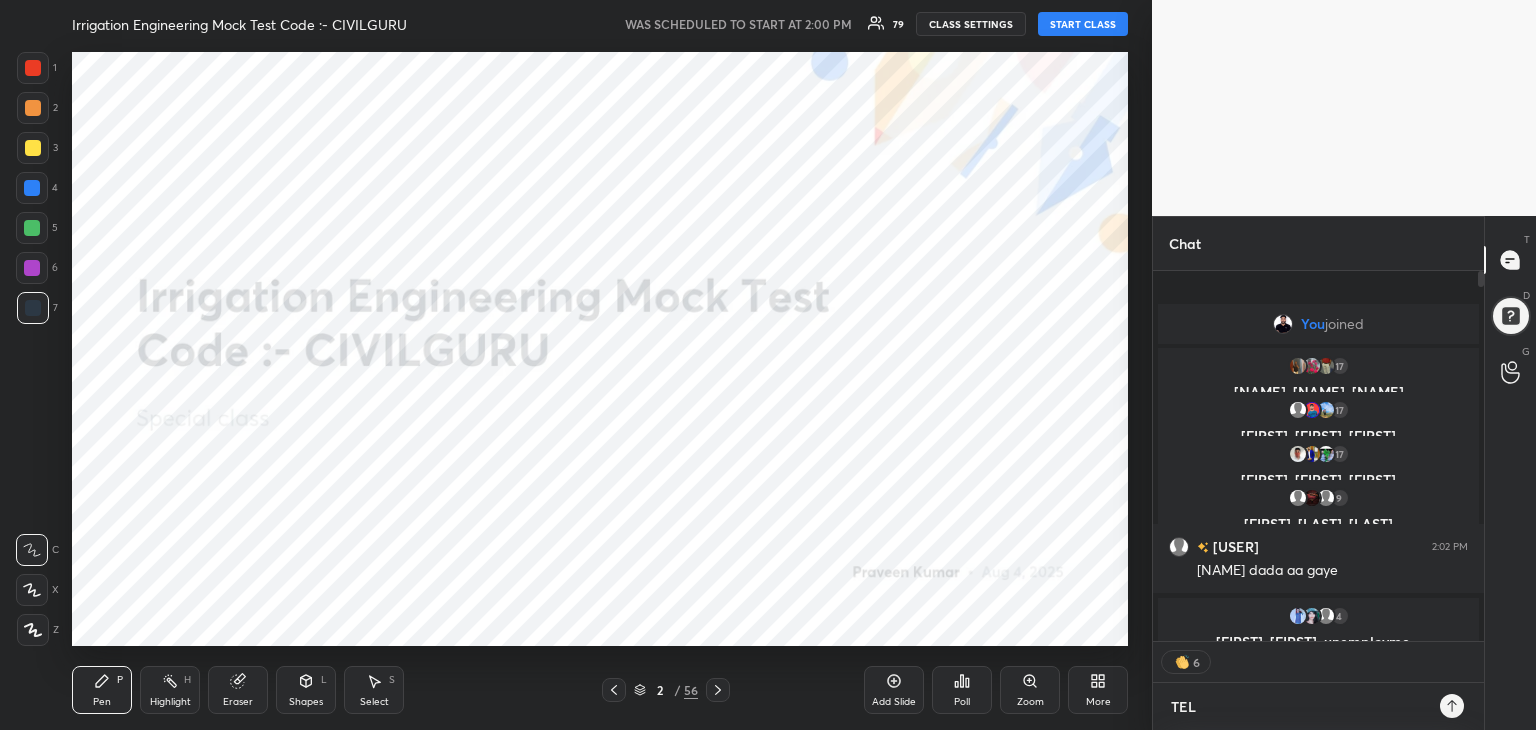 type on "TELE" 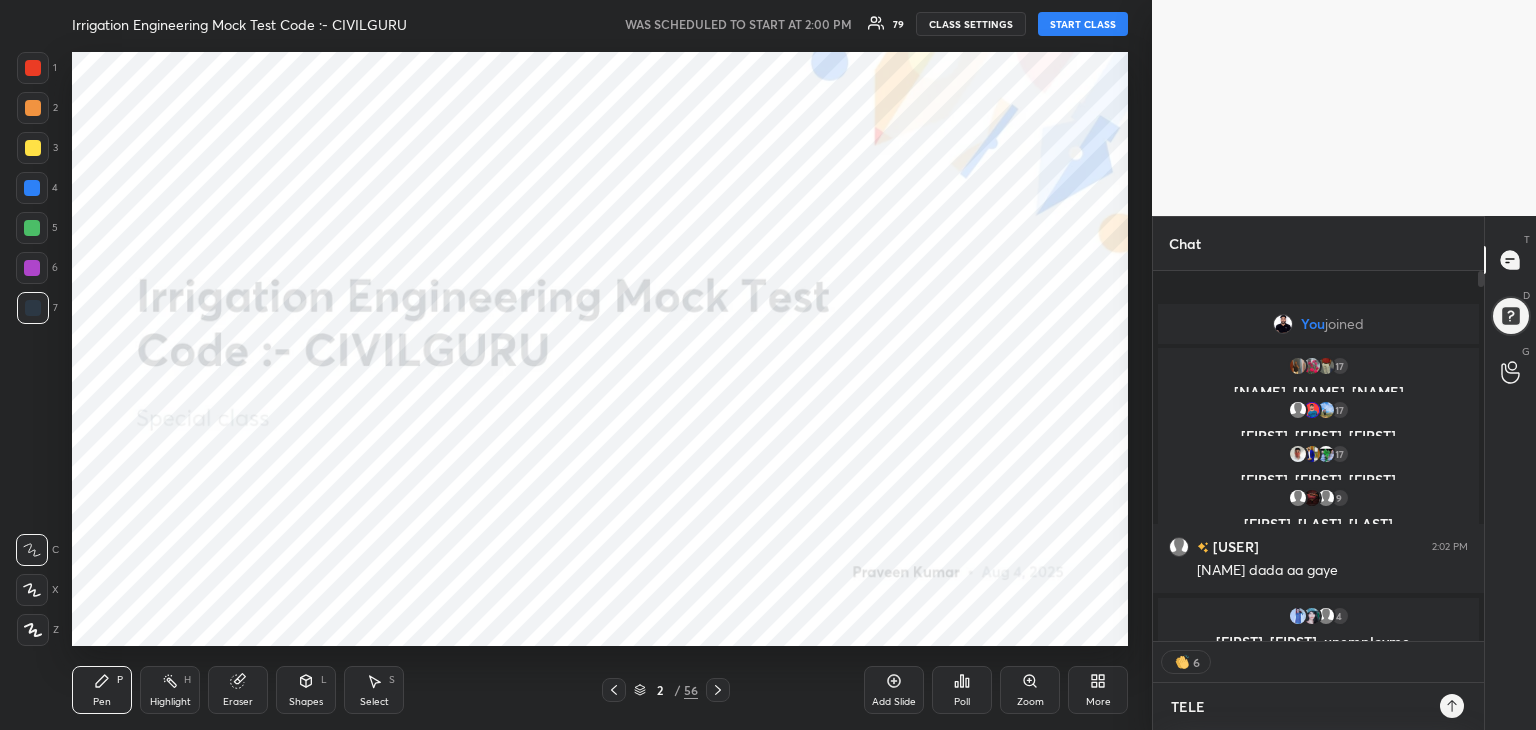 type on "TELE" 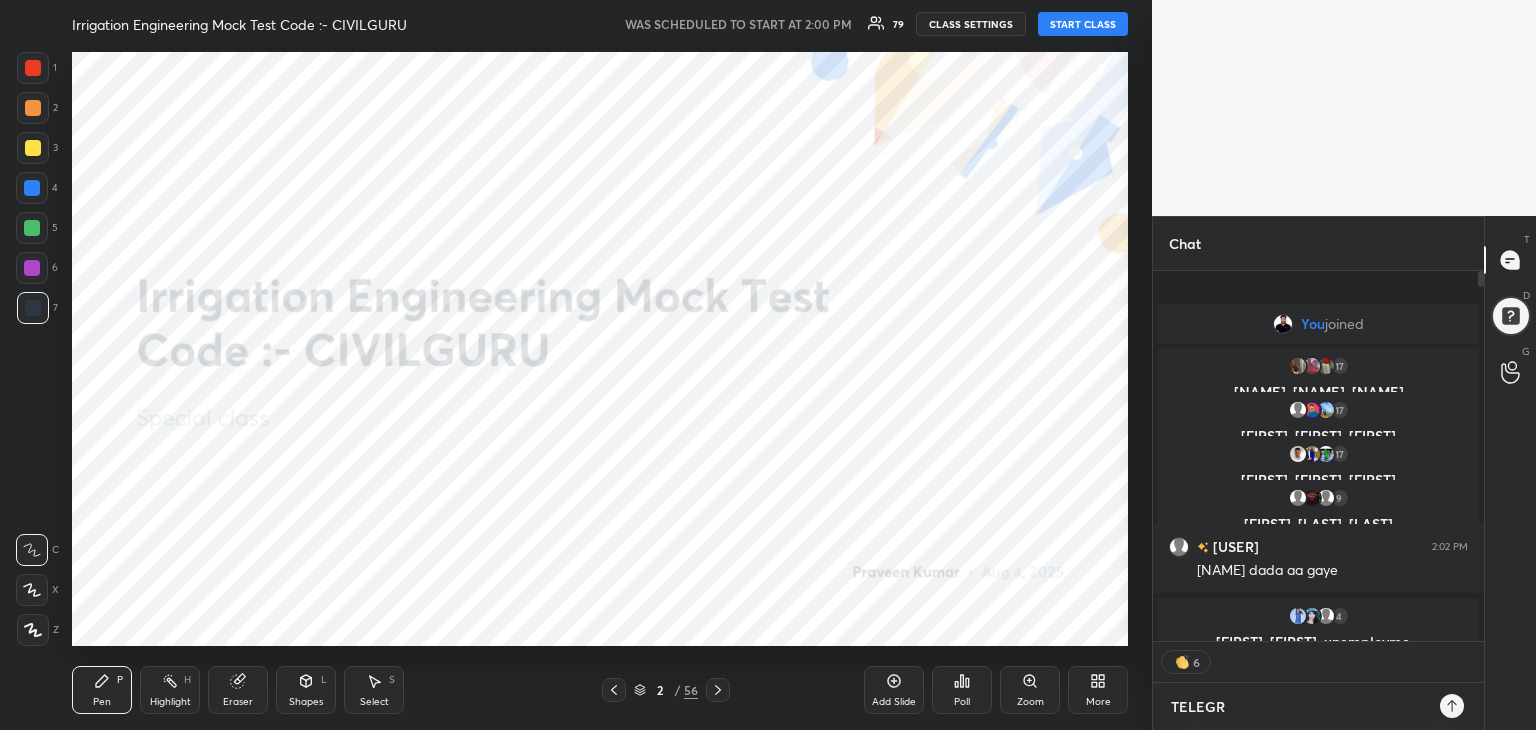 type on "TELEGRA" 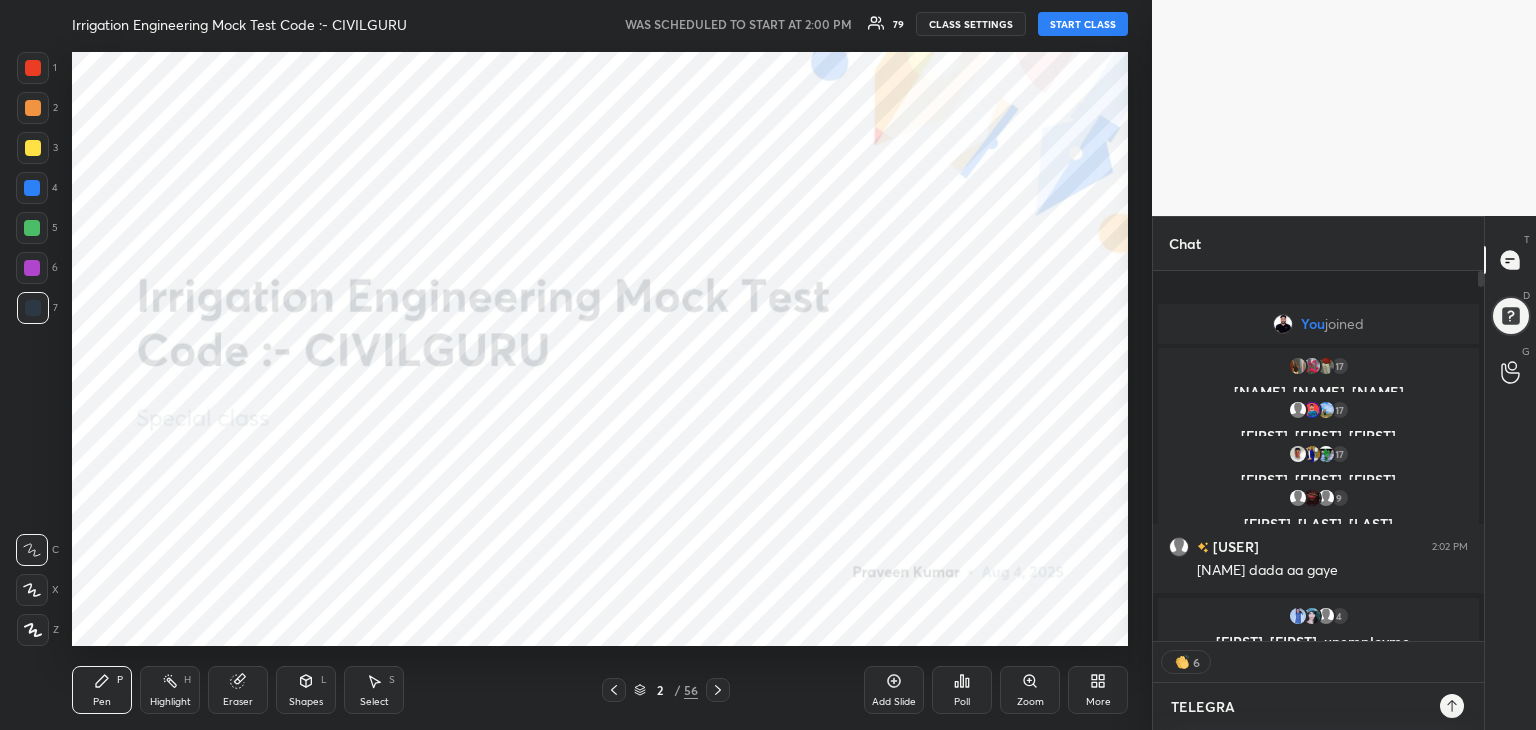 type on "TELEGRAN" 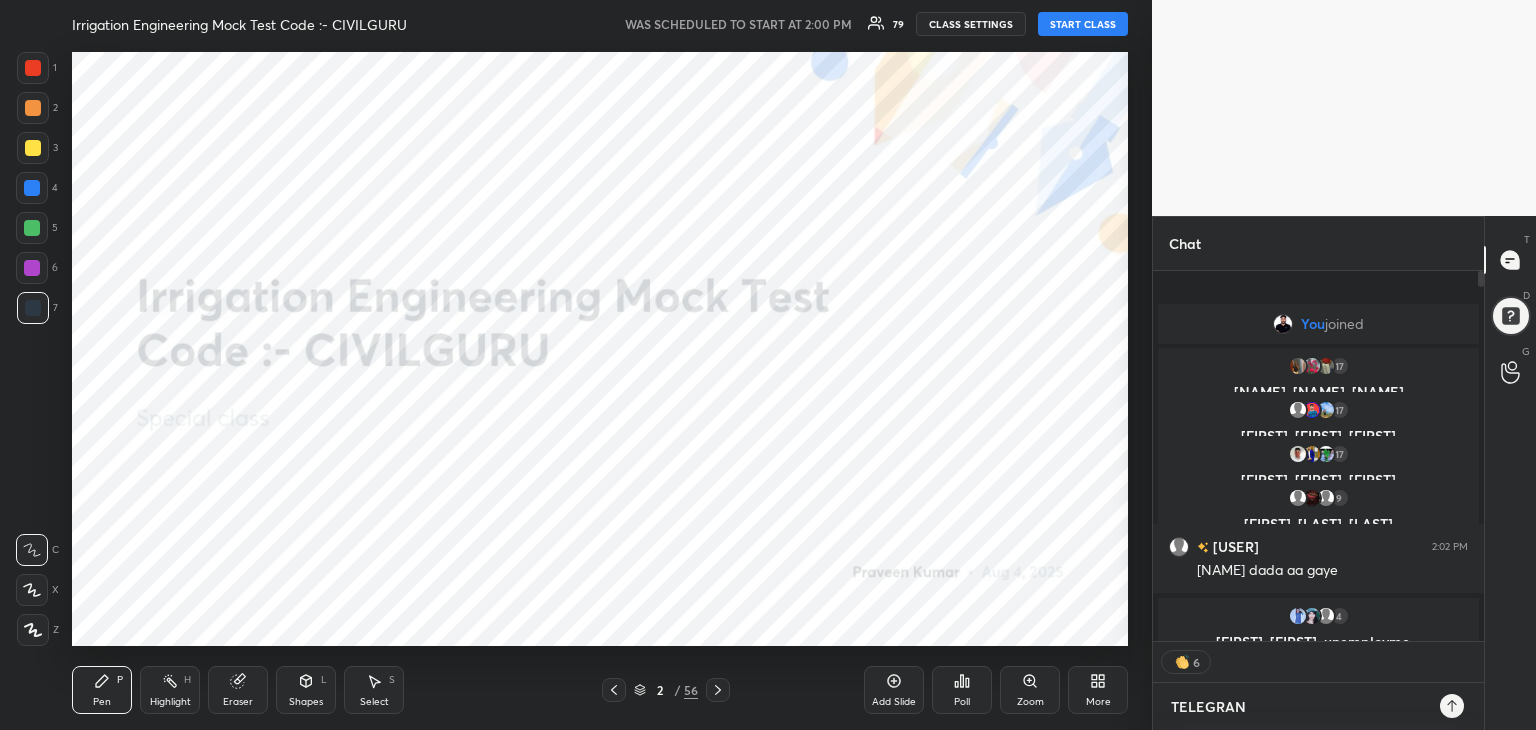 type on "x" 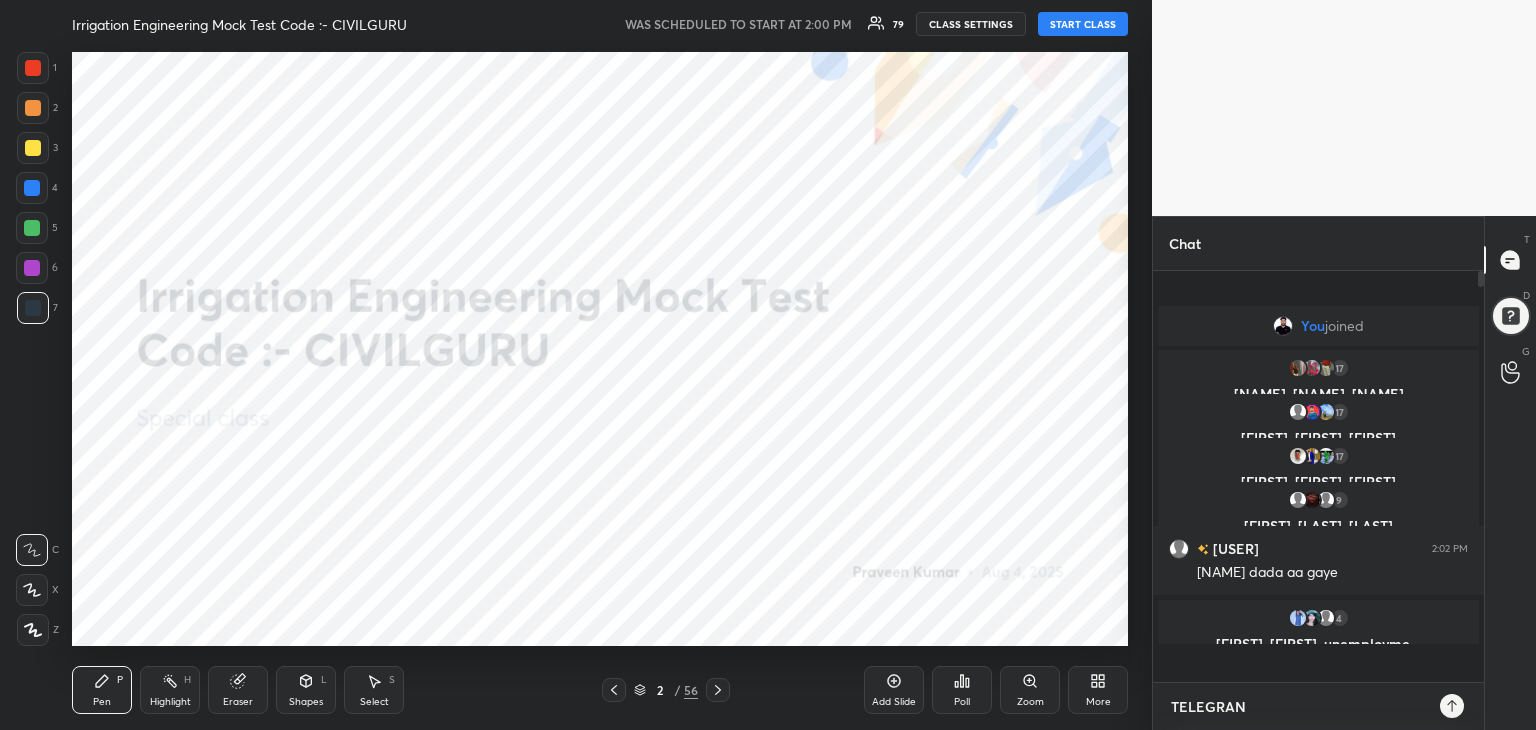 scroll, scrollTop: 6, scrollLeft: 6, axis: both 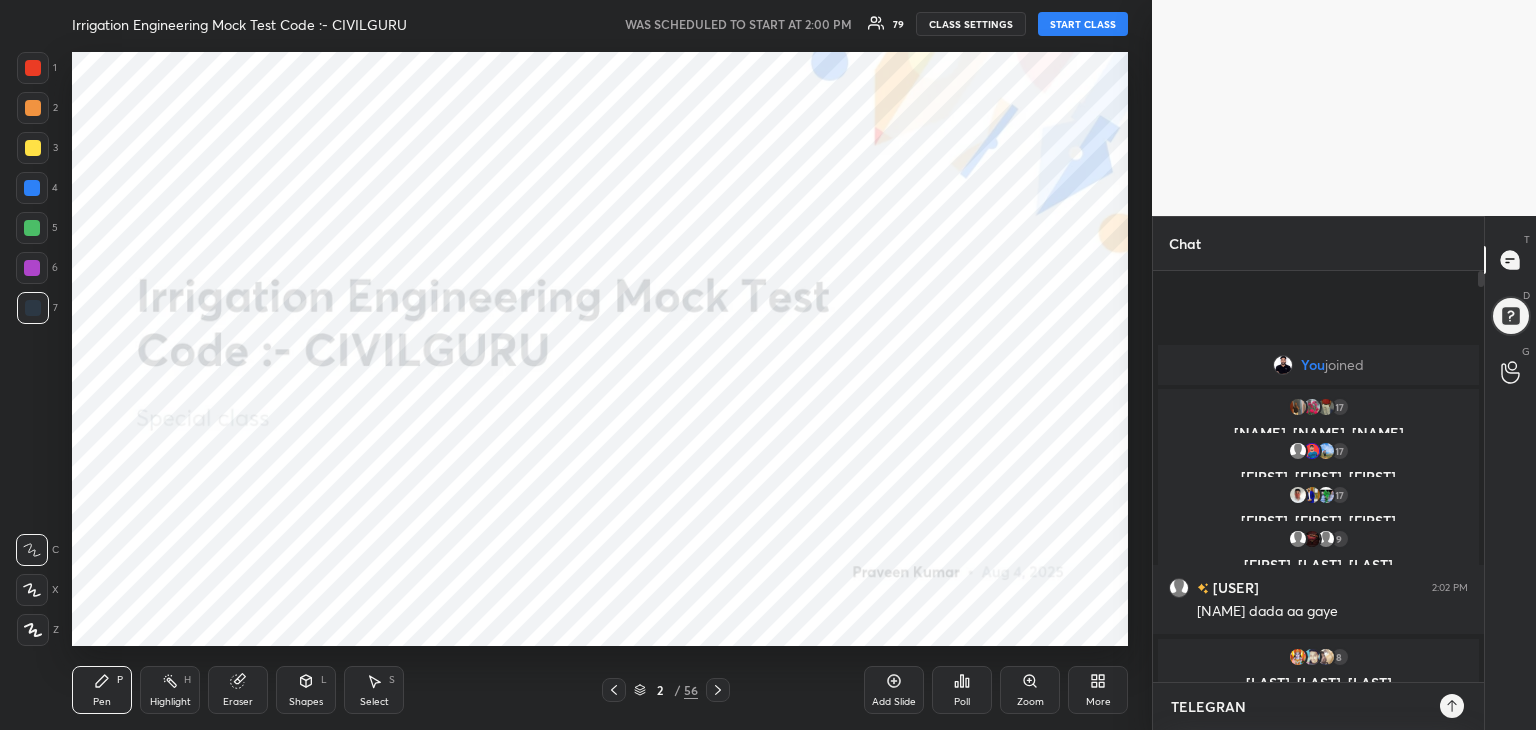 type on "TELEGRA" 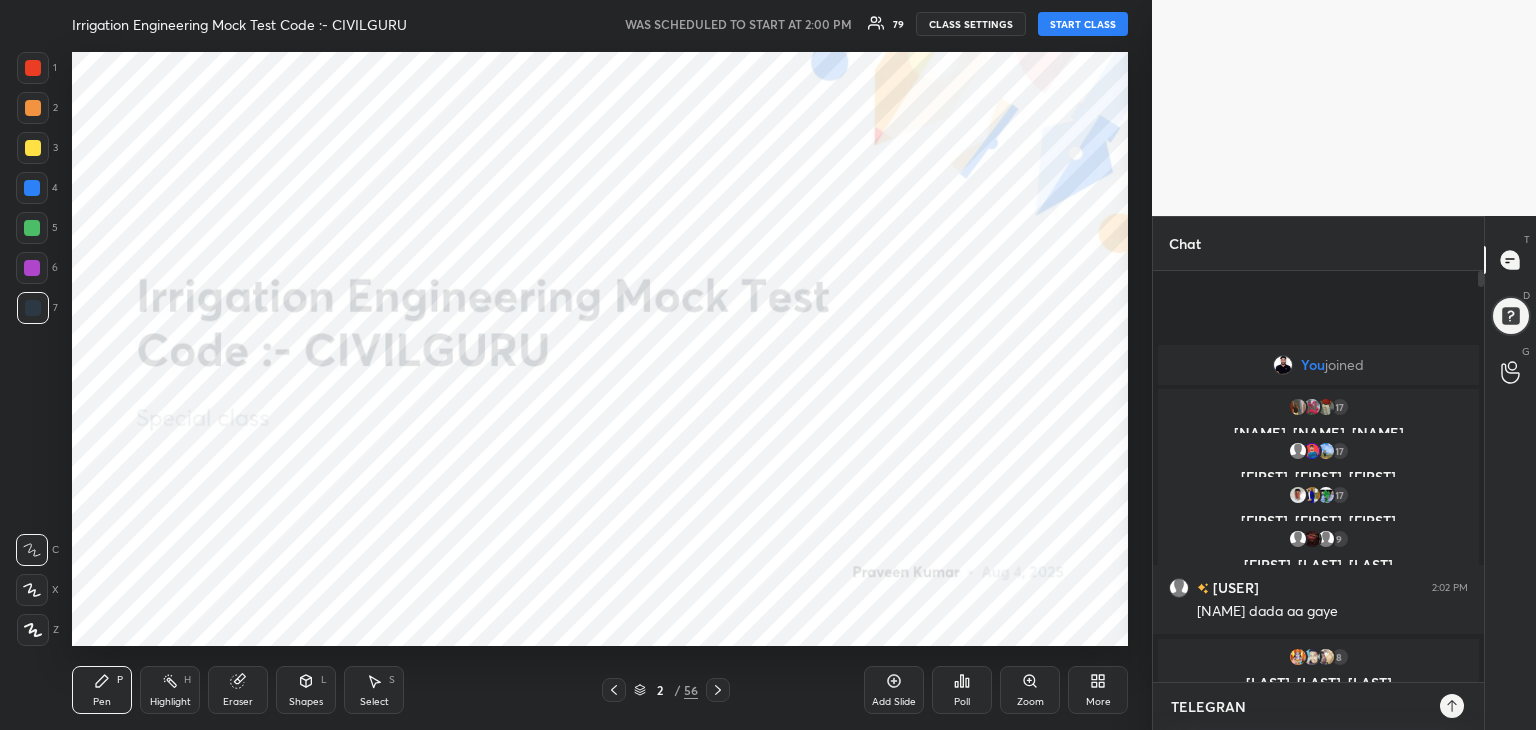type on "x" 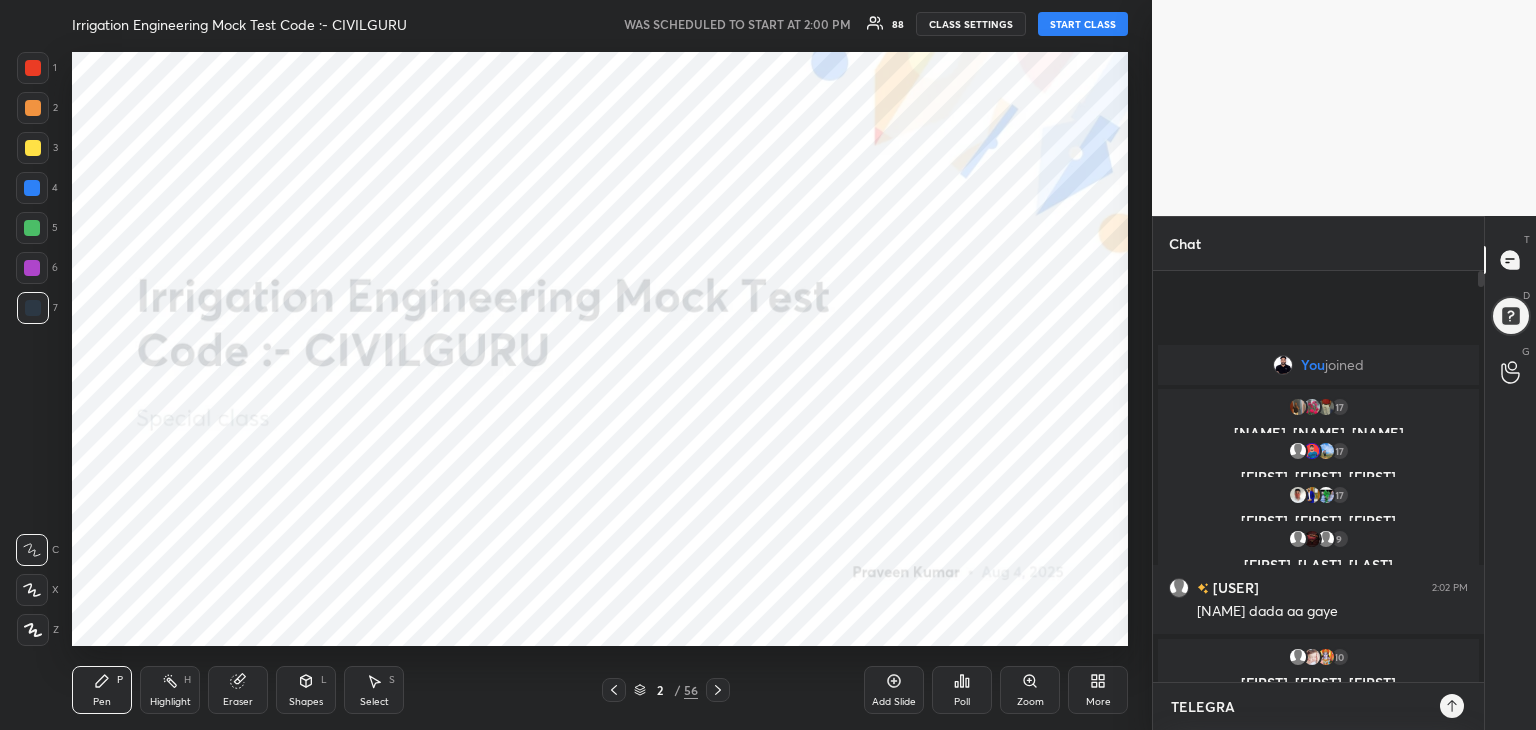 type on "TELEGRAM" 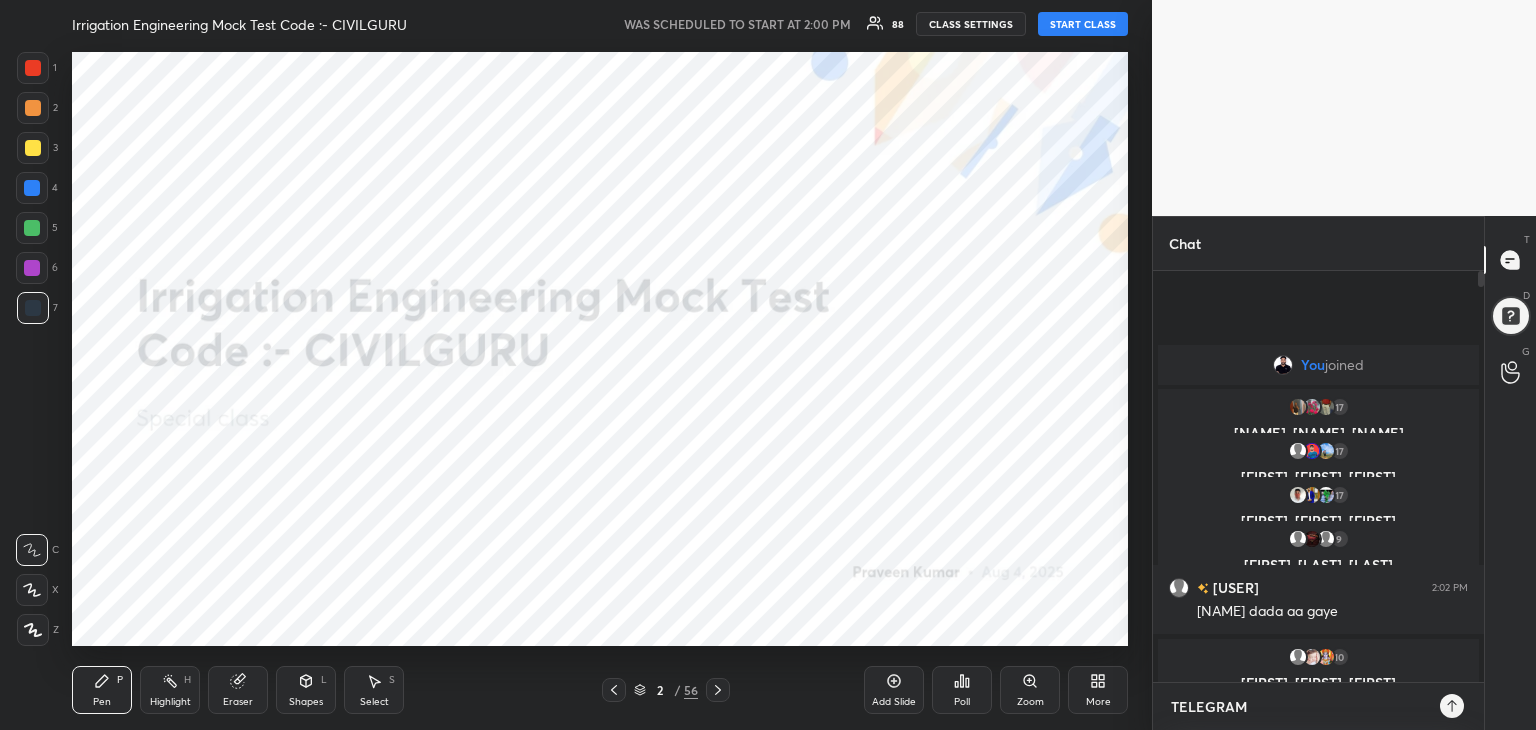 type on "TELEGRAM" 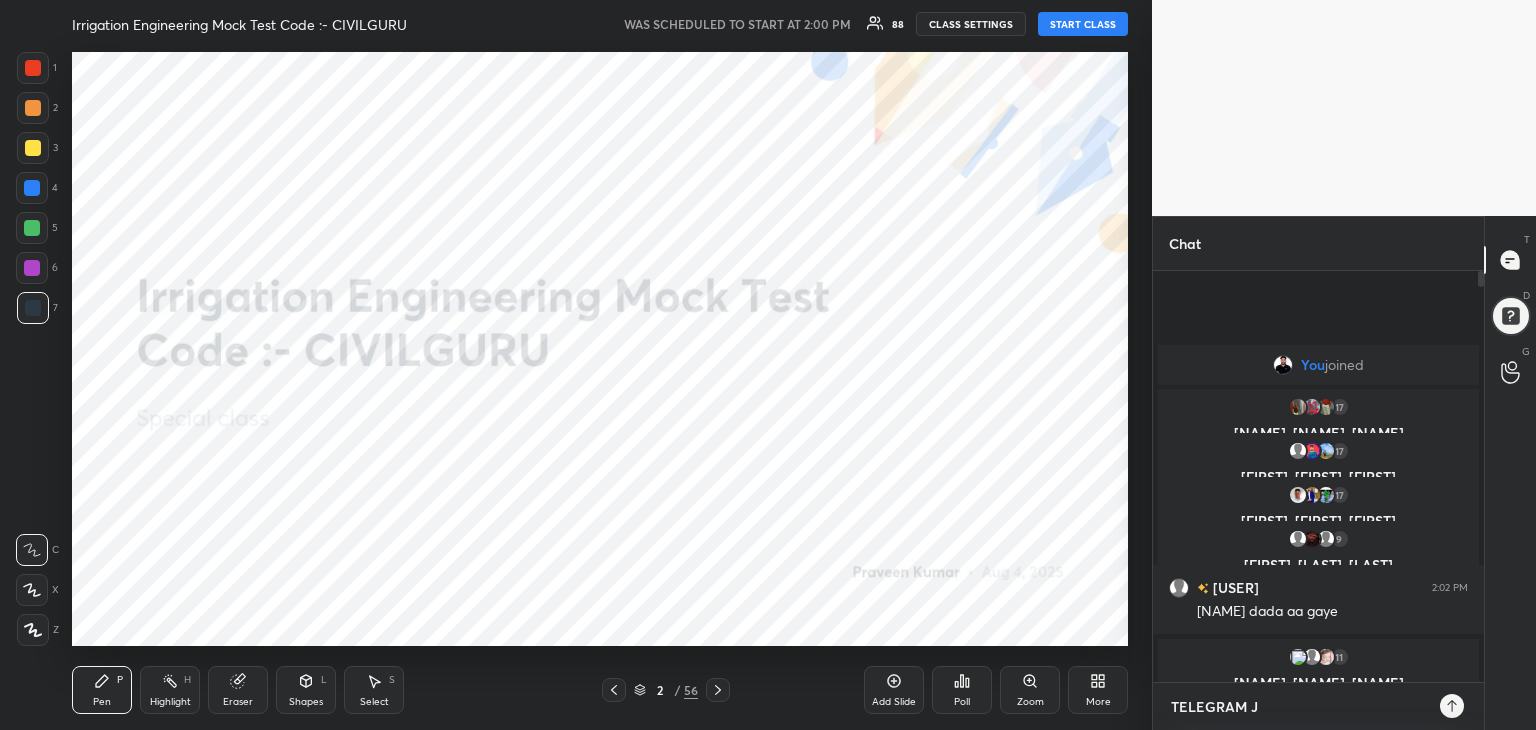 type on "TELEGRAM JO" 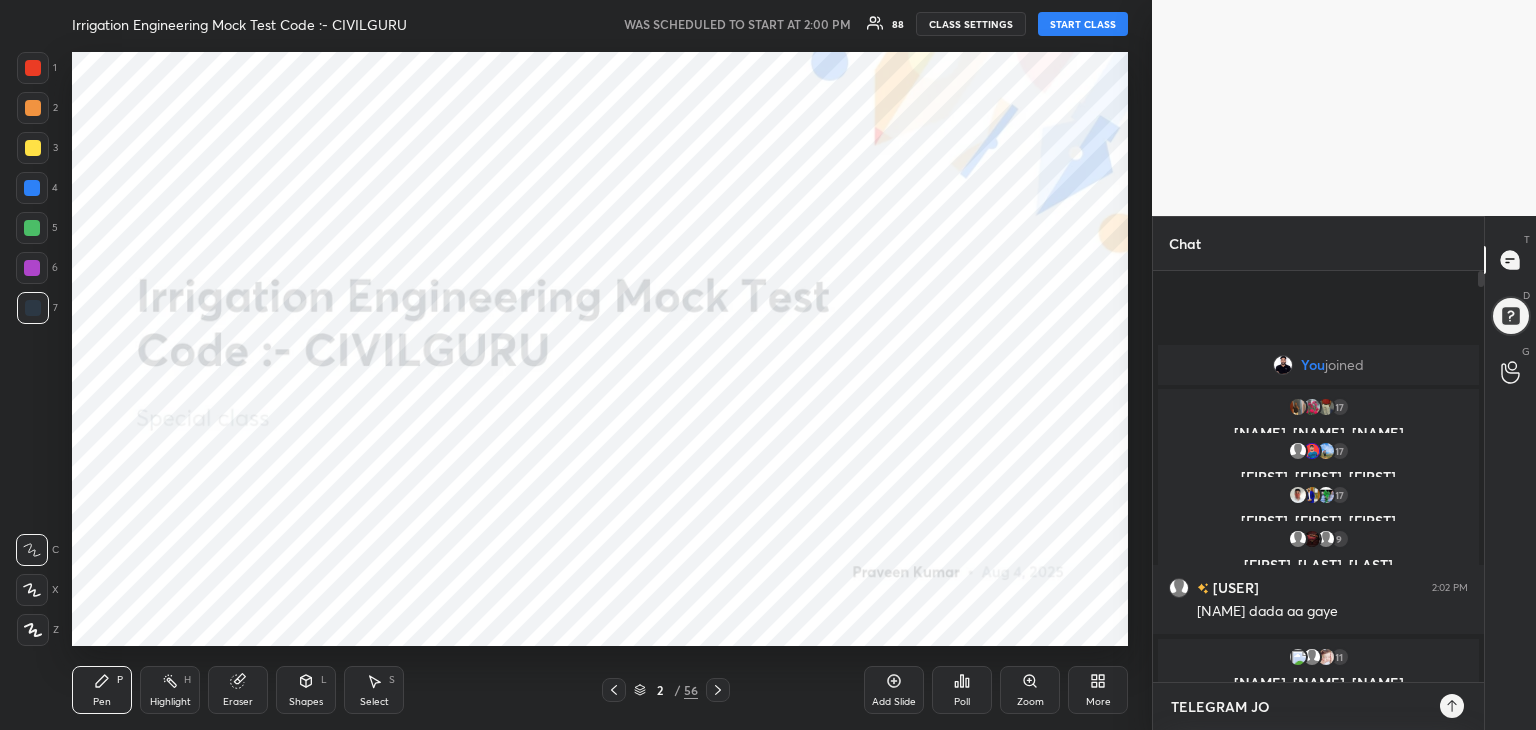 type on "x" 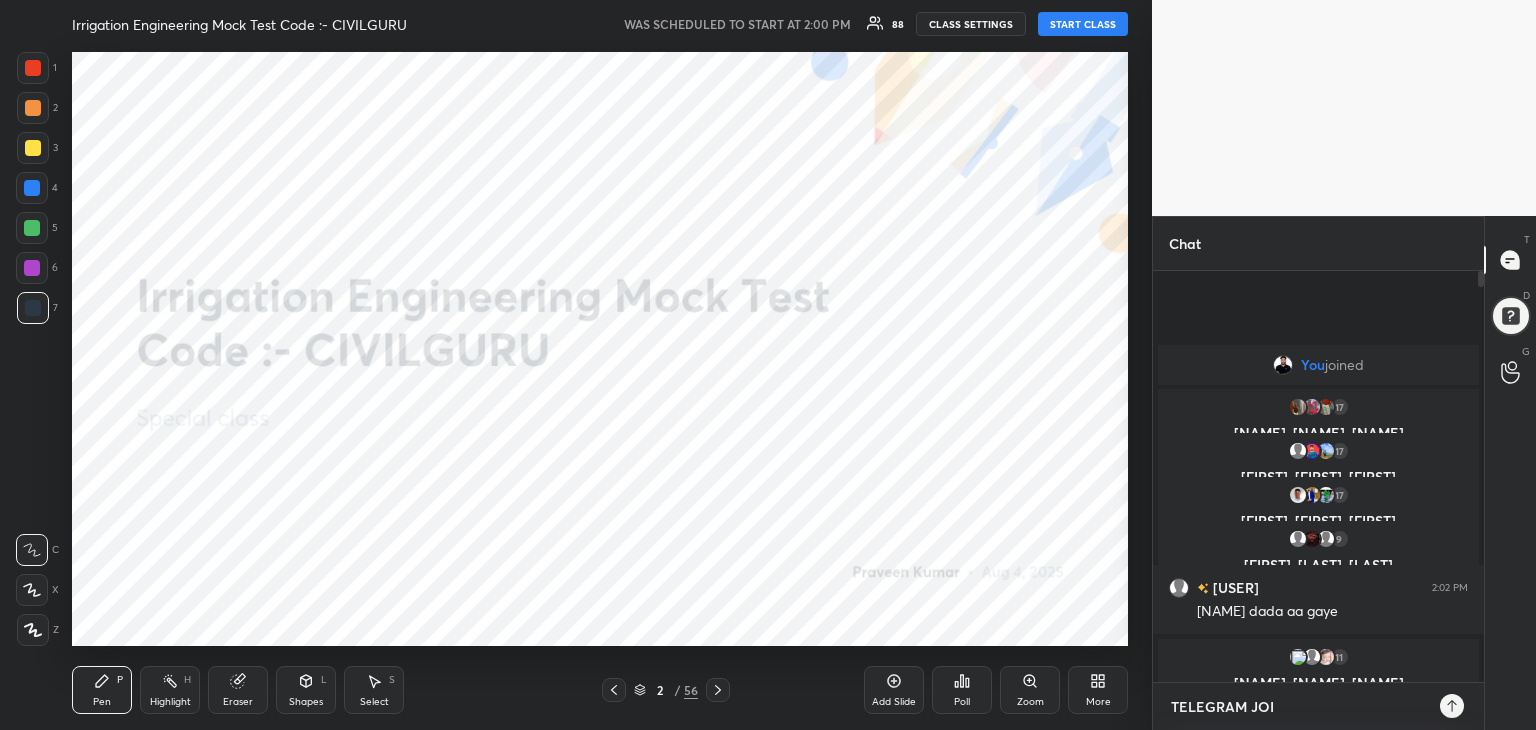 type on "TELEGRAM JOIN" 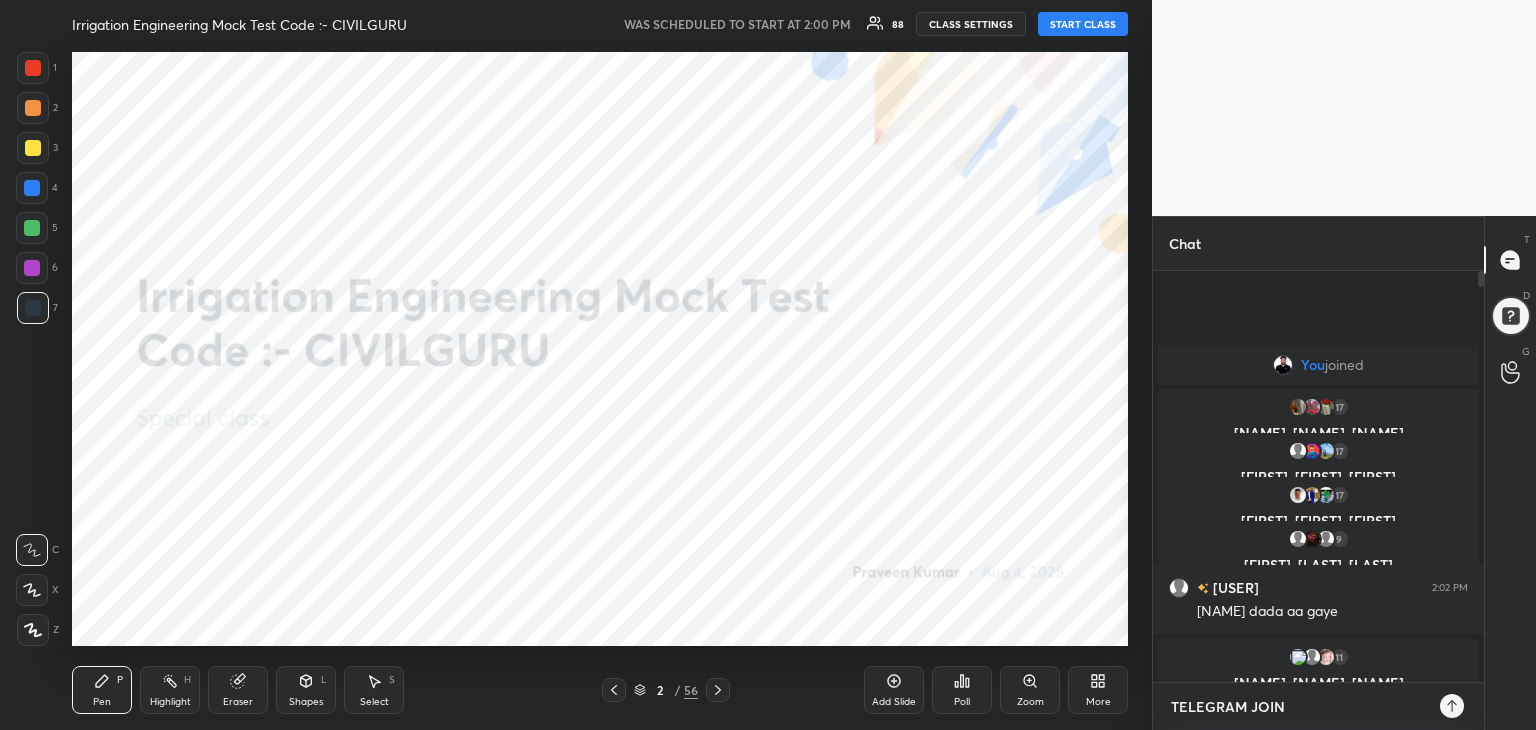 type on "TELEGRAM JOIN" 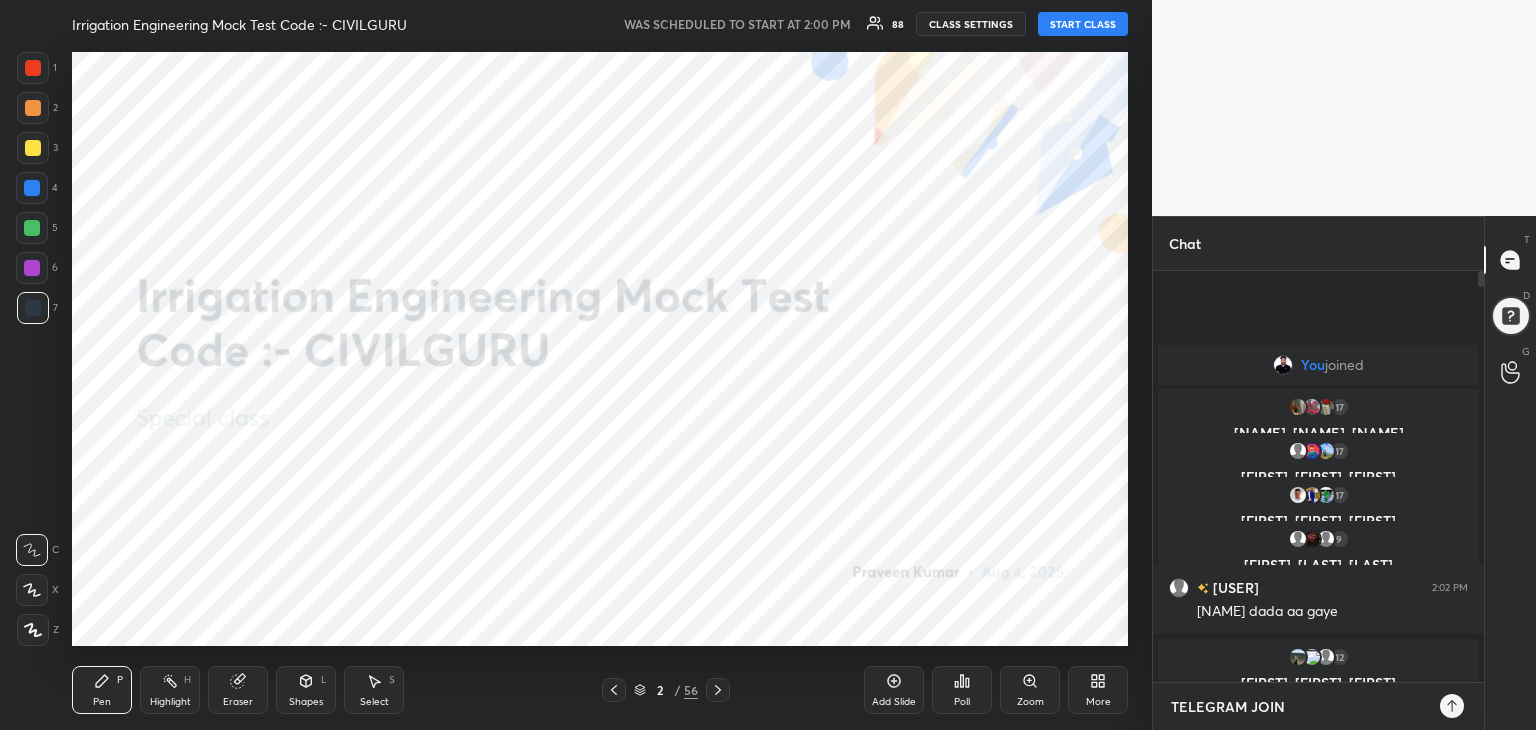 paste on "https://telegram.me/Praveenunacademy" 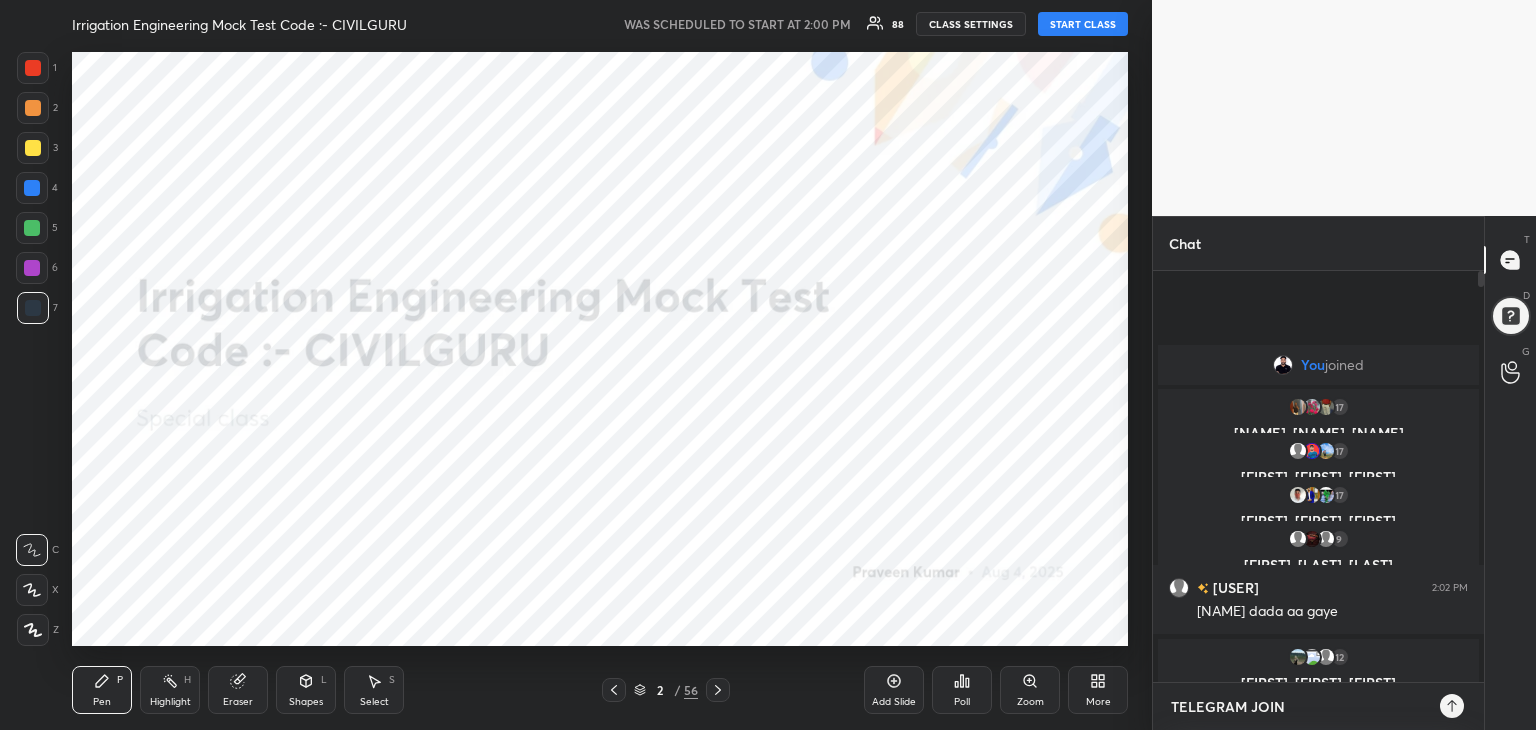 type on "TELEGRAM JOIN https://telegram.me/Praveenunacademy" 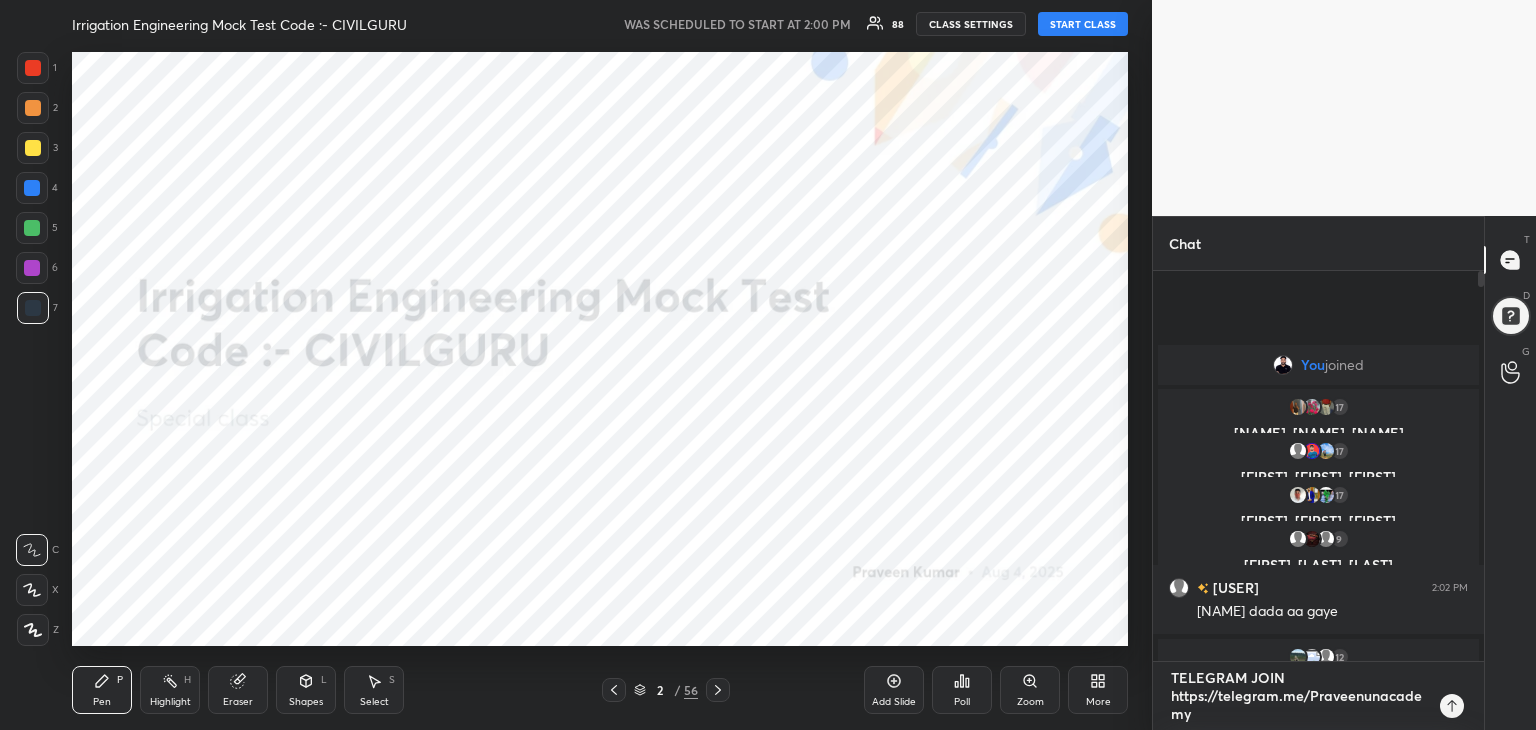 scroll, scrollTop: 0, scrollLeft: 0, axis: both 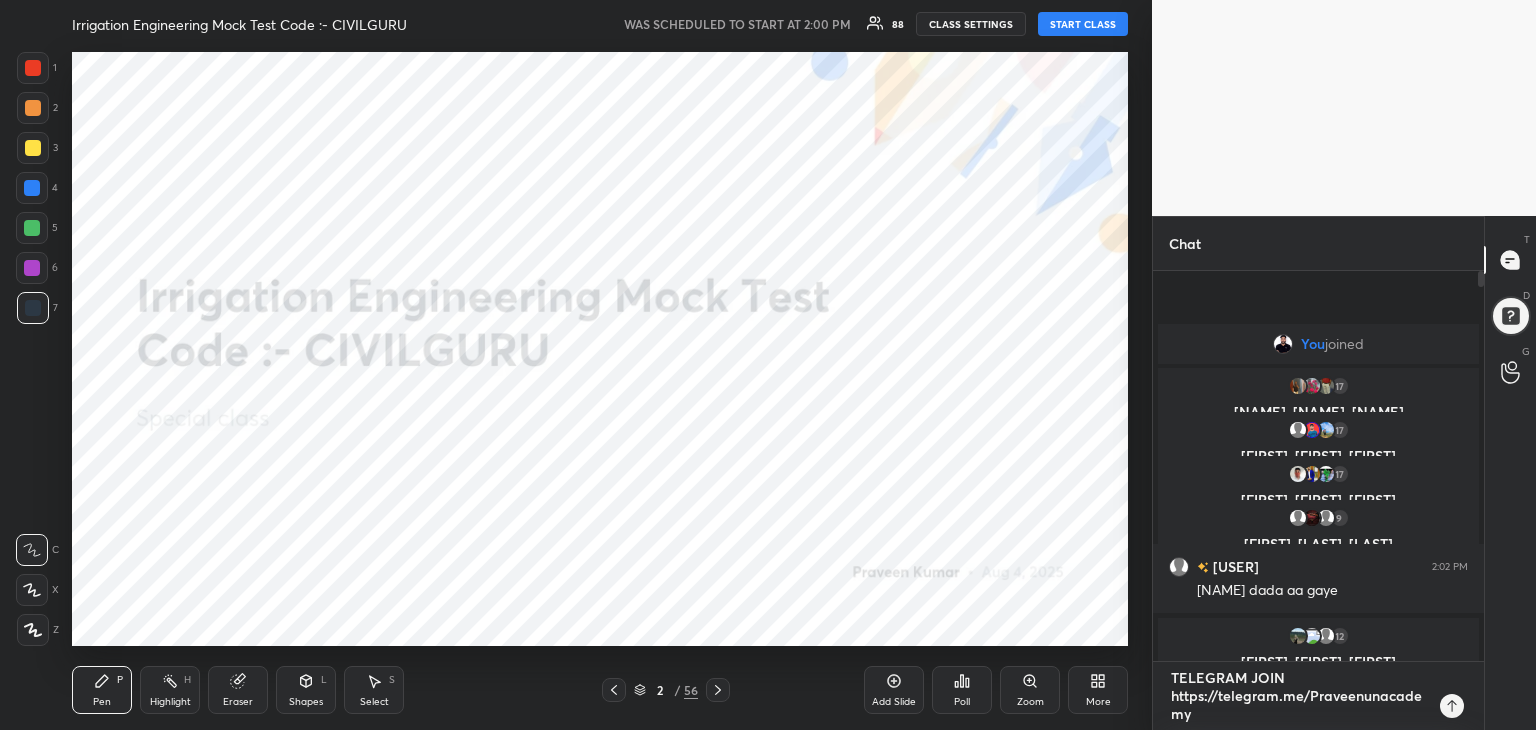 type 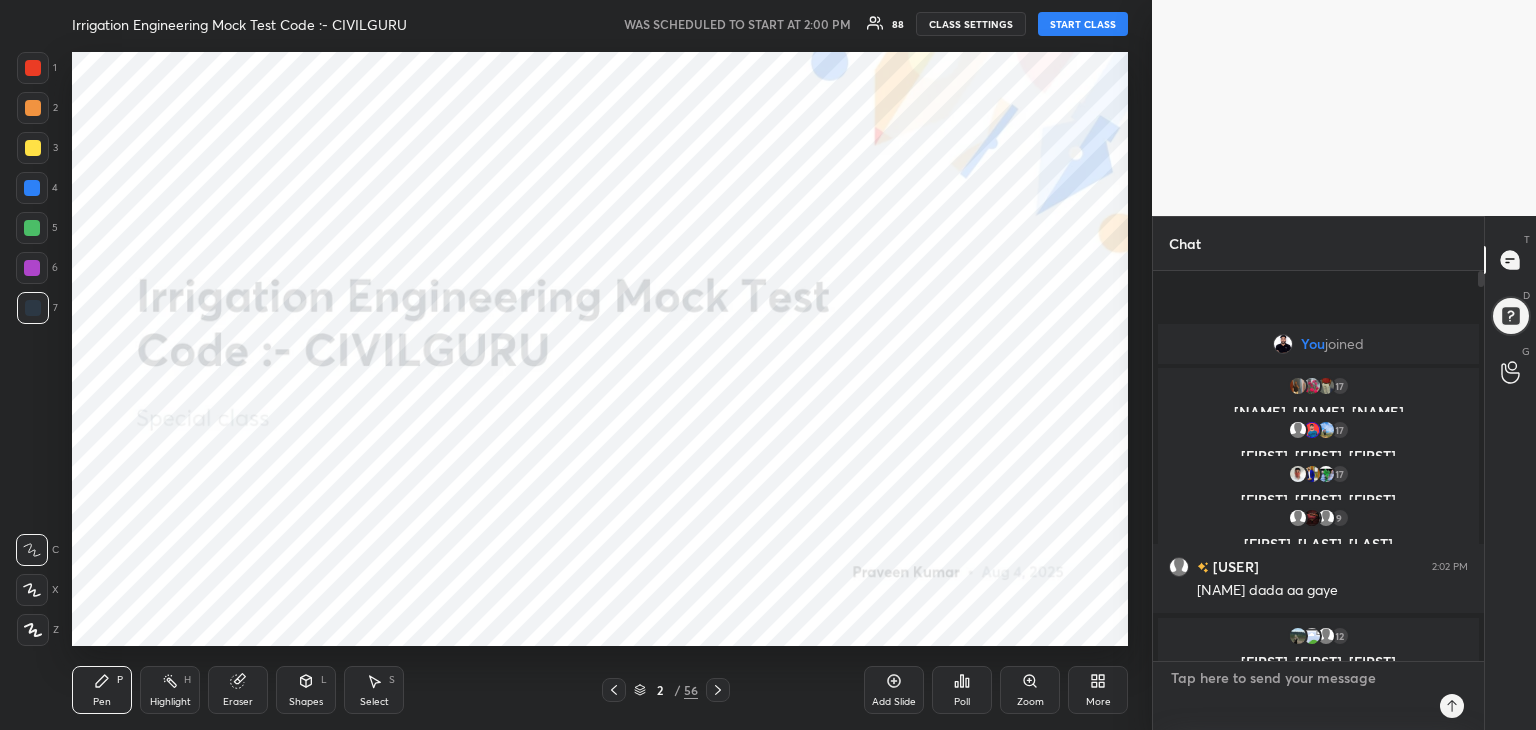 scroll, scrollTop: 6, scrollLeft: 6, axis: both 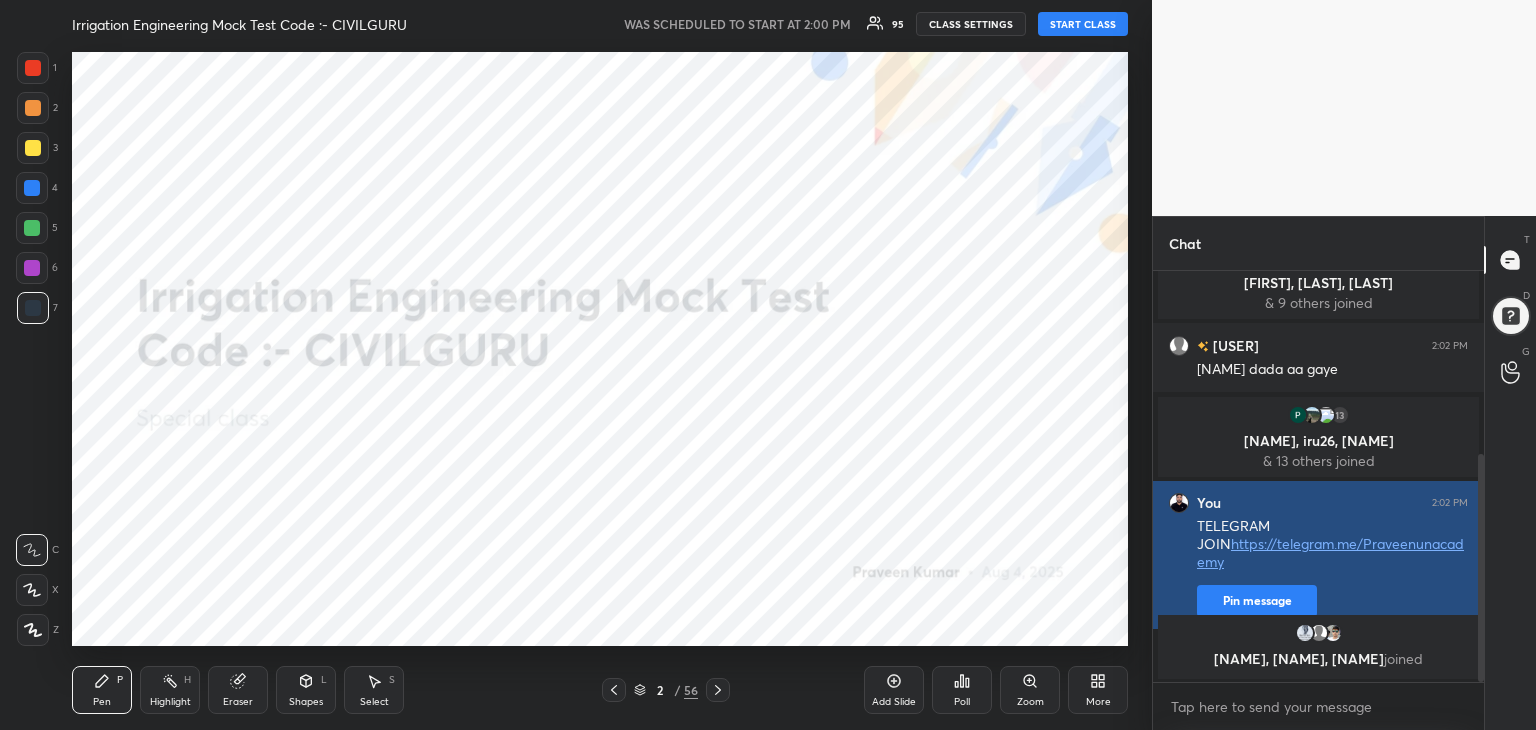 click on "Pin message" at bounding box center (1257, 601) 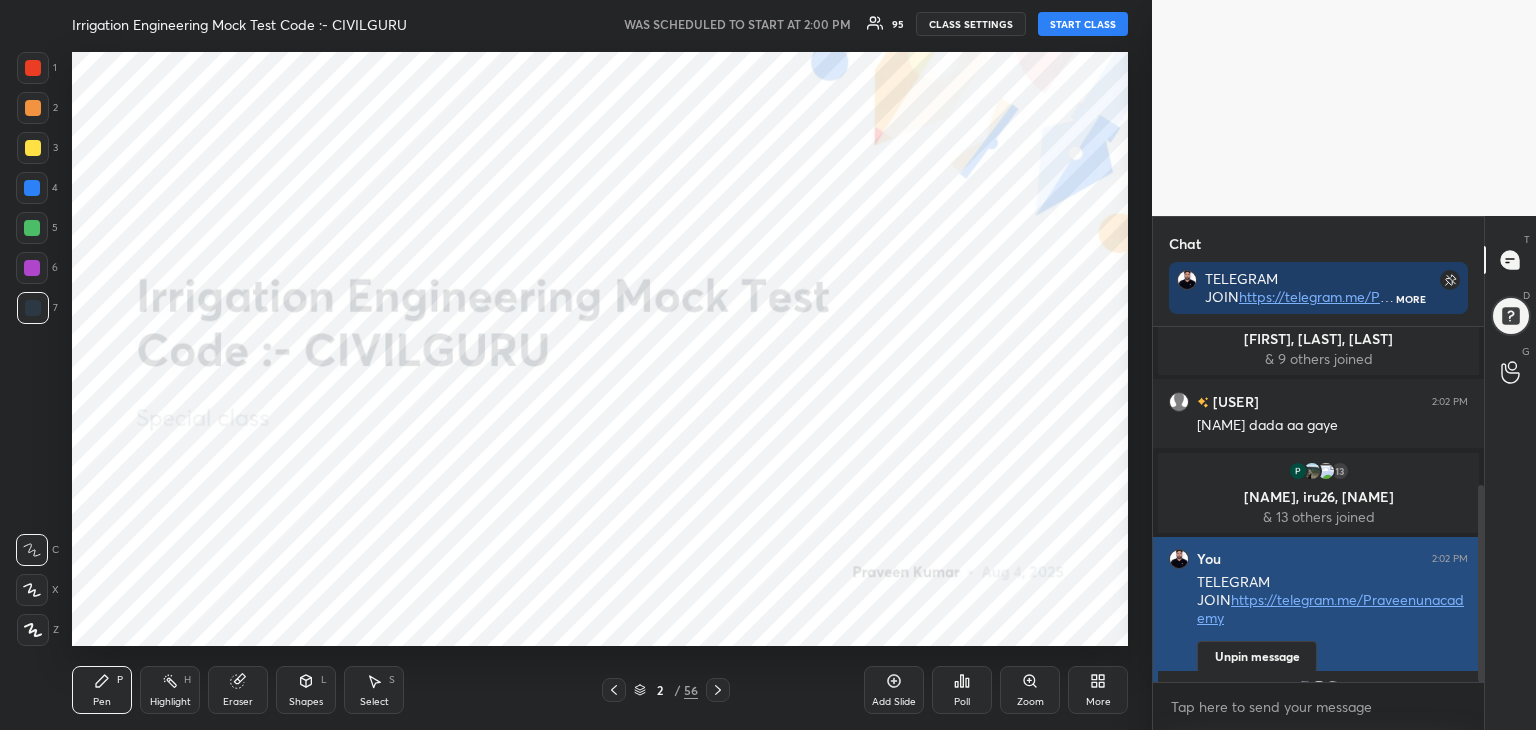 scroll, scrollTop: 349, scrollLeft: 325, axis: both 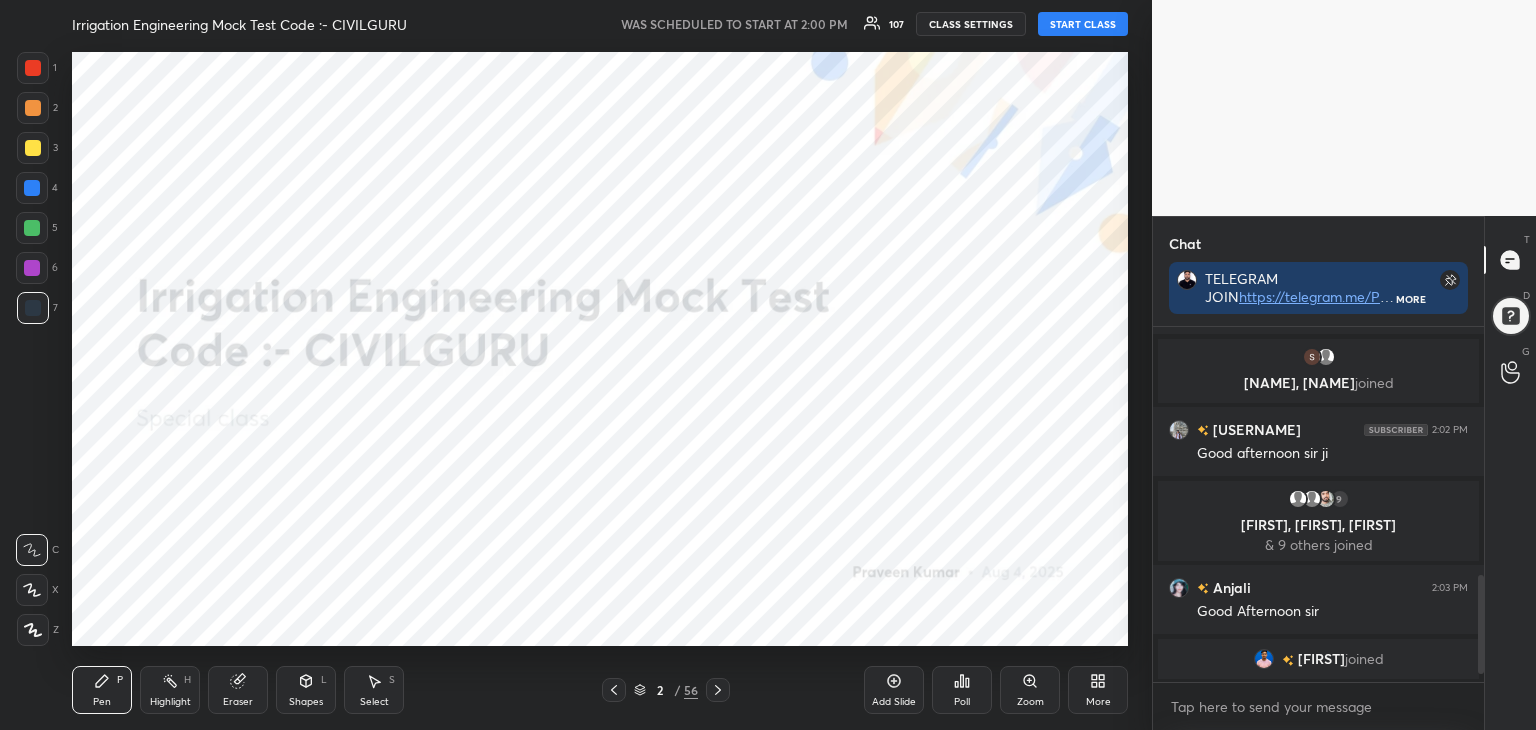 click on "START CLASS" at bounding box center (1083, 24) 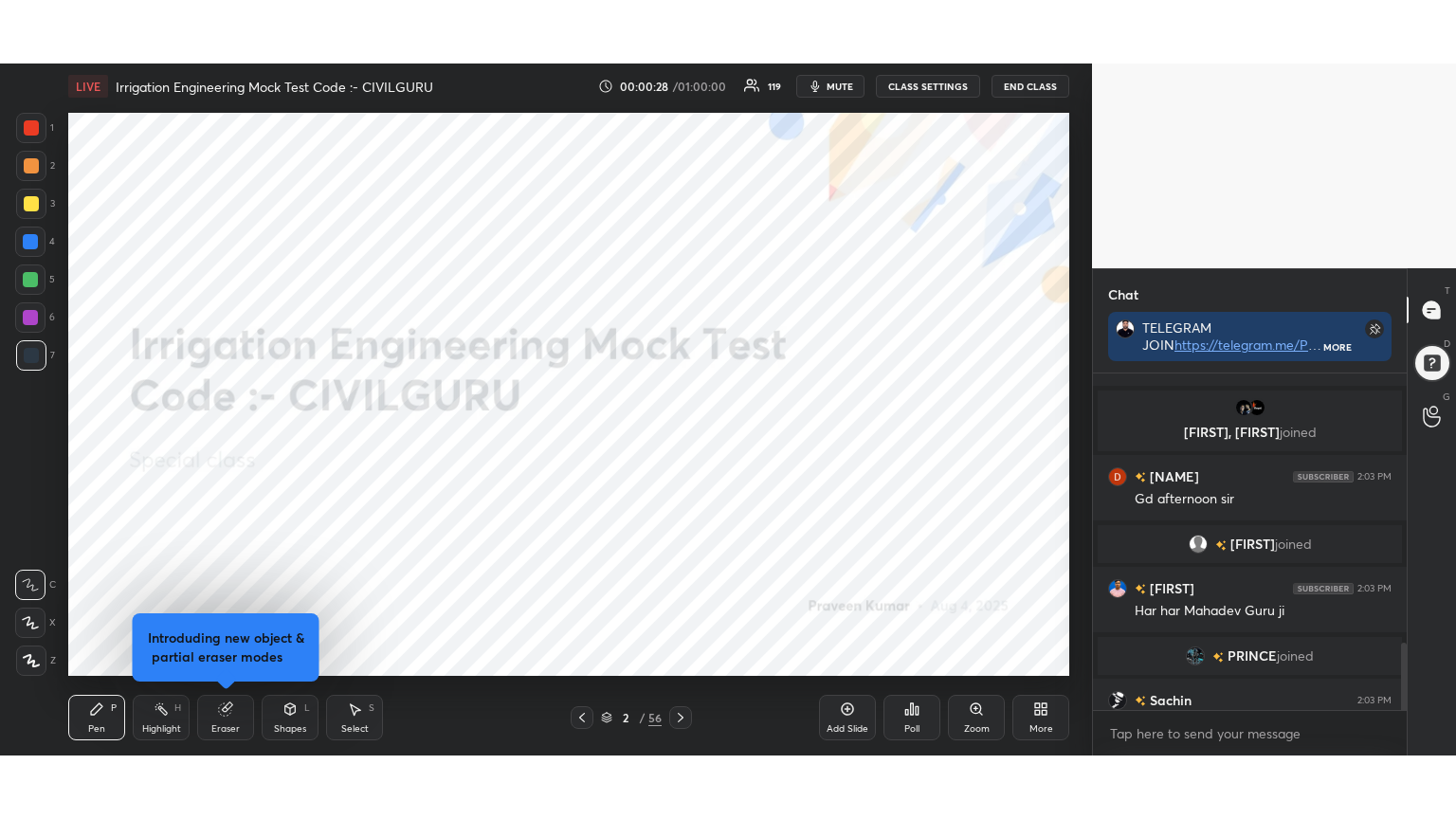 scroll, scrollTop: 1357, scrollLeft: 0, axis: vertical 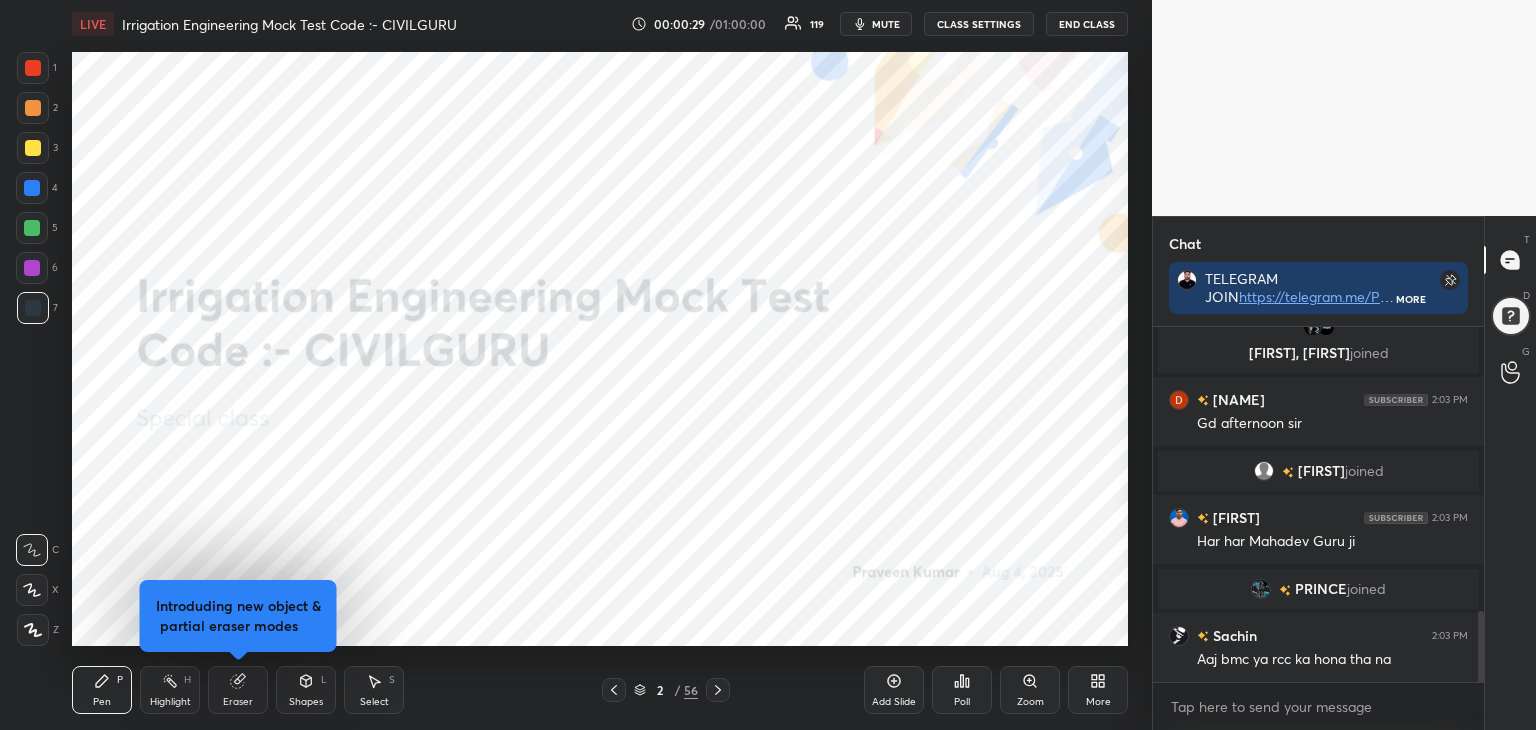 click 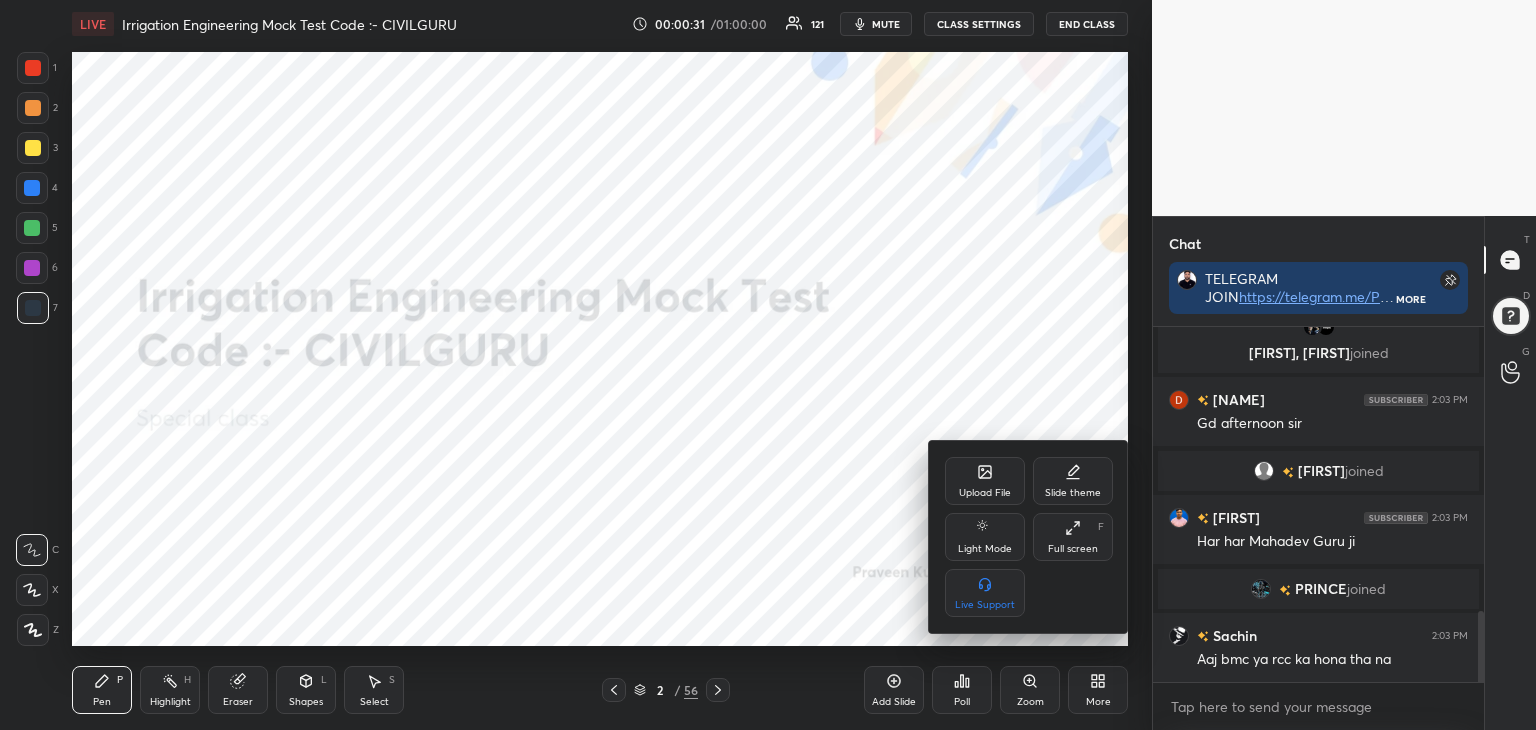 click on "Full screen F" at bounding box center (1073, 537) 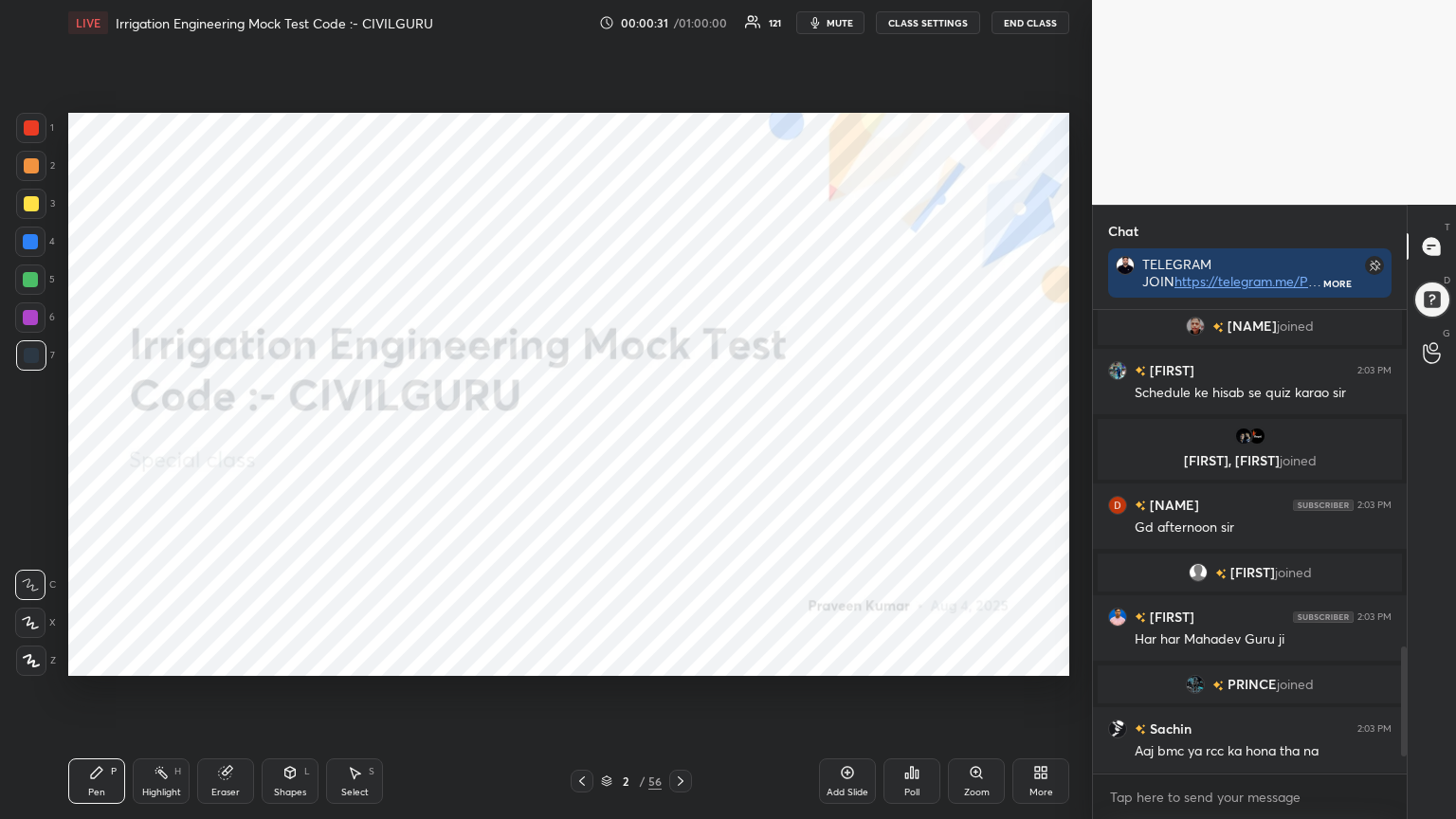 scroll, scrollTop: 94094, scrollLeft: 93776, axis: both 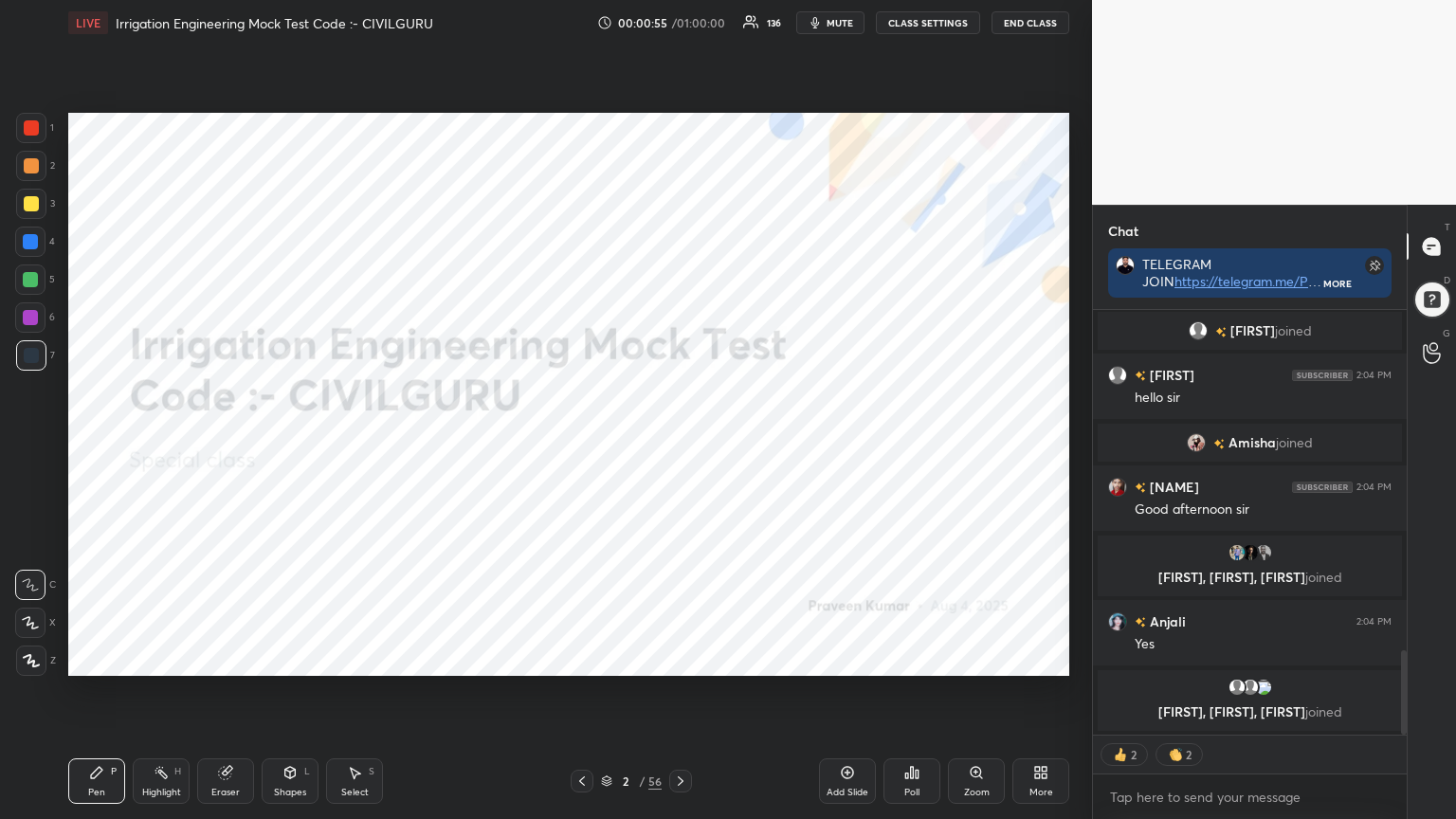 click 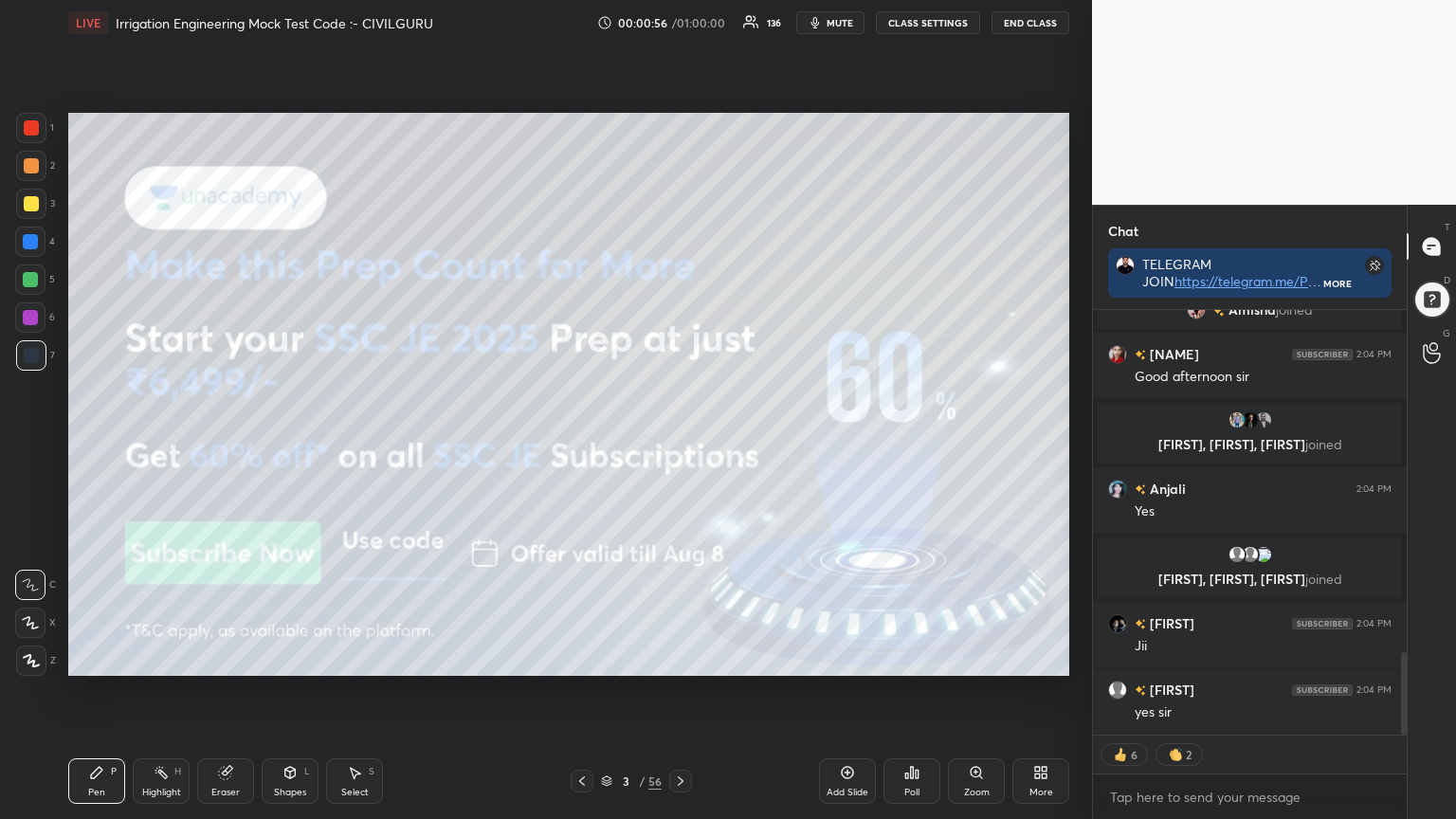 scroll, scrollTop: 1750, scrollLeft: 0, axis: vertical 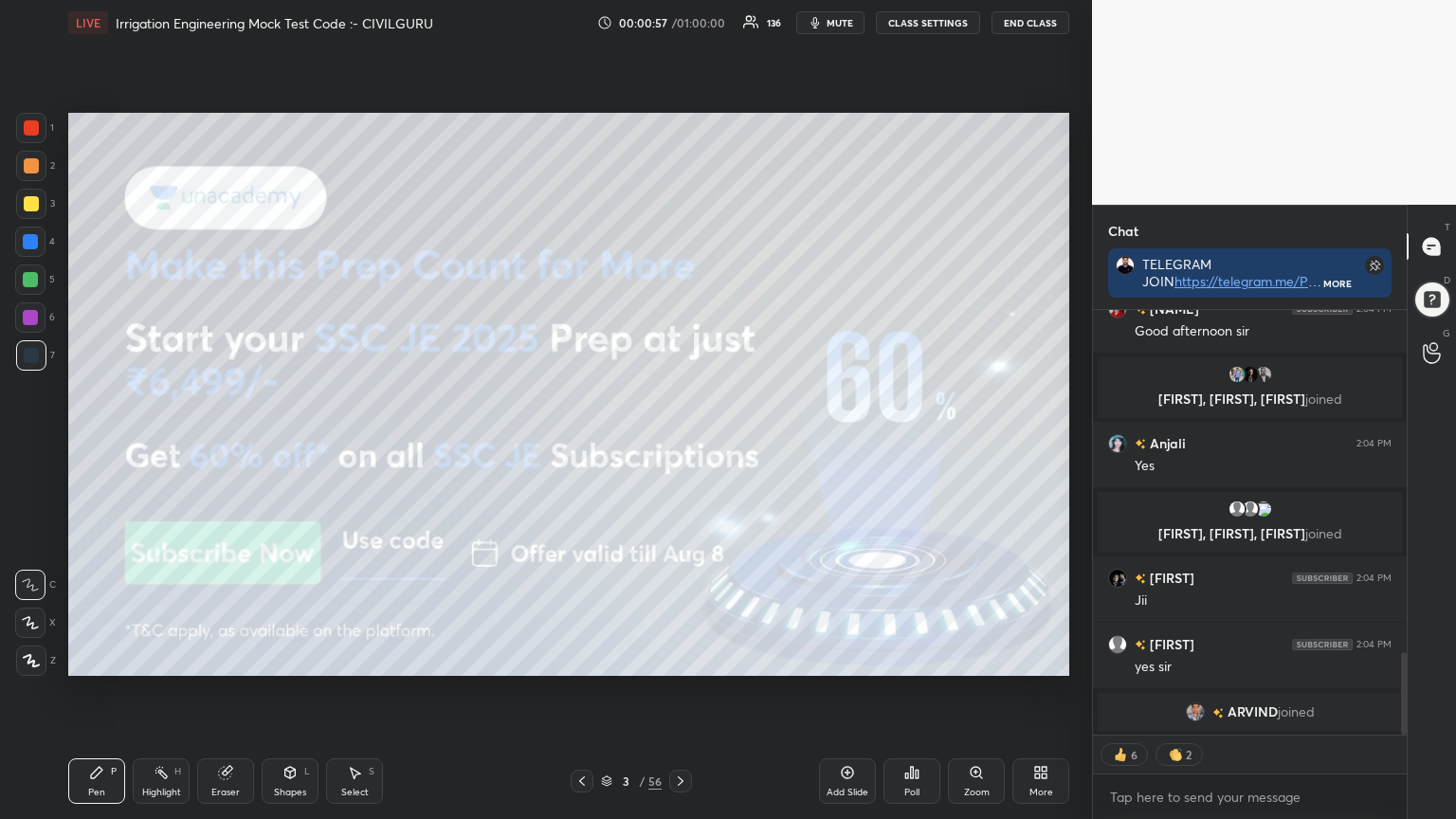 click at bounding box center (31, 128) 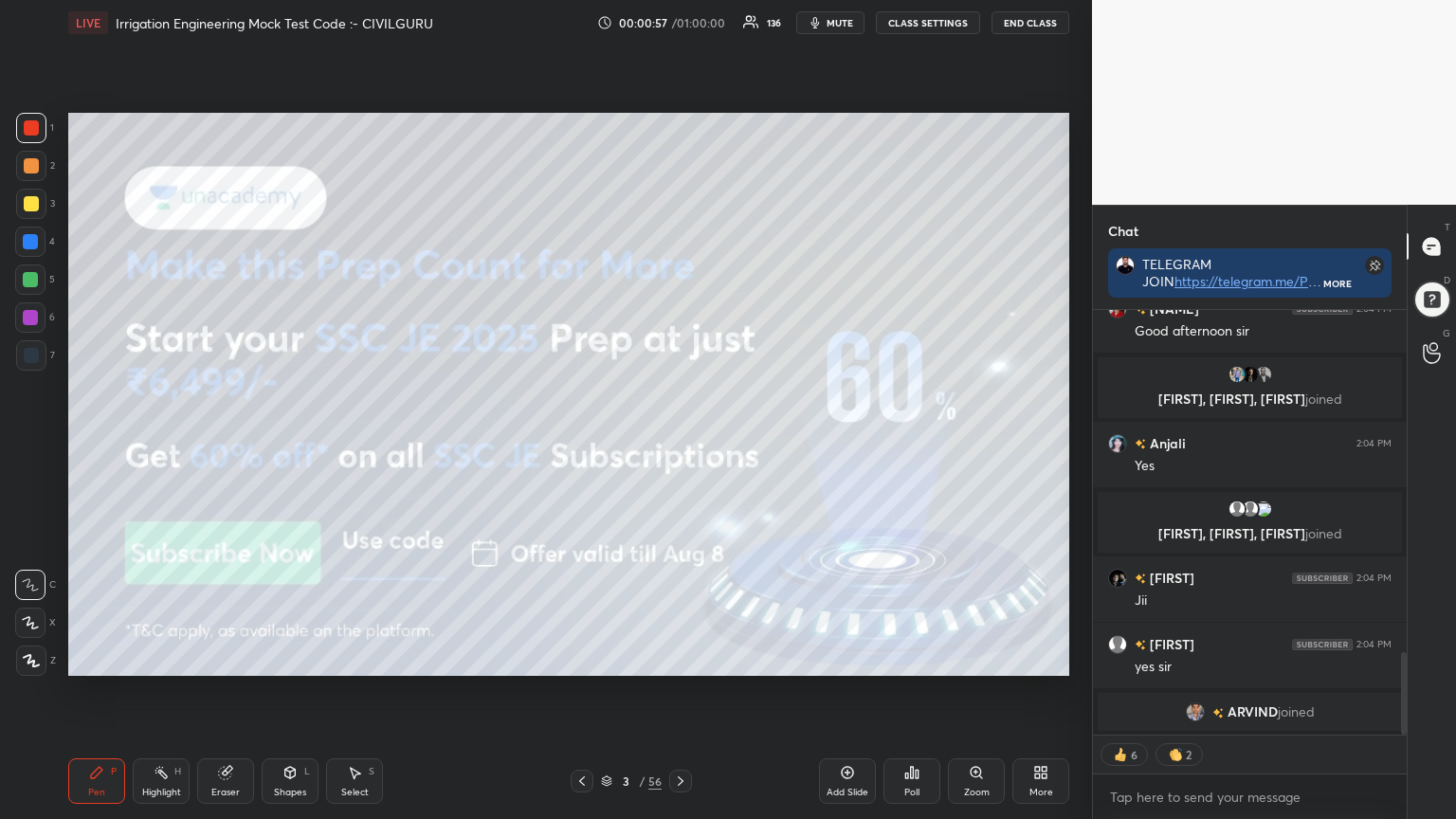 scroll, scrollTop: 1816, scrollLeft: 0, axis: vertical 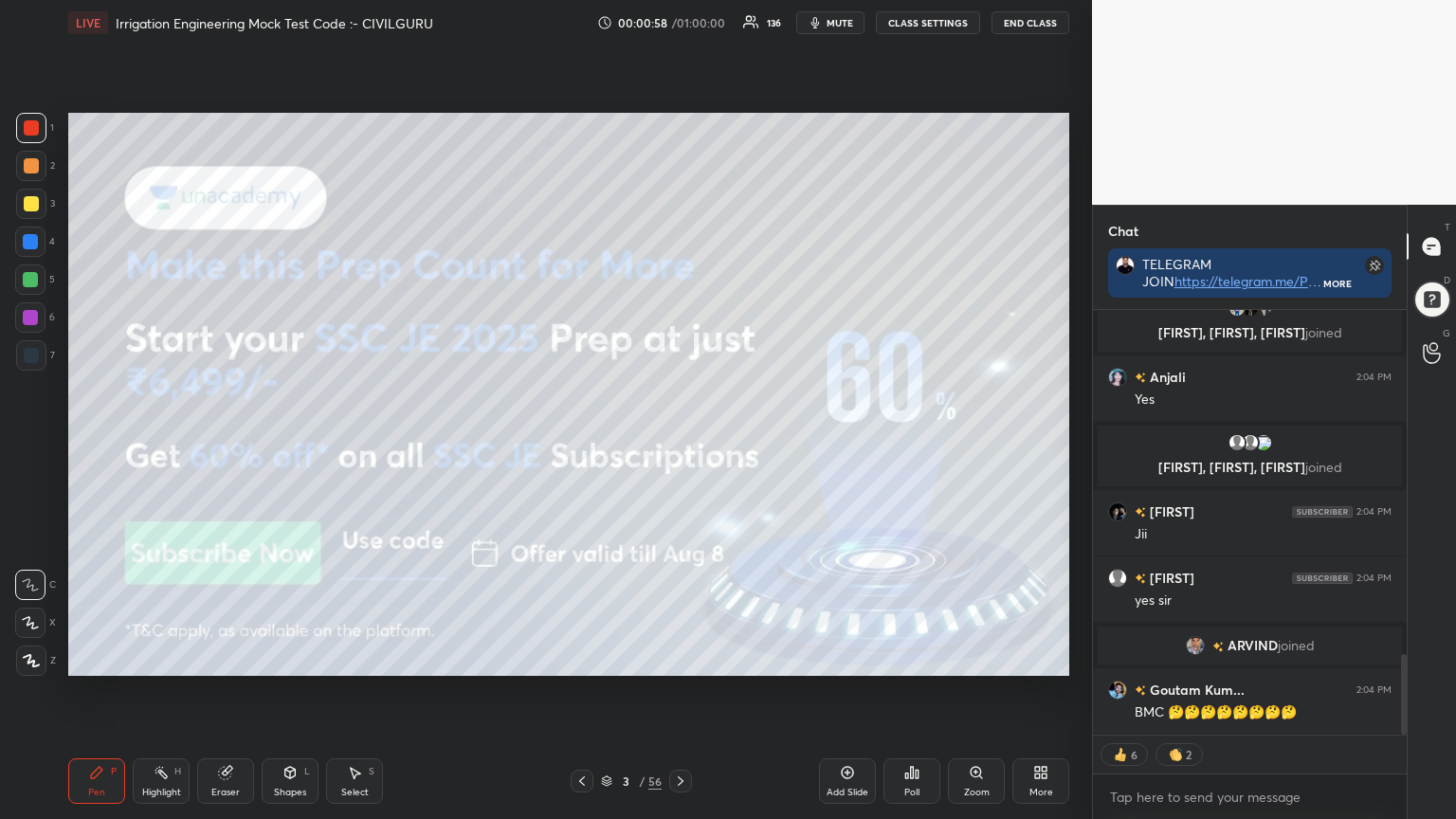 click at bounding box center (31, 661) 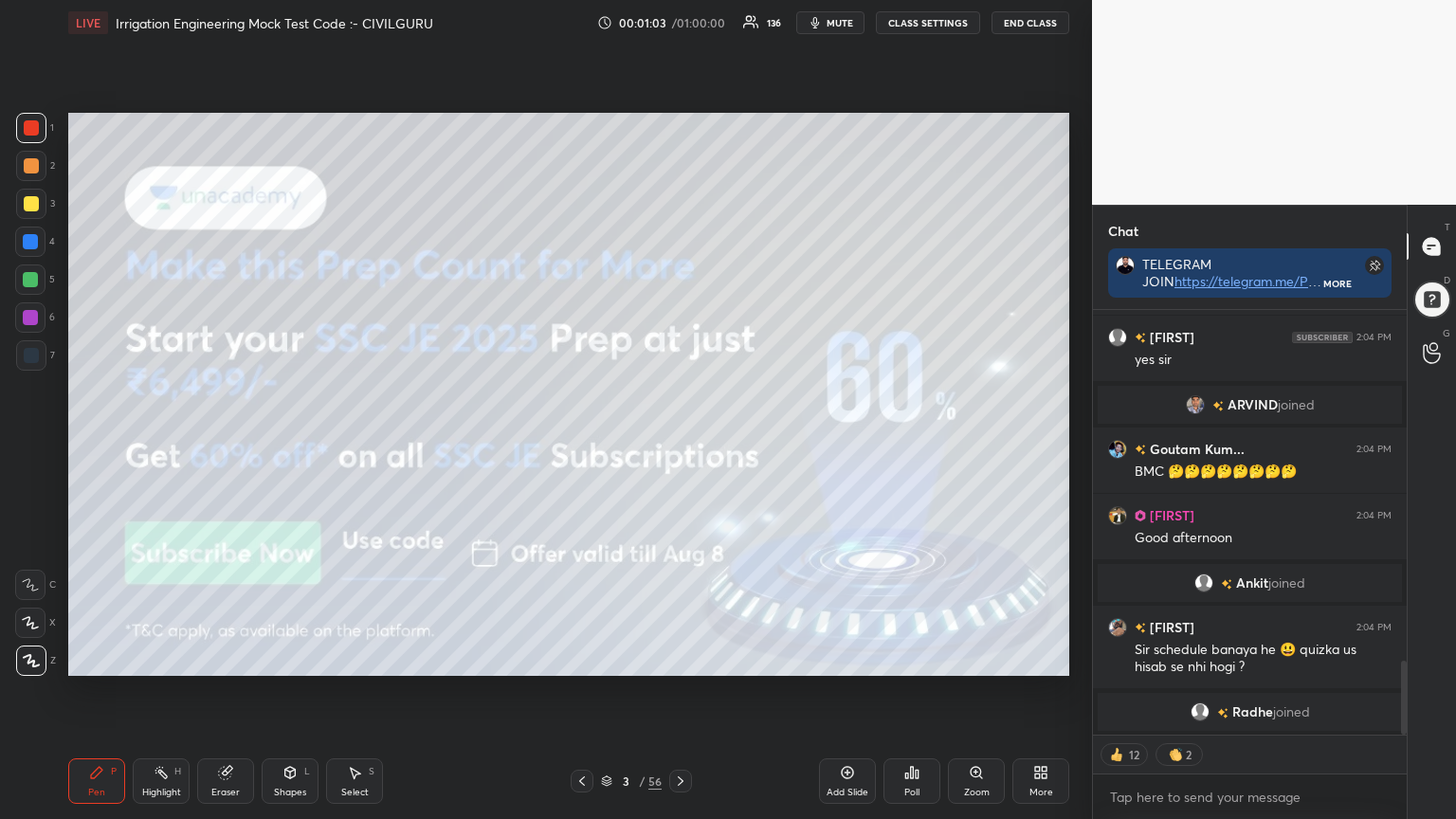 scroll, scrollTop: 2046, scrollLeft: 0, axis: vertical 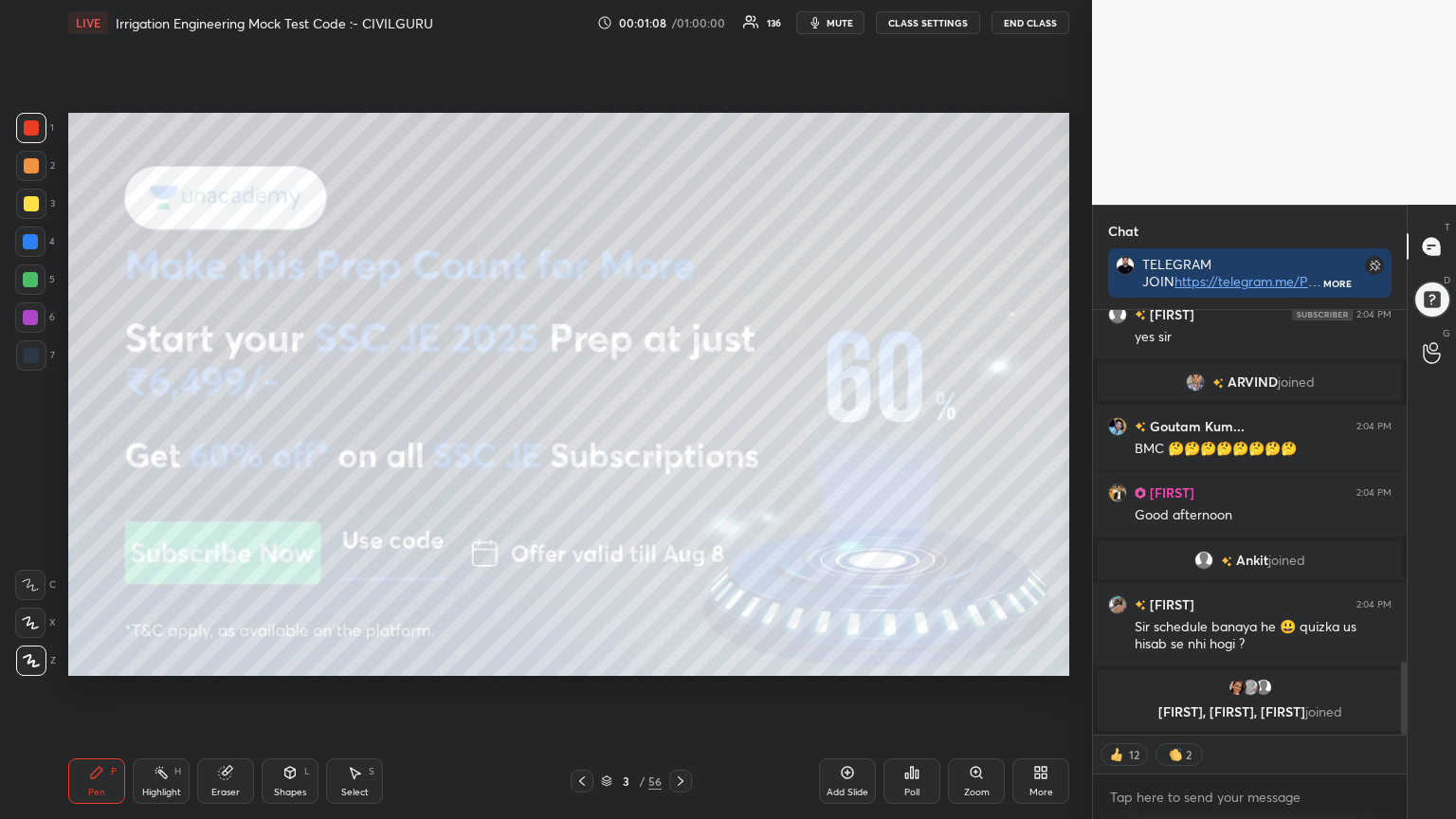 click 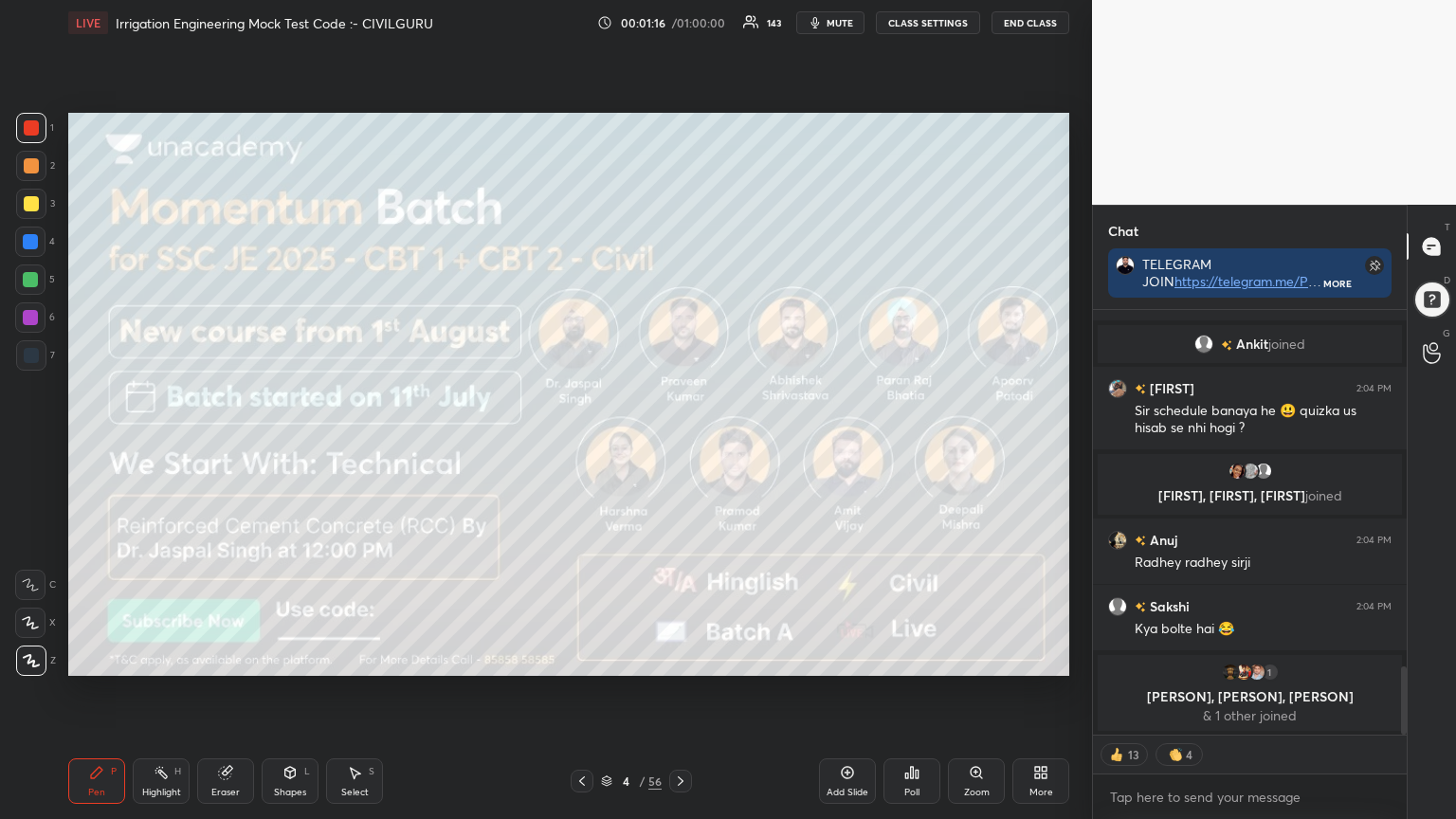 click 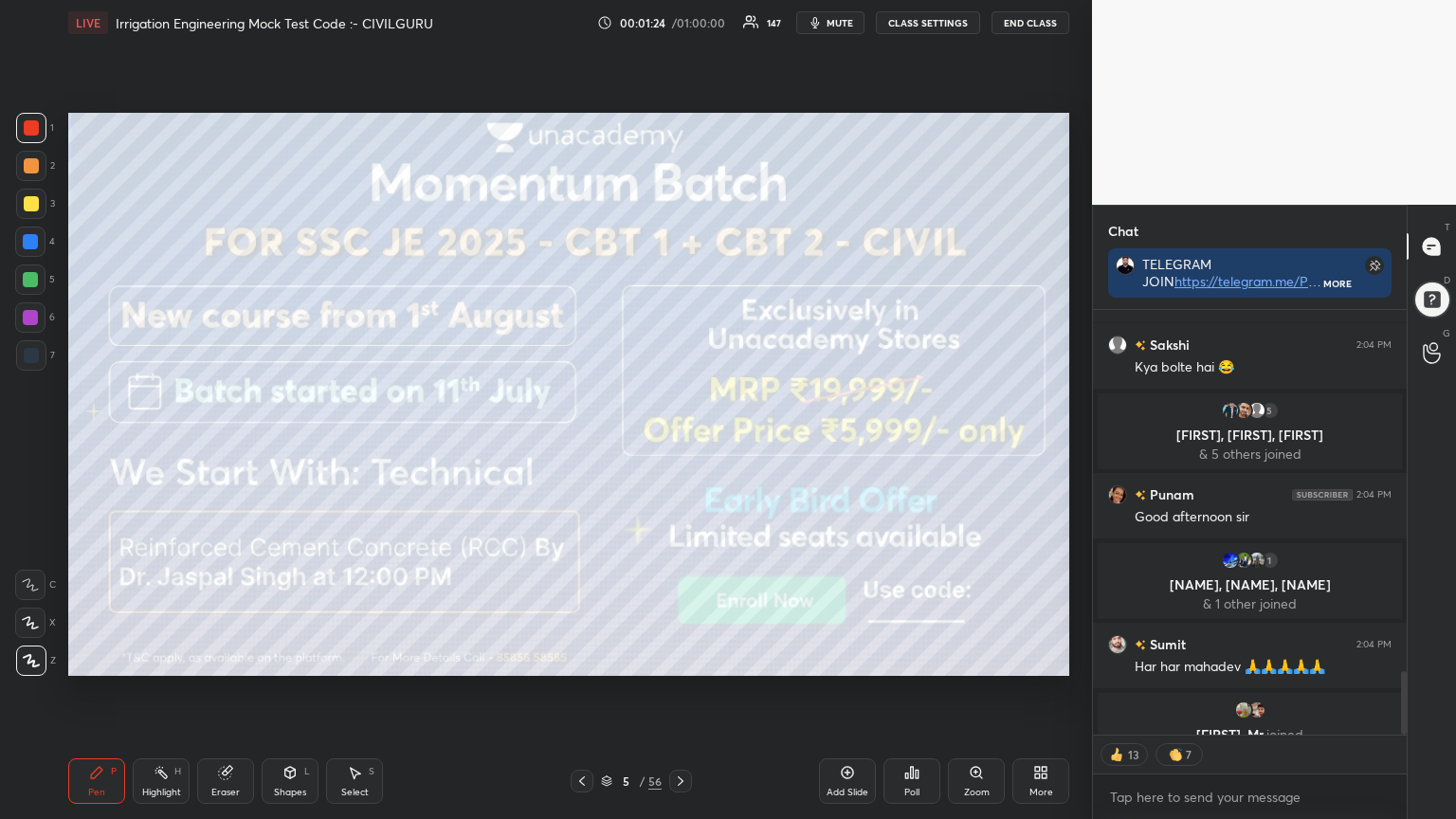 click on "5 / 56" at bounding box center (631, 781) 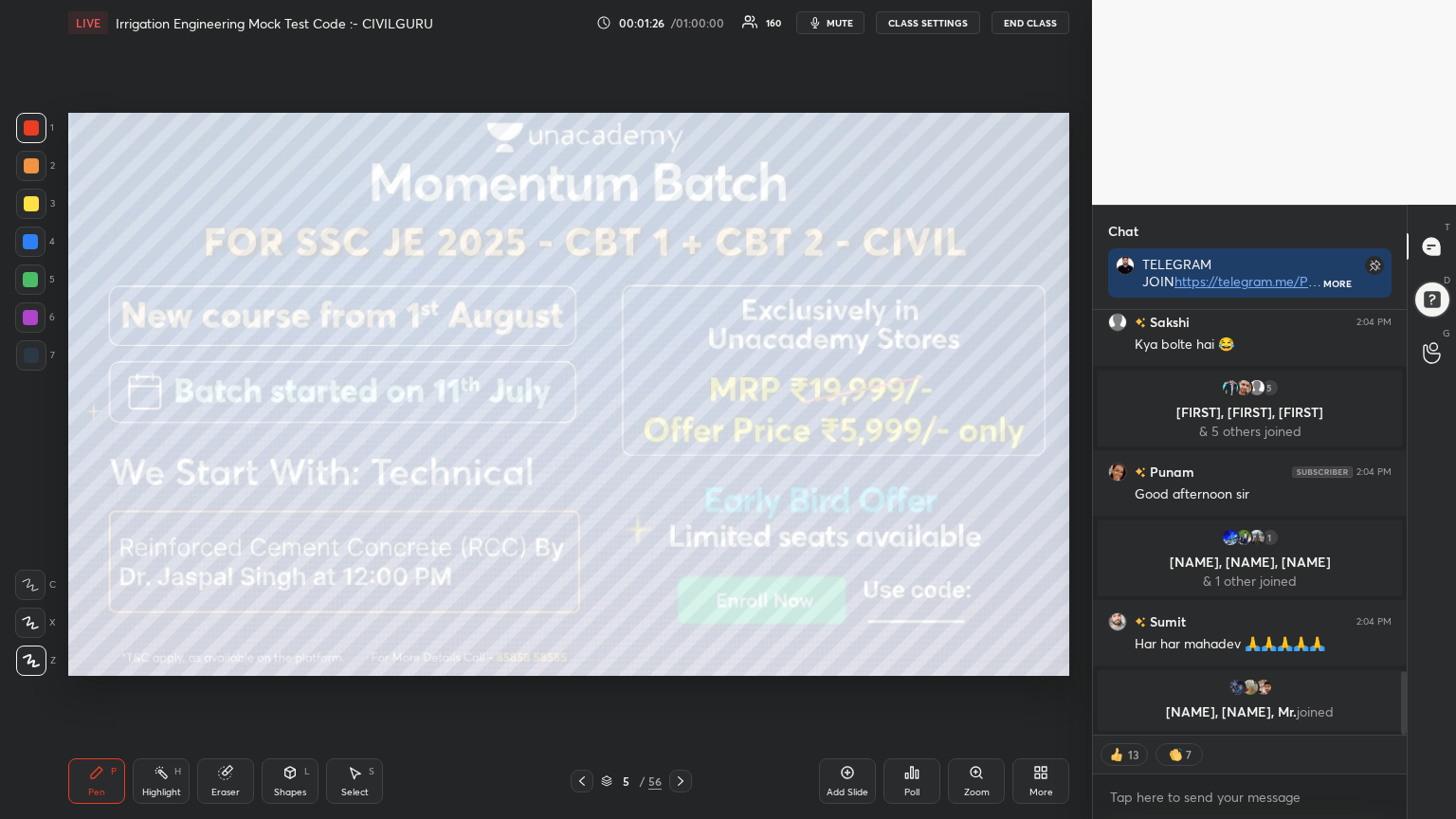 click 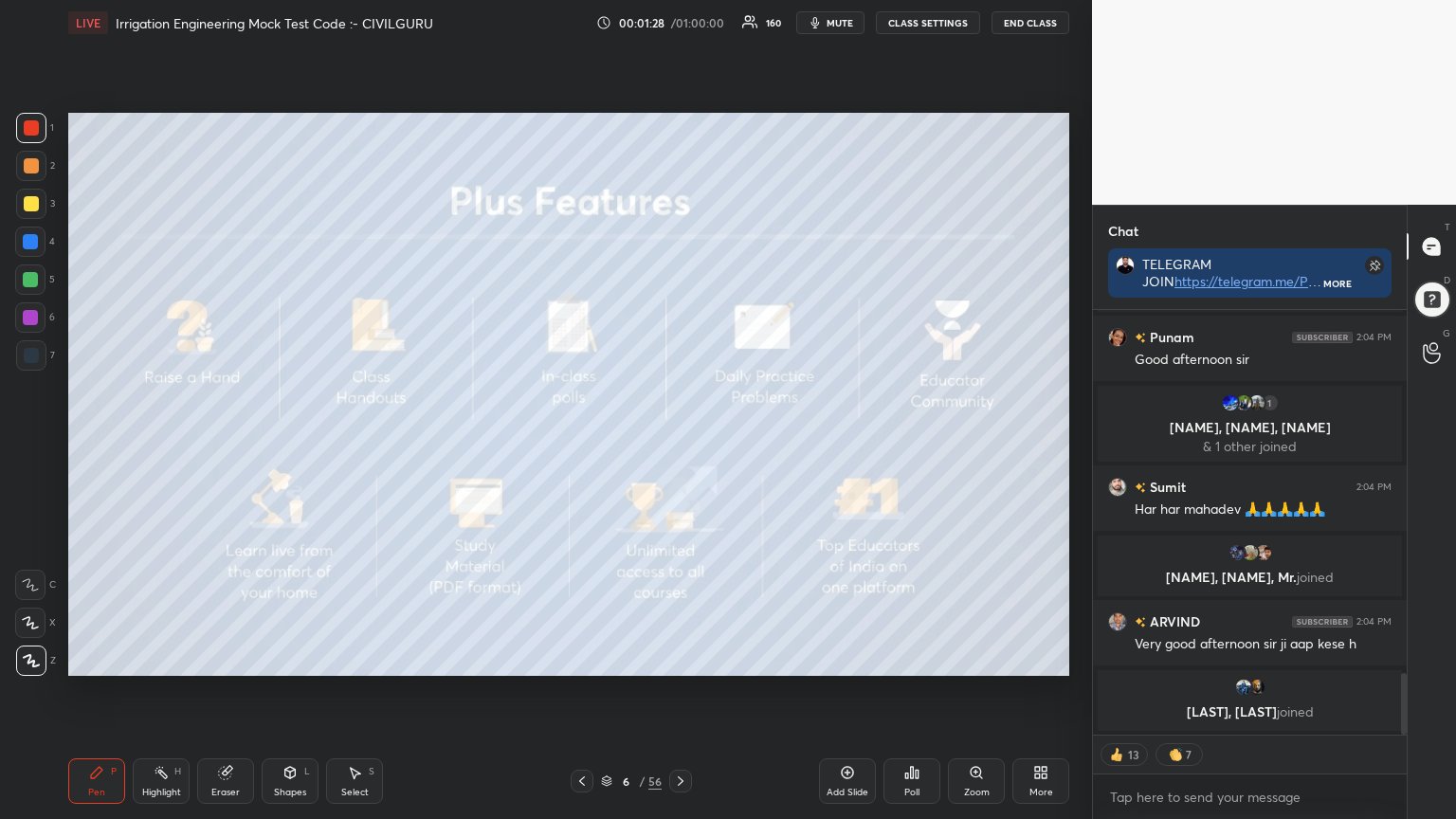 click 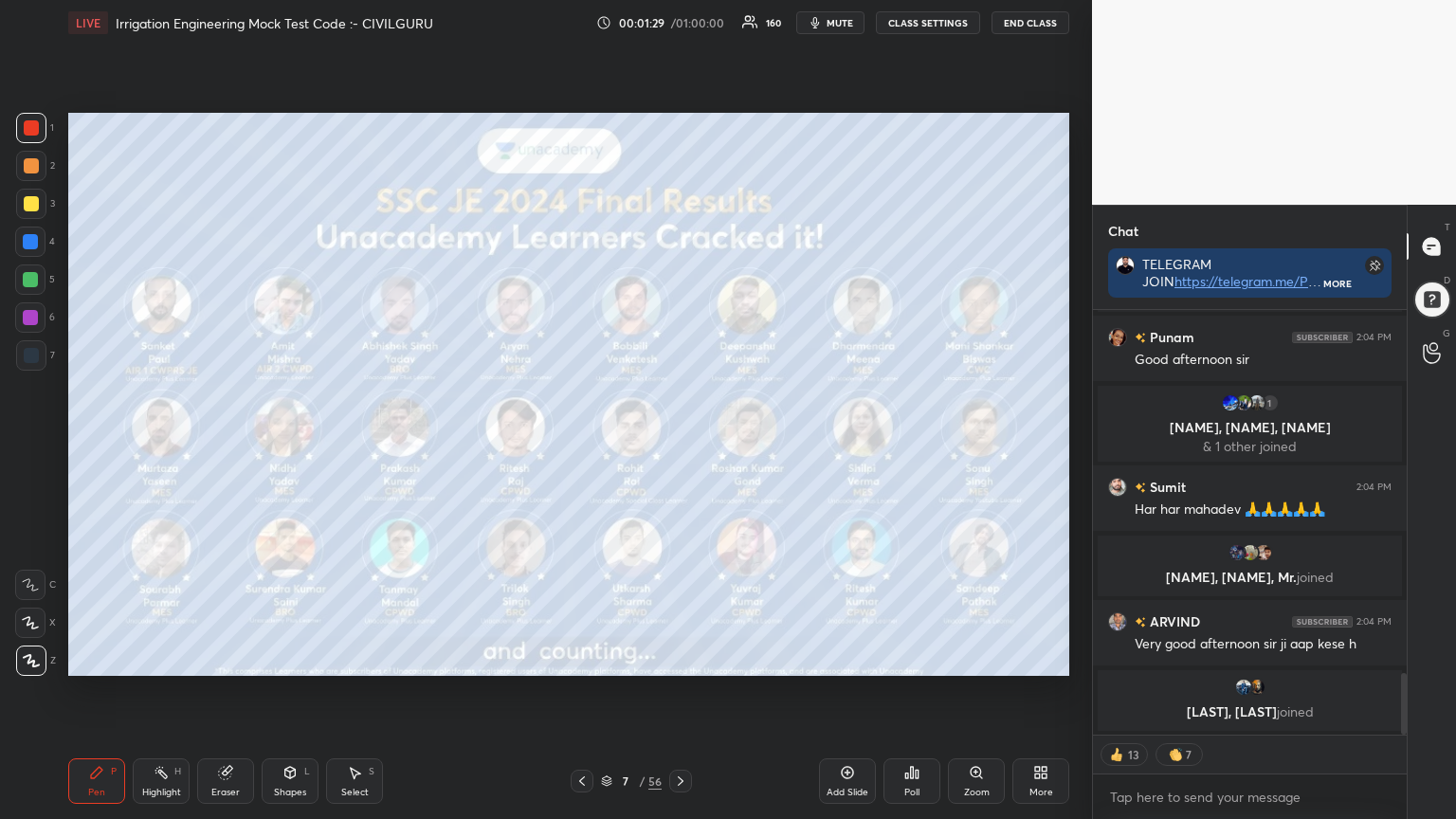 type on "x" 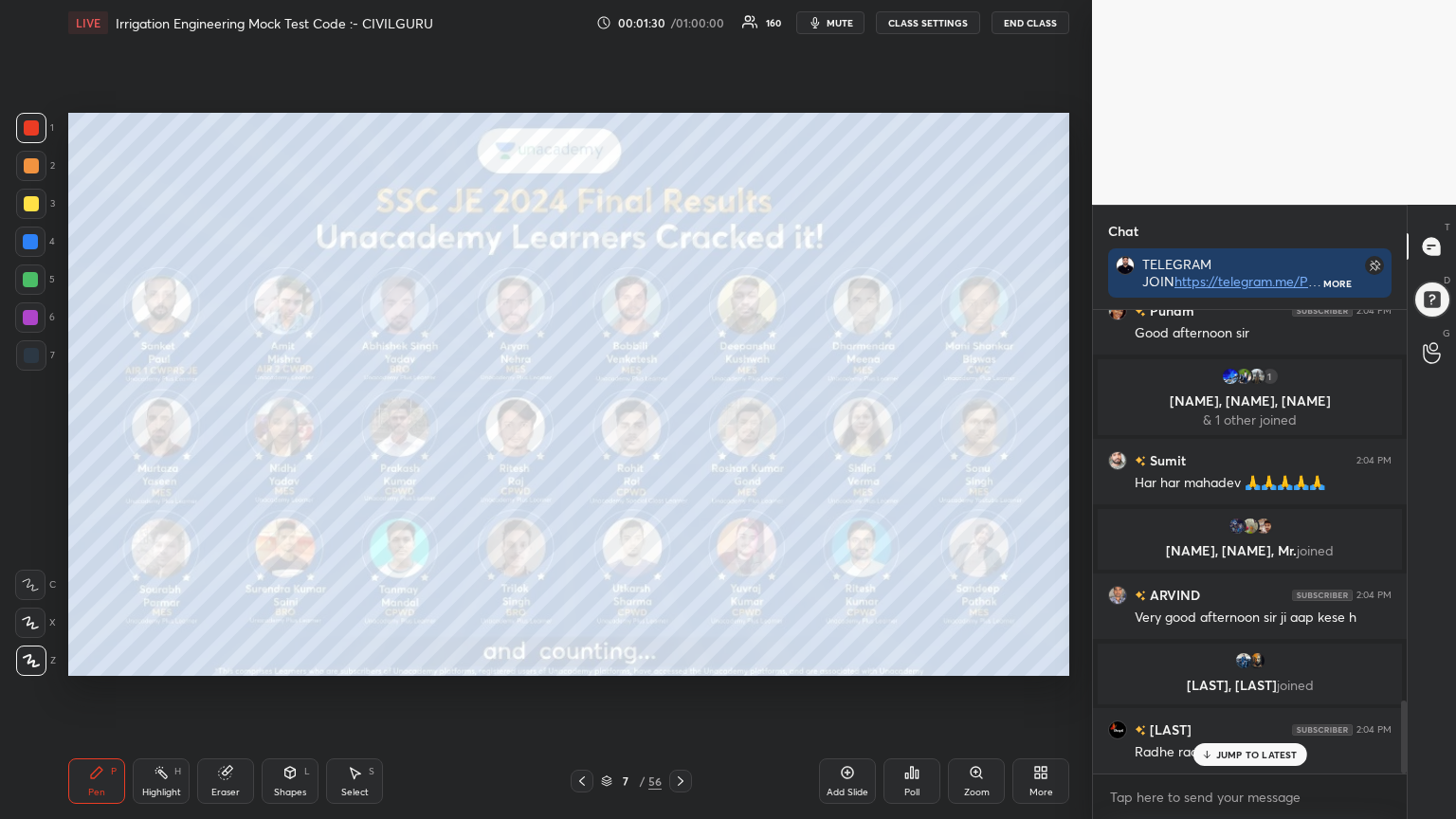 click 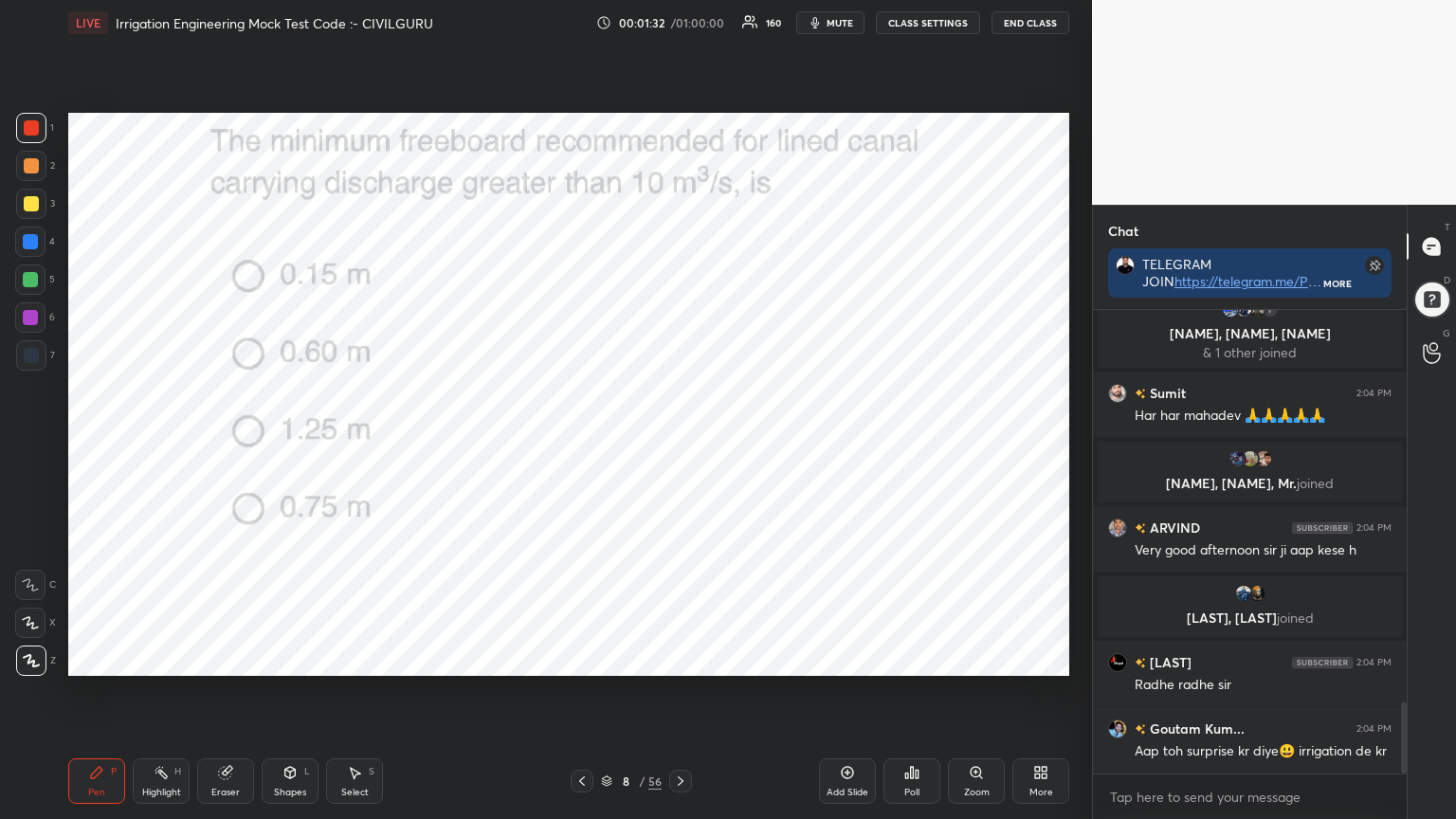 click on "Poll" at bounding box center [912, 781] 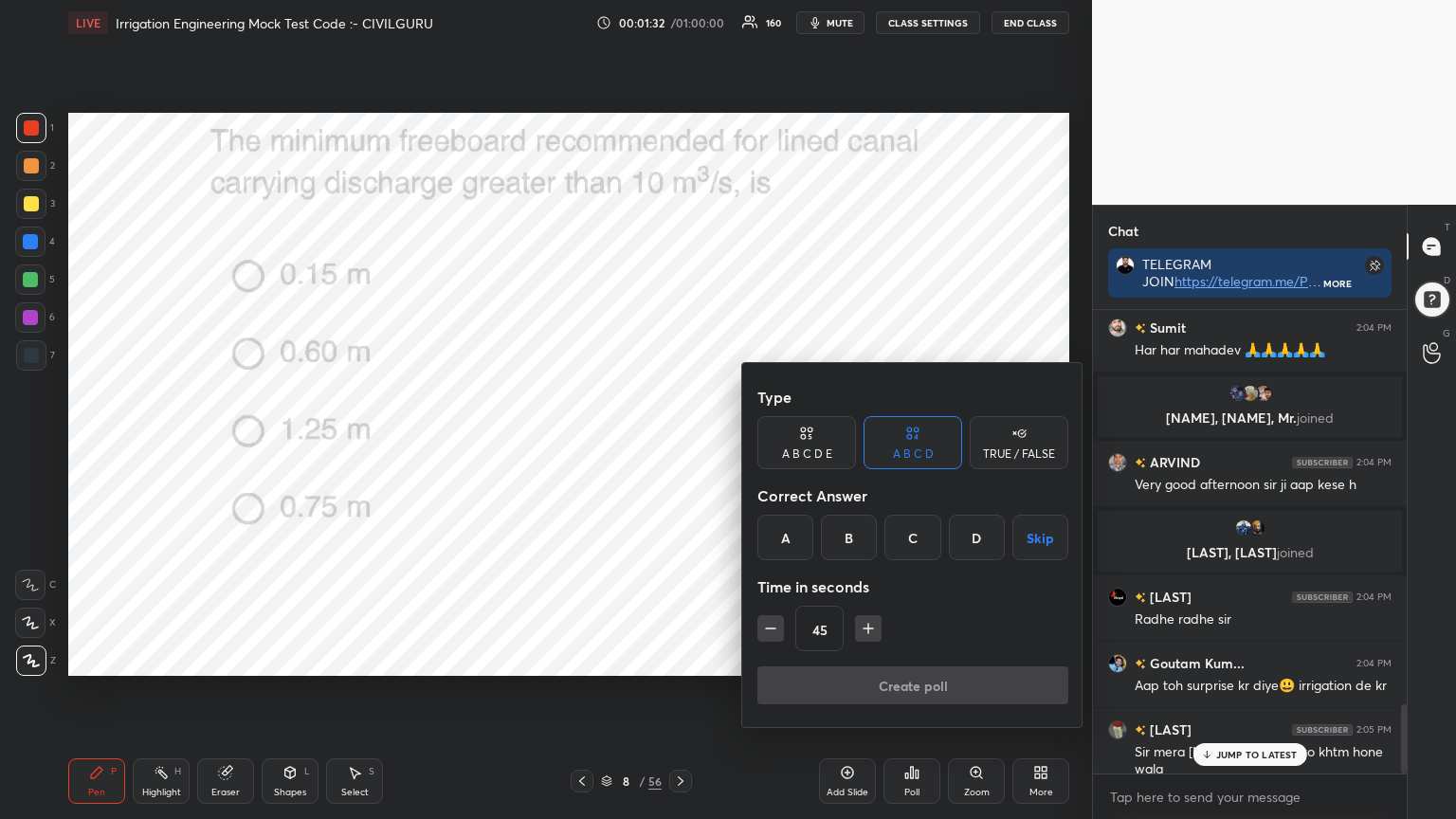 click on "D" at bounding box center [976, 537] 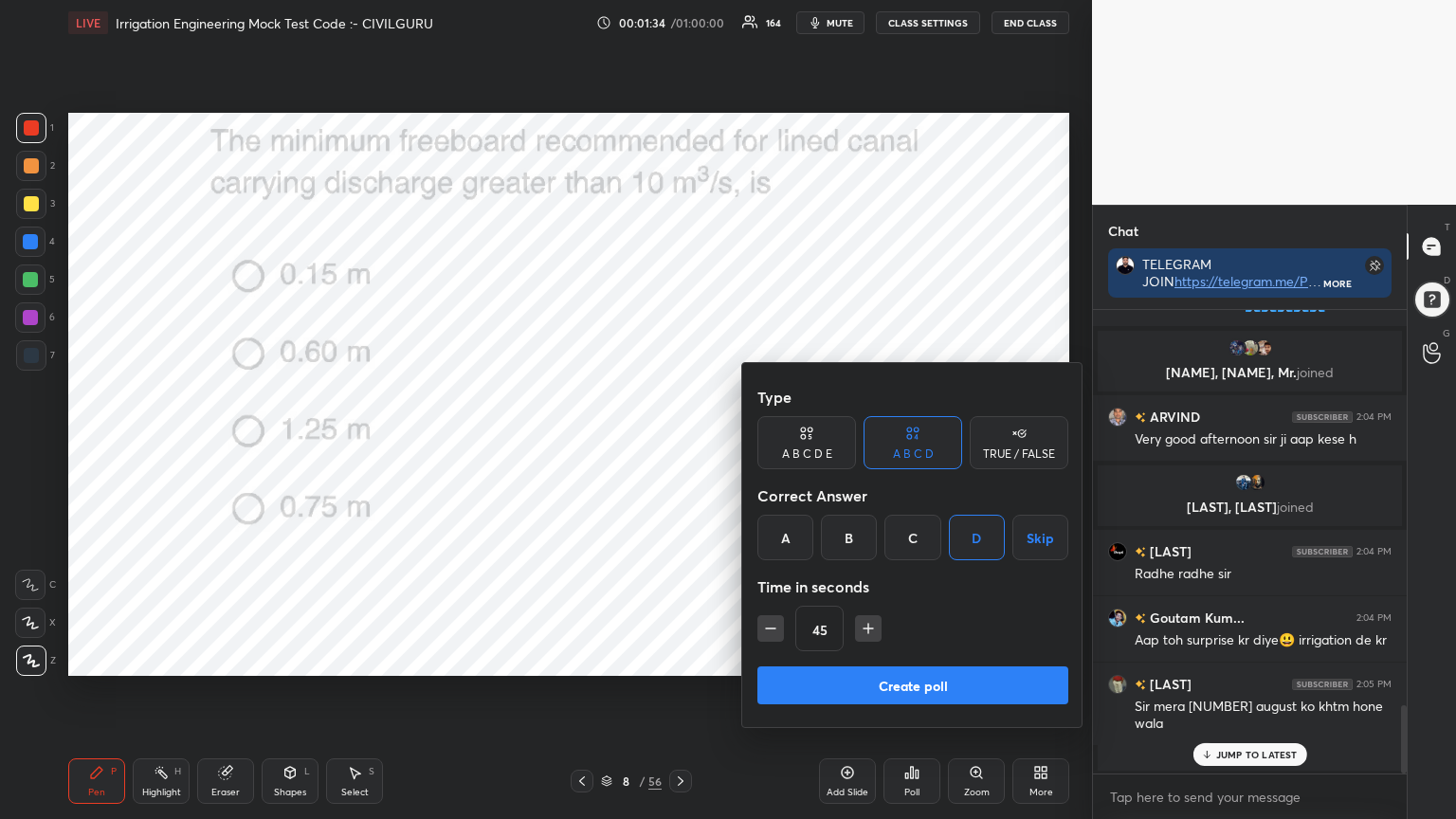 click 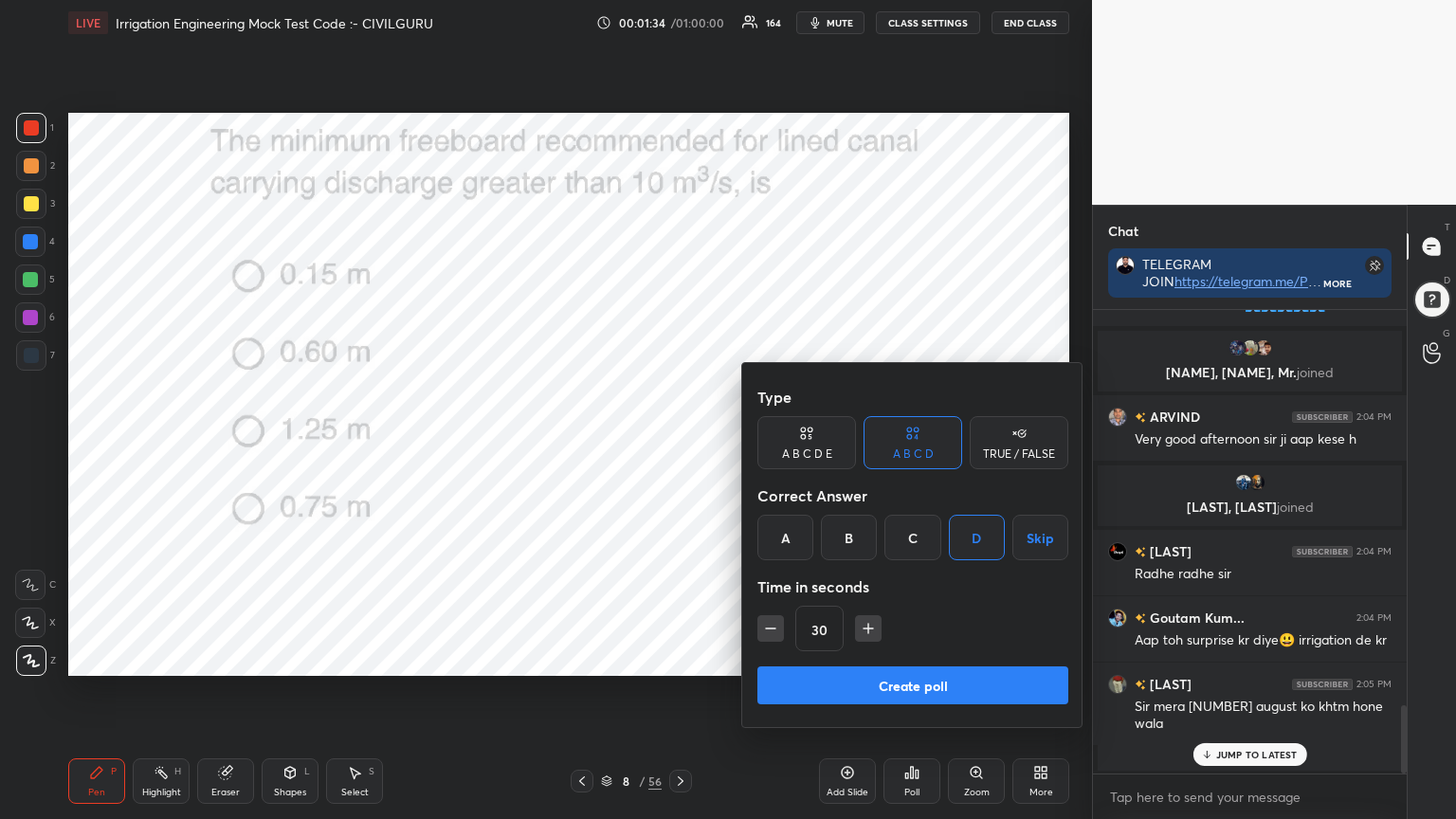 click on "Create poll" at bounding box center (913, 685) 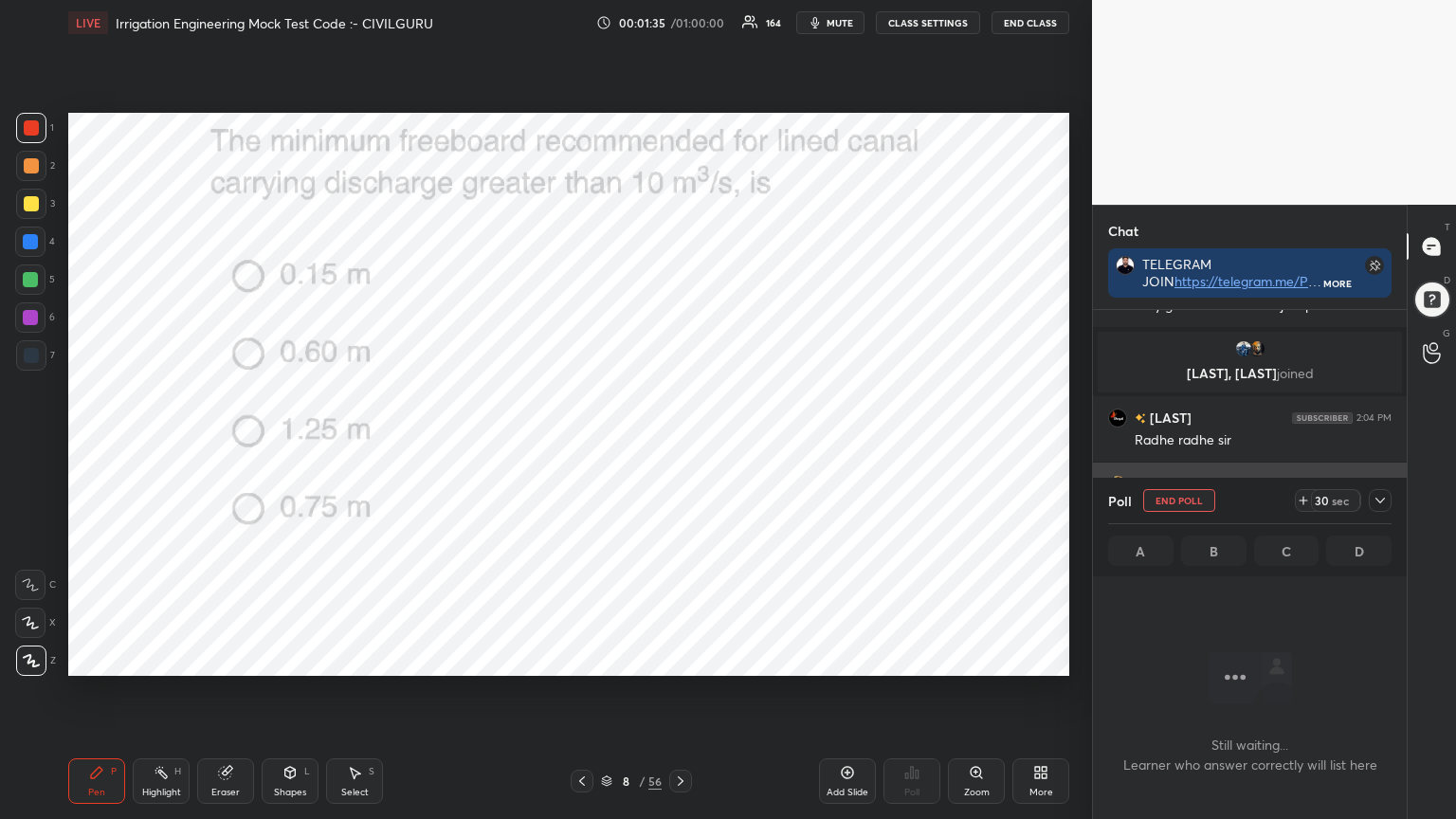 click at bounding box center (1380, 500) 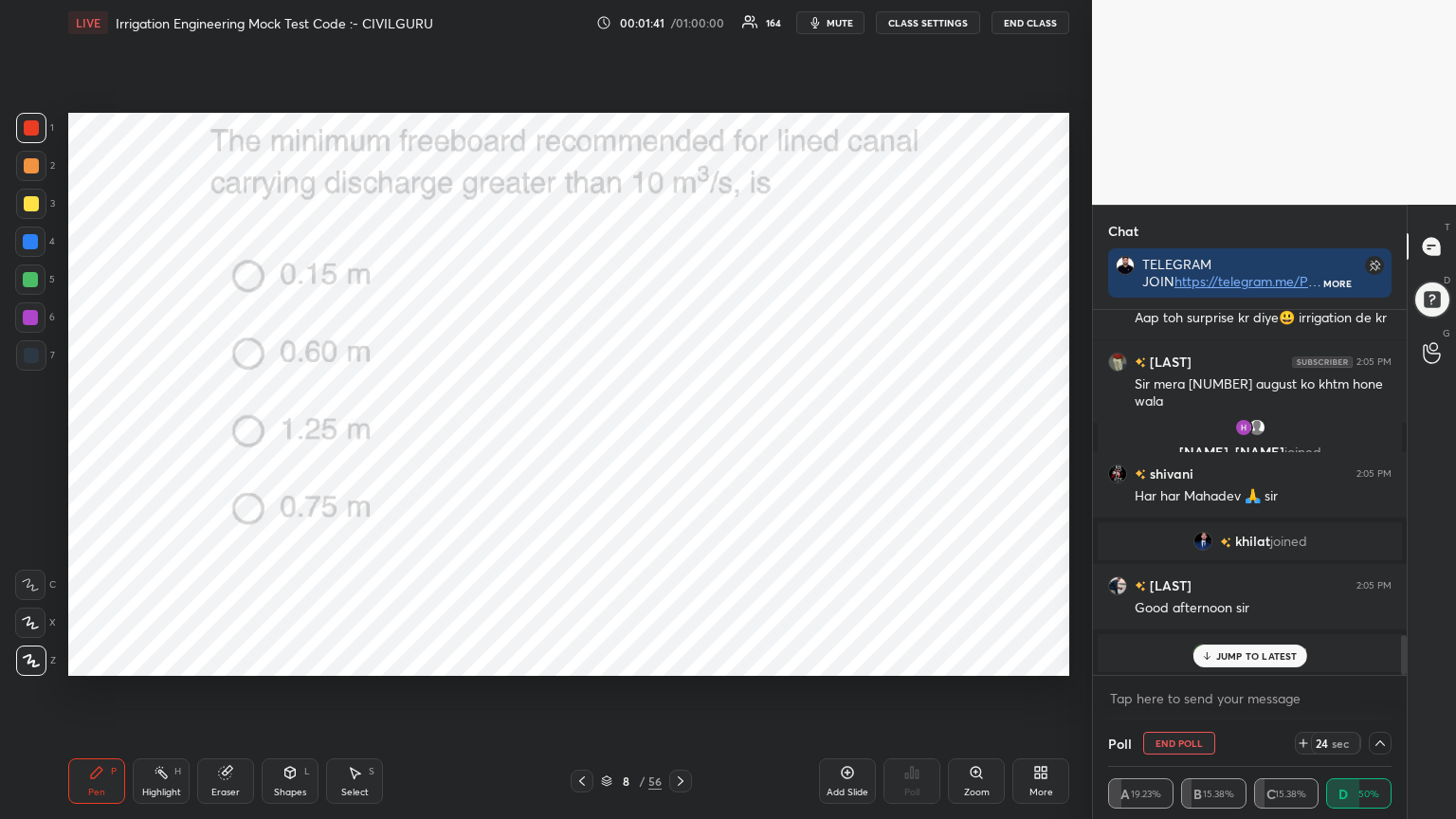 click on "JUMP TO LATEST" at bounding box center (1257, 656) 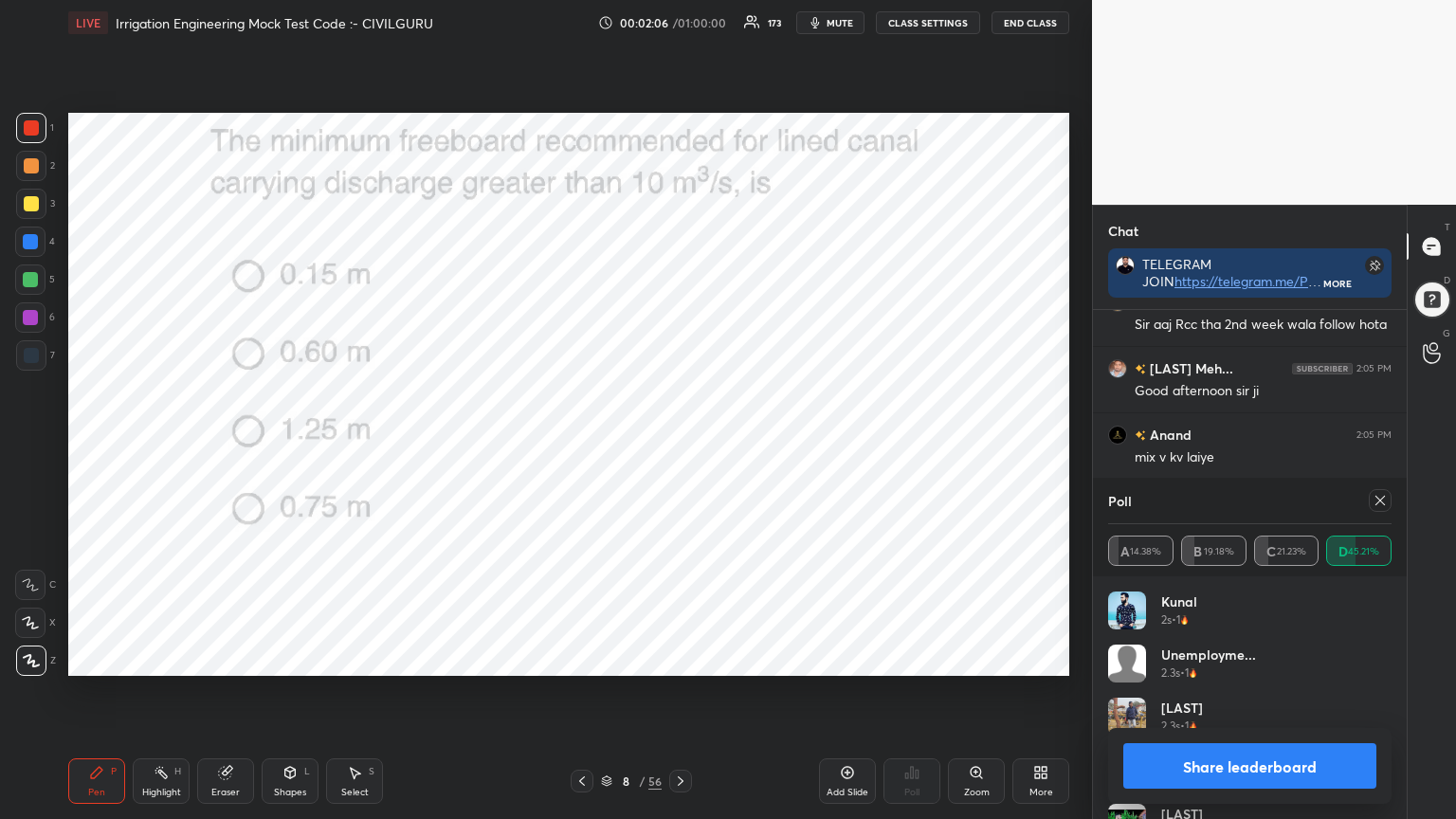 click 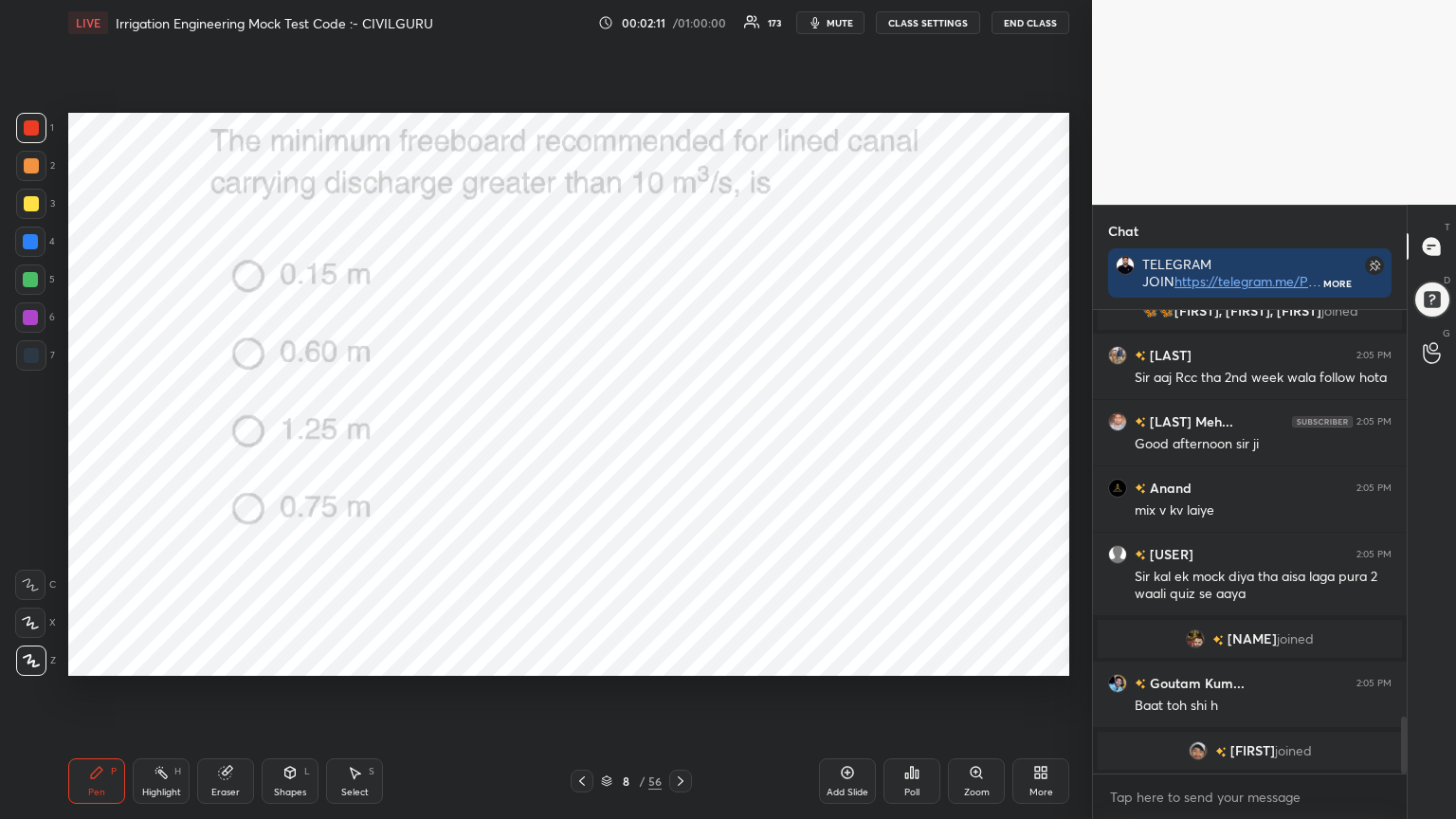 click 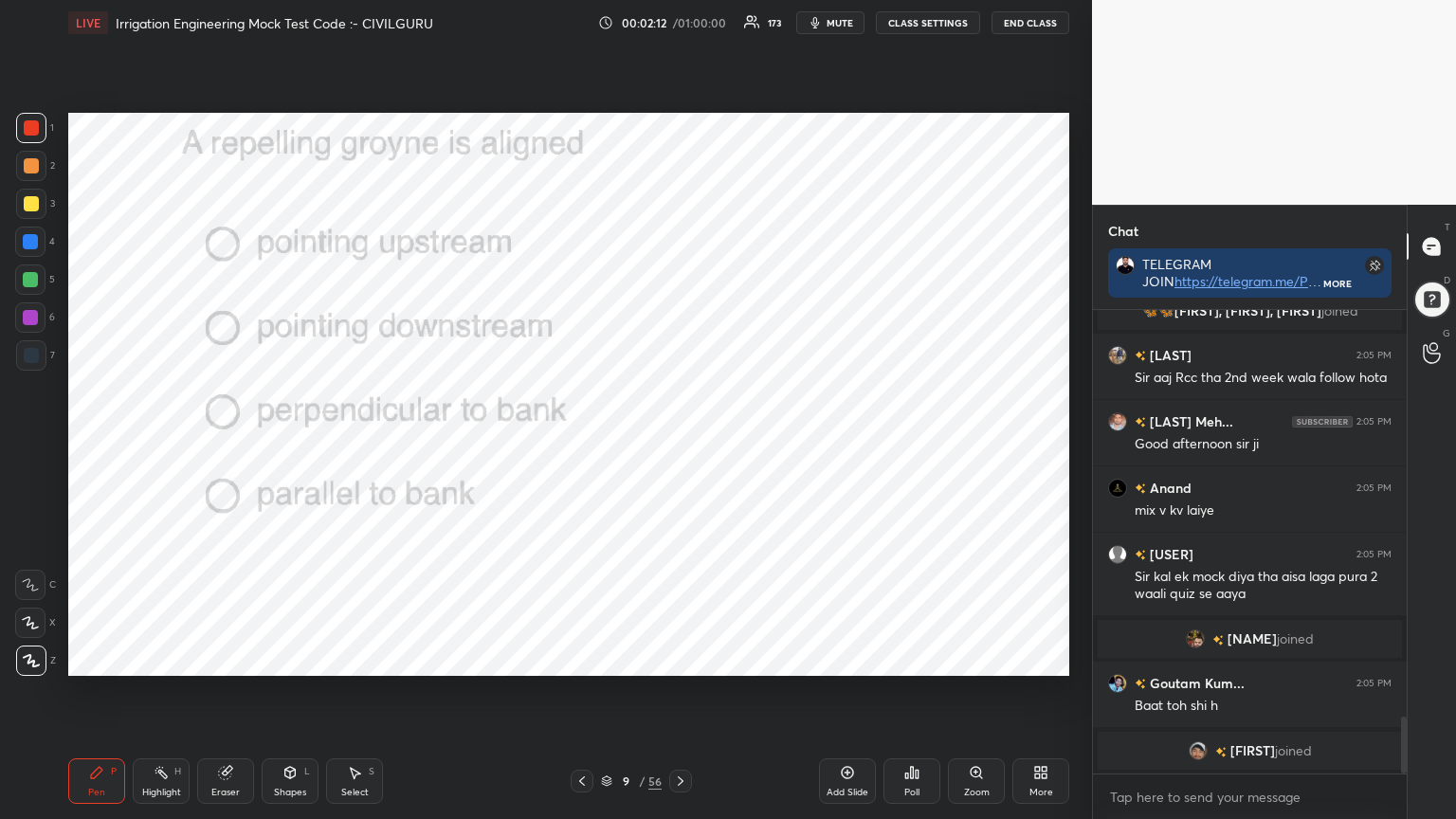 click on "Poll" at bounding box center (912, 781) 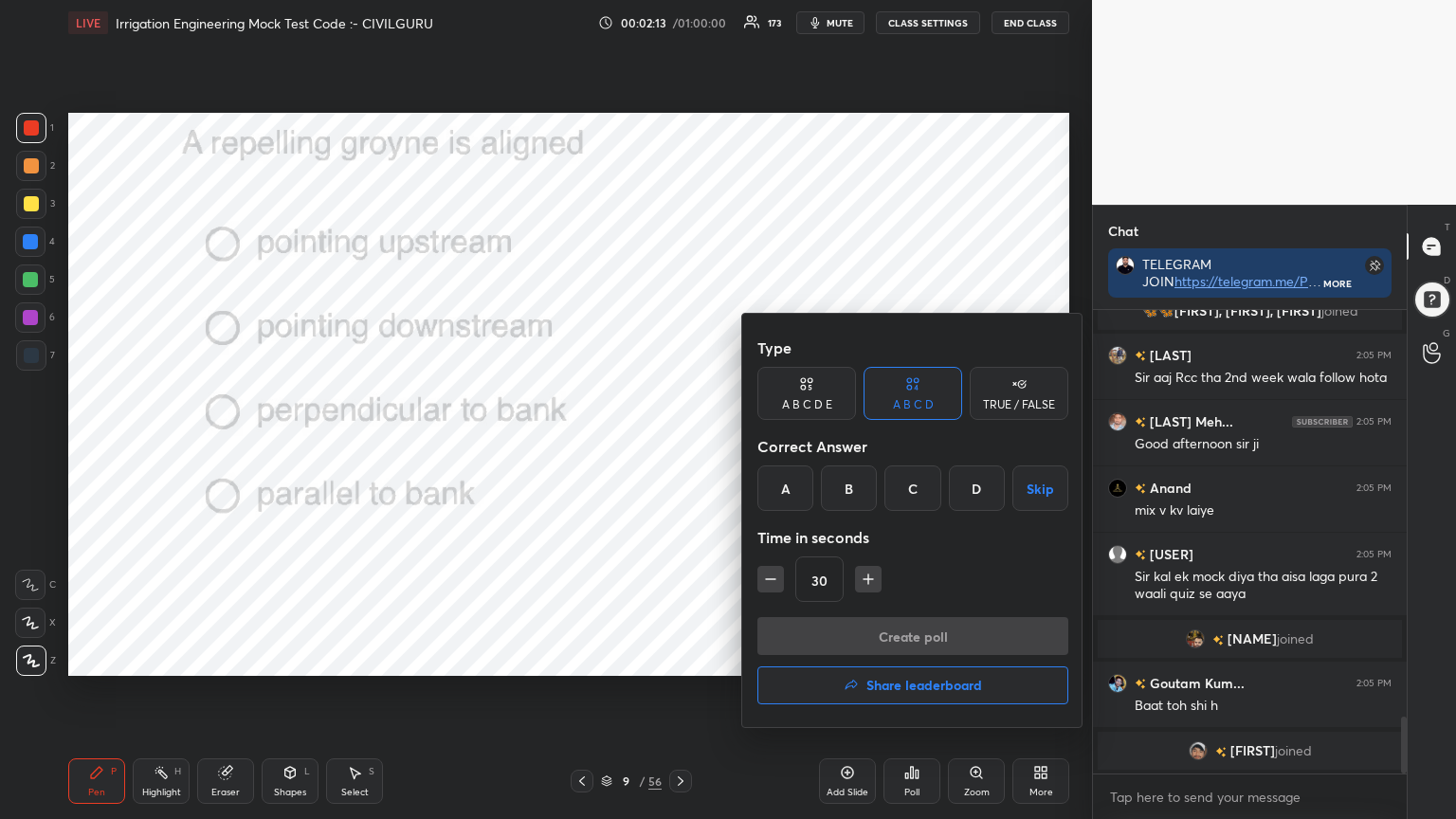 click on "A" at bounding box center [785, 488] 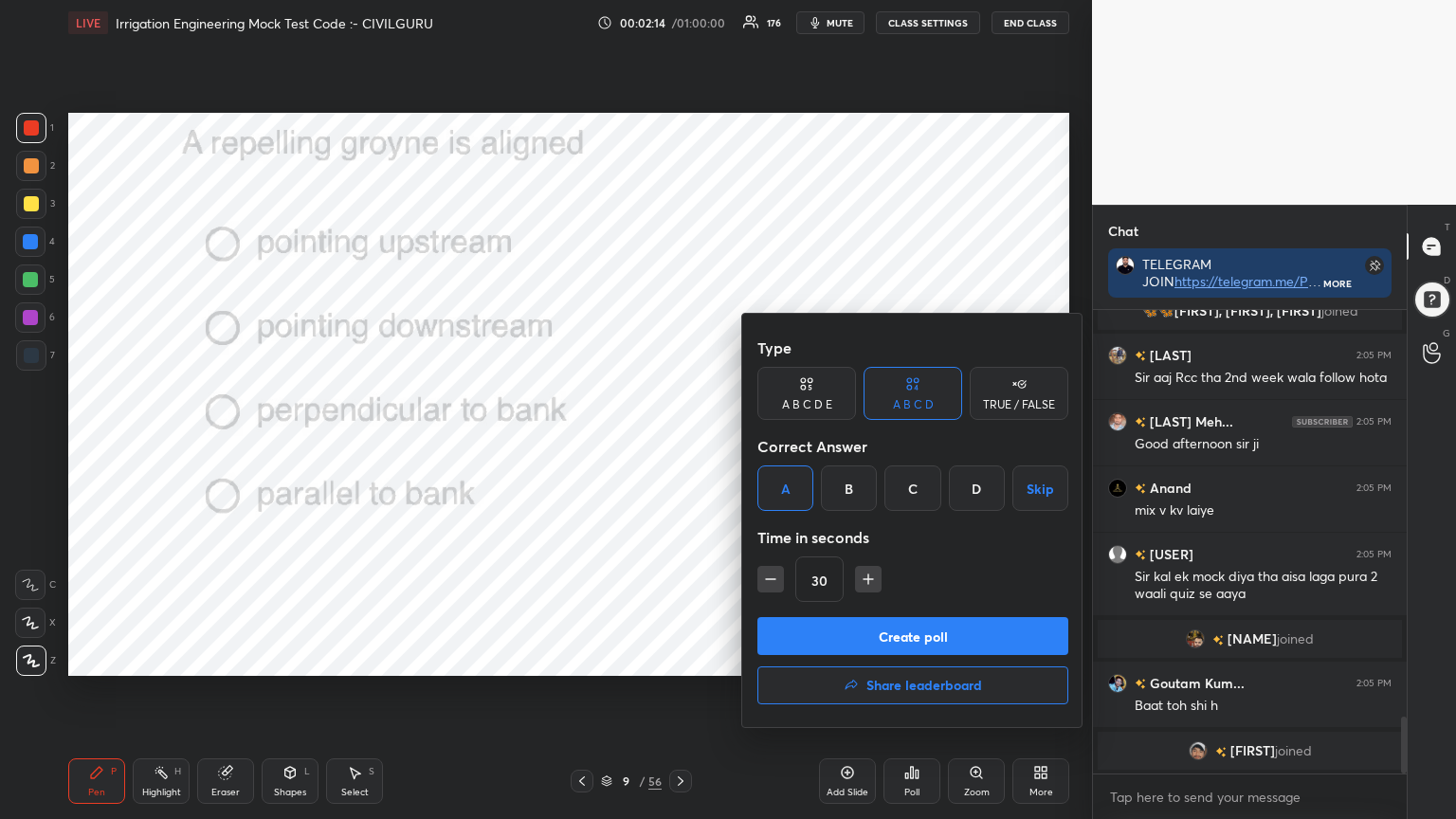click on "Create poll" at bounding box center [913, 636] 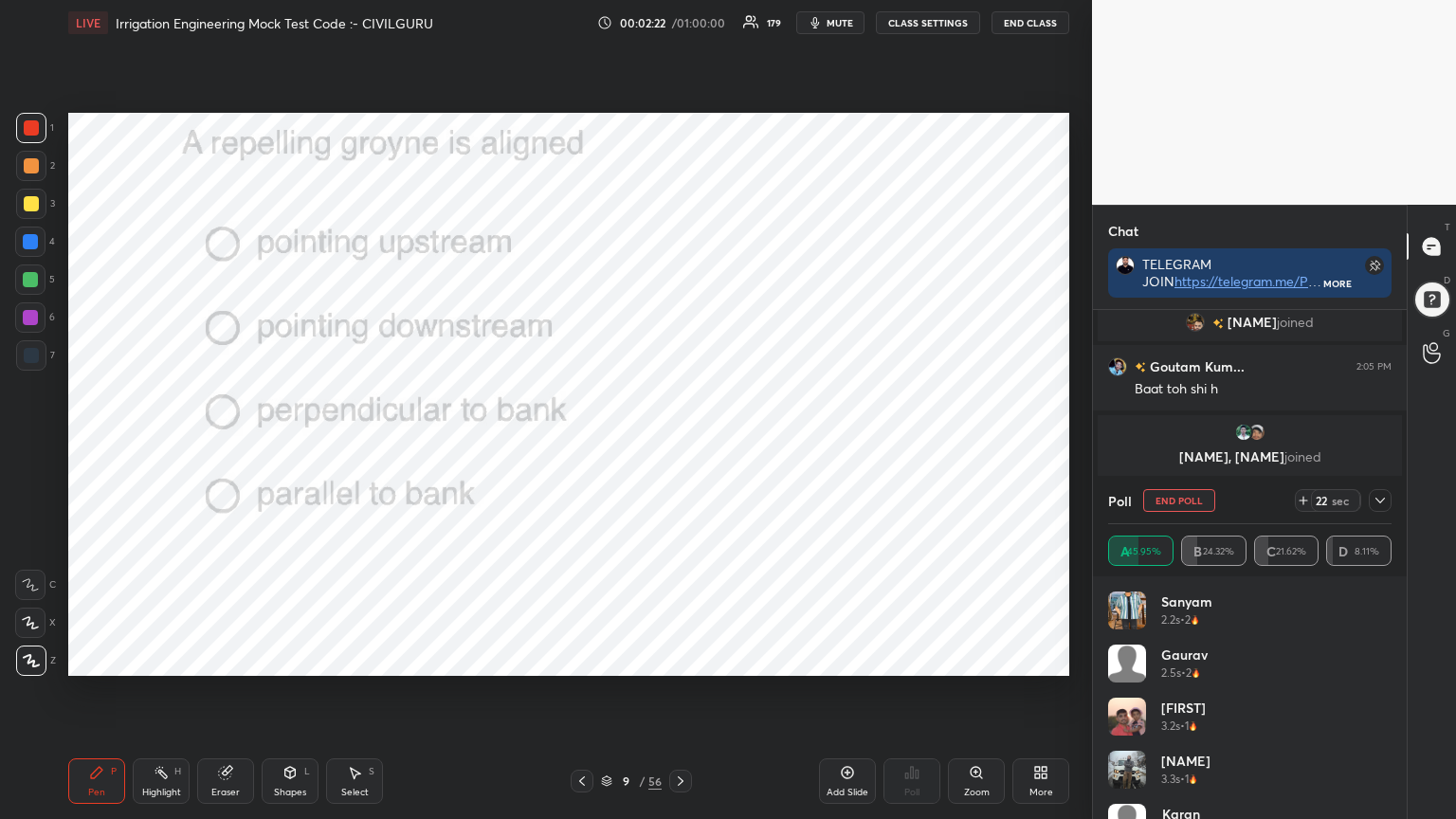 click 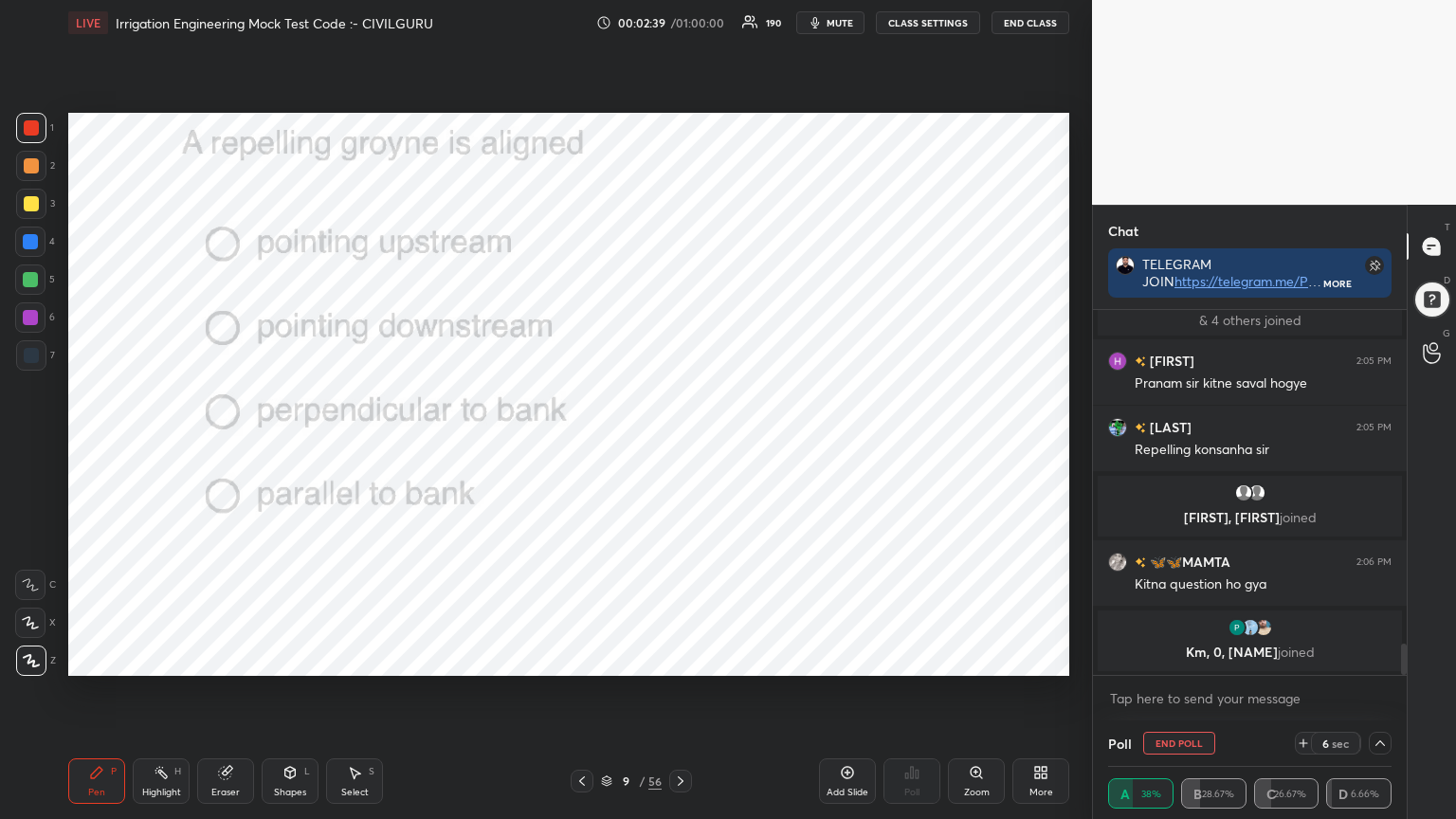 click 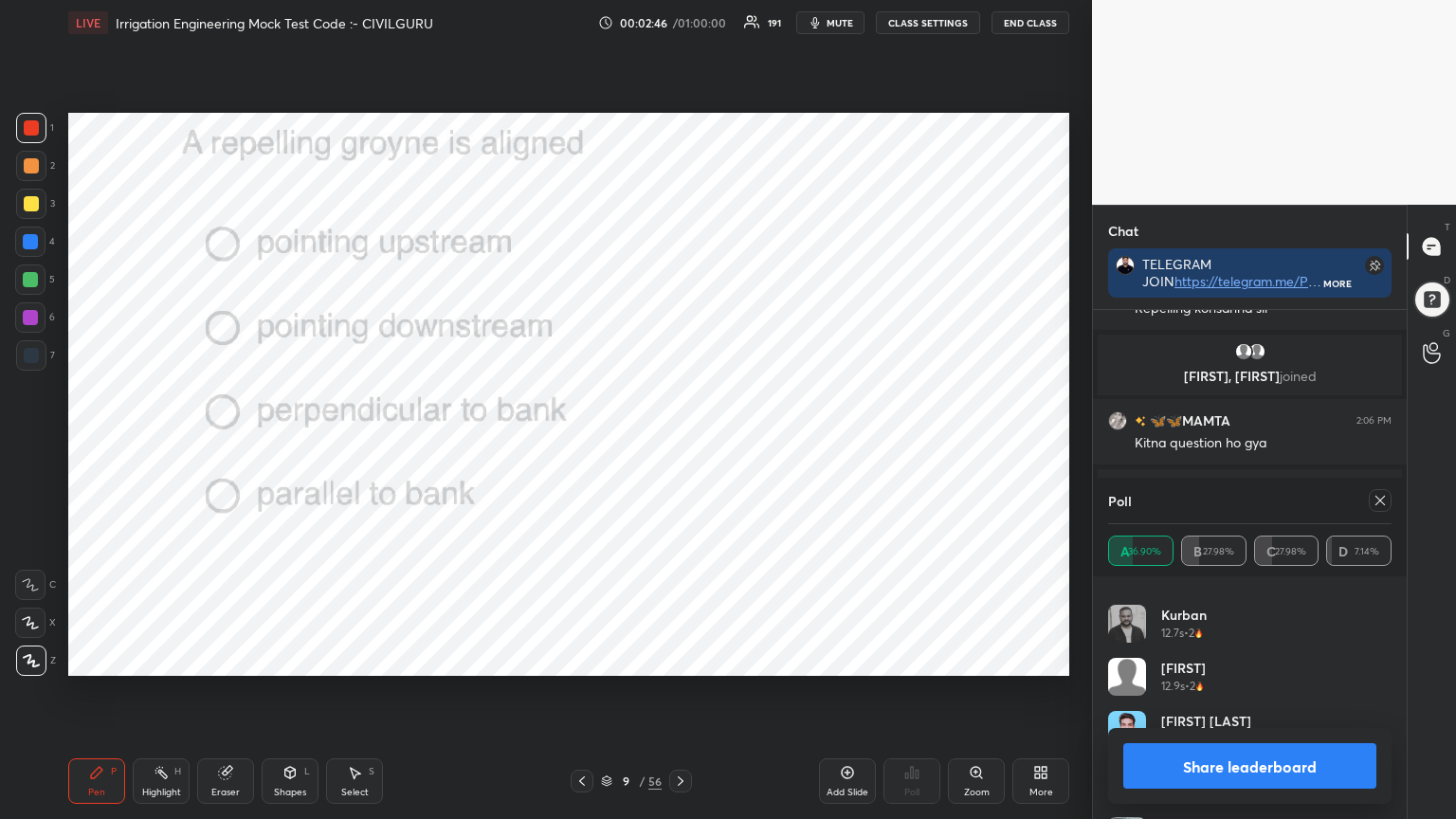 click 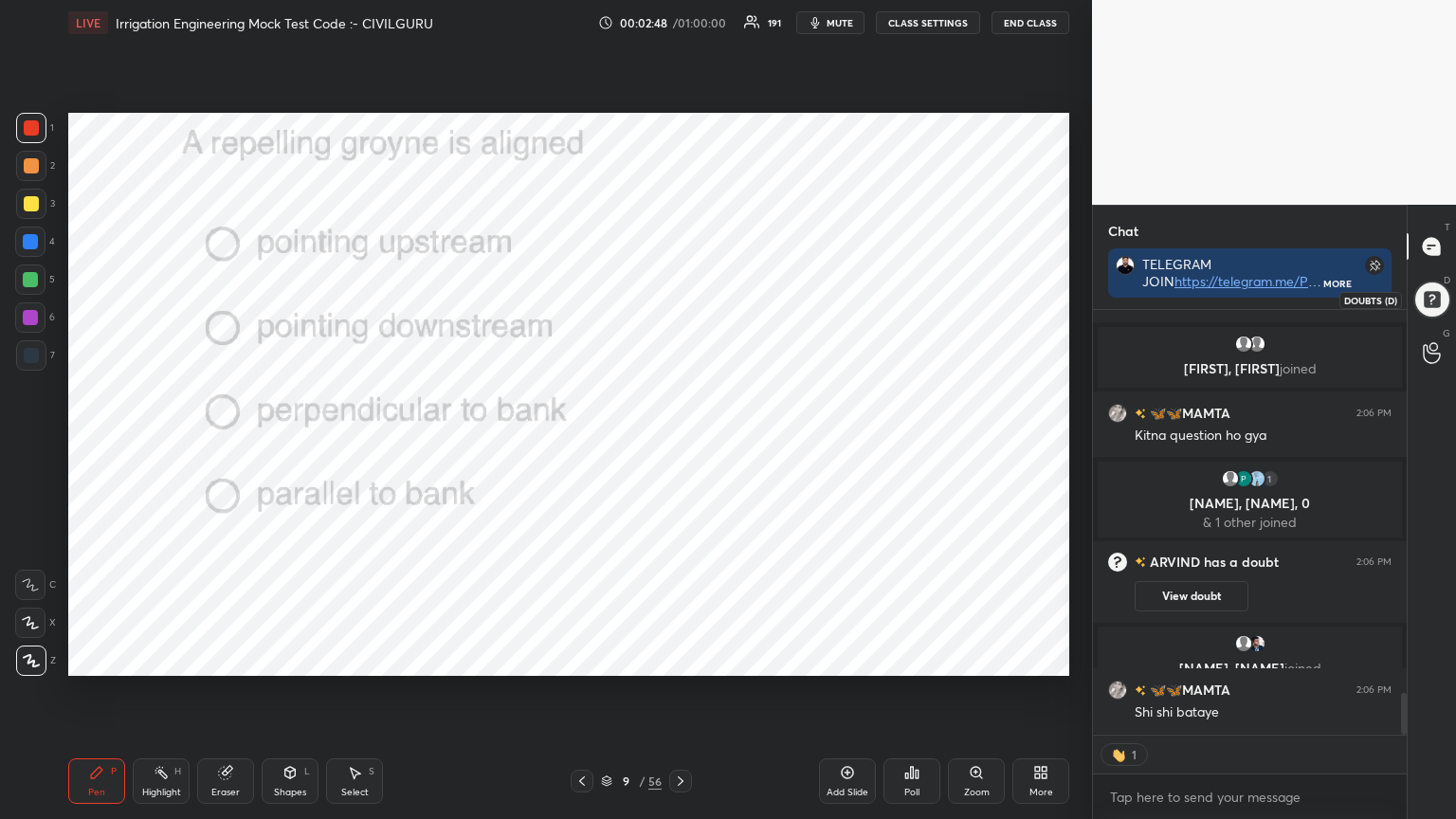 click at bounding box center (1431, 300) 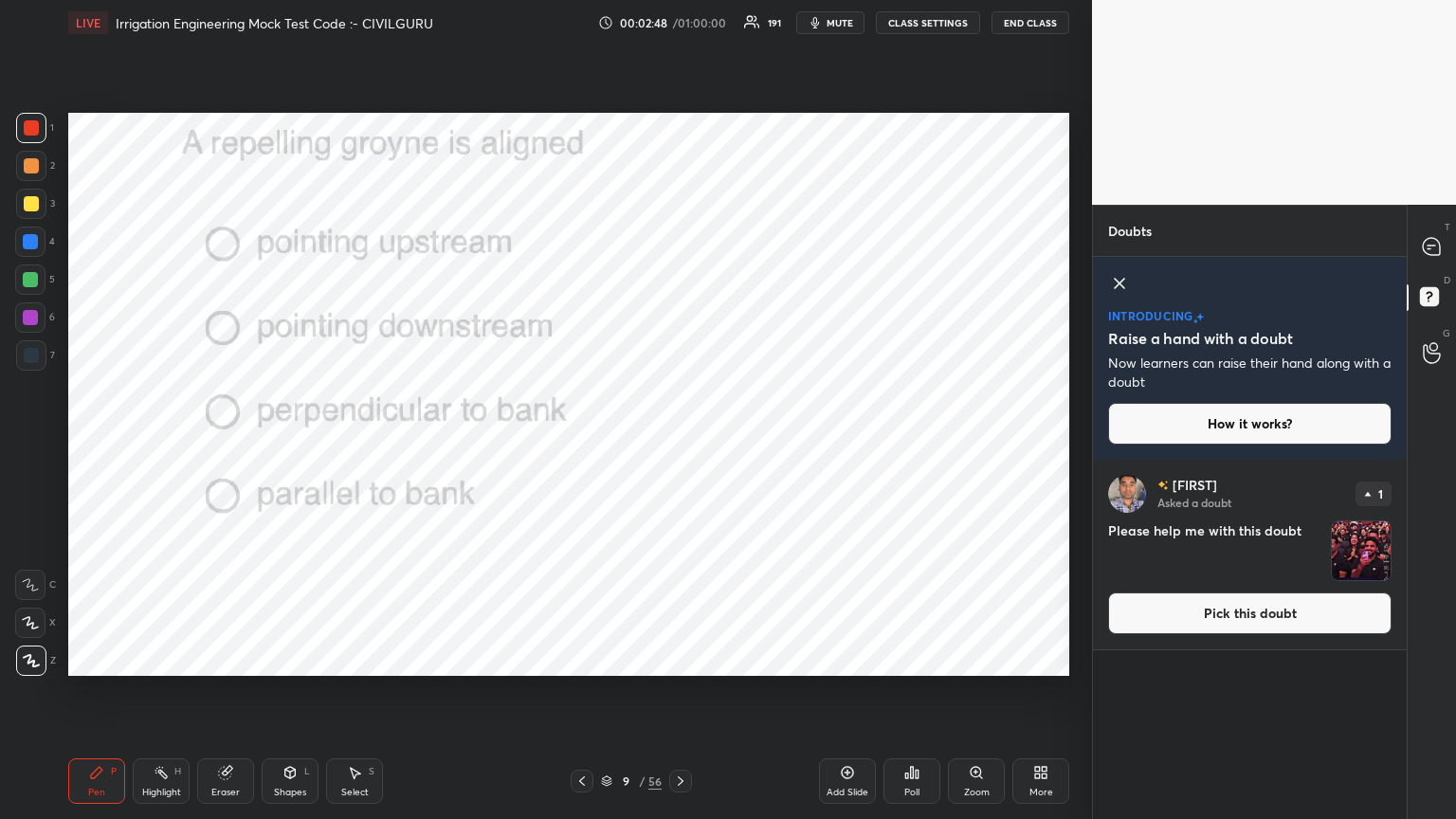 click on "Pick this doubt" at bounding box center (1249, 613) 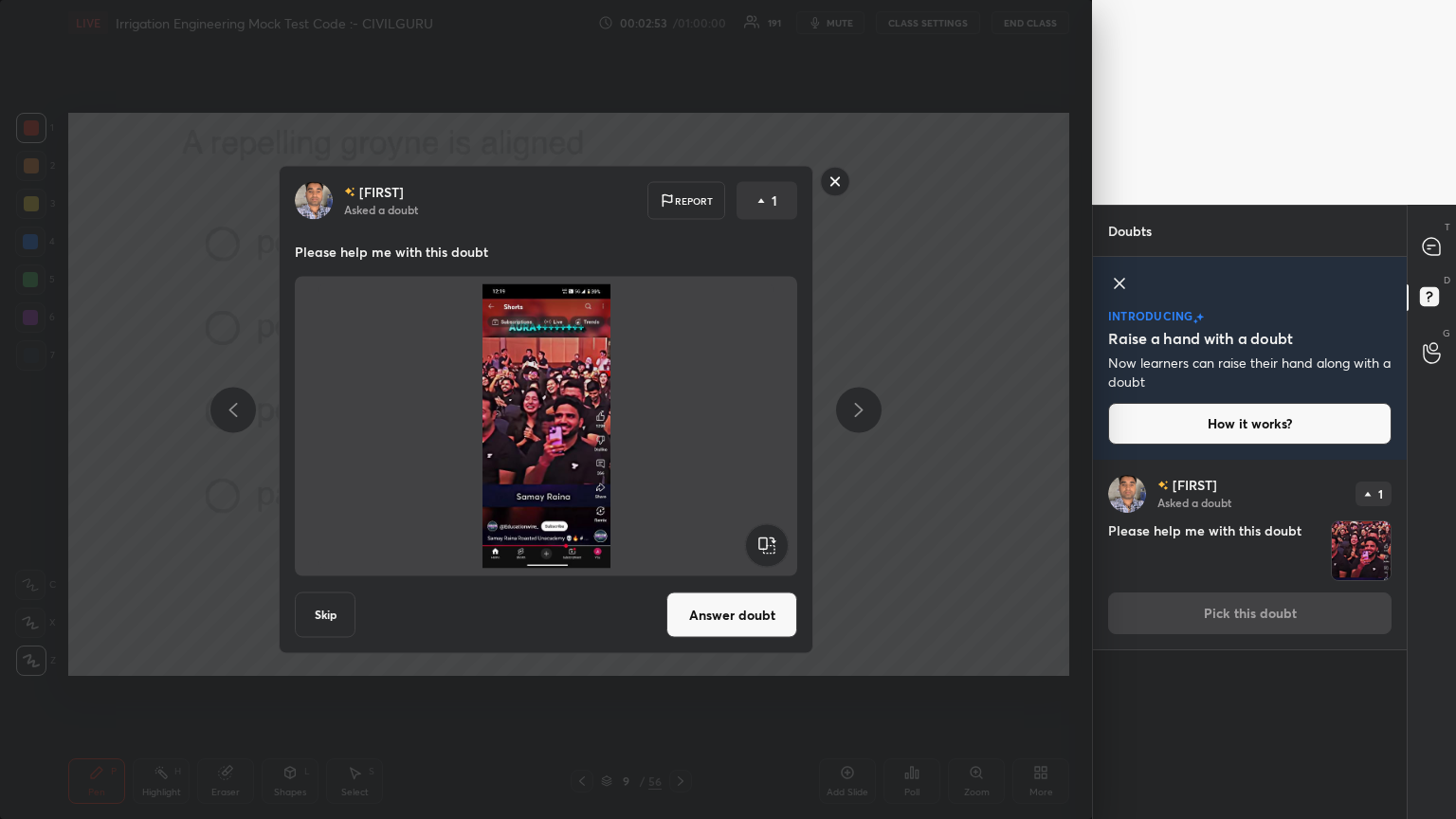 click 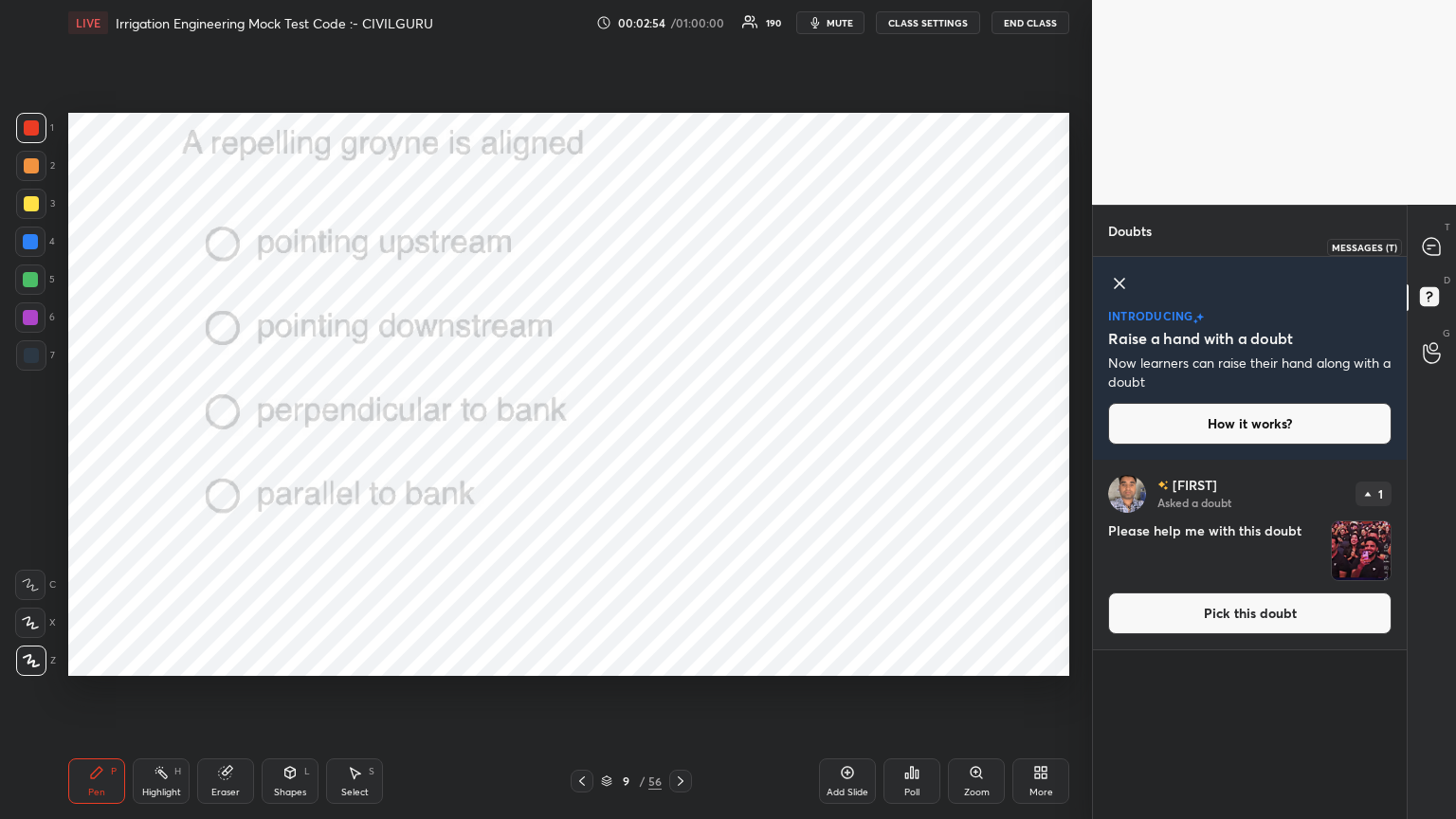 click 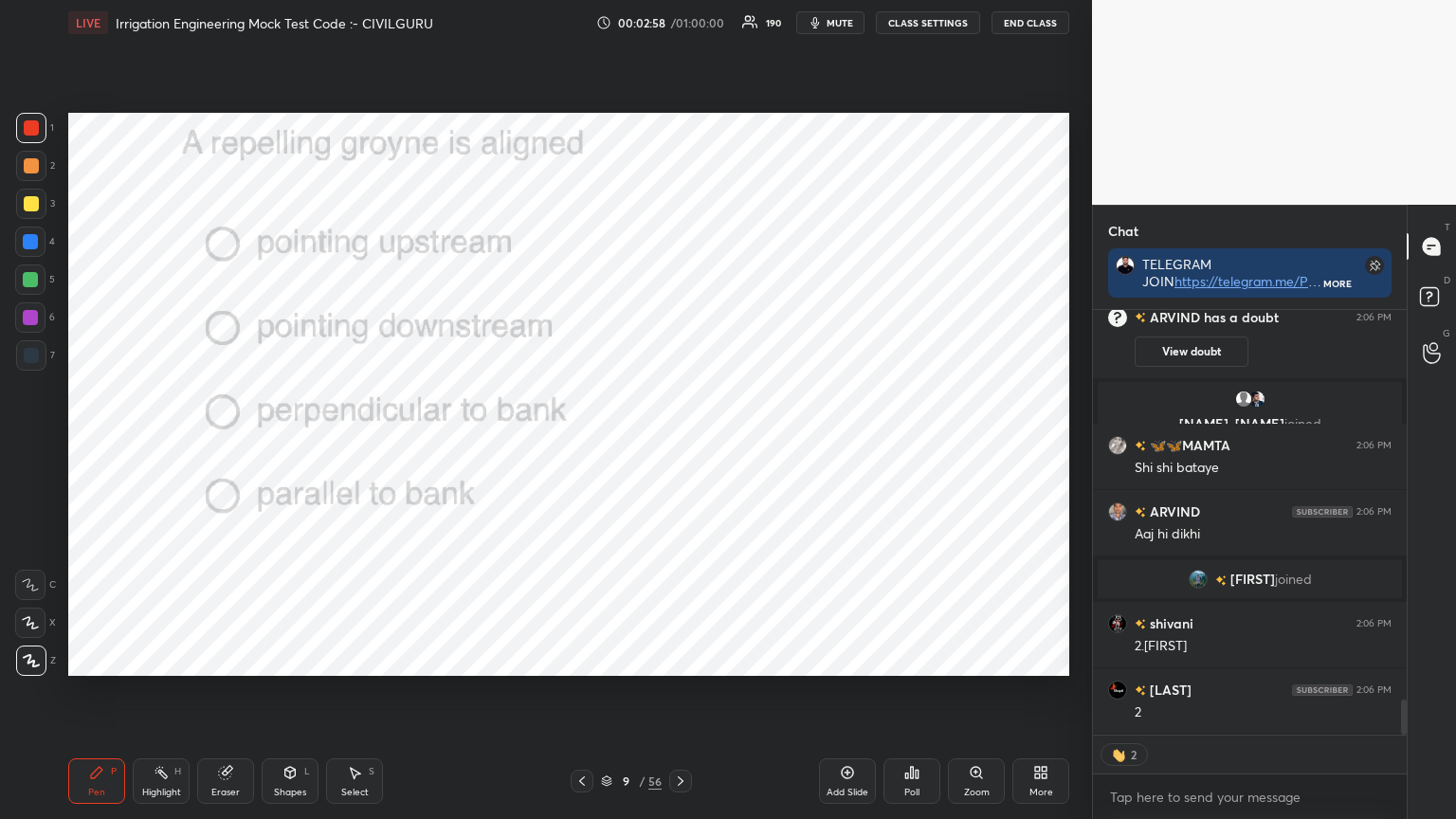 type on "x" 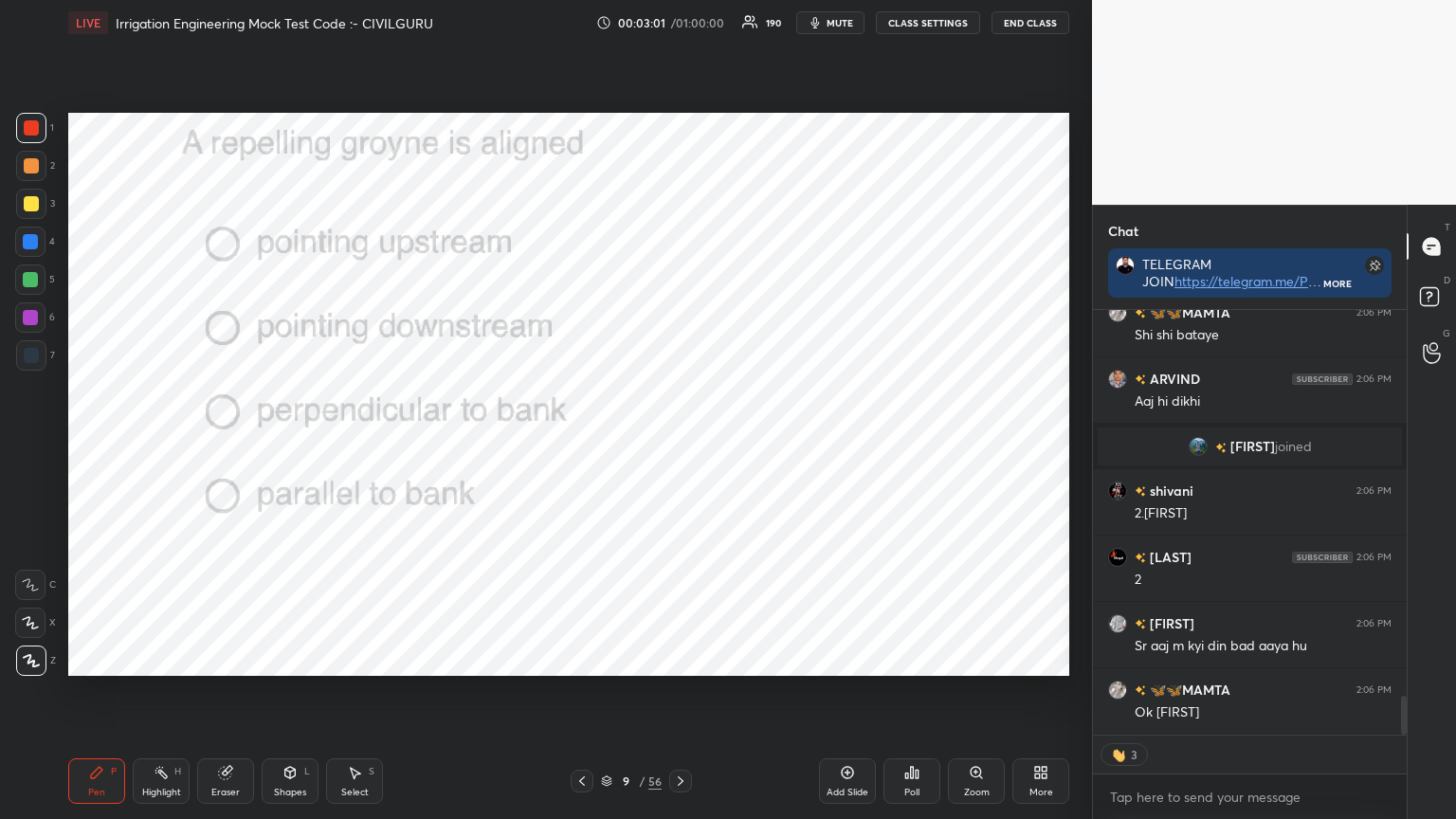 click 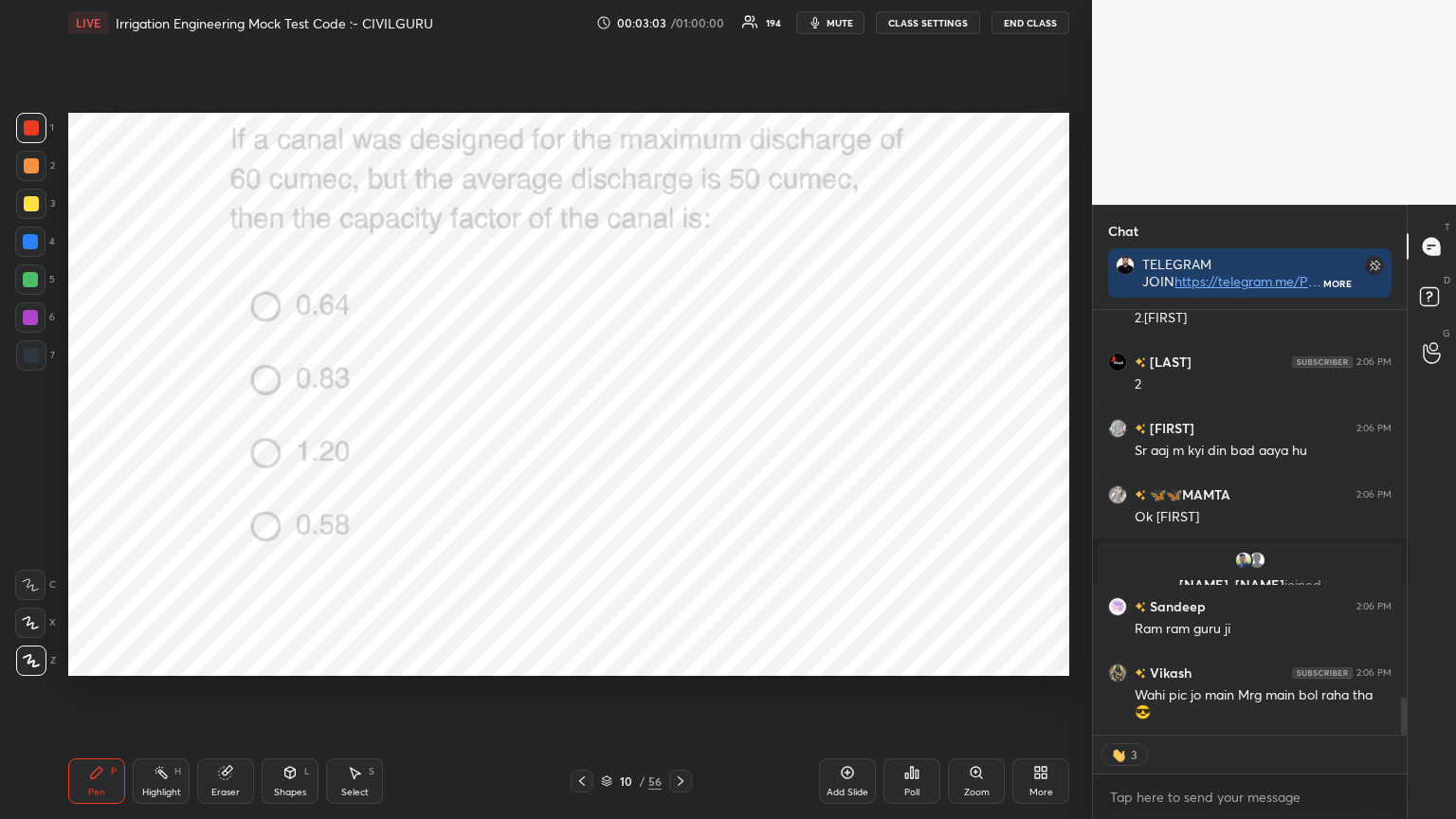 click on "Poll" at bounding box center (912, 781) 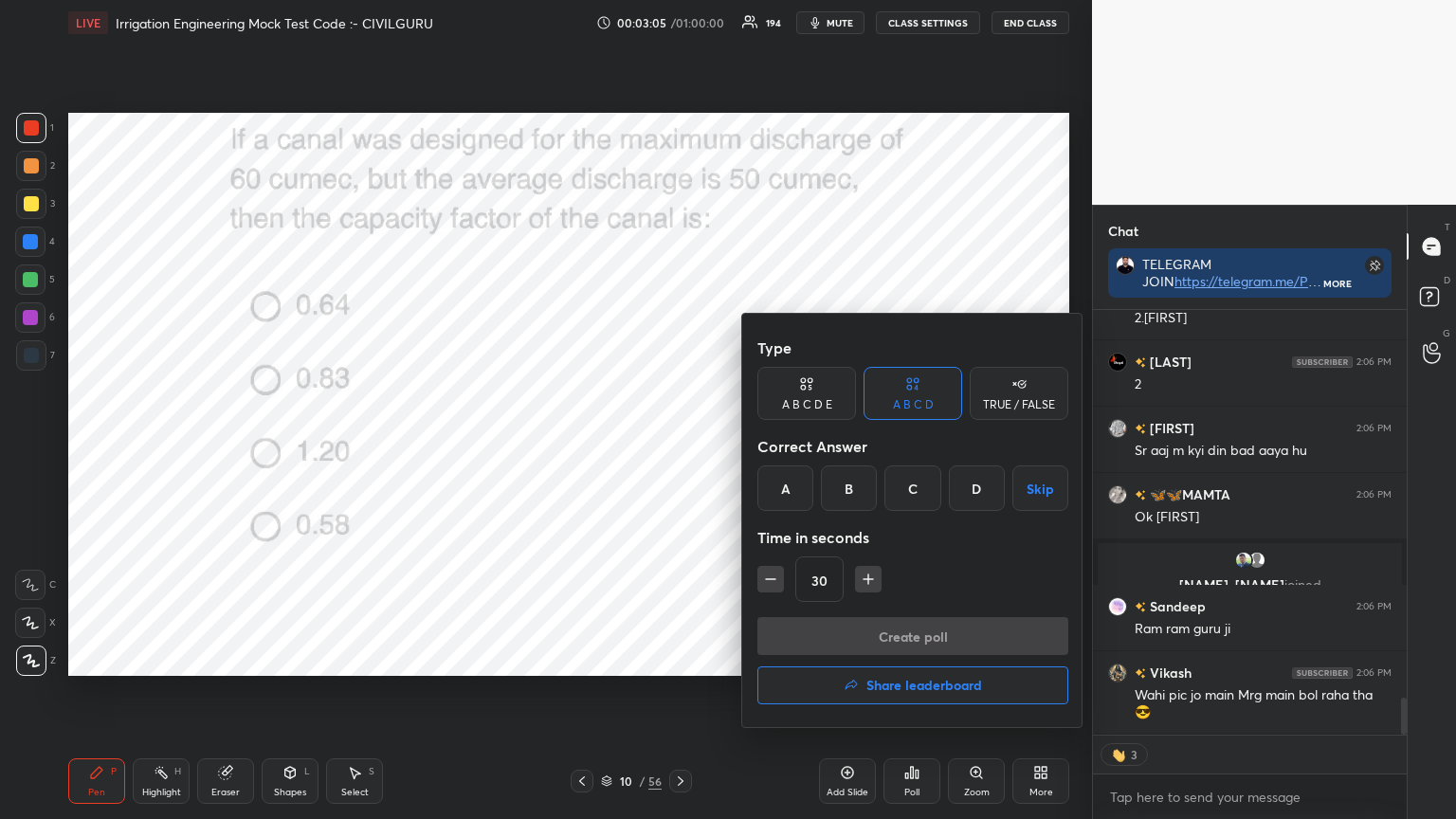 click on "B" at bounding box center (848, 488) 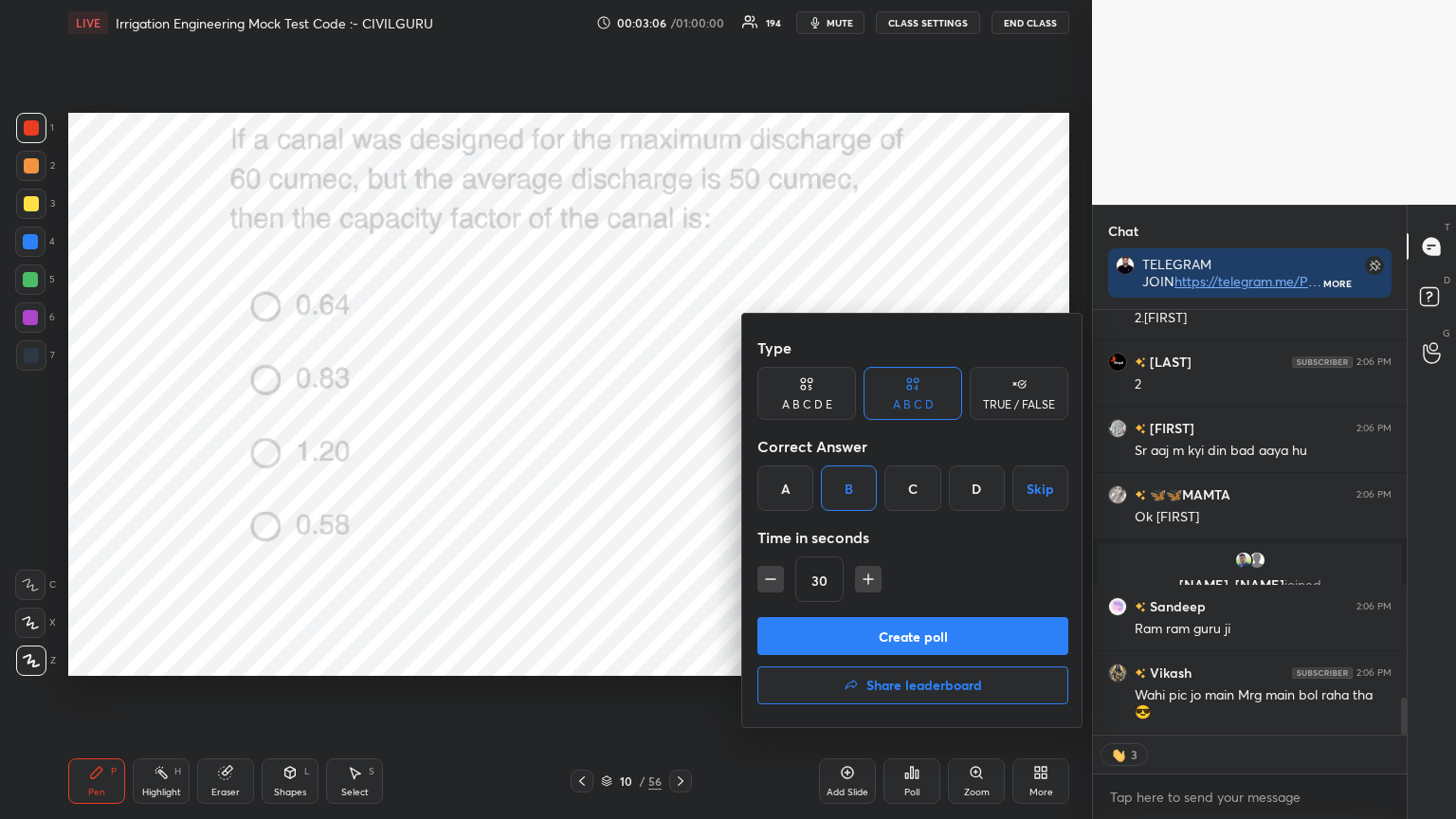 click 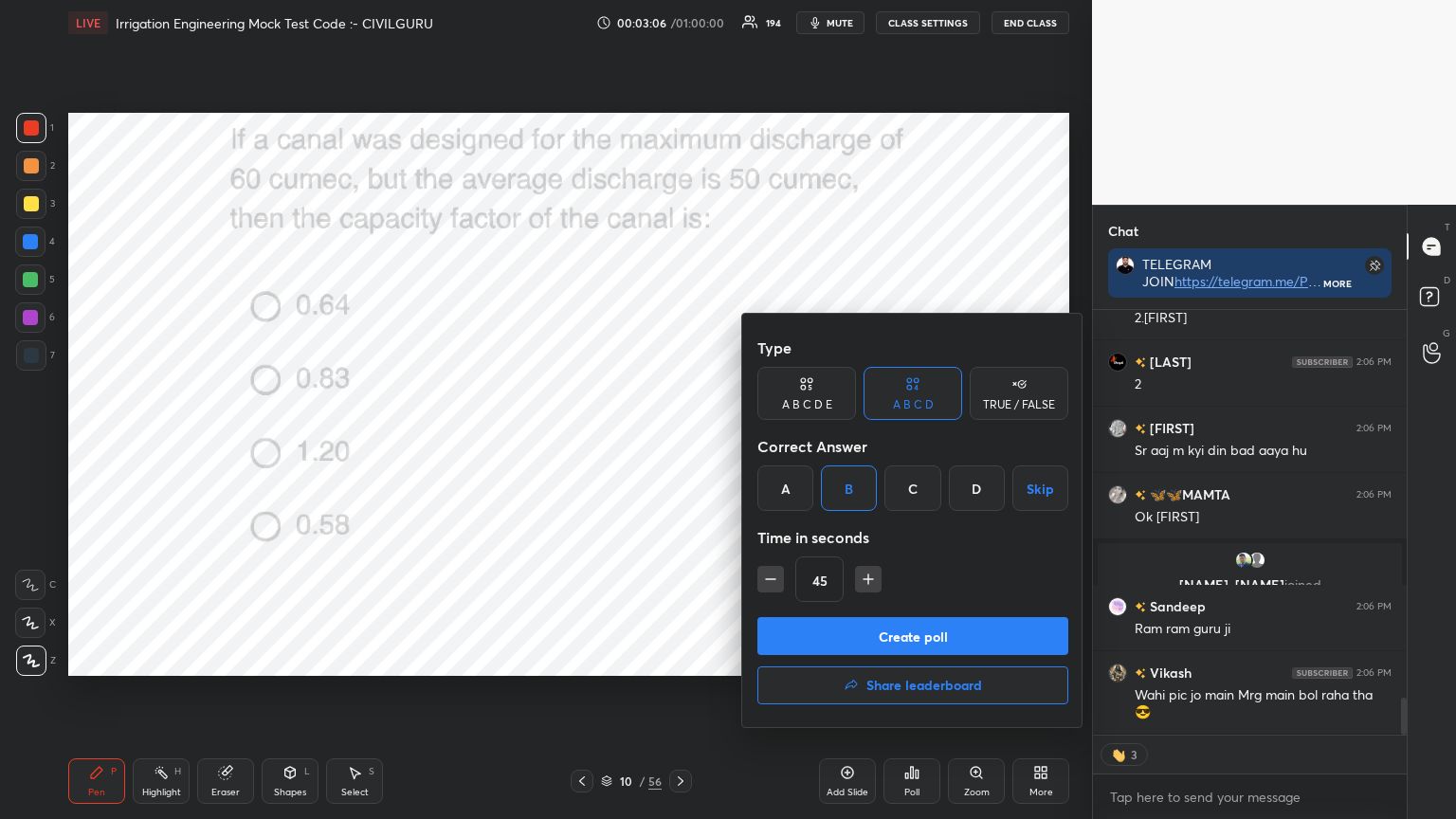 click on "Create poll" at bounding box center [913, 636] 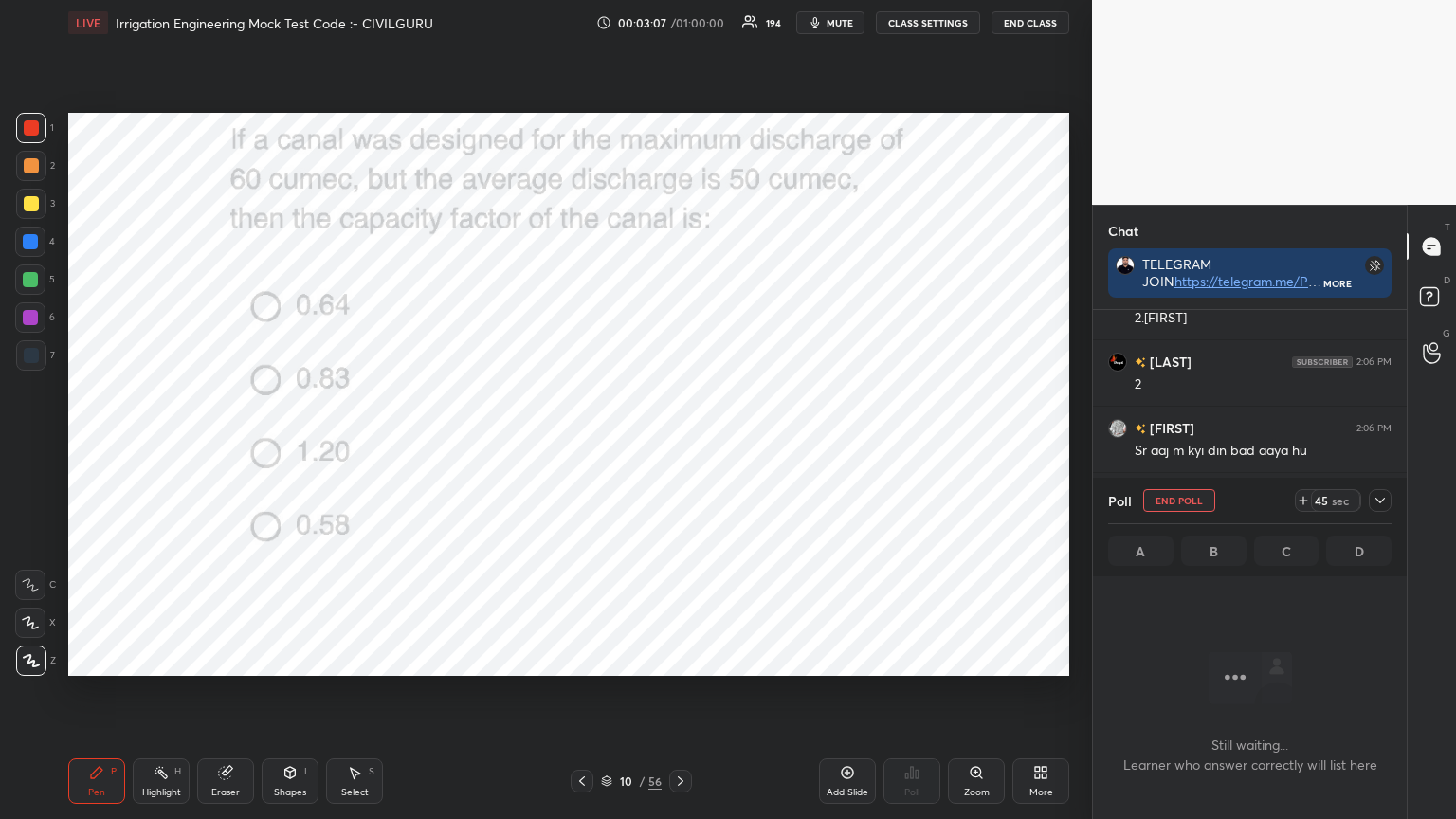 click 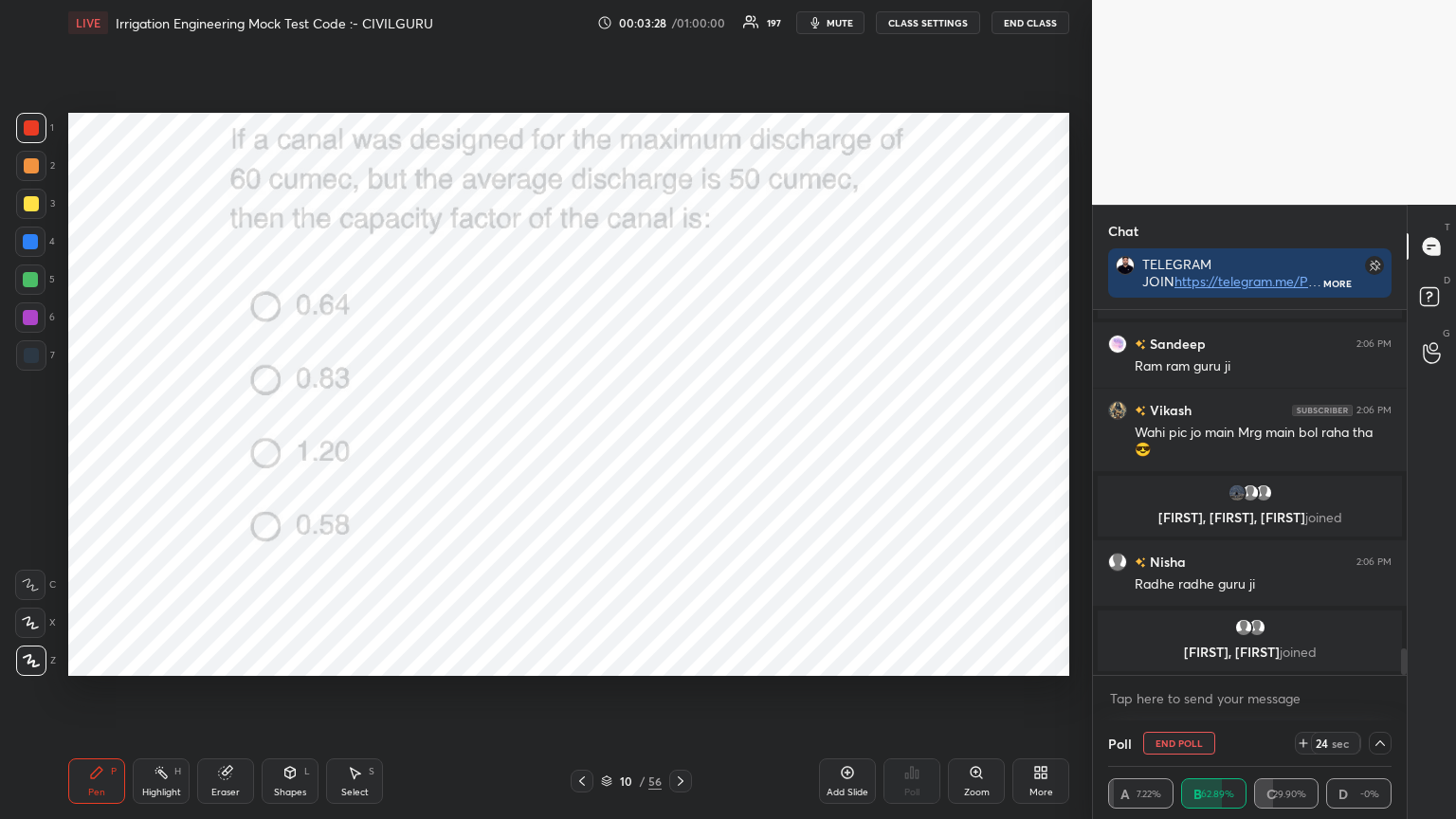 click 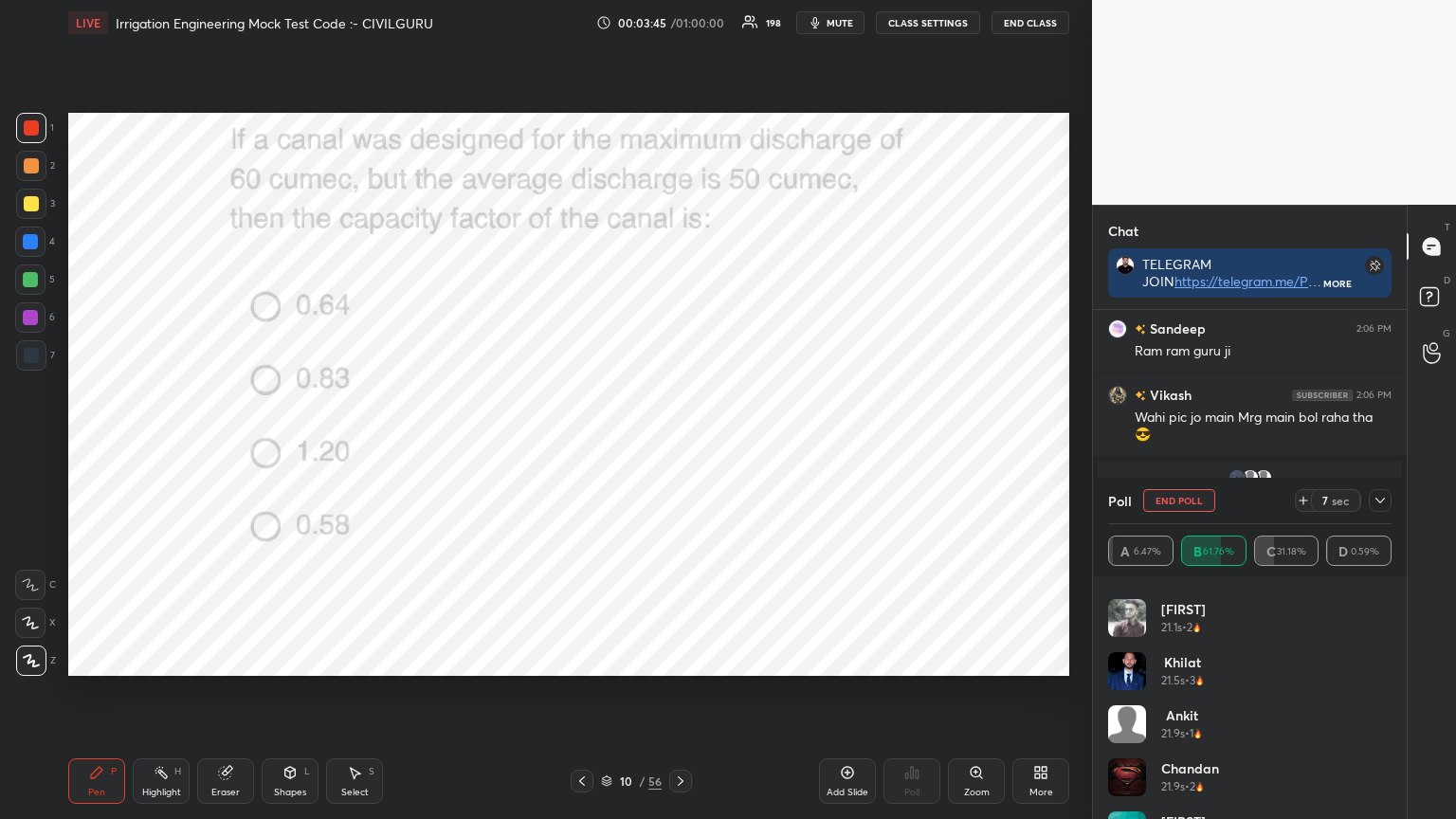 click 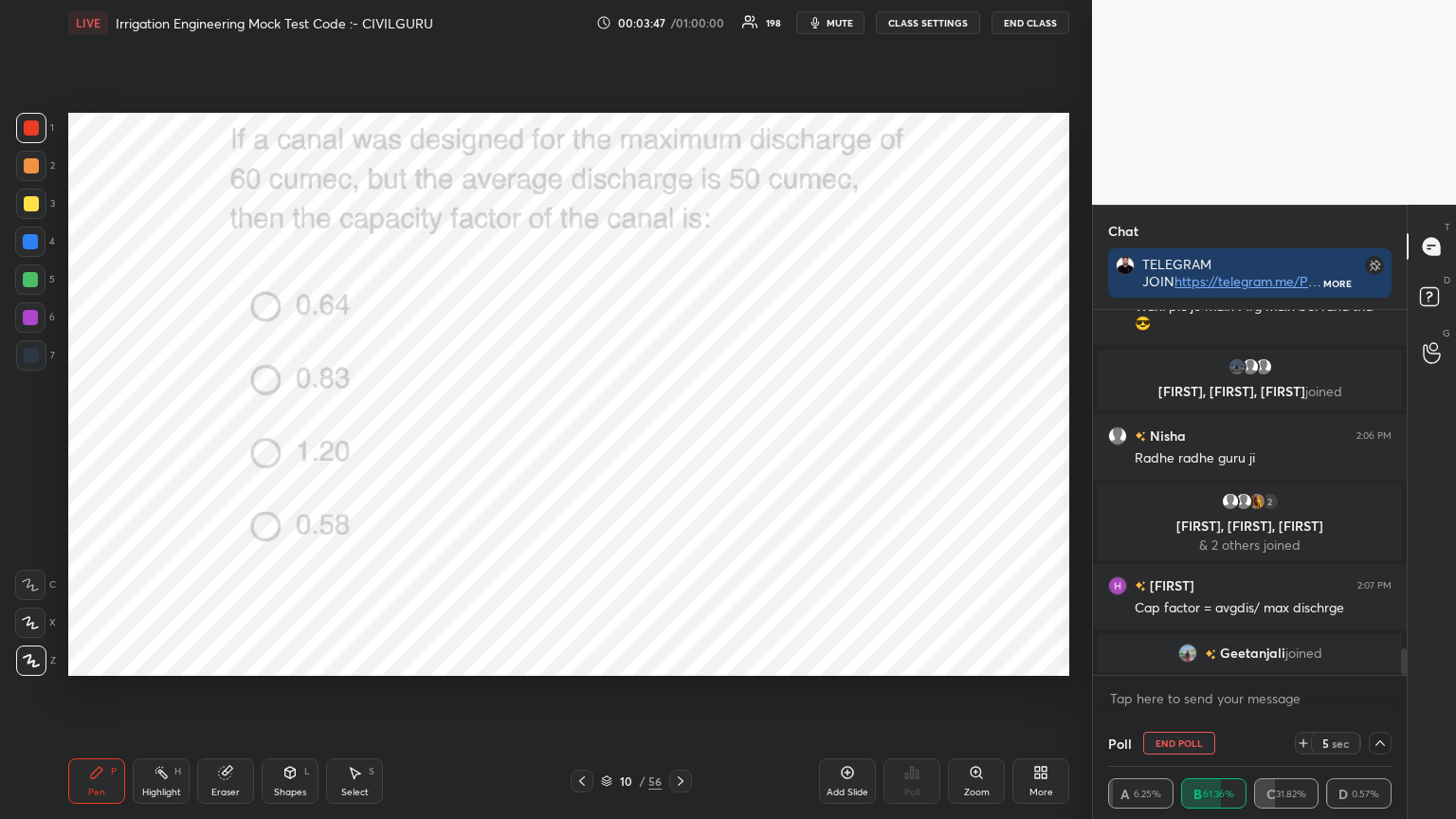 click on "2:06 PM Ram ram guru ji Wahi pic jo main Mrg main bol raha tha 😎  joined Radhe radhe guru ji 2  joined Cap factor = avgdis/ max dischrge  joined" at bounding box center [1249, 492] 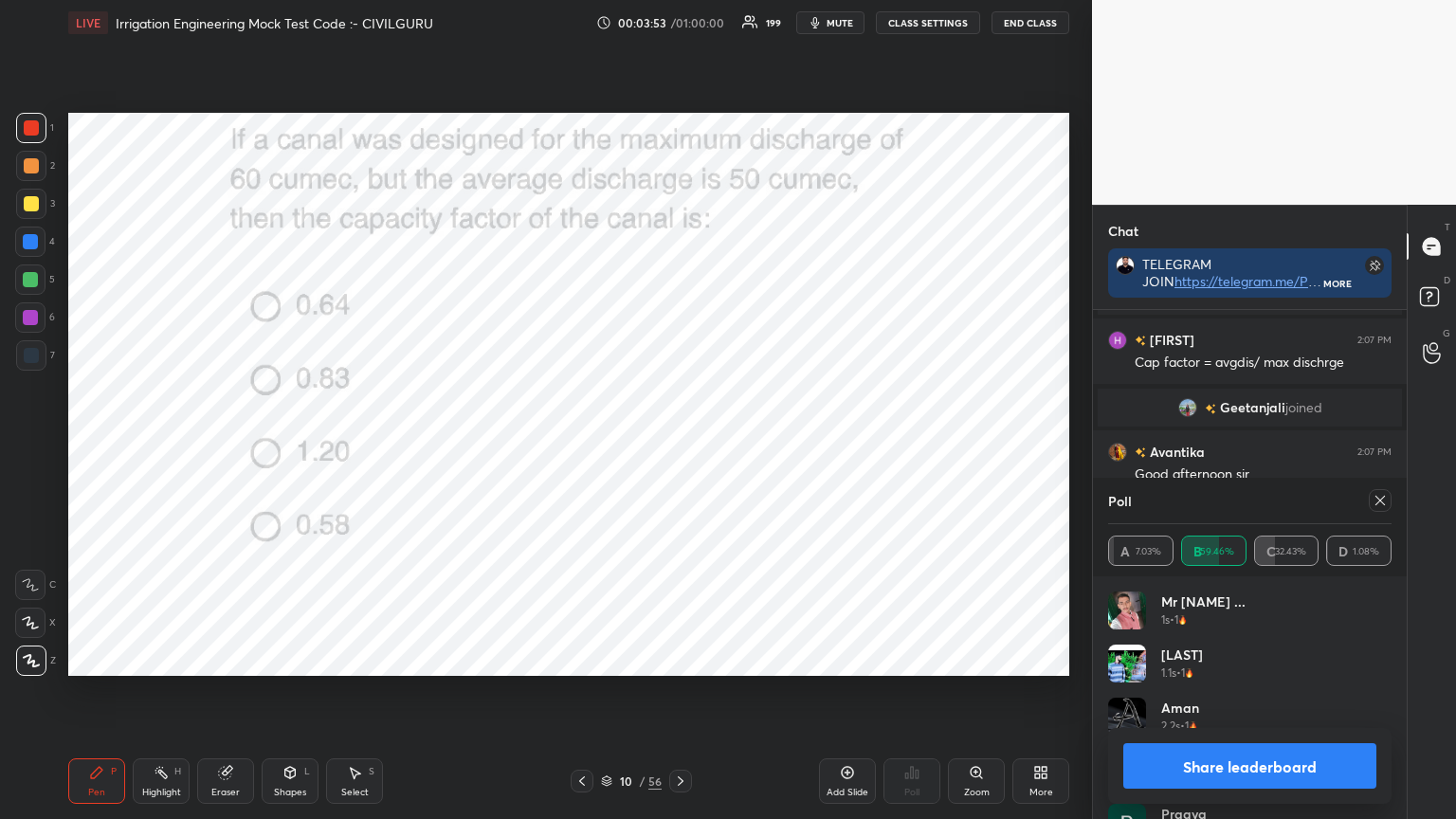 click 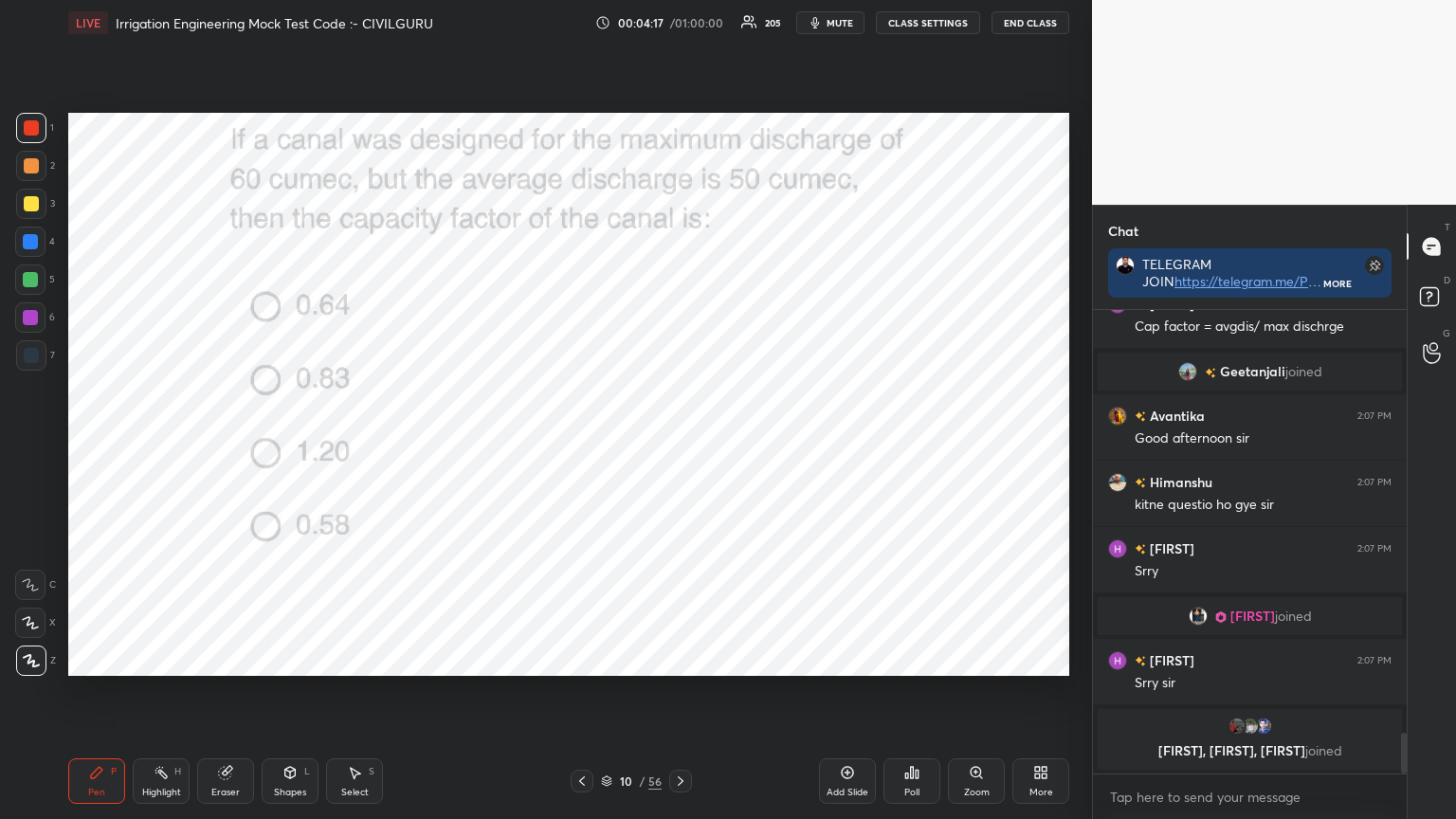 click 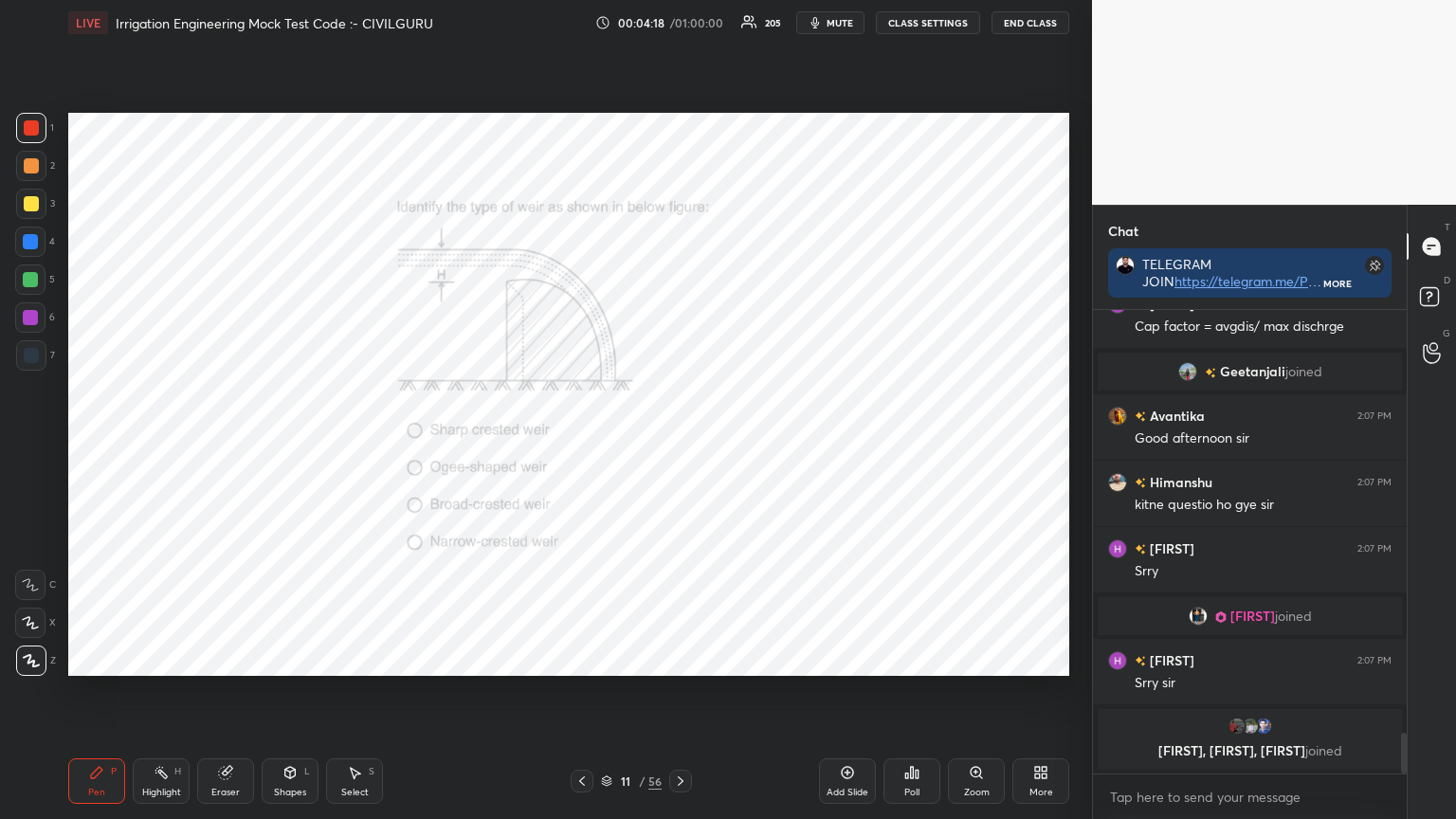 click on "Poll" at bounding box center [912, 792] 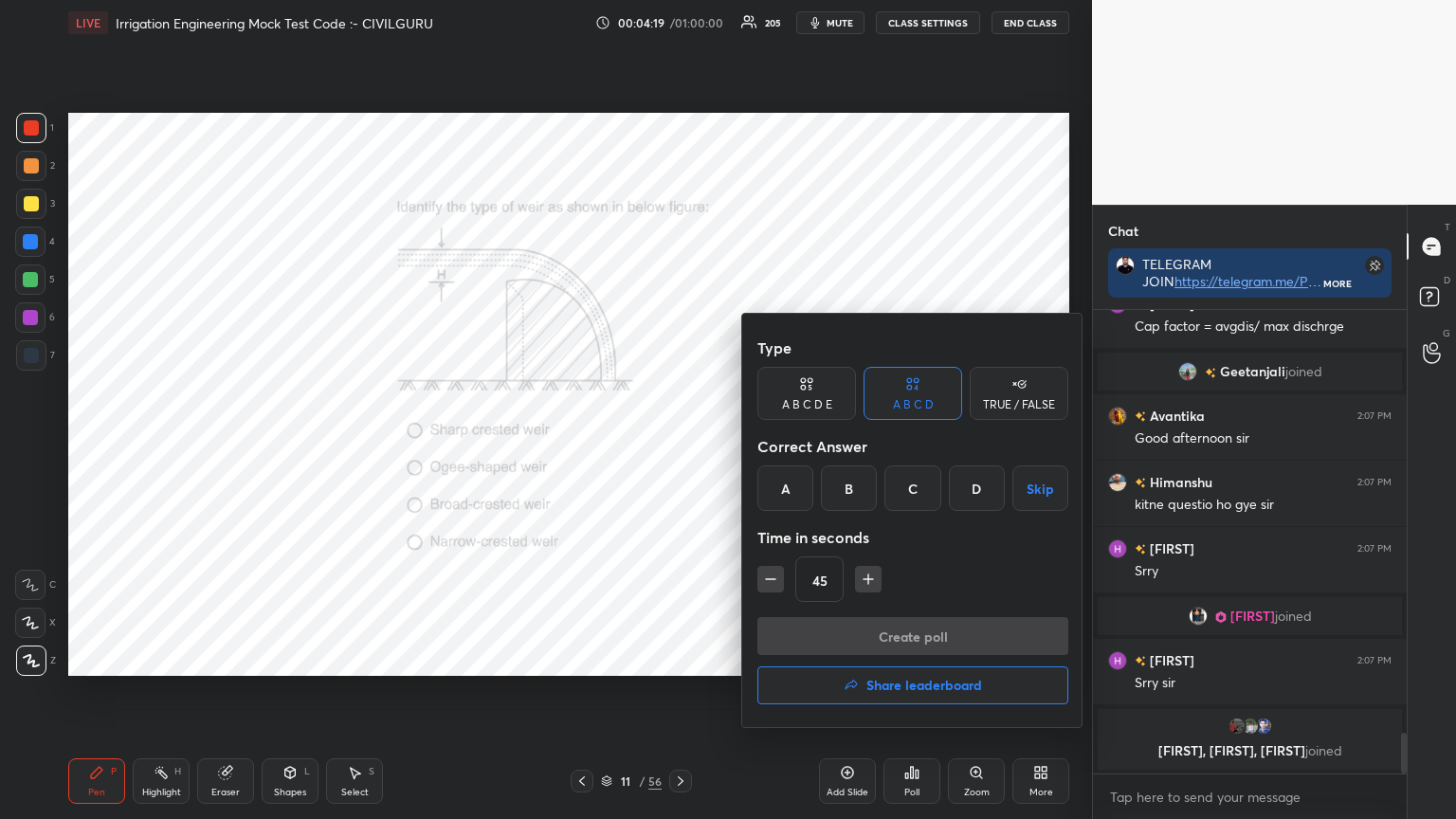click on "B" at bounding box center (848, 488) 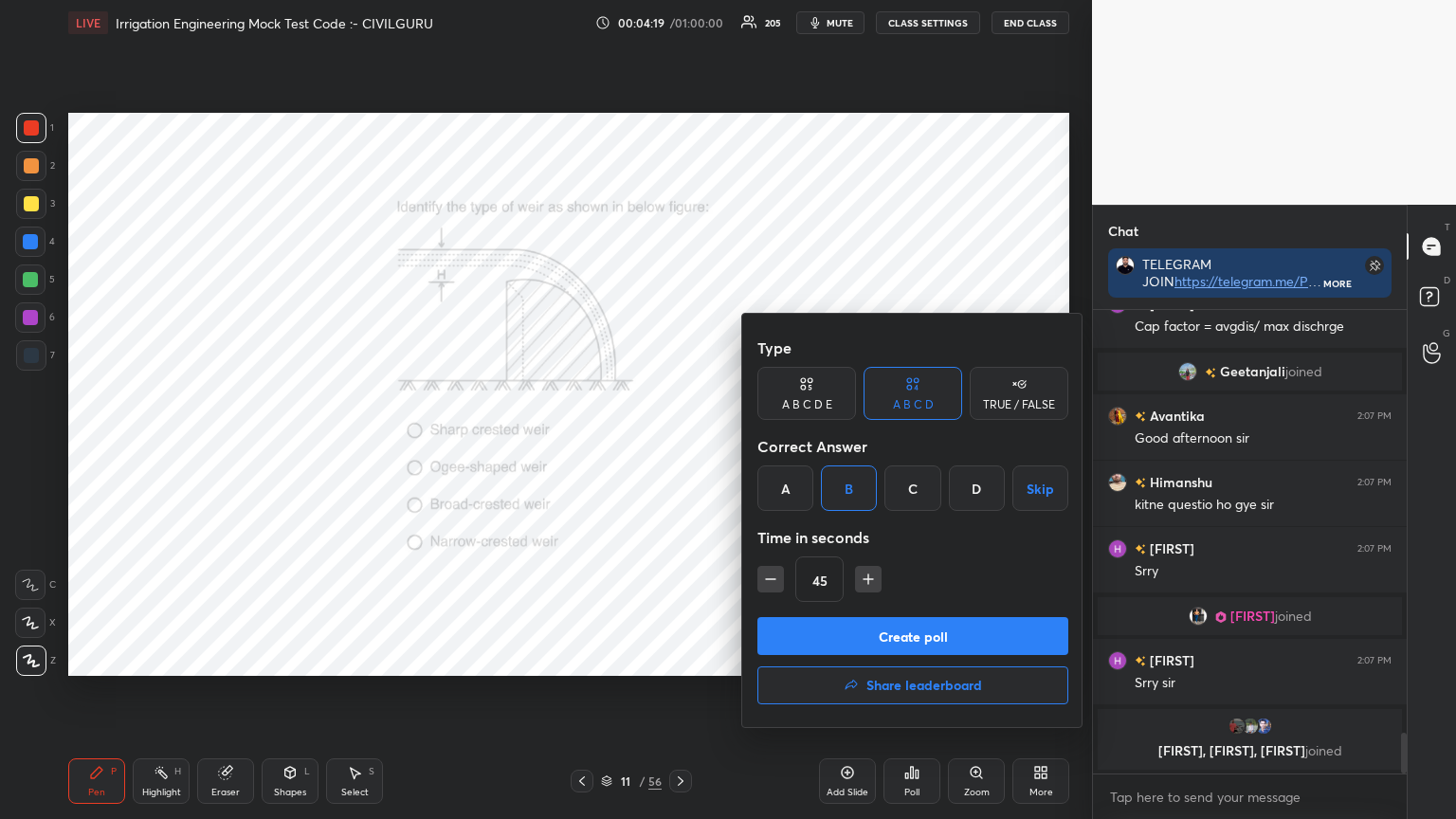 click on "Create poll" at bounding box center (913, 636) 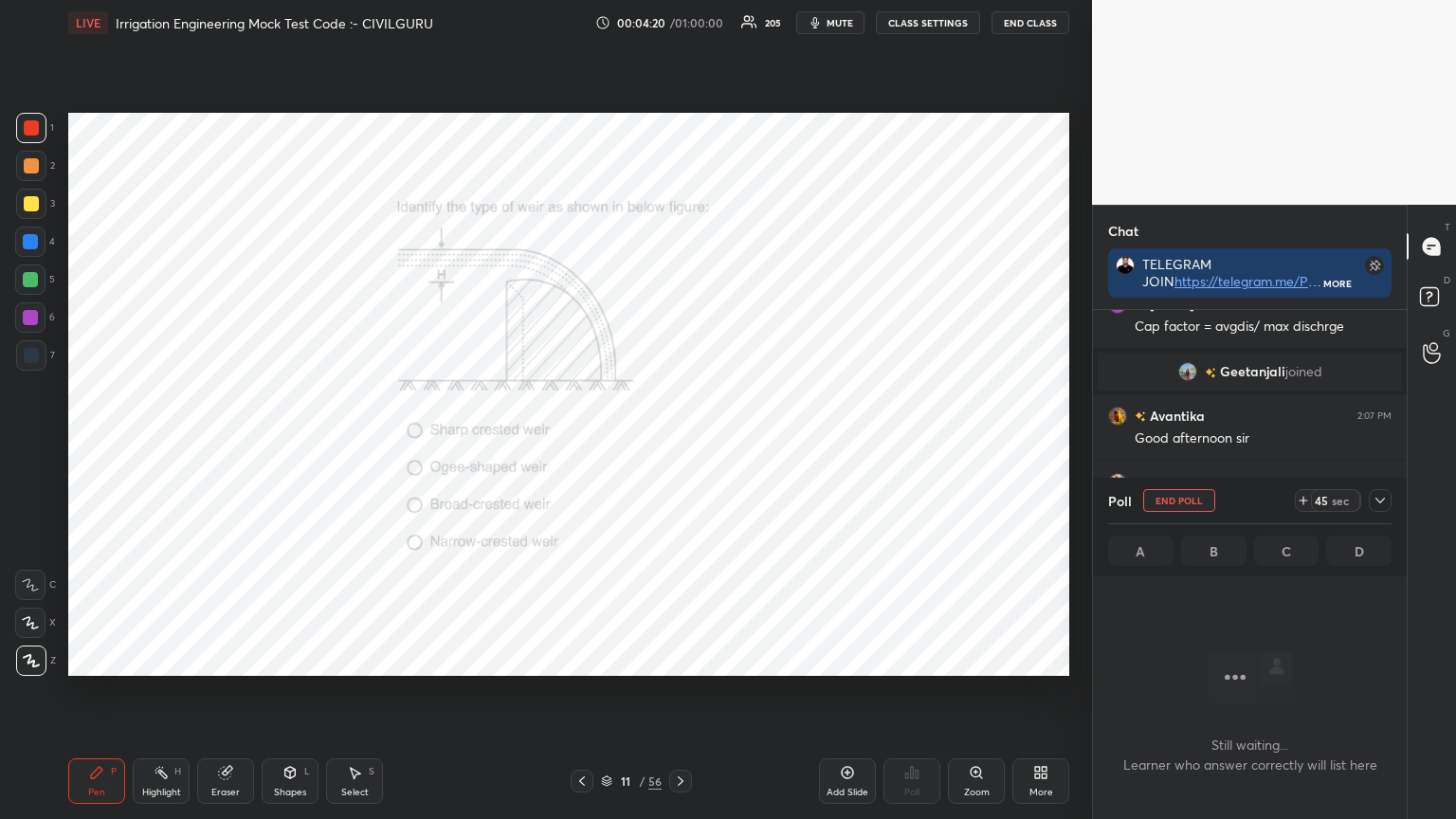 click 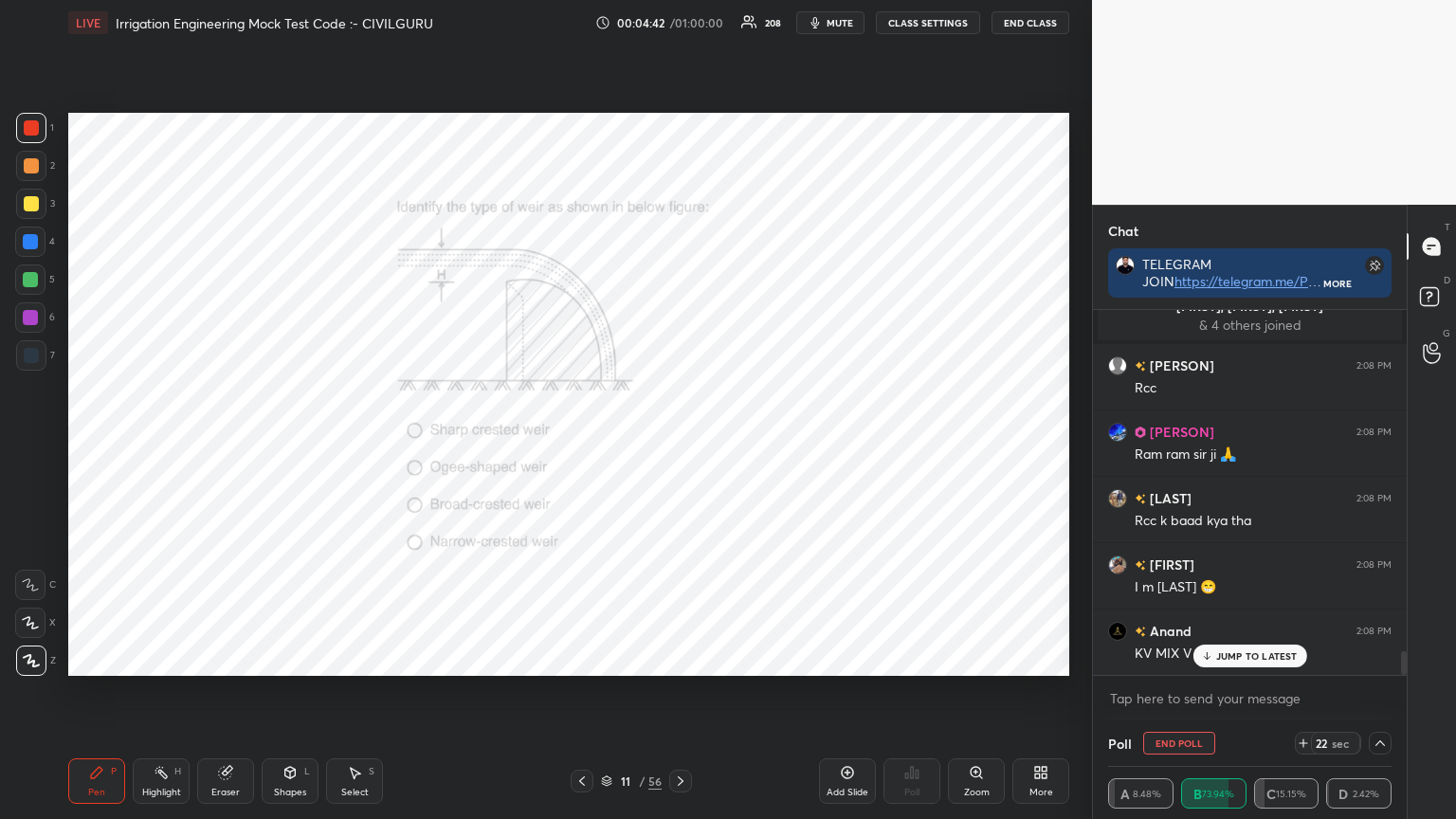 click on "JUMP TO LATEST" at bounding box center (1257, 656) 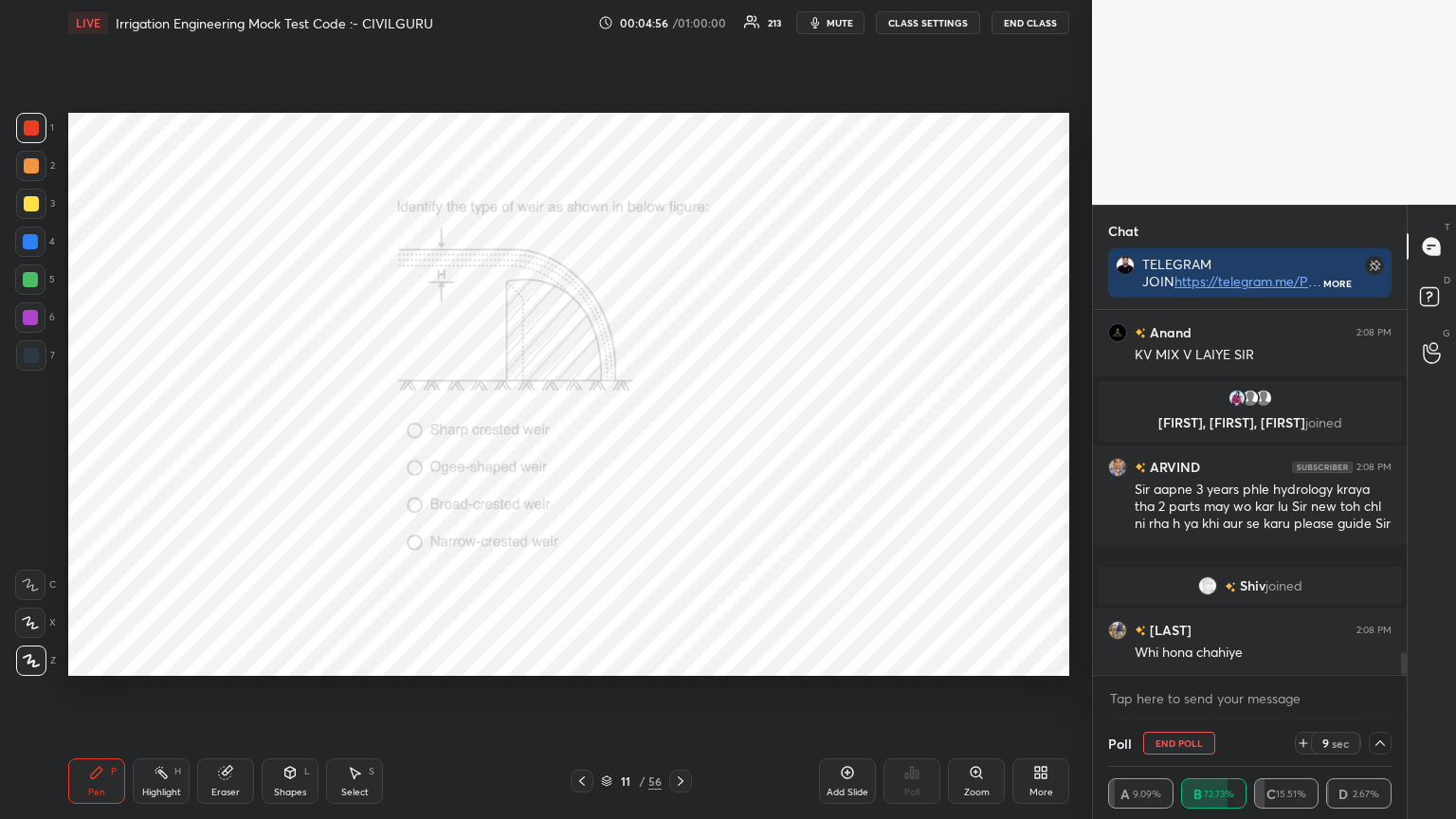 scroll, scrollTop: 5441, scrollLeft: 0, axis: vertical 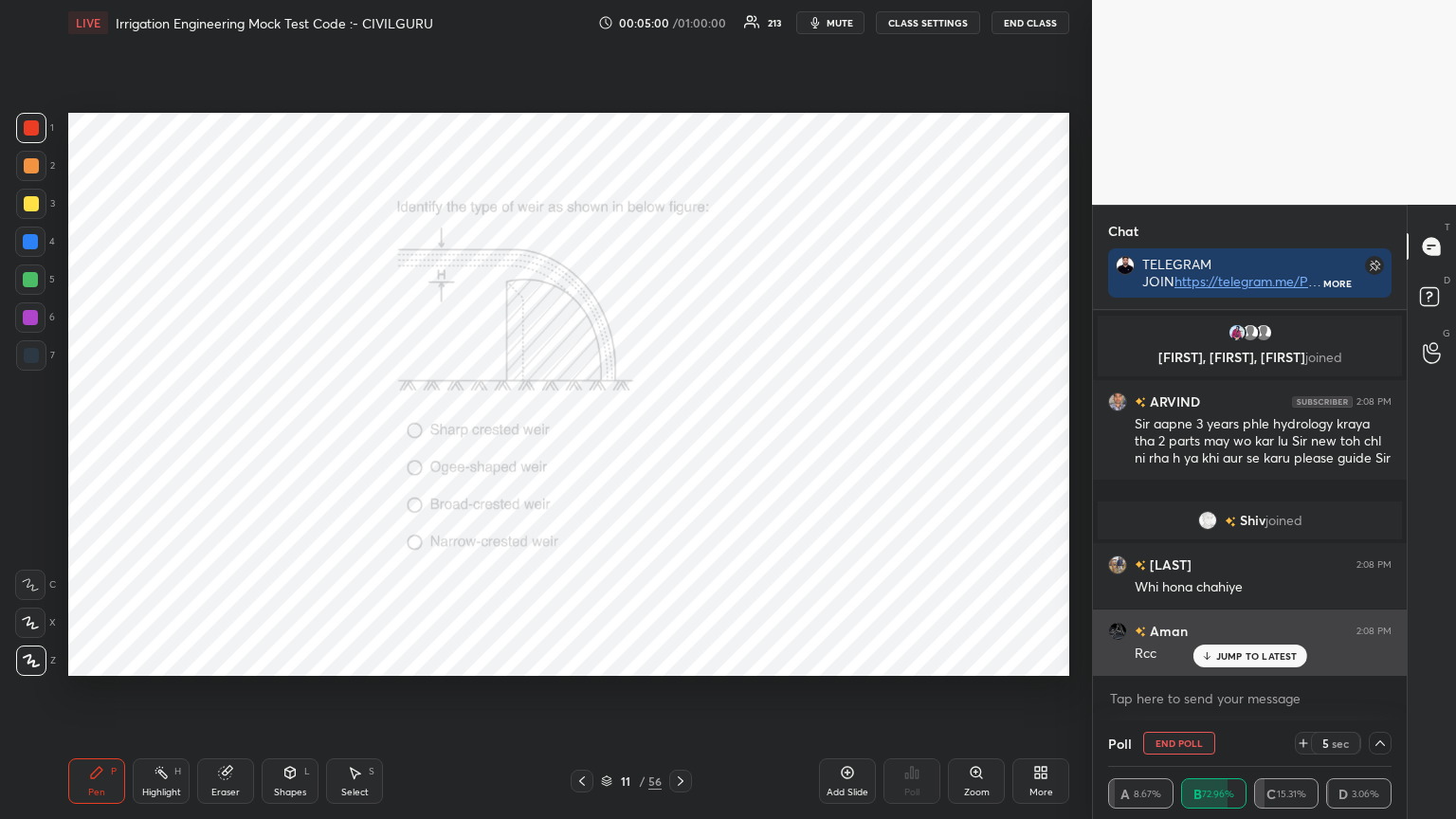 click on "JUMP TO LATEST" at bounding box center (1257, 656) 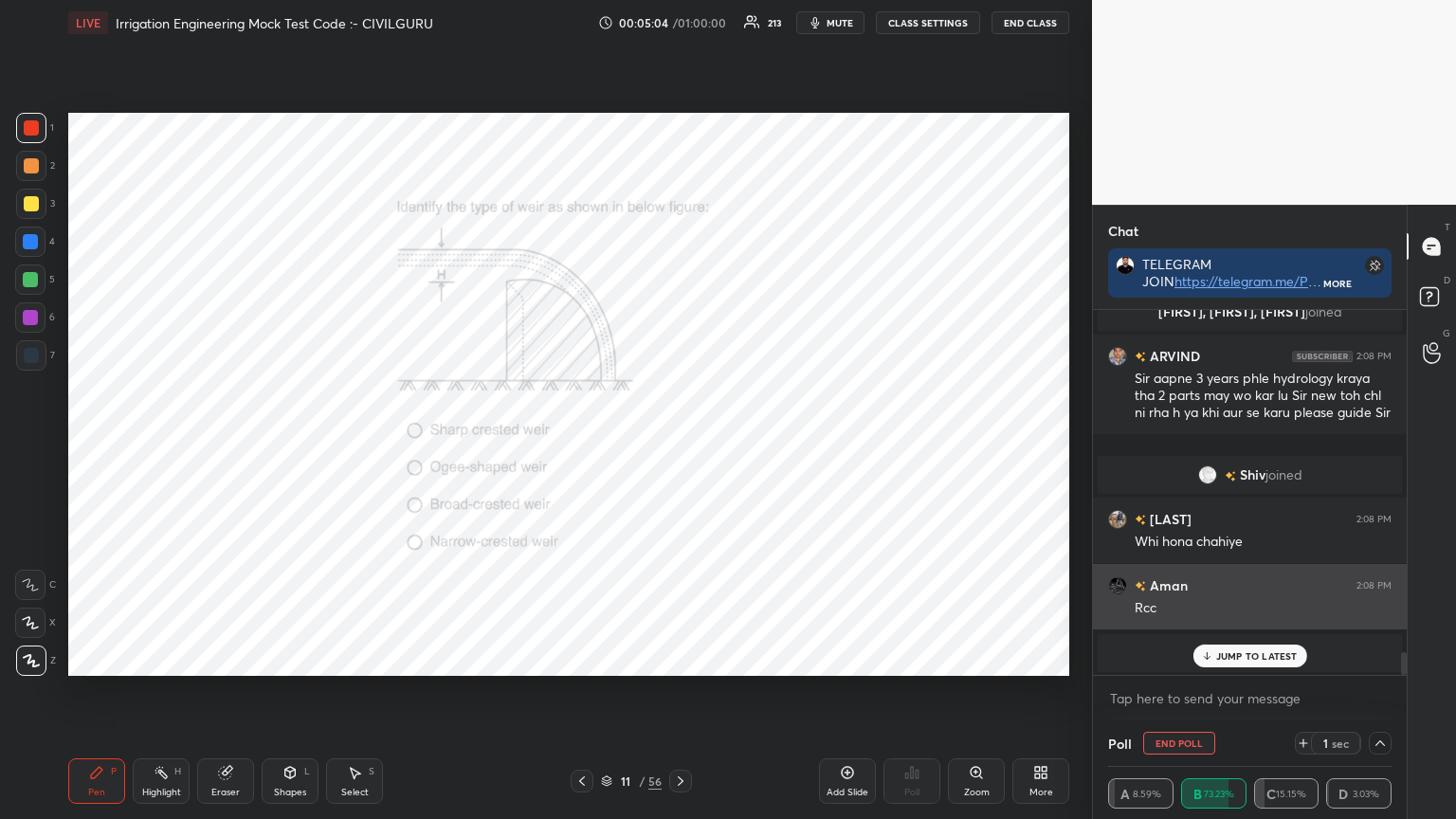 scroll, scrollTop: 5463, scrollLeft: 0, axis: vertical 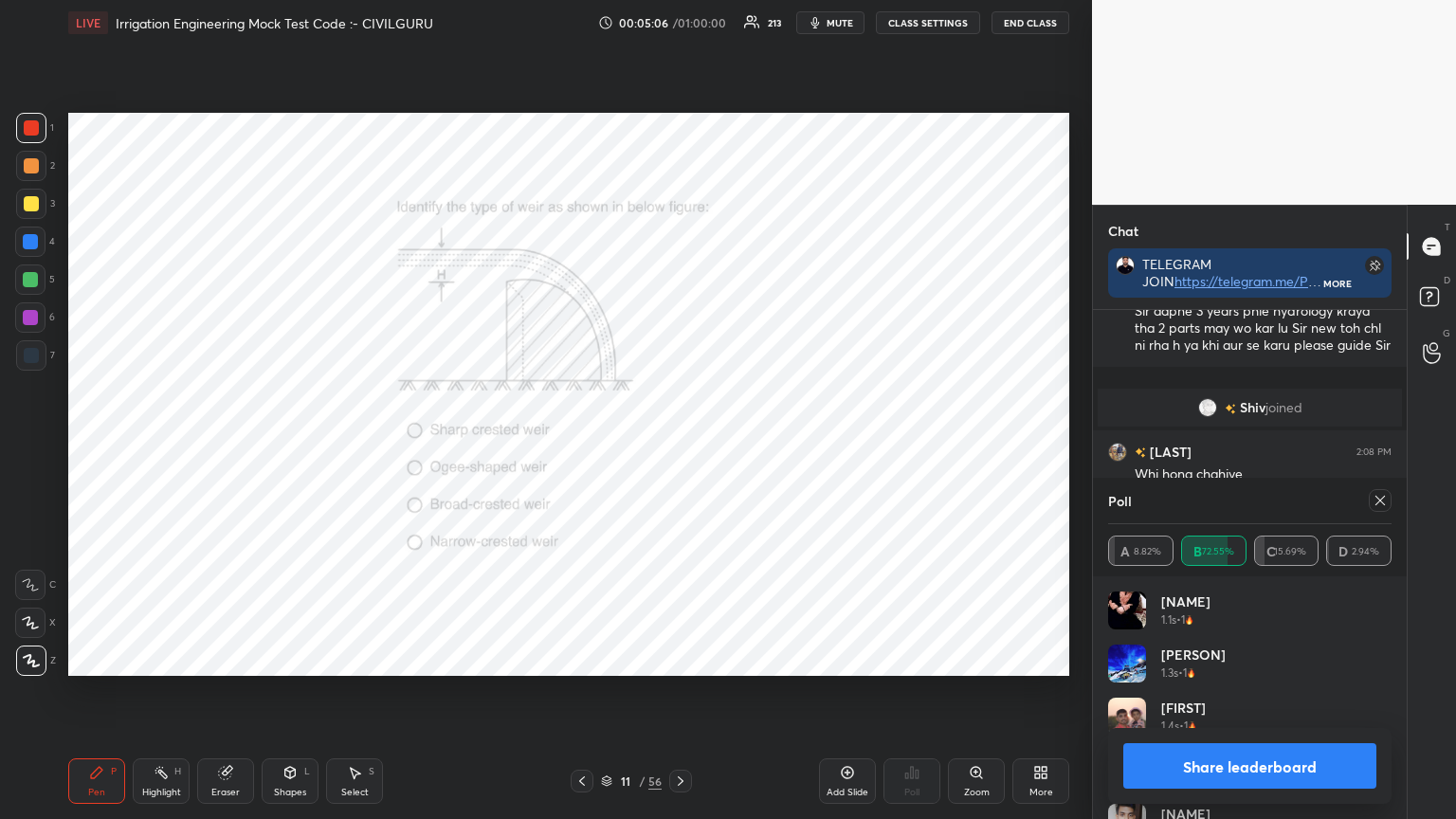 click 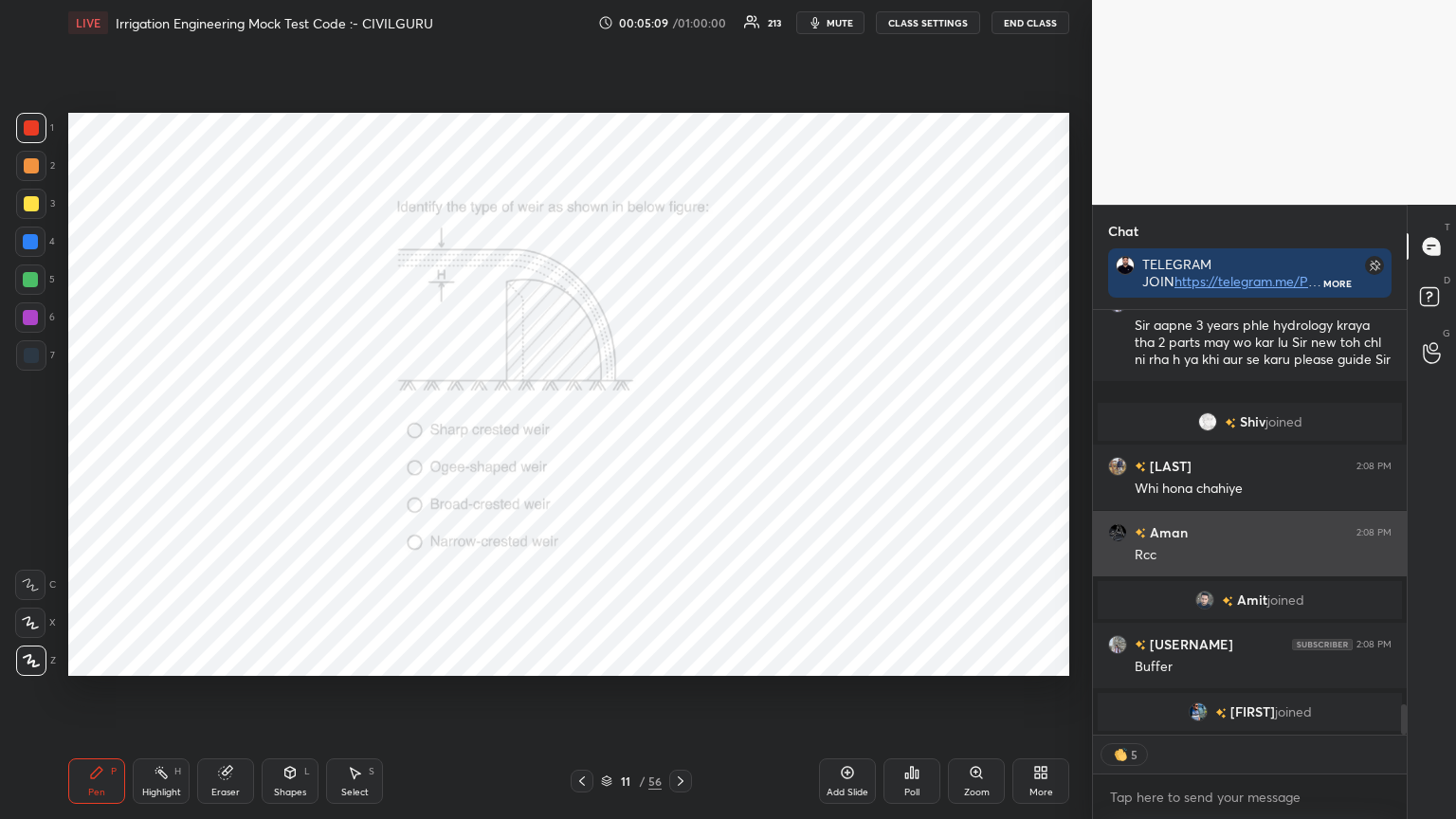 type on "x" 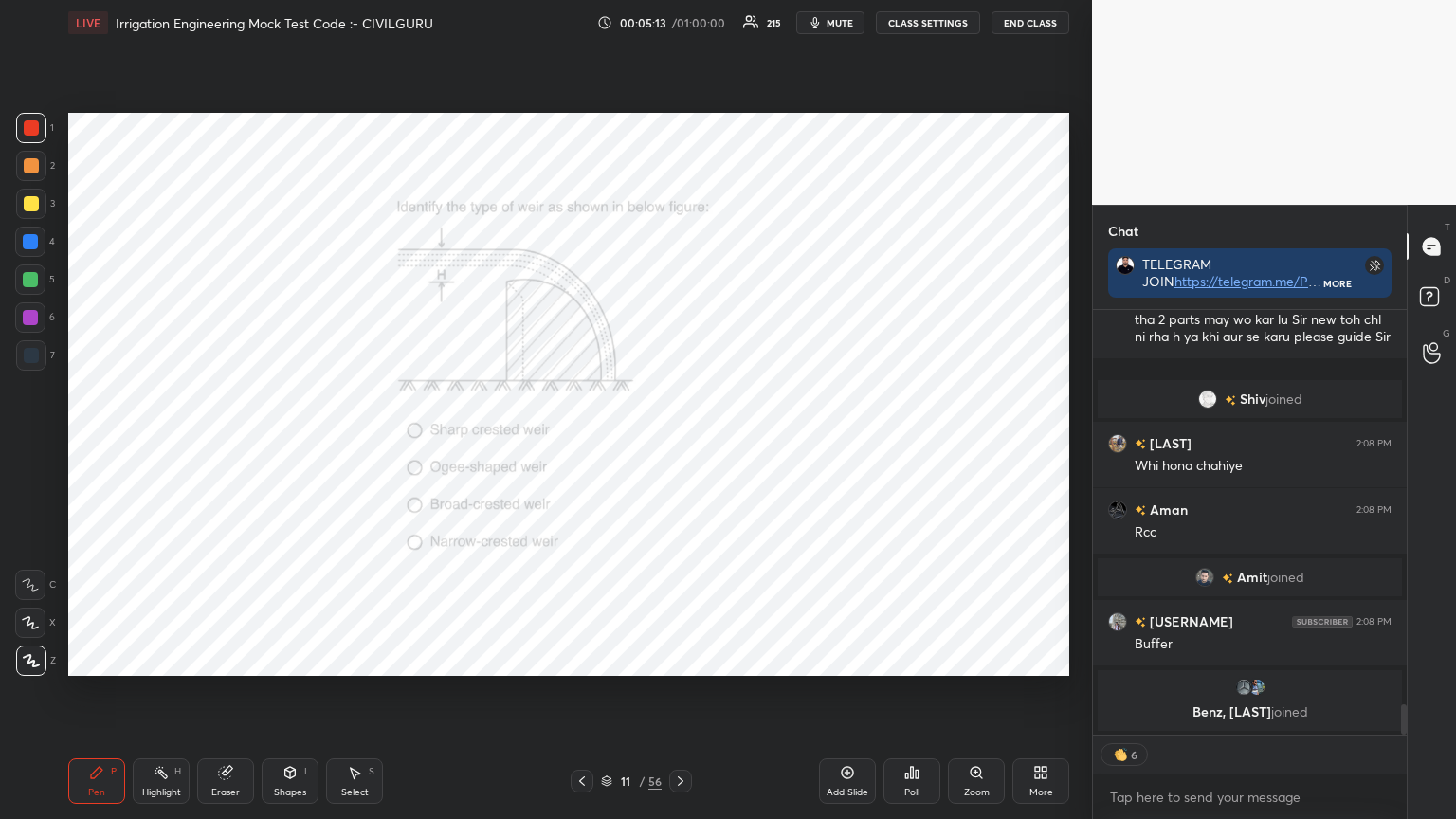 click 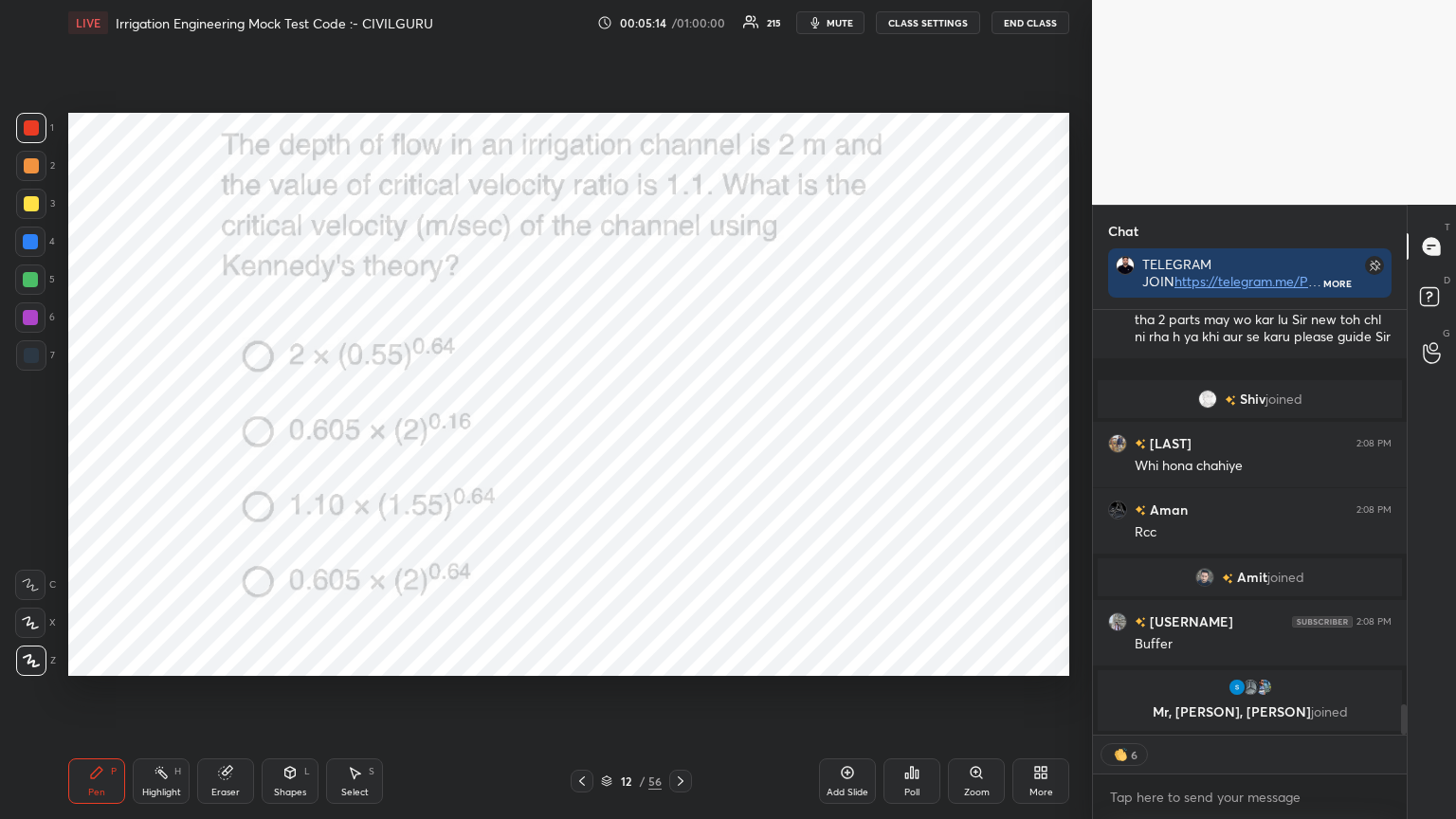 click on "Poll" at bounding box center (912, 781) 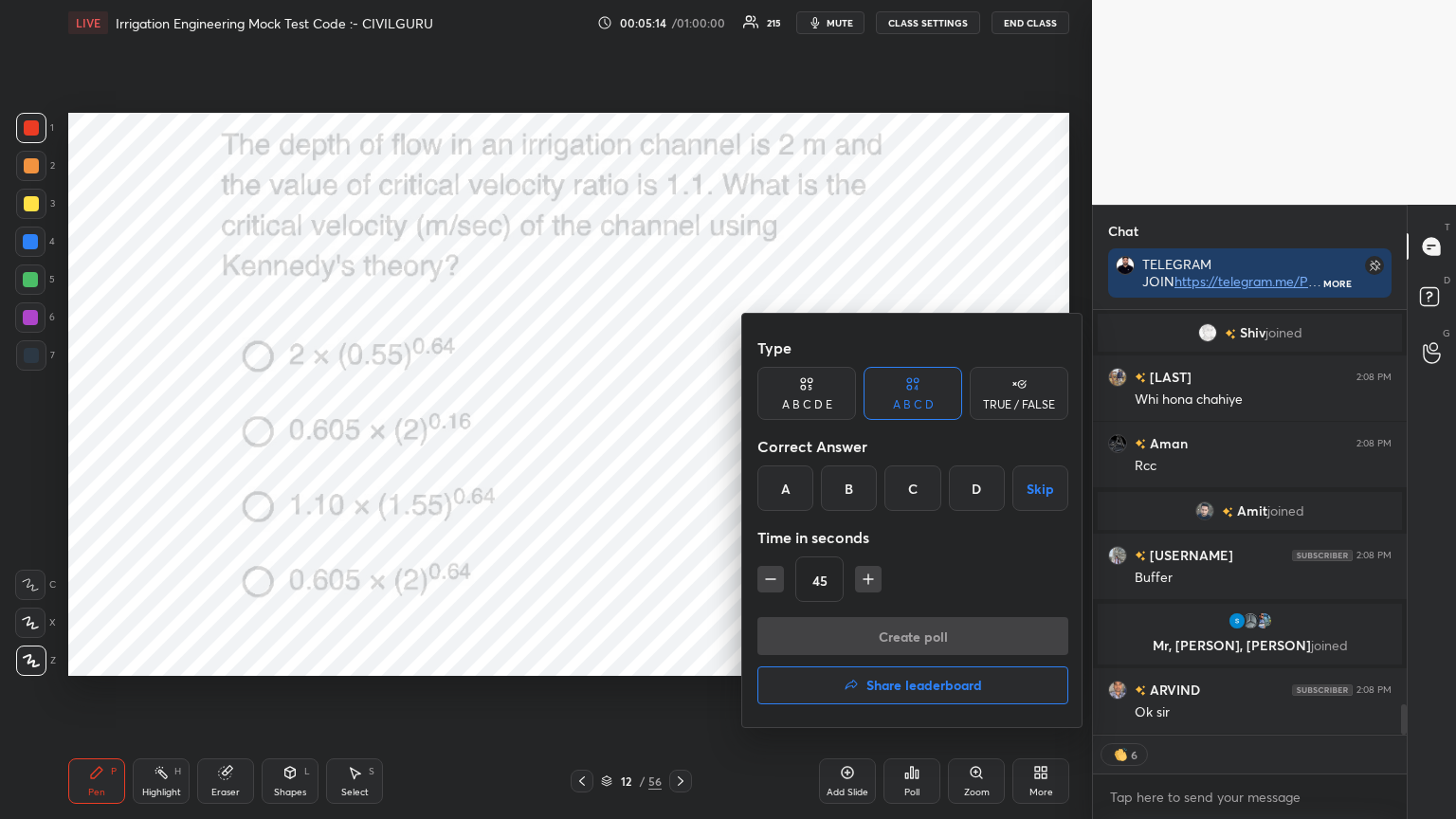 click on "D" at bounding box center [976, 488] 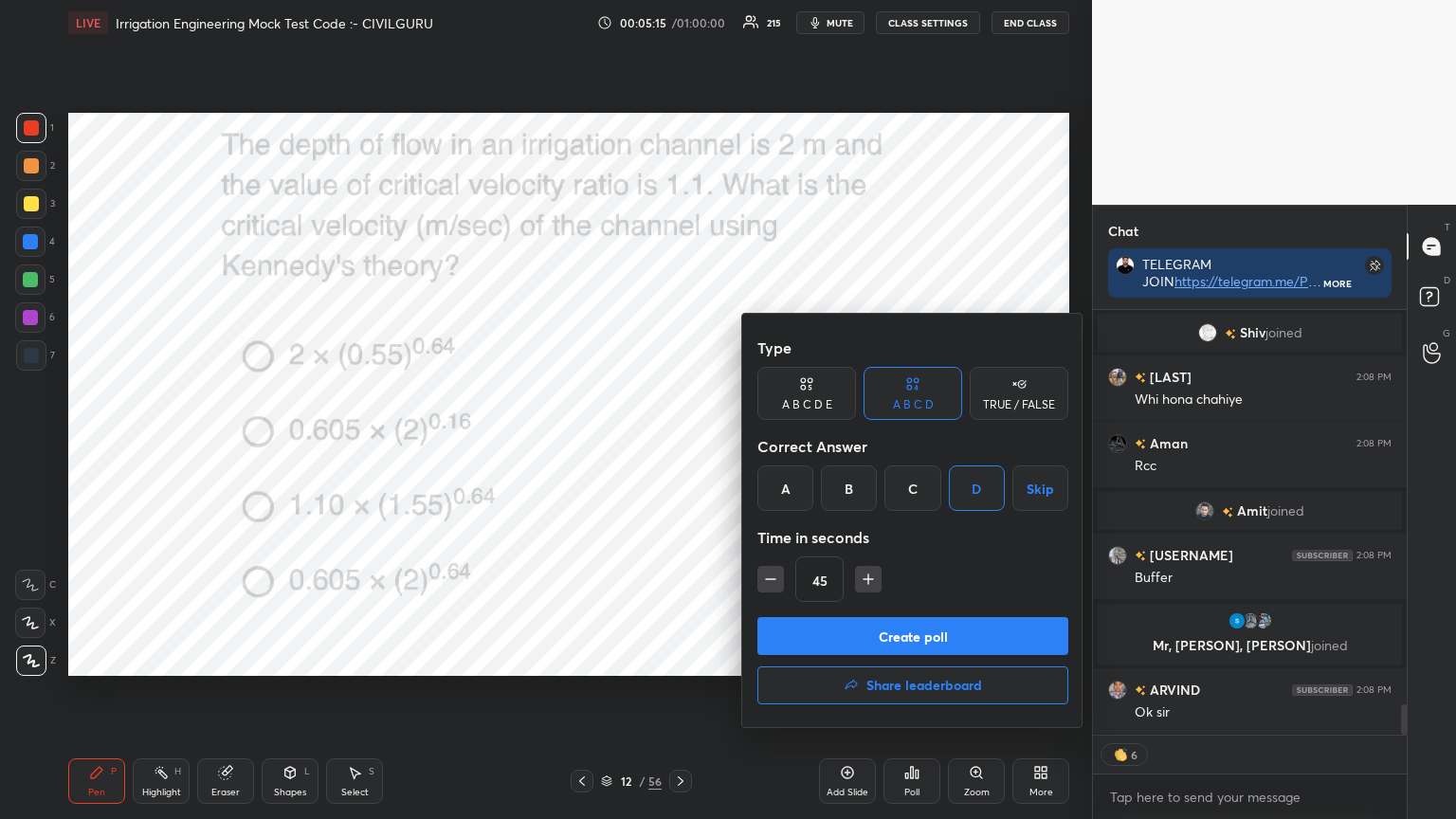 click 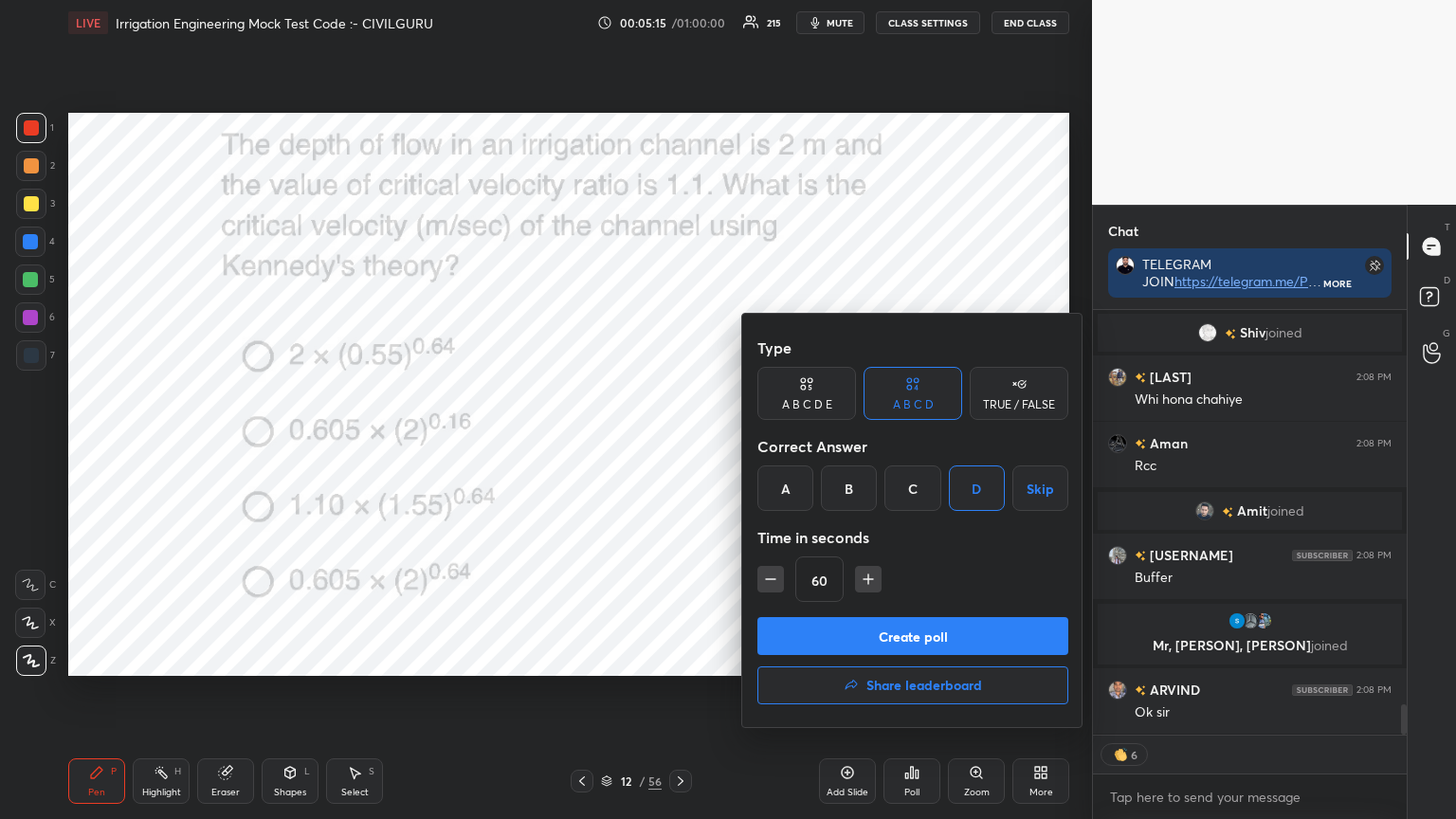 click on "Create poll" at bounding box center (913, 636) 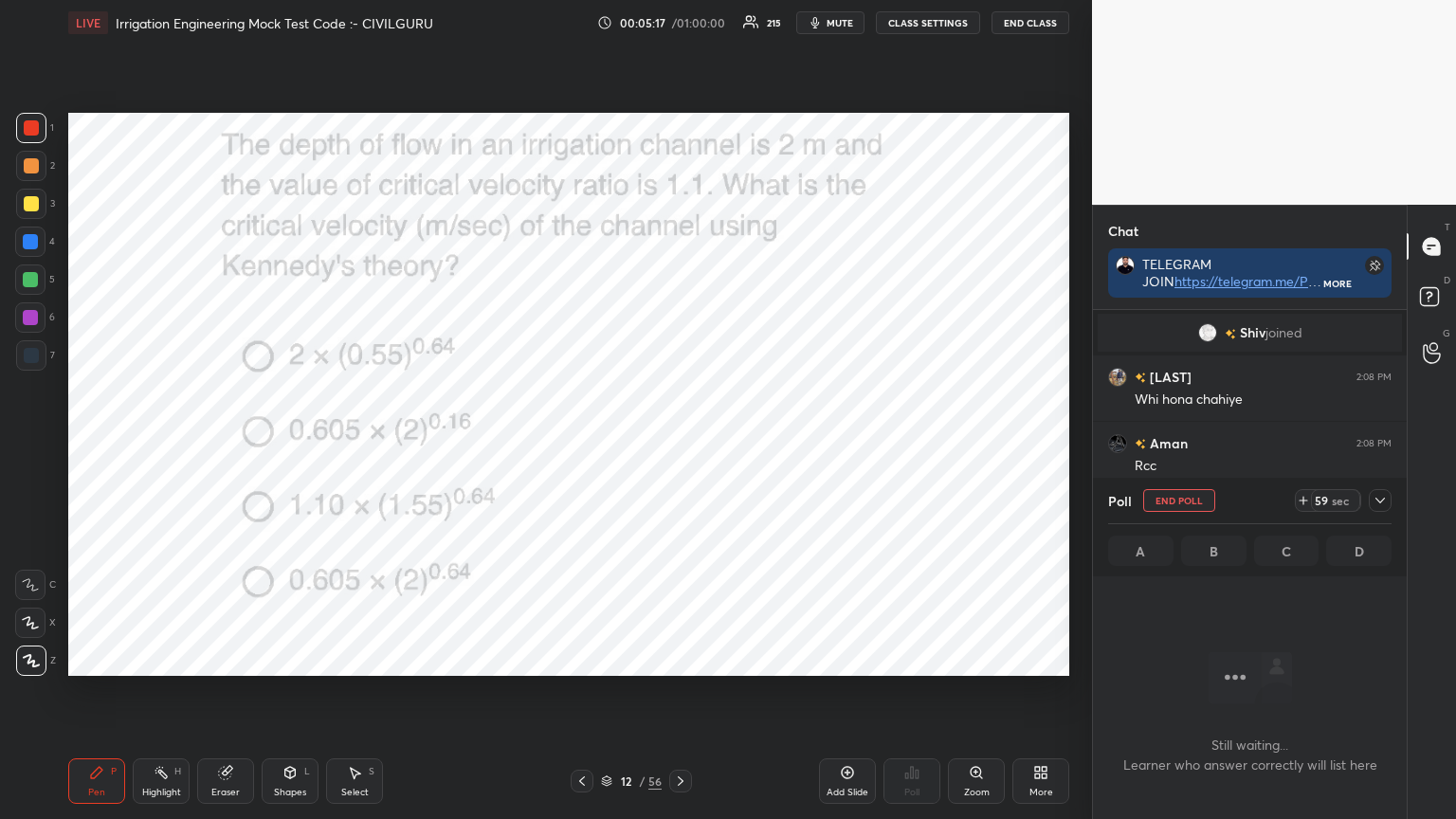 click 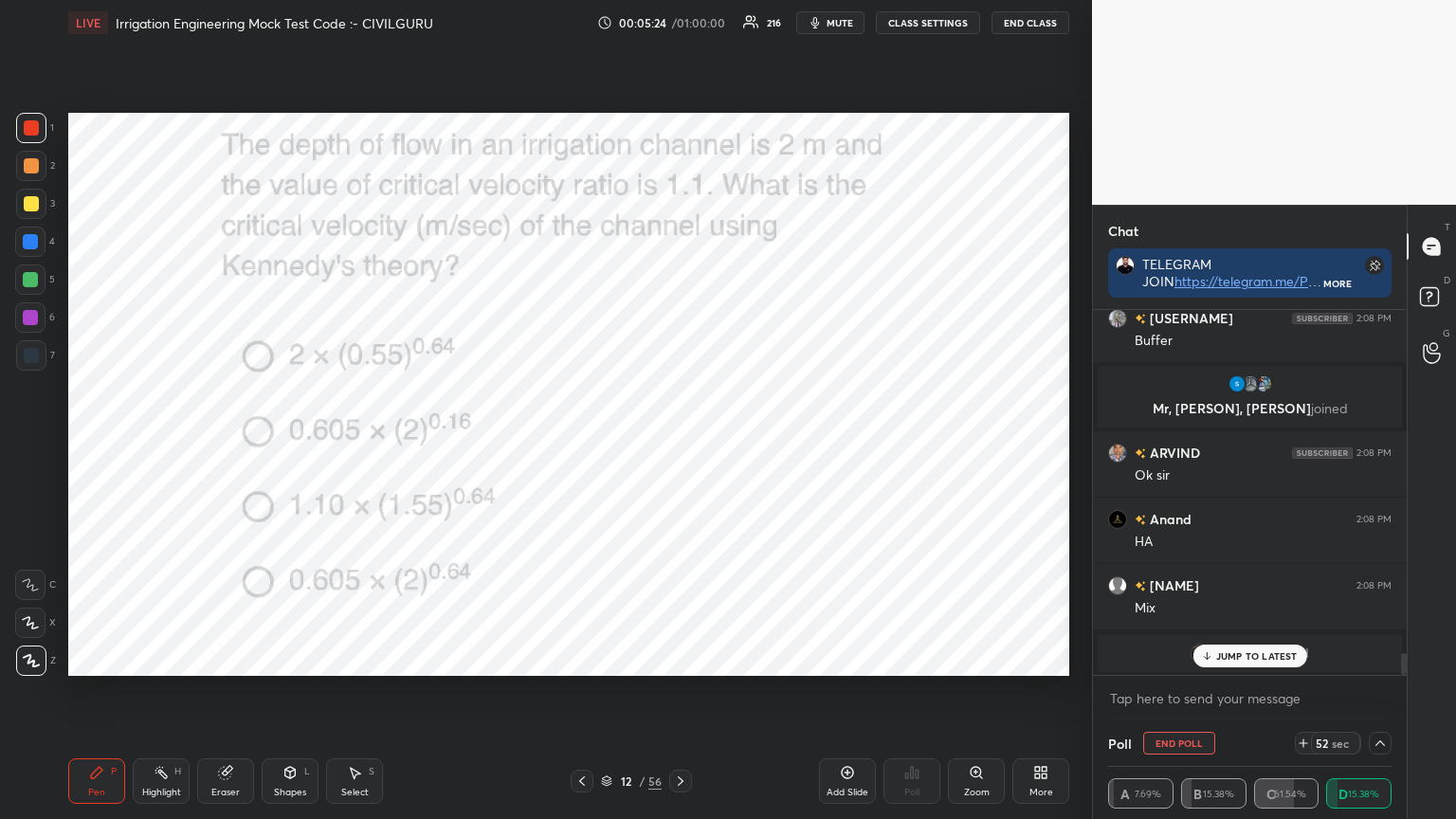 click on "JUMP TO LATEST" at bounding box center [1257, 656] 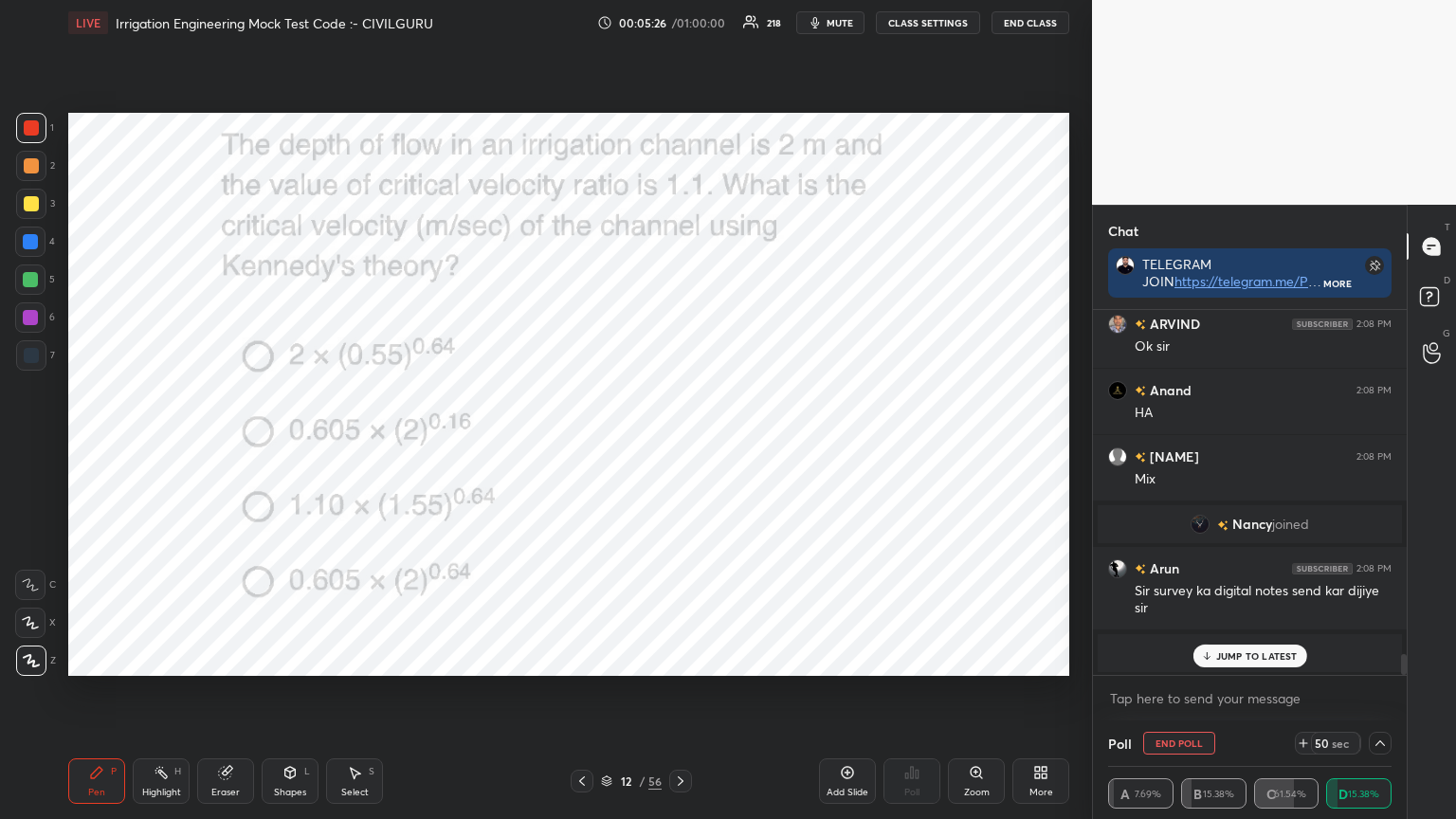 click on "JUMP TO LATEST" at bounding box center (1257, 656) 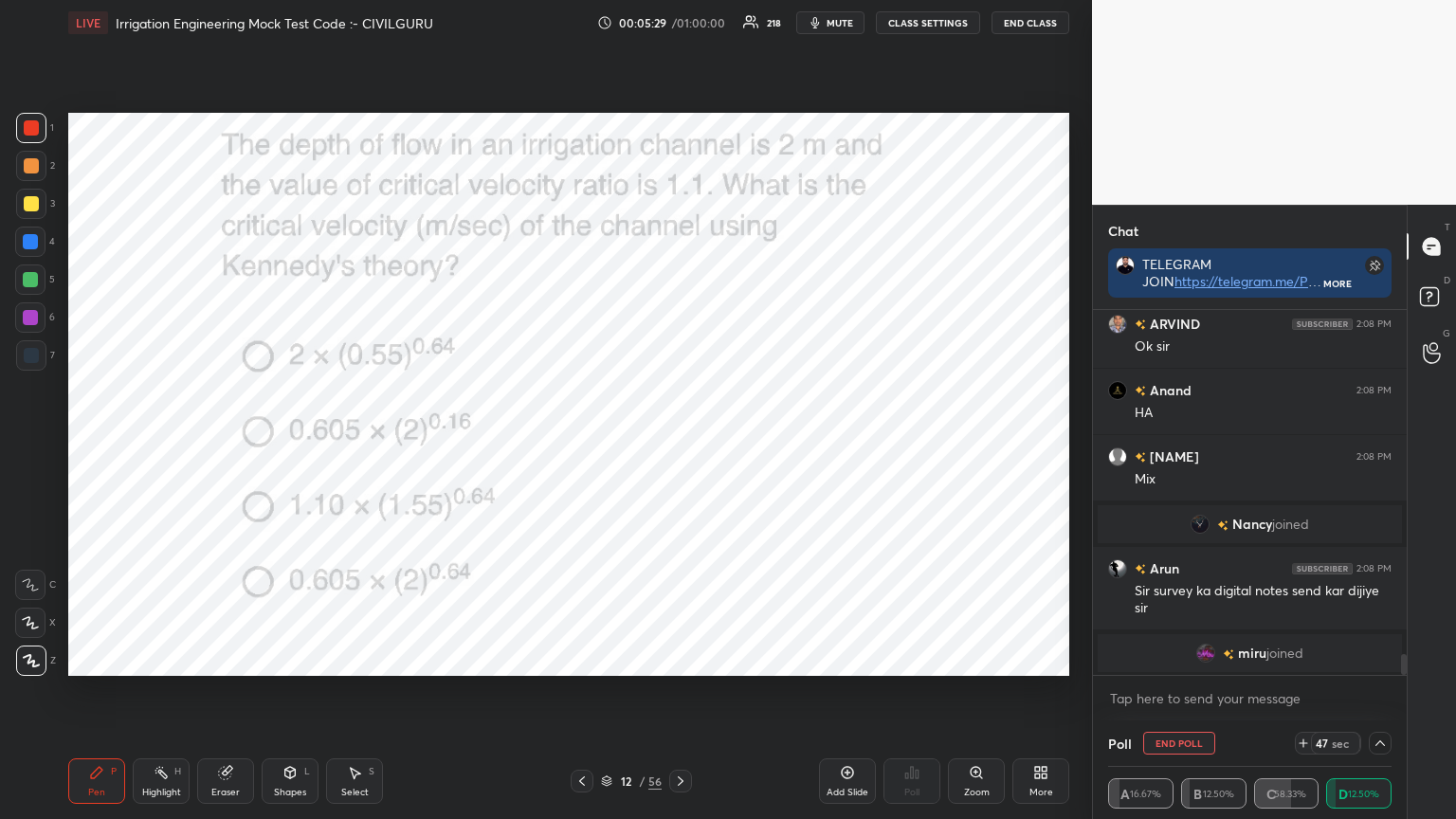 click 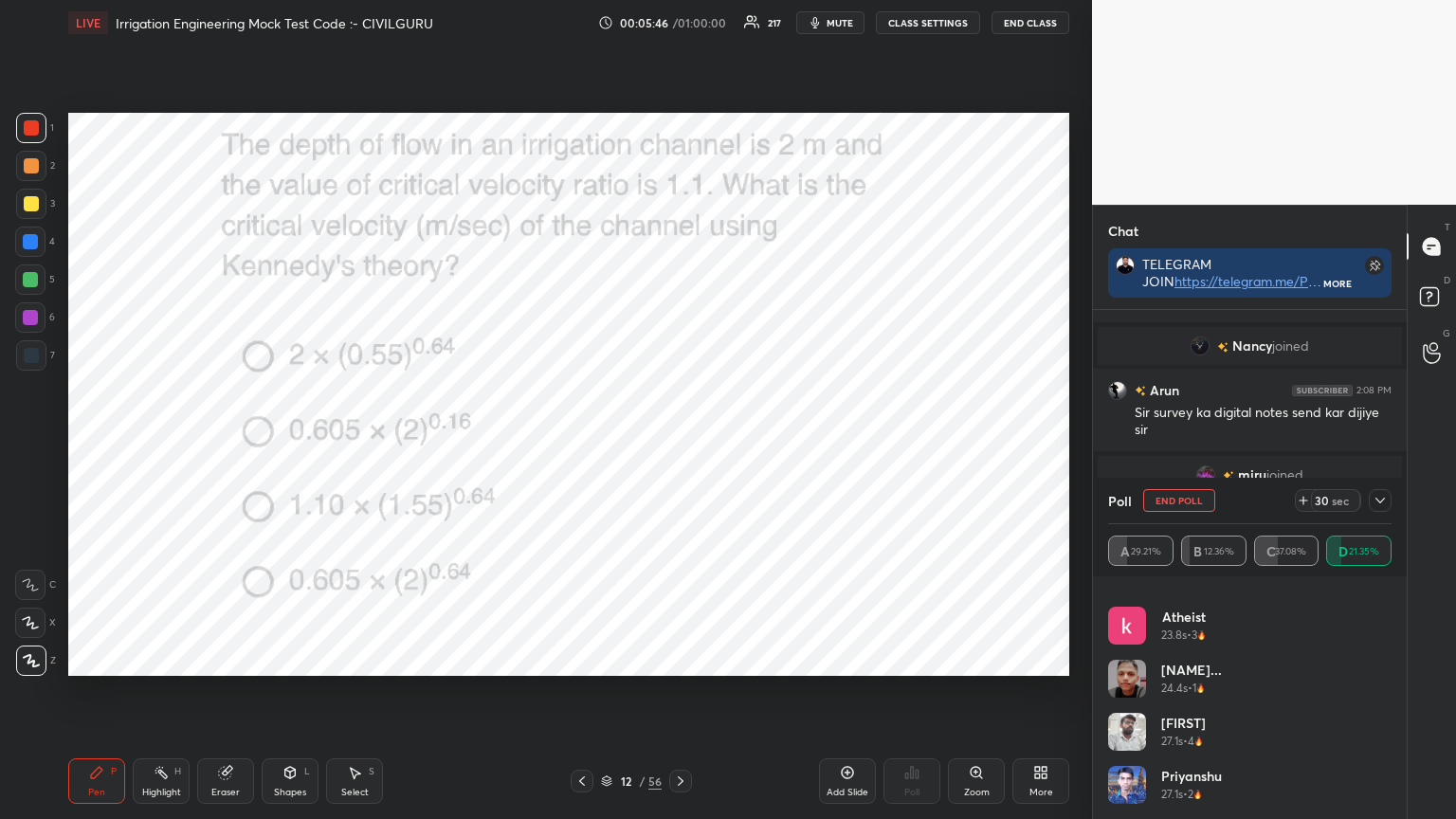 click 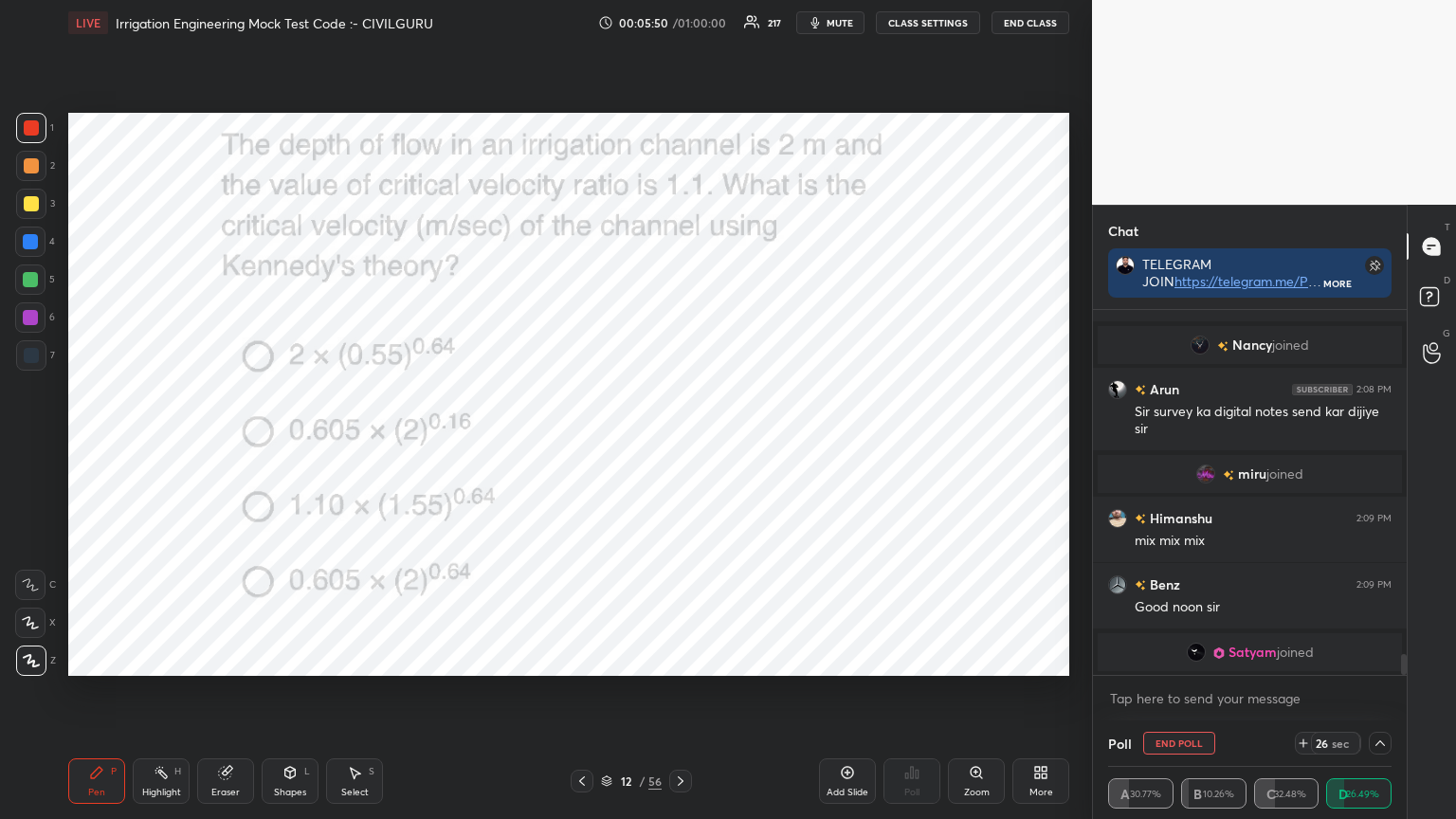 click 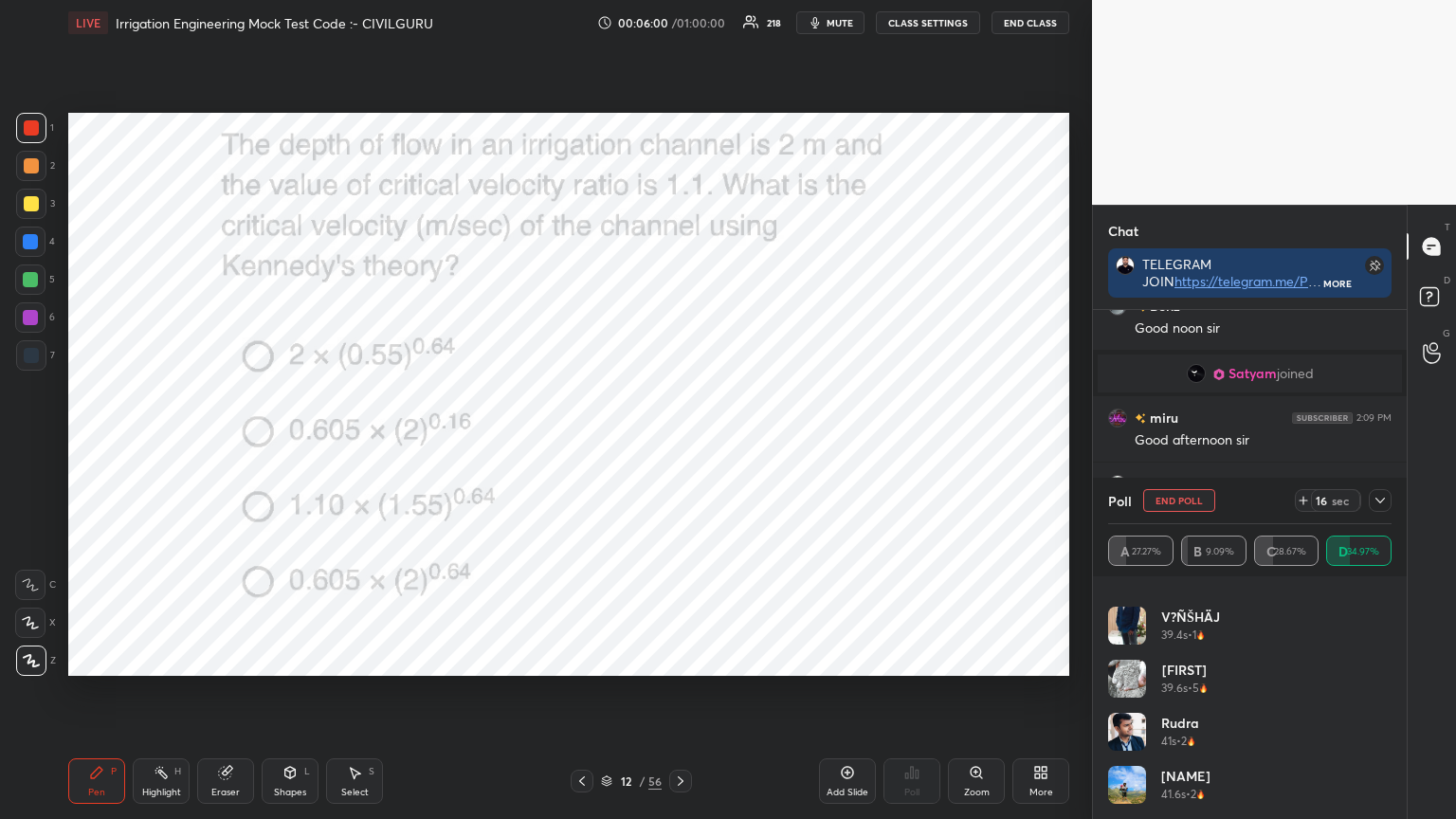 click 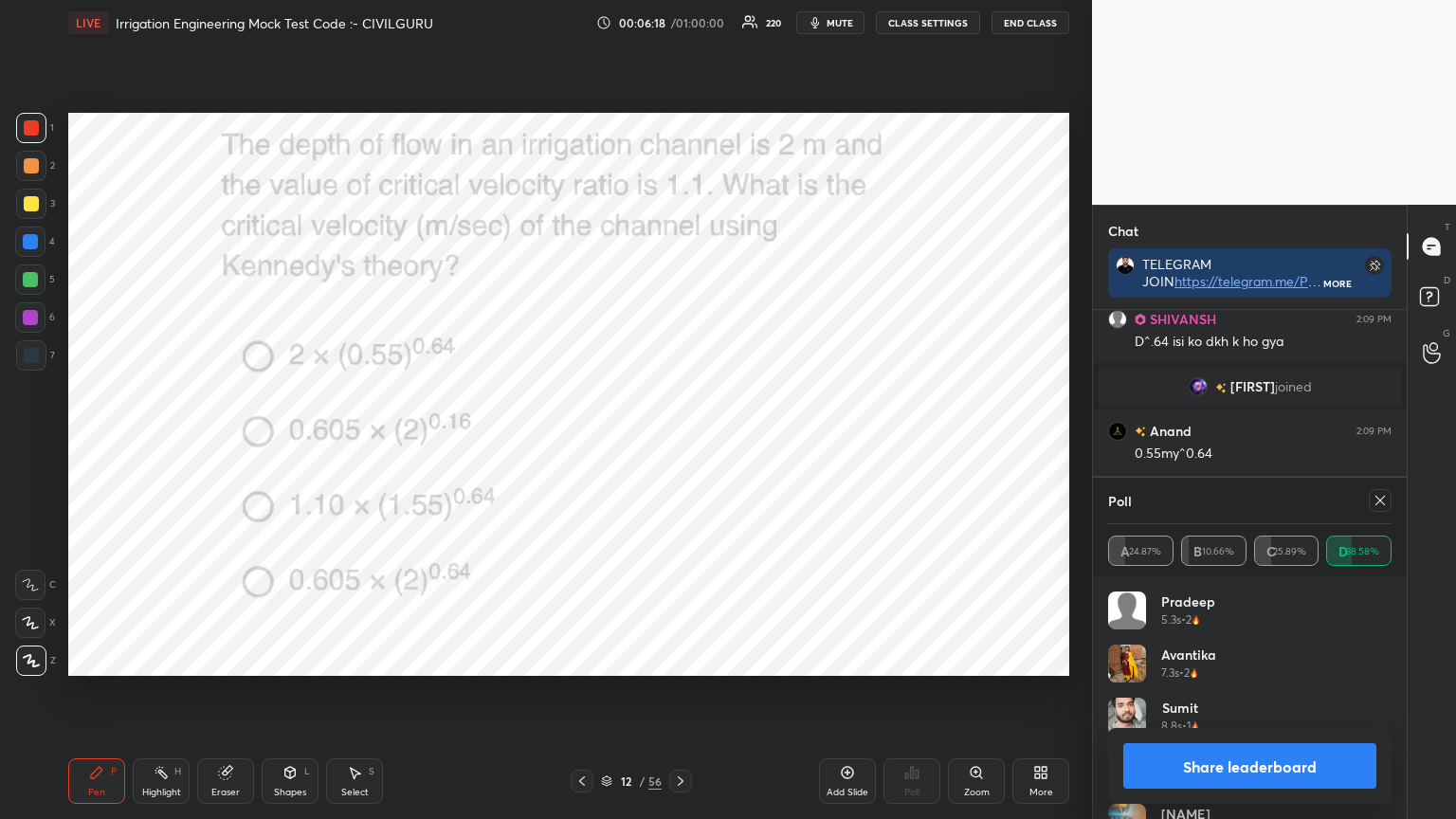 click 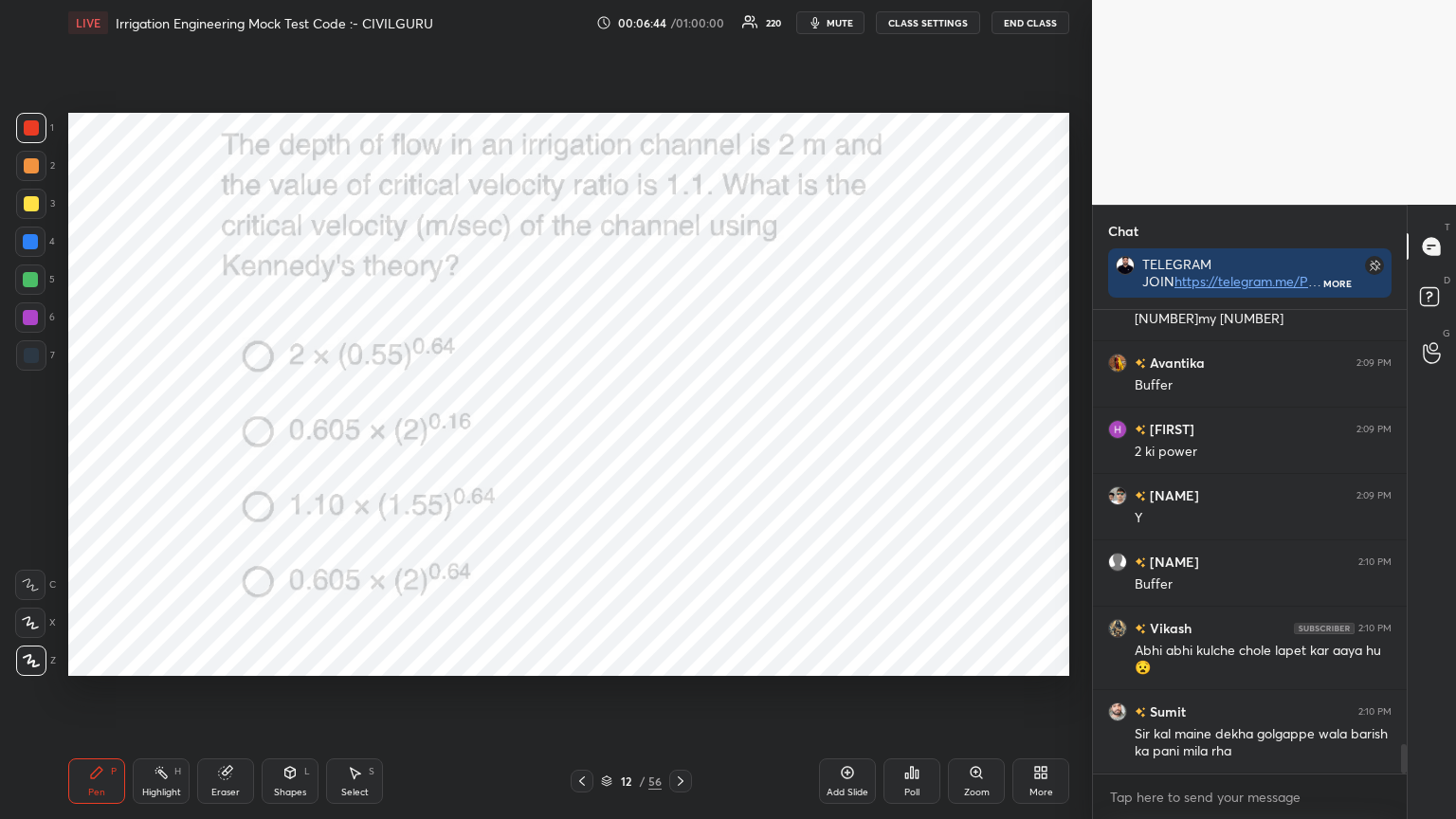 click at bounding box center [681, 781] 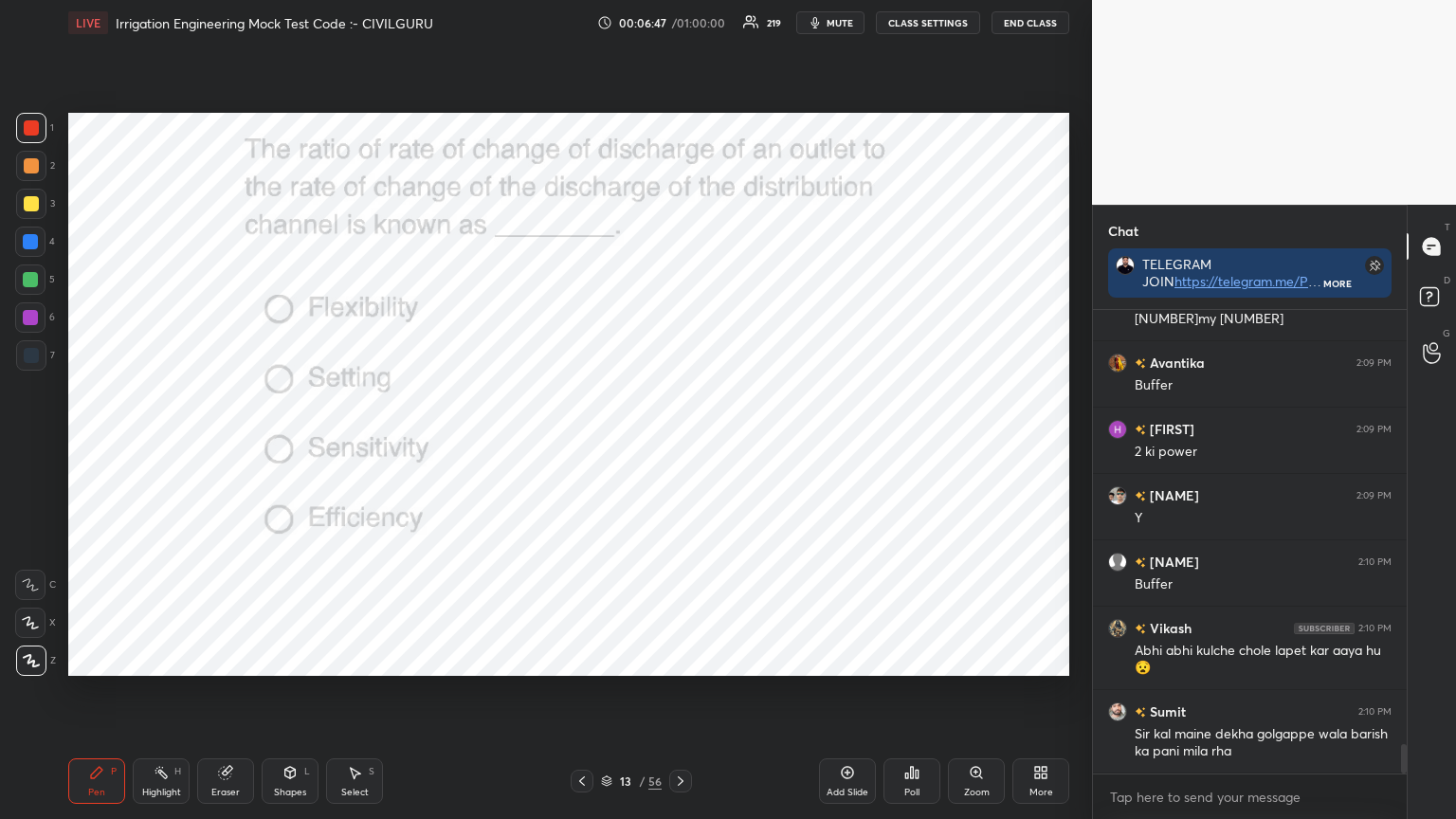 click on "Poll" at bounding box center [912, 781] 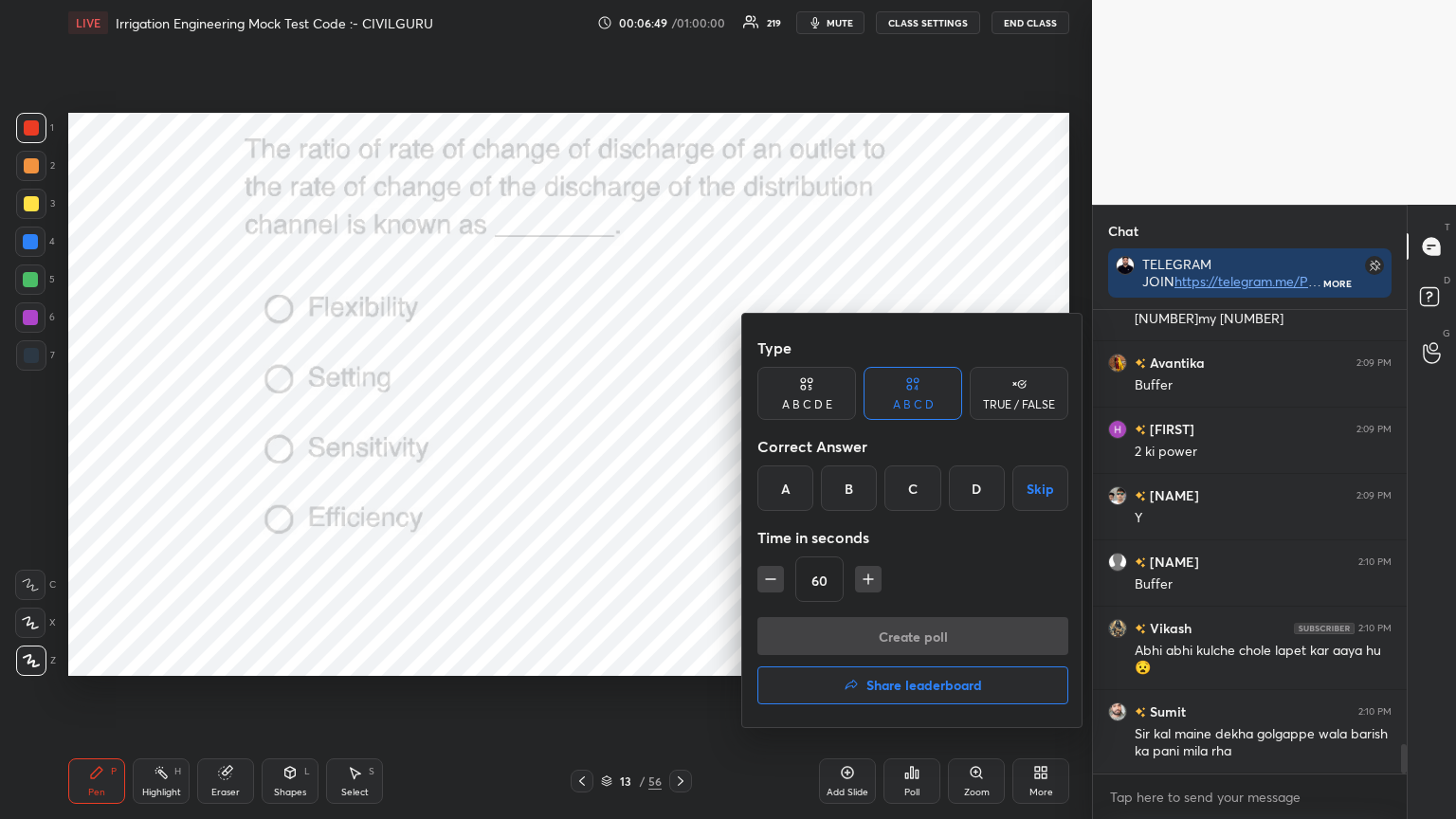 click on "A" at bounding box center [785, 488] 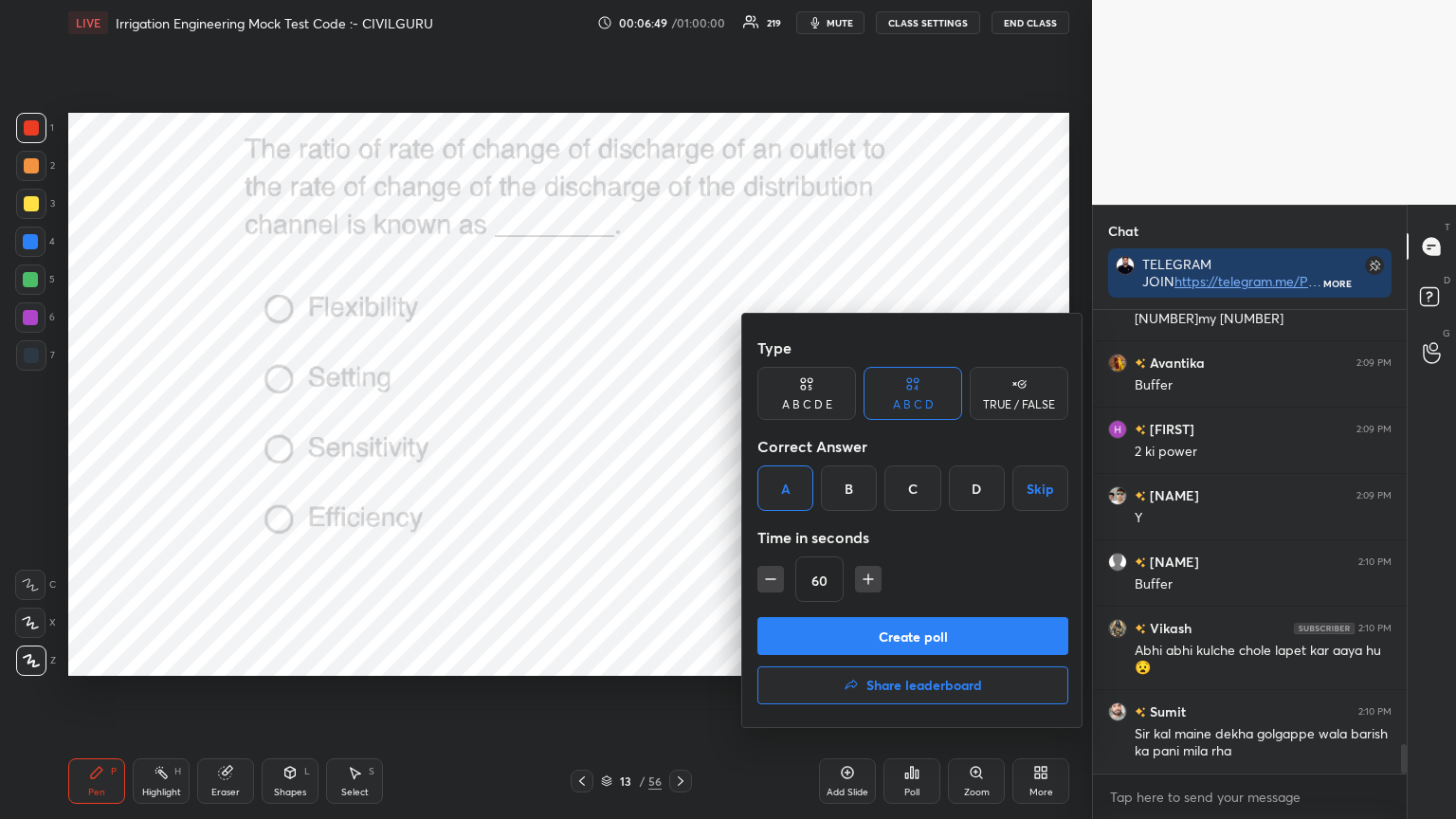 click 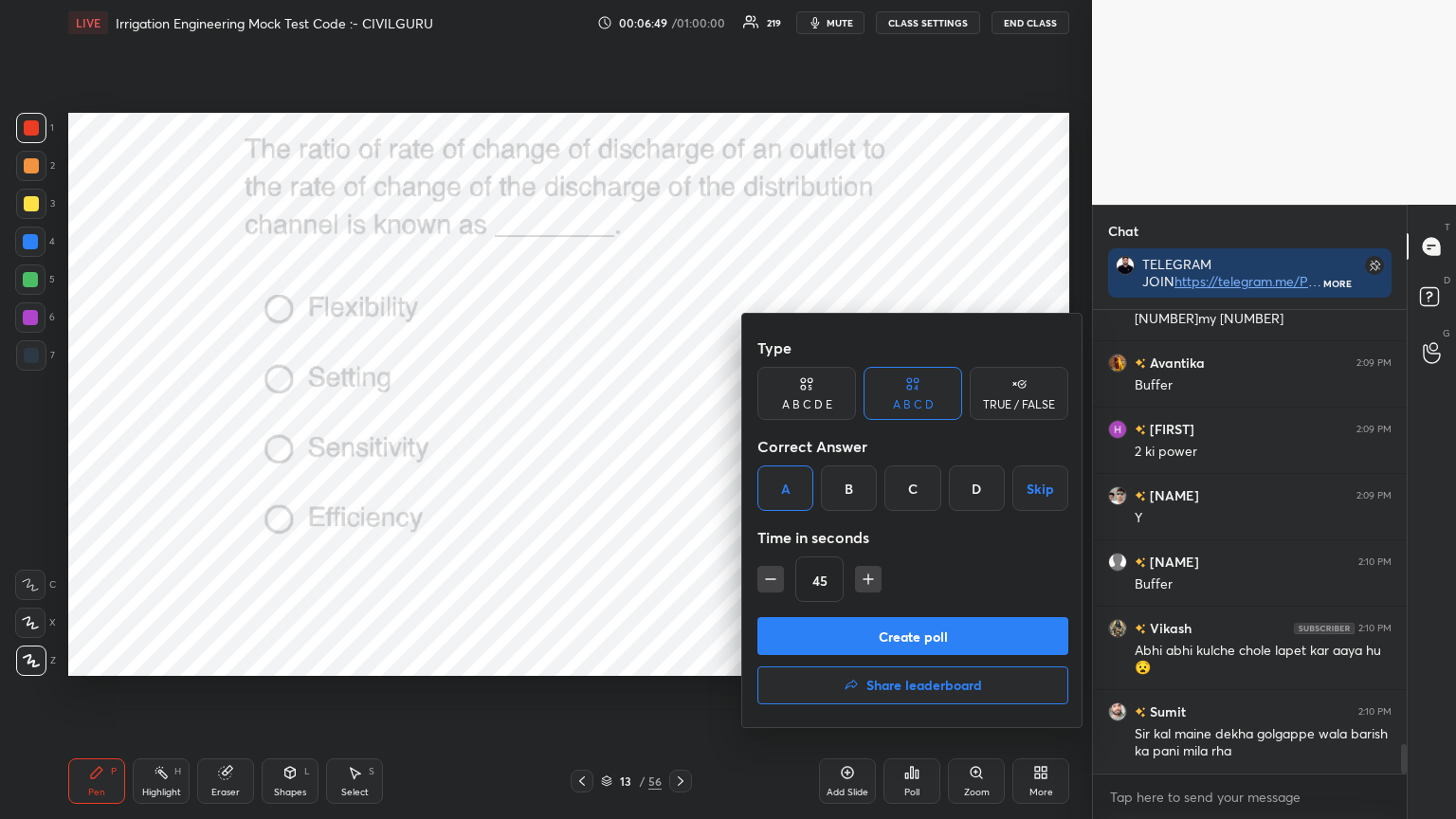 click 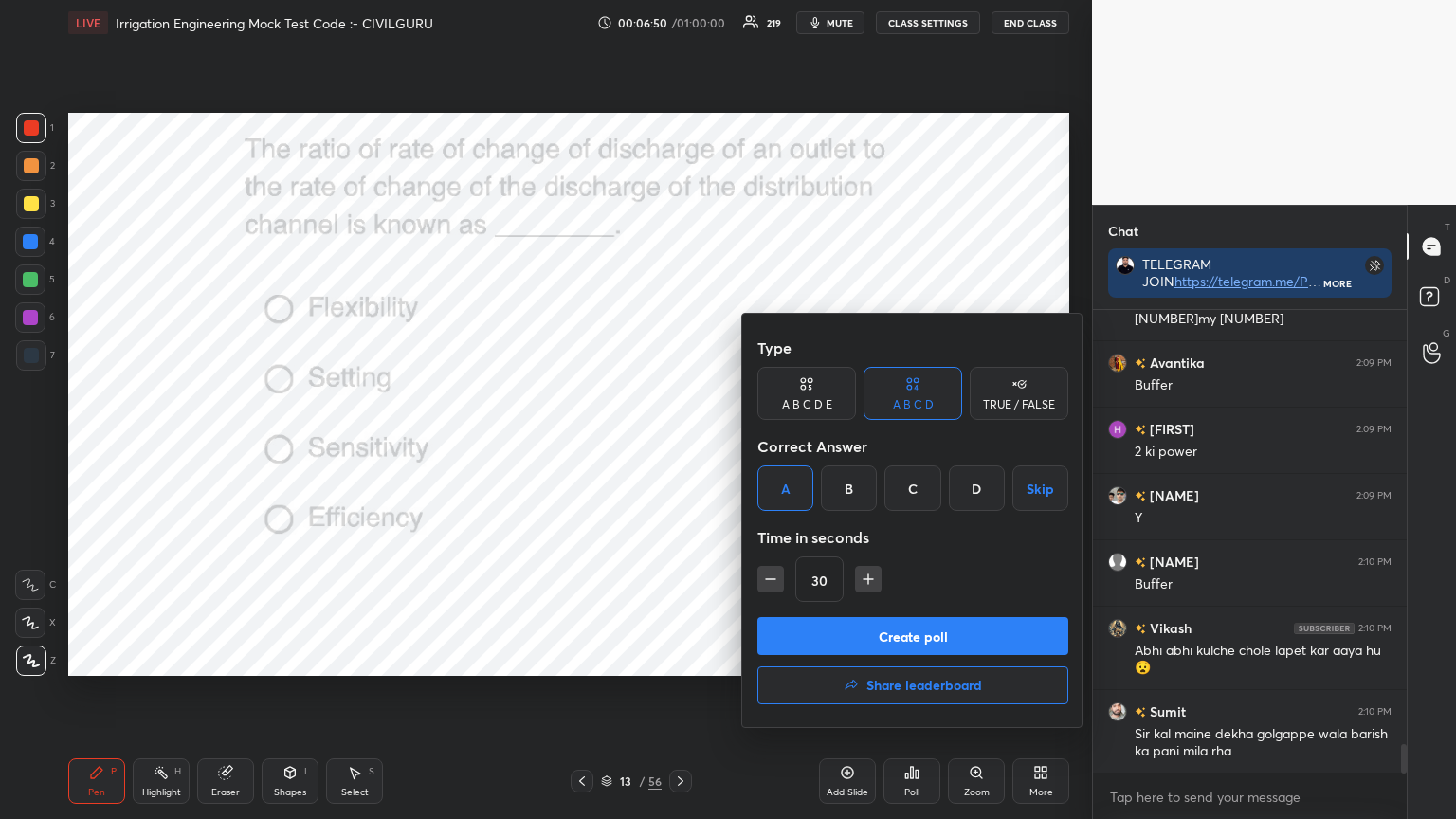 click on "Create poll" at bounding box center (913, 636) 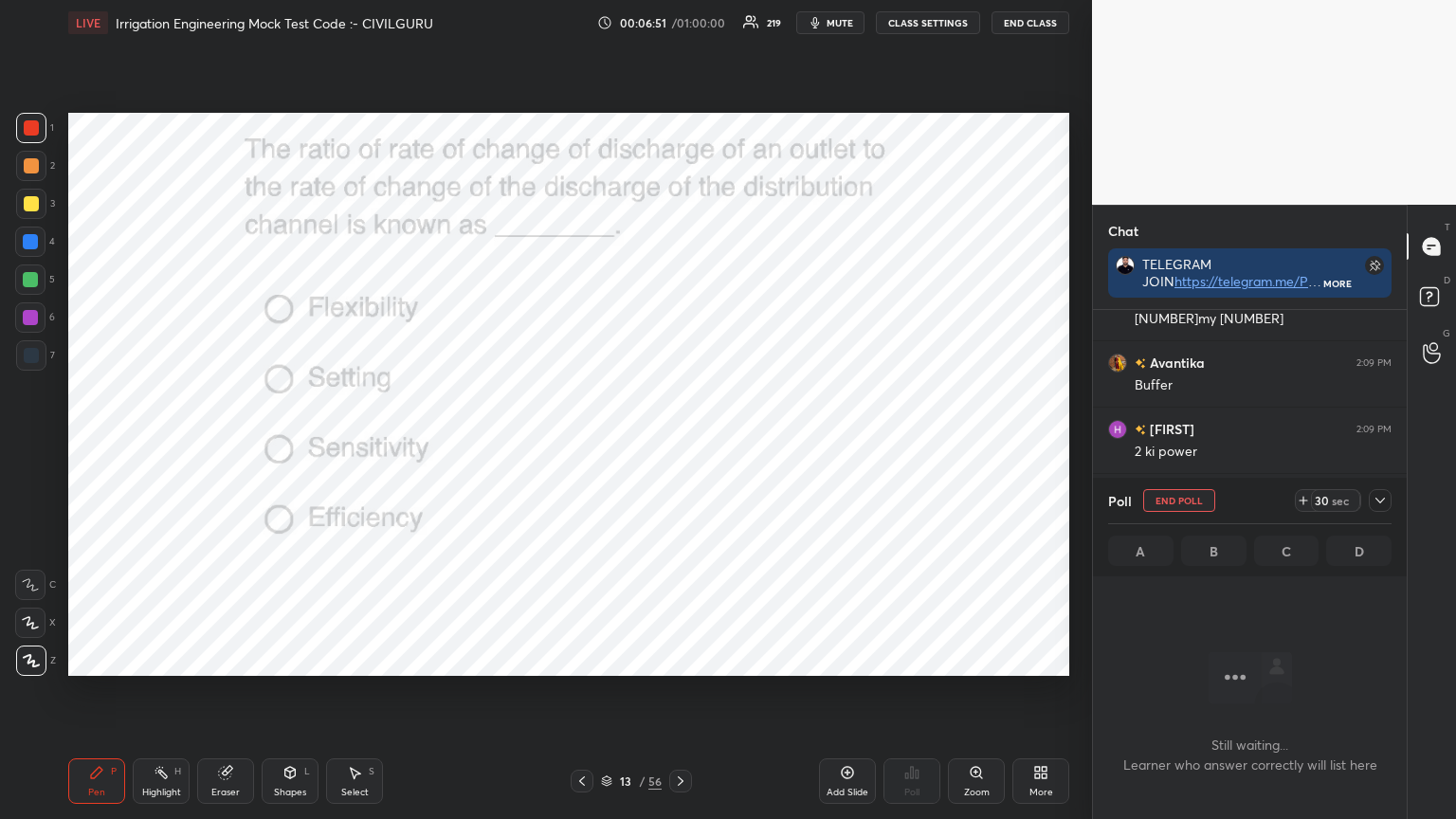 click 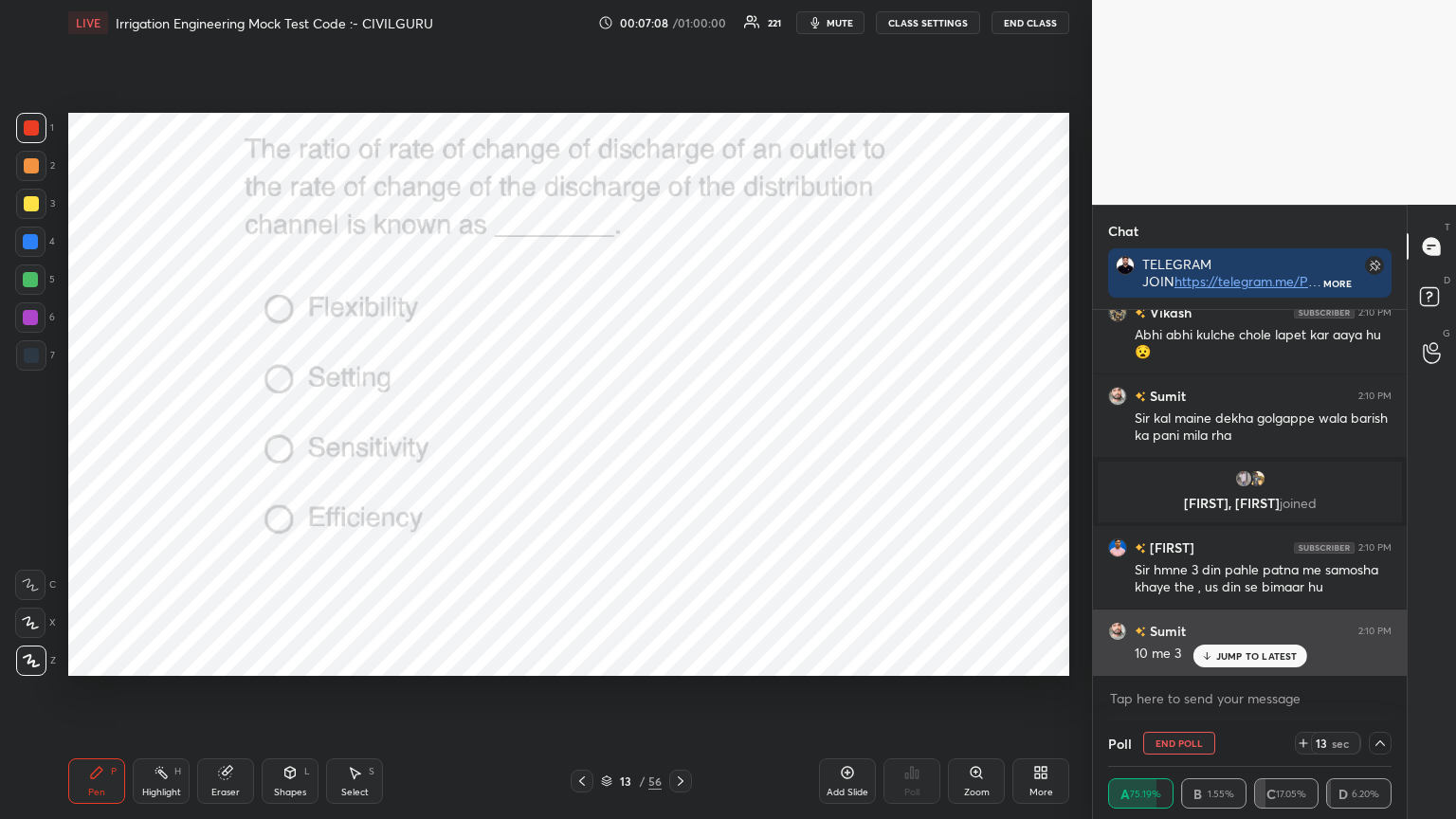 click on "JUMP TO LATEST" at bounding box center [1249, 656] 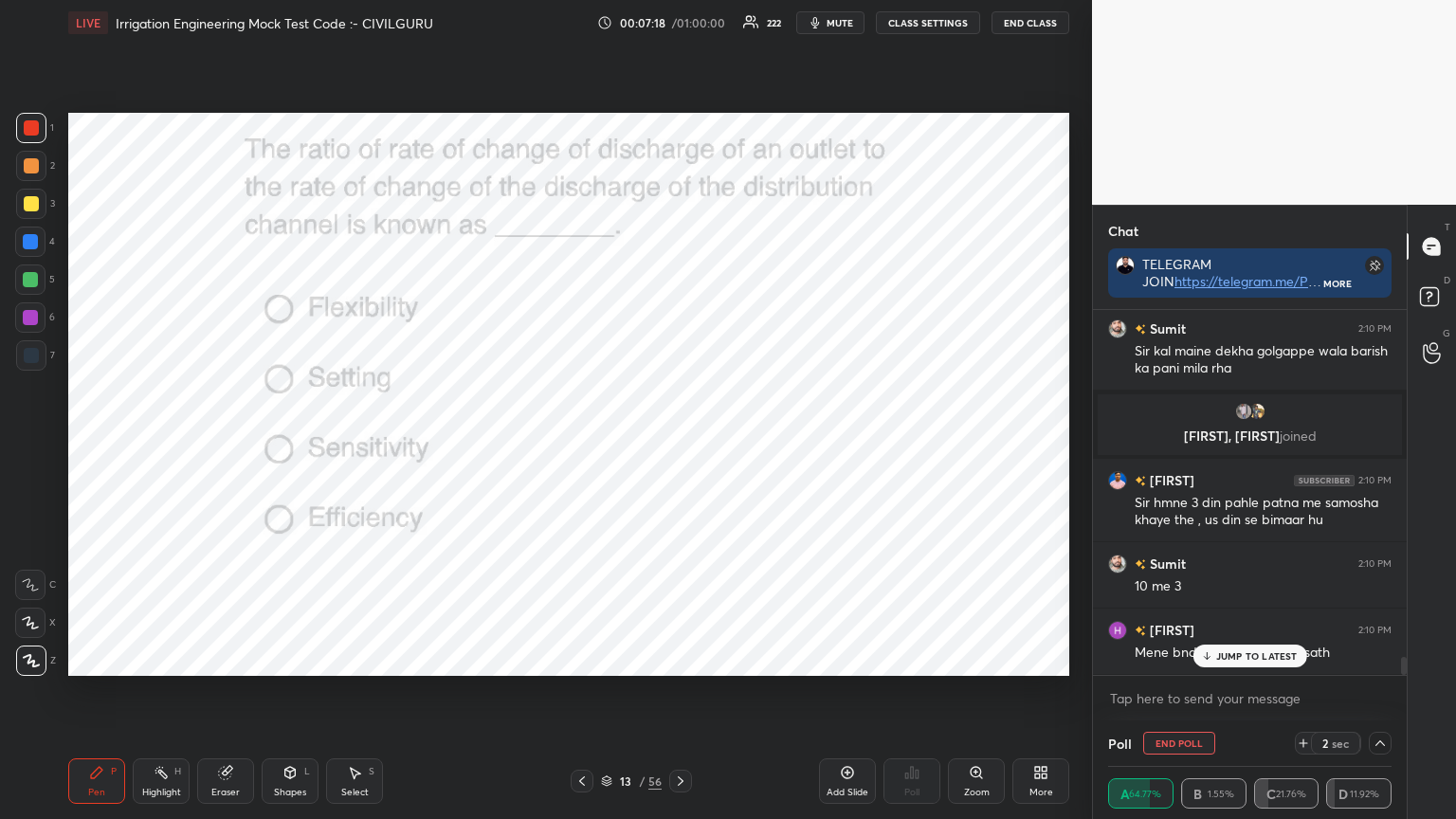 scroll, scrollTop: 7045, scrollLeft: 0, axis: vertical 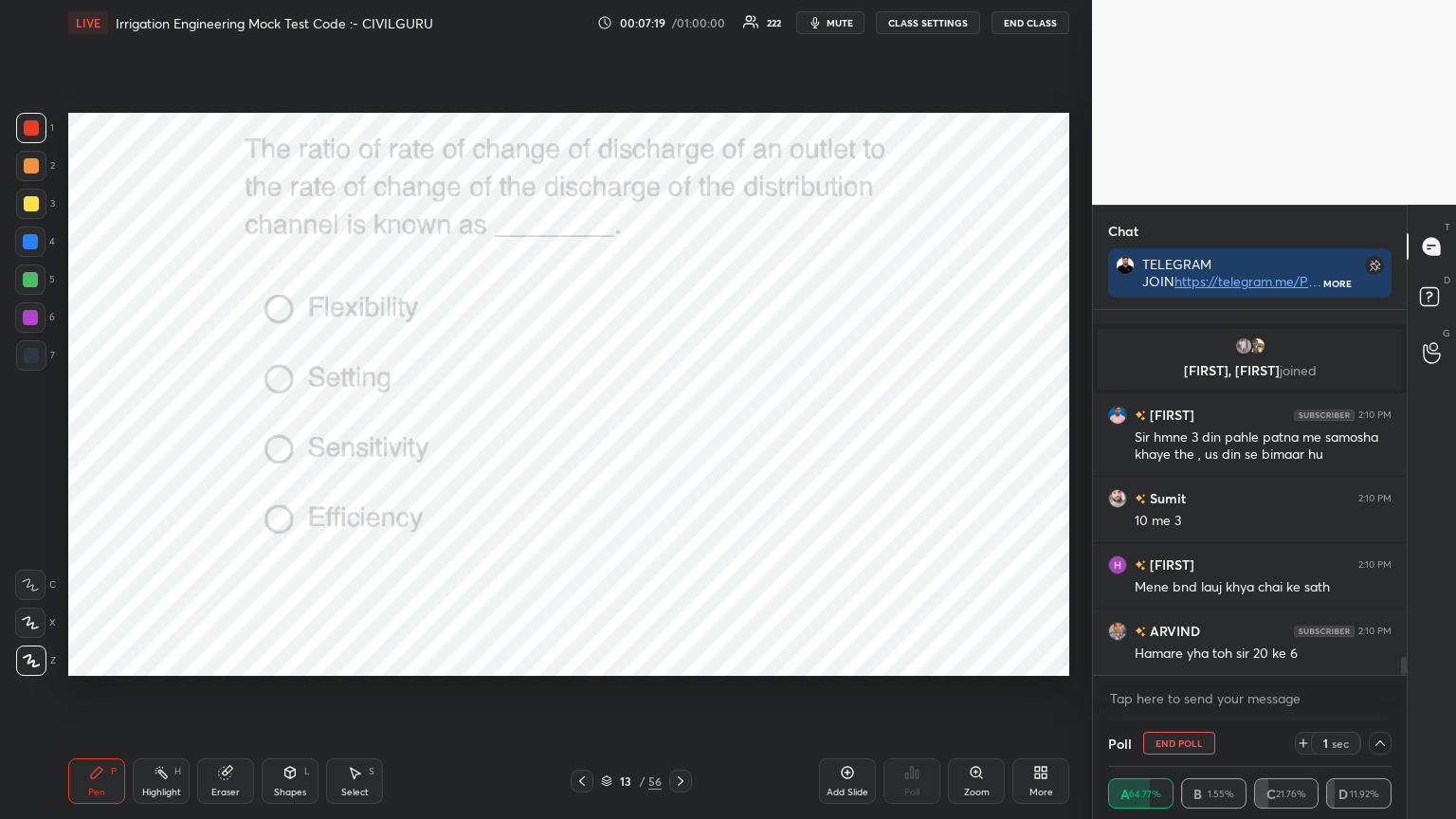 click on "[FIRST] 2:09 PM 0.55my^0.64 [LAST] 2:09 PM Nhi Fever harshit 2:09 PM .55my*0.64 Kunal 2:09 PM 0.55my^ 0.64 Avantika 2:09 PM Buffer harshit 2:09 PM 2 ki power Ratnesh 2:09 PM Y NURUL 2:10 PM Buffer Vikash 2:10 PM Abhi abhi kulche chole lapet kar aaya hu 😧 Sumit 2:10 PM Sir kal maine dekha golgappe wala barish ka pani mila rha RAUSHAN, Debayan  joined samir 2:10 PM Sir hmne 3 din pahle patna me samosha khaye the , us din se bimaar hu Sumit 2:10 PM 10 me 3 harshit 2:10 PM Mene bnd lauj khya chai ke sath ARVIND 2:10 PM Hamare yha toh sir 20 ke 6 shivani 2:10 PM 10 ka 4 mere yha" at bounding box center (1249, 492) 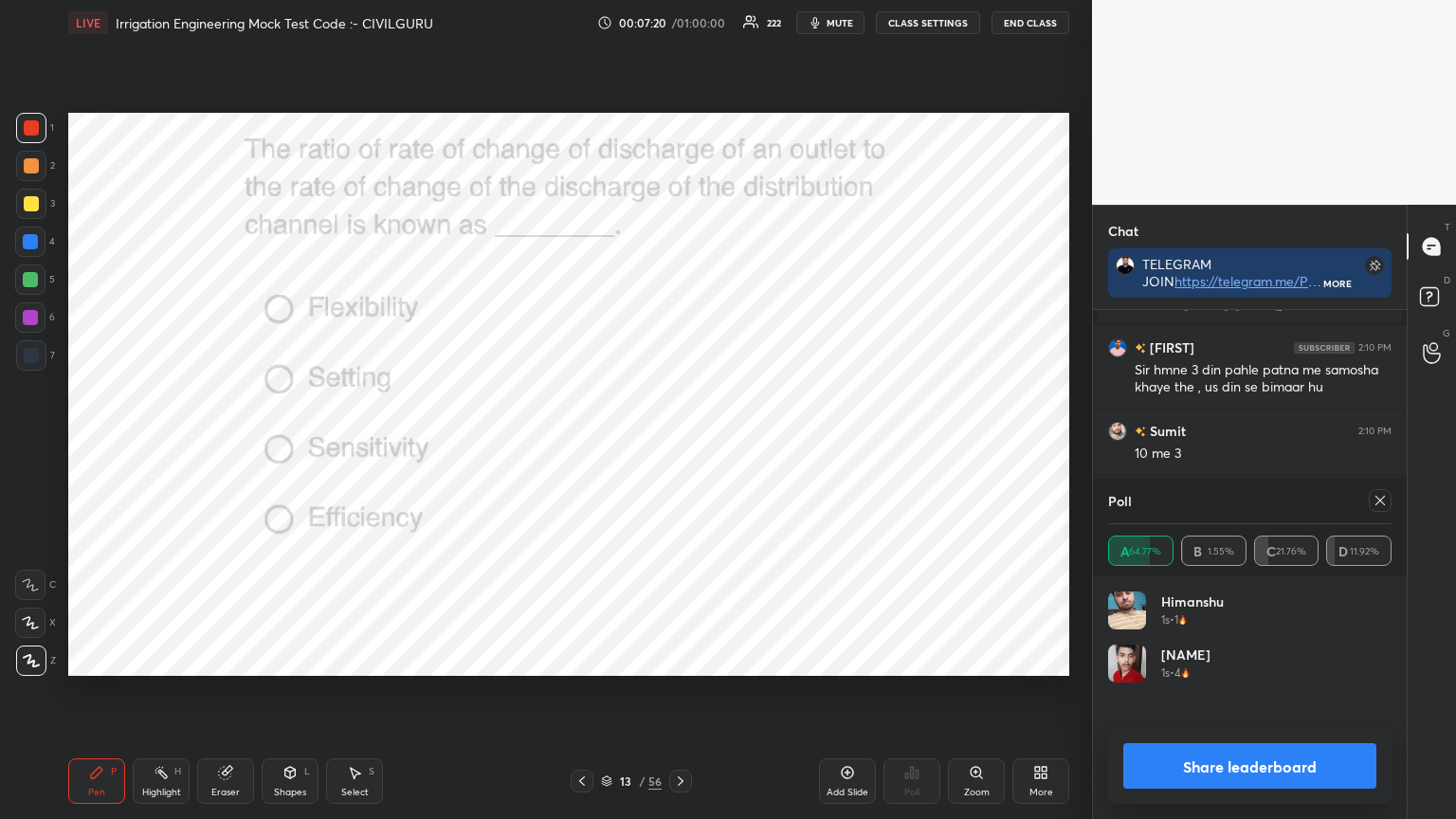 scroll, scrollTop: 6, scrollLeft: 6, axis: both 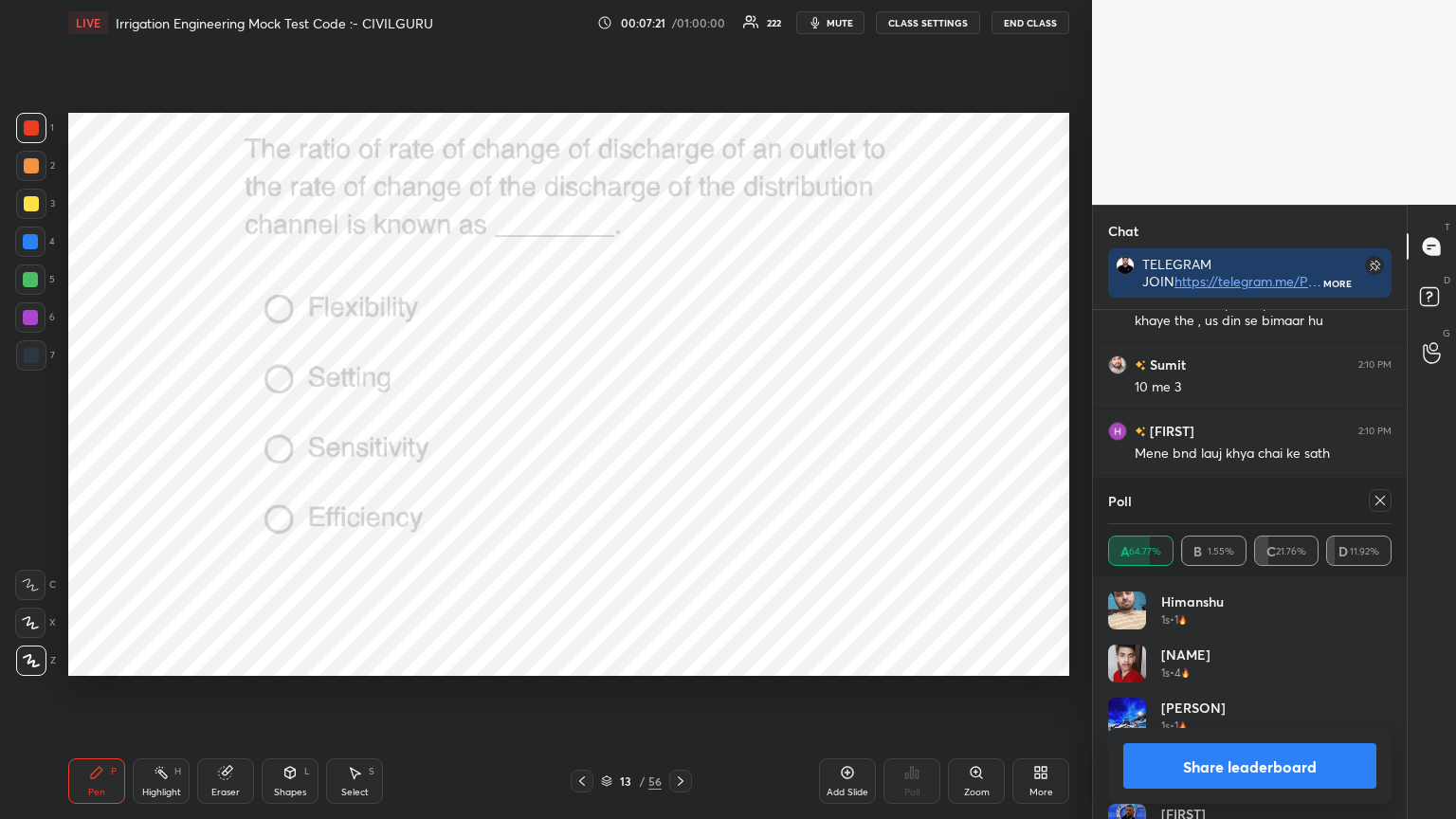 click 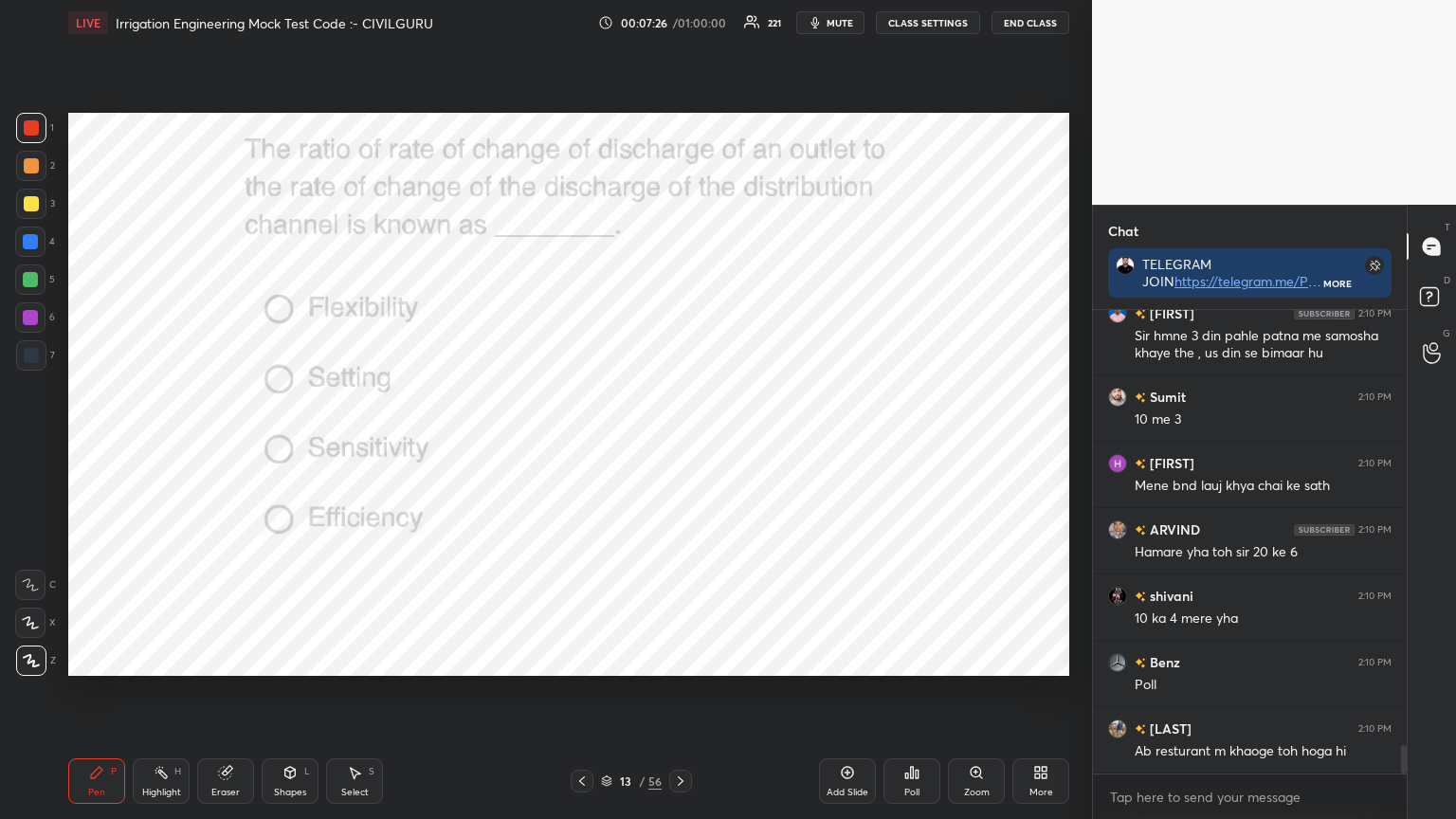 click 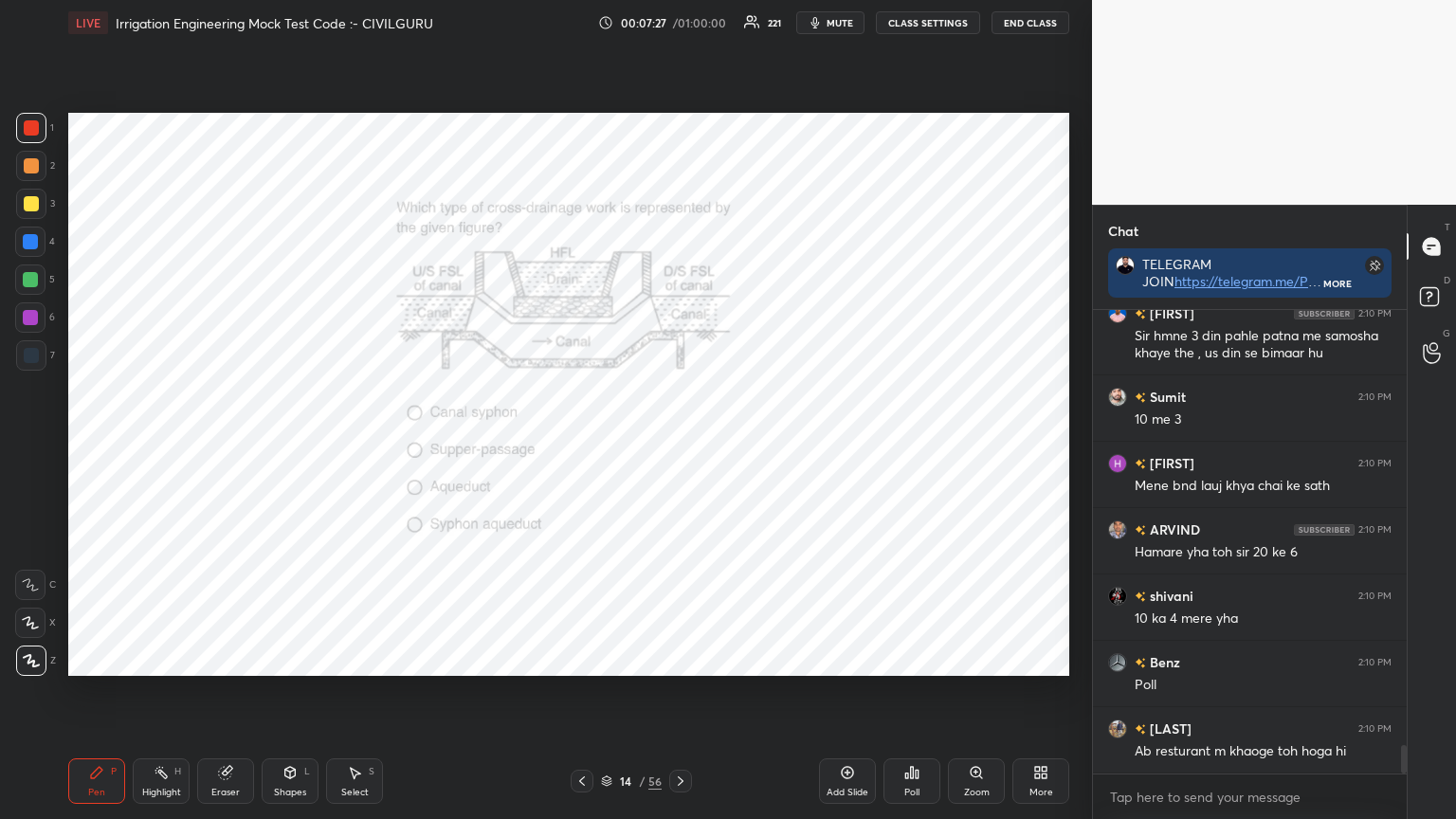 click 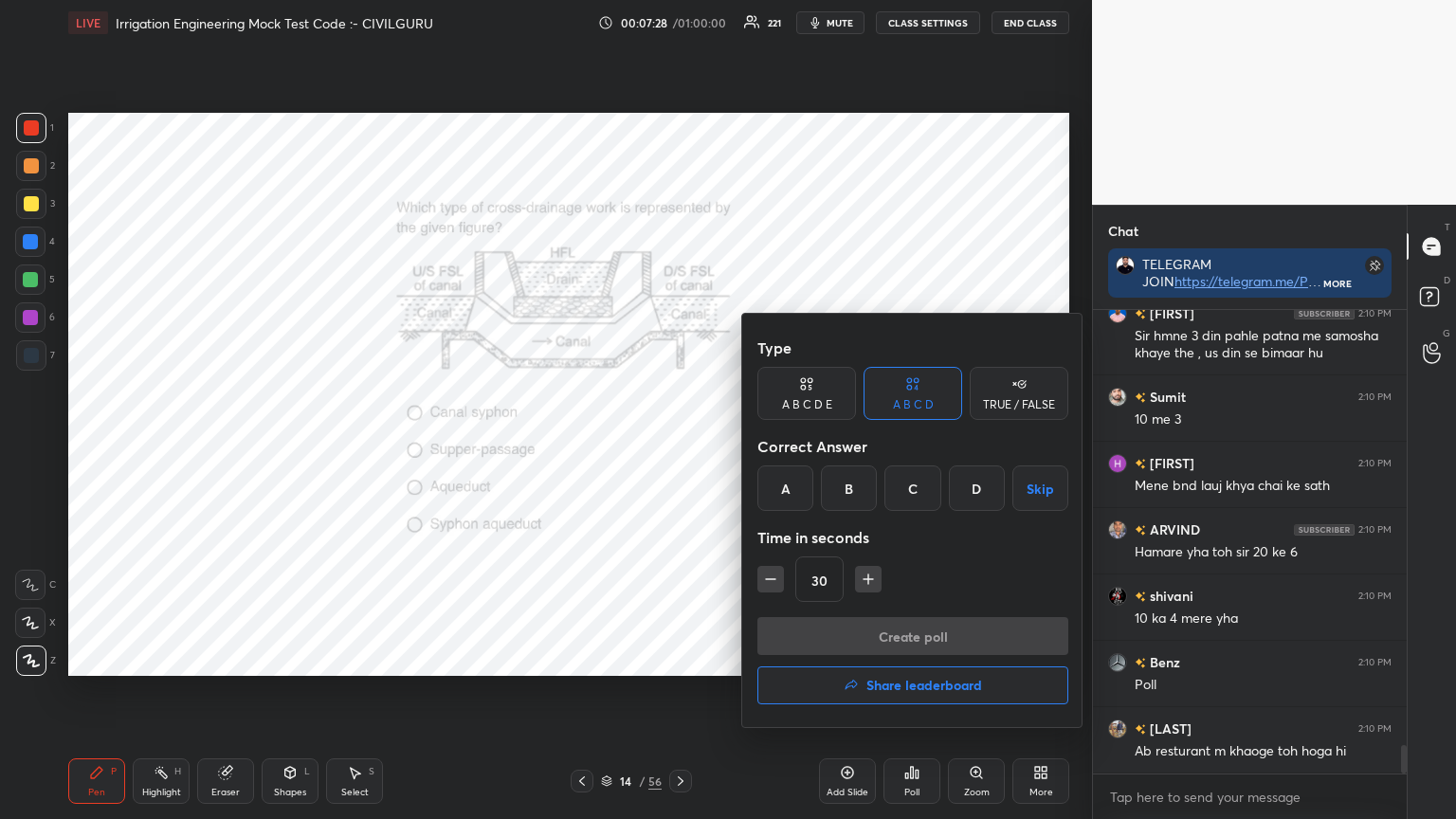 click on "A" at bounding box center [785, 488] 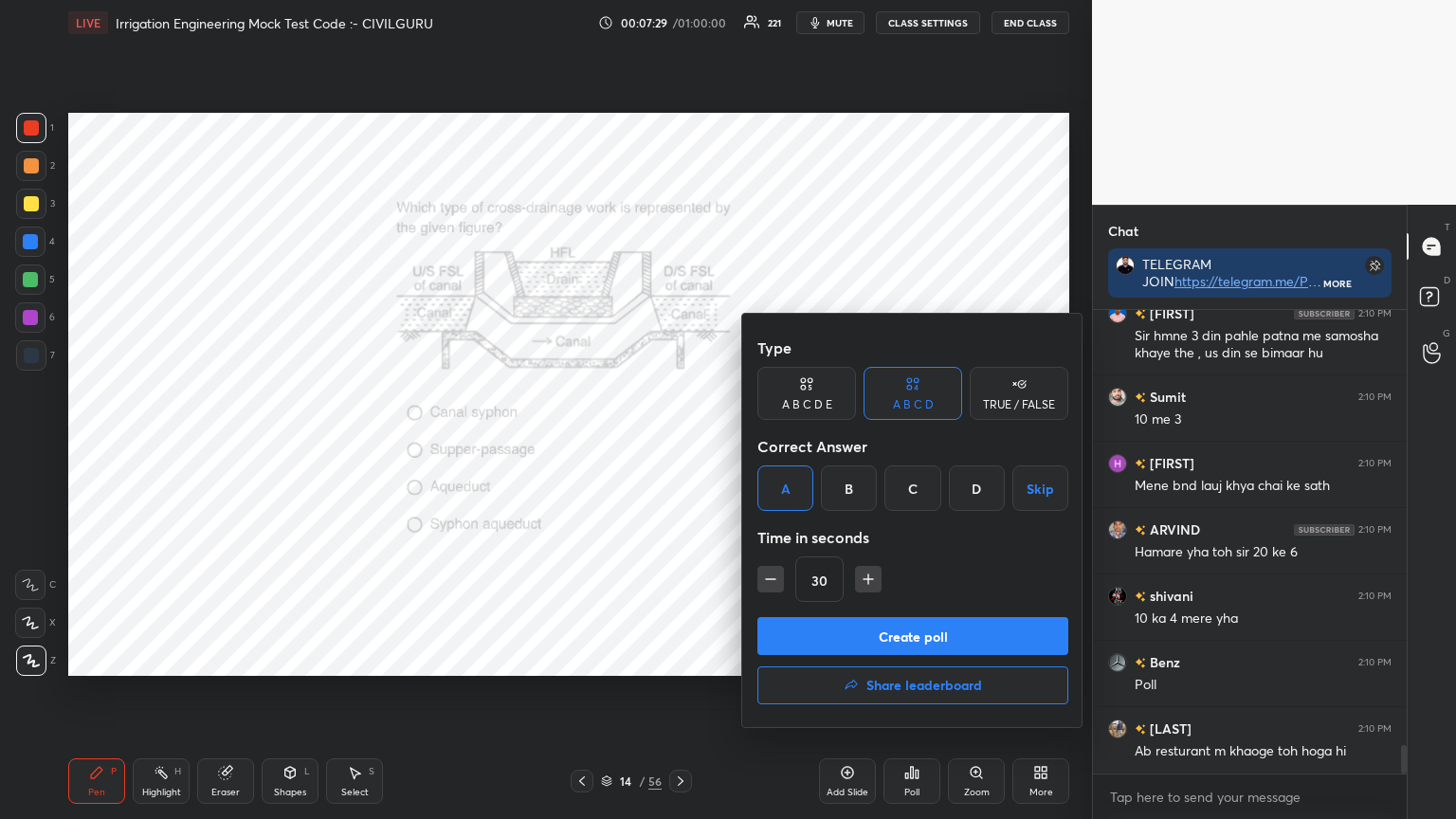 click on "Create poll" at bounding box center (913, 636) 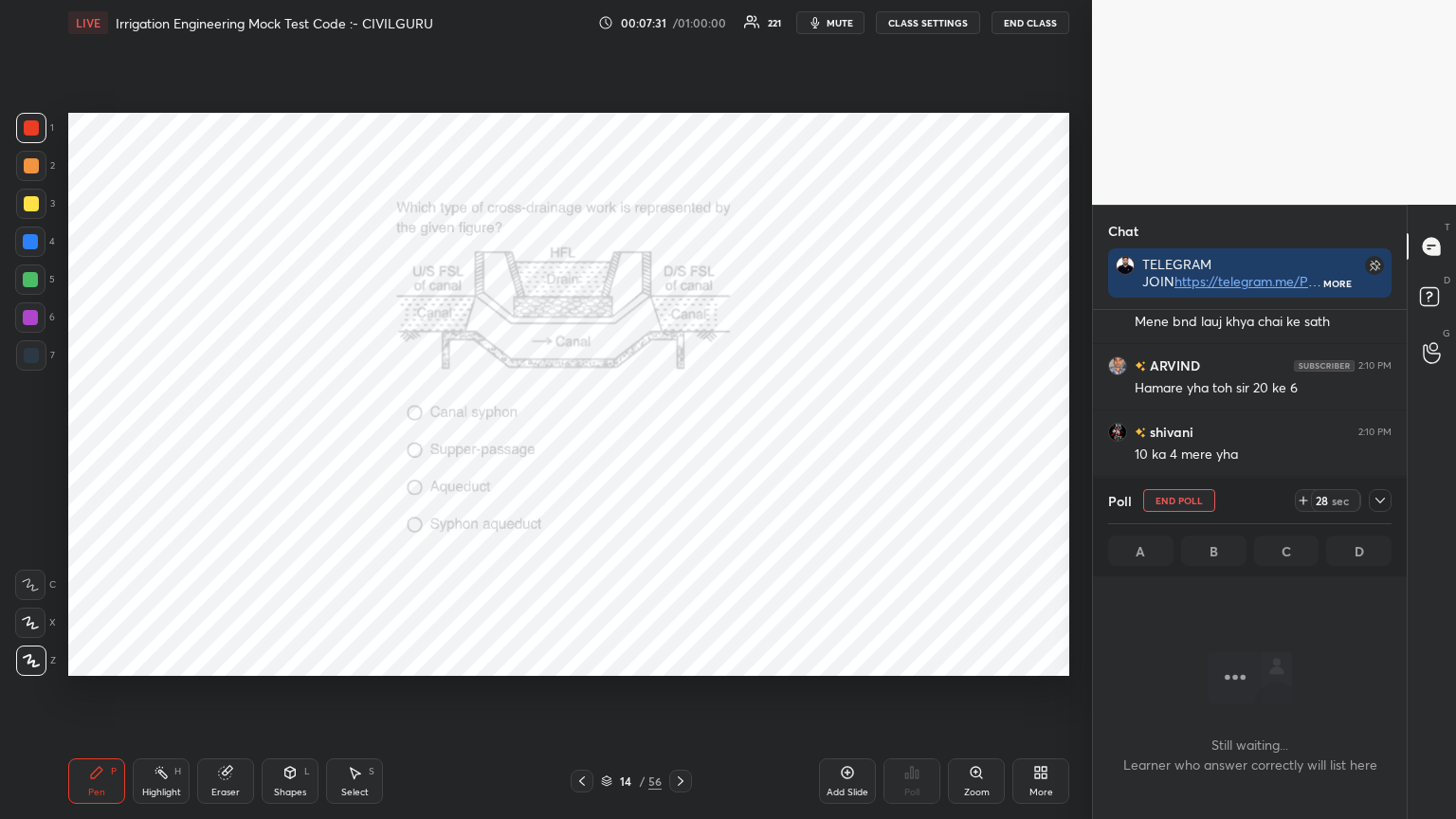 click 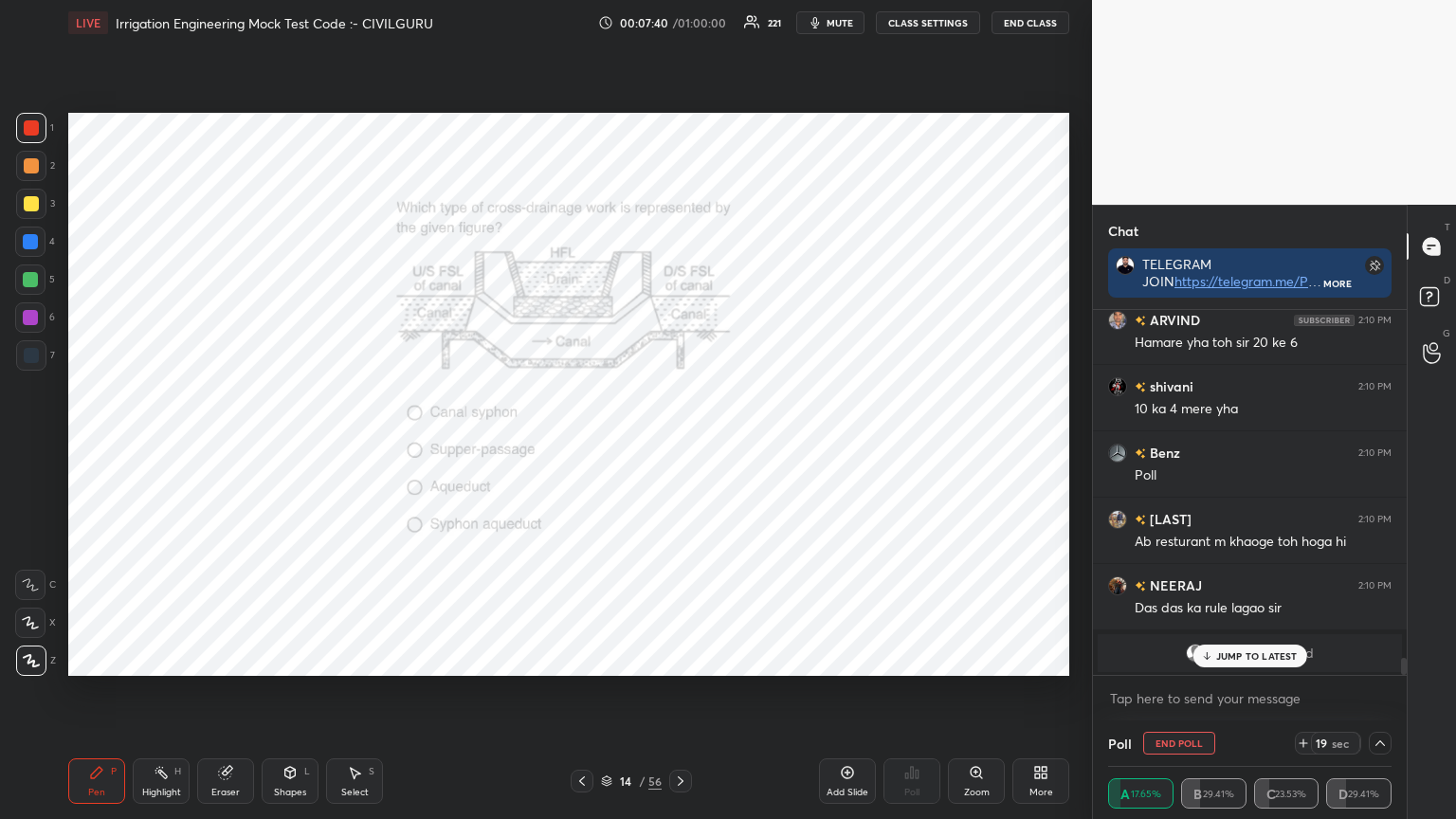 click on "JUMP TO LATEST" at bounding box center (1257, 656) 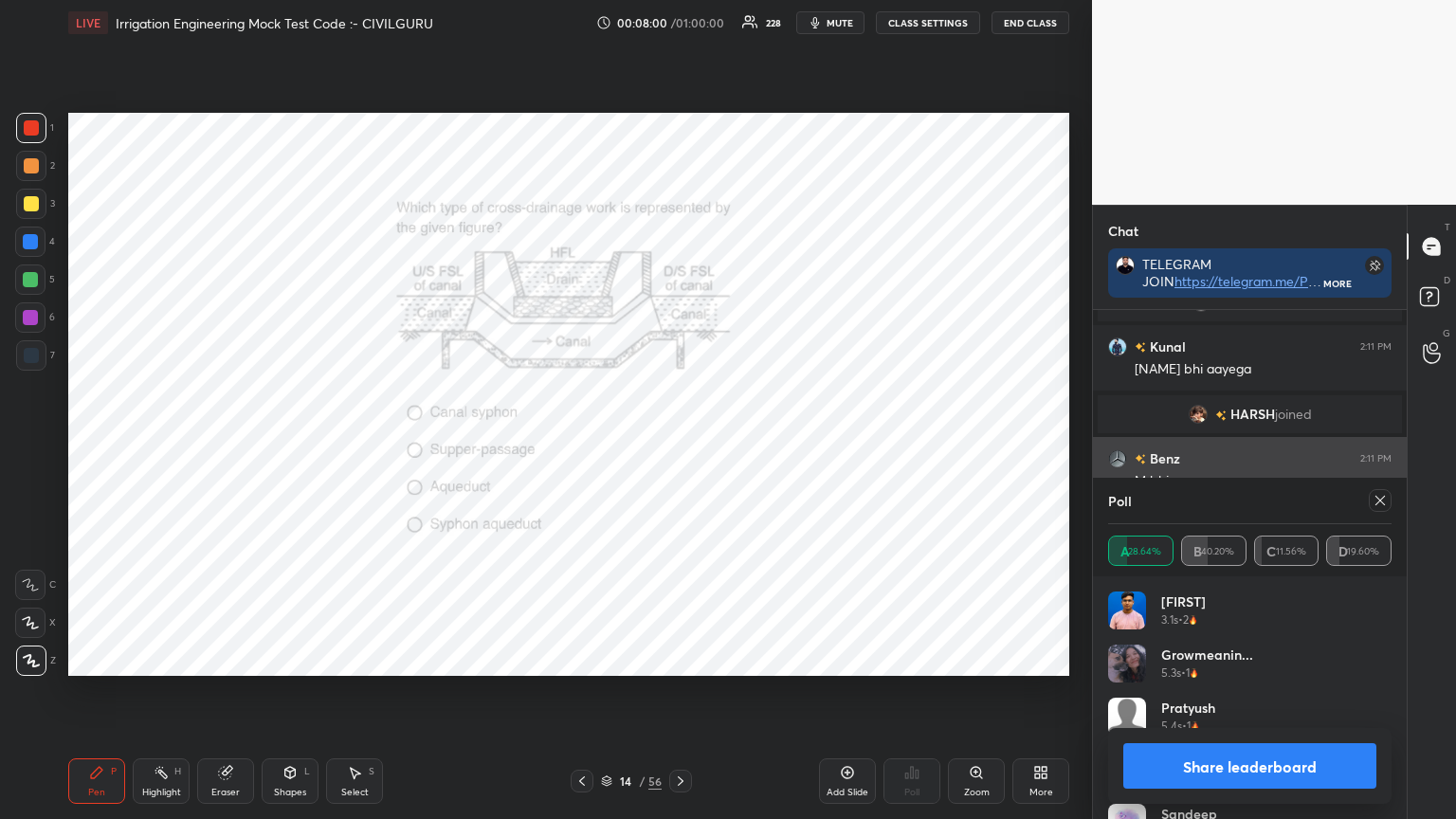 click 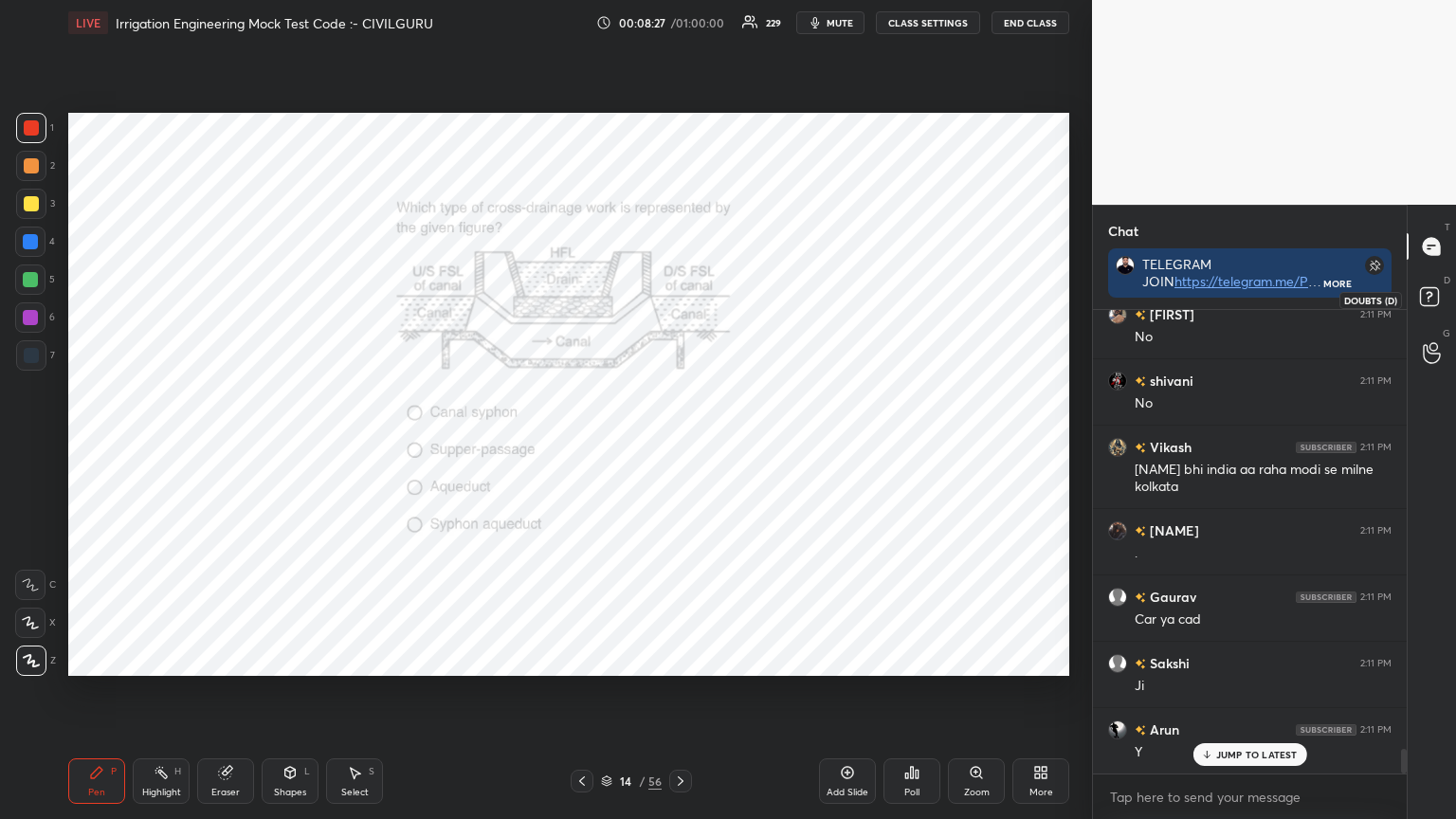 click 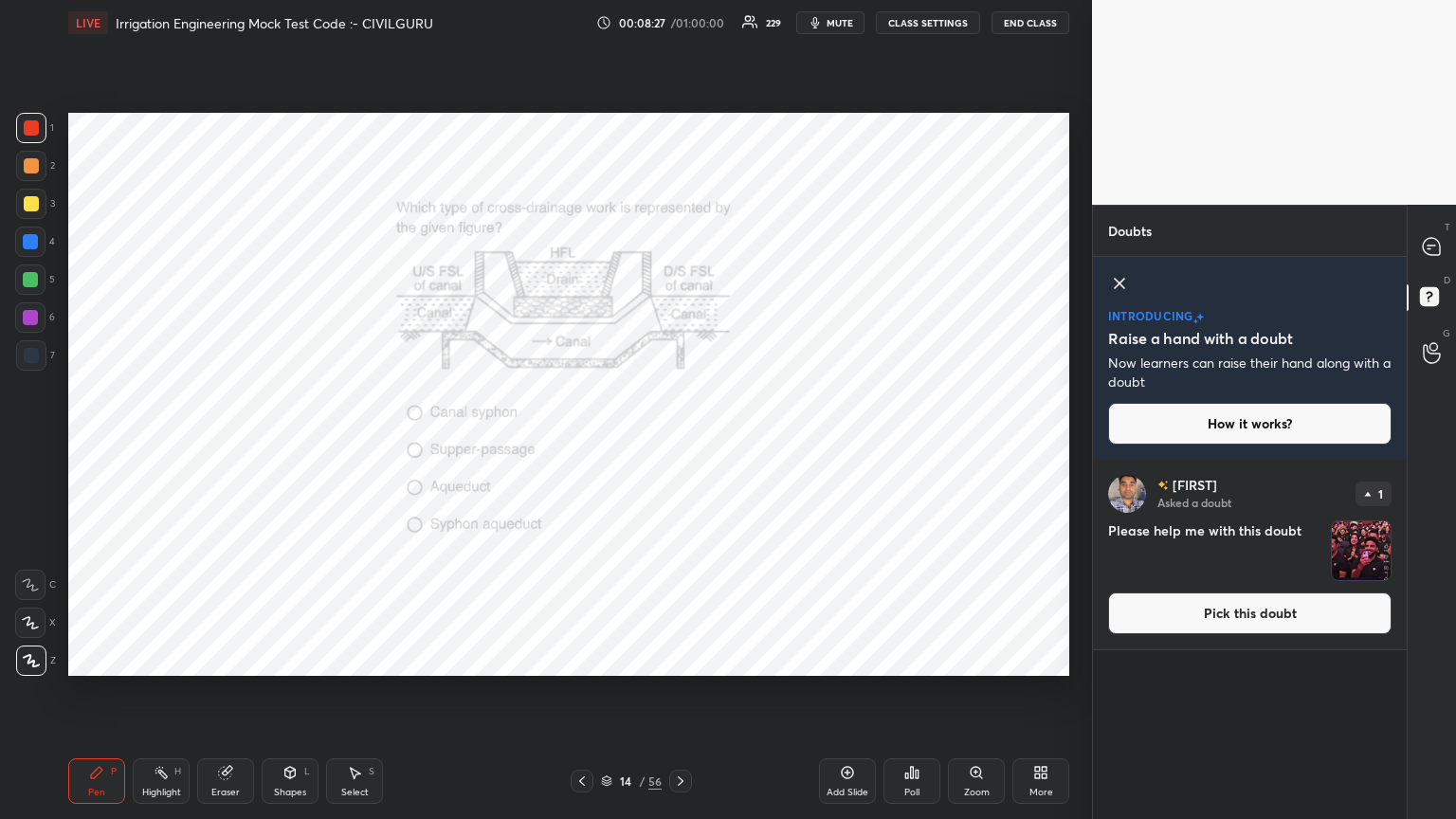 click on "Pick this doubt" at bounding box center [1249, 613] 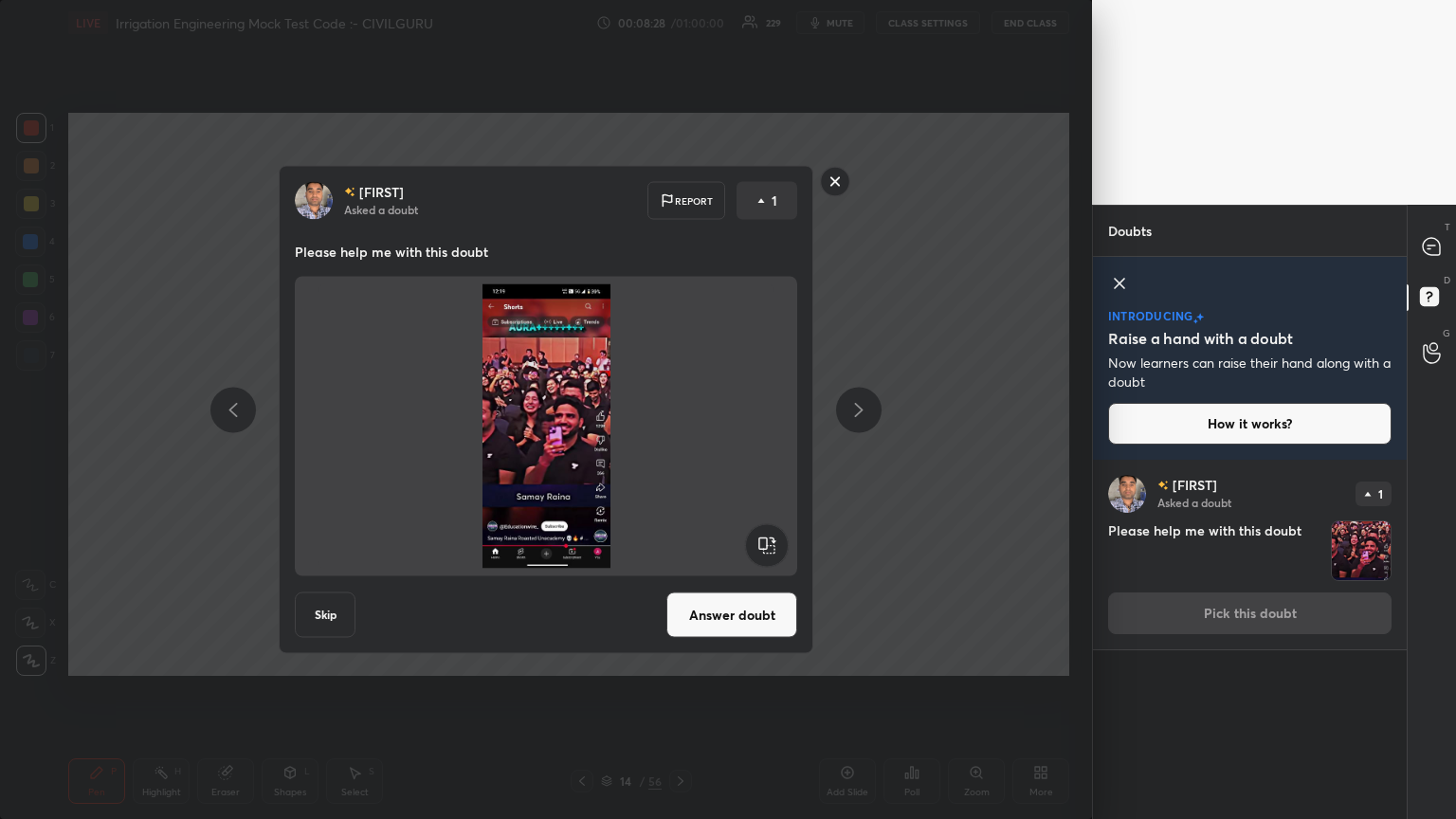 click on "Answer doubt" at bounding box center [732, 615] 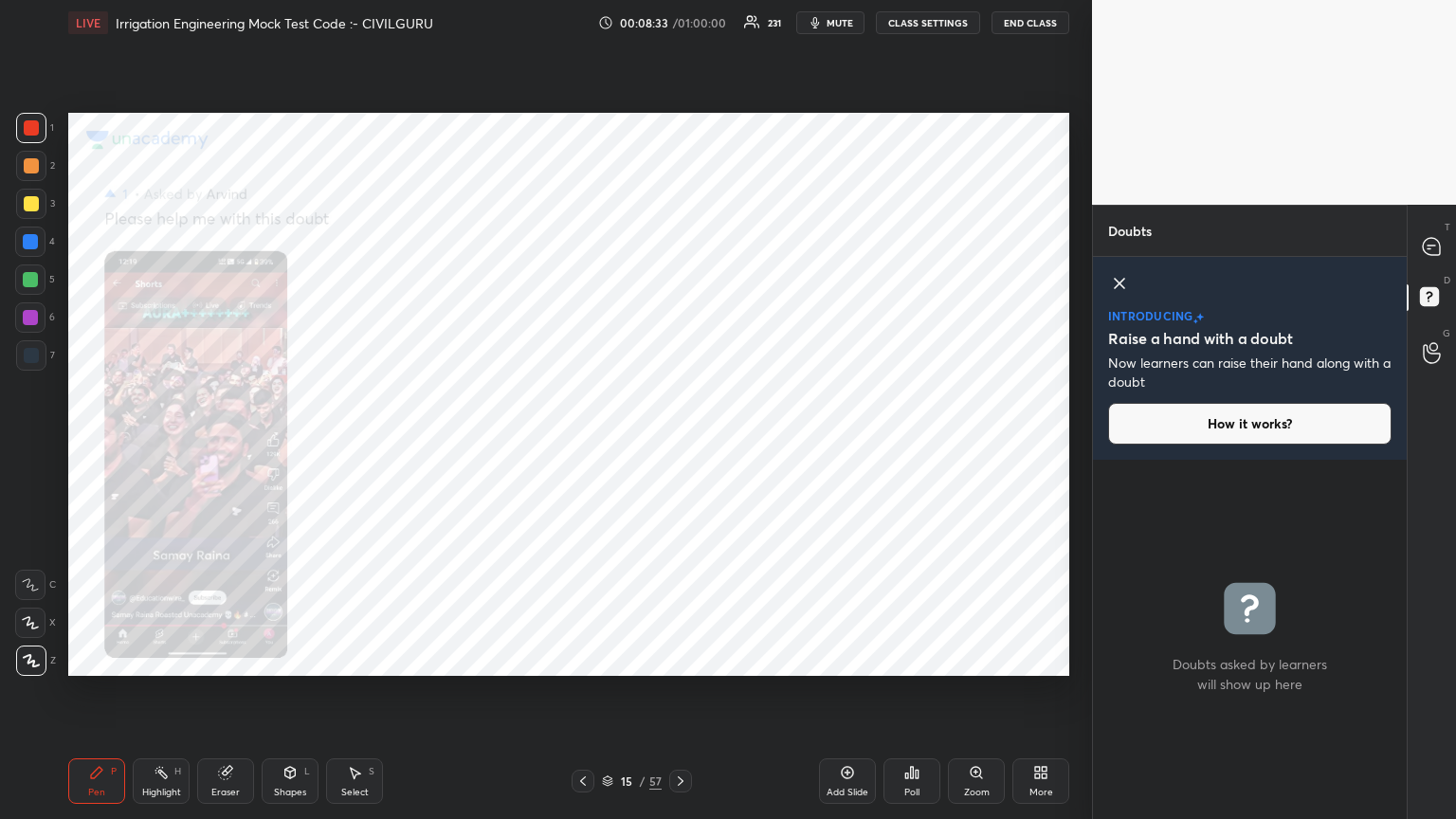 click 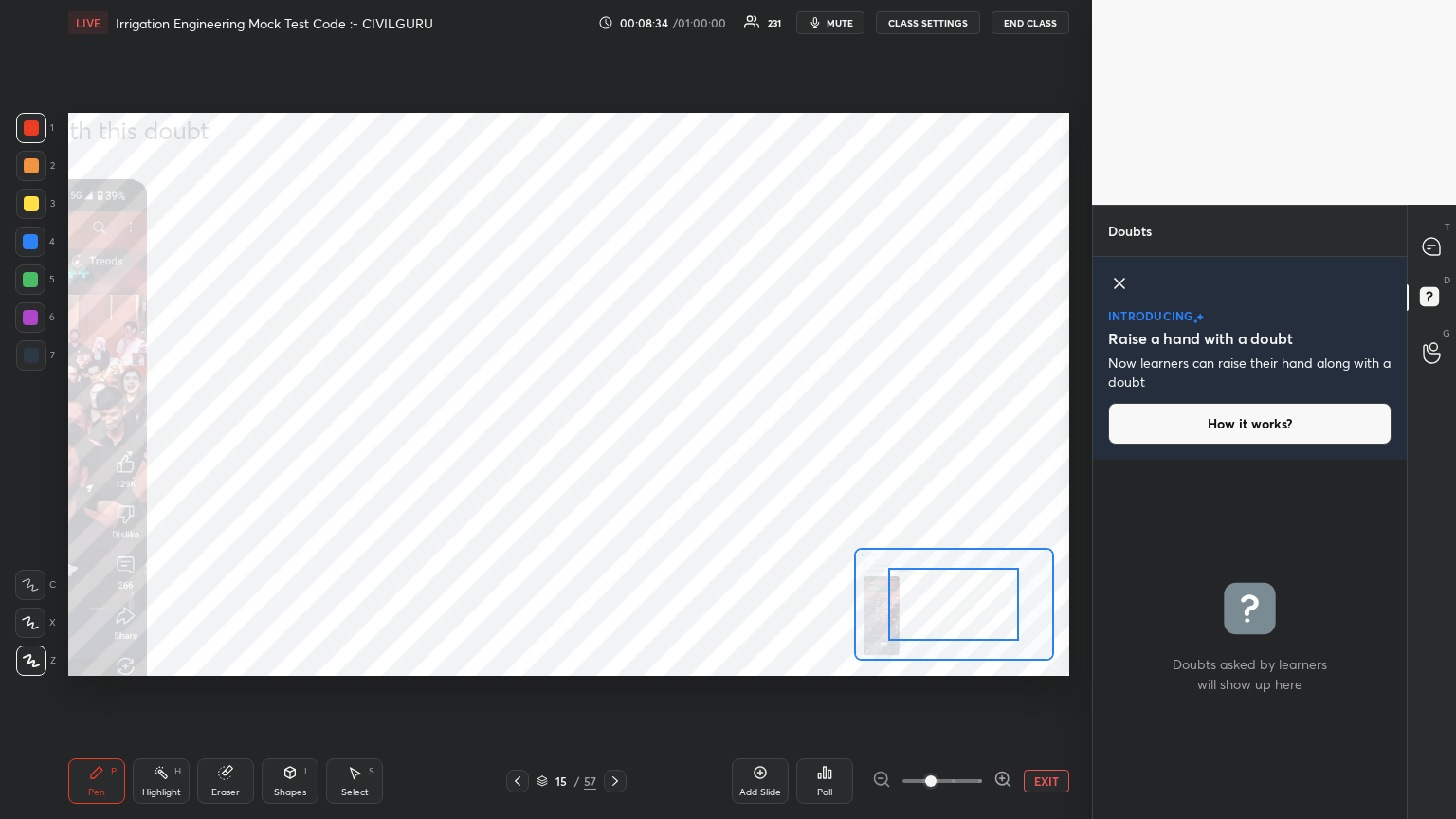 click at bounding box center [954, 604] 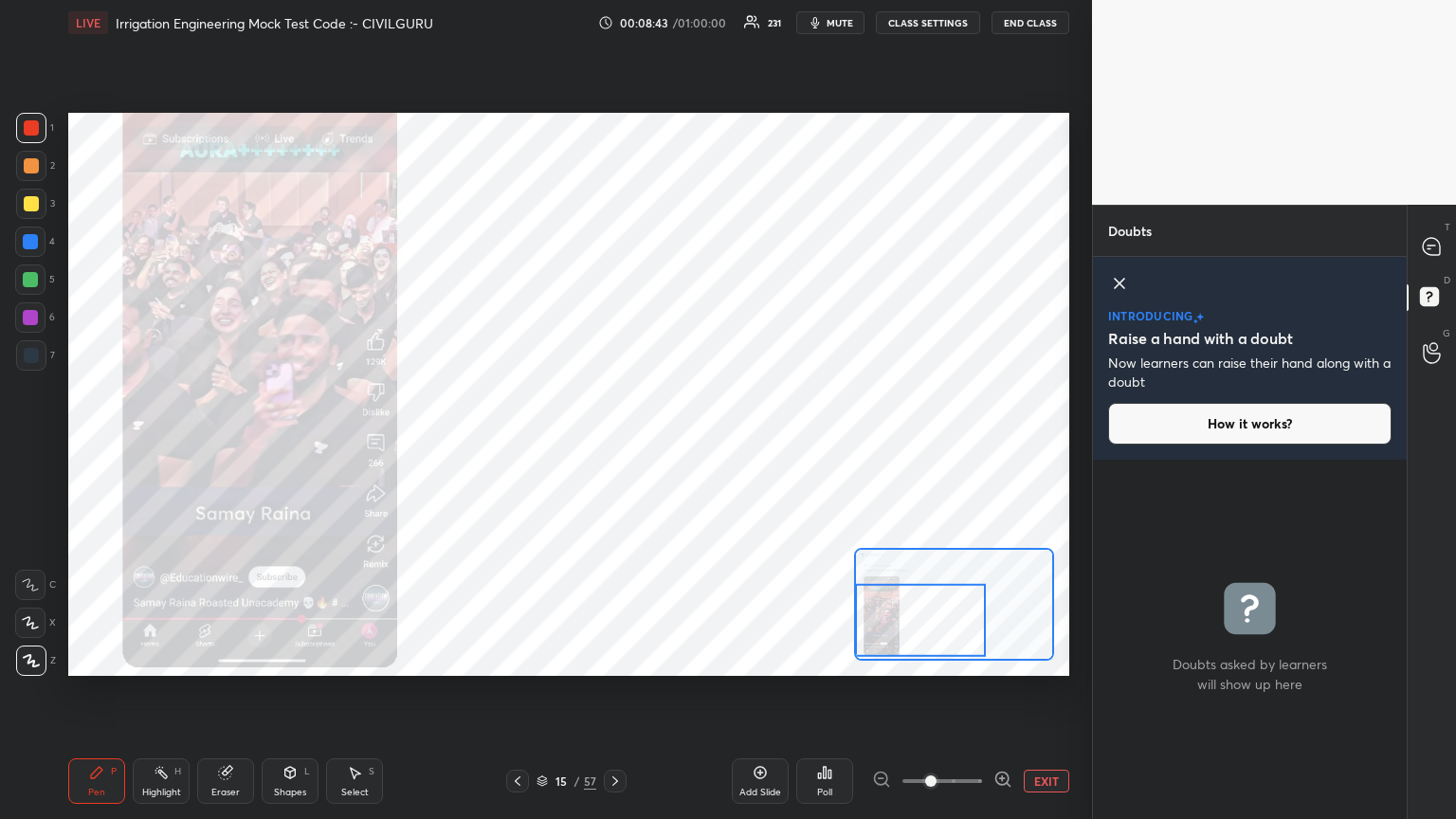click 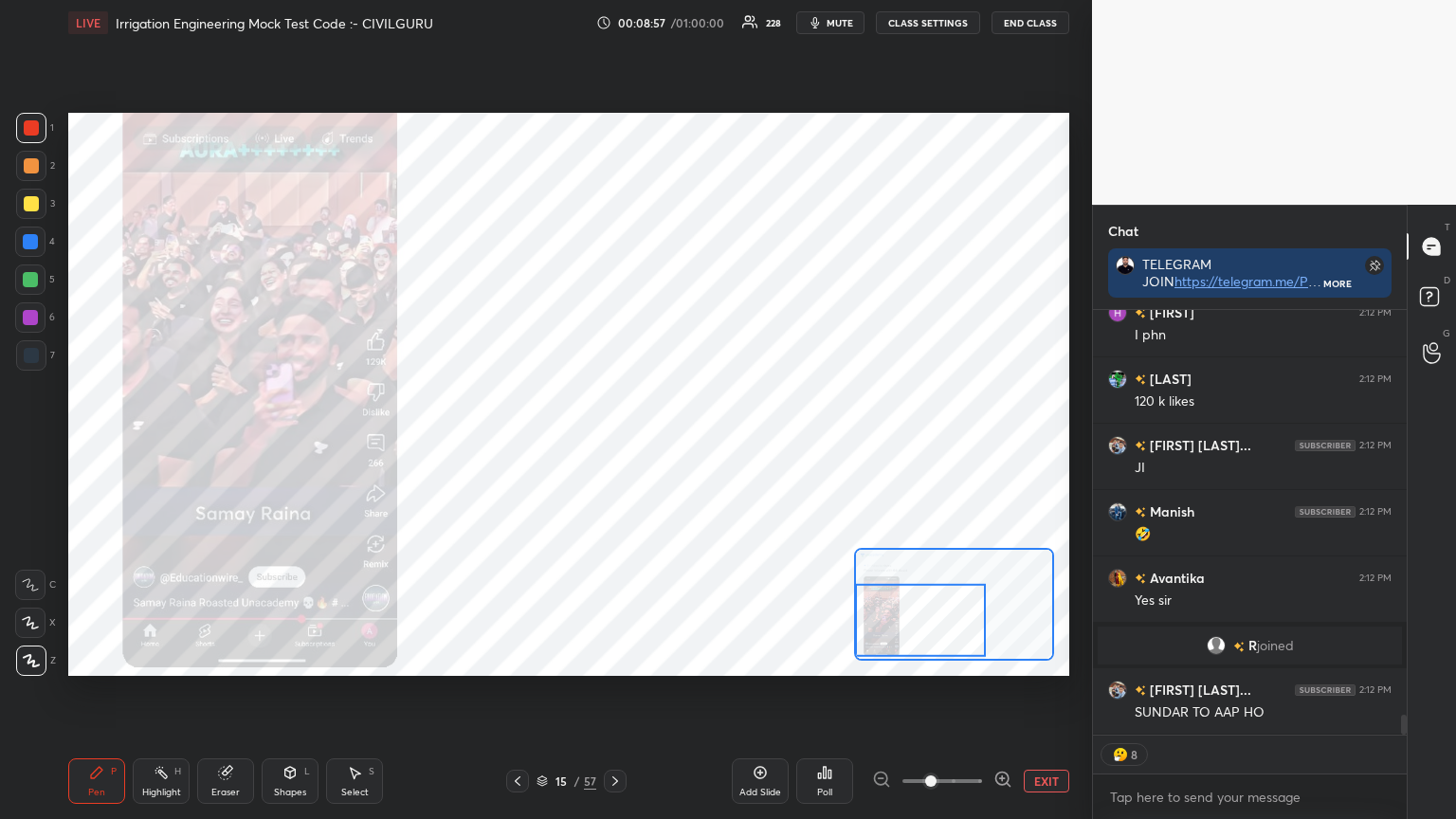 click 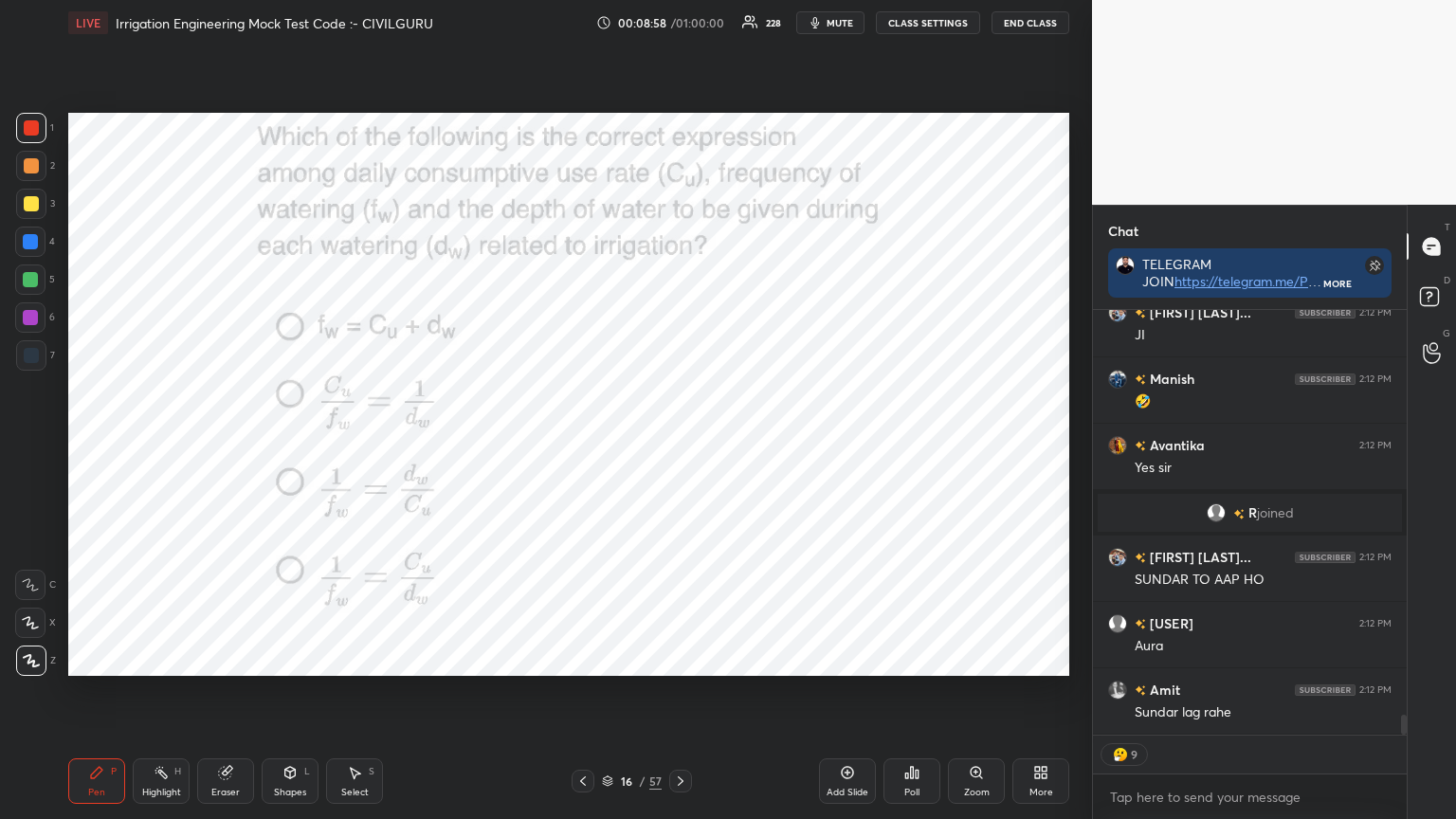 click on "Poll" at bounding box center [912, 781] 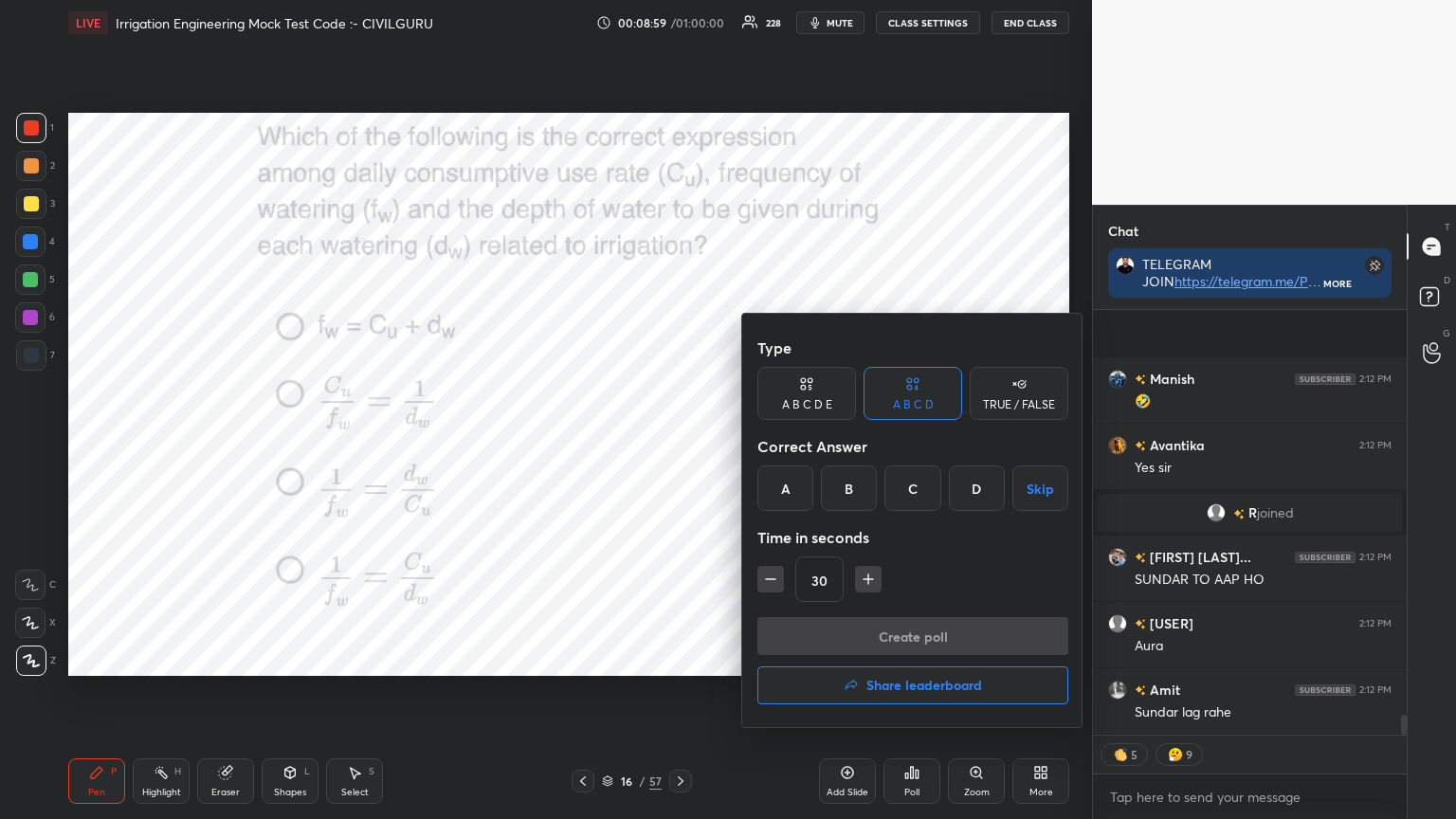 click on "D" at bounding box center (976, 488) 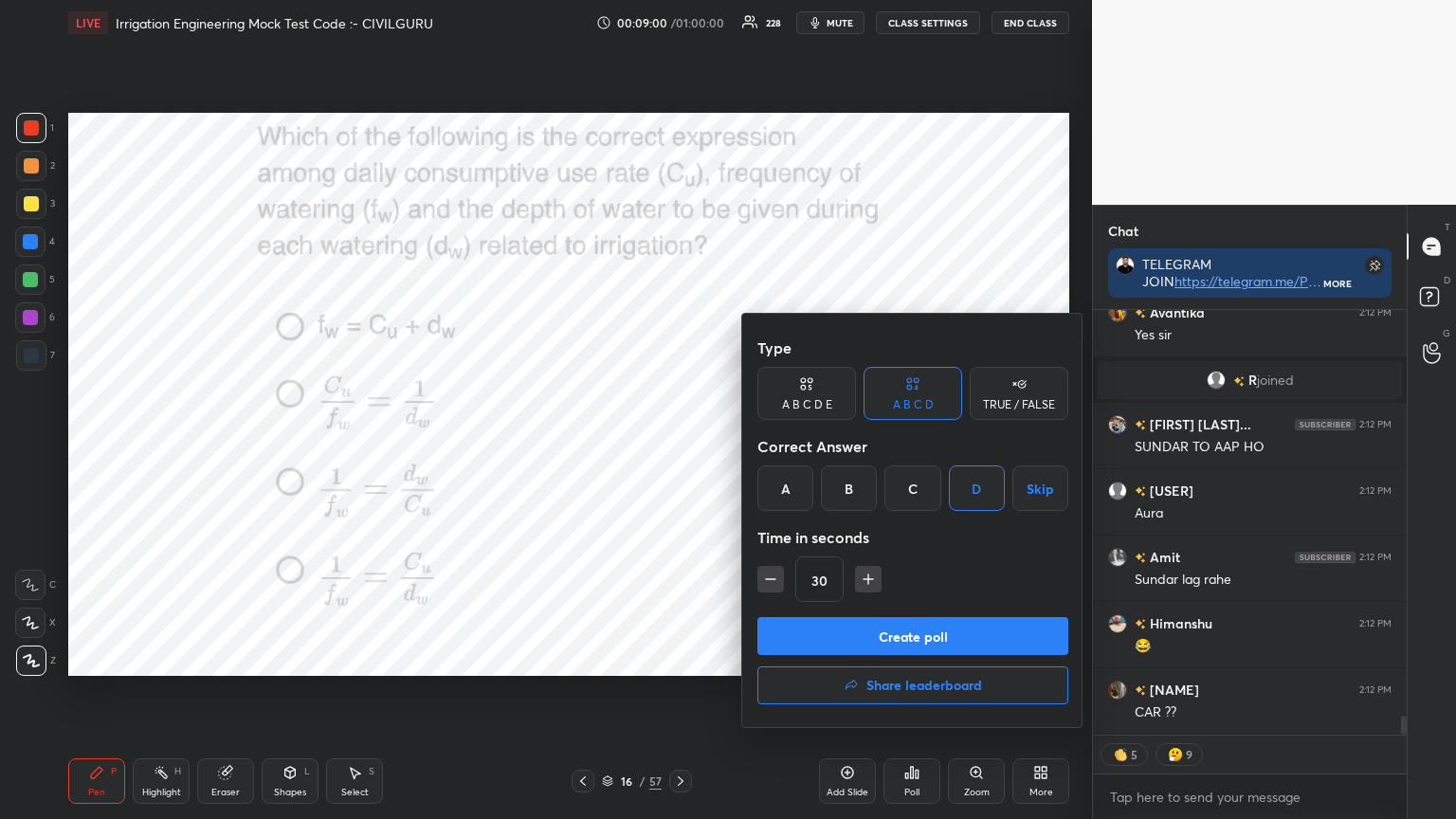 click on "Create poll" at bounding box center [913, 636] 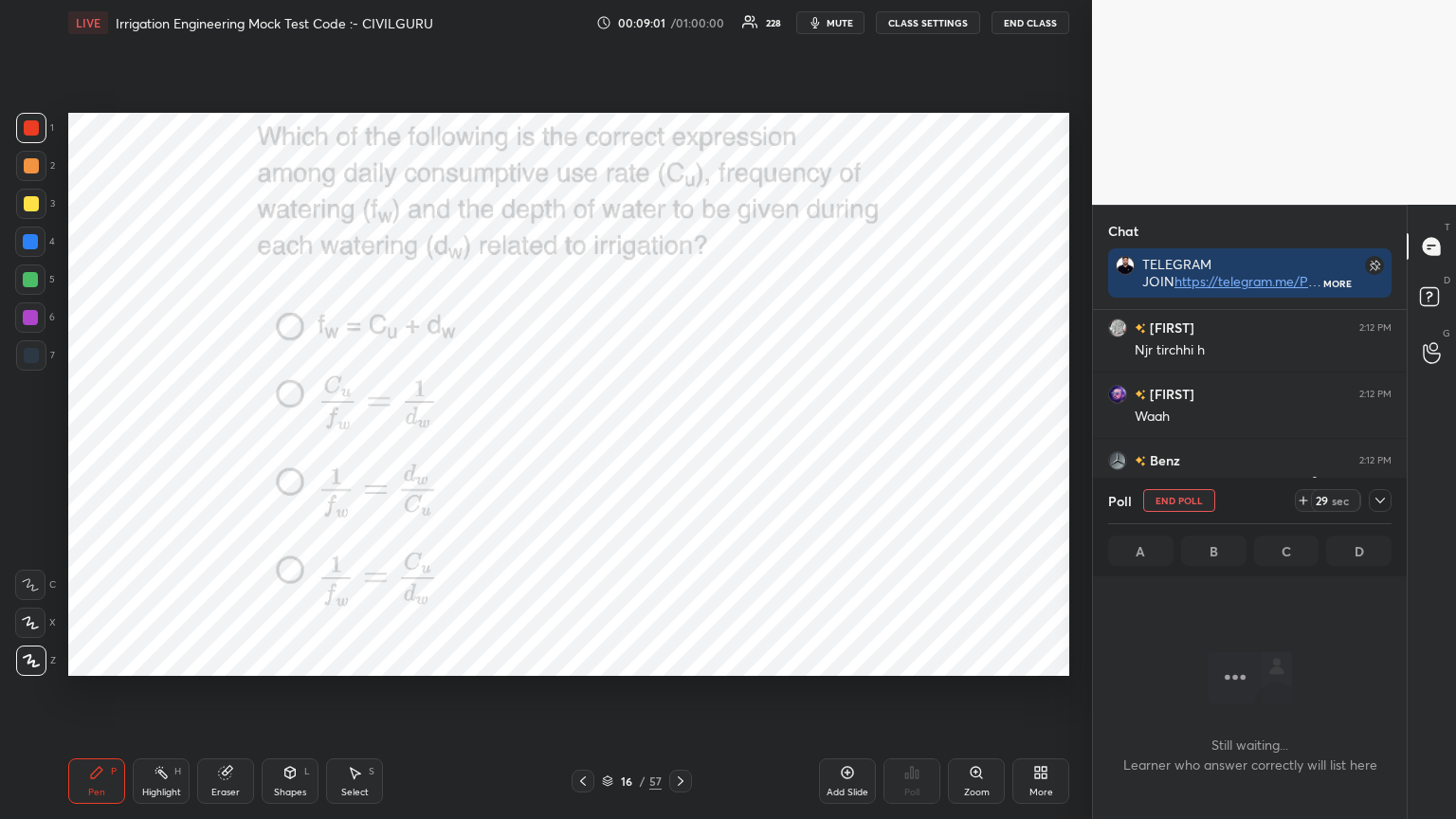 click at bounding box center (1380, 500) 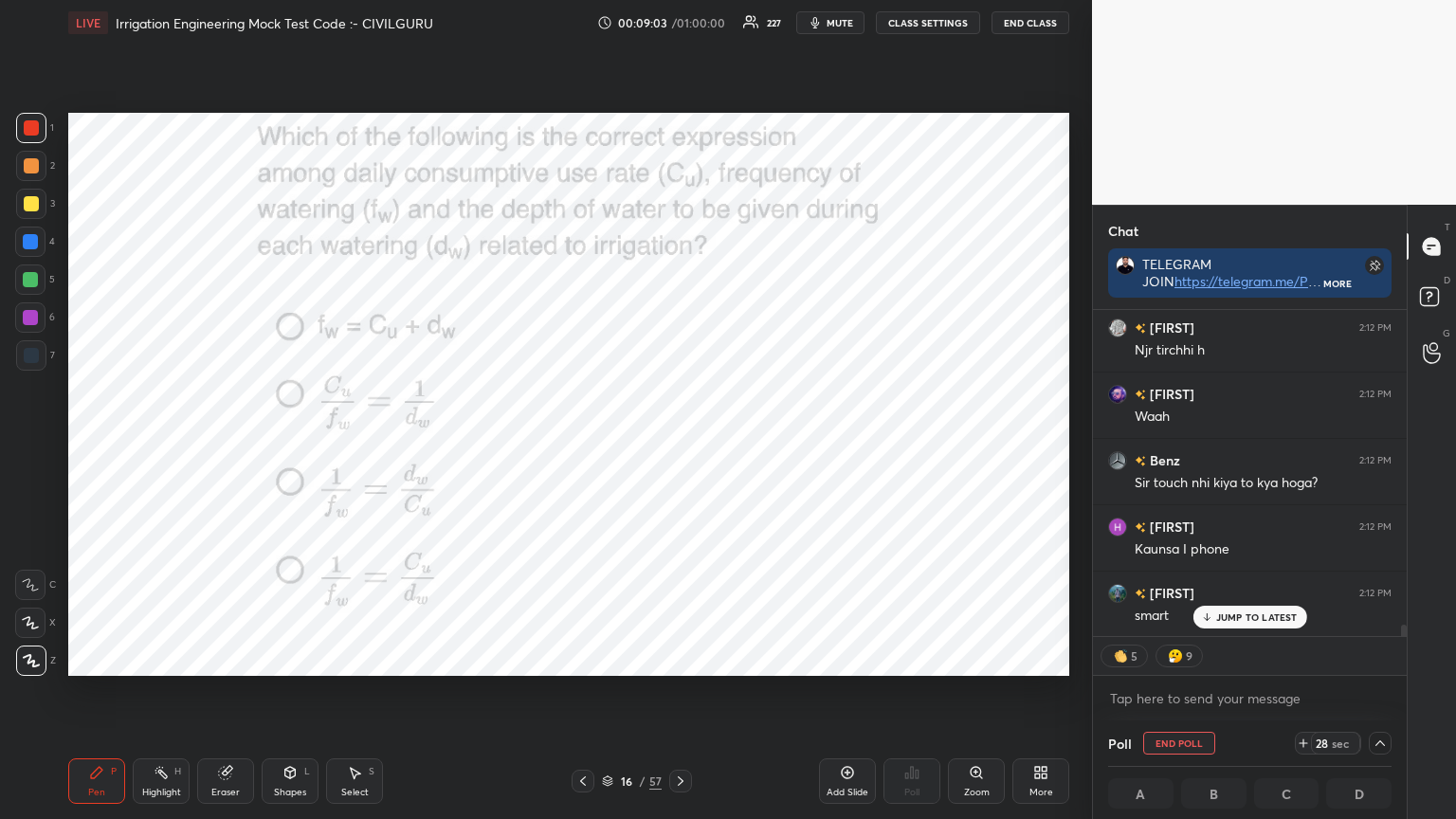 click on "[USERNAME] 2:12 PM 120 k likes [USERNAME]... 2:12 PM JI [USERNAME] 2:12 PM 🤣 [USERNAME] 2:12 PM Yes sir R  joined [USERNAME]... 2:12 PM SUNDAR TO AAP HO [USERNAME] 2:12 PM Aura [USERNAME] 2:12 PM Sundar lag rahe [USERNAME] 2:12 PM 😂 [USERNAME] [USERNAME] 2:12 PM CAR ?? [USERNAME] 2:12 PM Njr tirchhi h [USERNAME] 2:12 PM Waah [USERNAME] 2:12 PM Sir touch nhi kiya to kya hoga? [USERNAME] 2:12 PM Kaunsa I phone [USERNAME] 2:12 PM smart" at bounding box center [1249, 473] 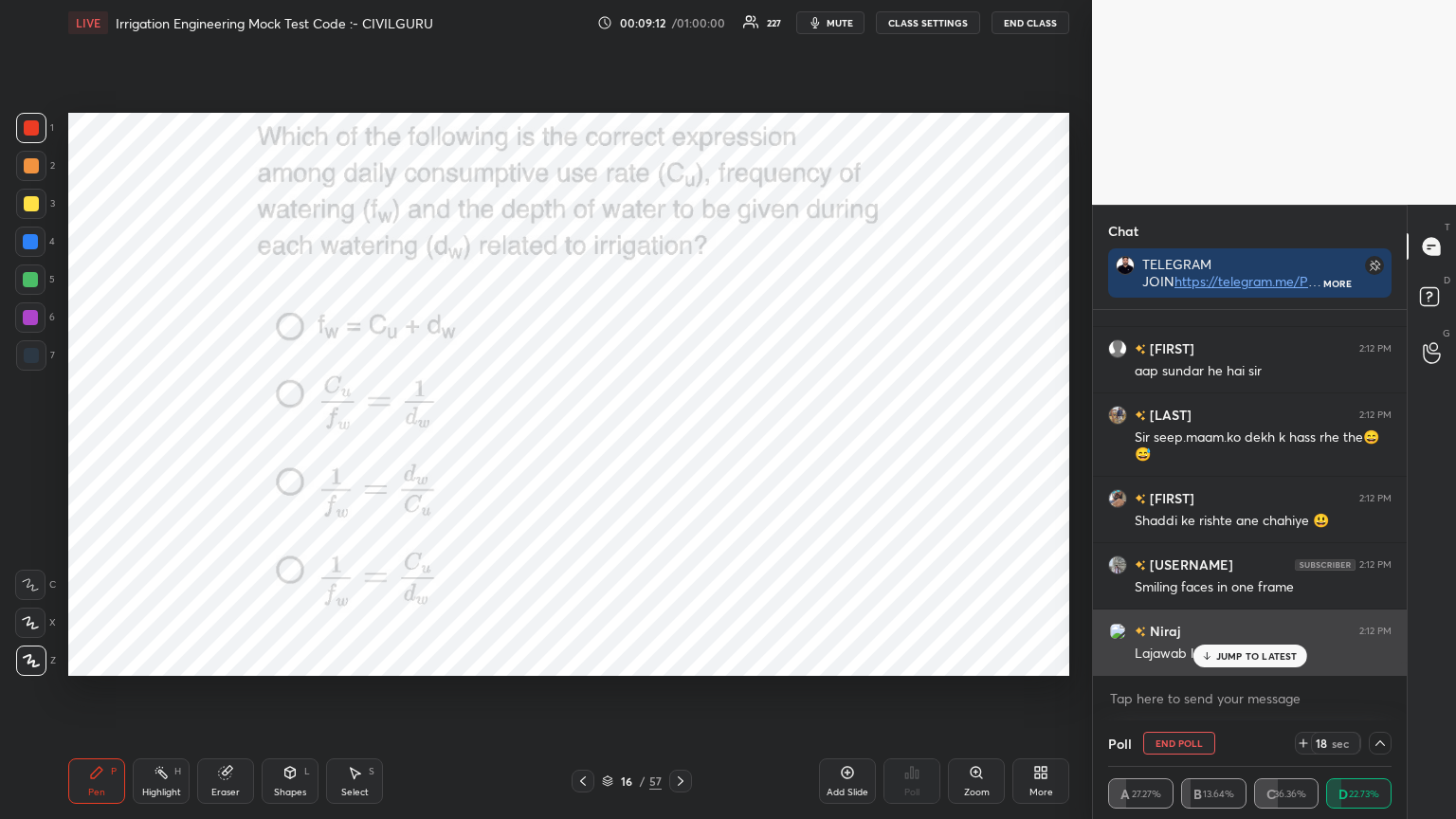 click on "JUMP TO LATEST" at bounding box center [1257, 656] 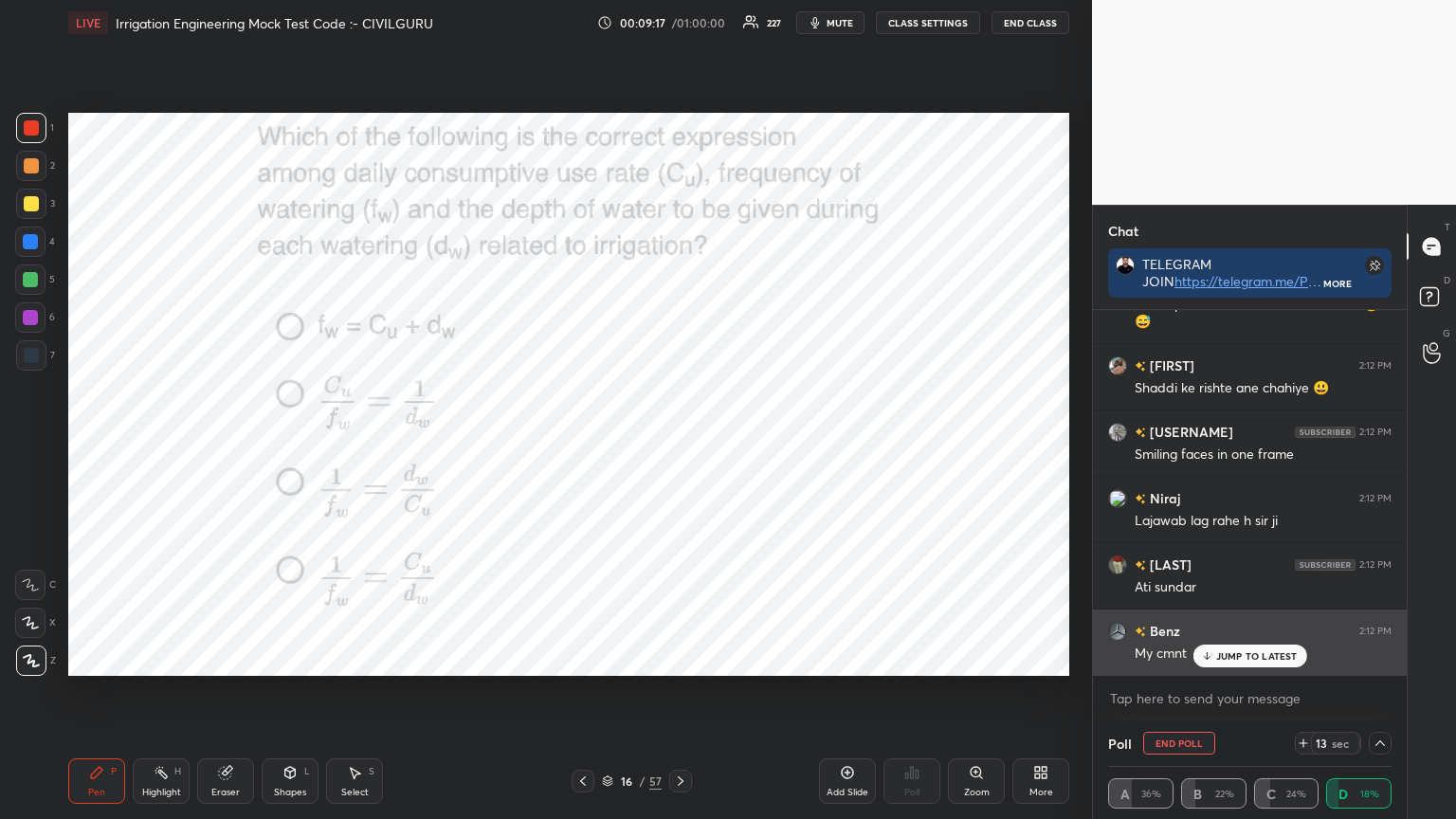 click on "JUMP TO LATEST" at bounding box center [1257, 656] 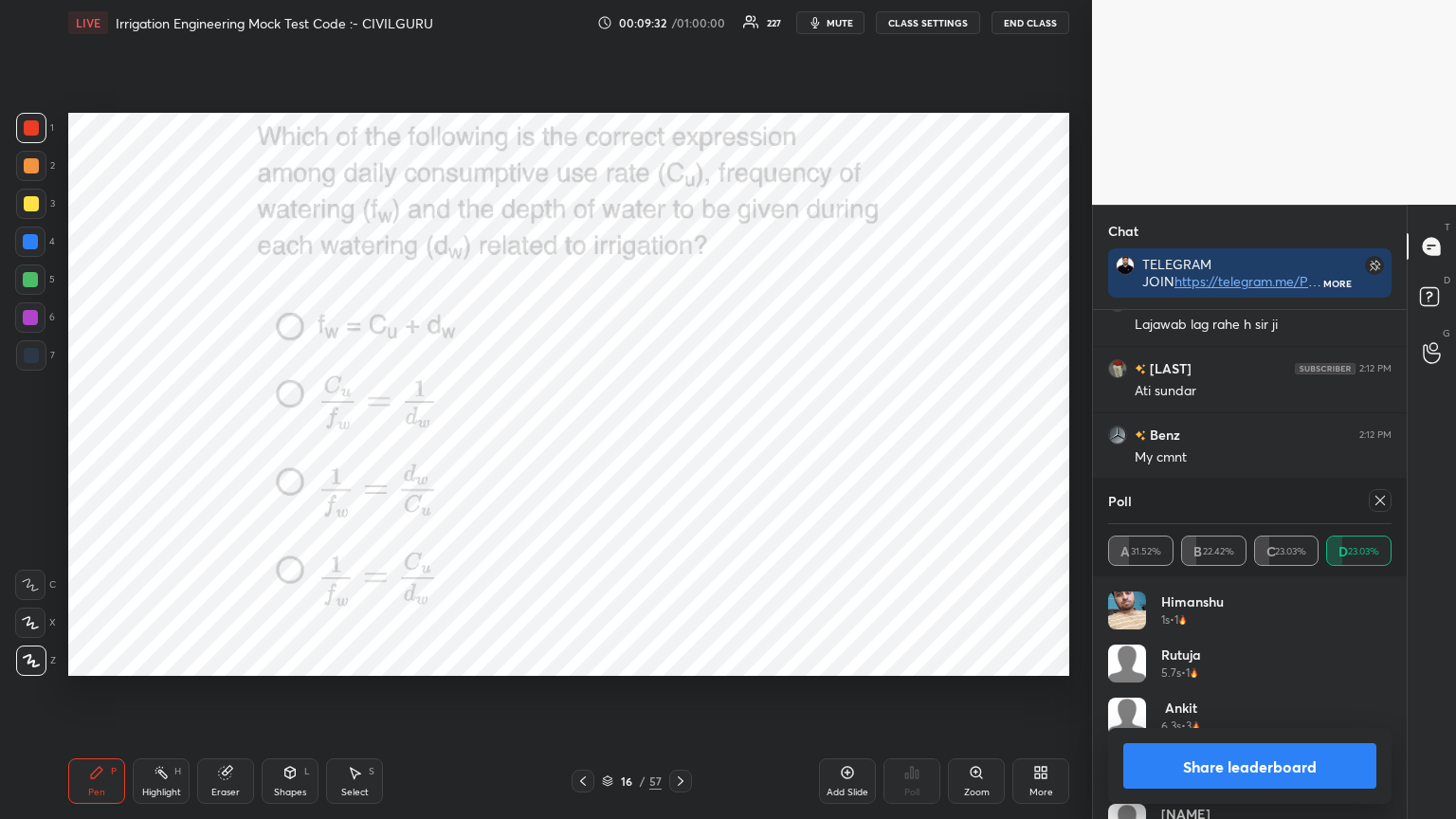 click 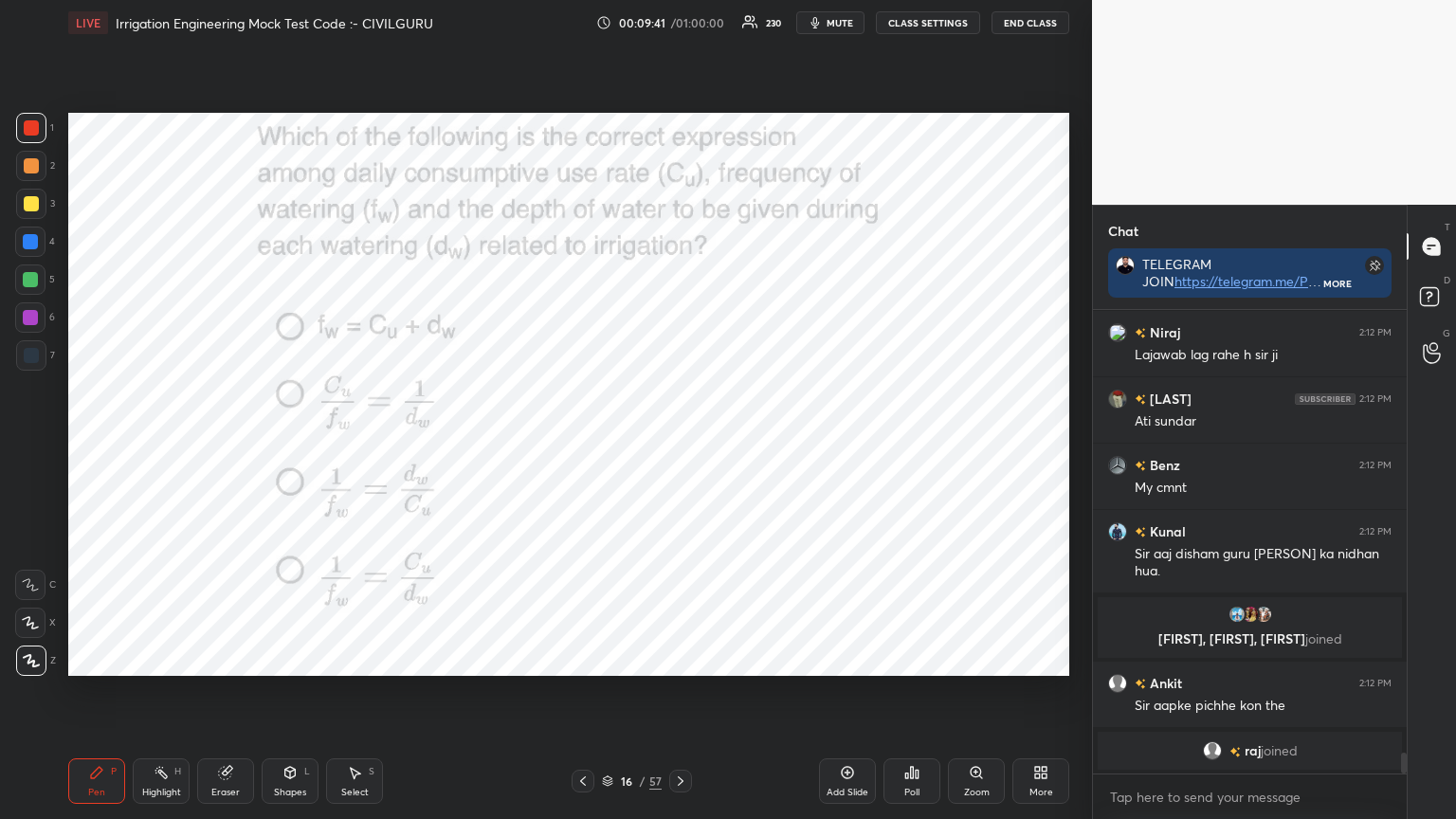 click 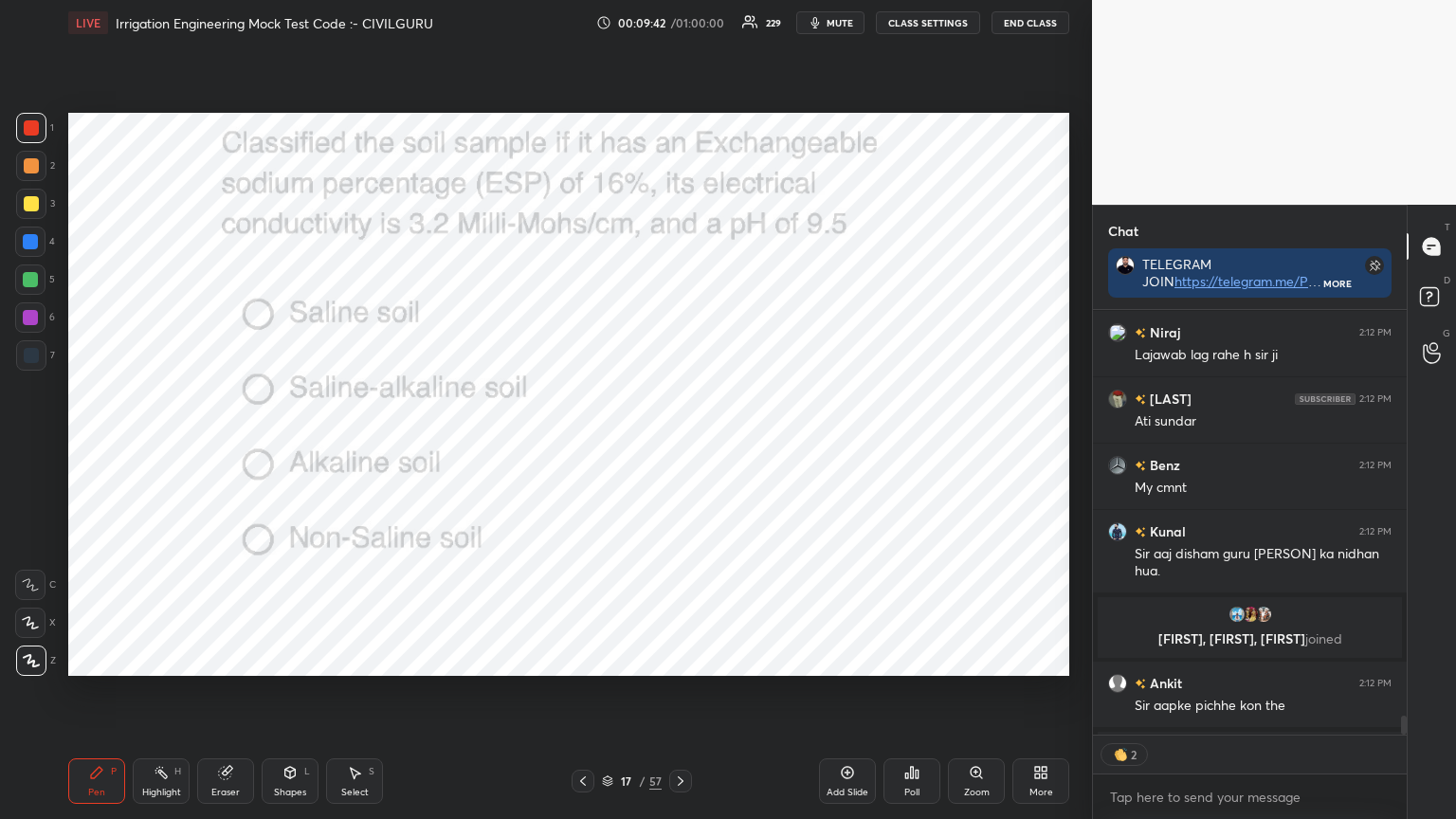 click 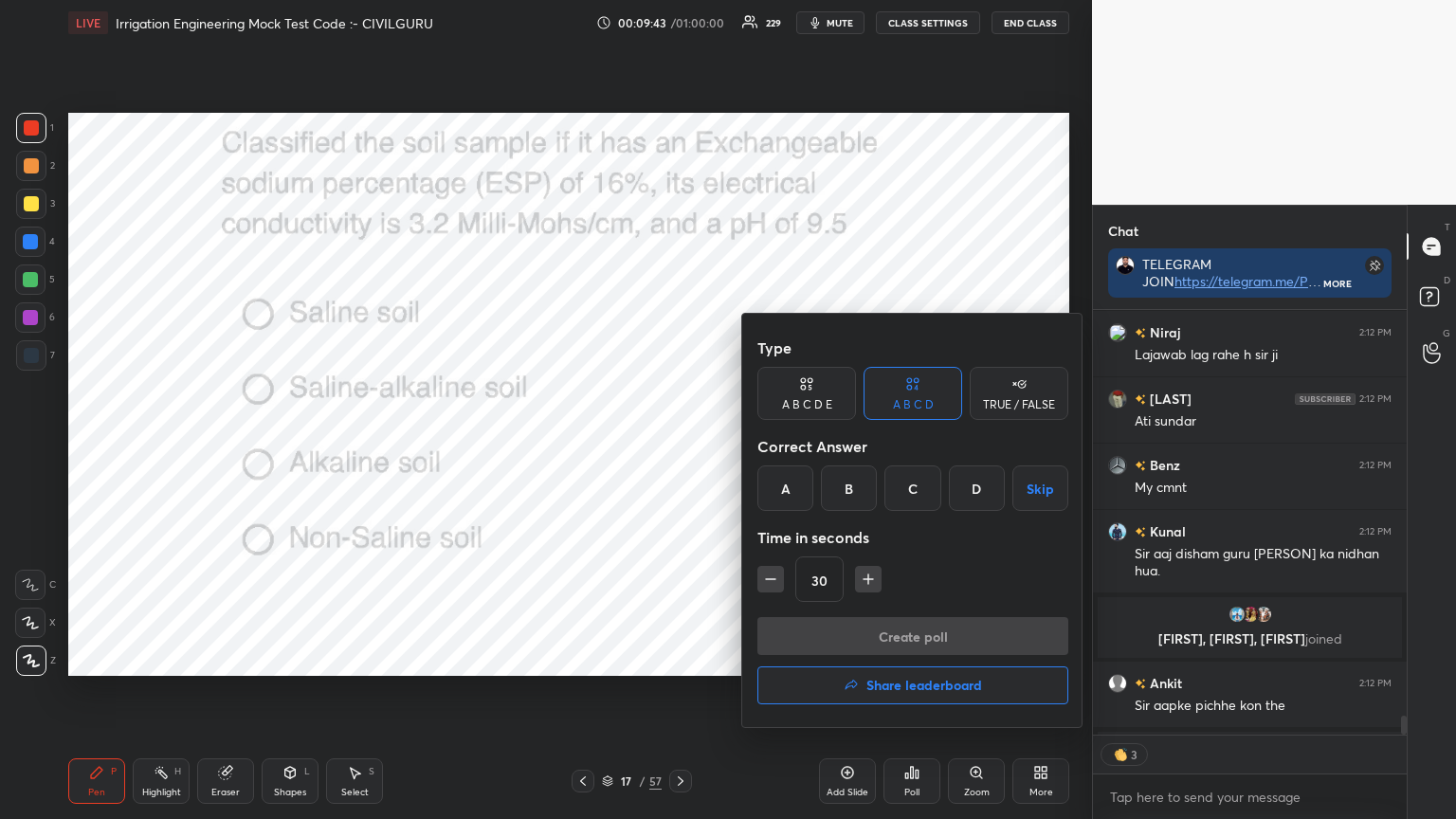 click on "C" at bounding box center (912, 488) 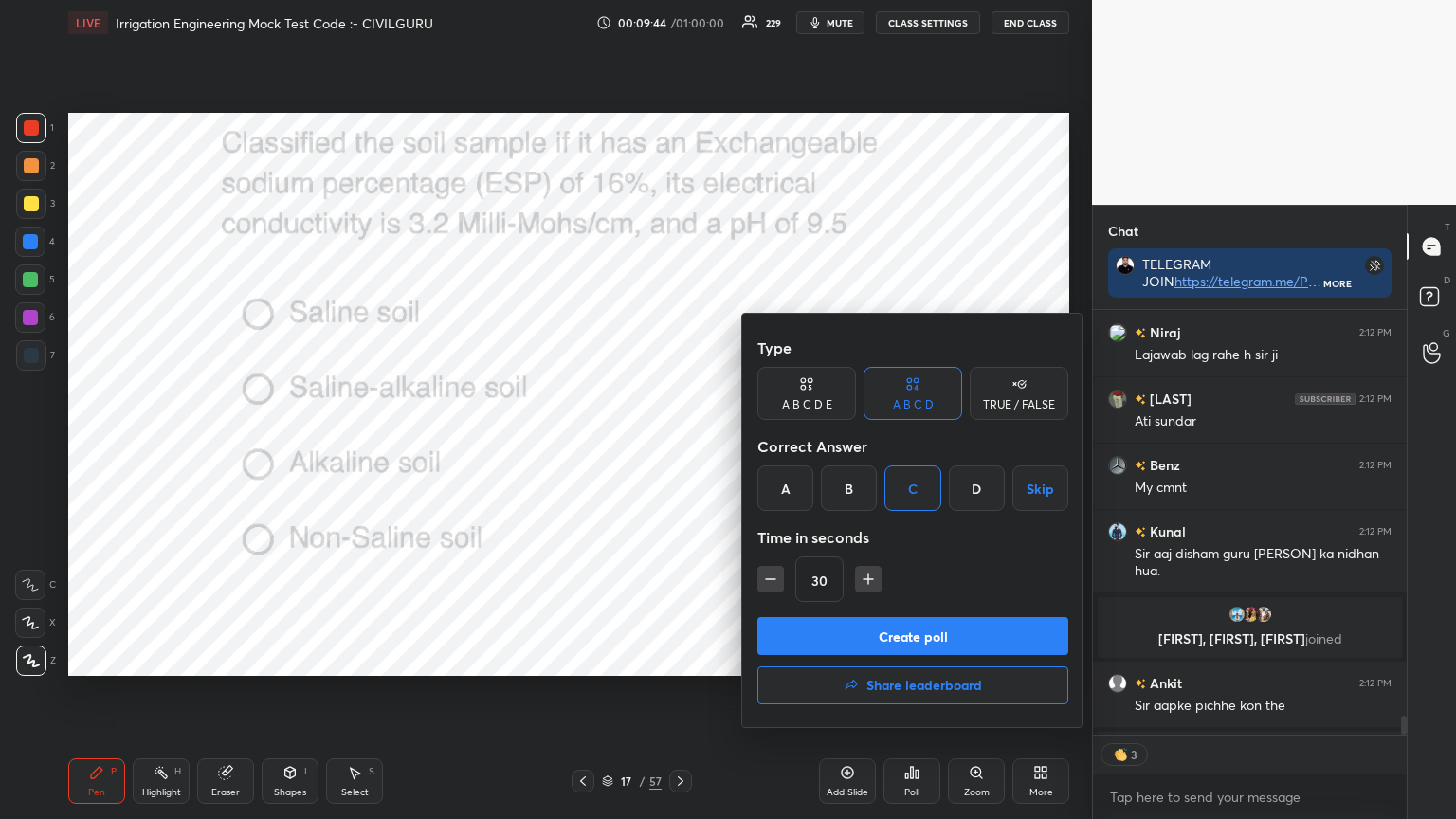 click on "Create poll" at bounding box center (913, 636) 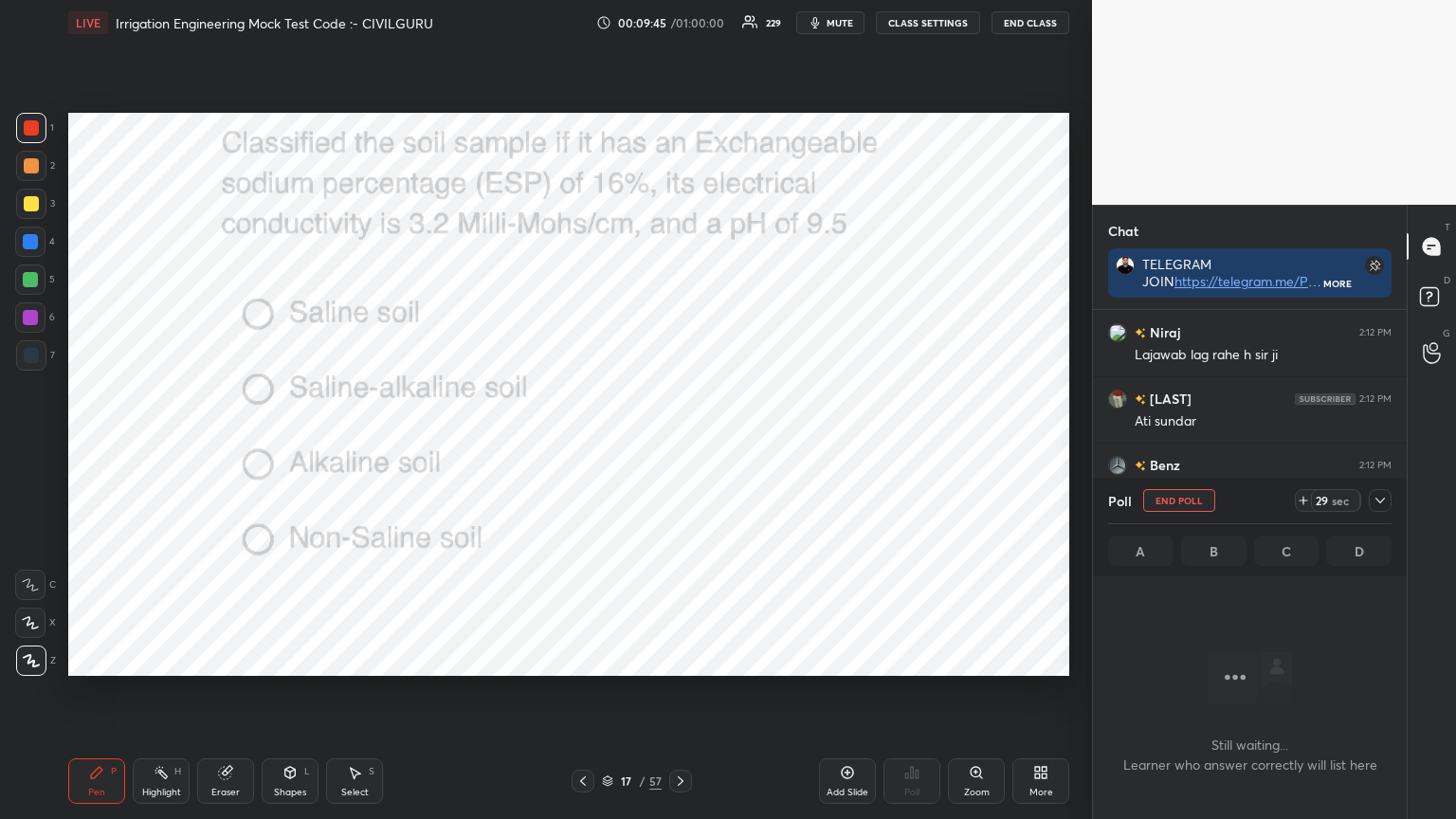 click 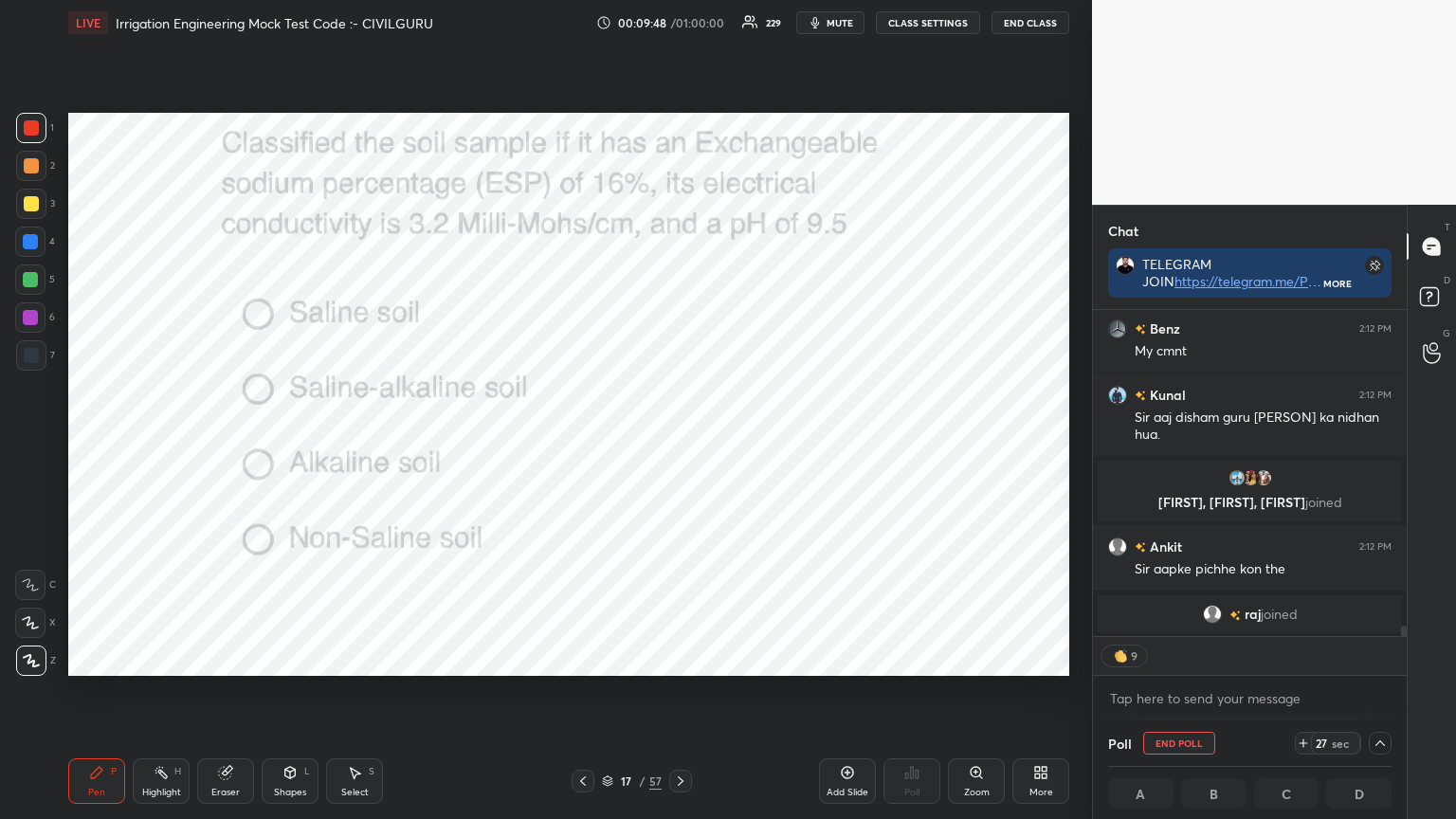 click 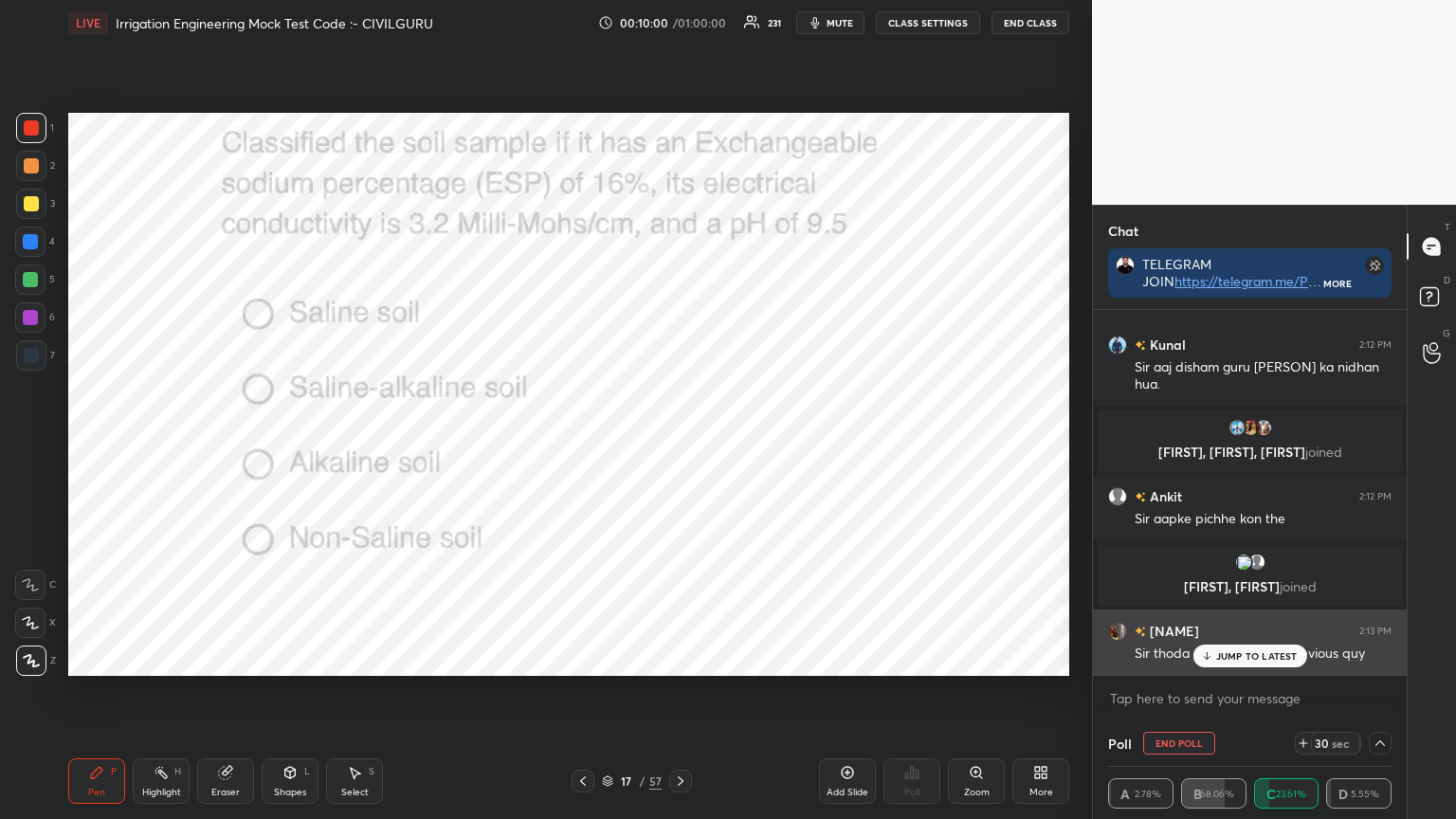 click on "JUMP TO LATEST" at bounding box center [1257, 656] 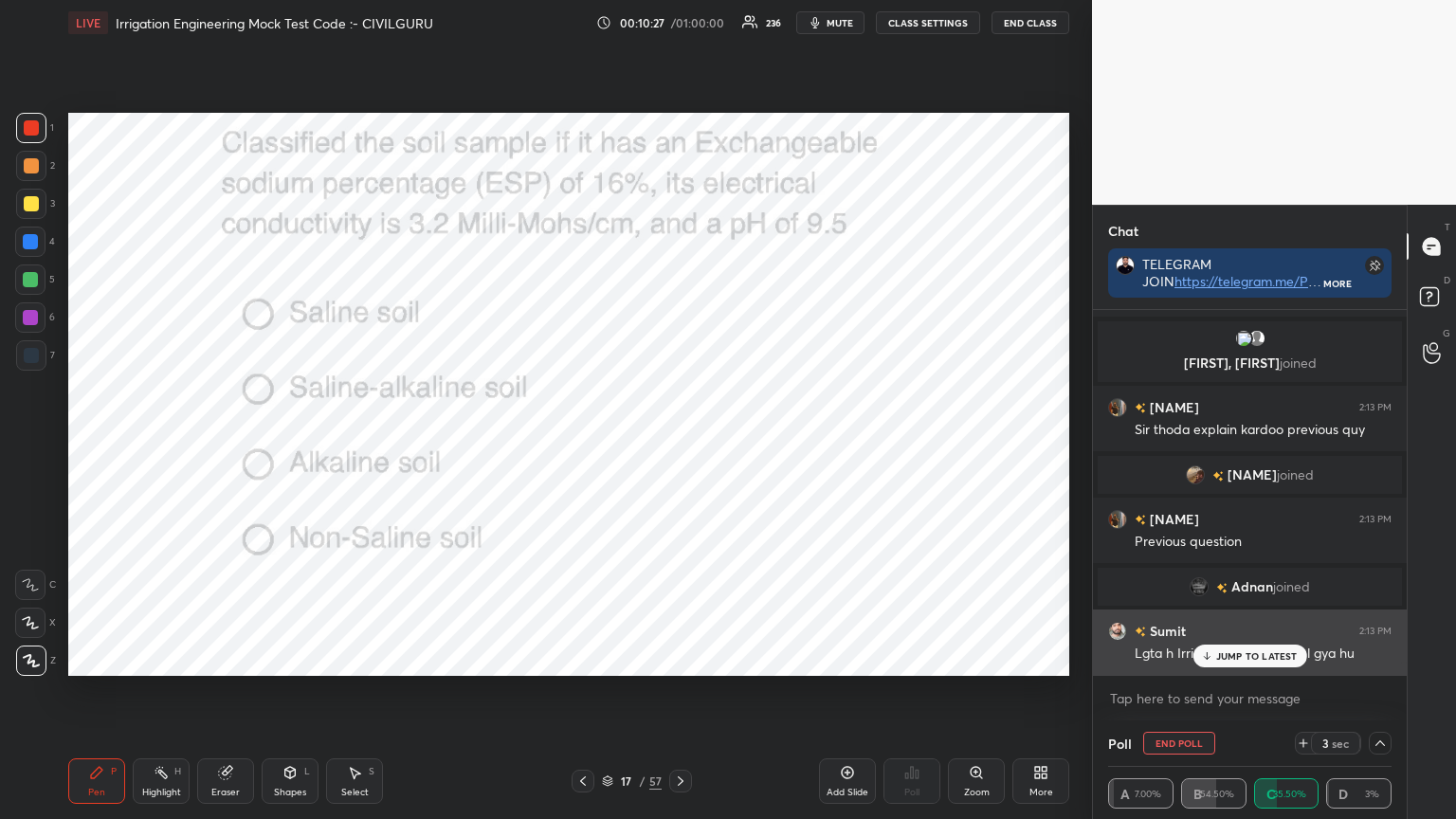 click on "JUMP TO LATEST" at bounding box center [1257, 656] 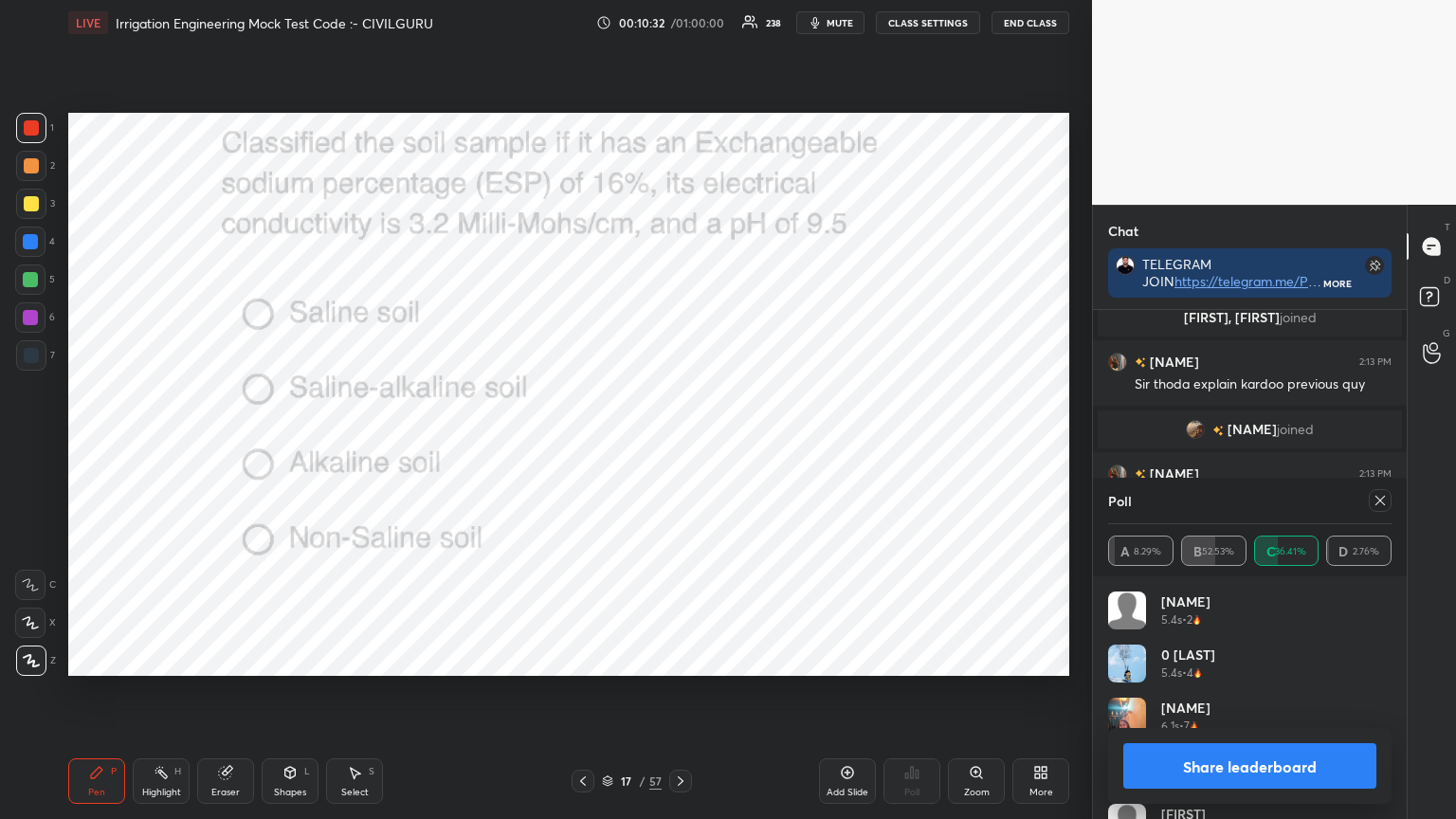 click 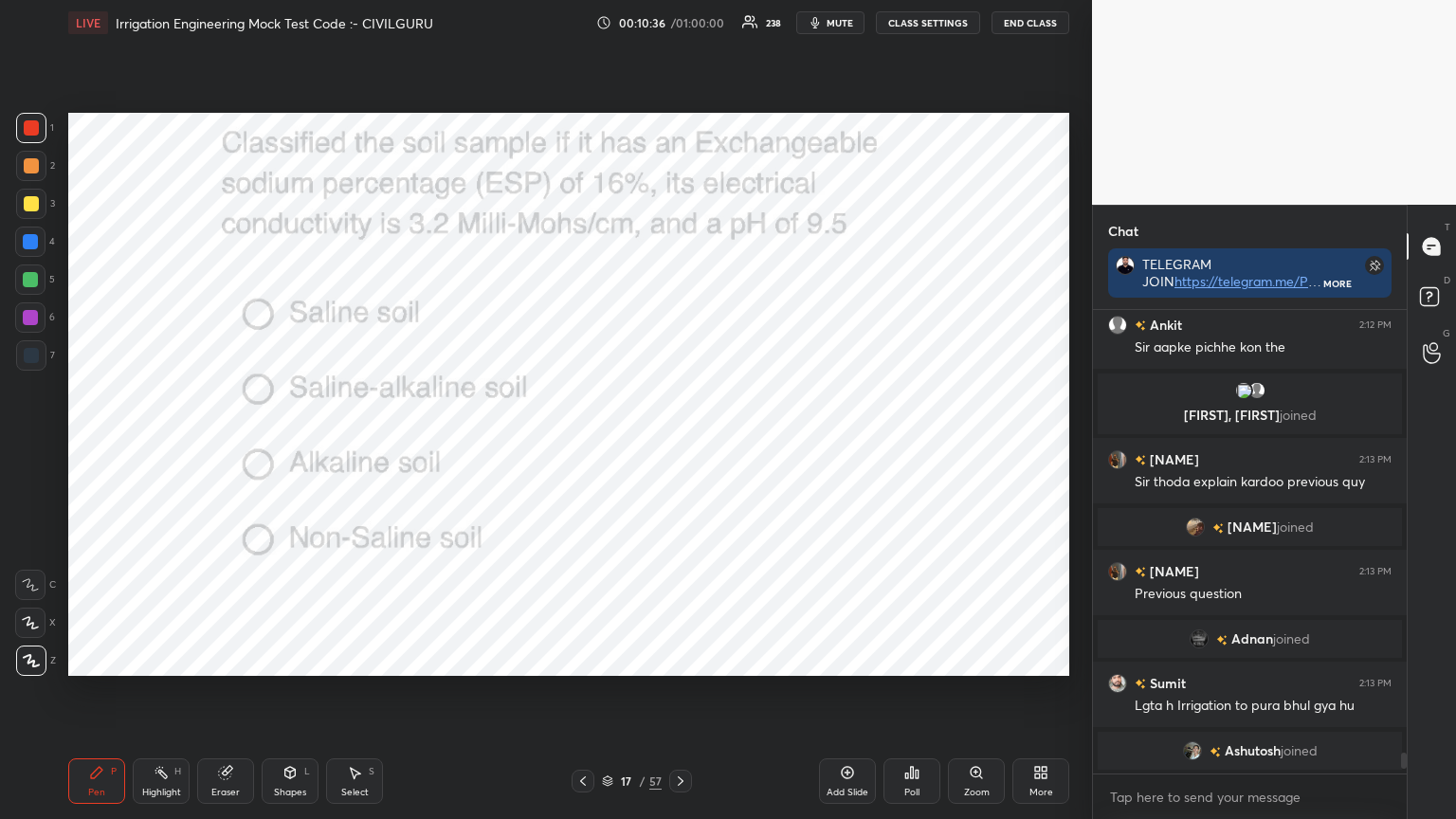 click at bounding box center (583, 781) 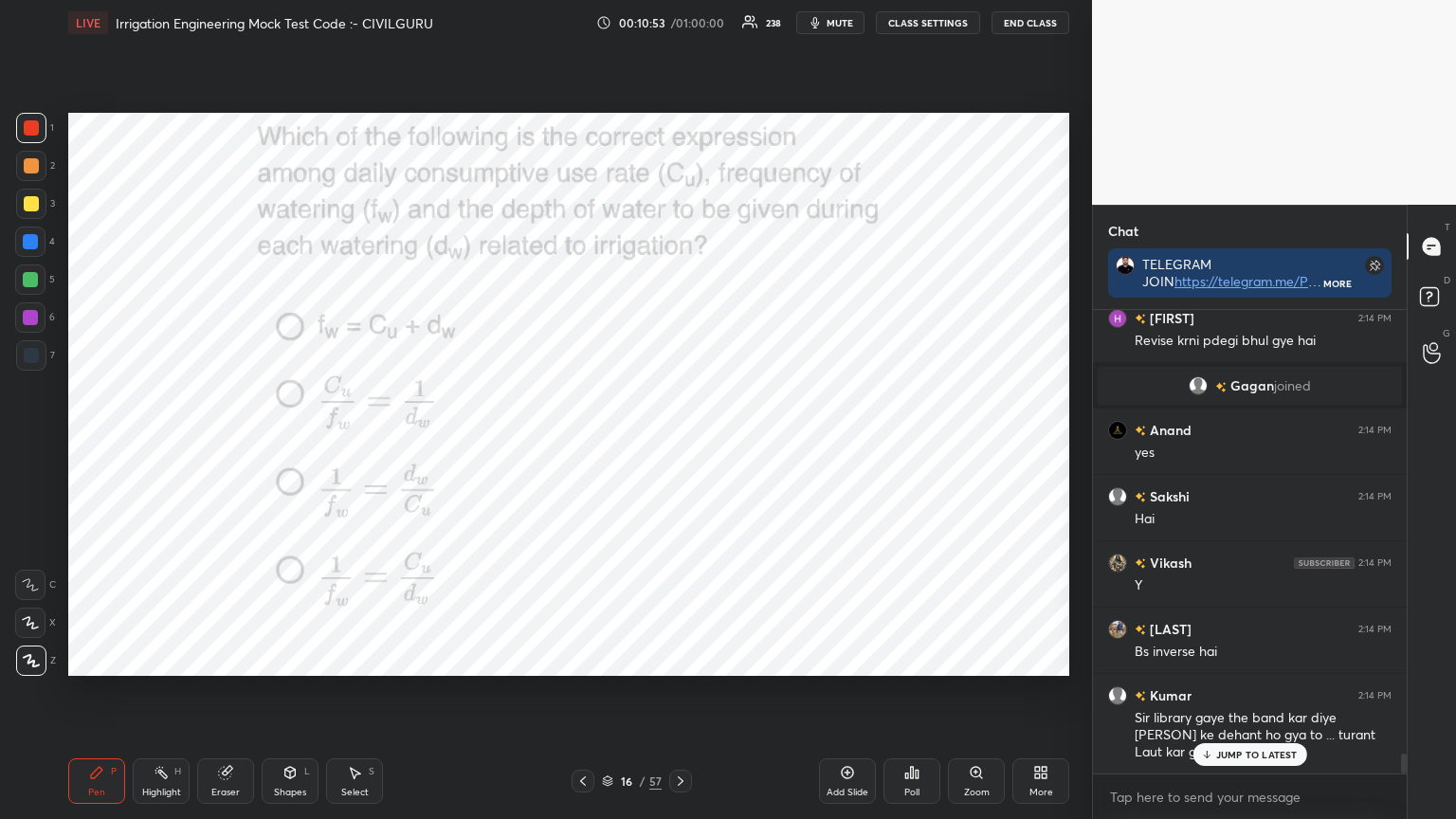 click at bounding box center [681, 781] 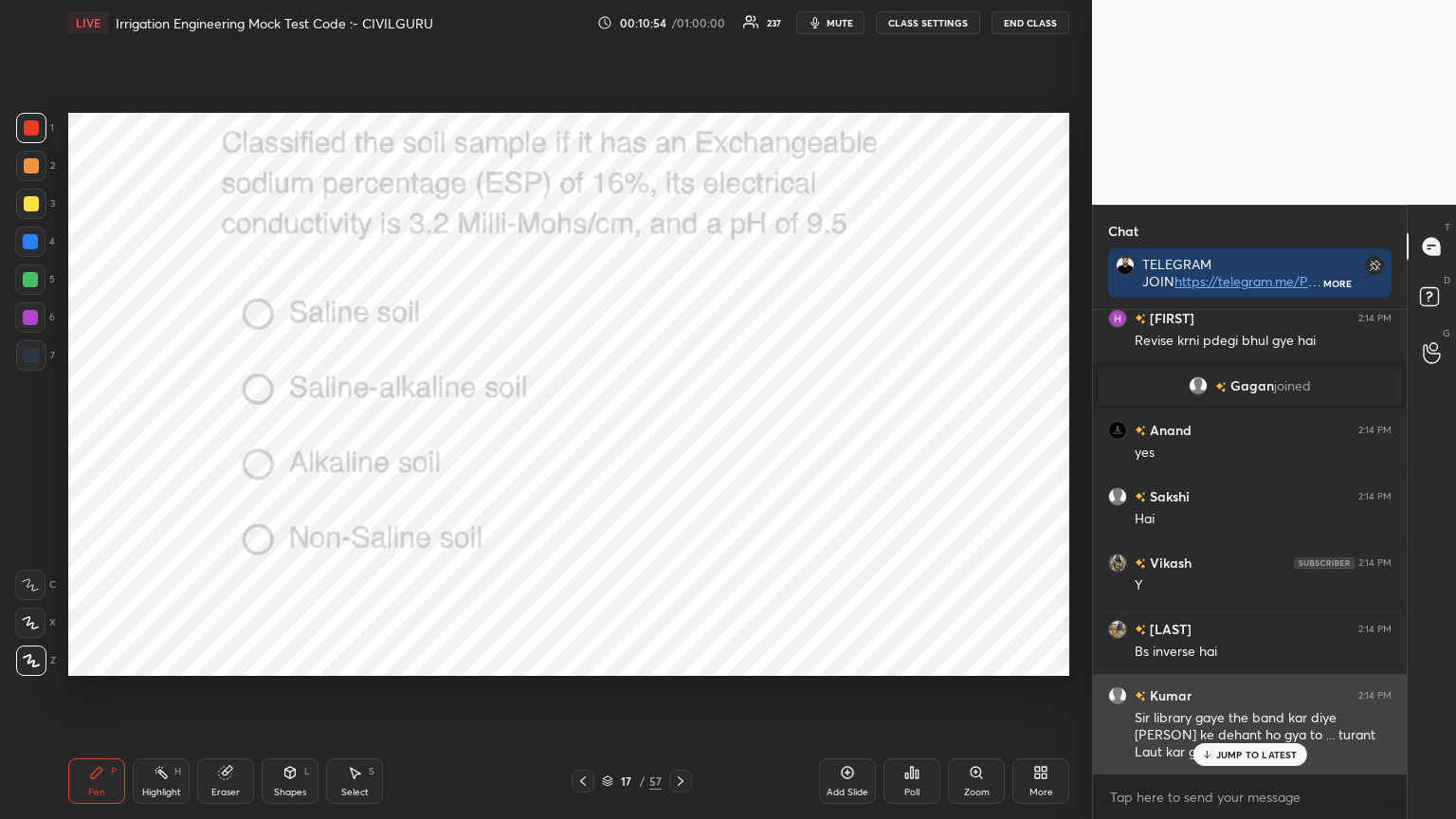 click on "JUMP TO LATEST" at bounding box center [1249, 755] 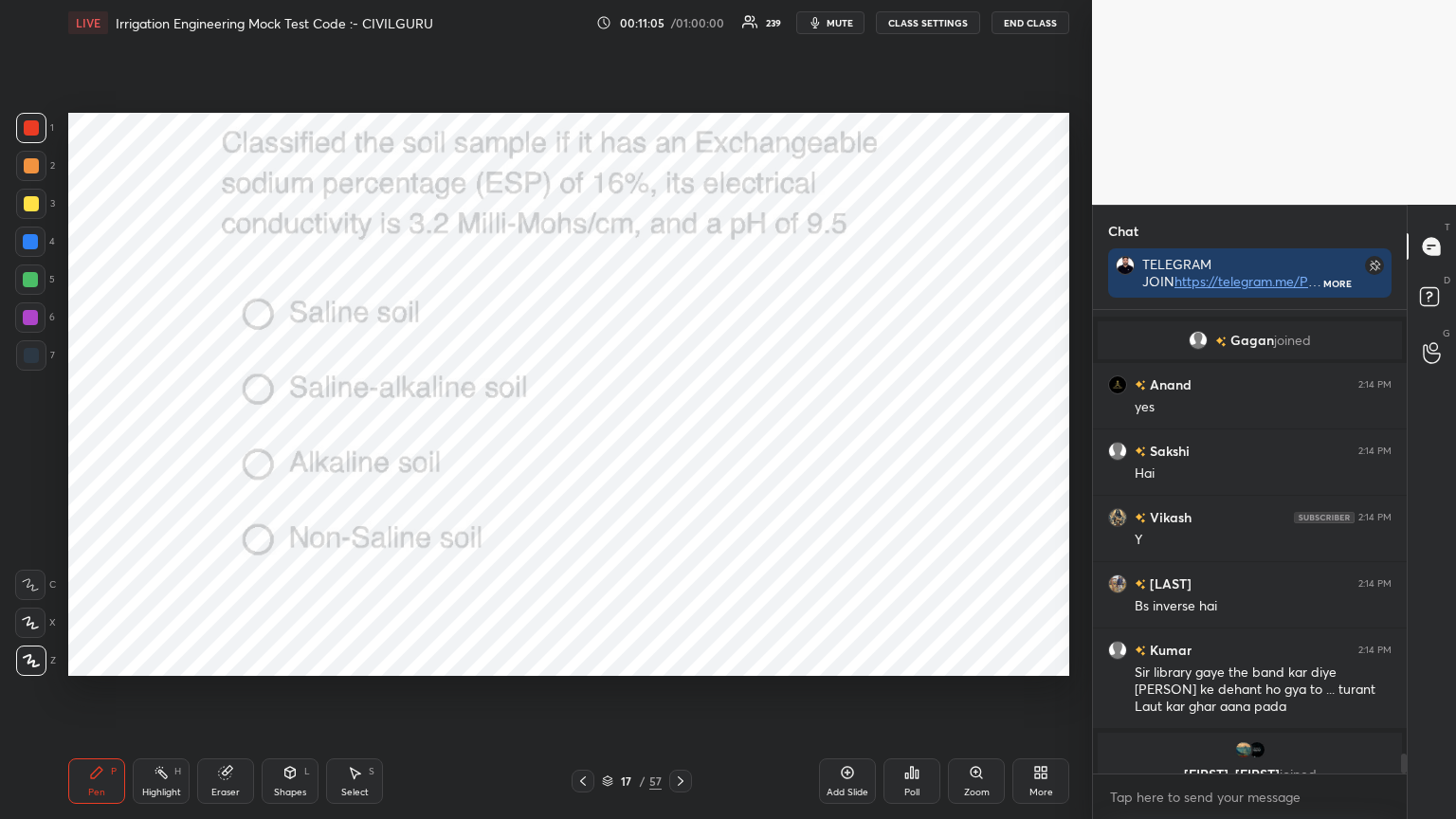click 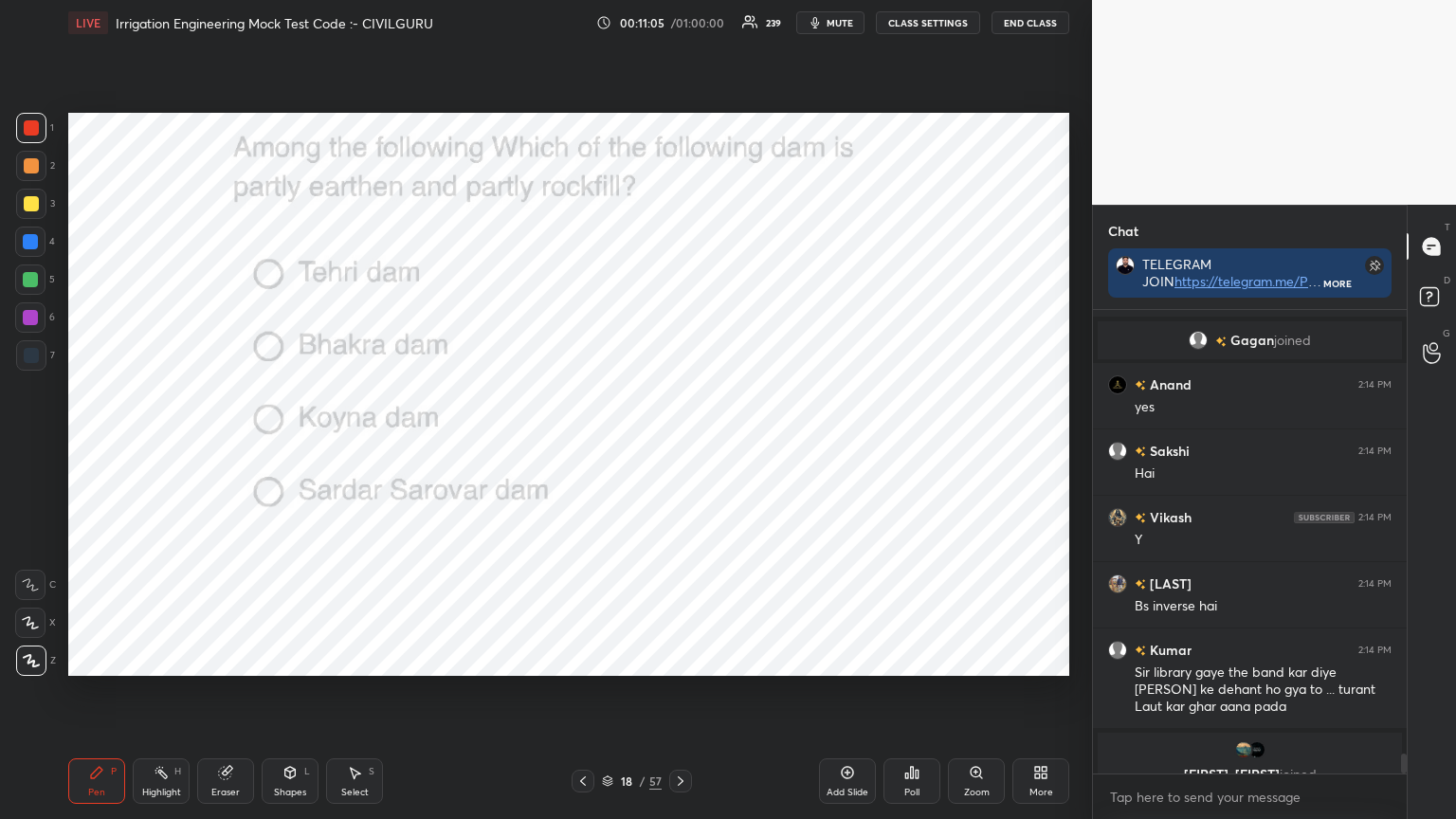click 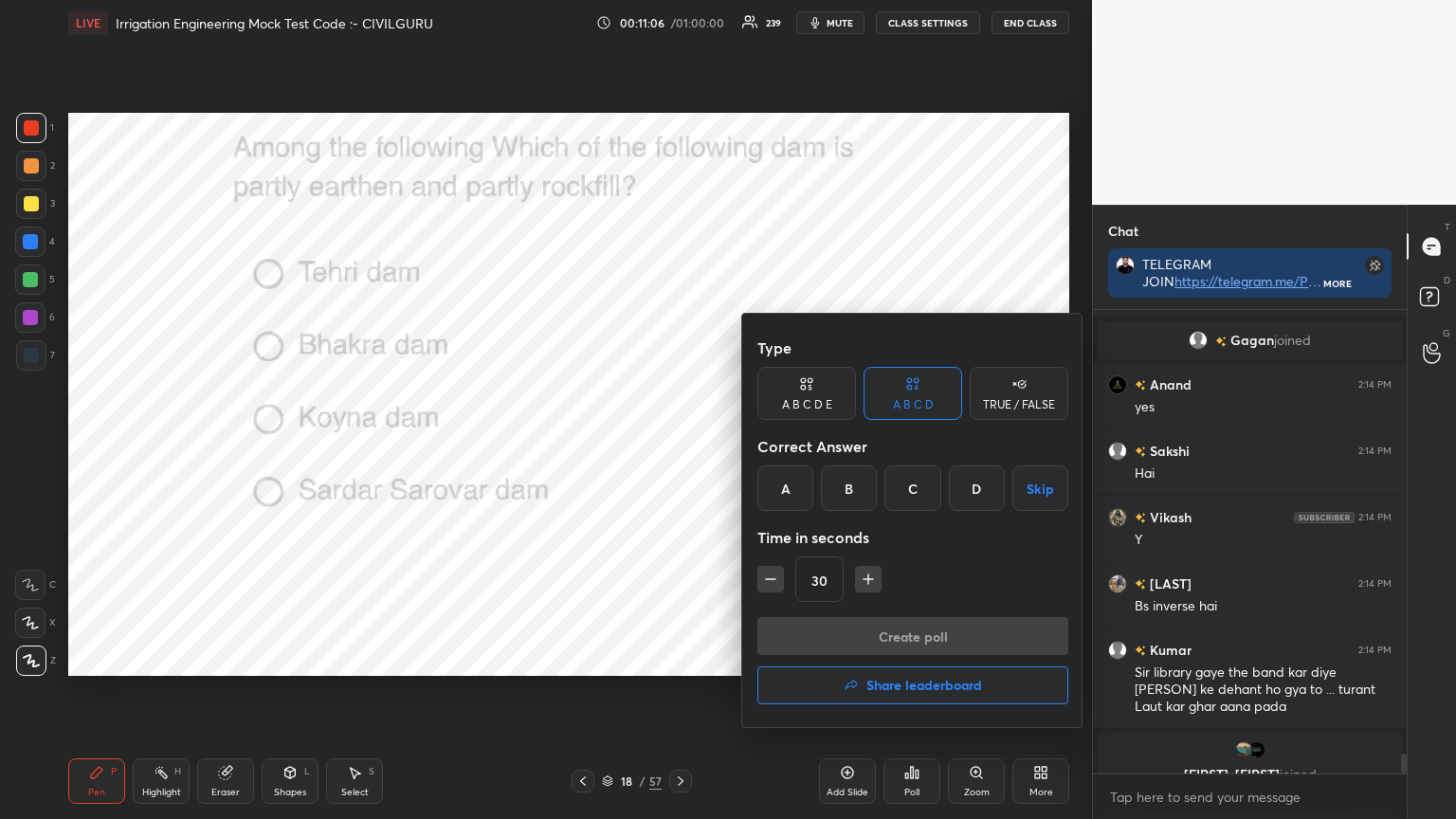 click on "A" at bounding box center (785, 488) 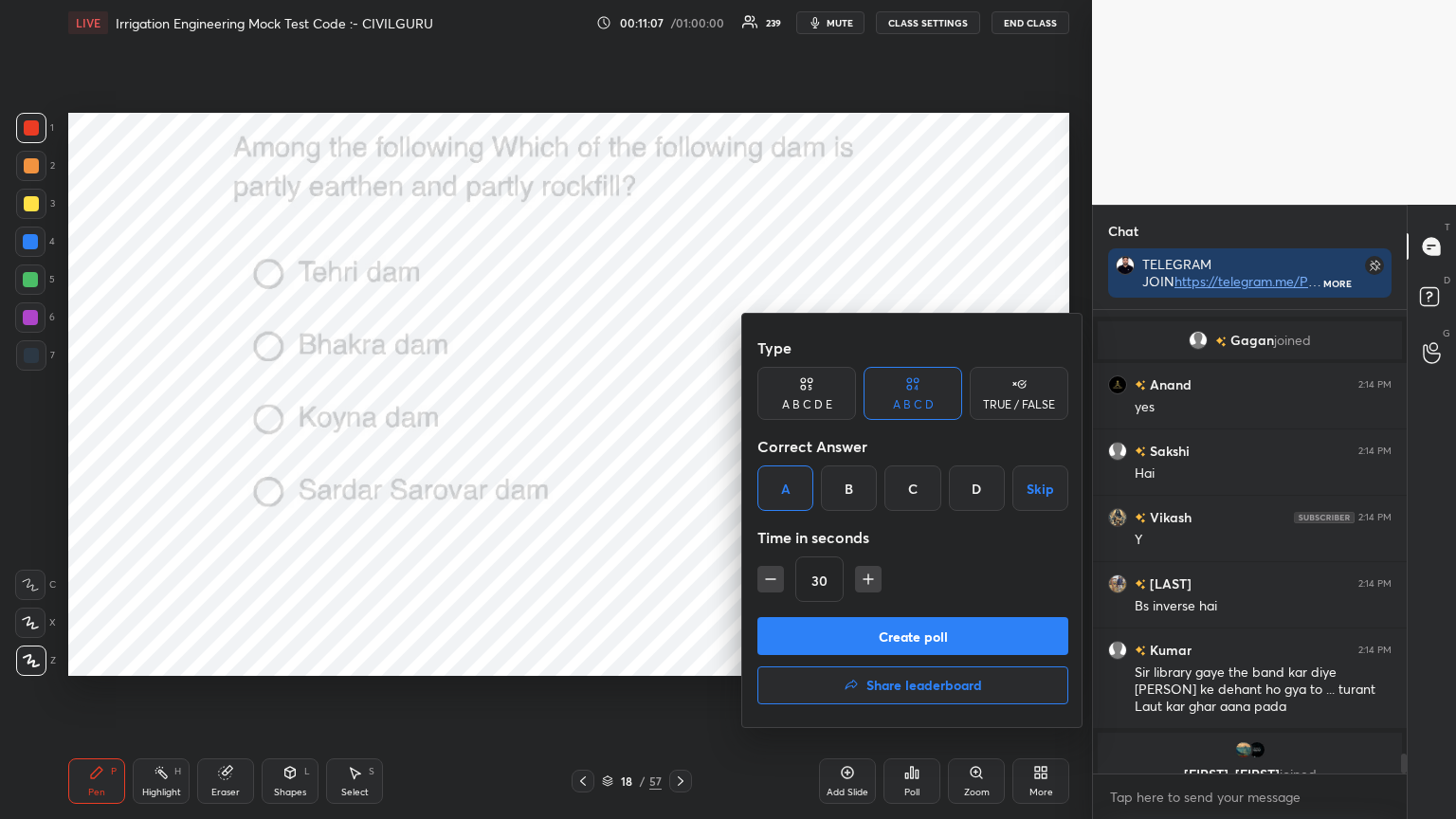 click on "Create poll" at bounding box center [913, 636] 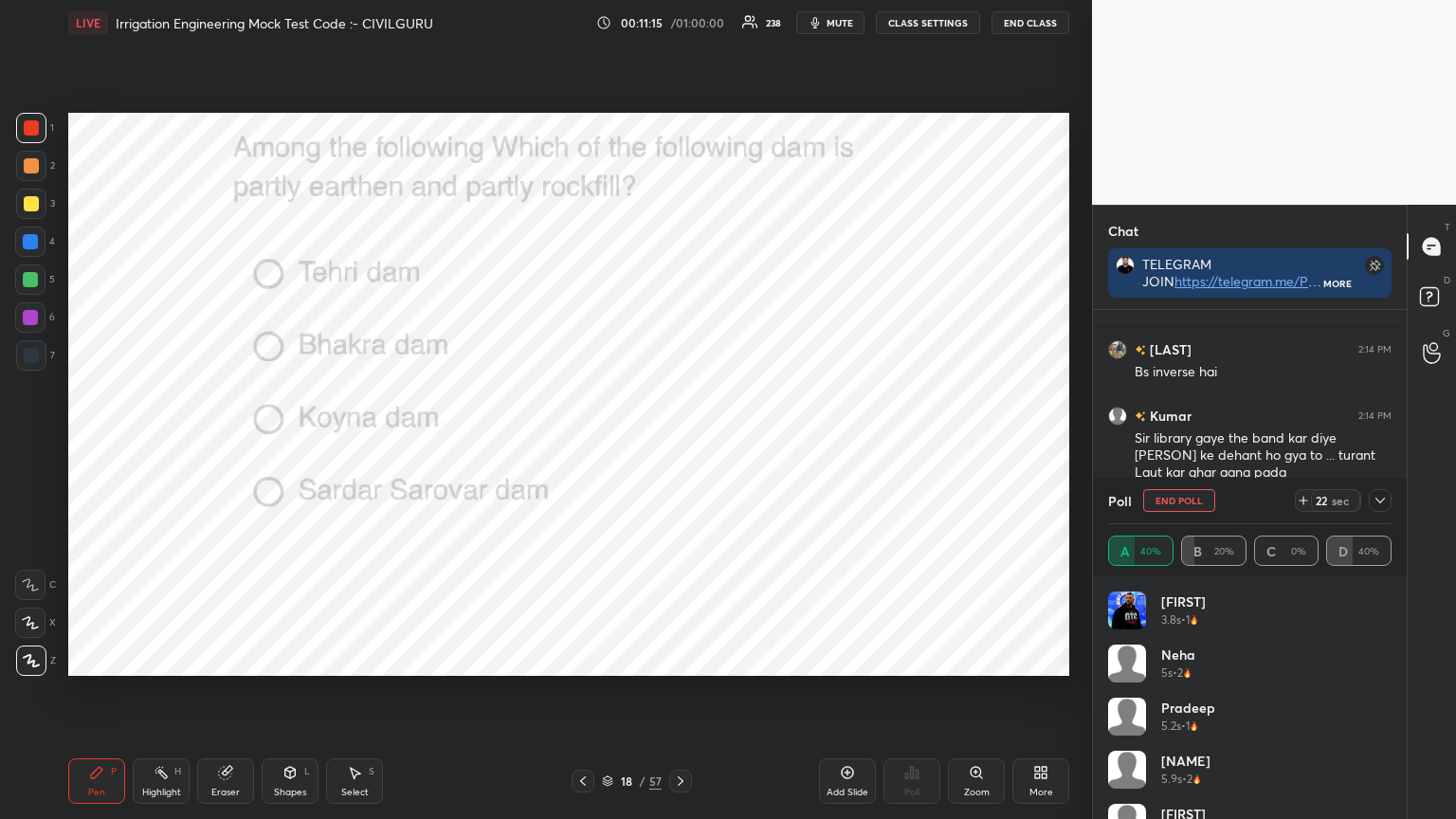 click on "22  sec" at bounding box center [1343, 500] 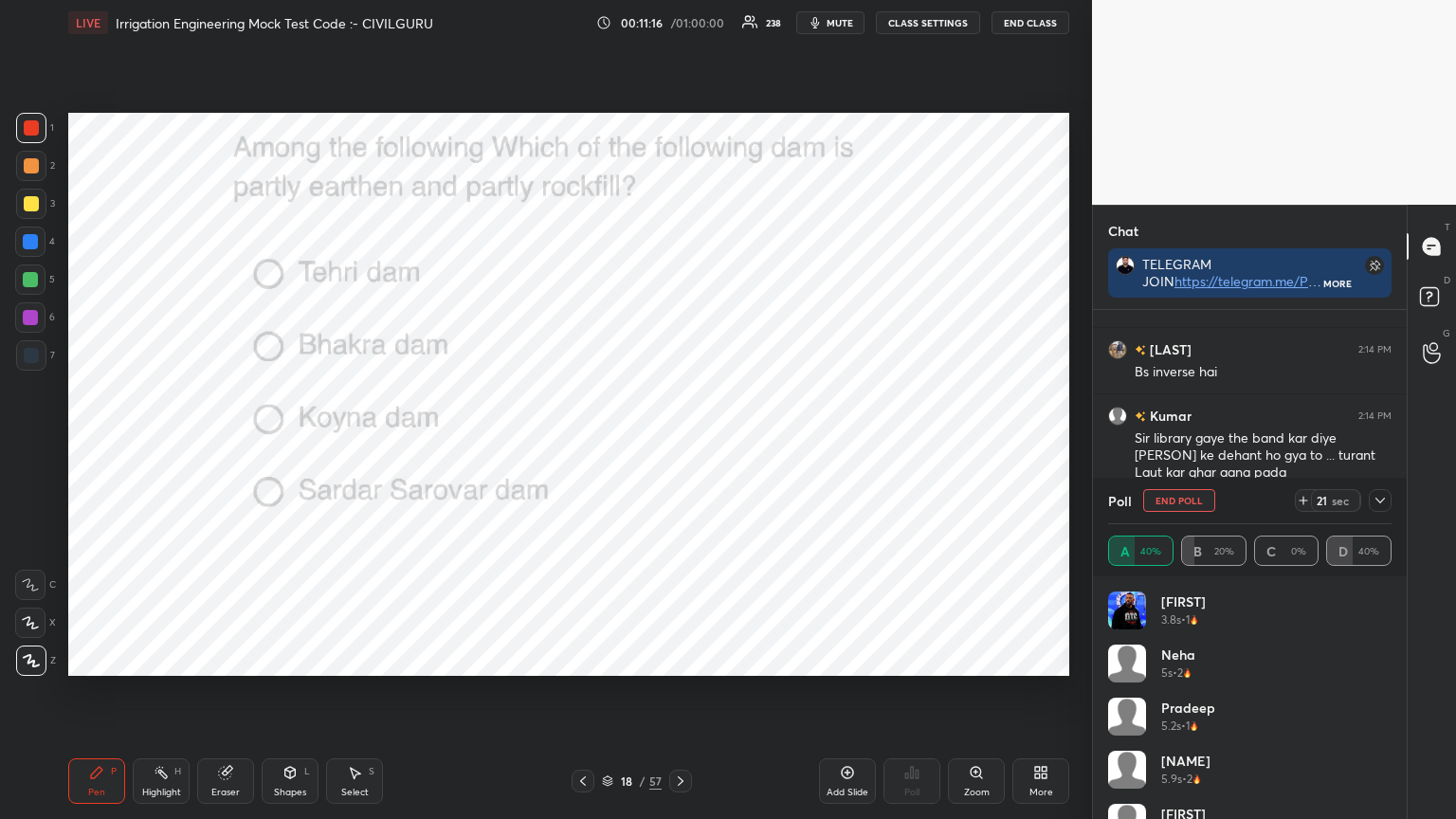 click 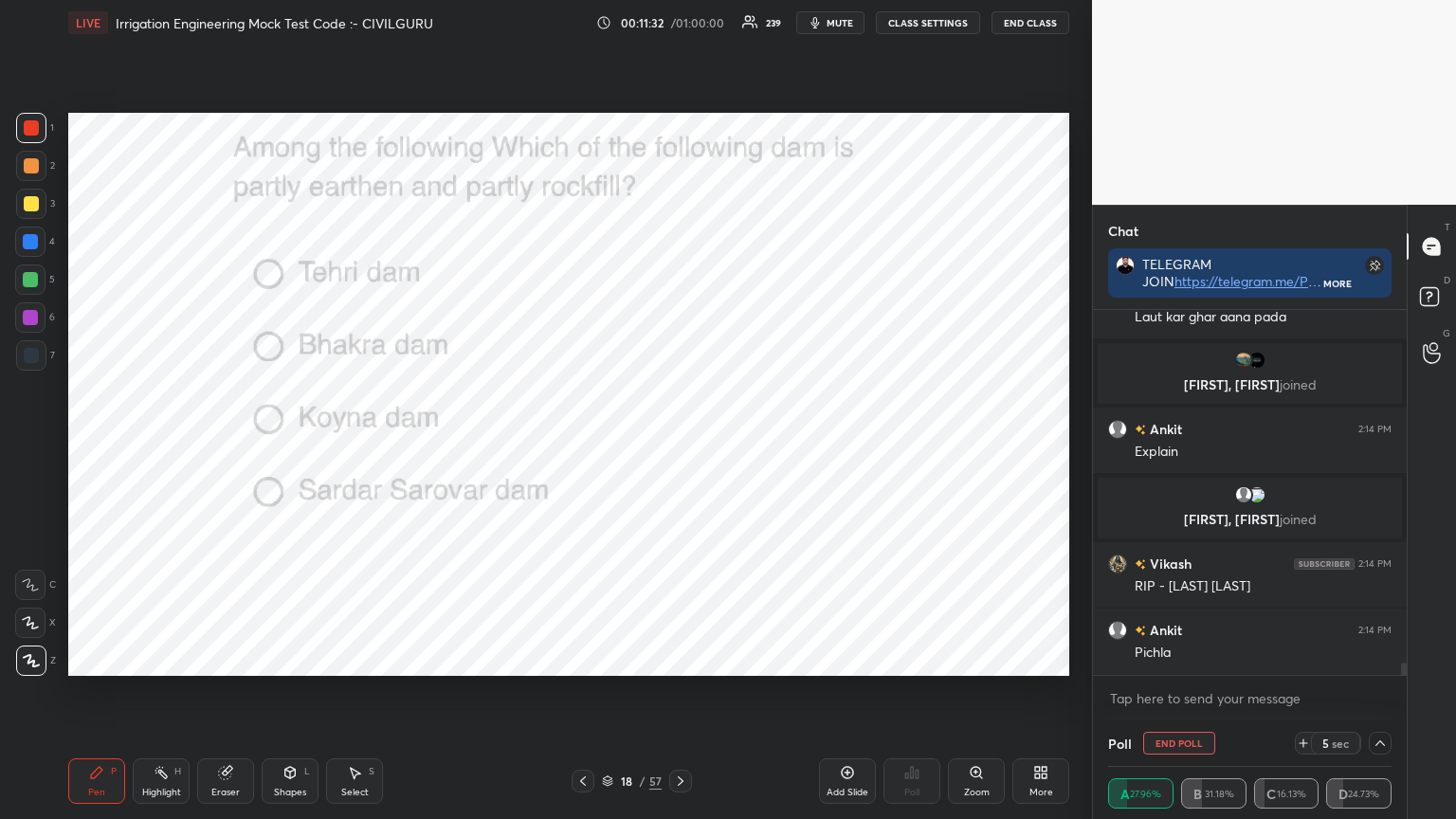 scroll, scrollTop: 10776, scrollLeft: 0, axis: vertical 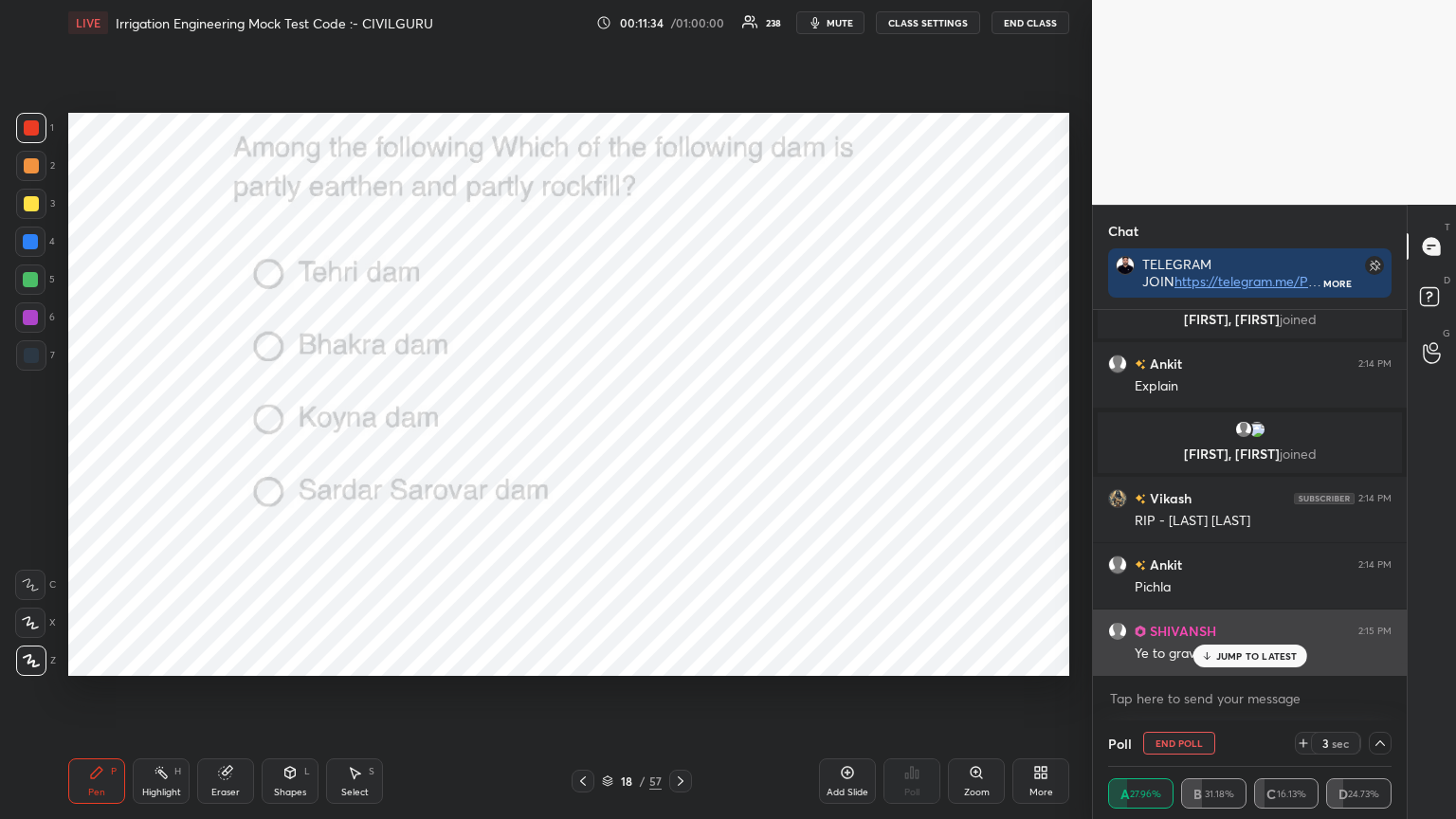 click on "JUMP TO LATEST" at bounding box center [1249, 656] 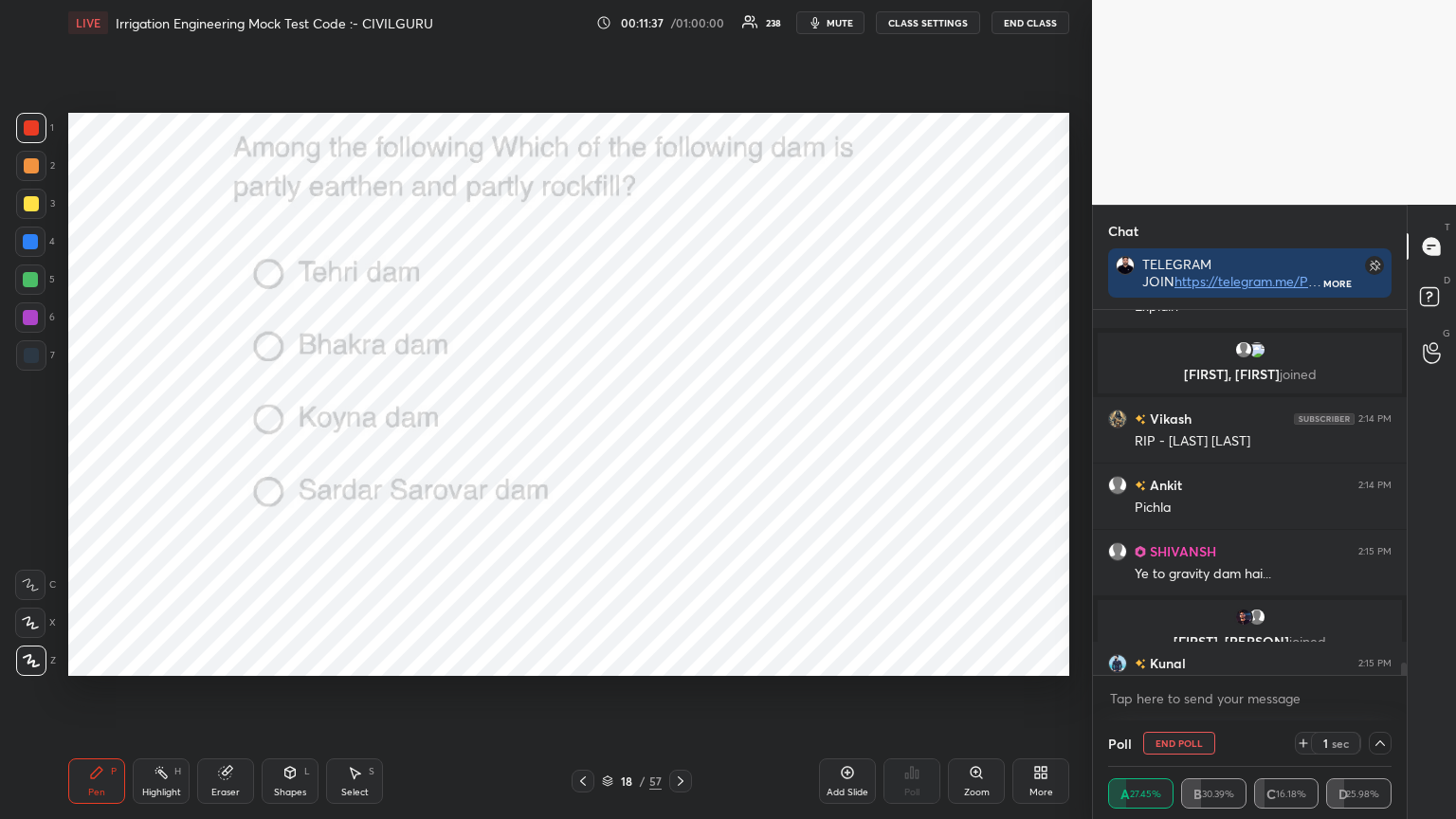 scroll, scrollTop: 10855, scrollLeft: 0, axis: vertical 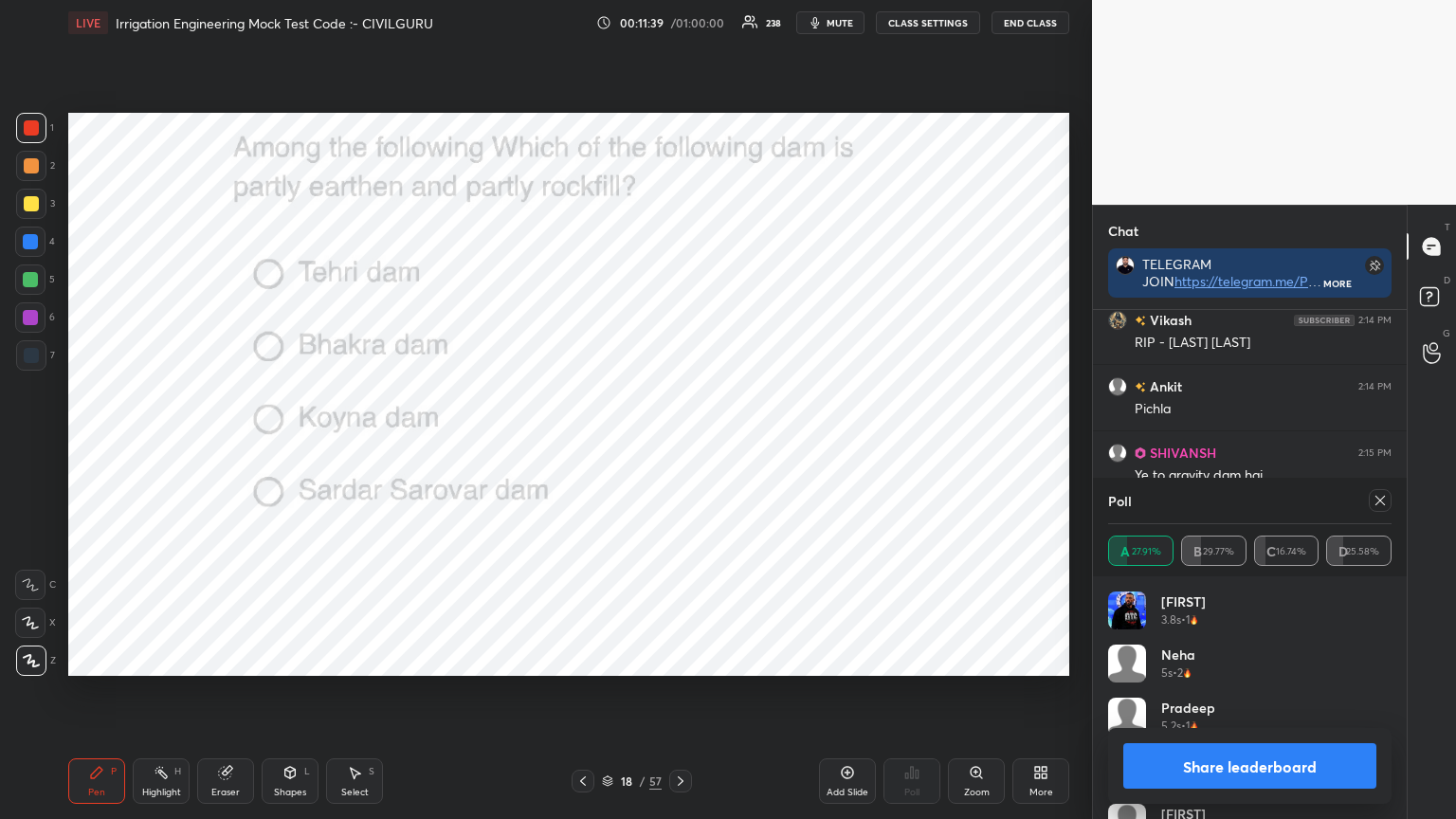 click 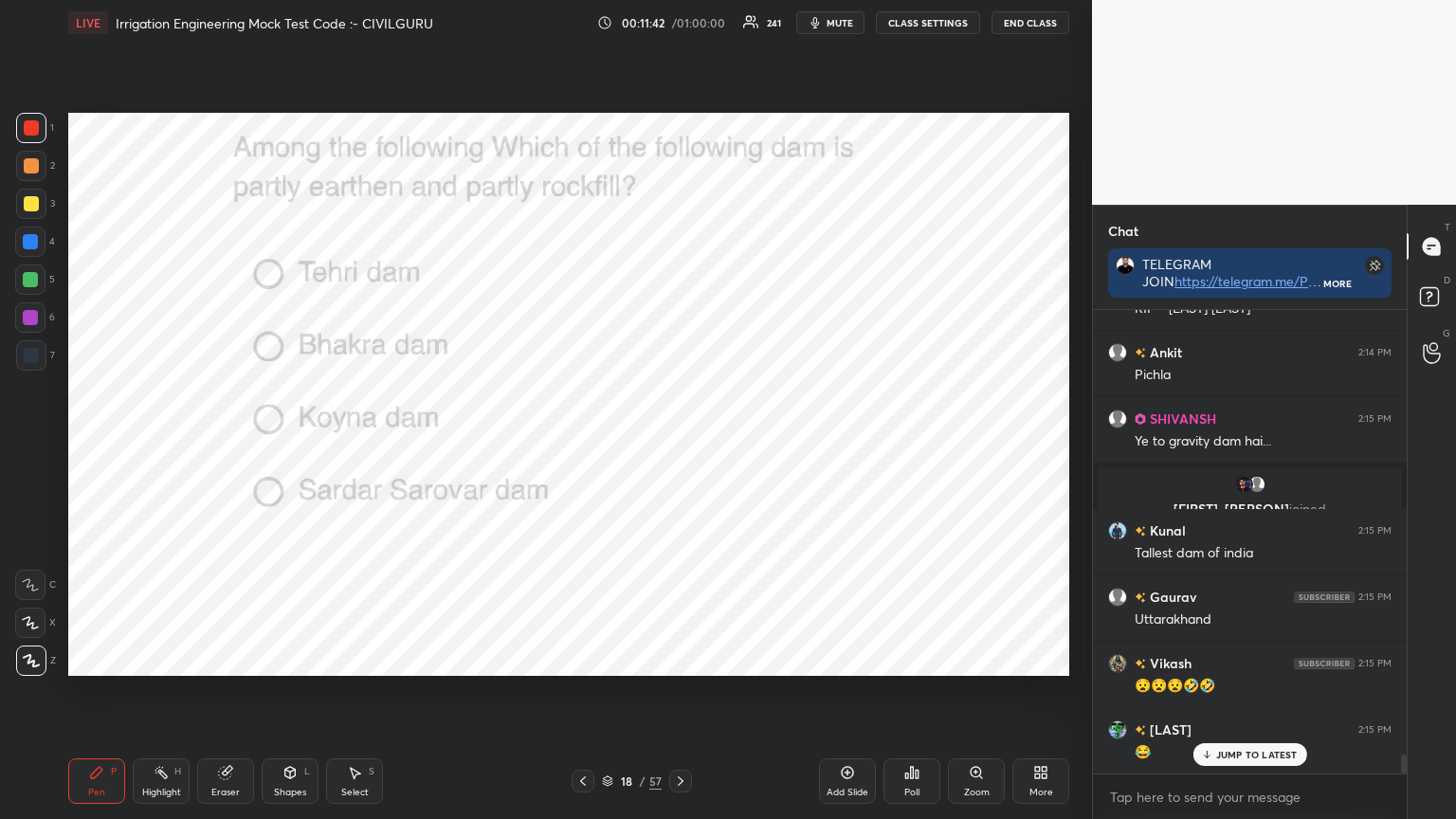 click 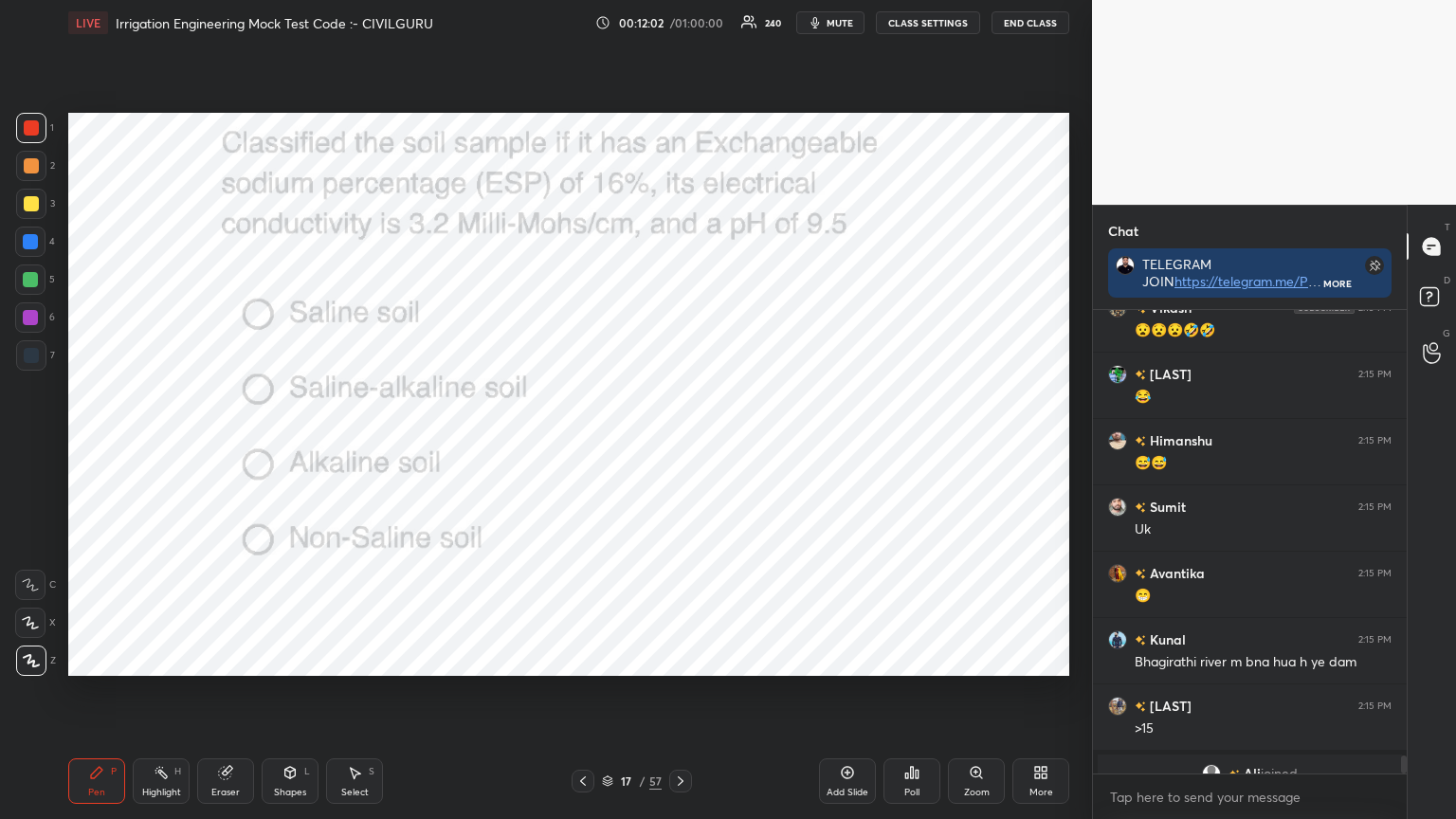 click on "Setting up your live class Poll for   secs No correct answer Start poll" at bounding box center [569, 394] 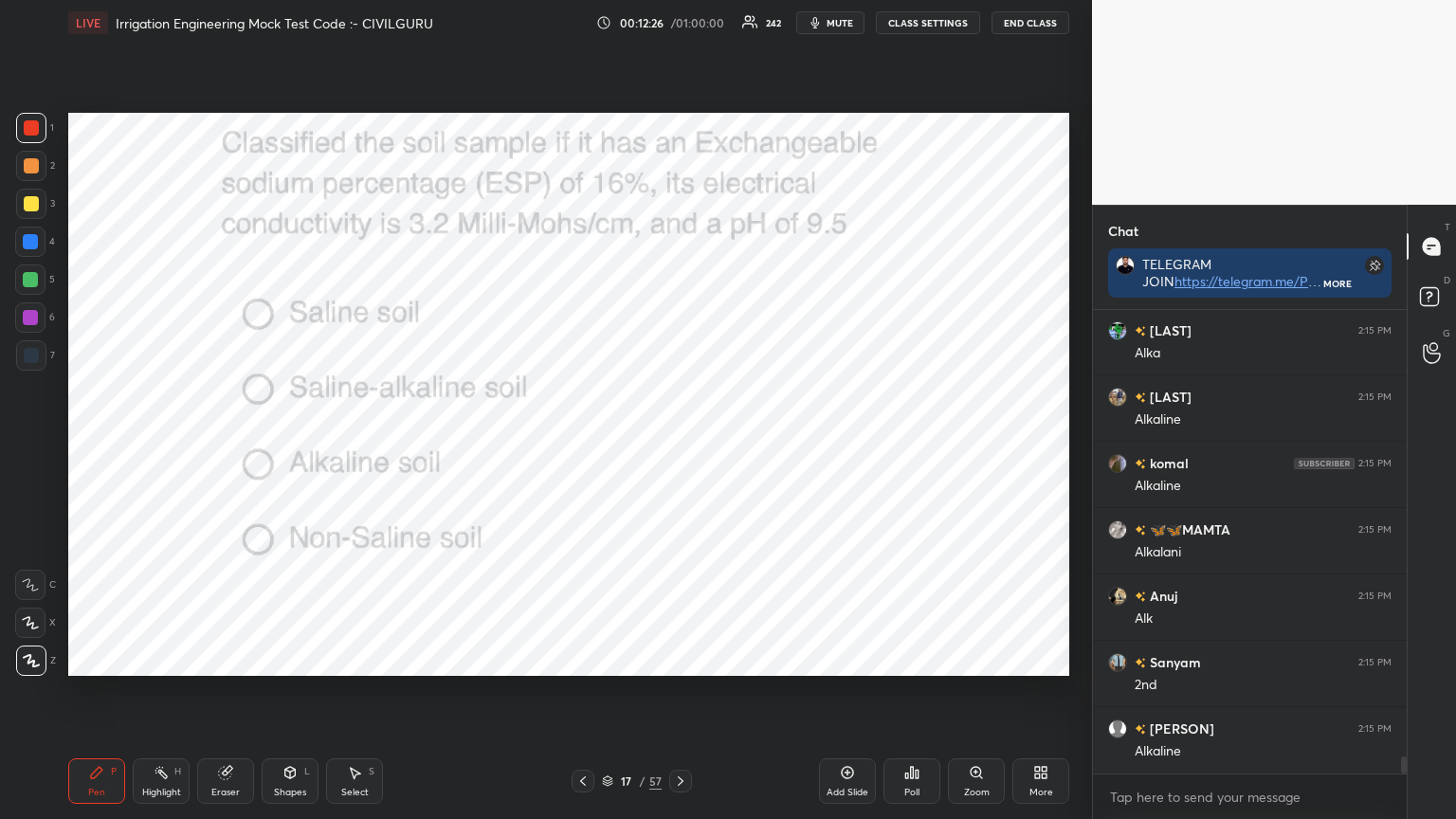 click 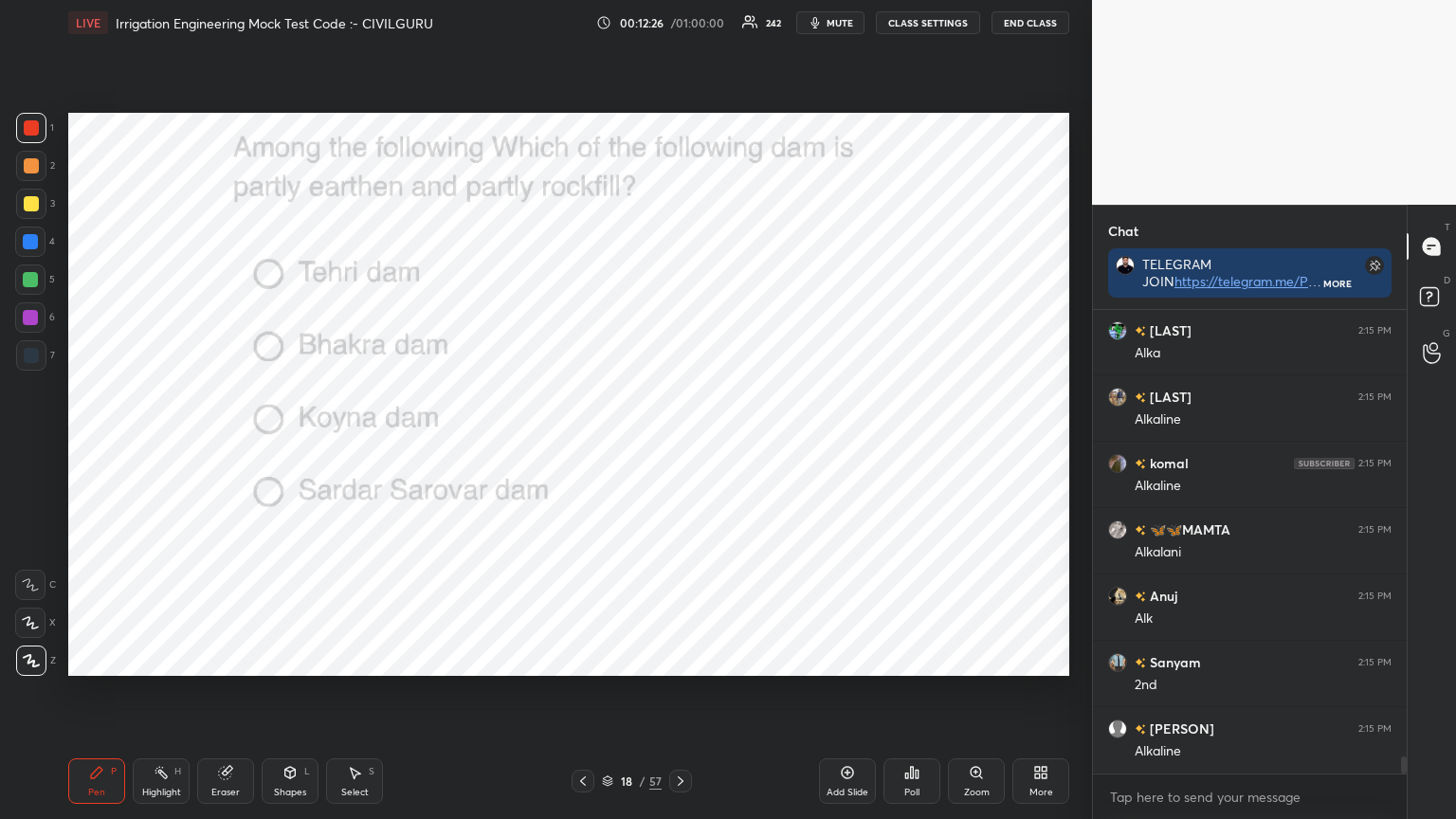 click 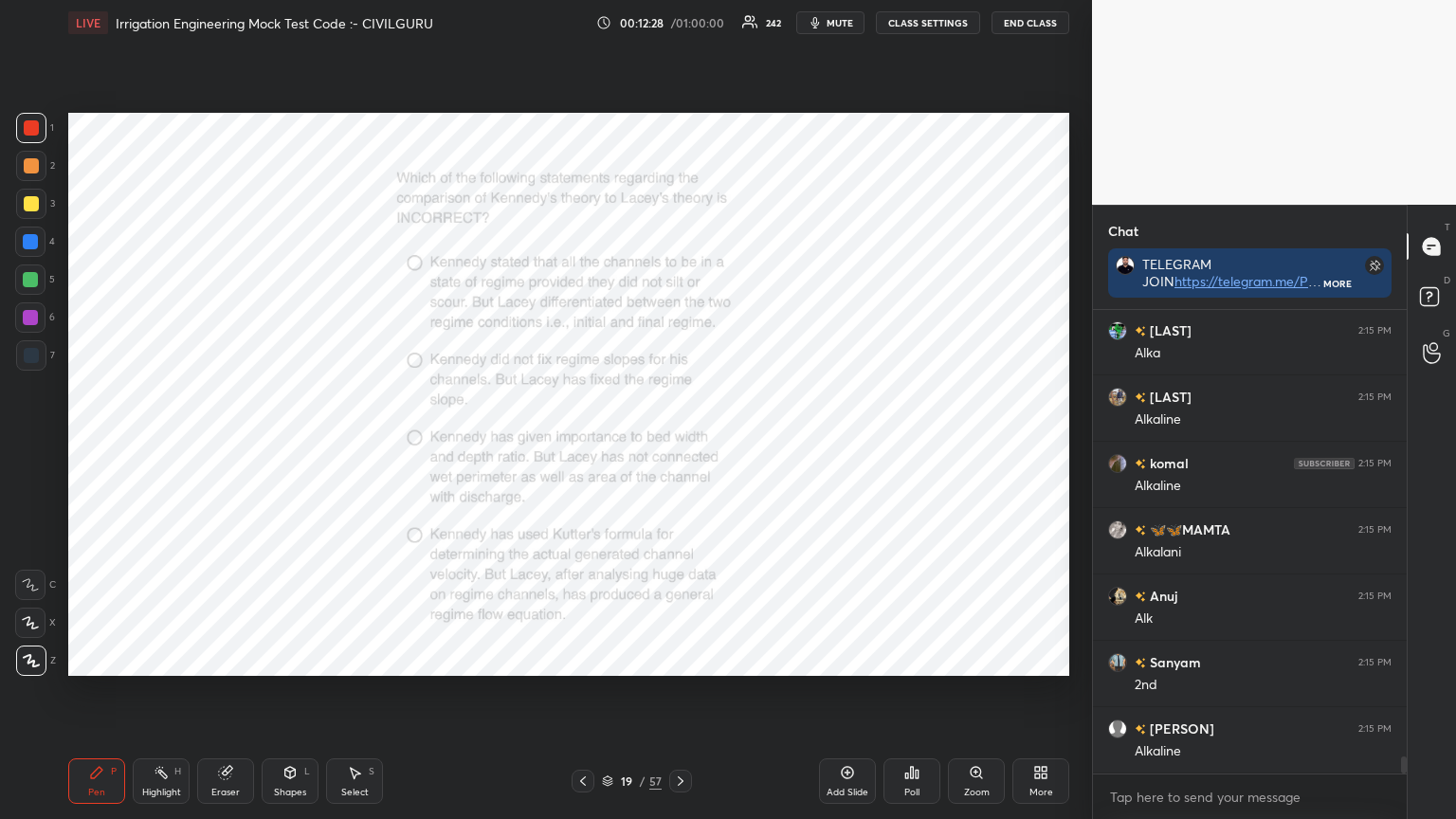 click on "Poll" at bounding box center [912, 781] 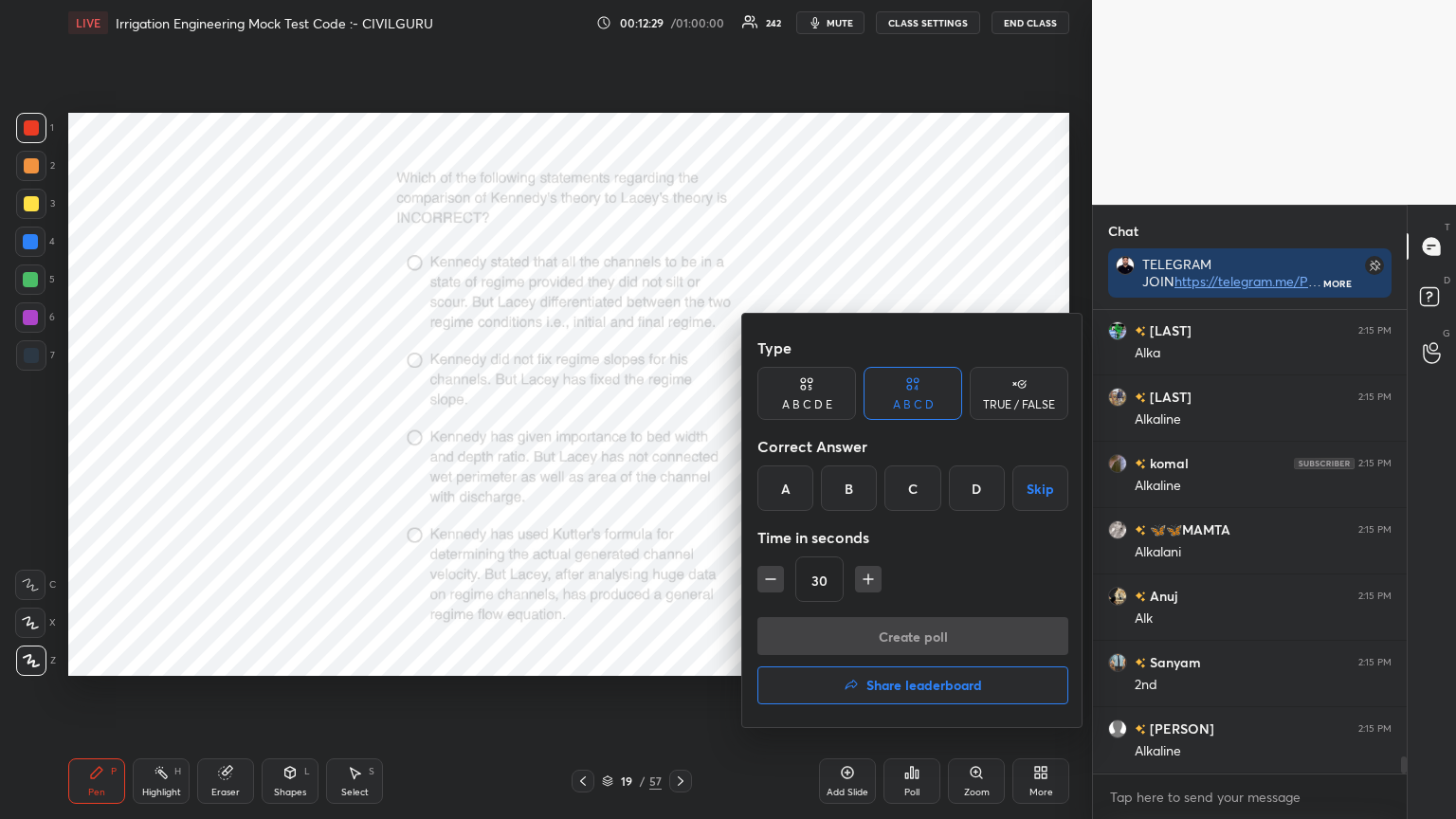 click on "C" at bounding box center (912, 488) 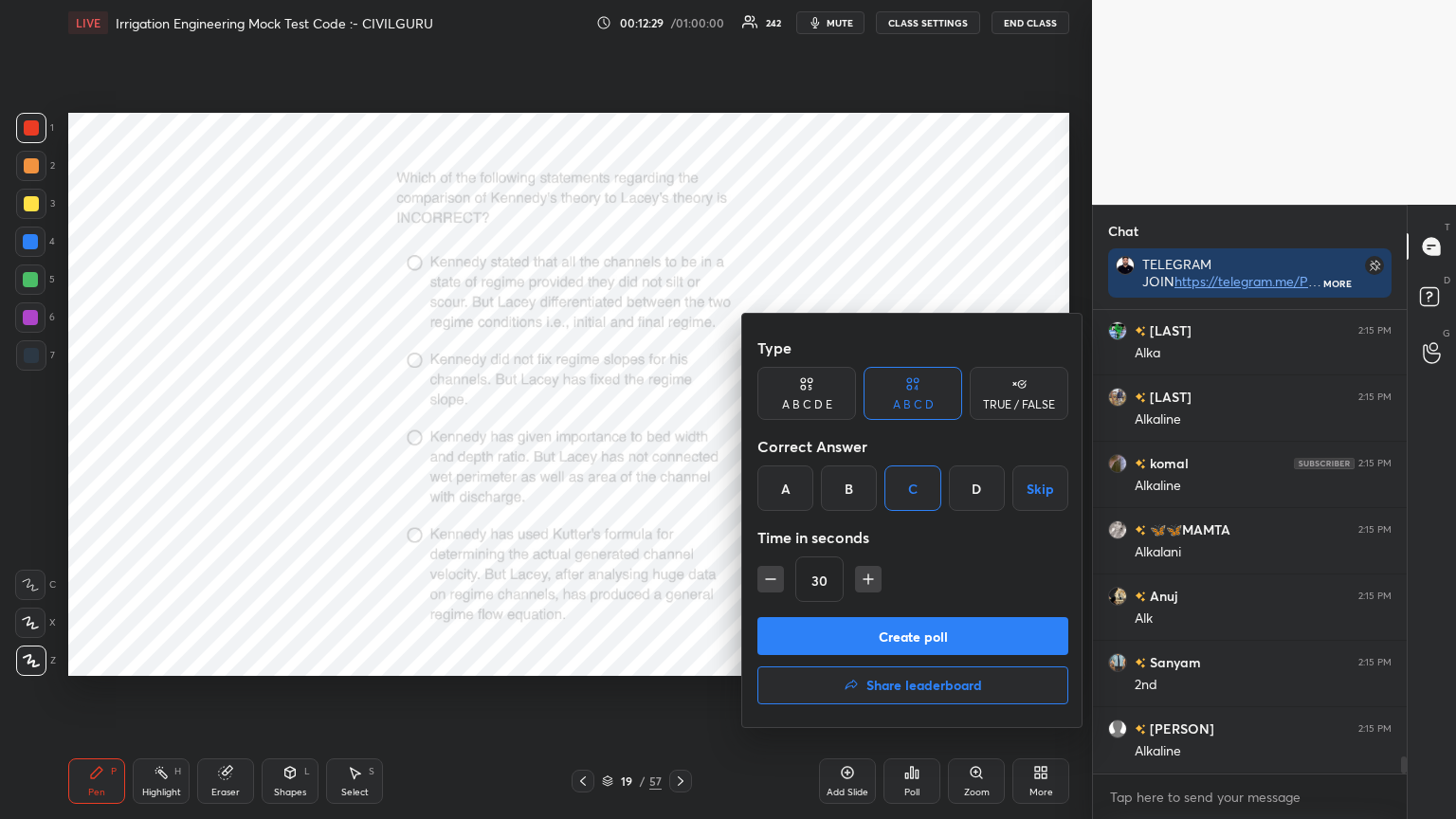 click 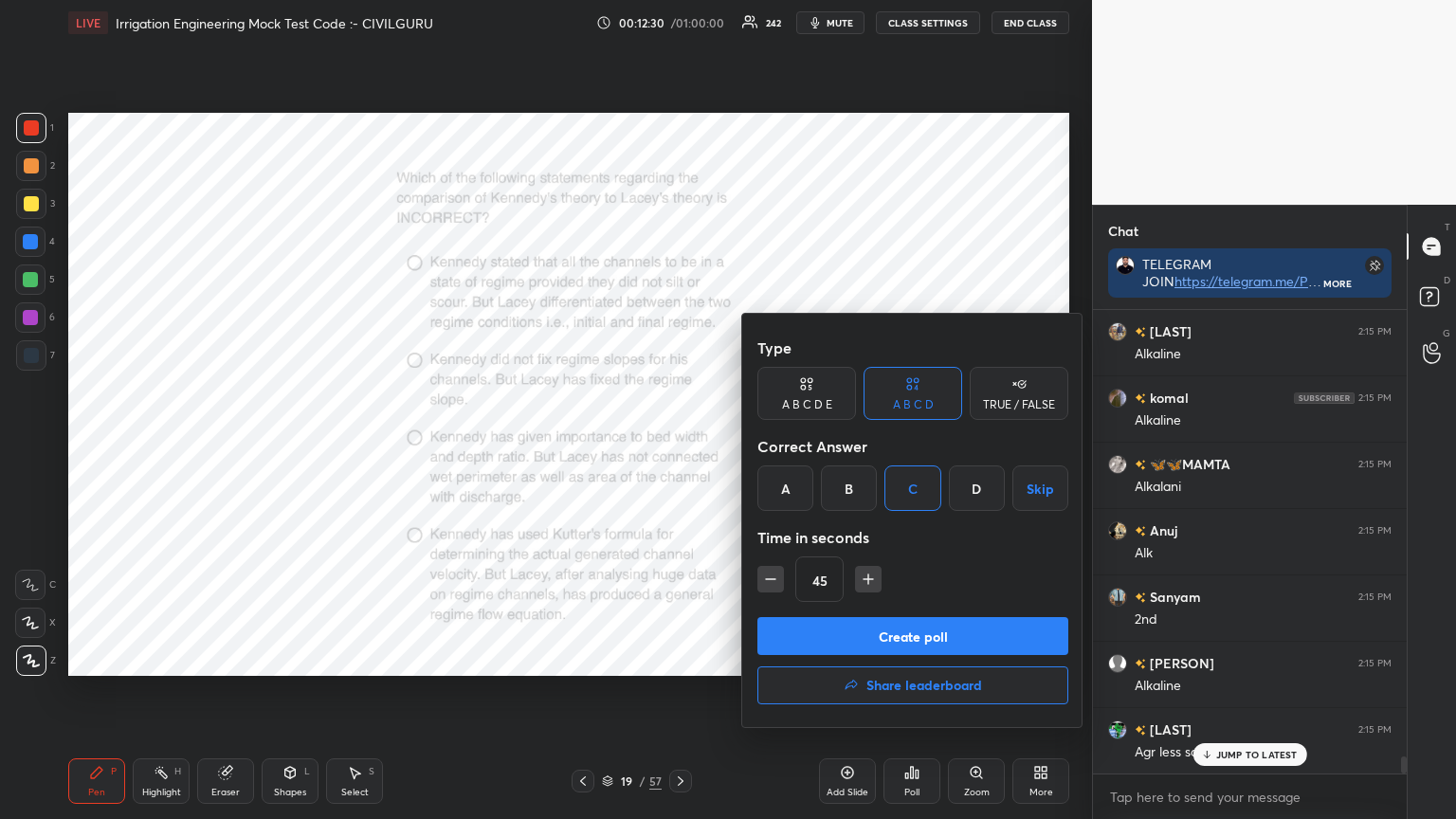 click on "Create poll" at bounding box center [913, 636] 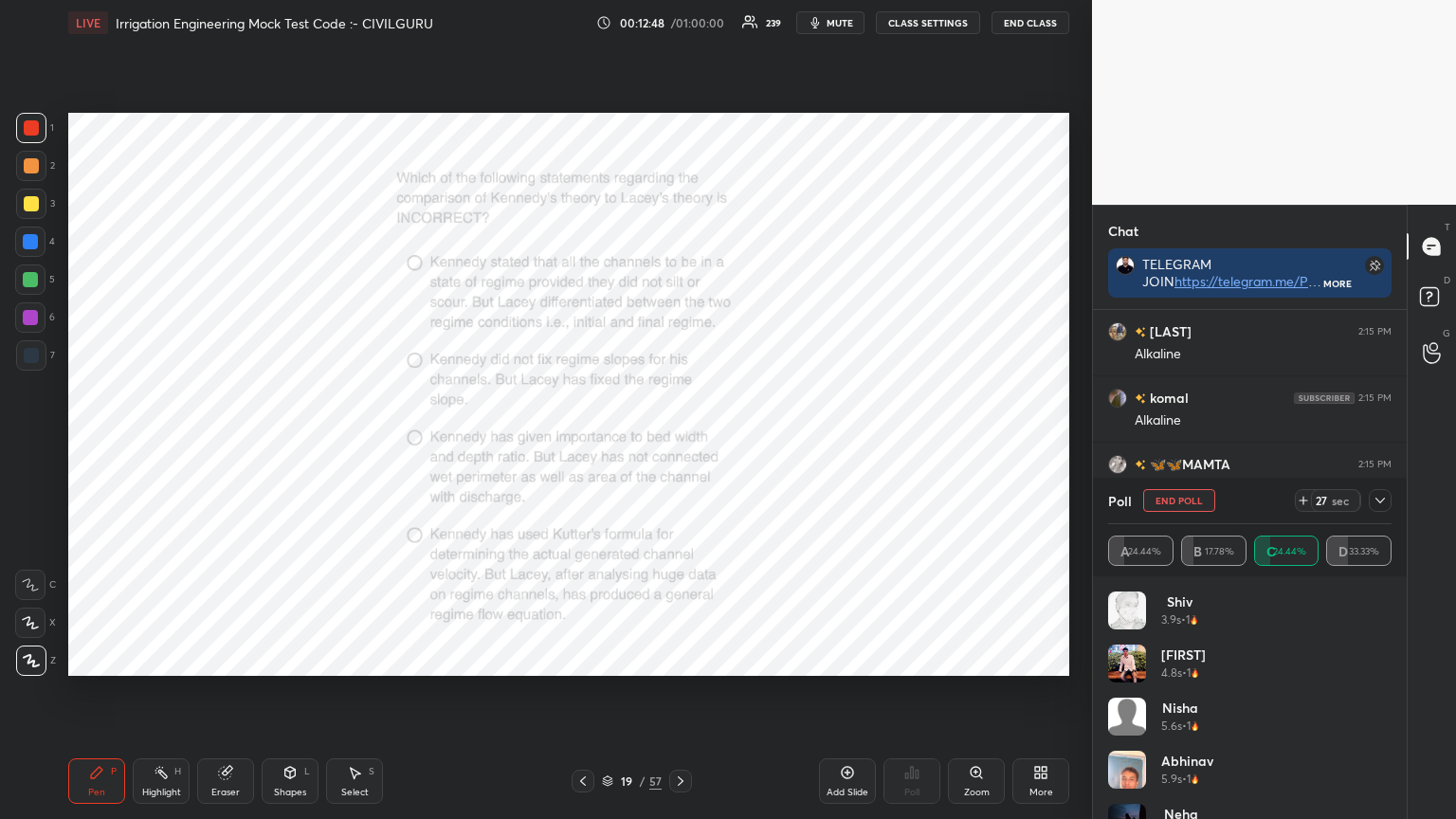 scroll, scrollTop: 12164, scrollLeft: 0, axis: vertical 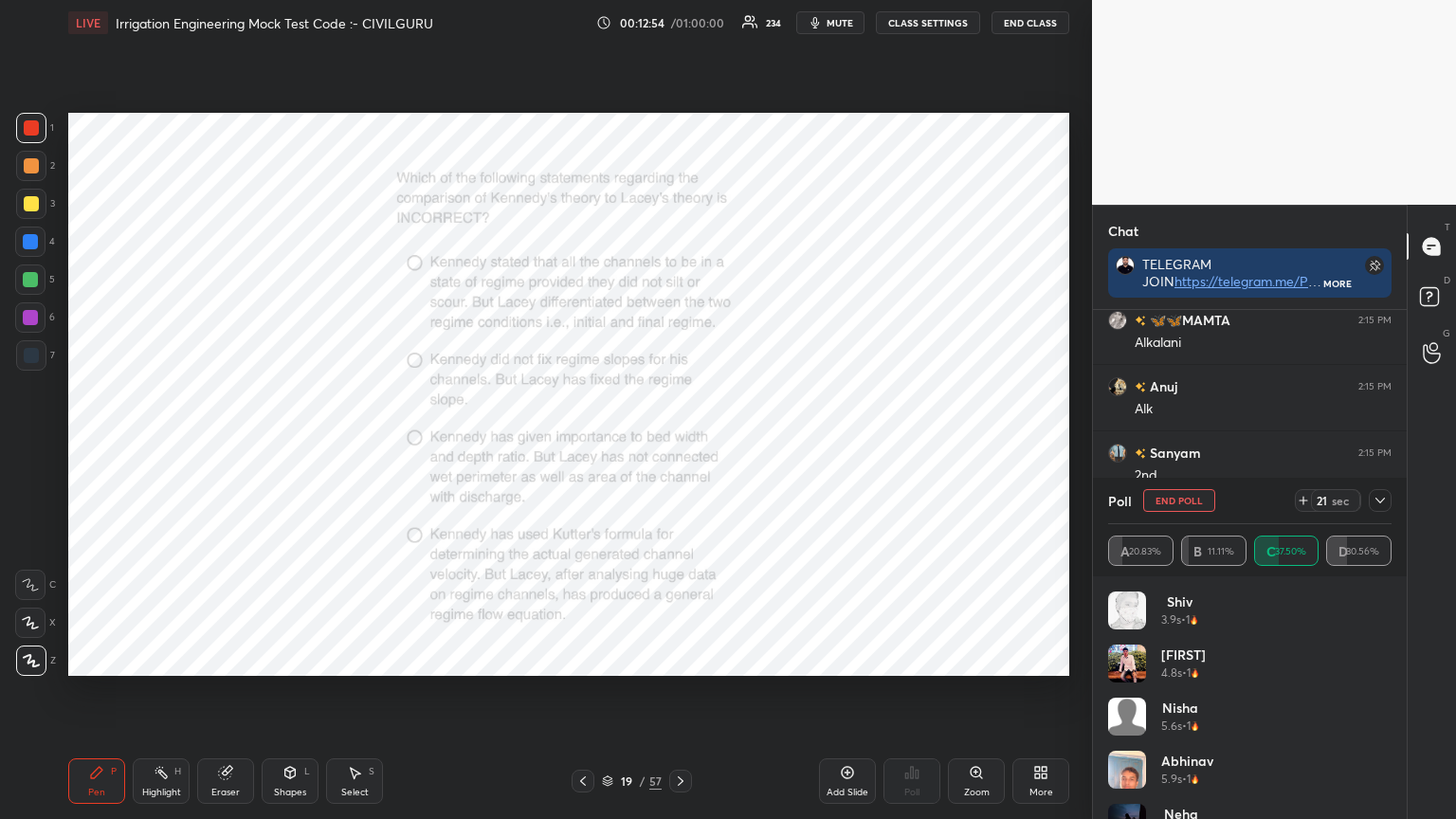 click 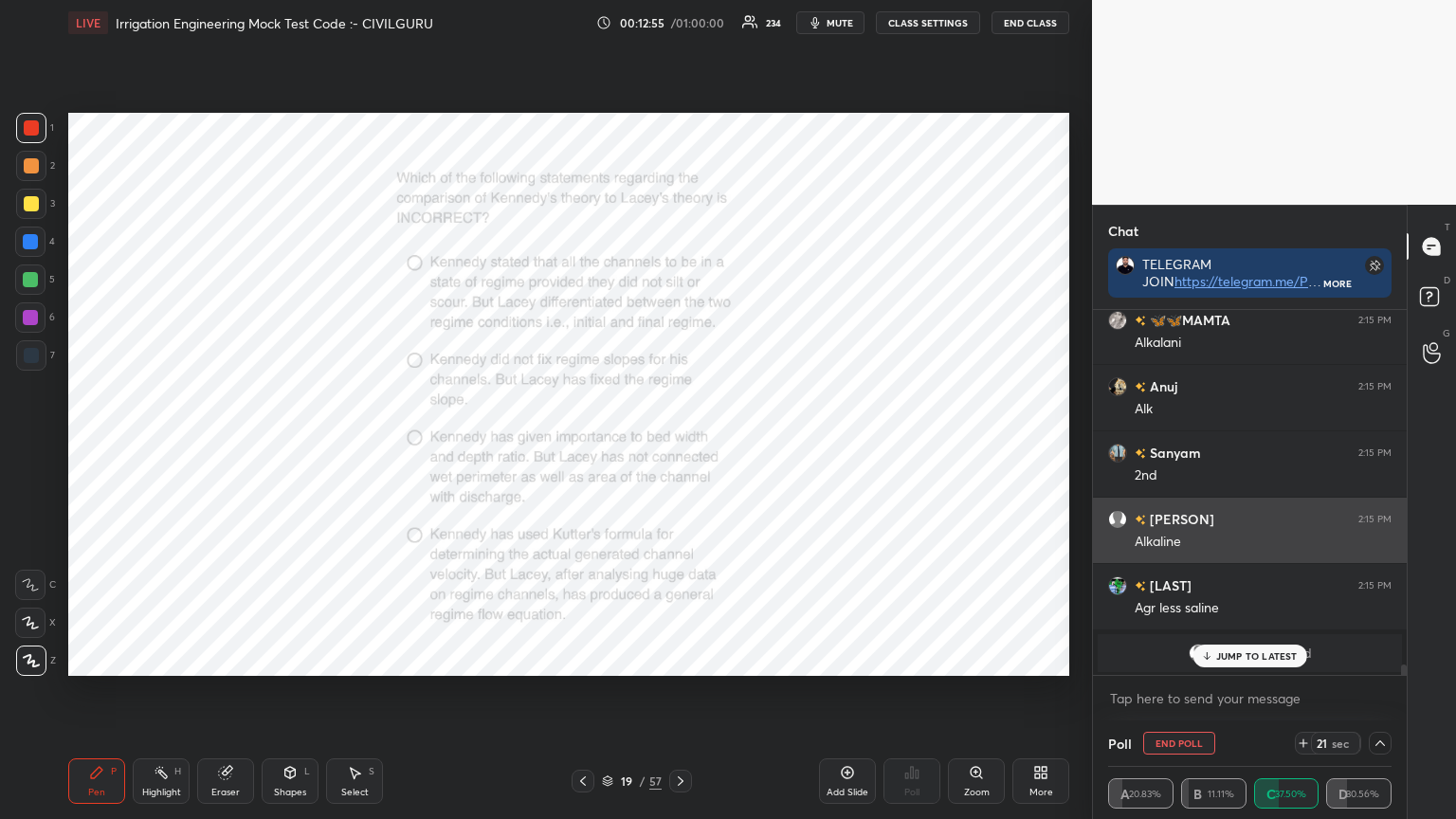 scroll, scrollTop: 183, scrollLeft: 278, axis: both 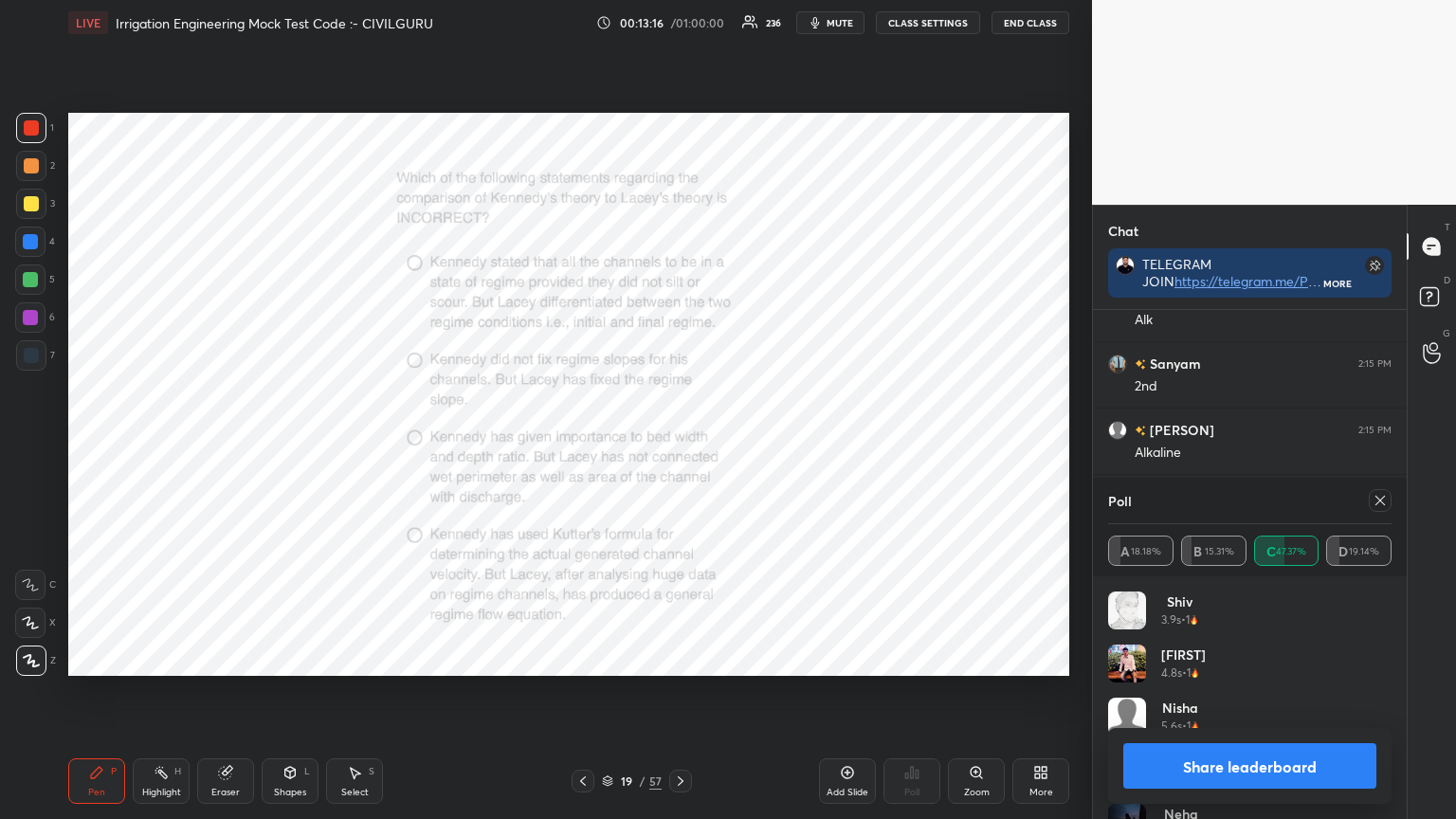 click on "Poll" at bounding box center (1249, 500) 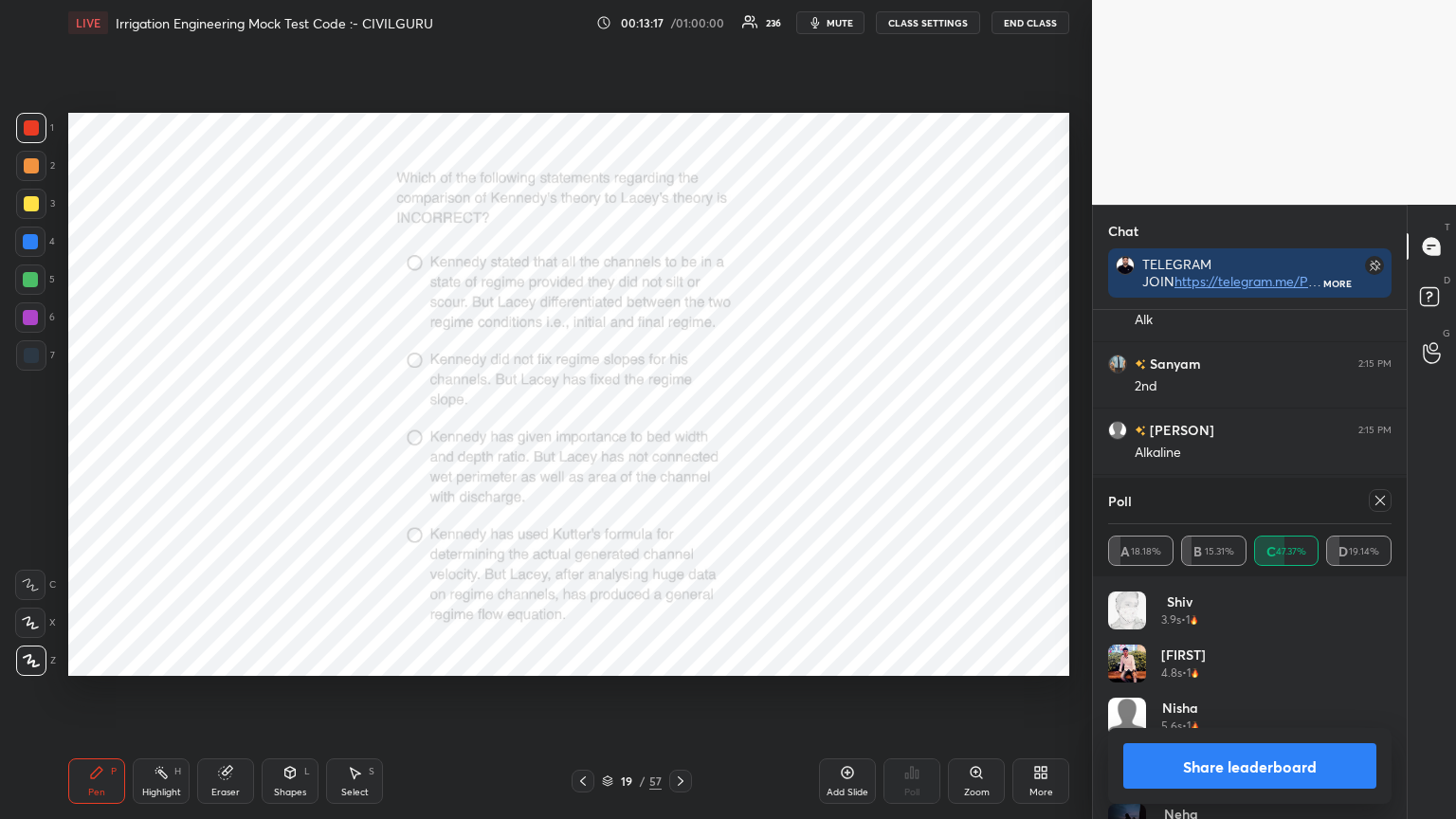 scroll, scrollTop: 12012, scrollLeft: 0, axis: vertical 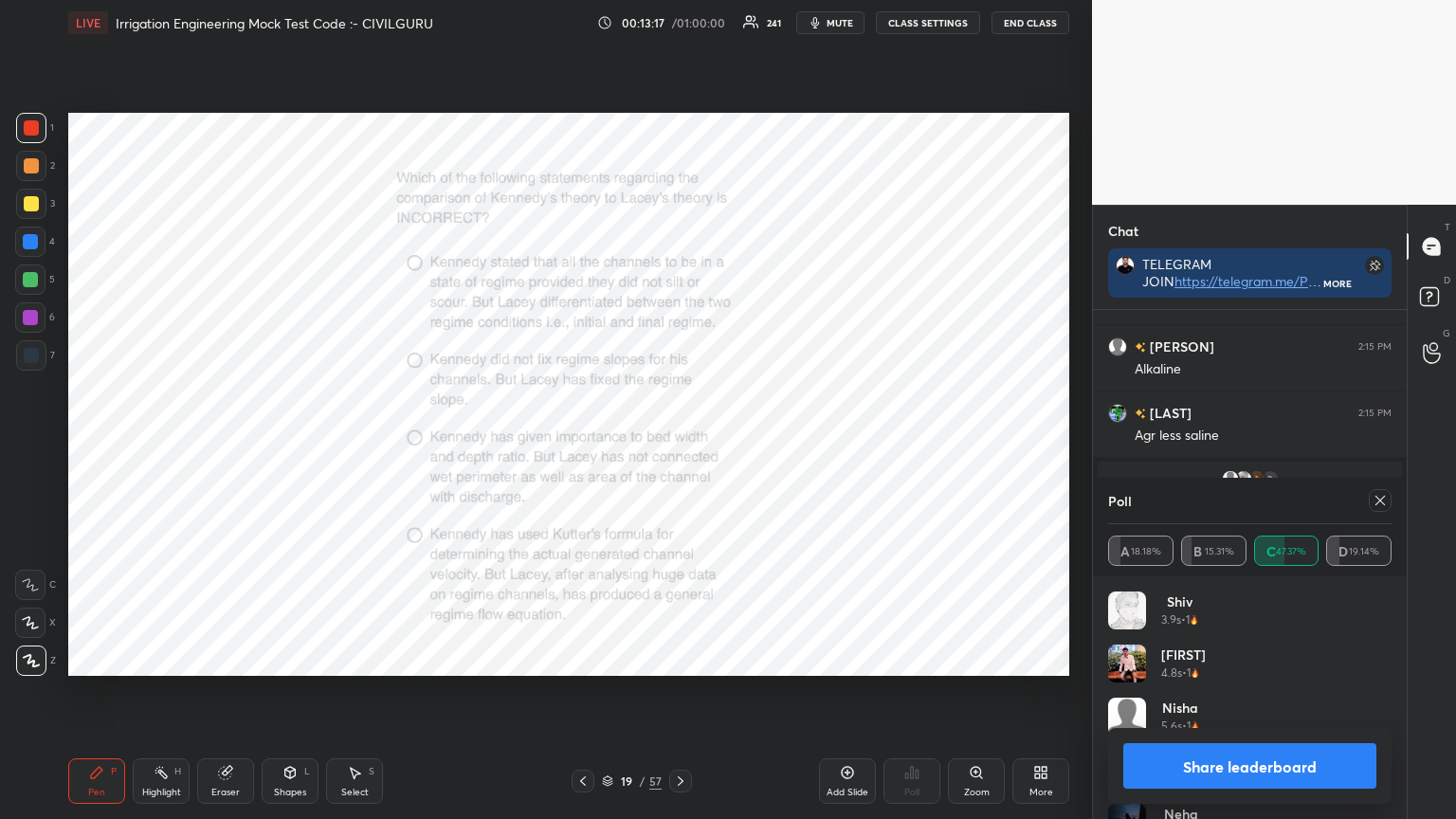 click 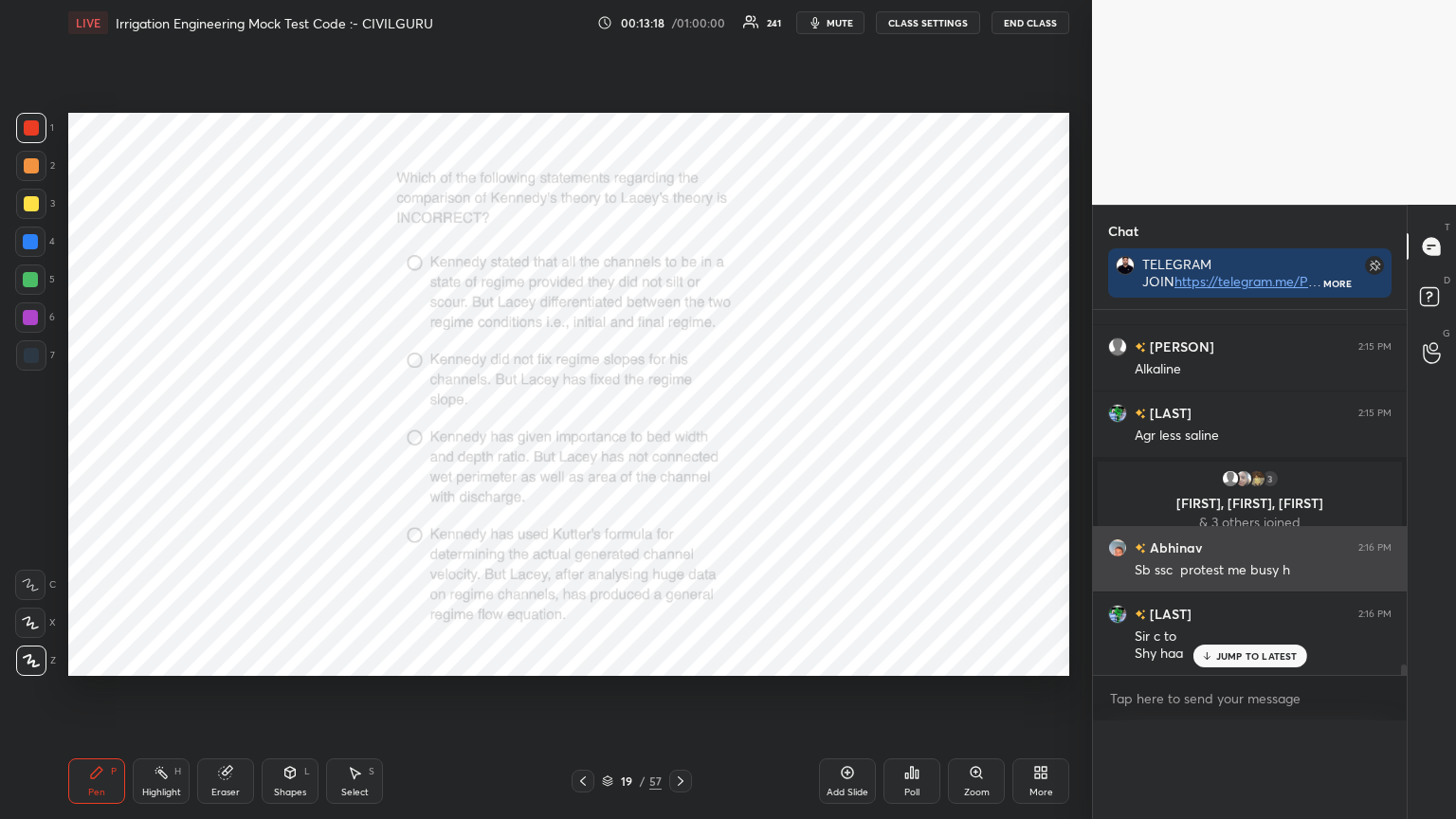 scroll, scrollTop: 0, scrollLeft: 0, axis: both 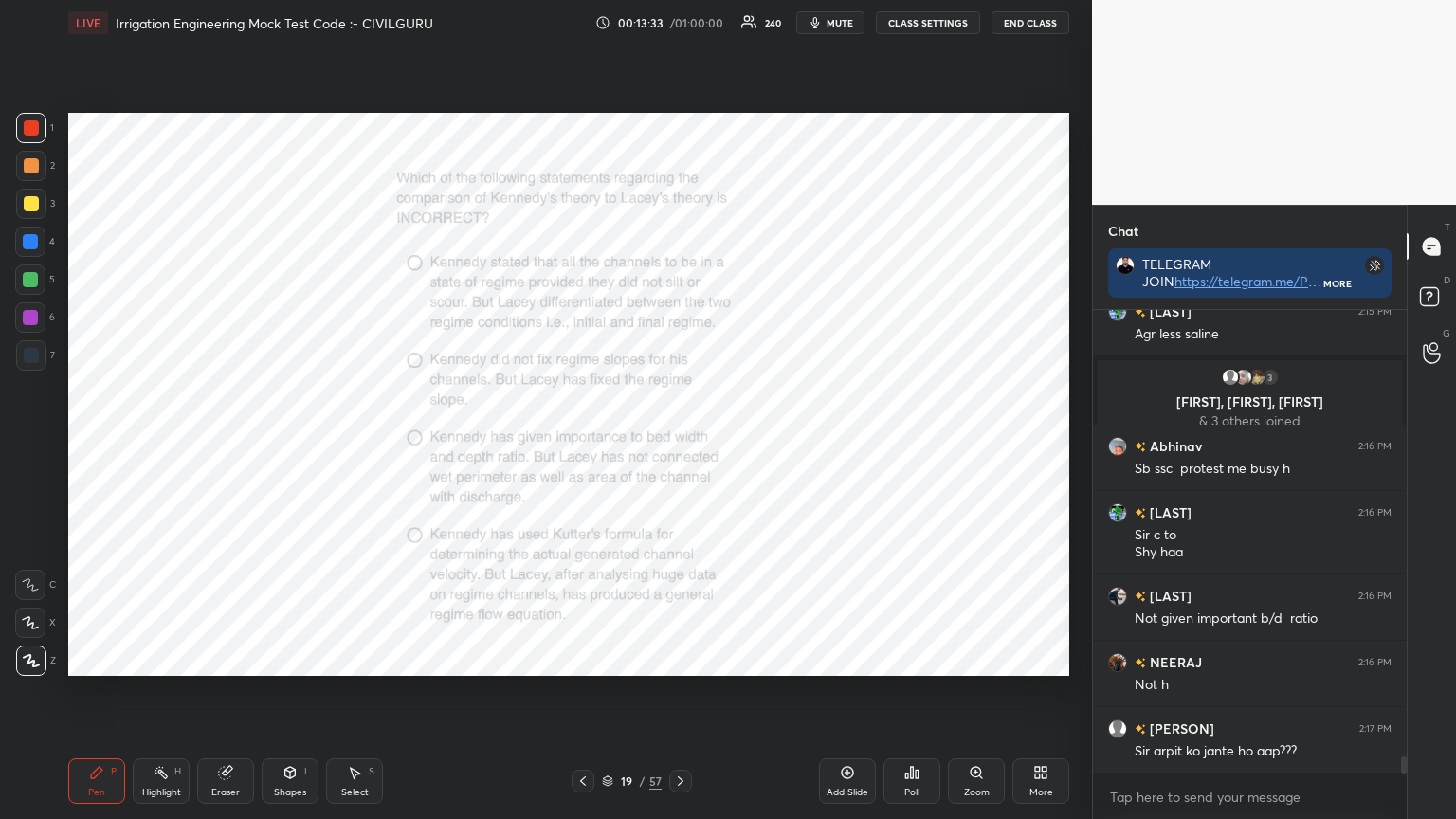 click 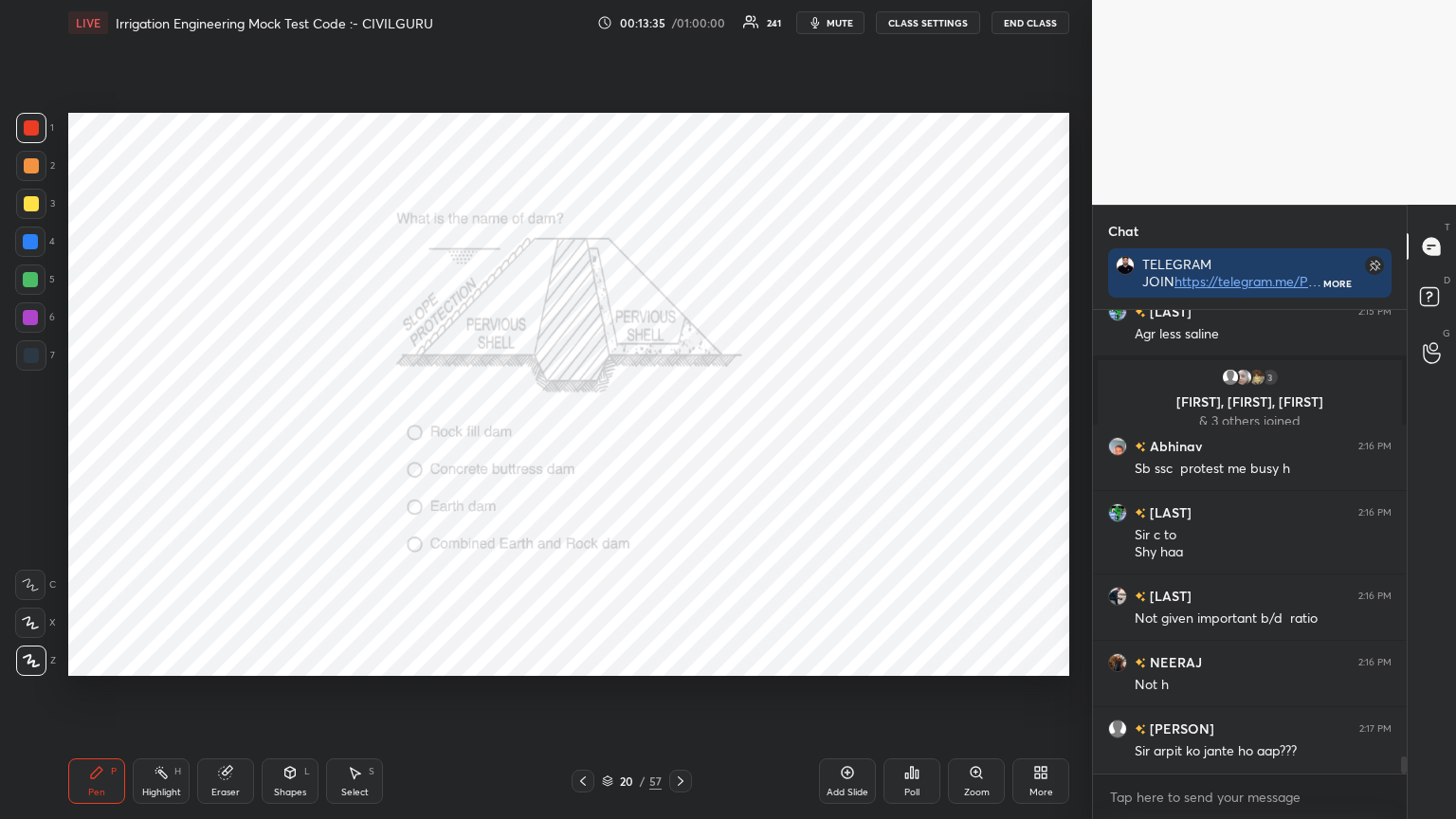 click 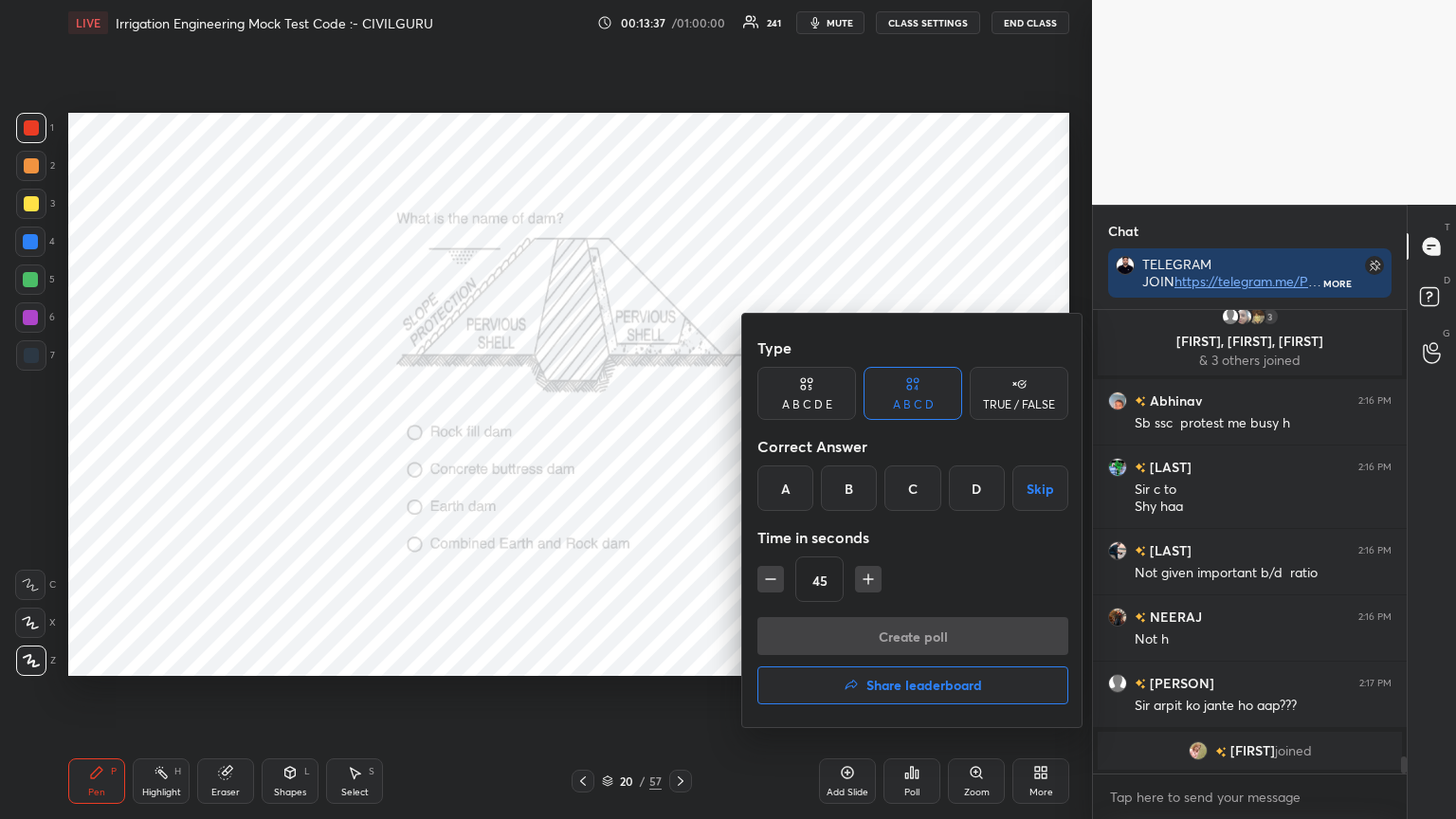 click 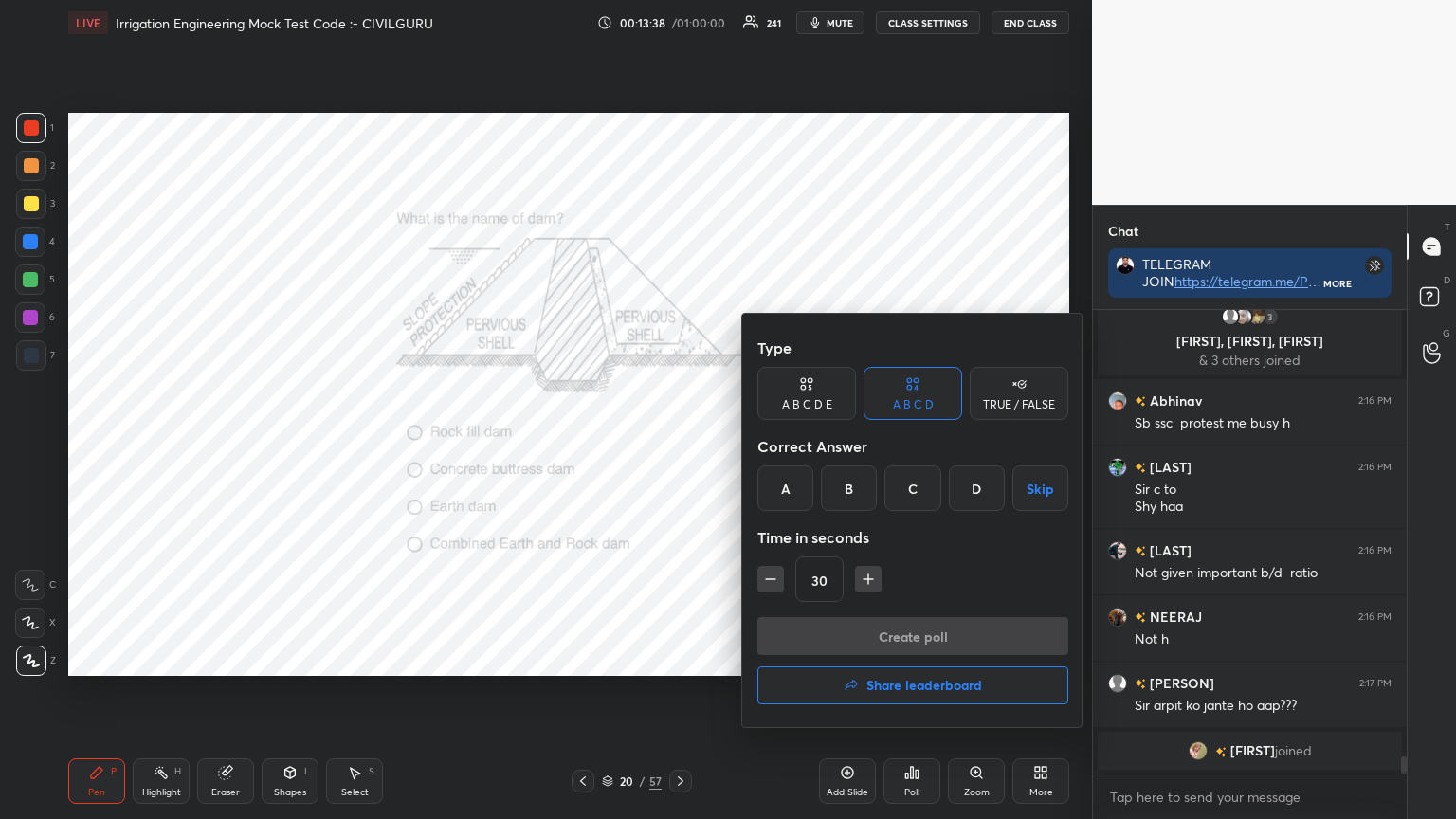 click on "C" at bounding box center (912, 488) 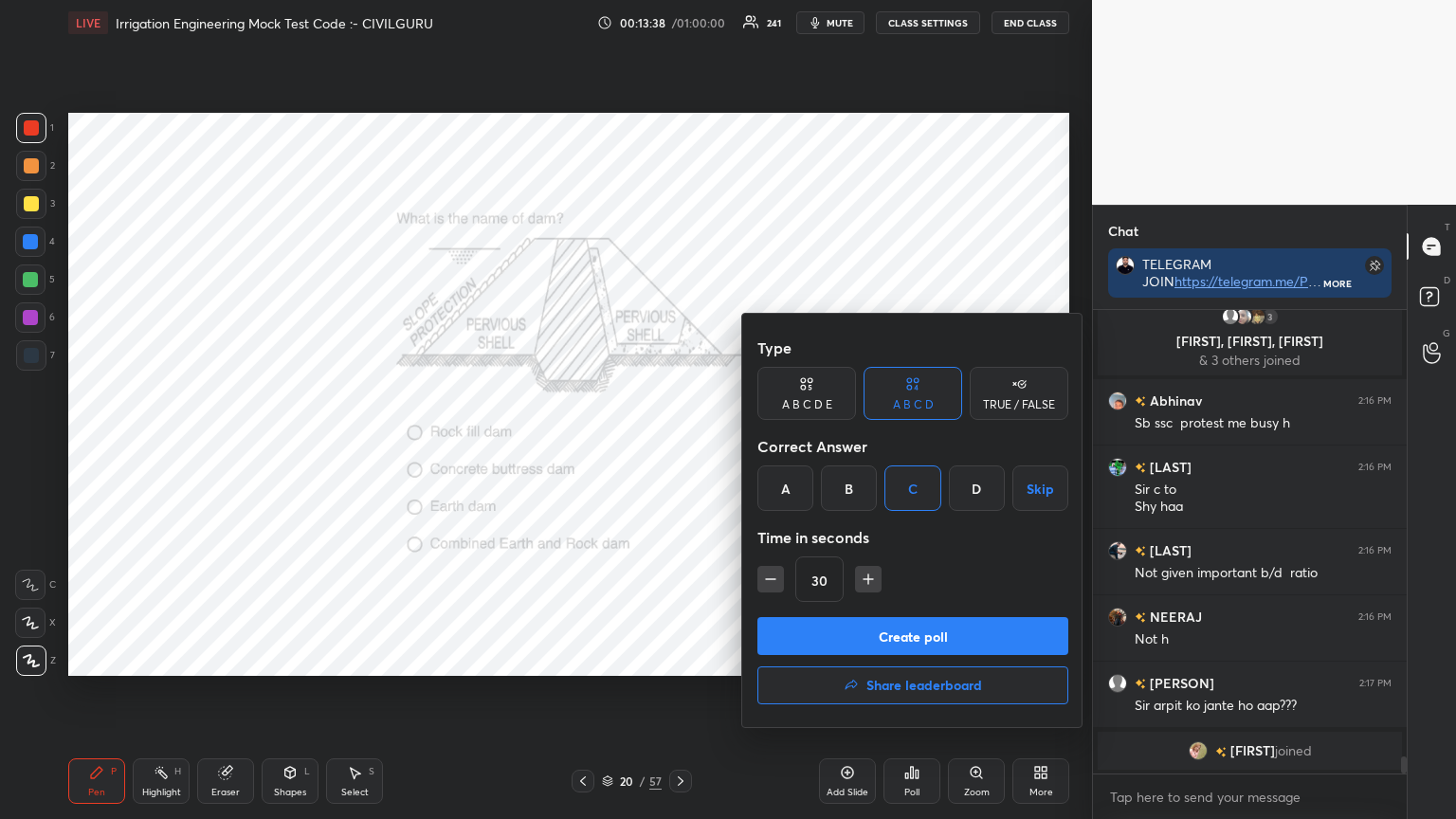 click on "Create poll" at bounding box center [913, 636] 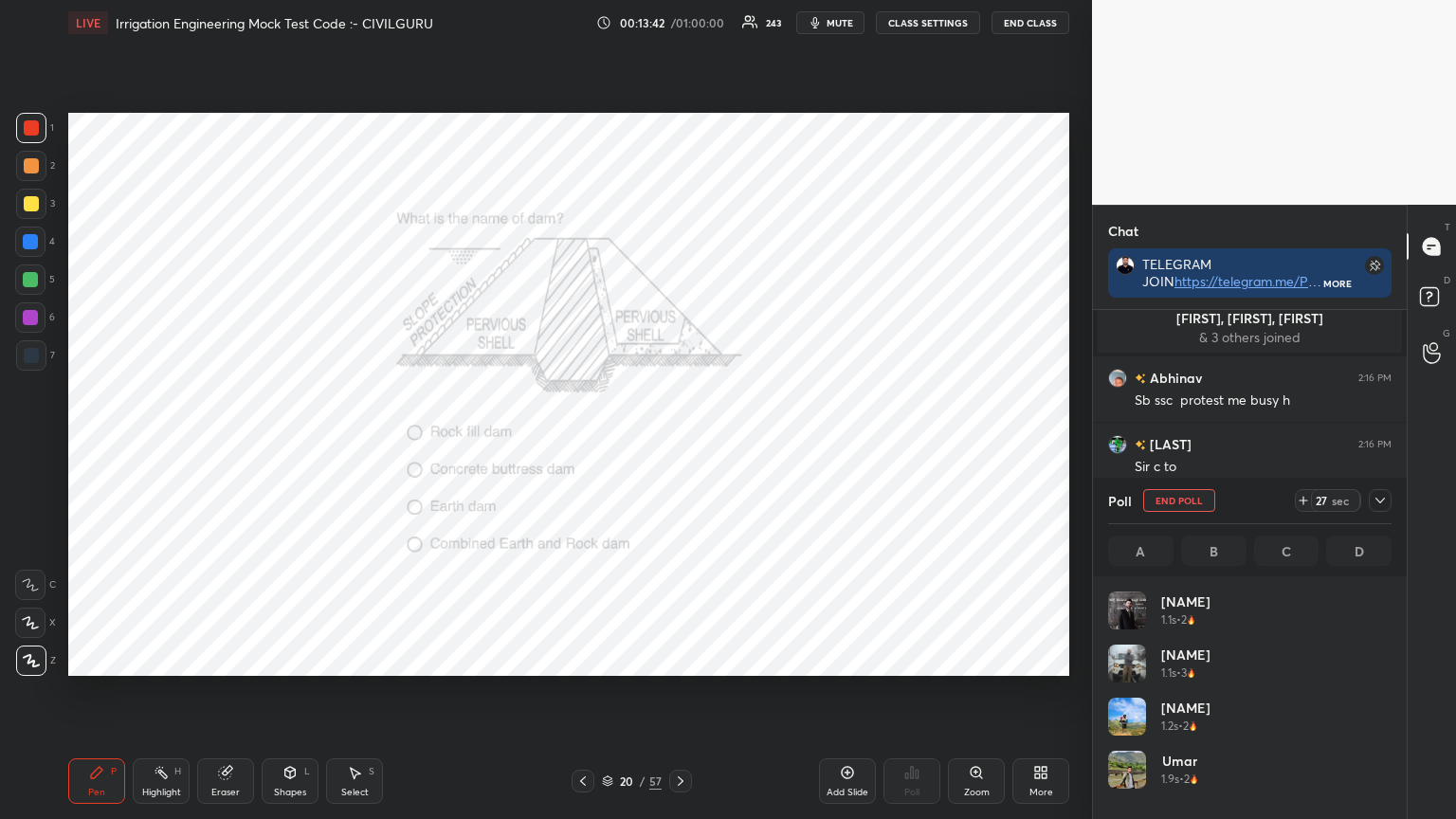 click 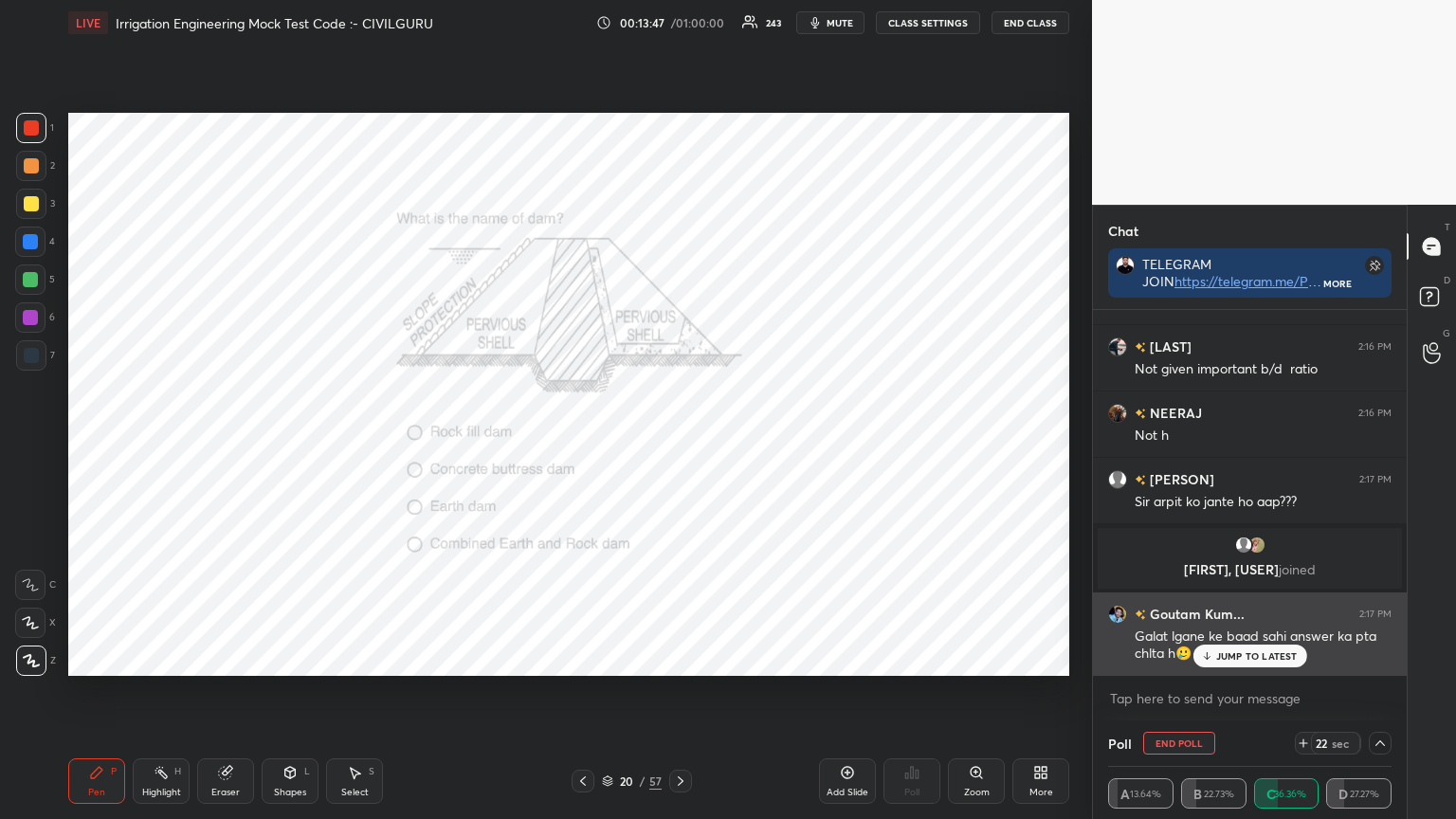 click on "JUMP TO LATEST" at bounding box center [1257, 656] 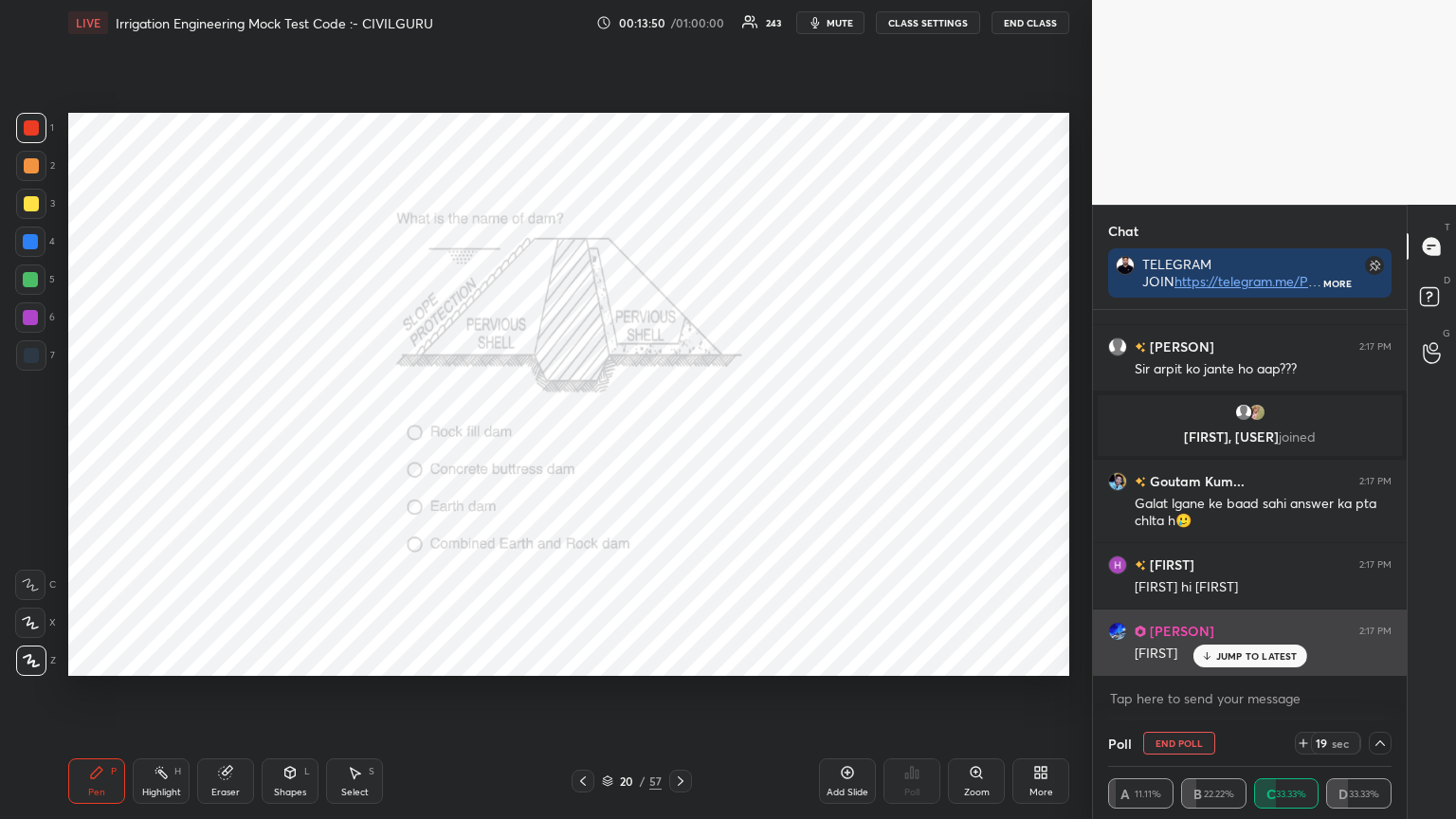 click on "JUMP TO LATEST" at bounding box center (1257, 656) 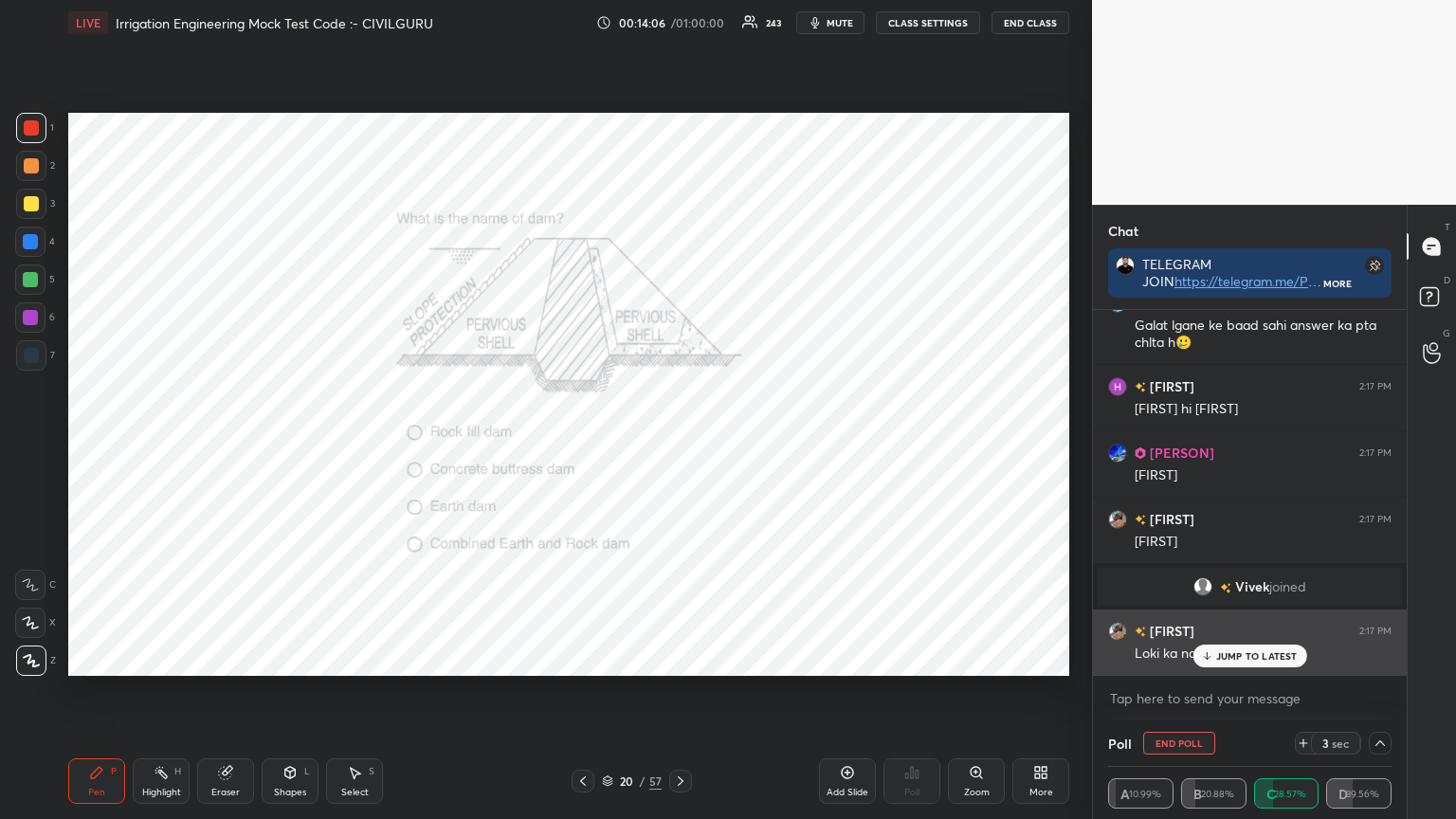 click on "JUMP TO LATEST" at bounding box center [1257, 656] 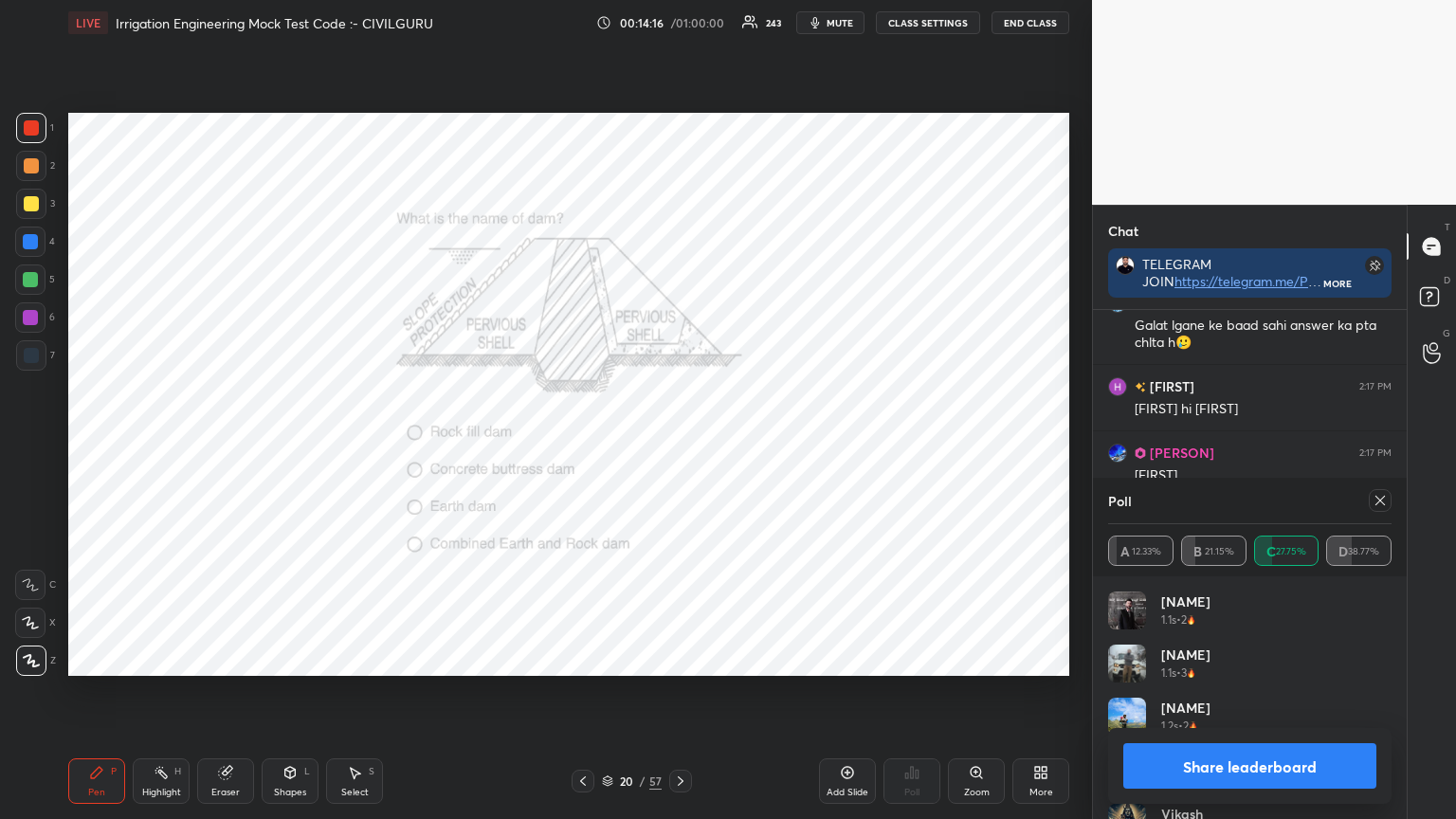 click 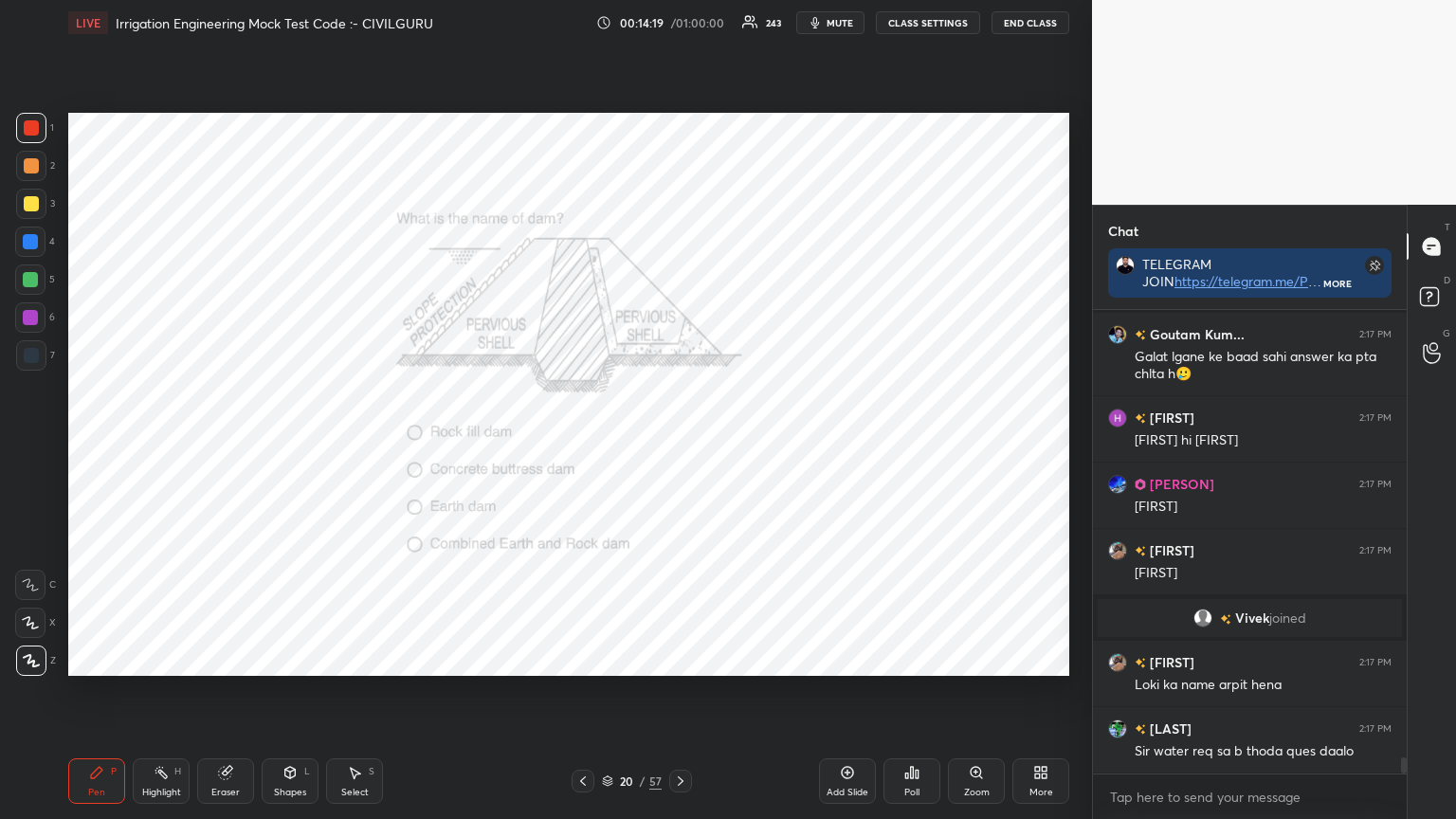 click 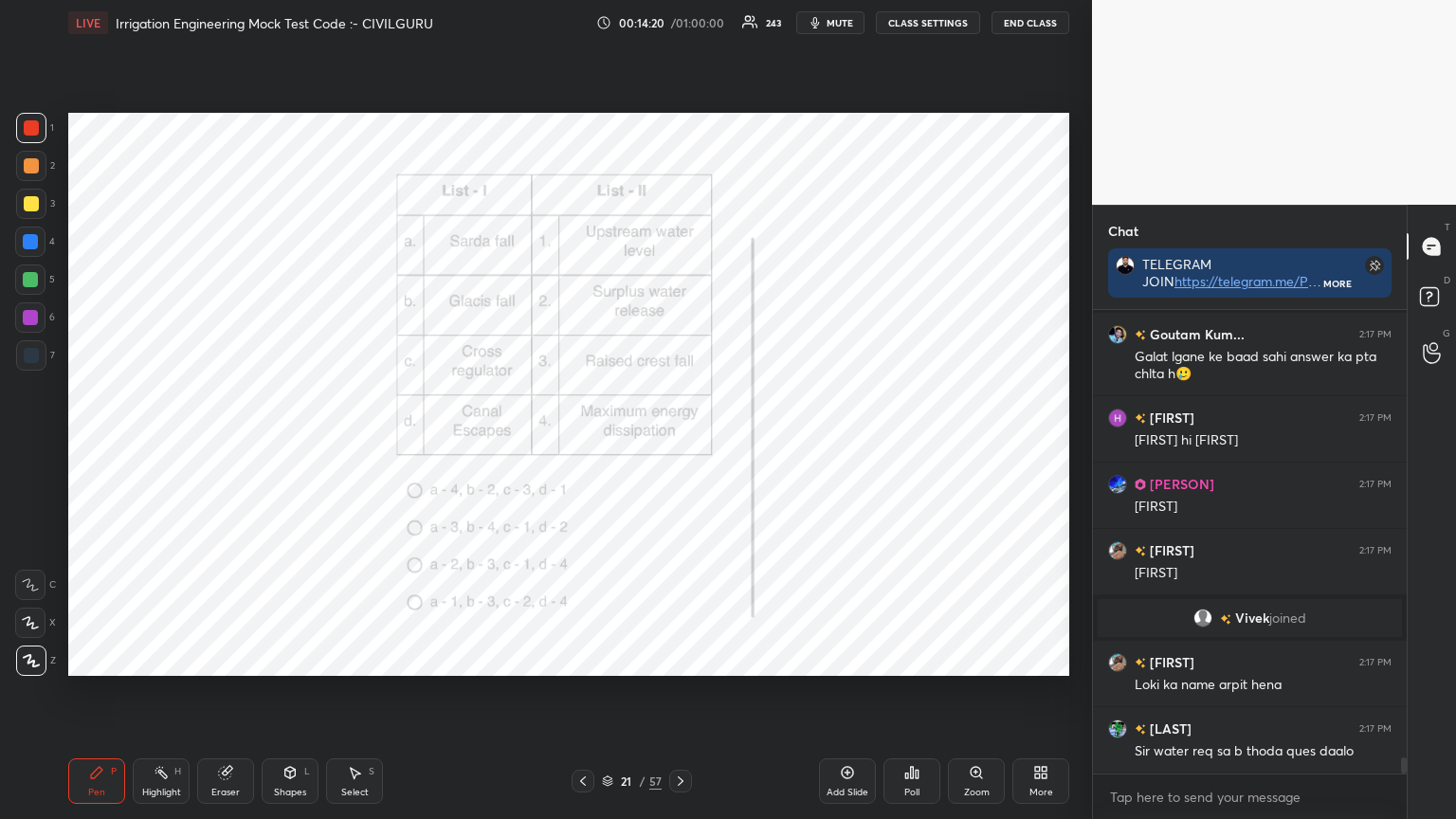 click on "Poll" at bounding box center (912, 792) 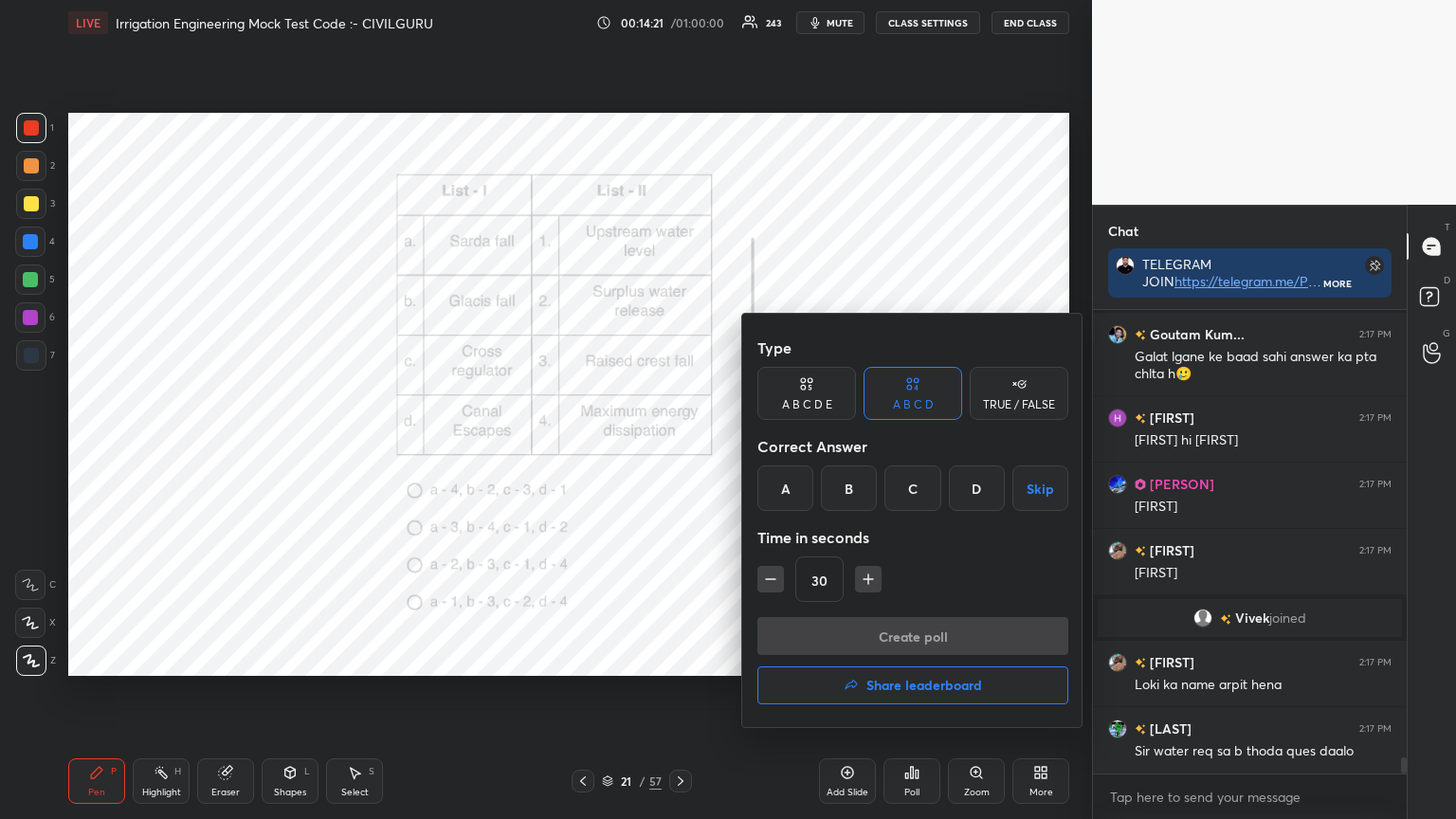 click on "B" at bounding box center [848, 488] 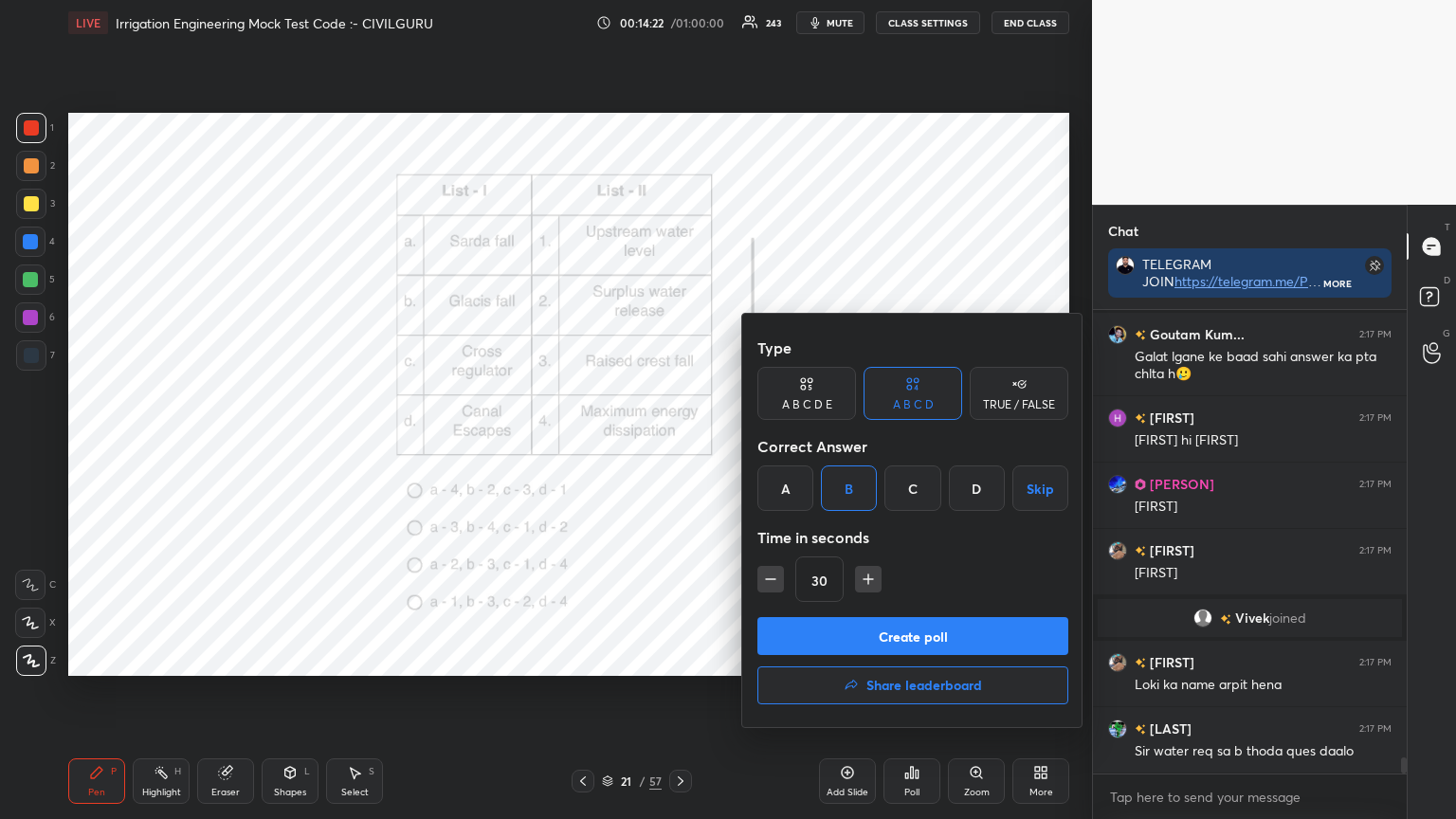 click 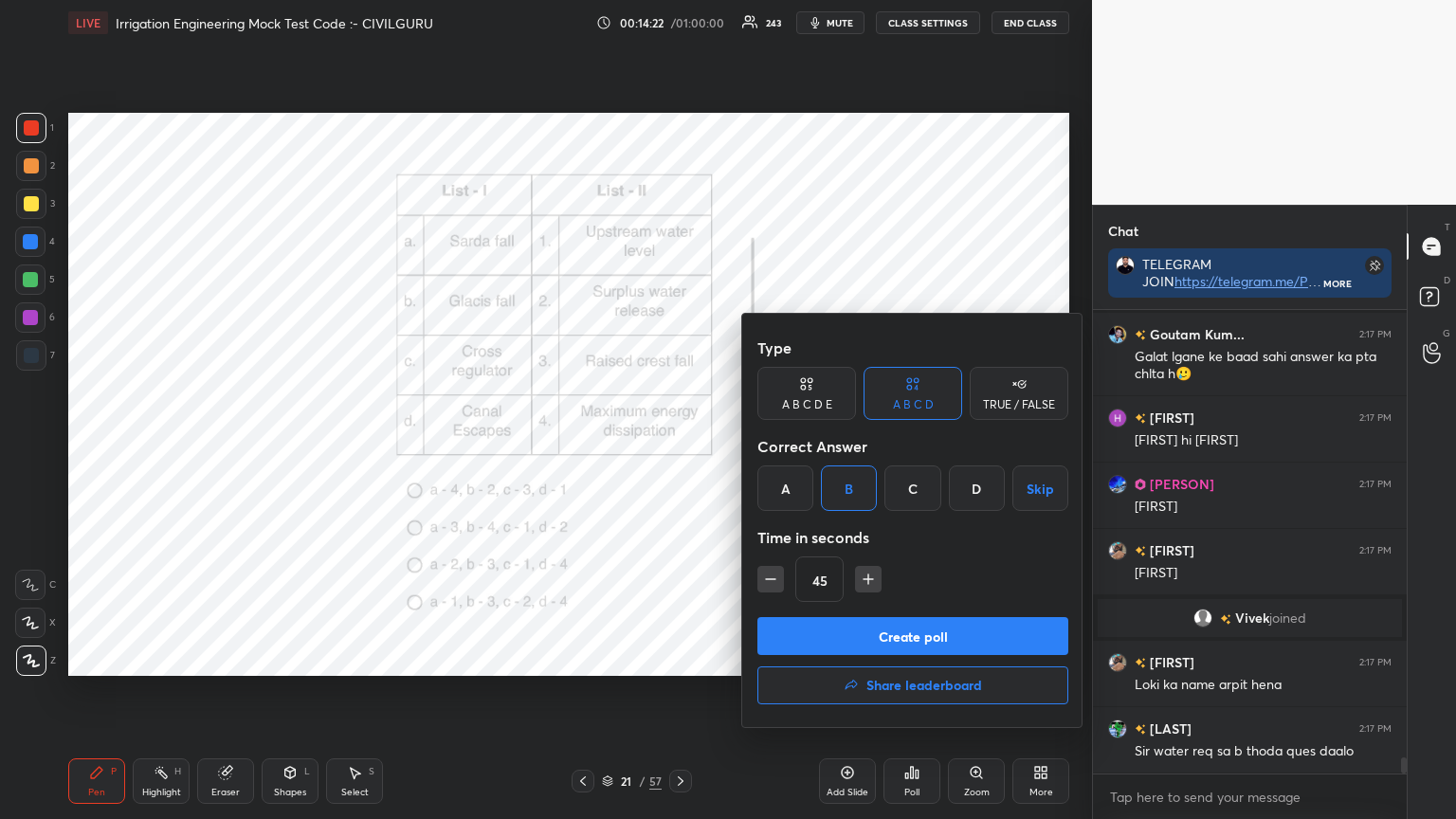 click on "Create poll" at bounding box center [913, 636] 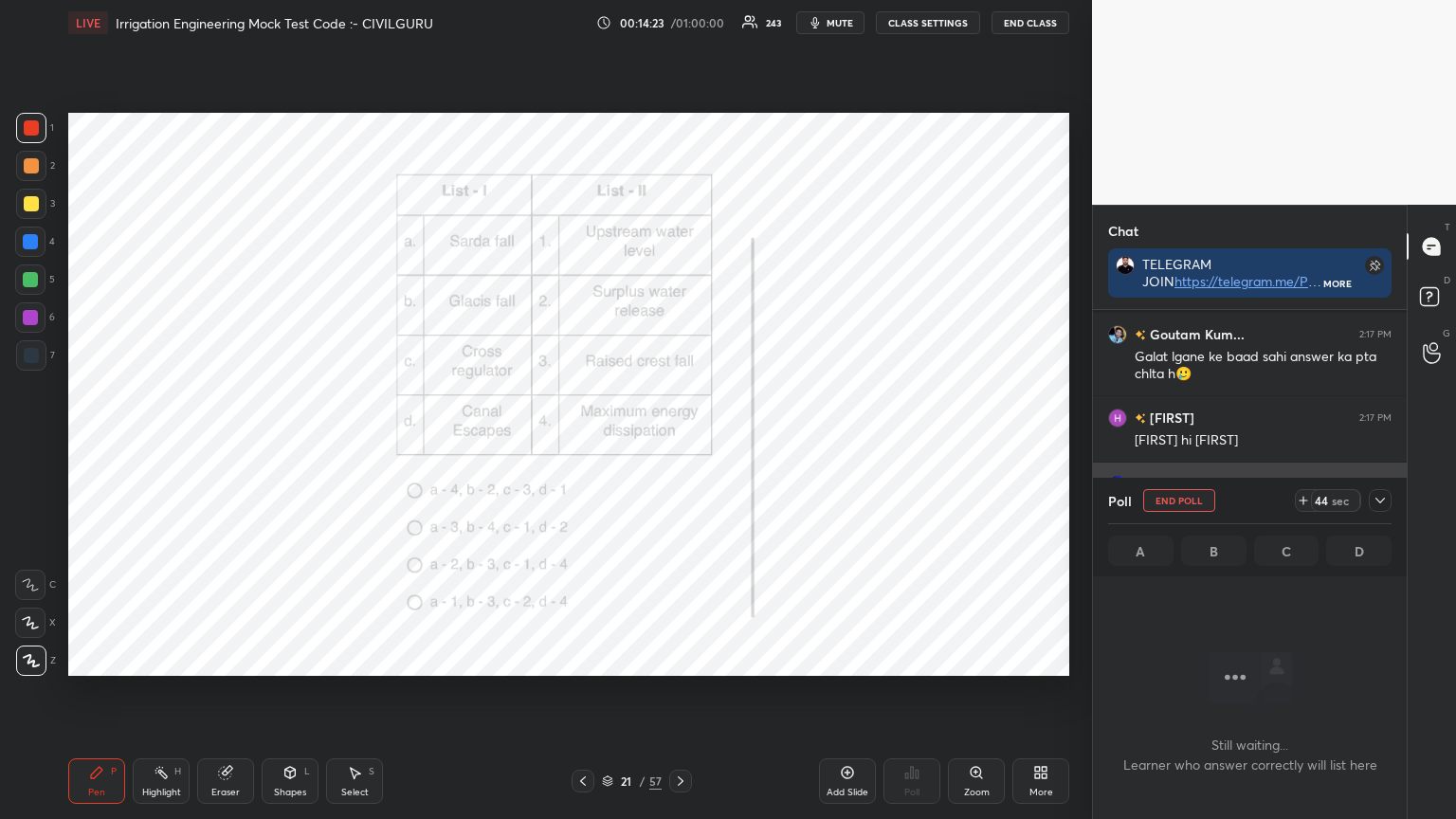click at bounding box center (1380, 500) 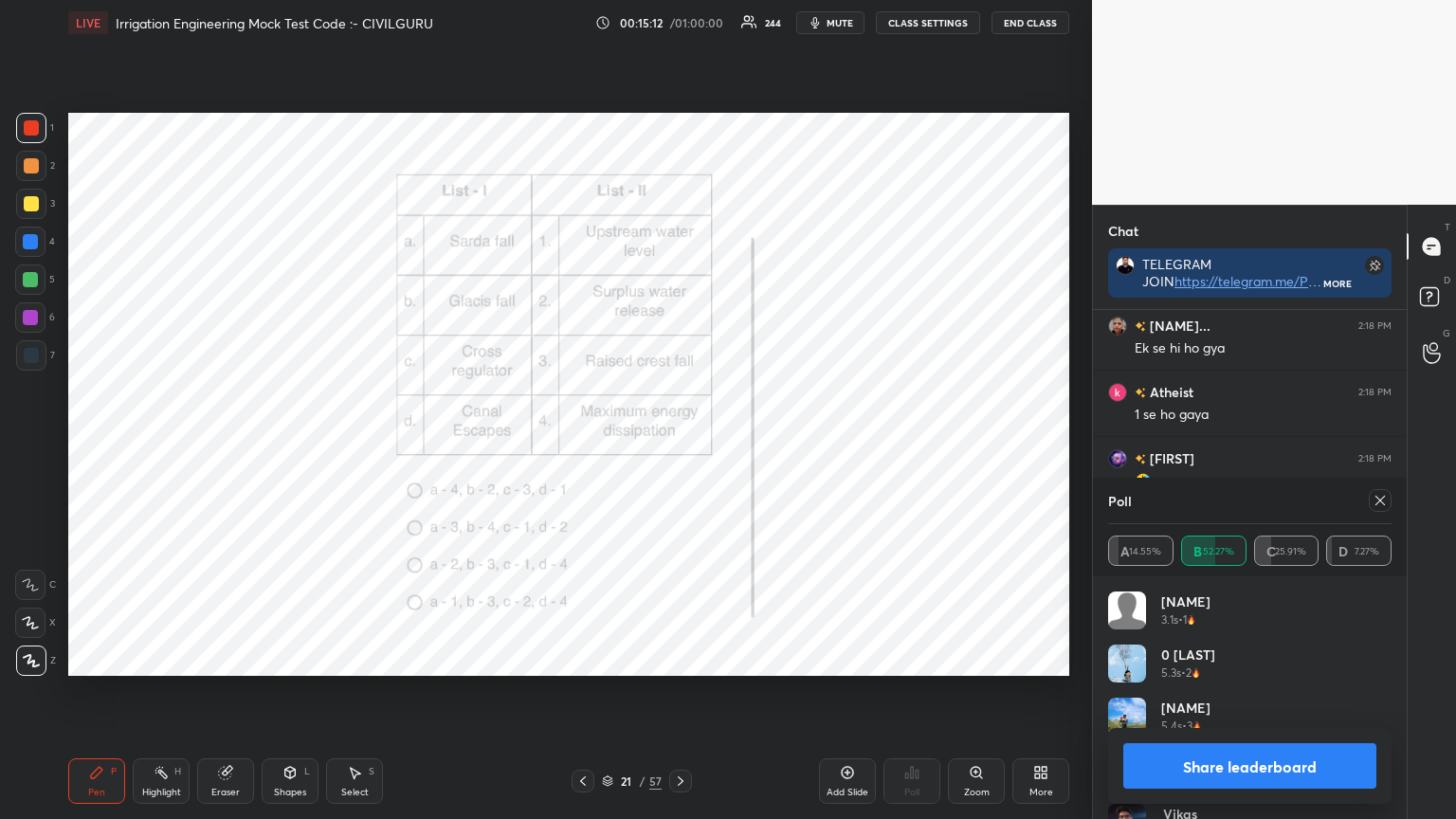 click 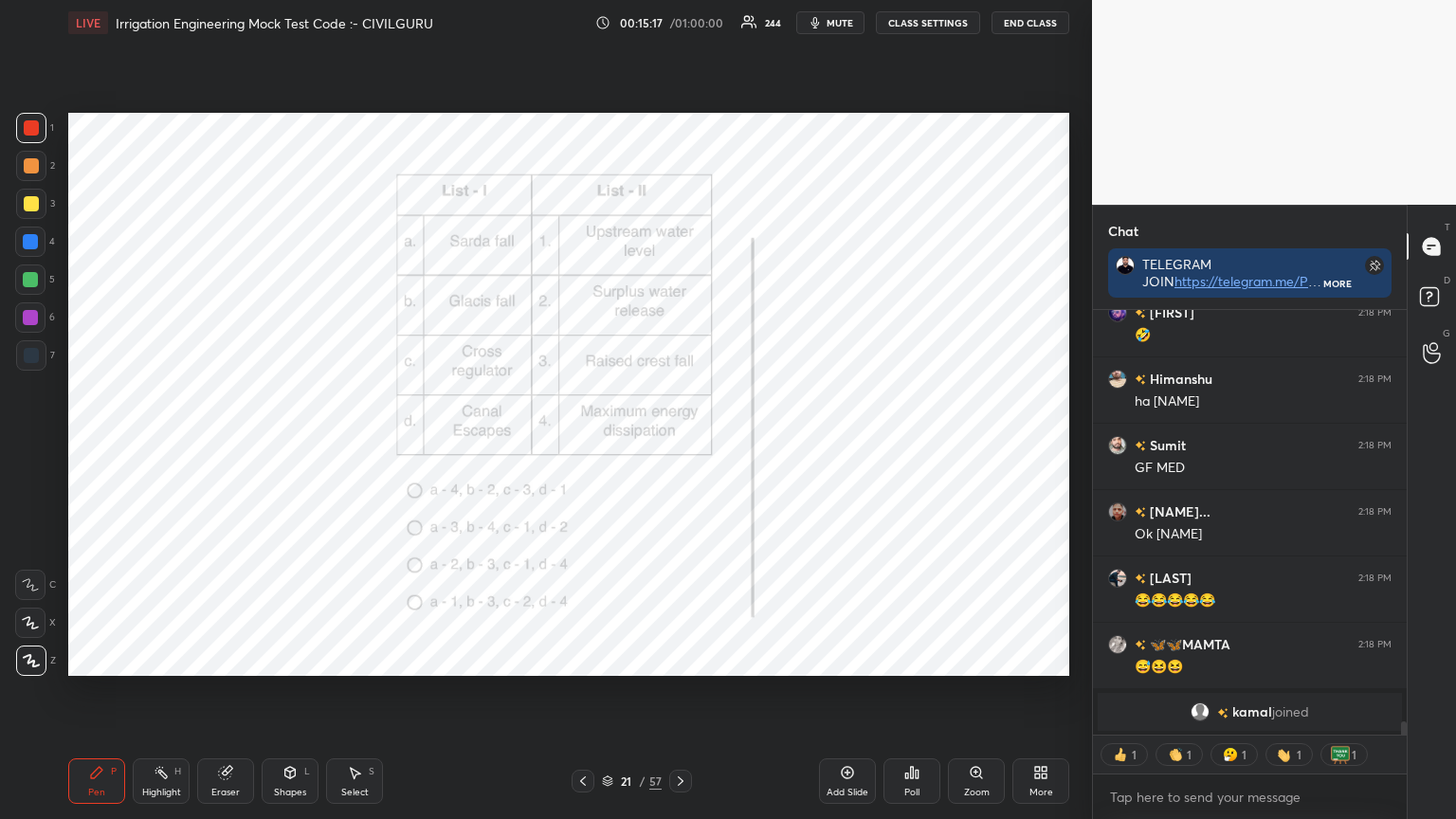 click 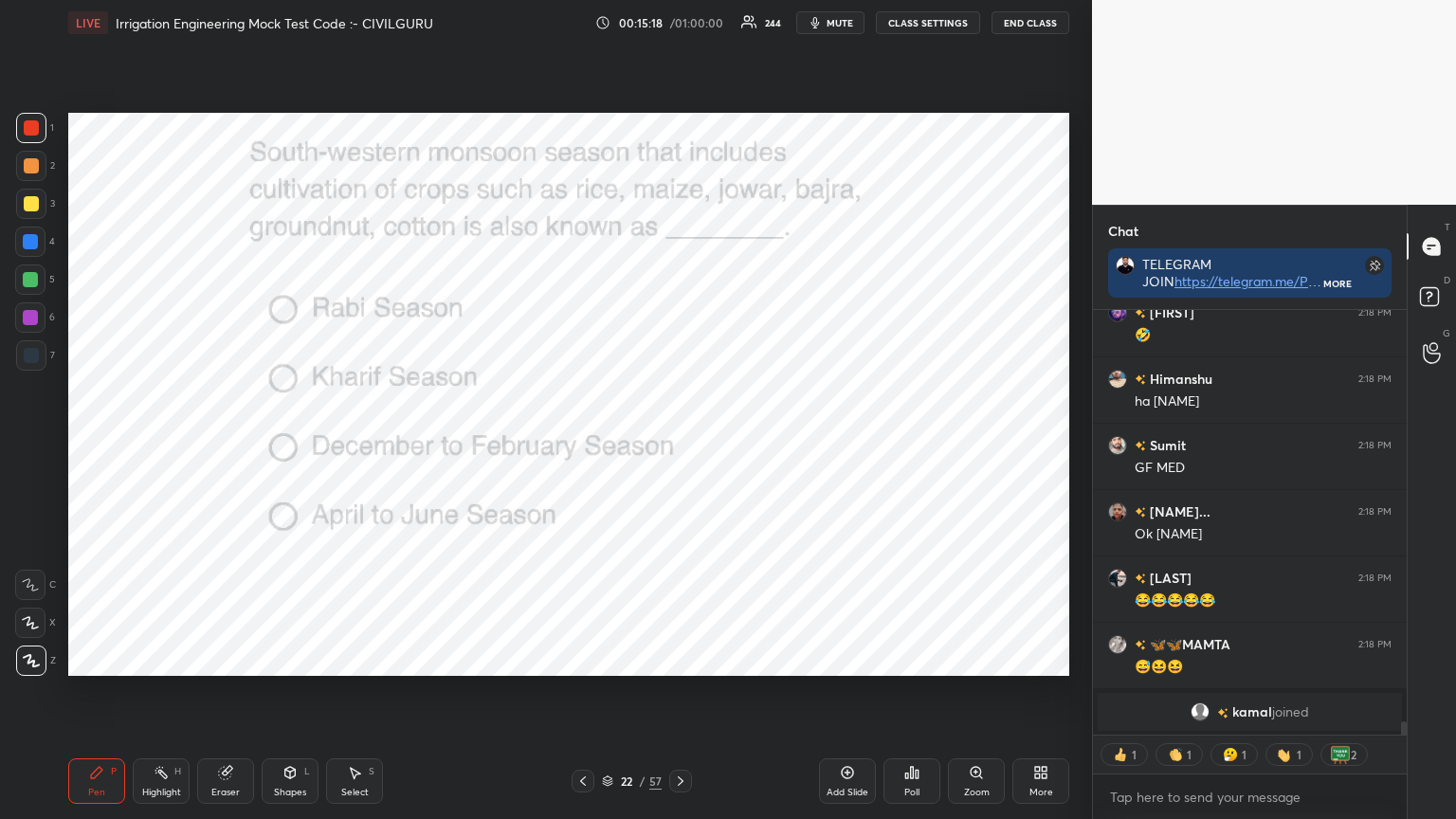 click 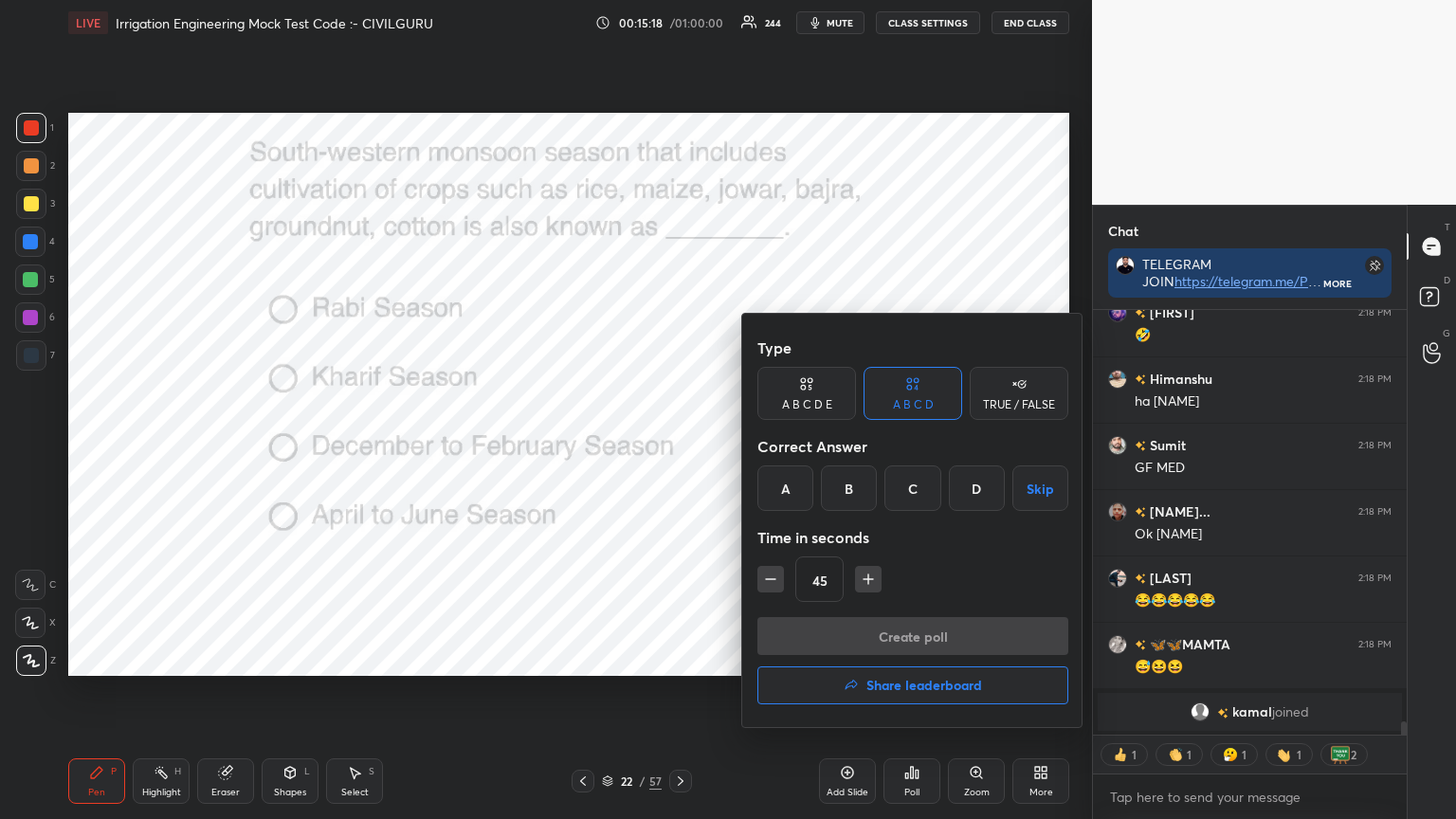 click on "B" at bounding box center [848, 488] 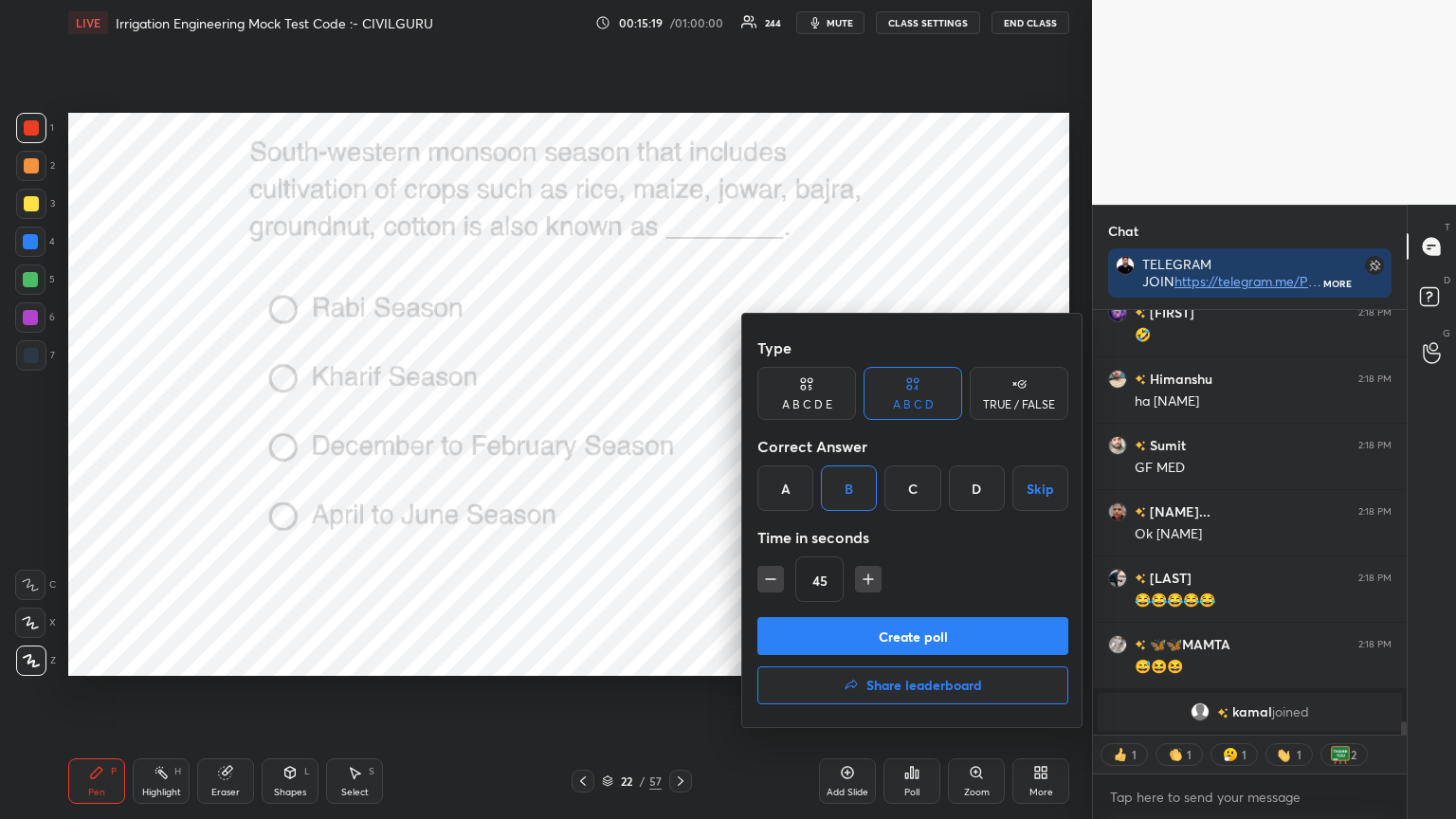 click 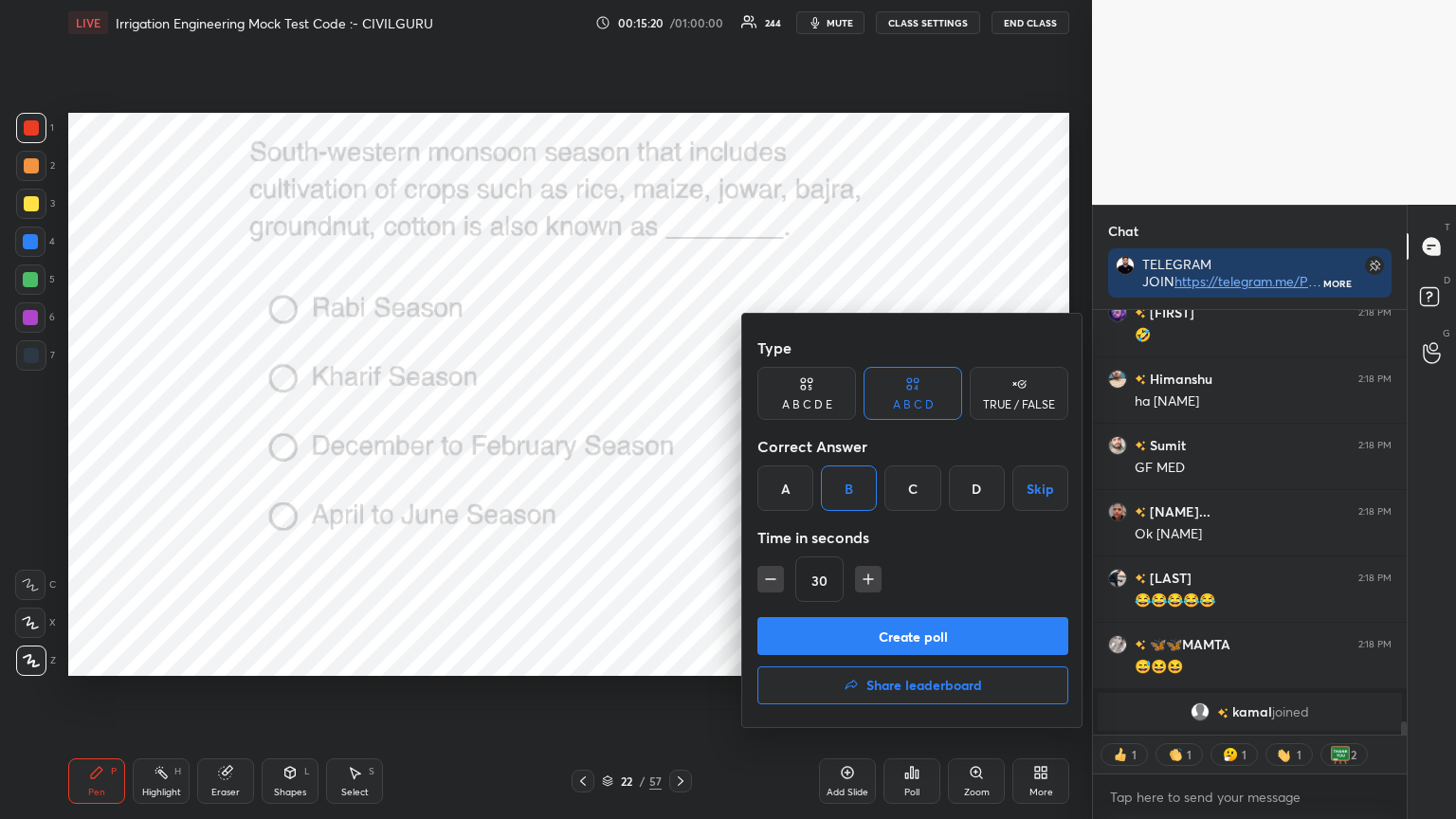 click on "Type A B C D E A B C D TRUE / FALSE Correct Answer A B C D Skip Time in seconds 30" at bounding box center (913, 473) 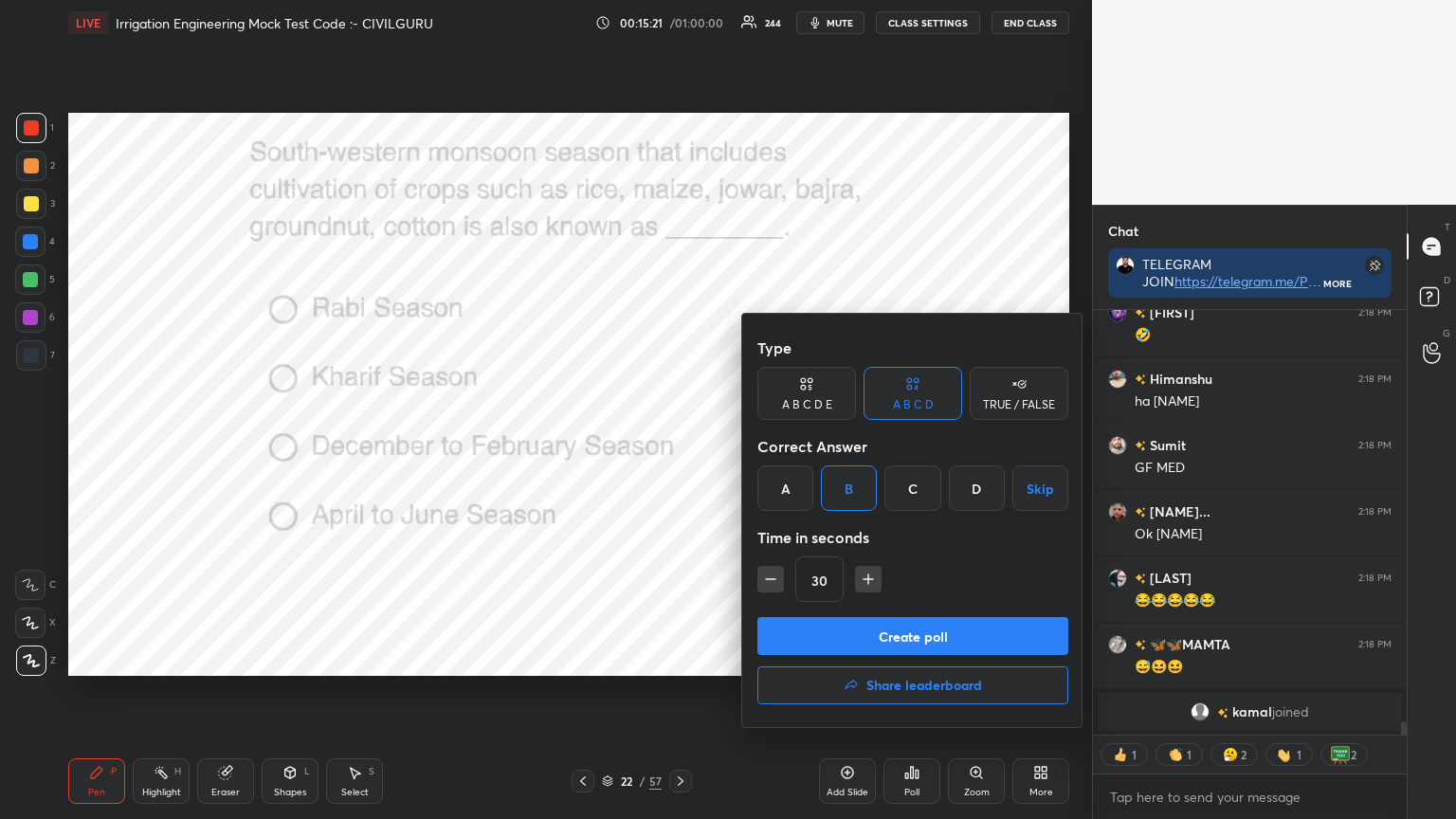 click on "Create poll" at bounding box center (913, 636) 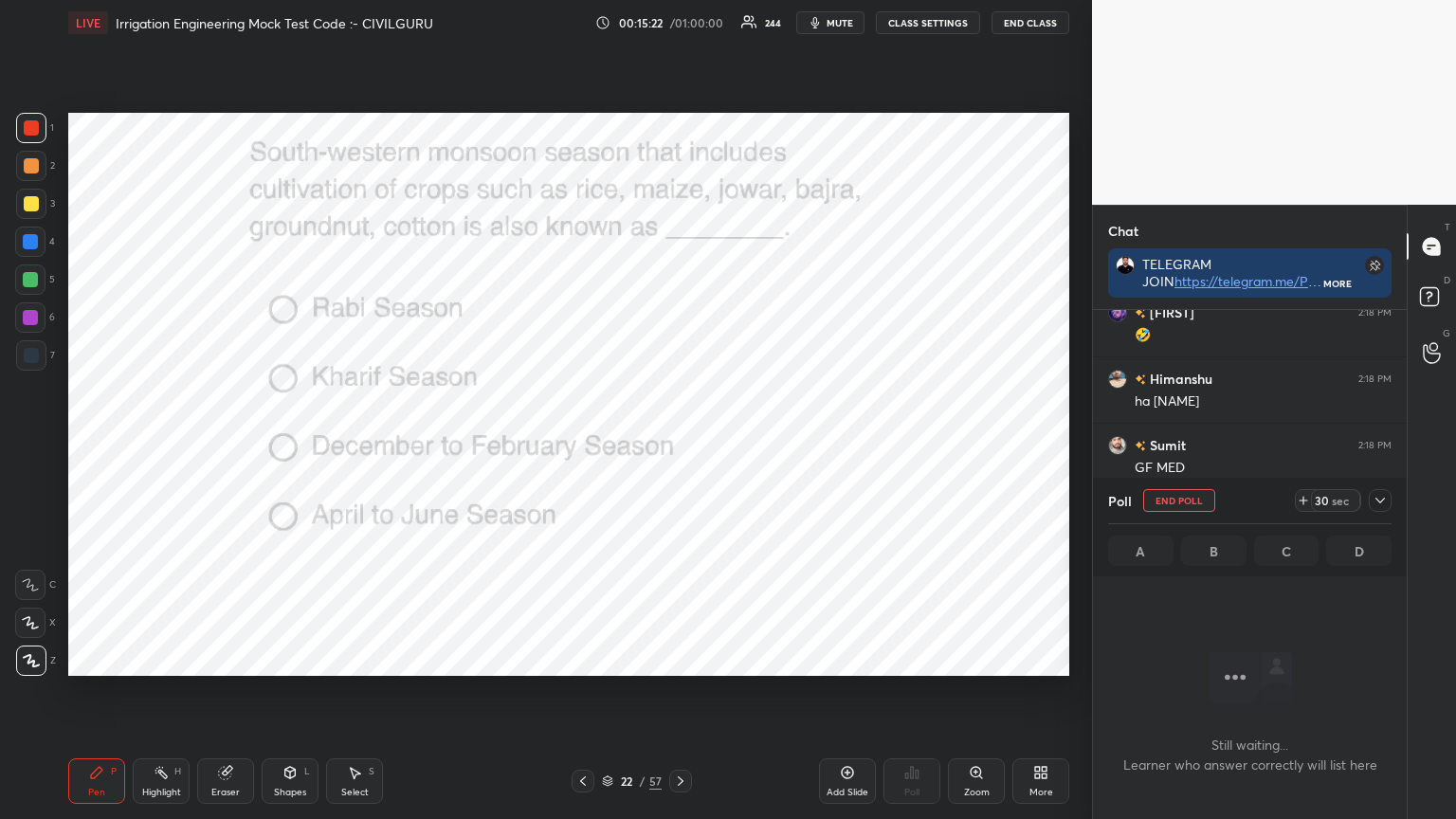 click 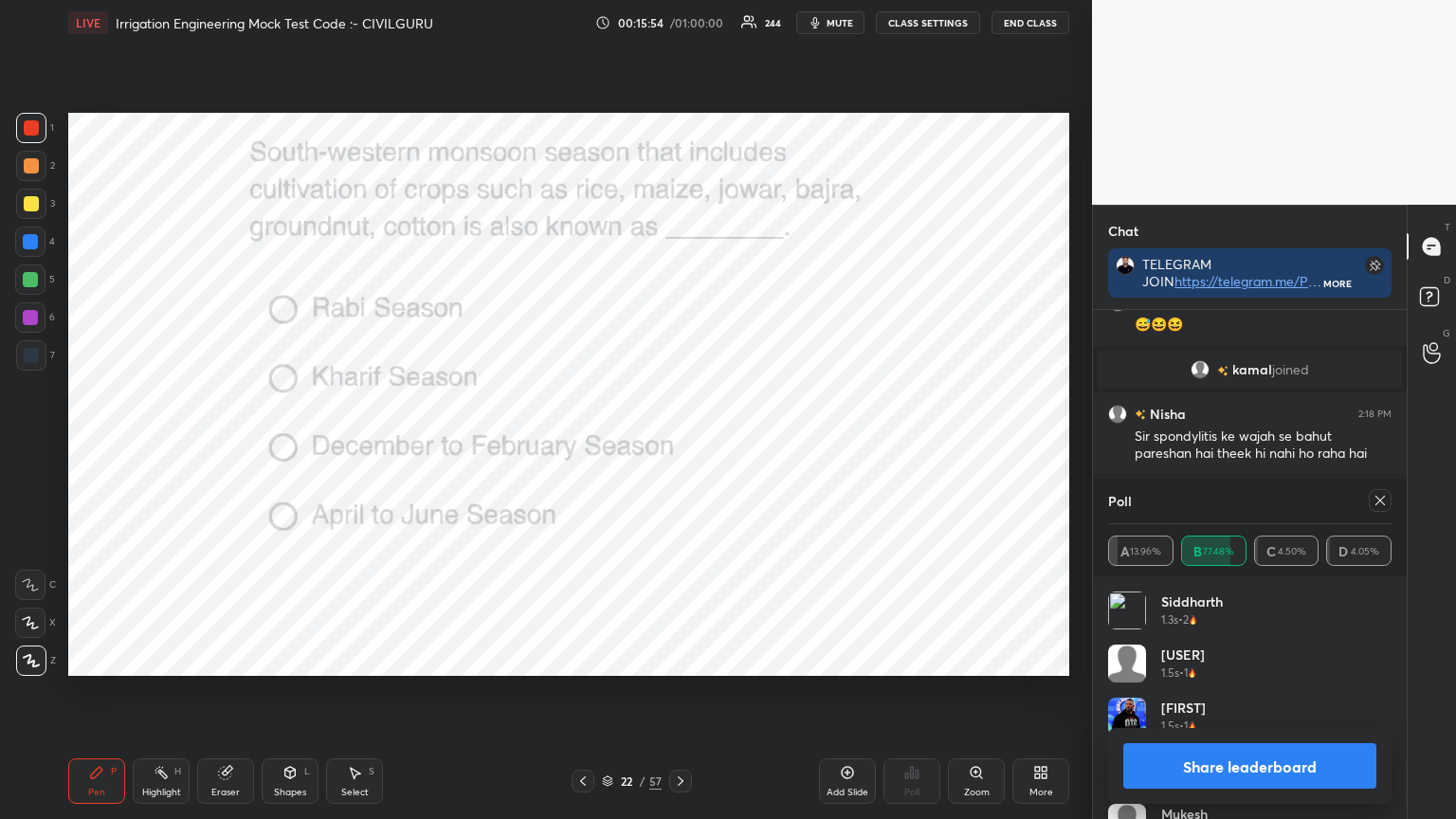 click 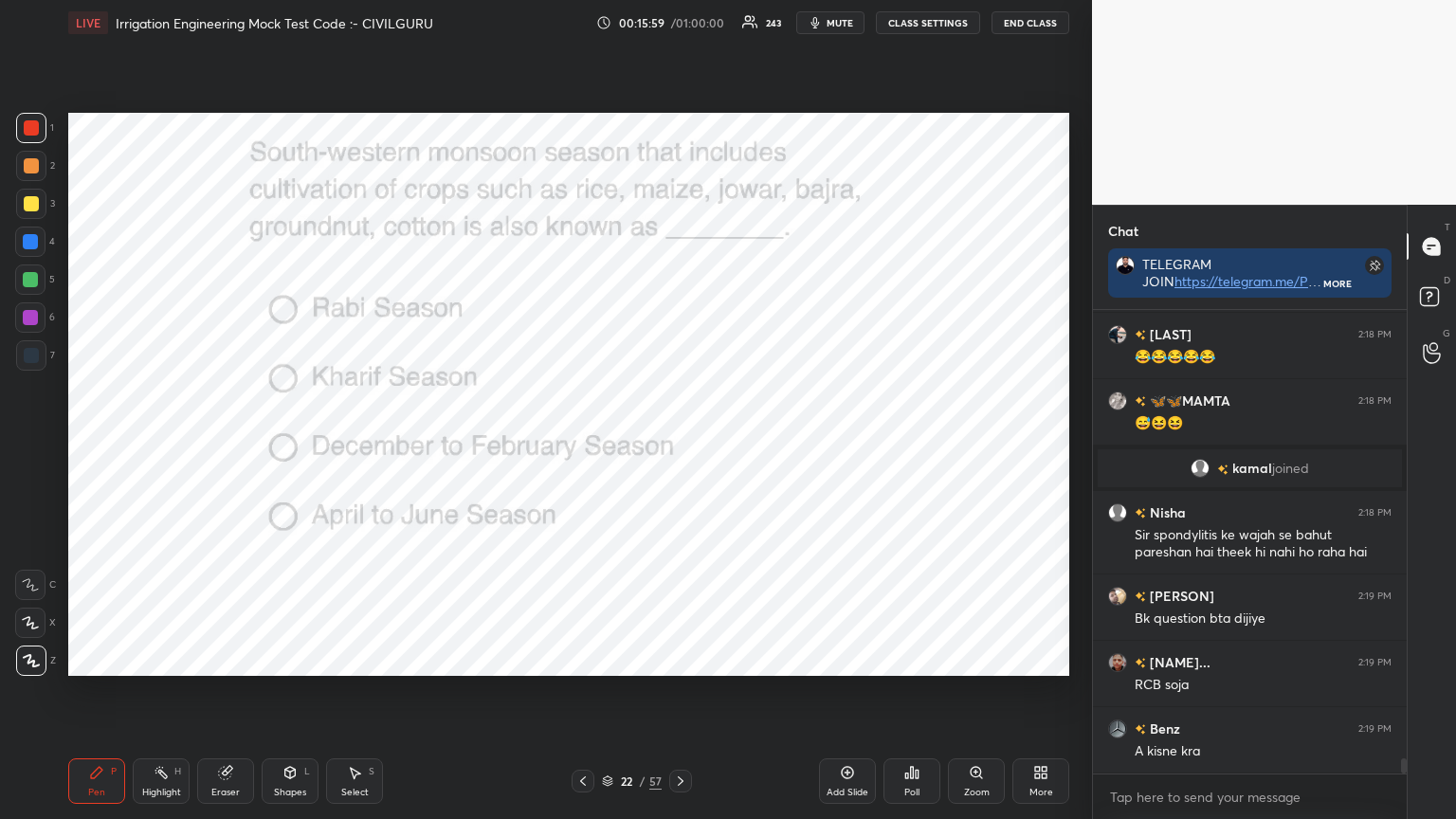 click 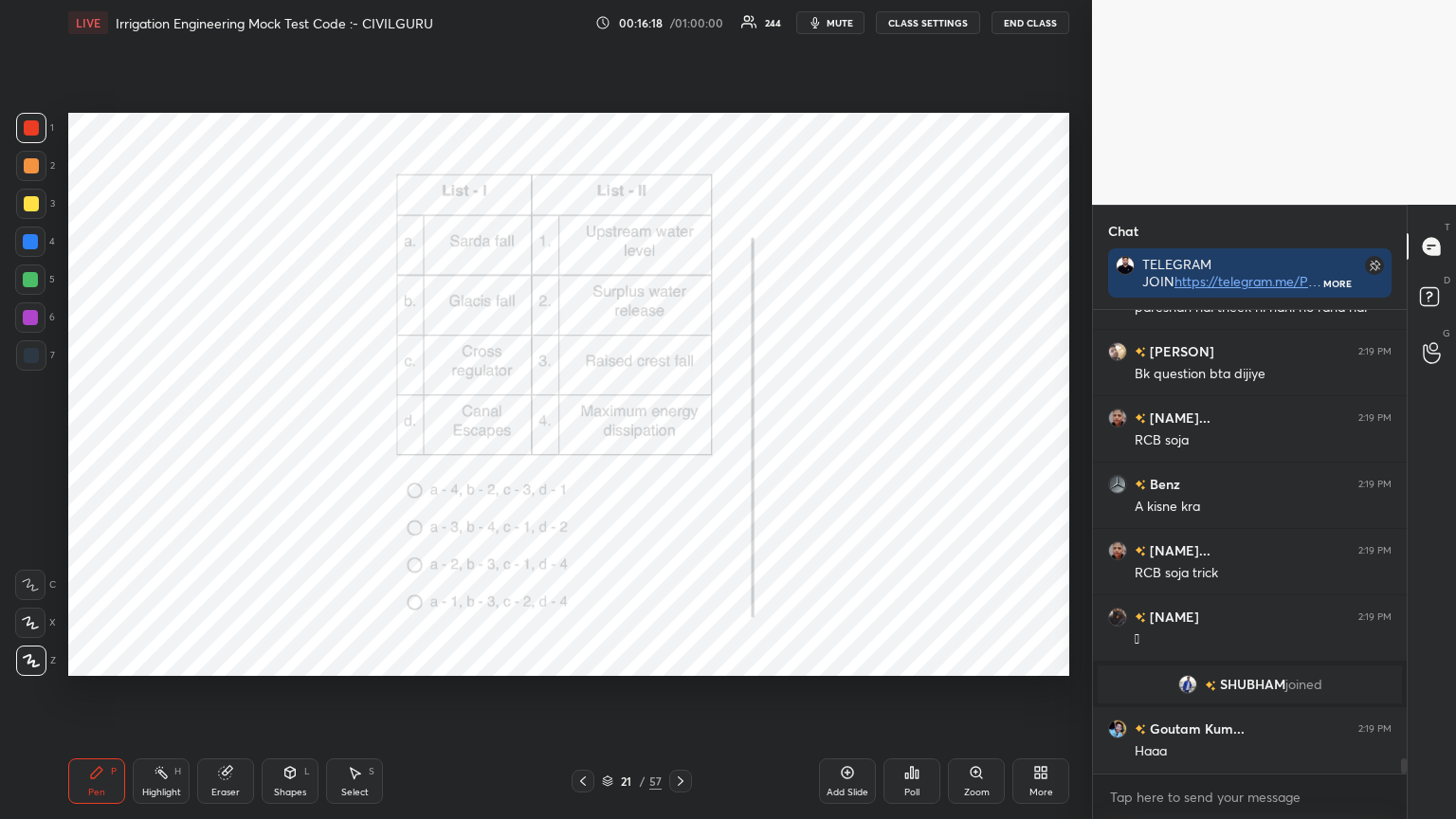 click 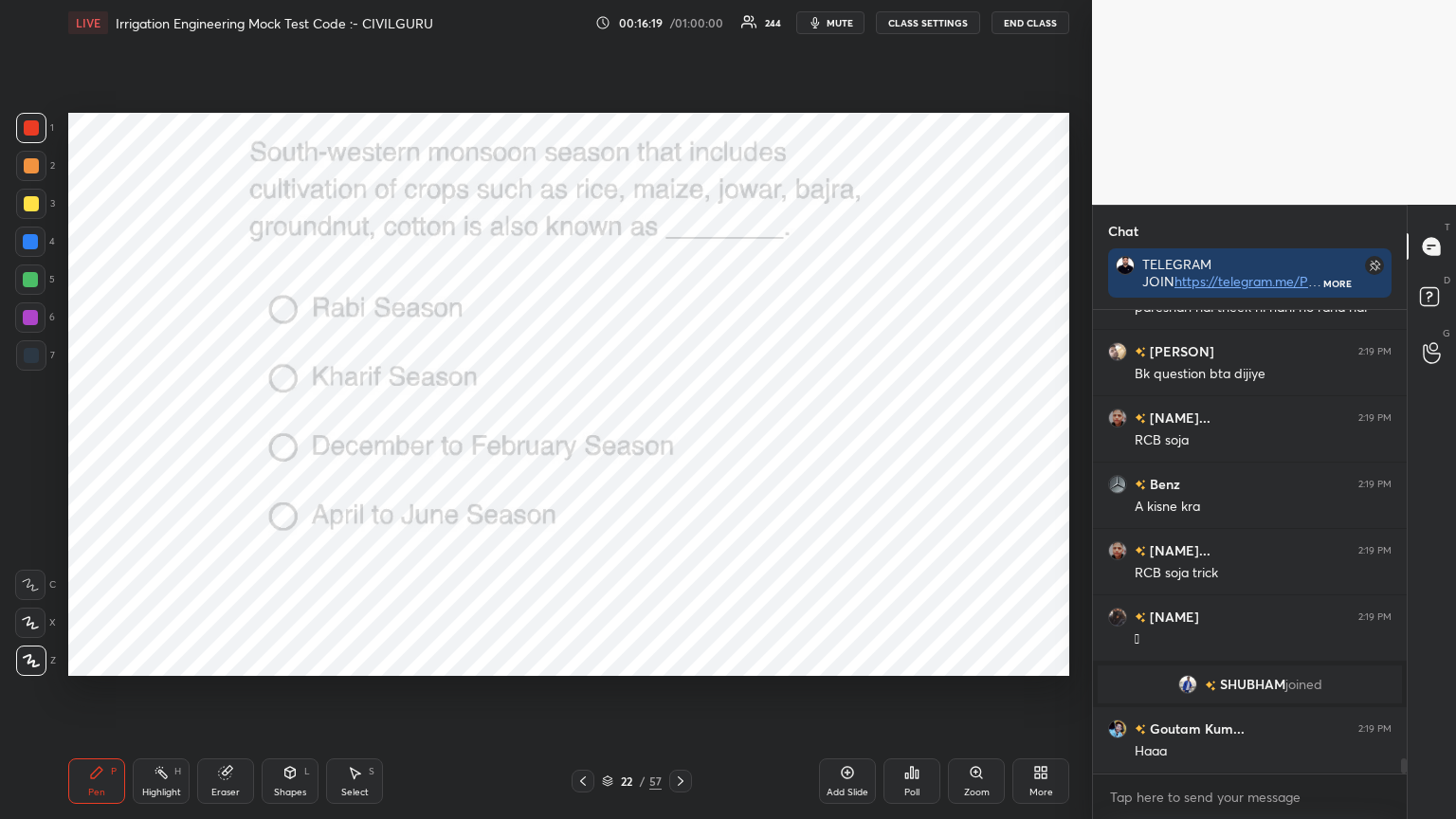 click 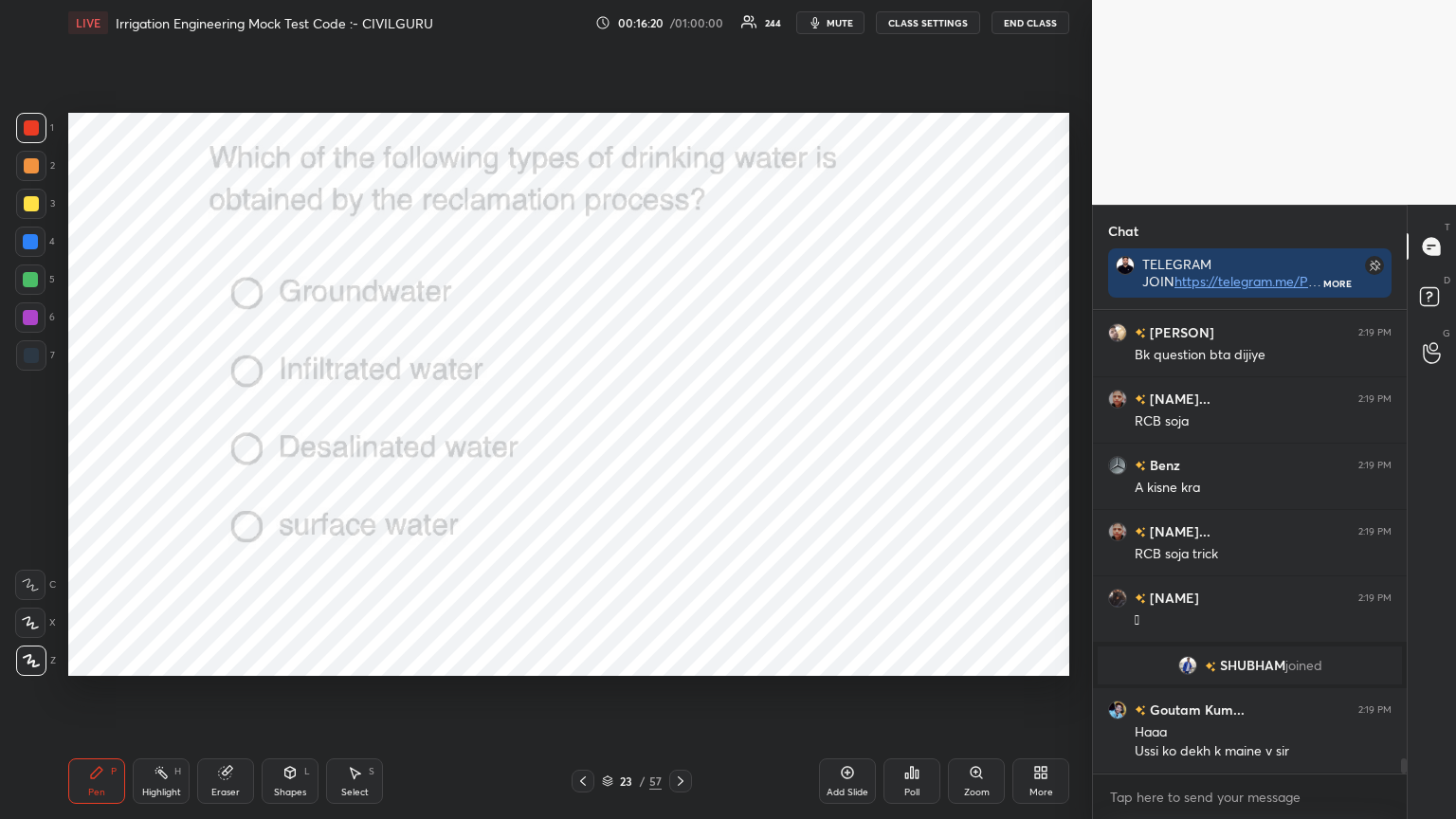 click on "Poll" at bounding box center [912, 781] 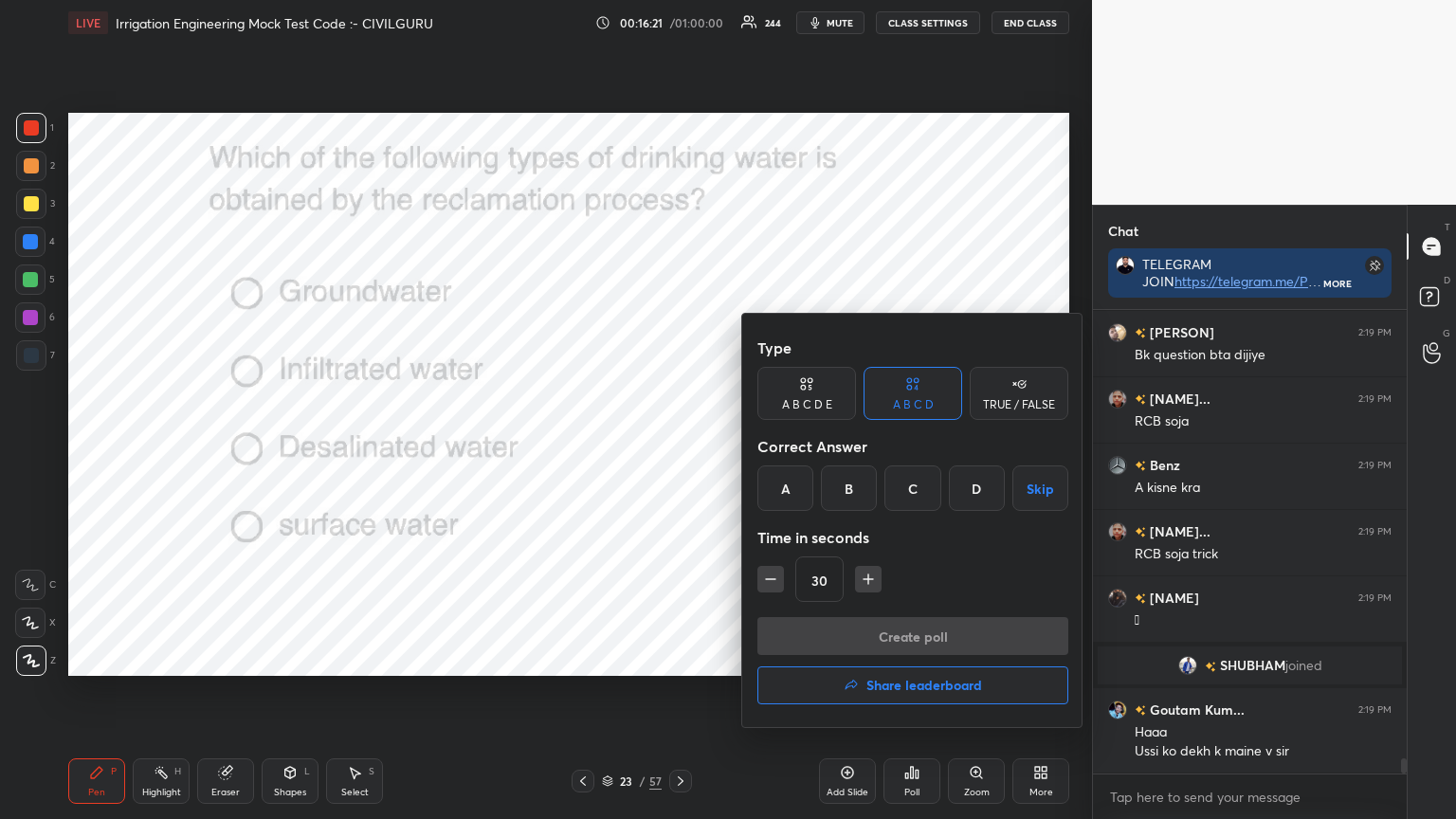 click on "C" at bounding box center (912, 488) 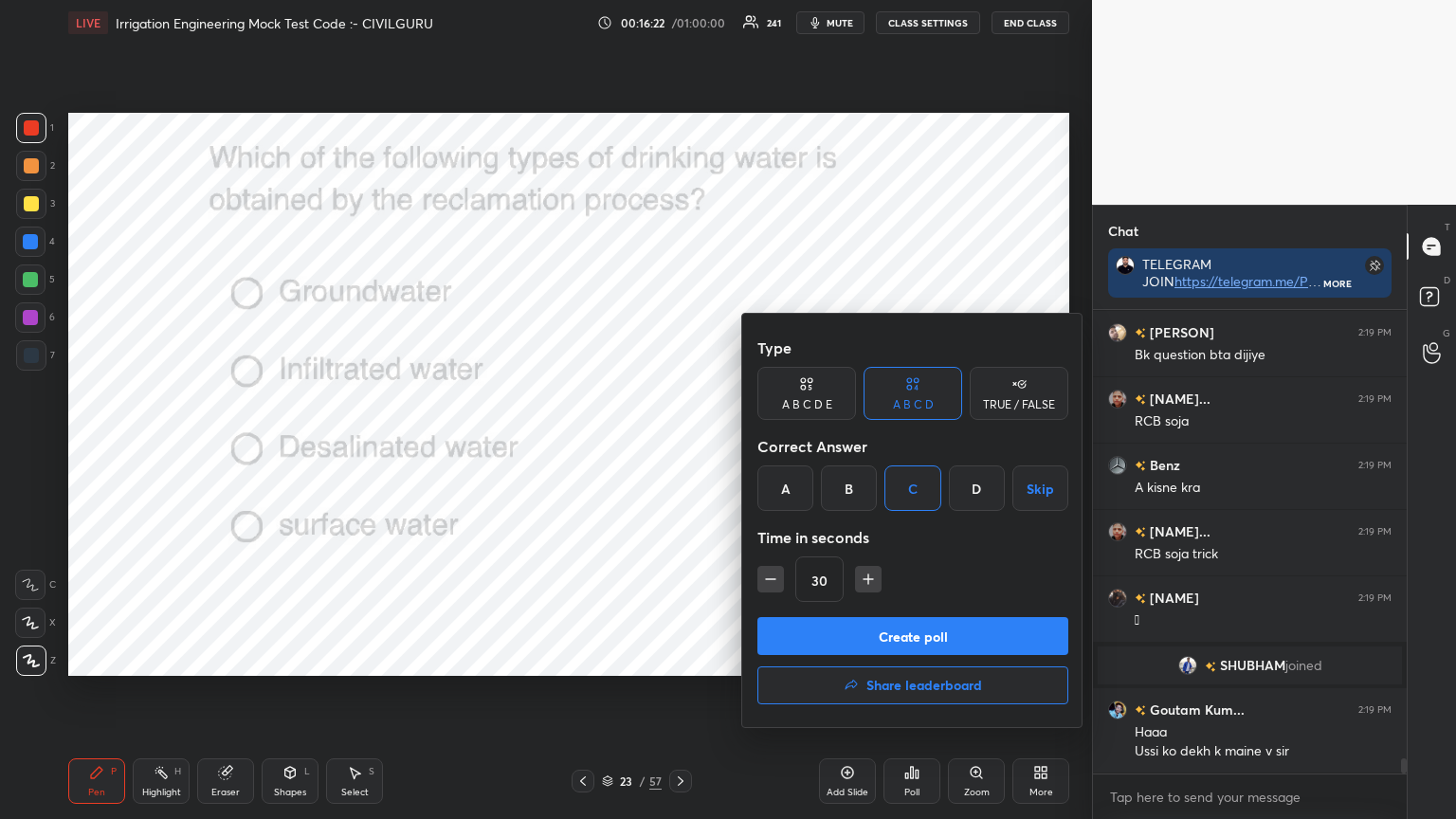 click on "Create poll" at bounding box center [913, 636] 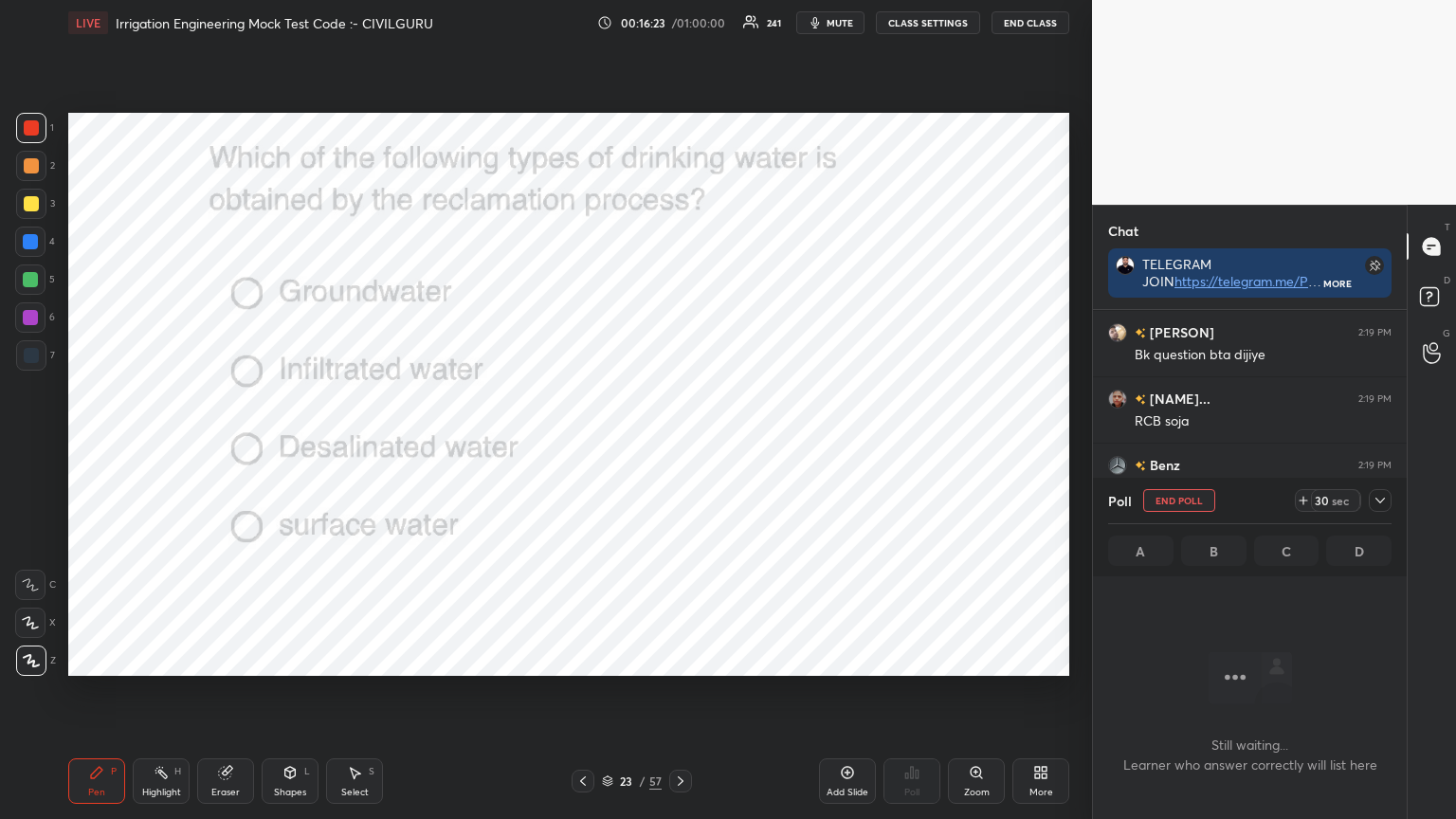 click 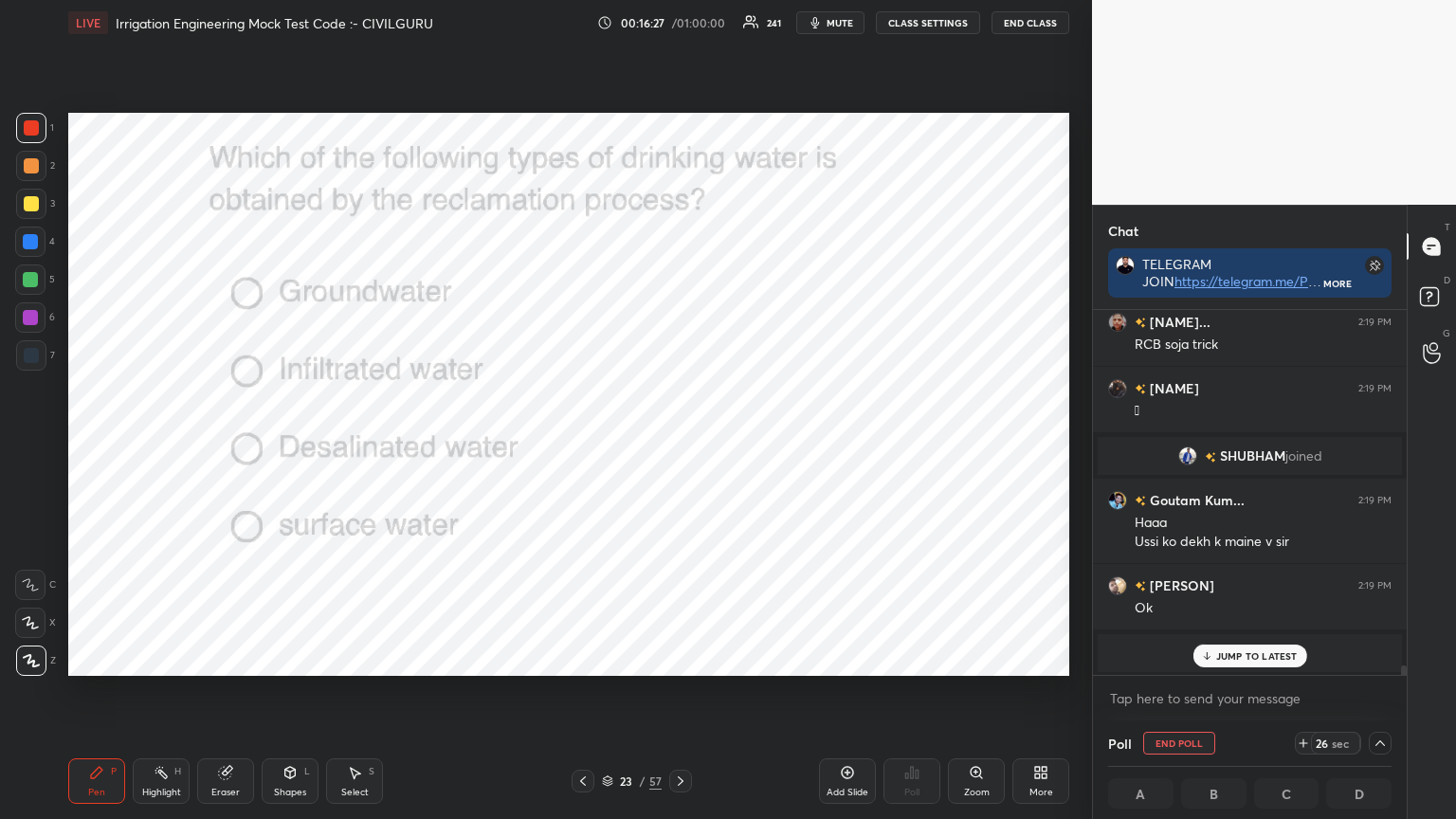 click on "JUMP TO LATEST" at bounding box center [1257, 656] 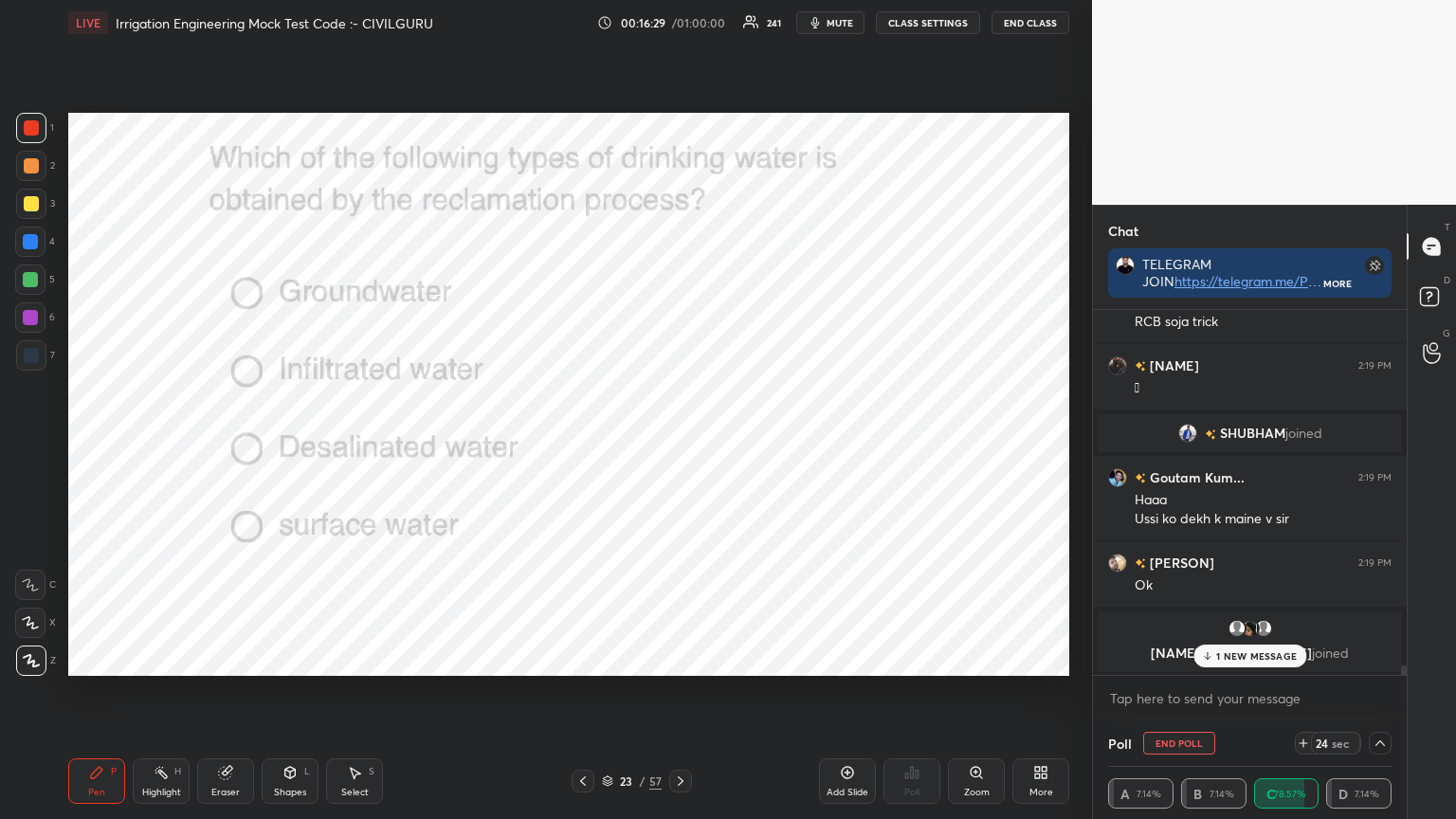 click on "1 NEW MESSAGE" at bounding box center (1256, 656) 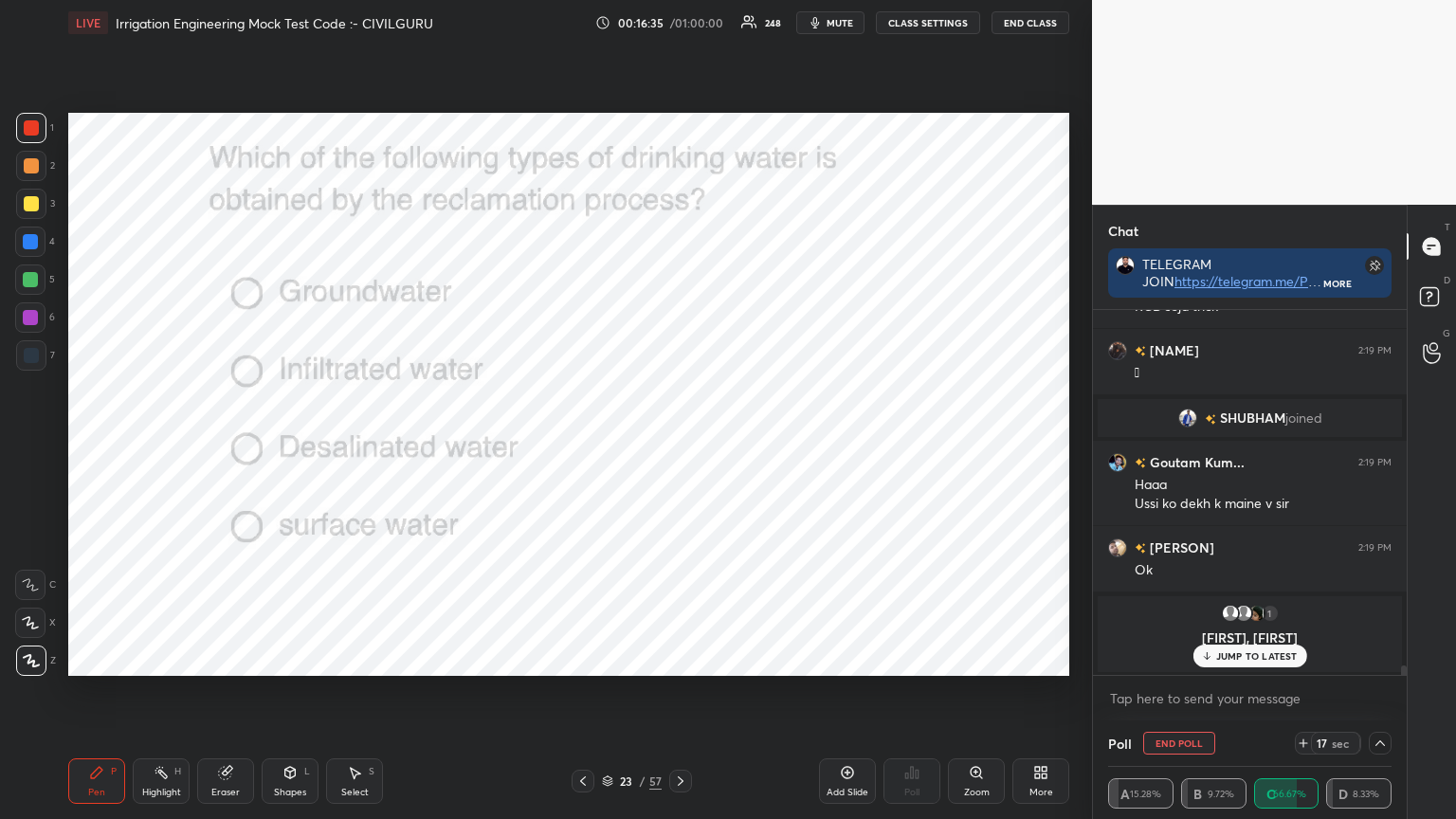 click on "JUMP TO LATEST" at bounding box center (1257, 656) 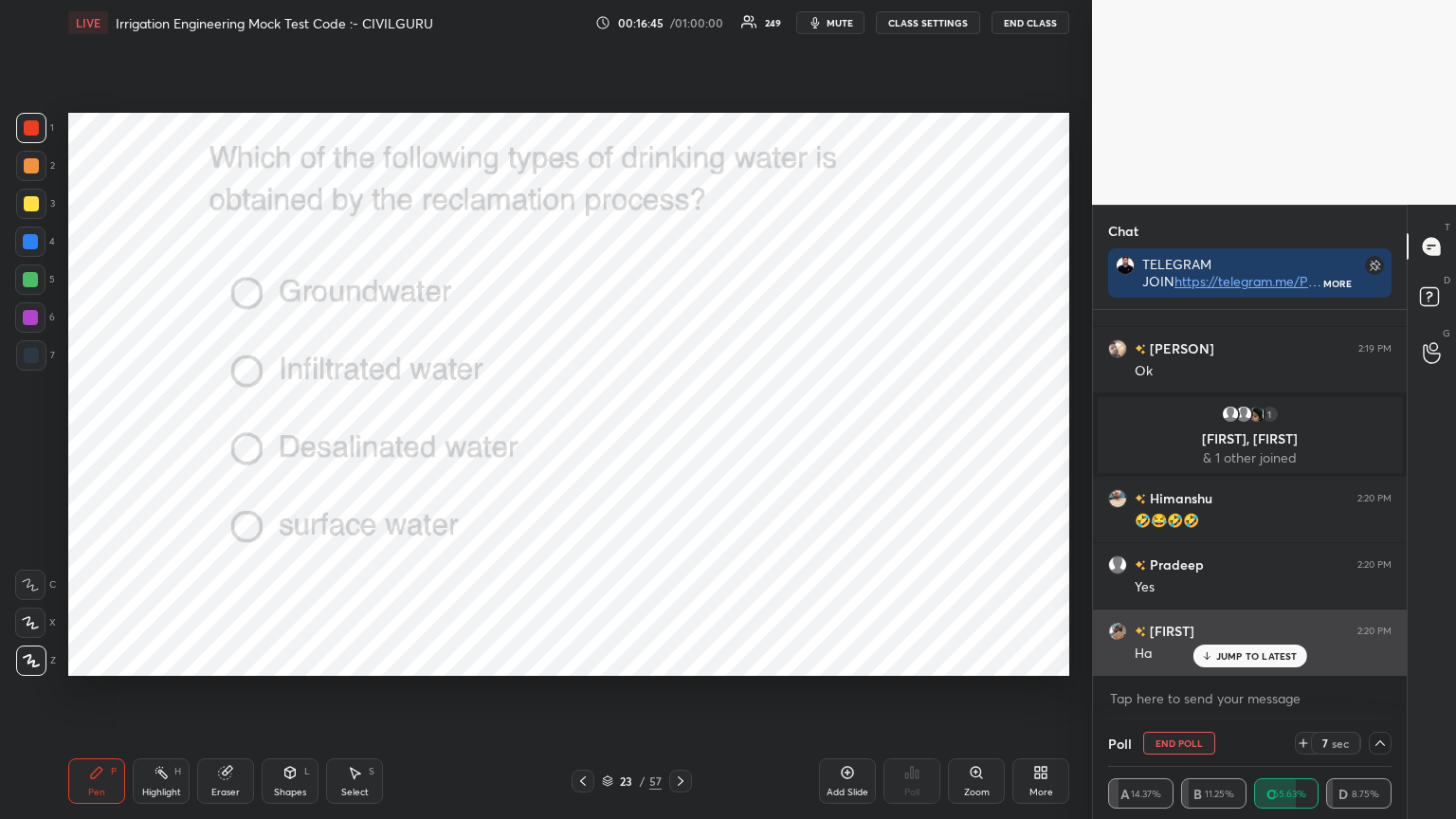 click on "JUMP TO LATEST" at bounding box center (1257, 656) 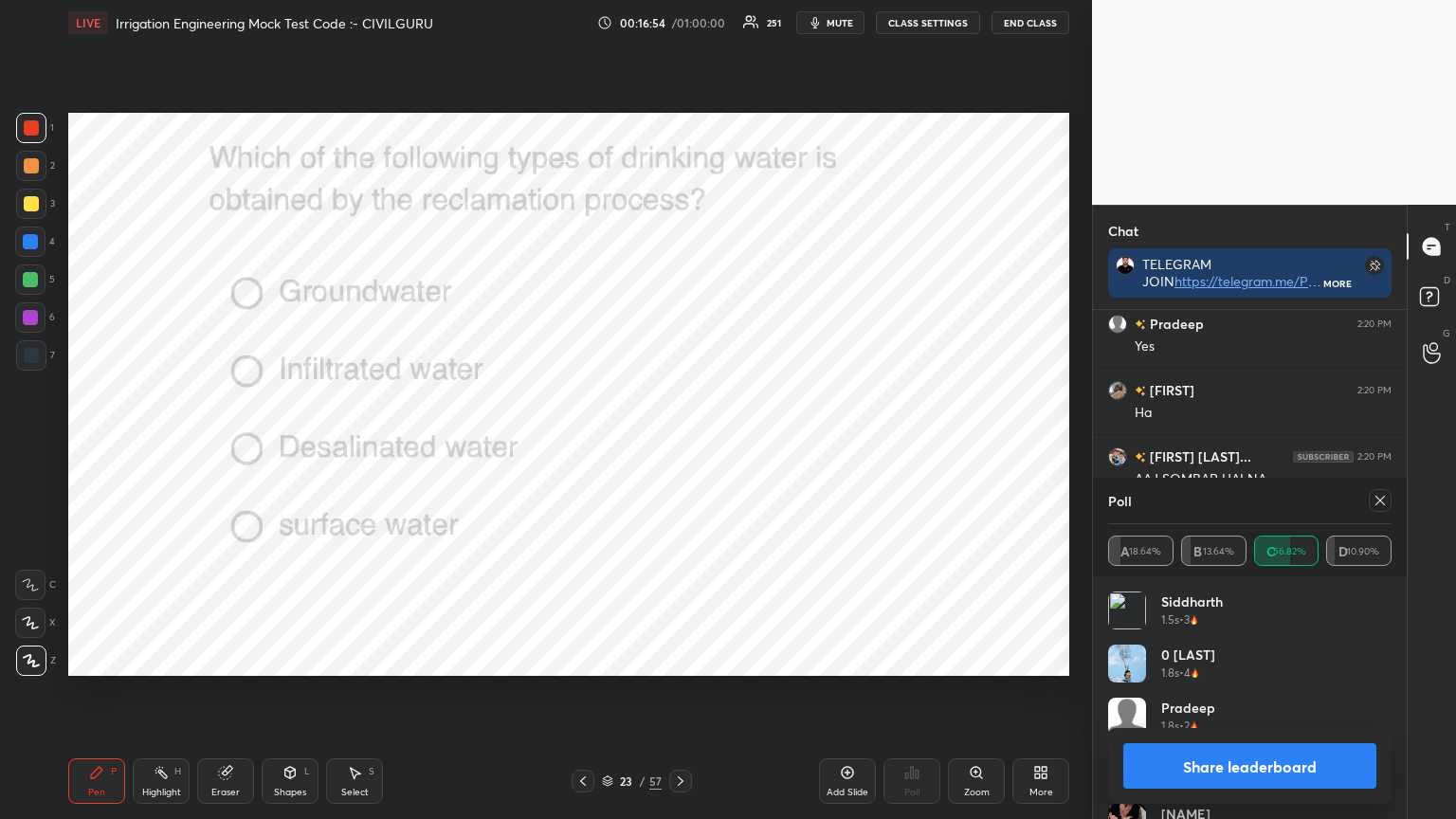 click 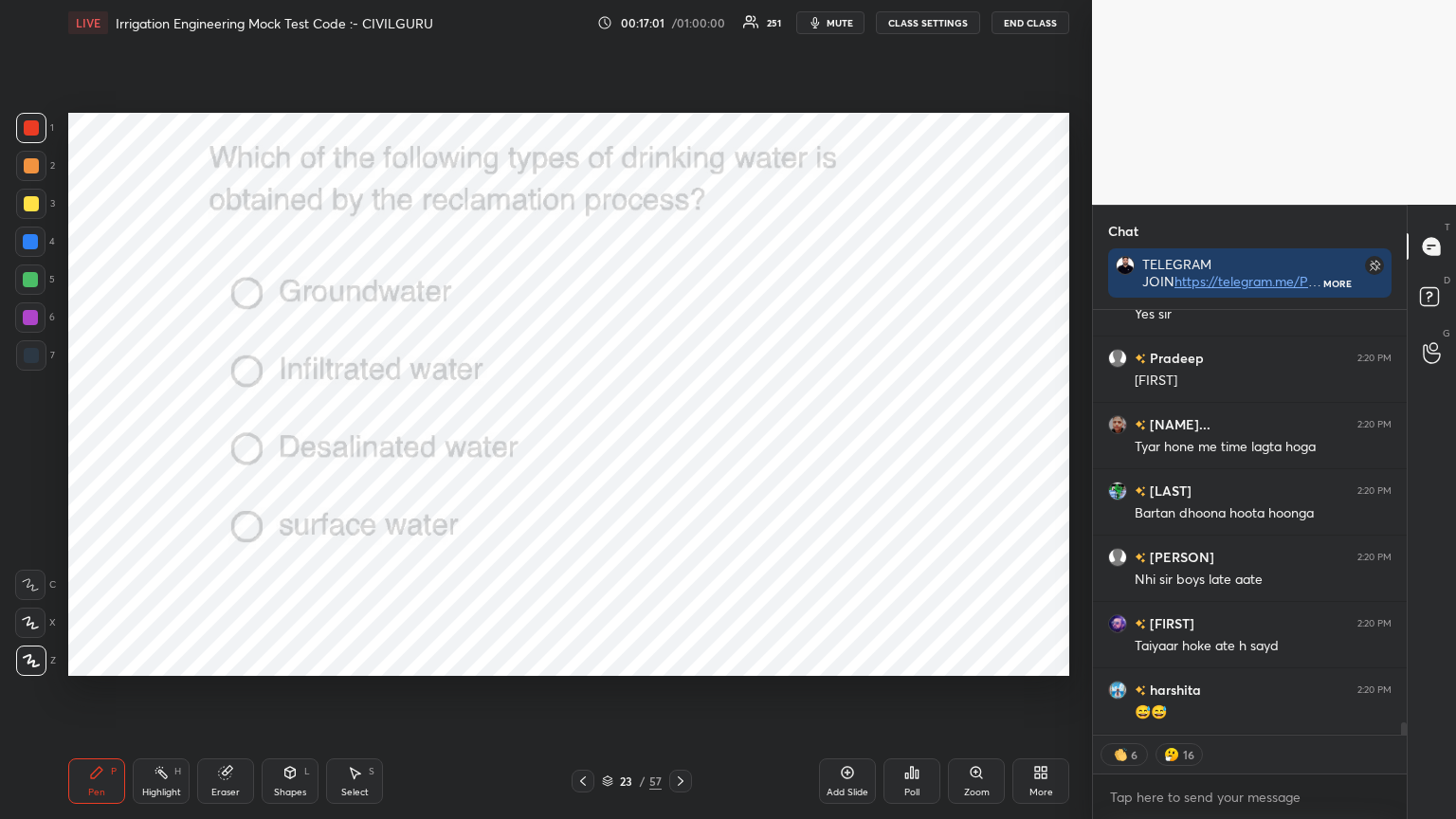 type on "x" 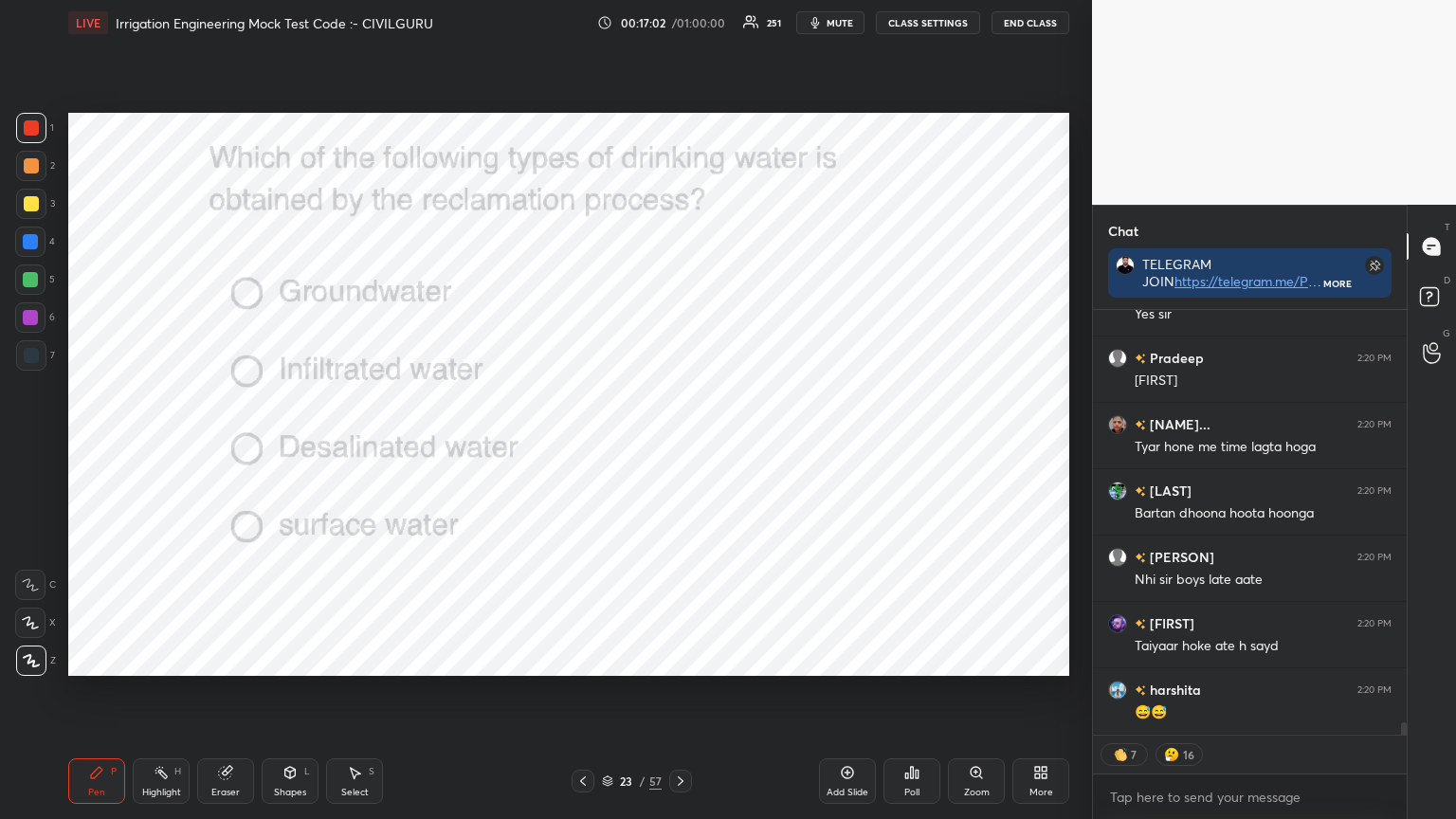 click 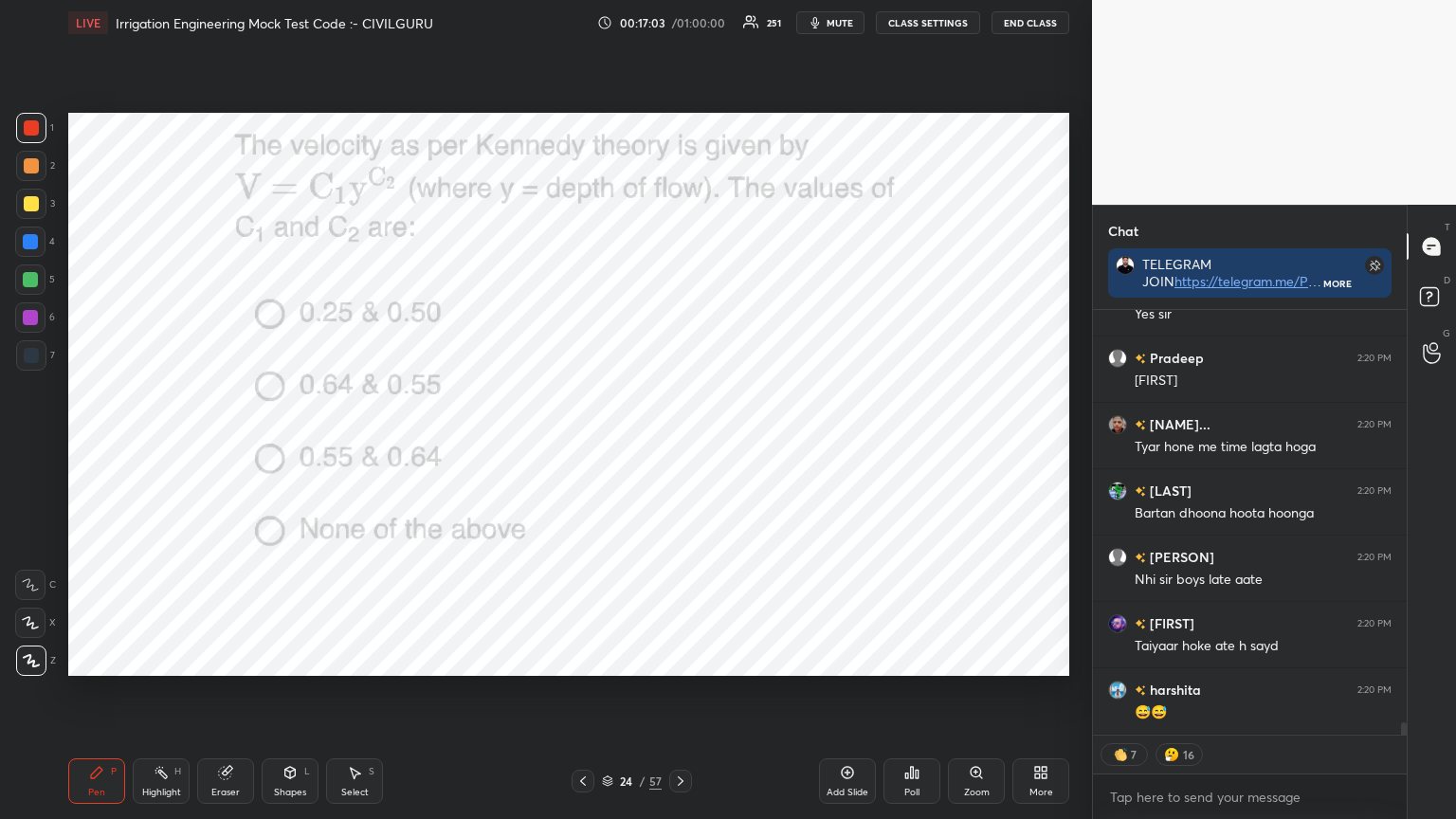 click 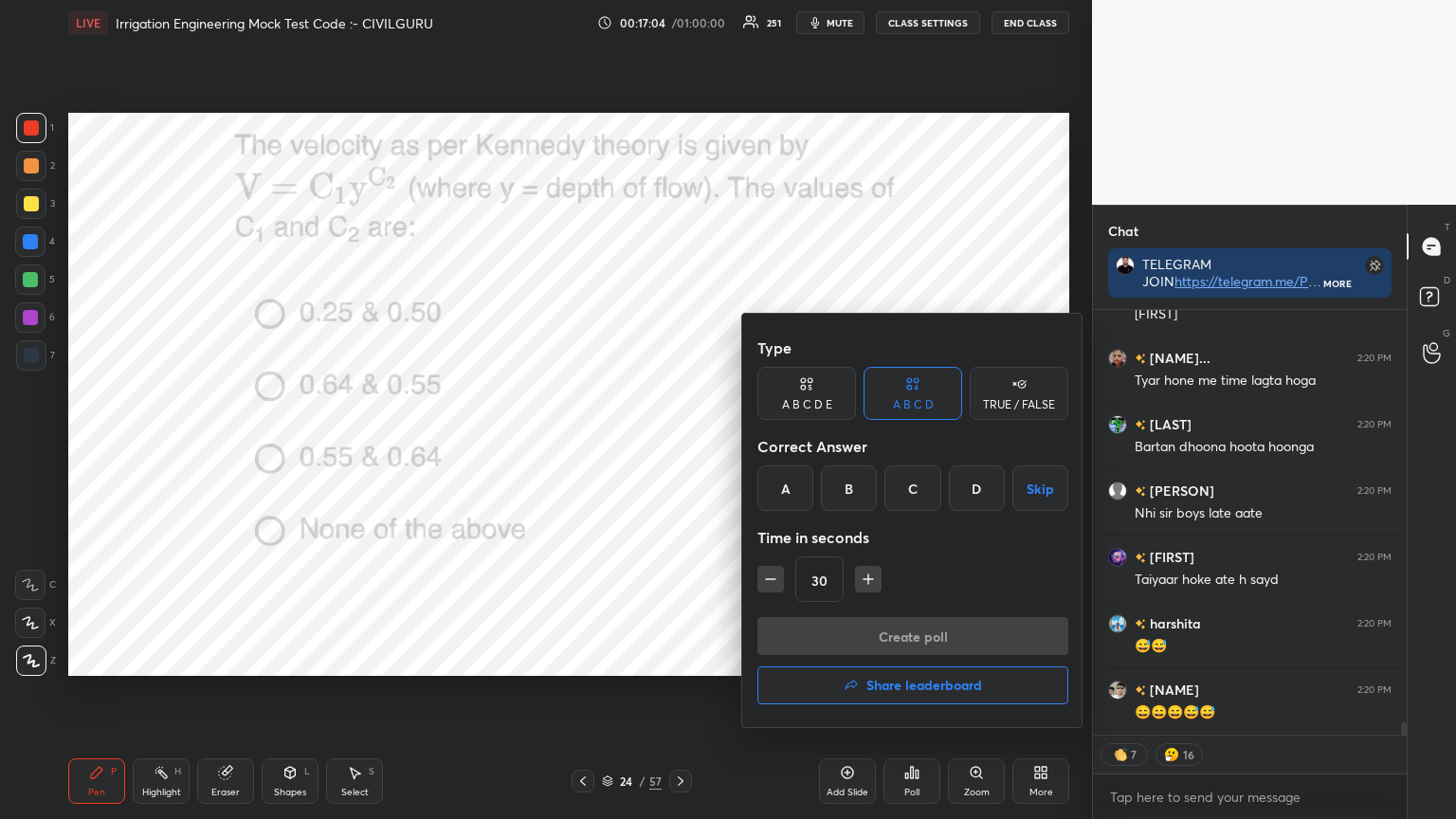 click on "C" at bounding box center (912, 488) 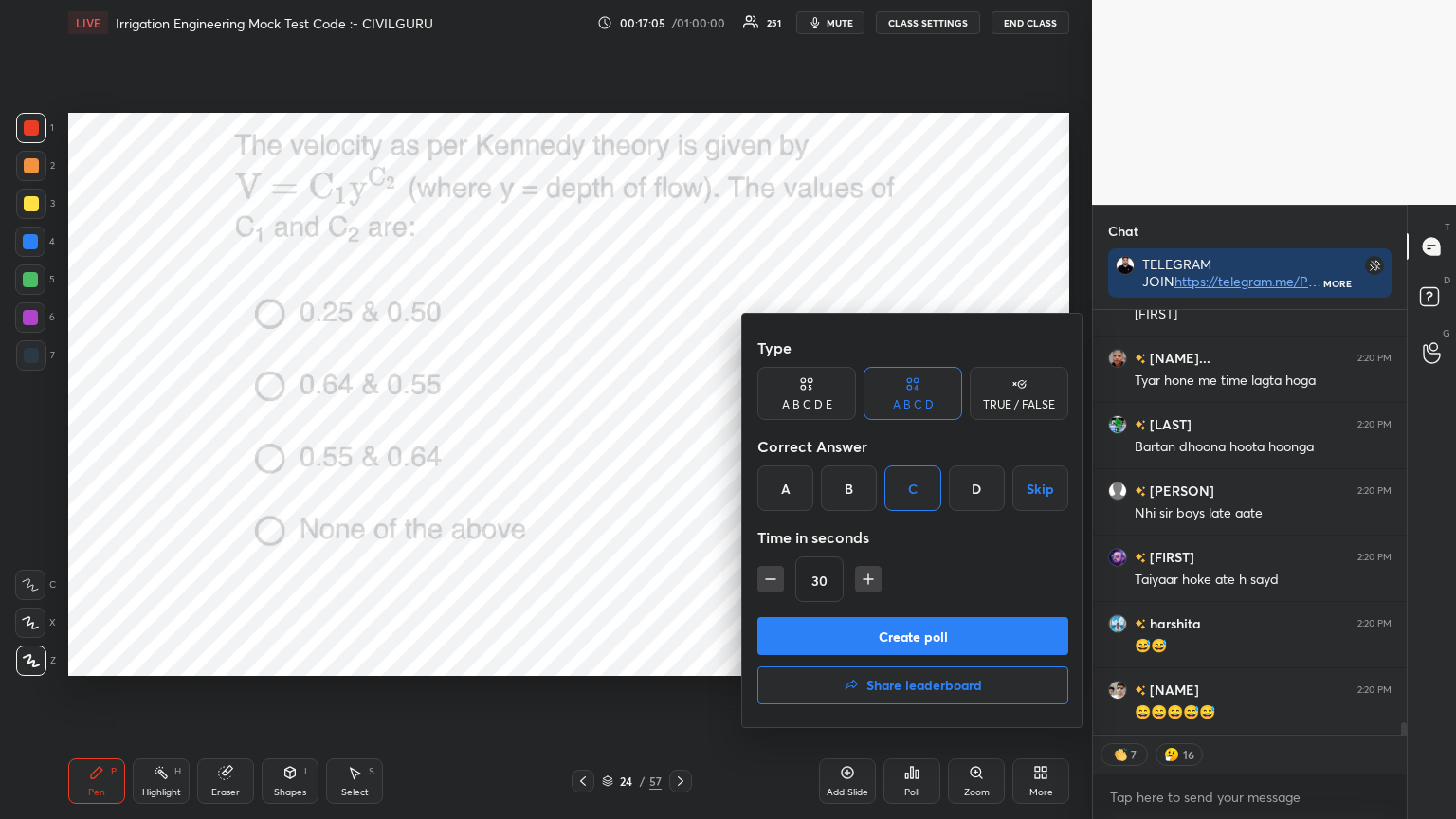 click 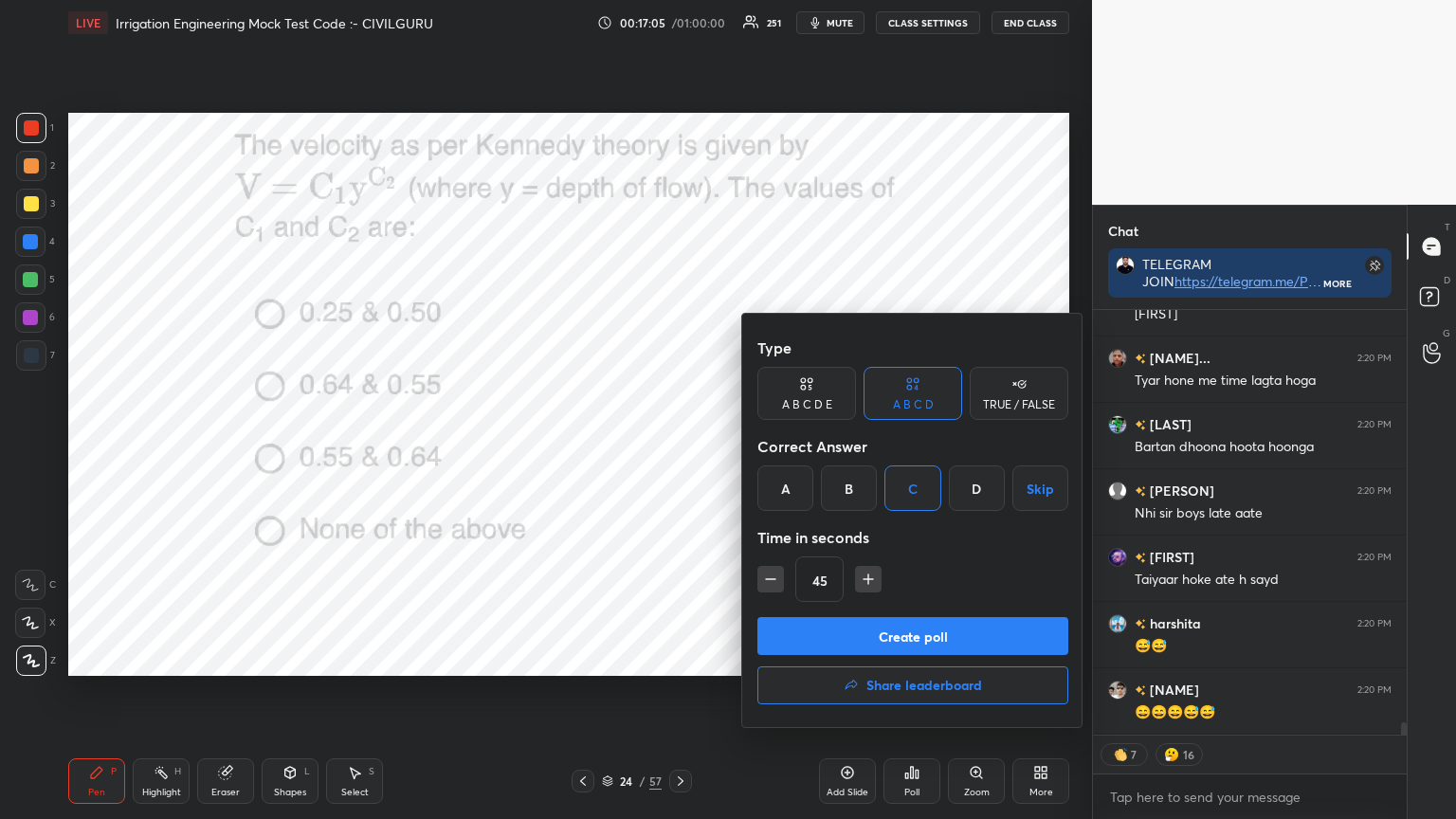 click on "Create poll" at bounding box center (913, 636) 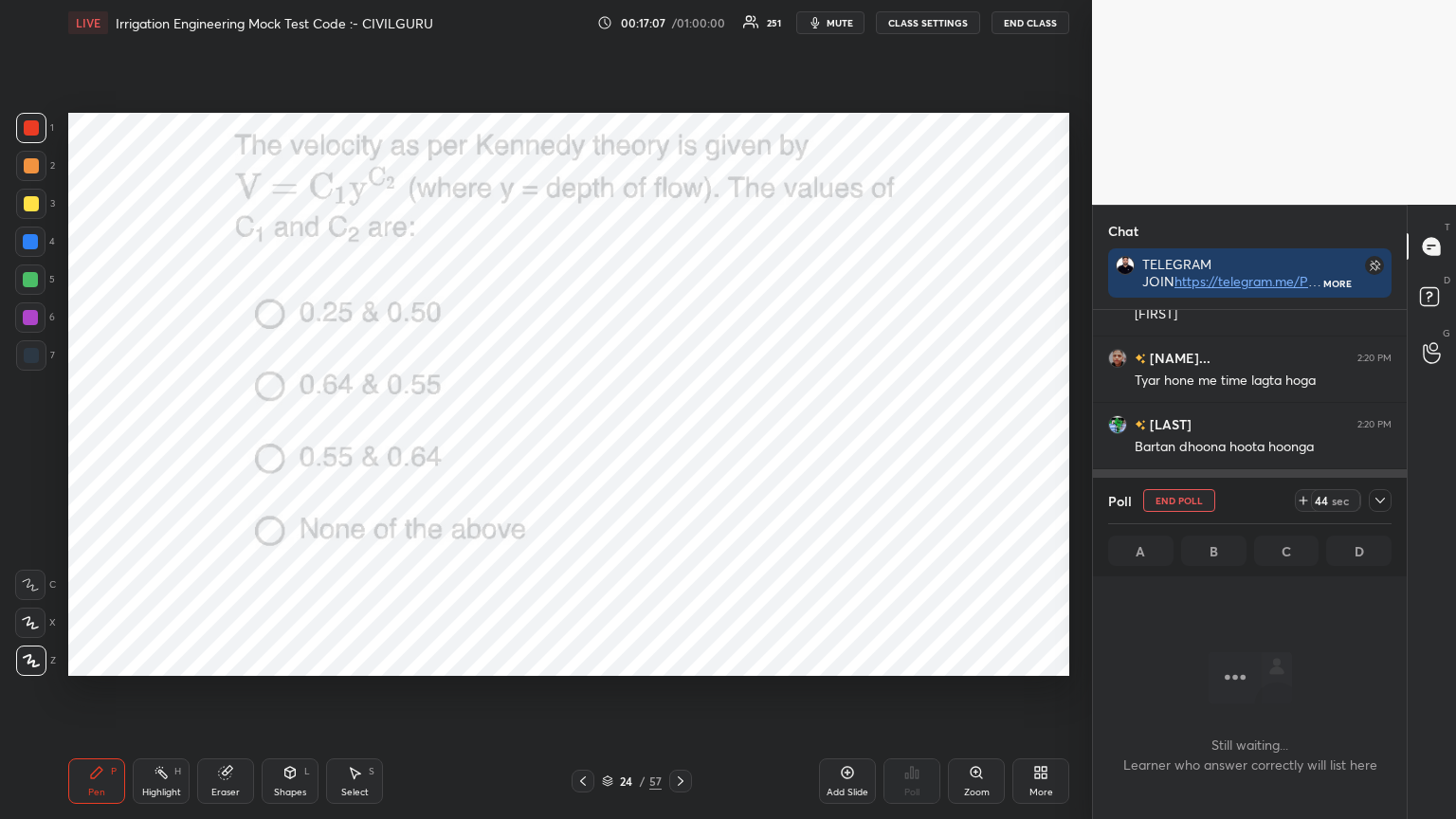 click 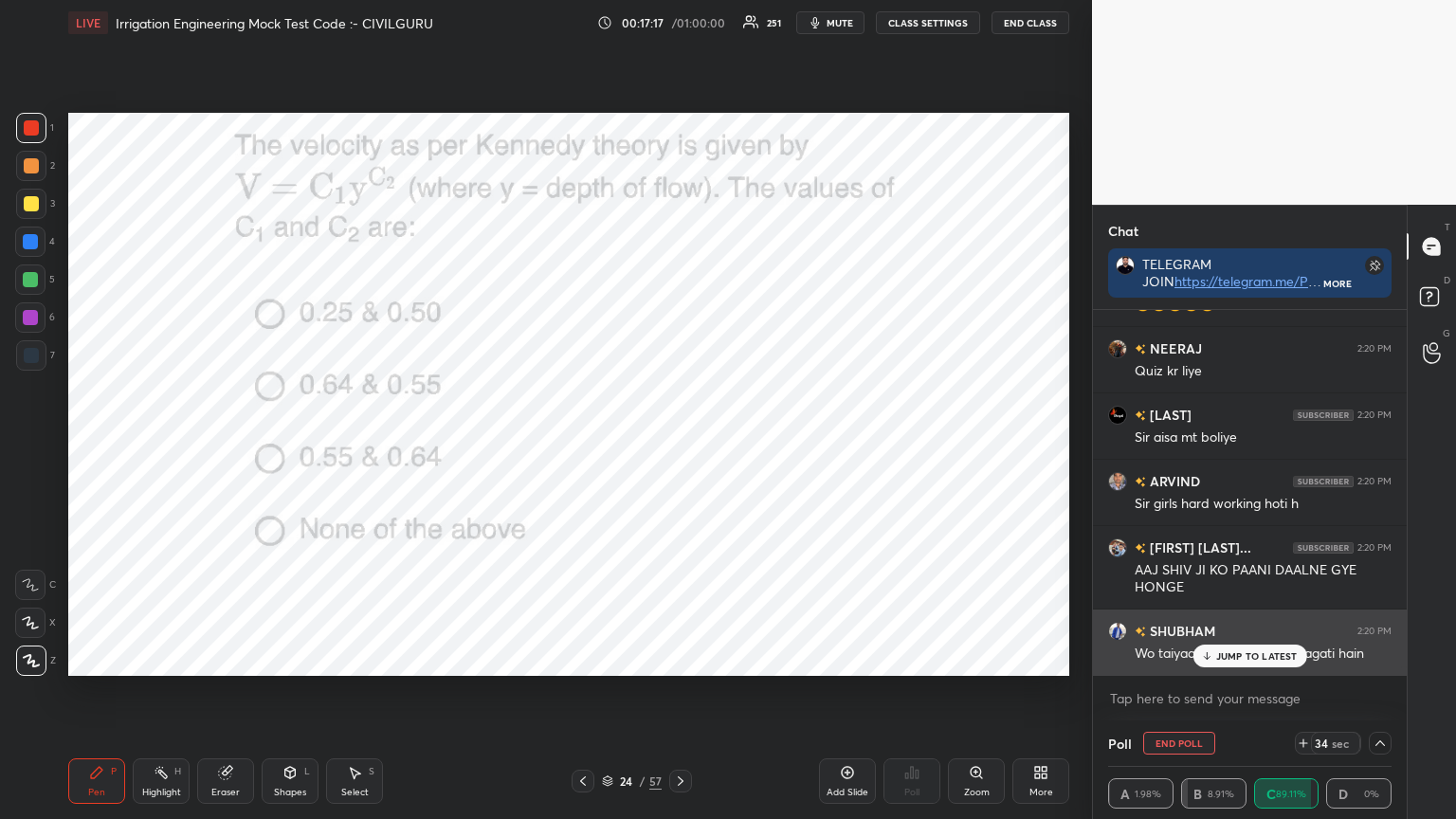 click on "JUMP TO LATEST" at bounding box center [1249, 656] 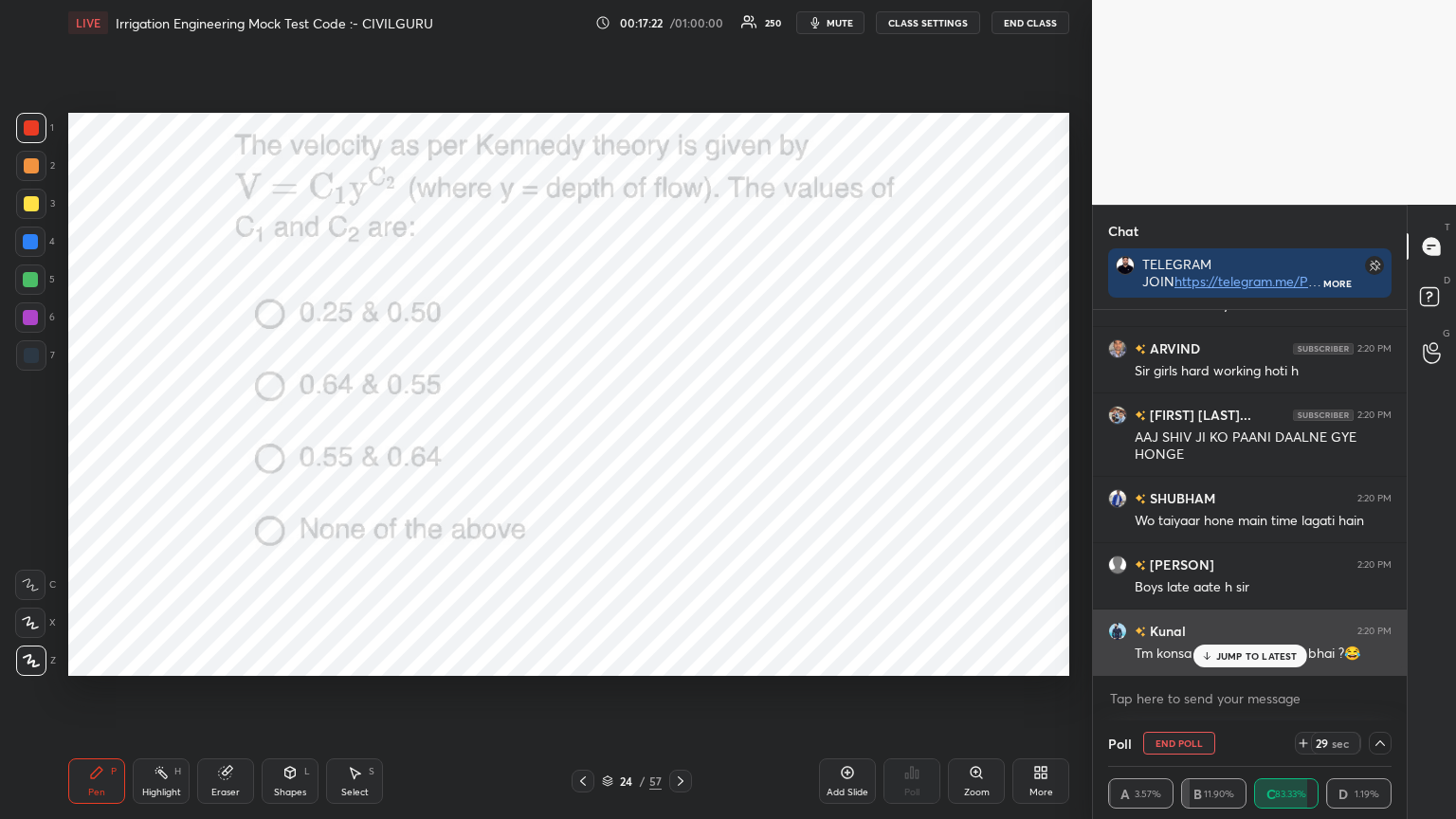 click on "JUMP TO LATEST" at bounding box center [1257, 656] 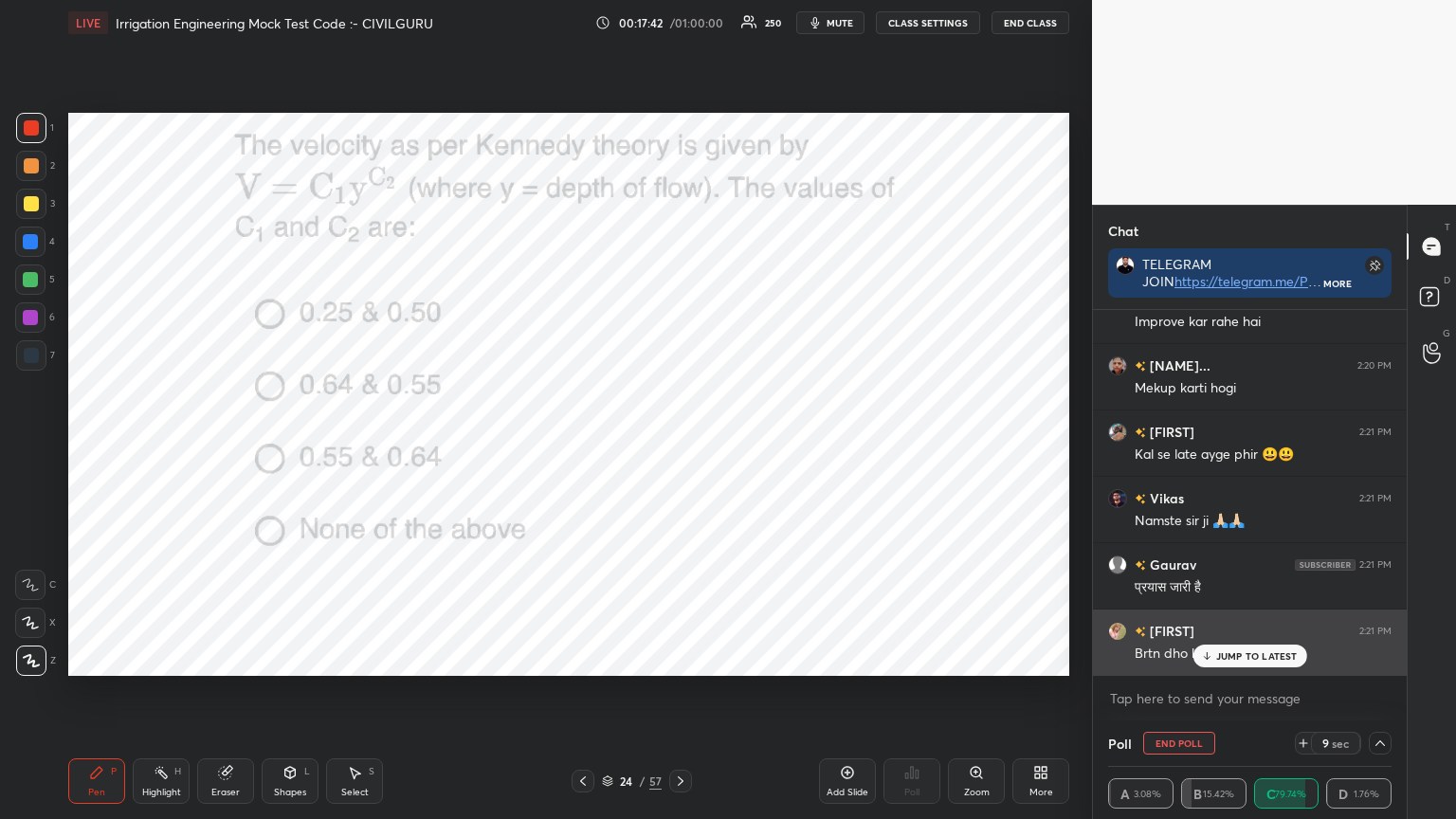 click on "JUMP TO LATEST" at bounding box center (1257, 656) 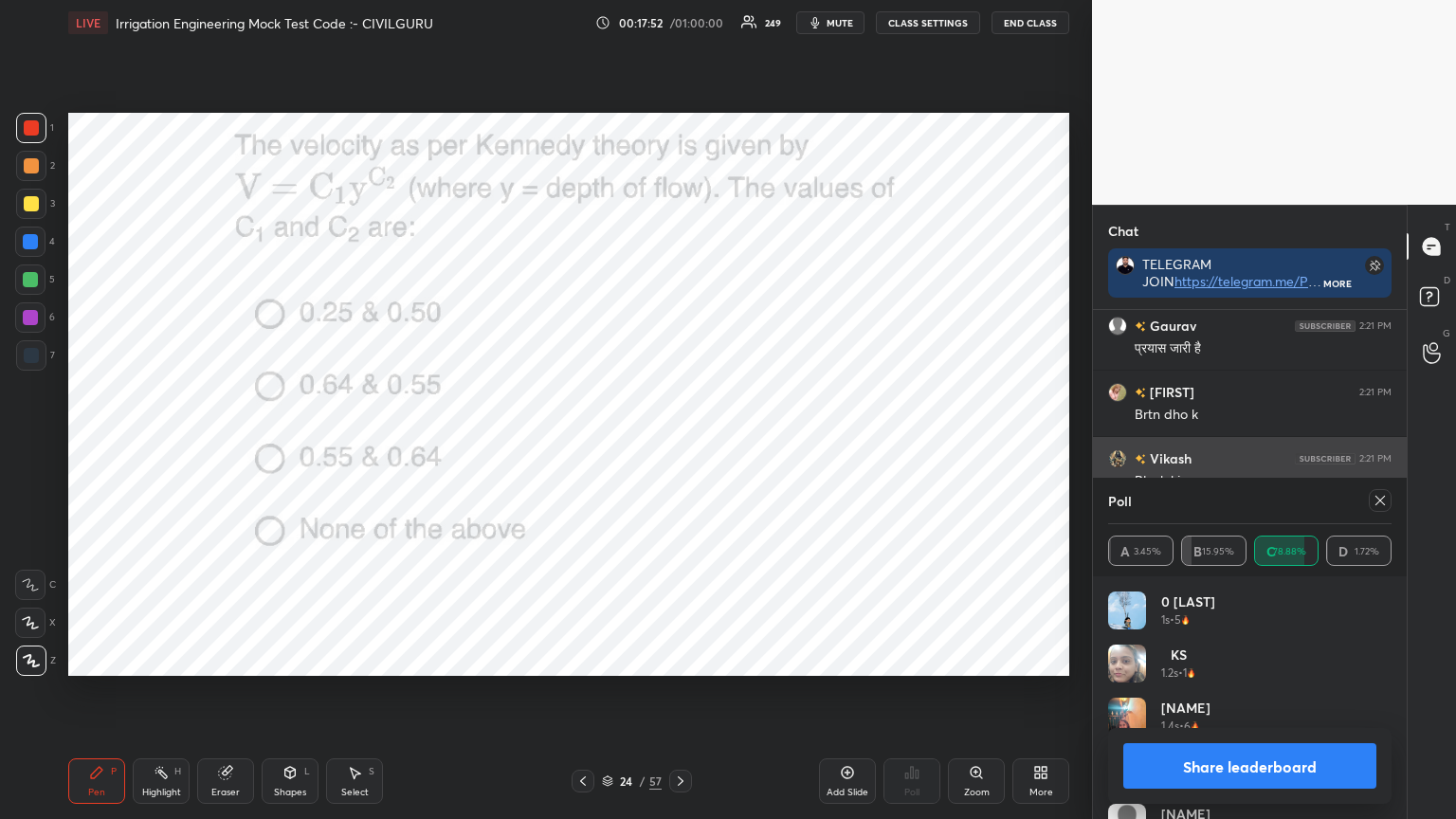 click 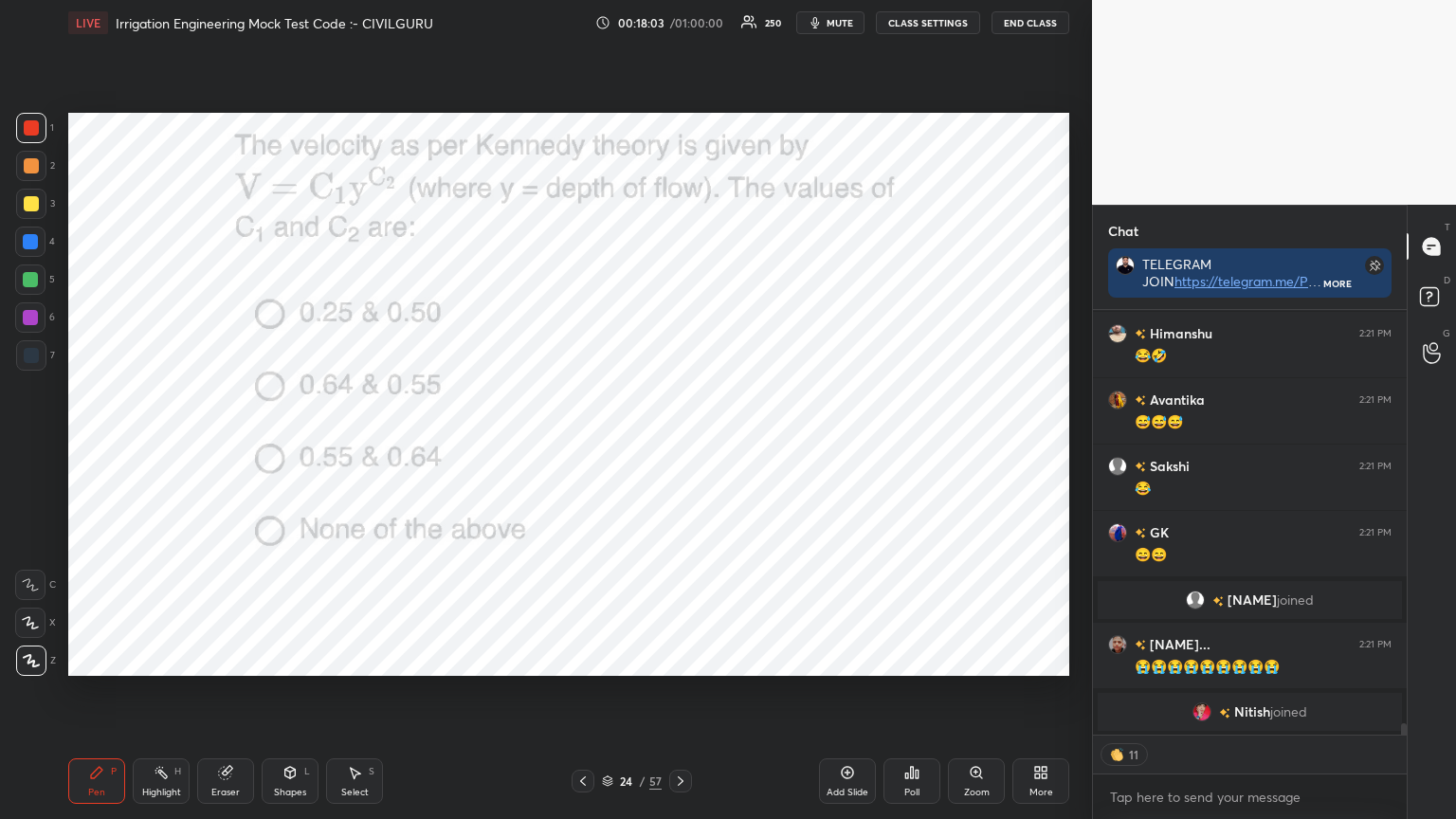 click 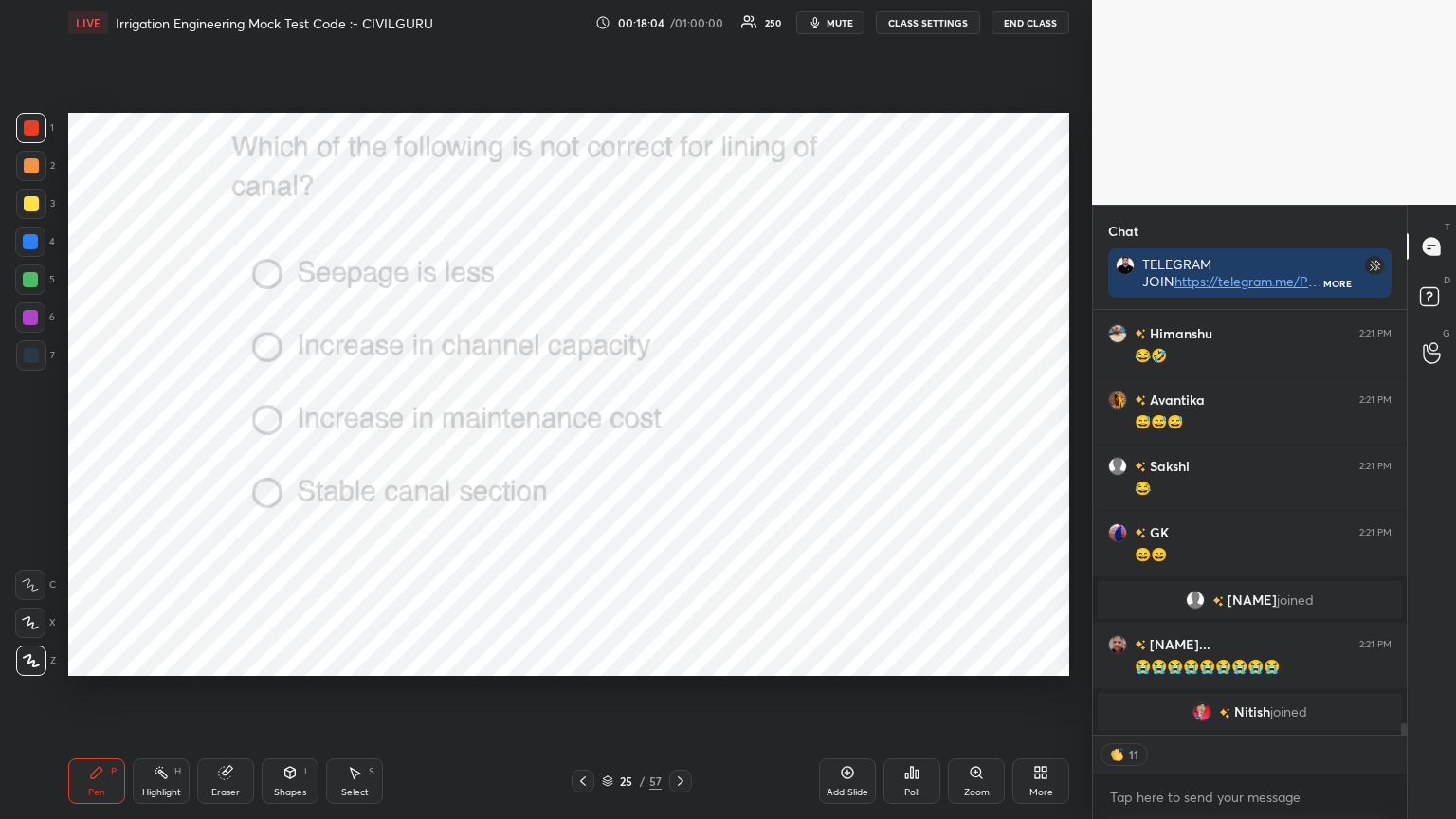 click on "Poll" at bounding box center [912, 781] 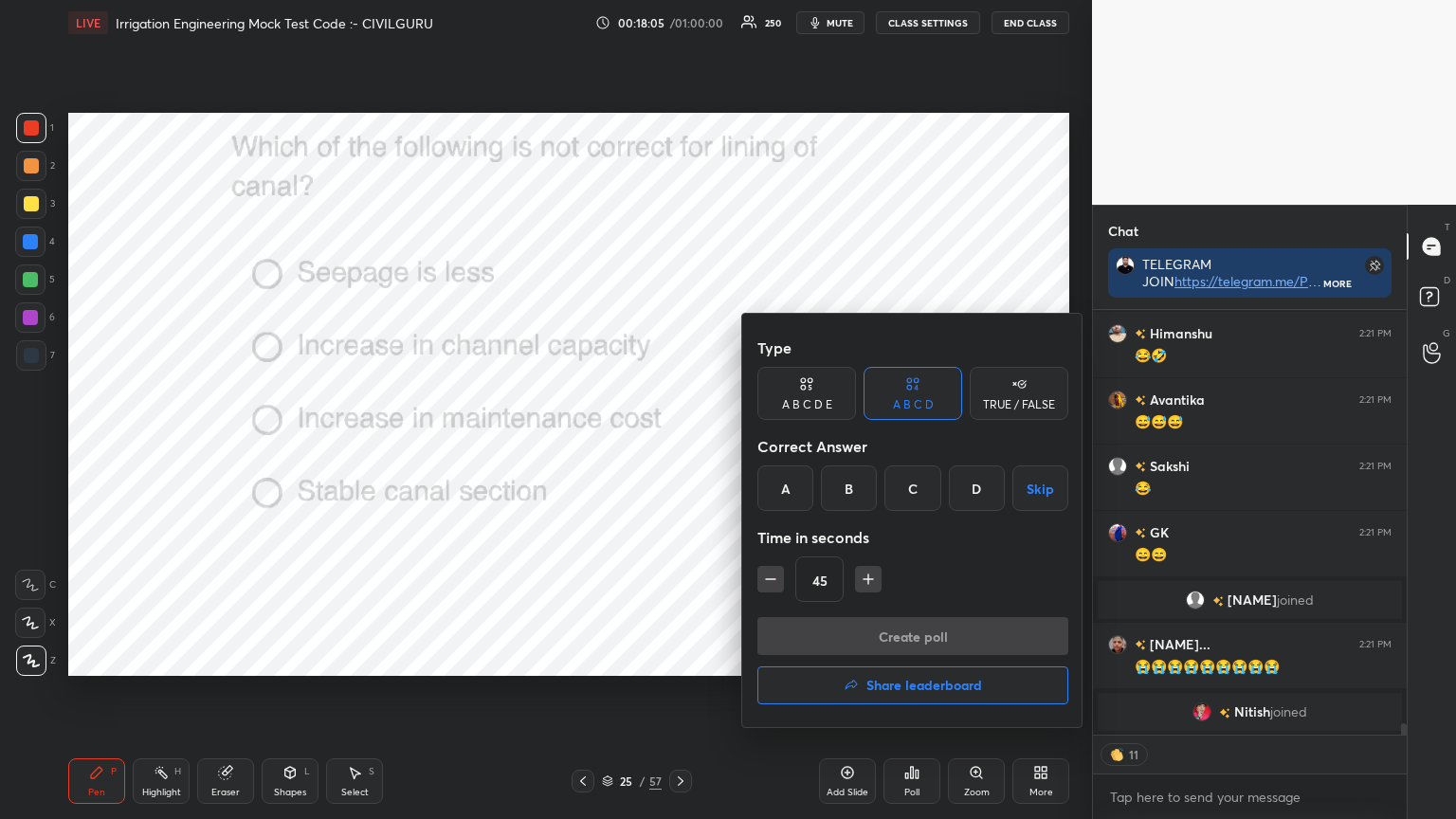 click on "C" at bounding box center [912, 488] 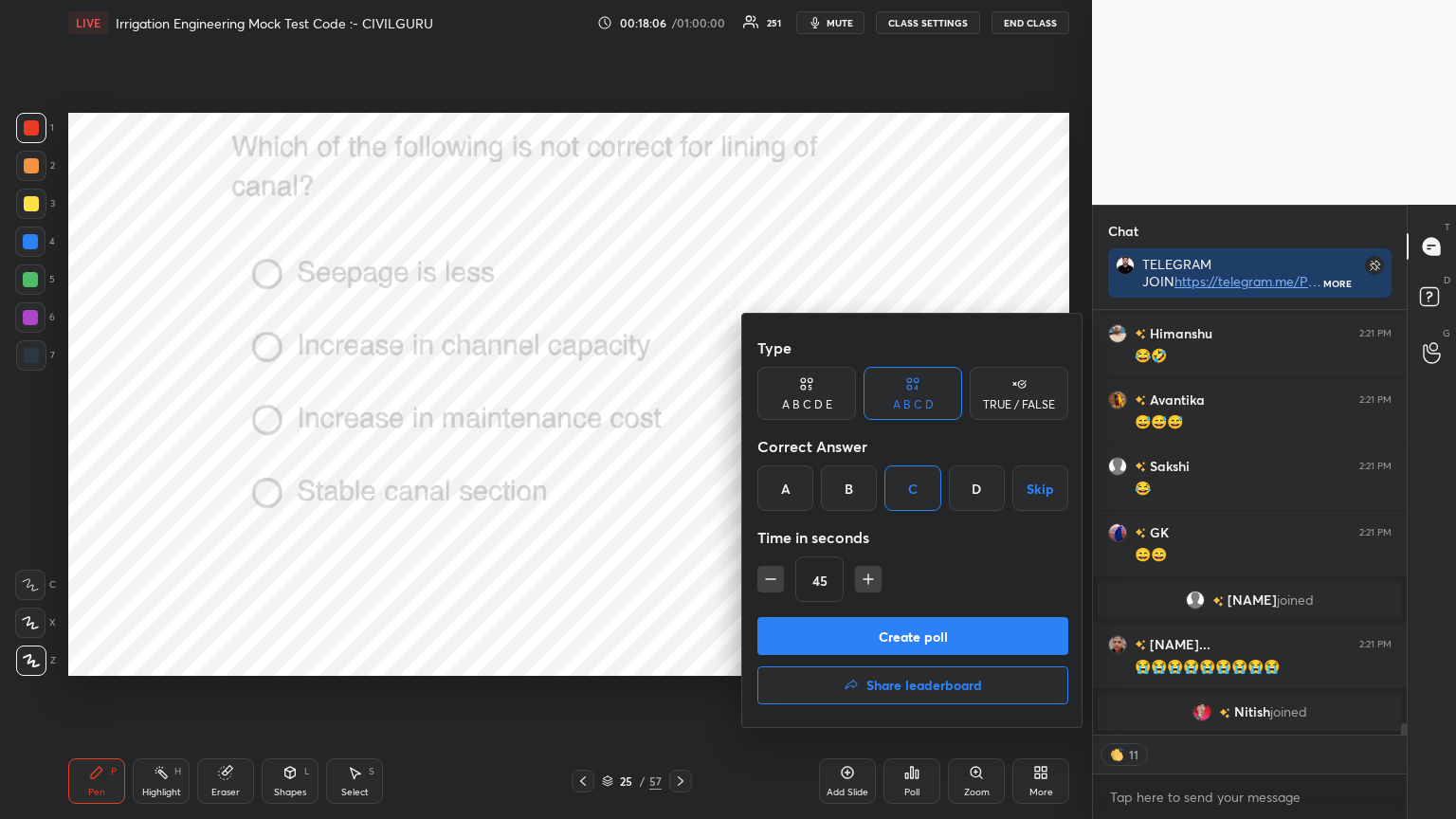 click on "Create poll" at bounding box center (913, 636) 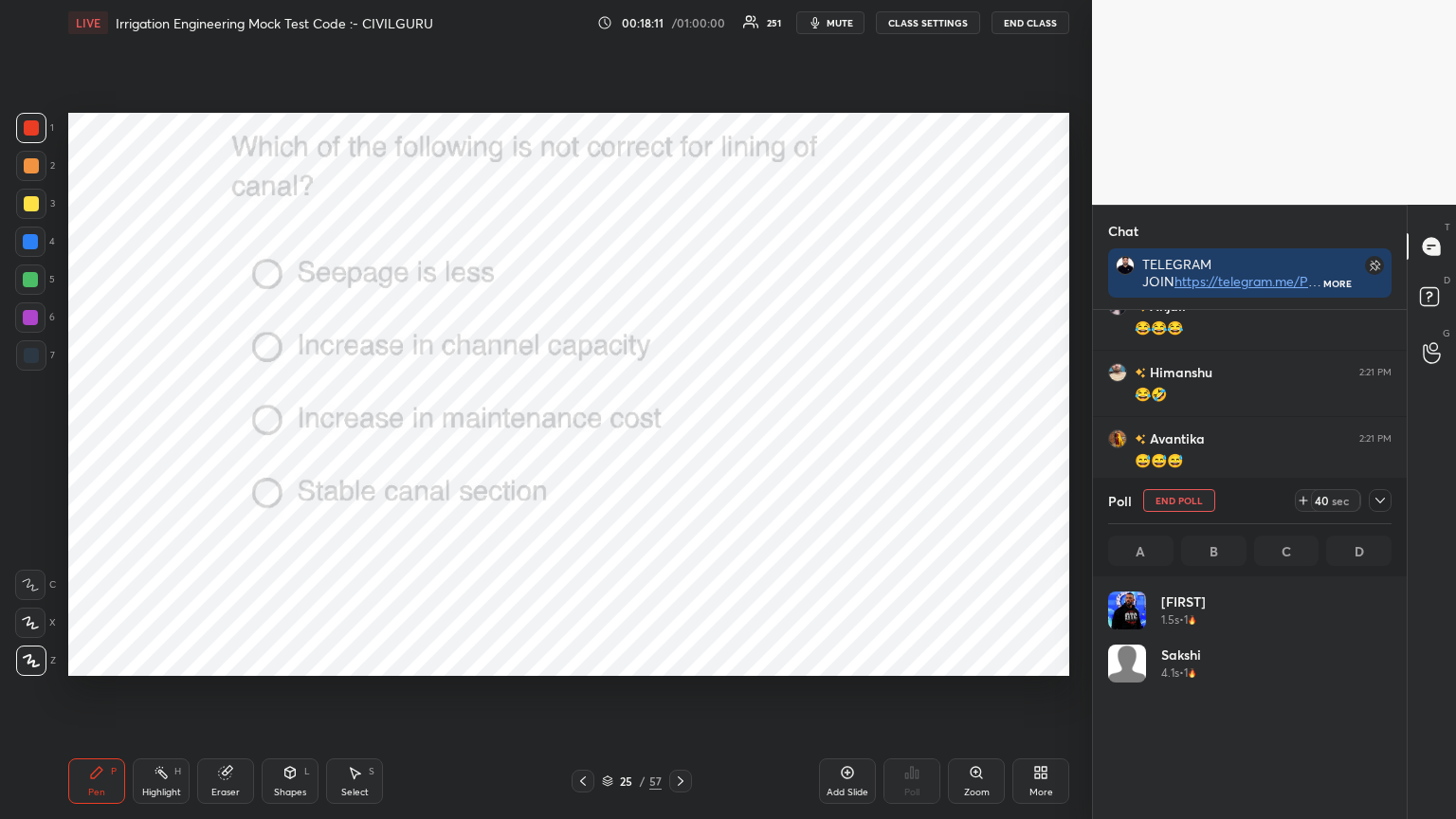 click 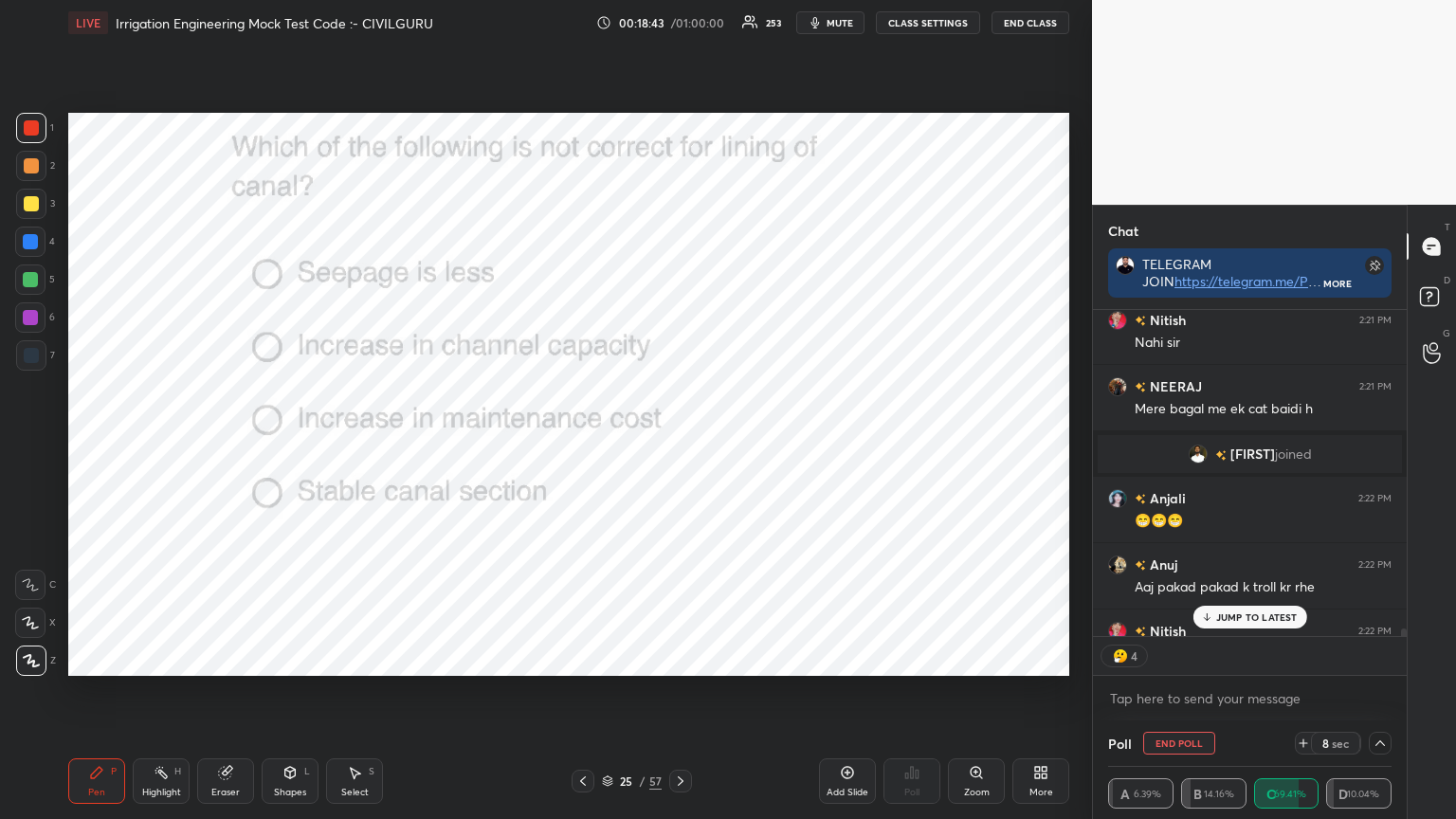 click on "JUMP TO LATEST" at bounding box center (1257, 617) 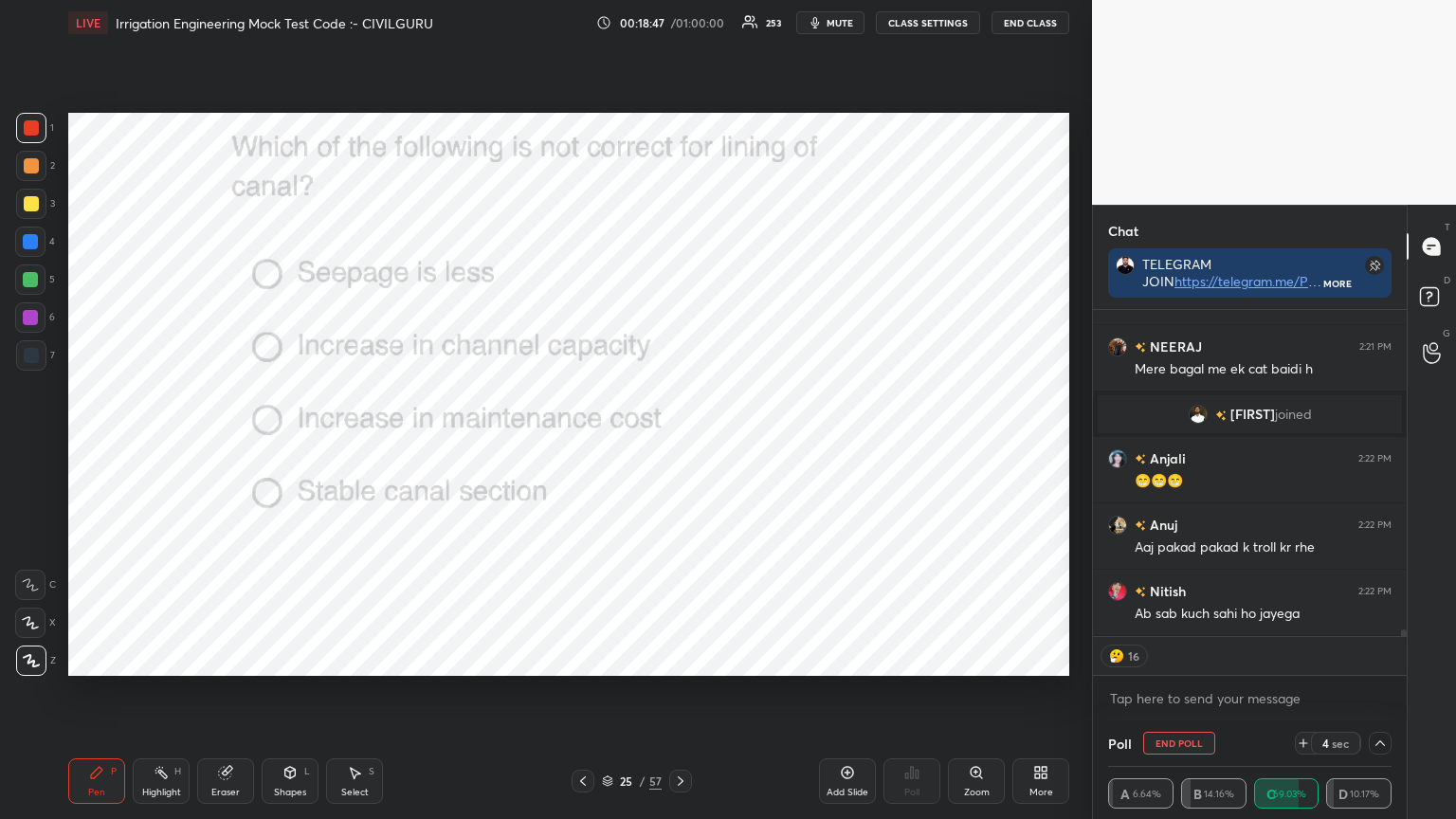 click at bounding box center (1118, 592) 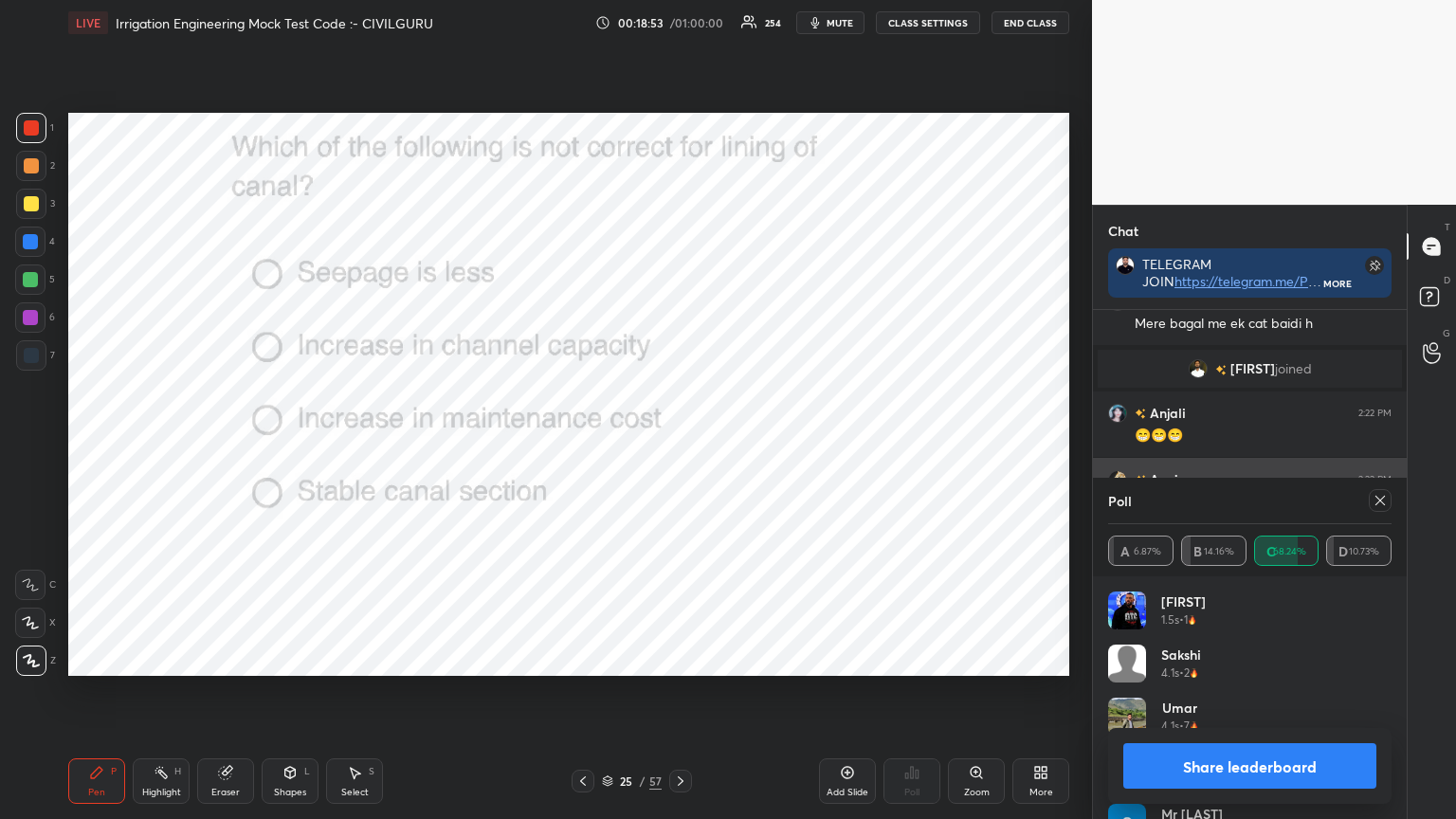 click 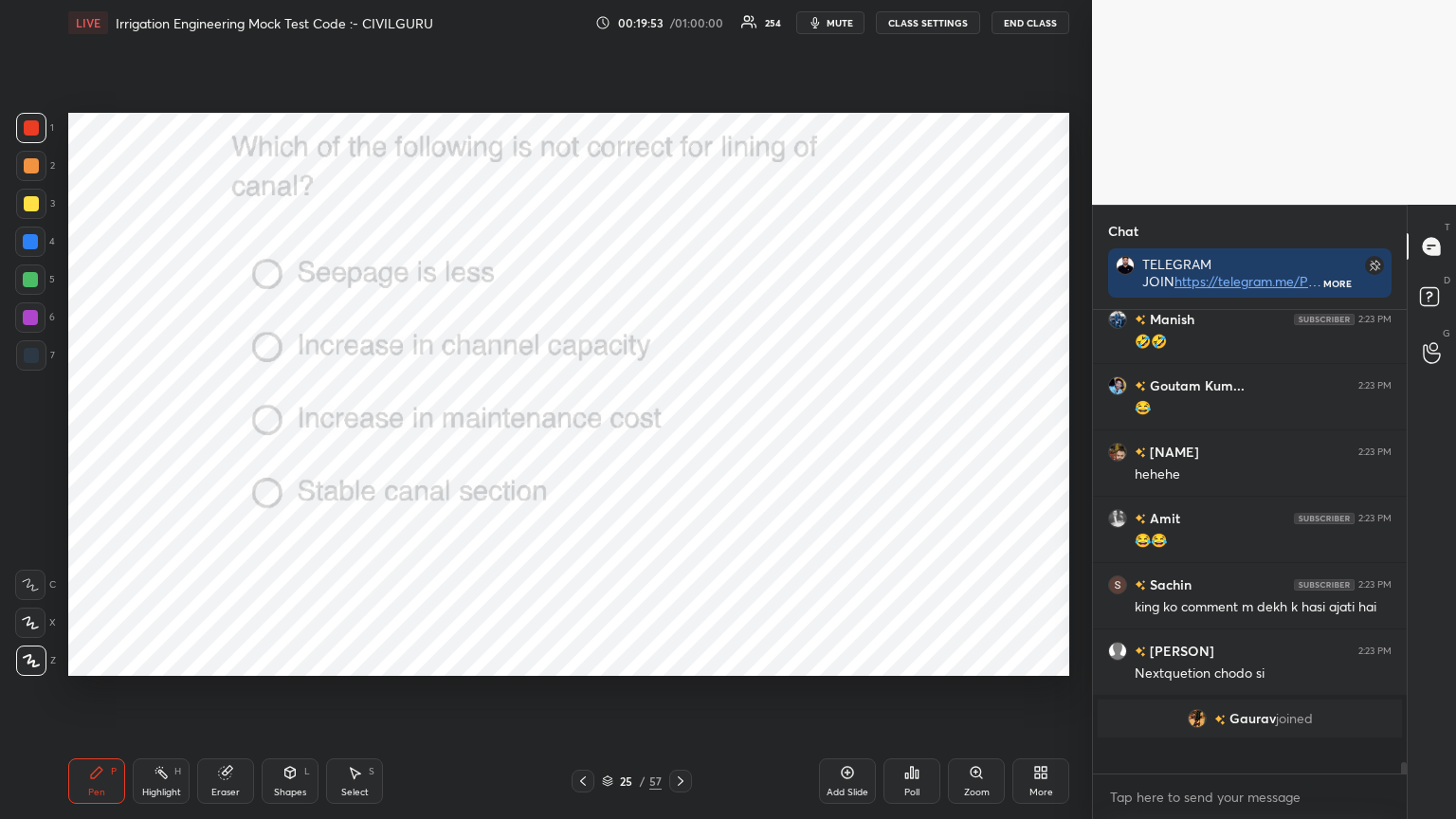 scroll, scrollTop: 6, scrollLeft: 6, axis: both 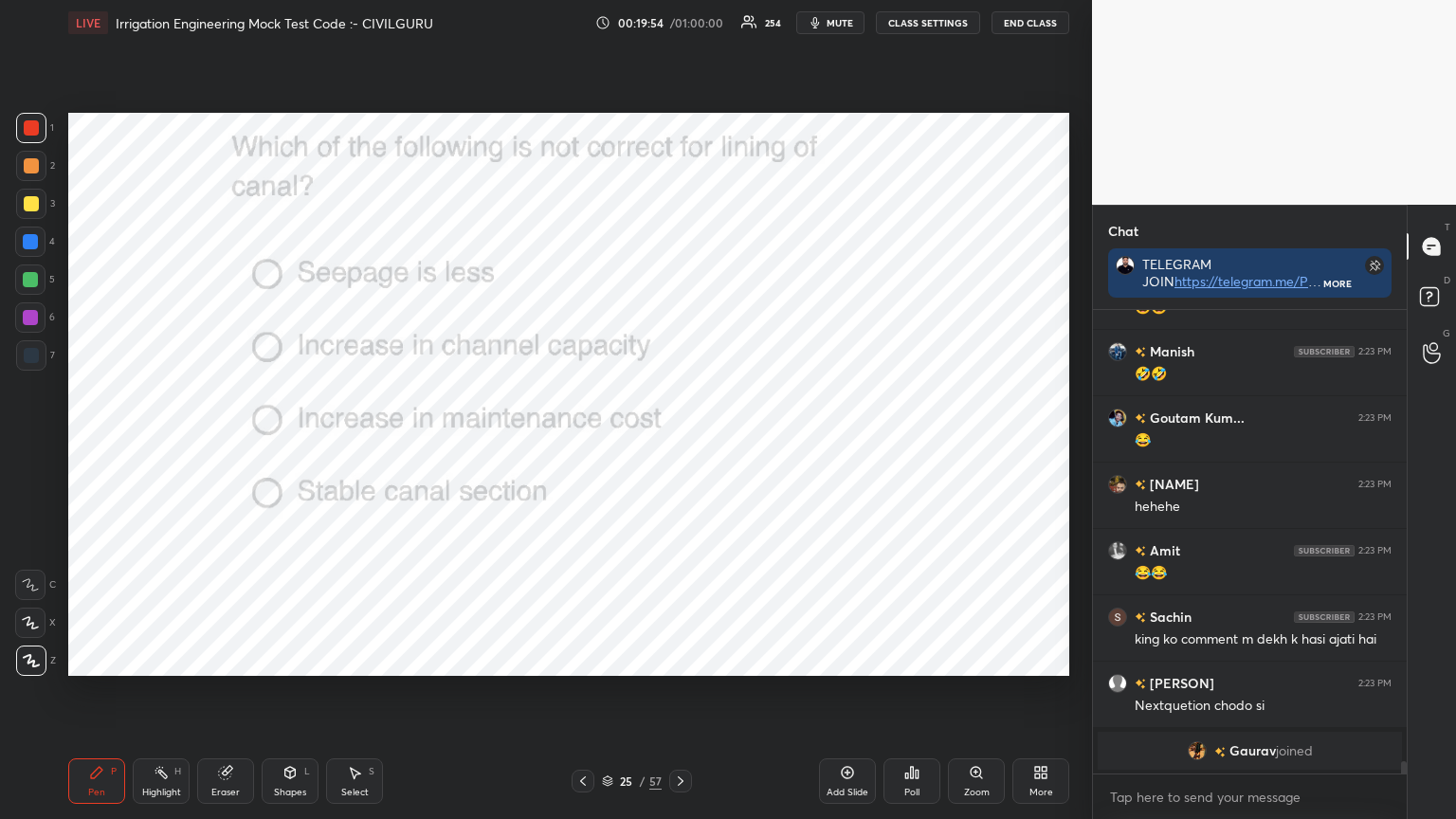 click 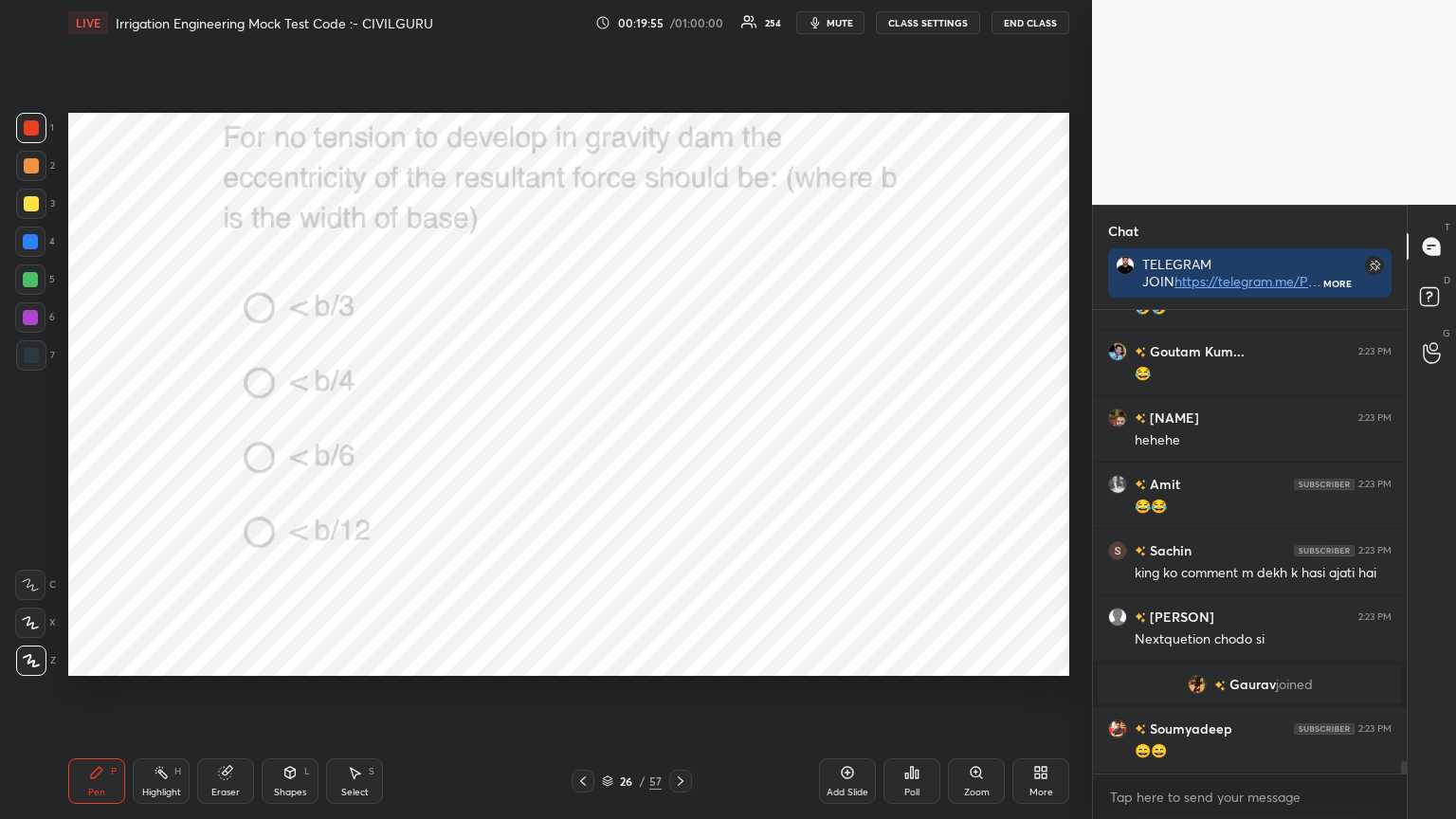 click on "Poll" at bounding box center [912, 781] 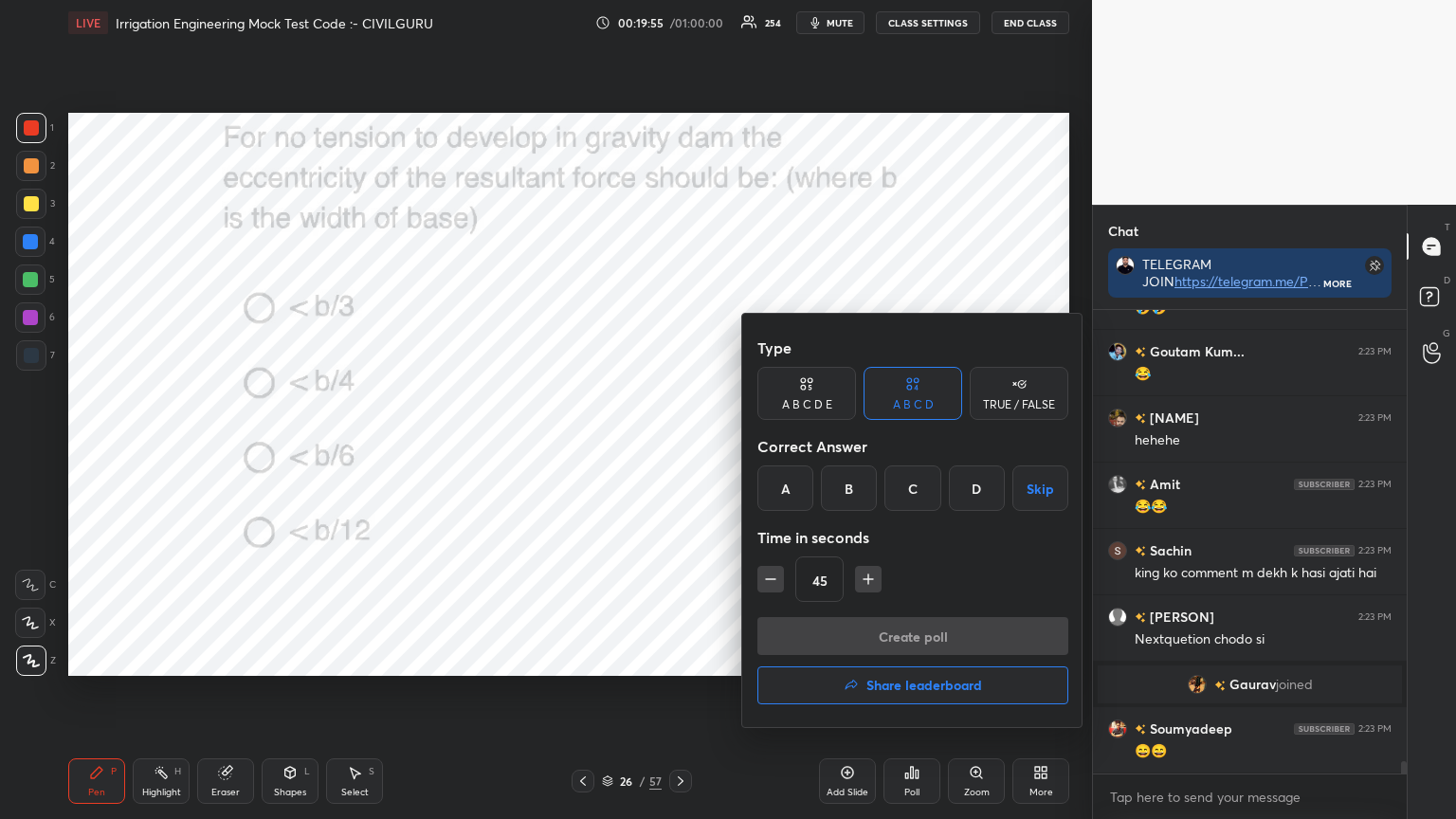 click on "C" at bounding box center (912, 488) 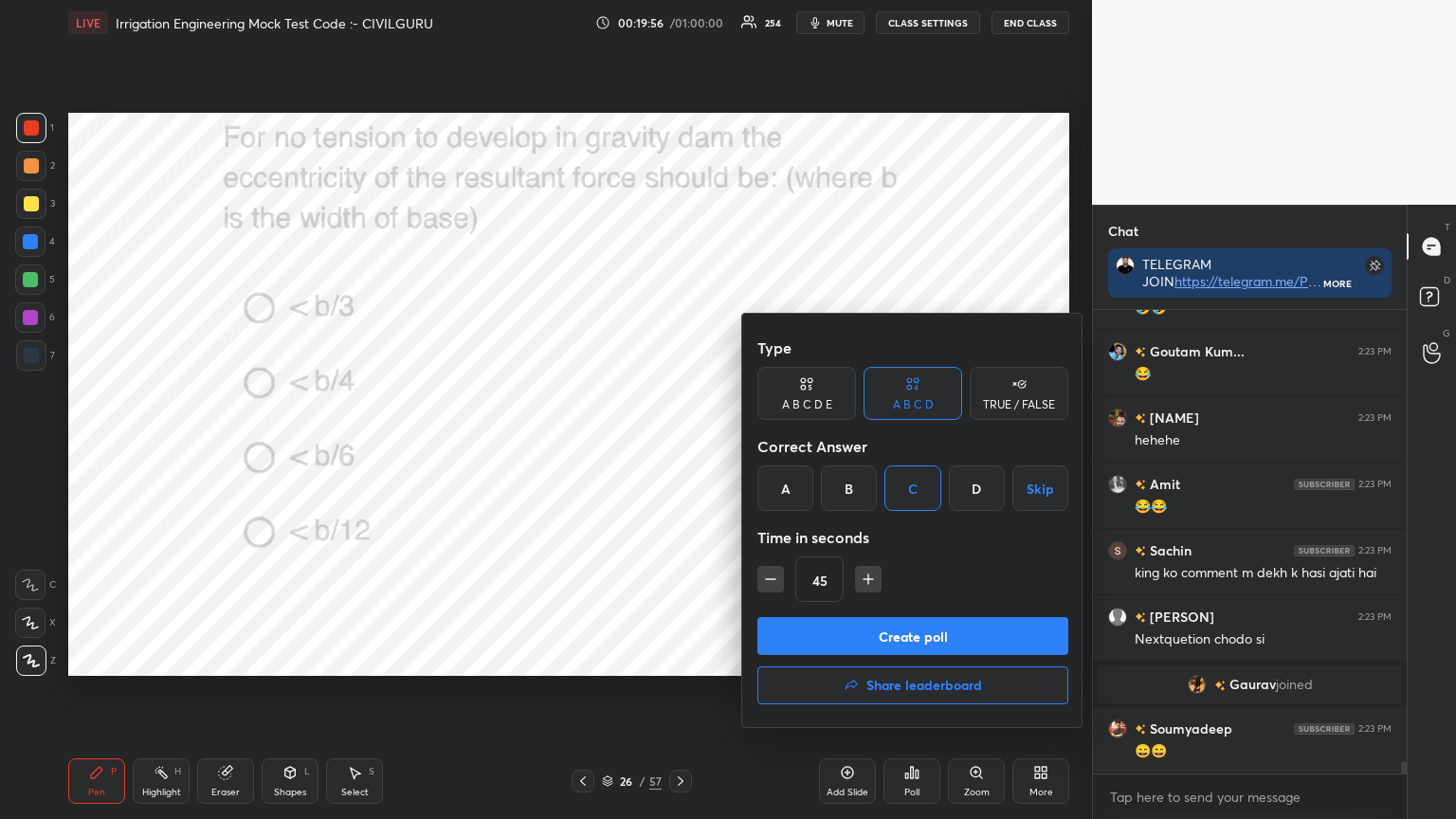 click on "Create poll" at bounding box center (913, 636) 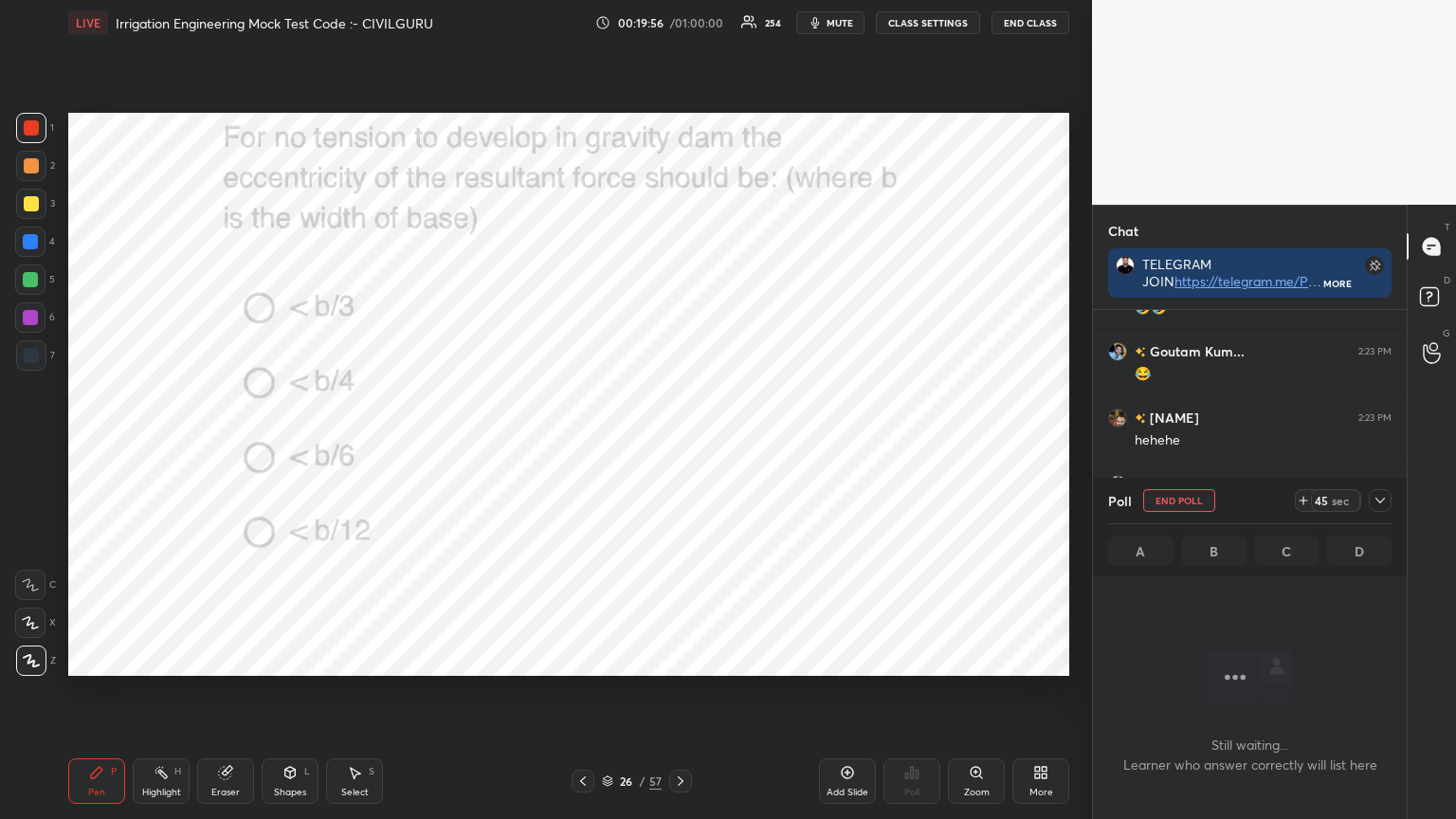 scroll, scrollTop: 427, scrollLeft: 308, axis: both 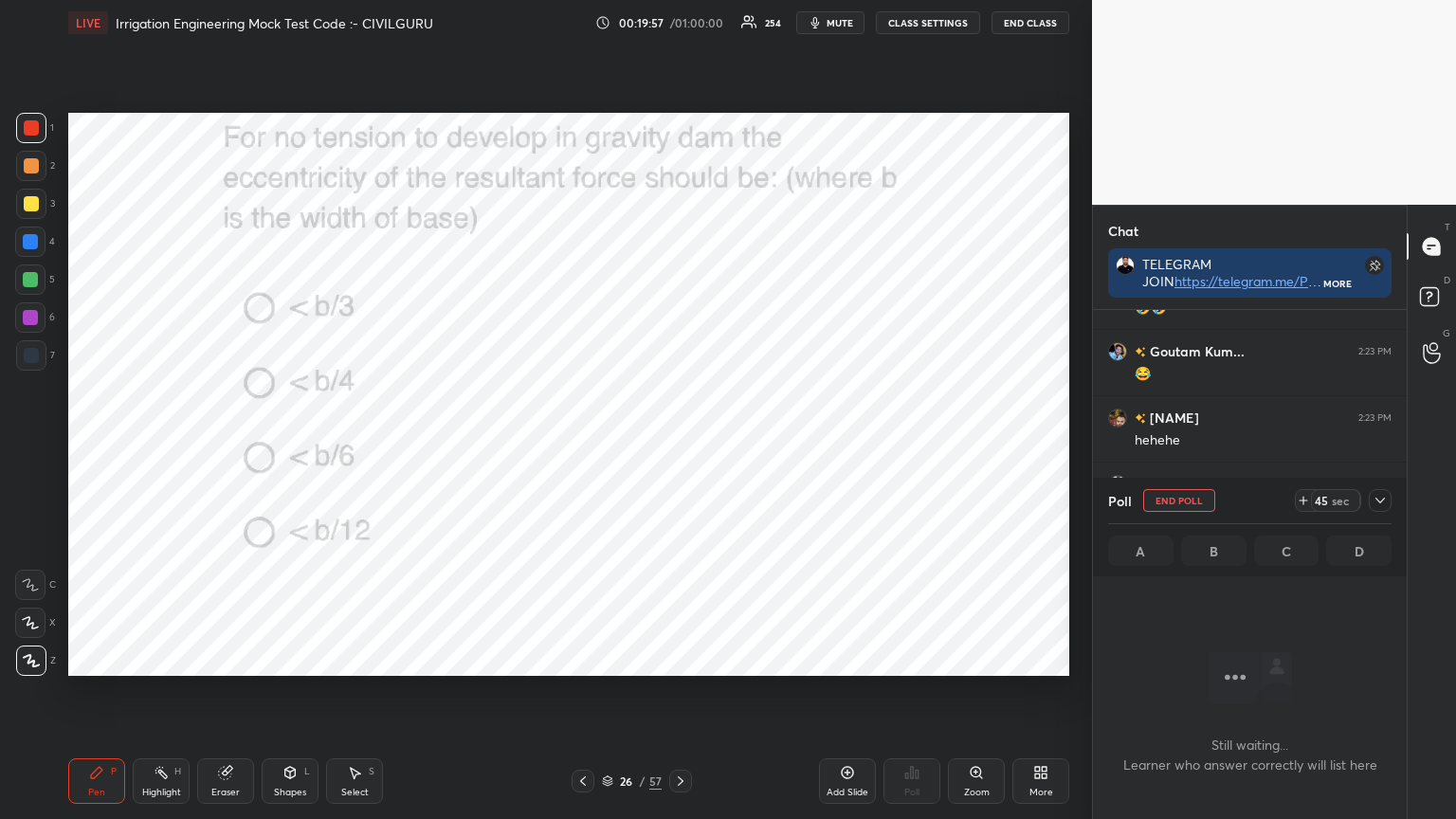 click 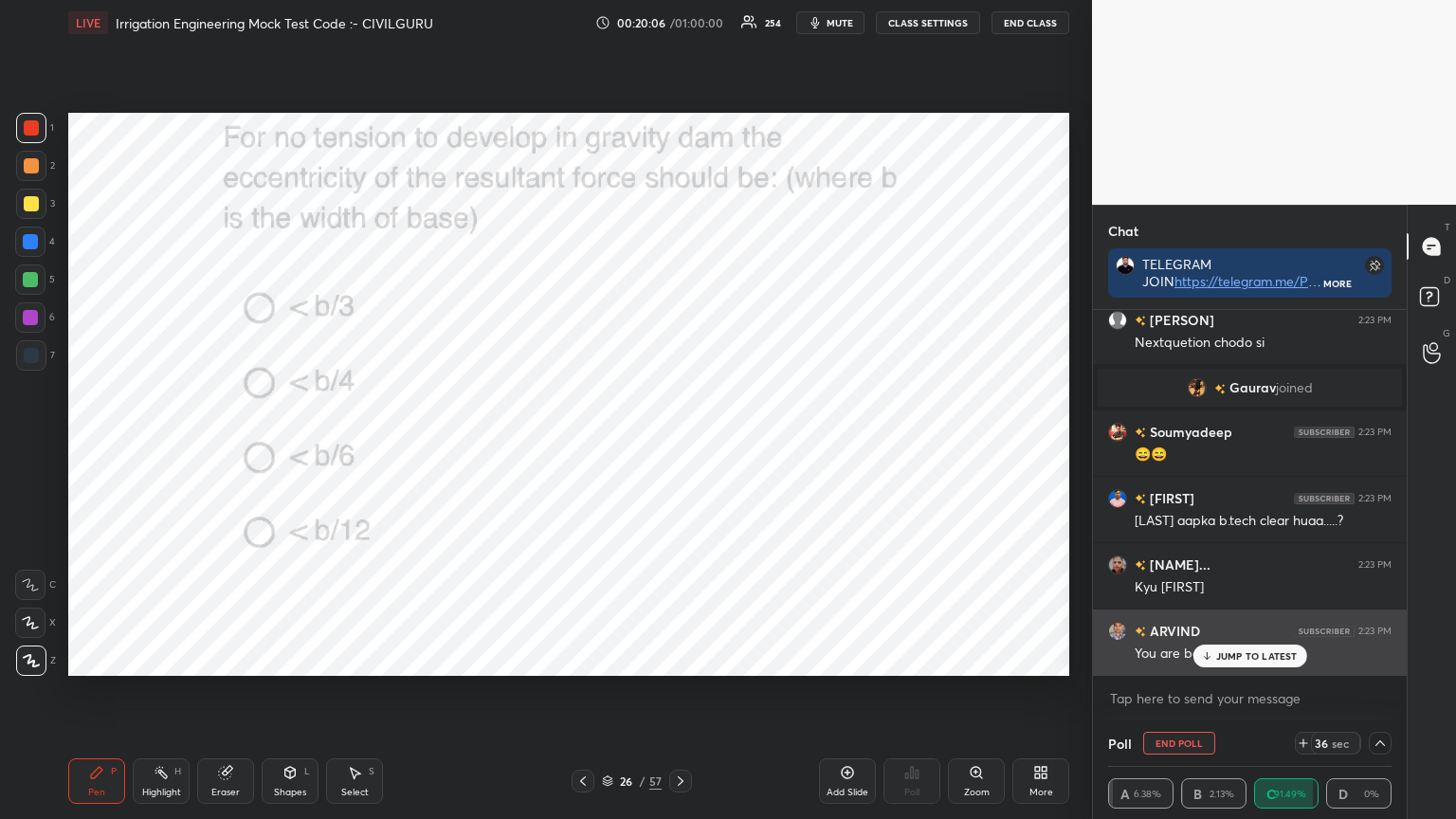 click 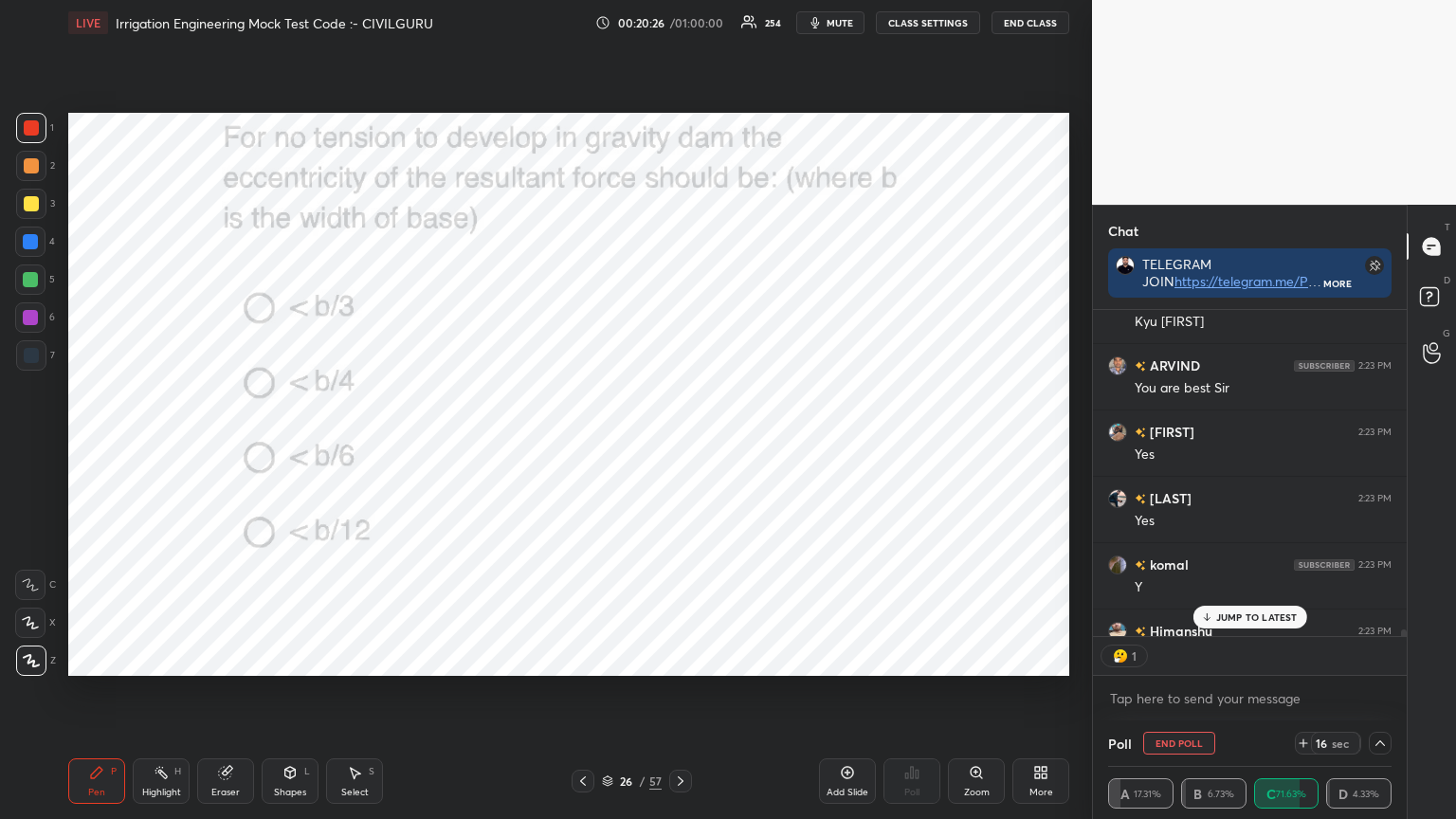 click on "JUMP TO LATEST" at bounding box center [1257, 617] 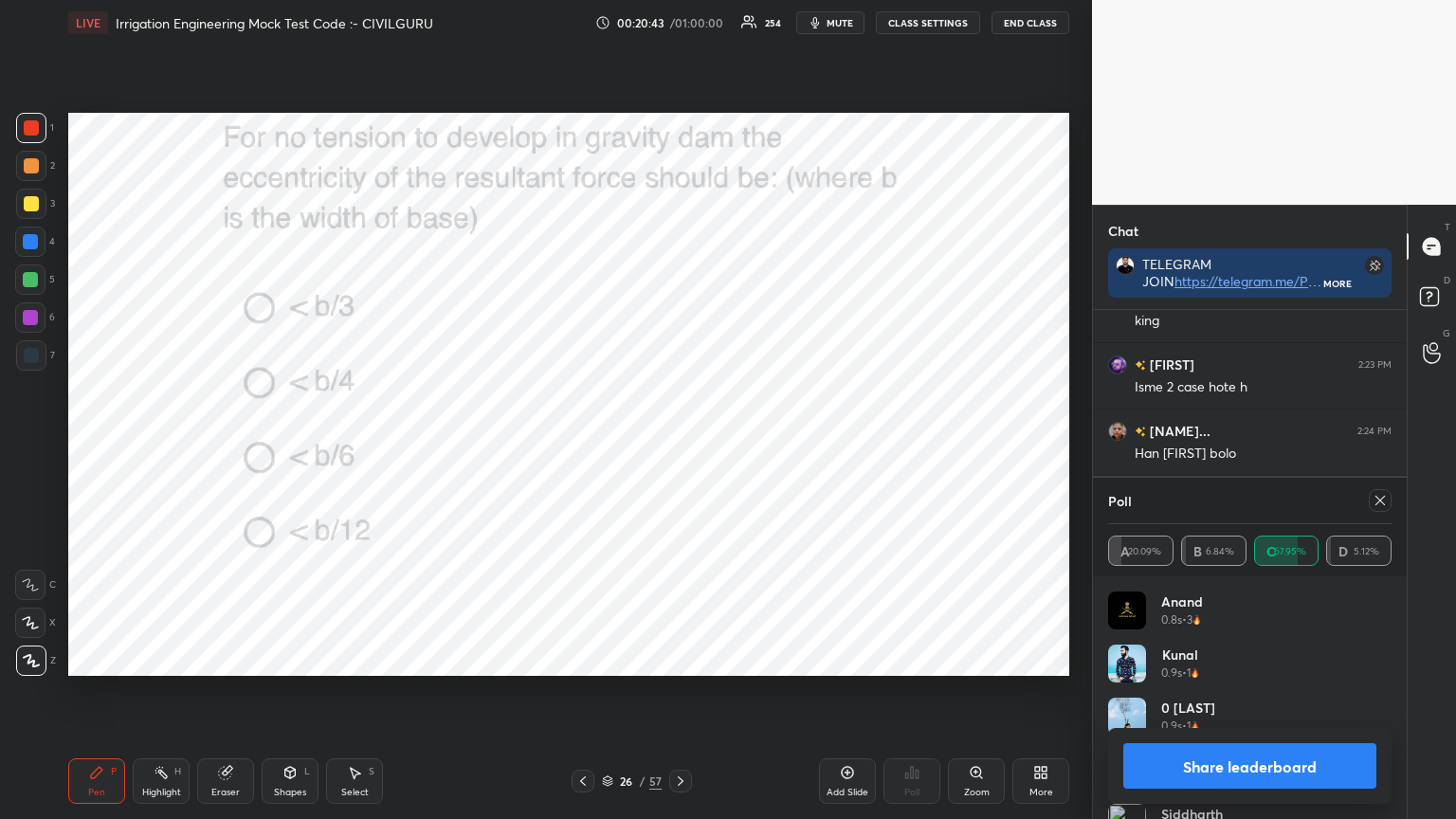 click 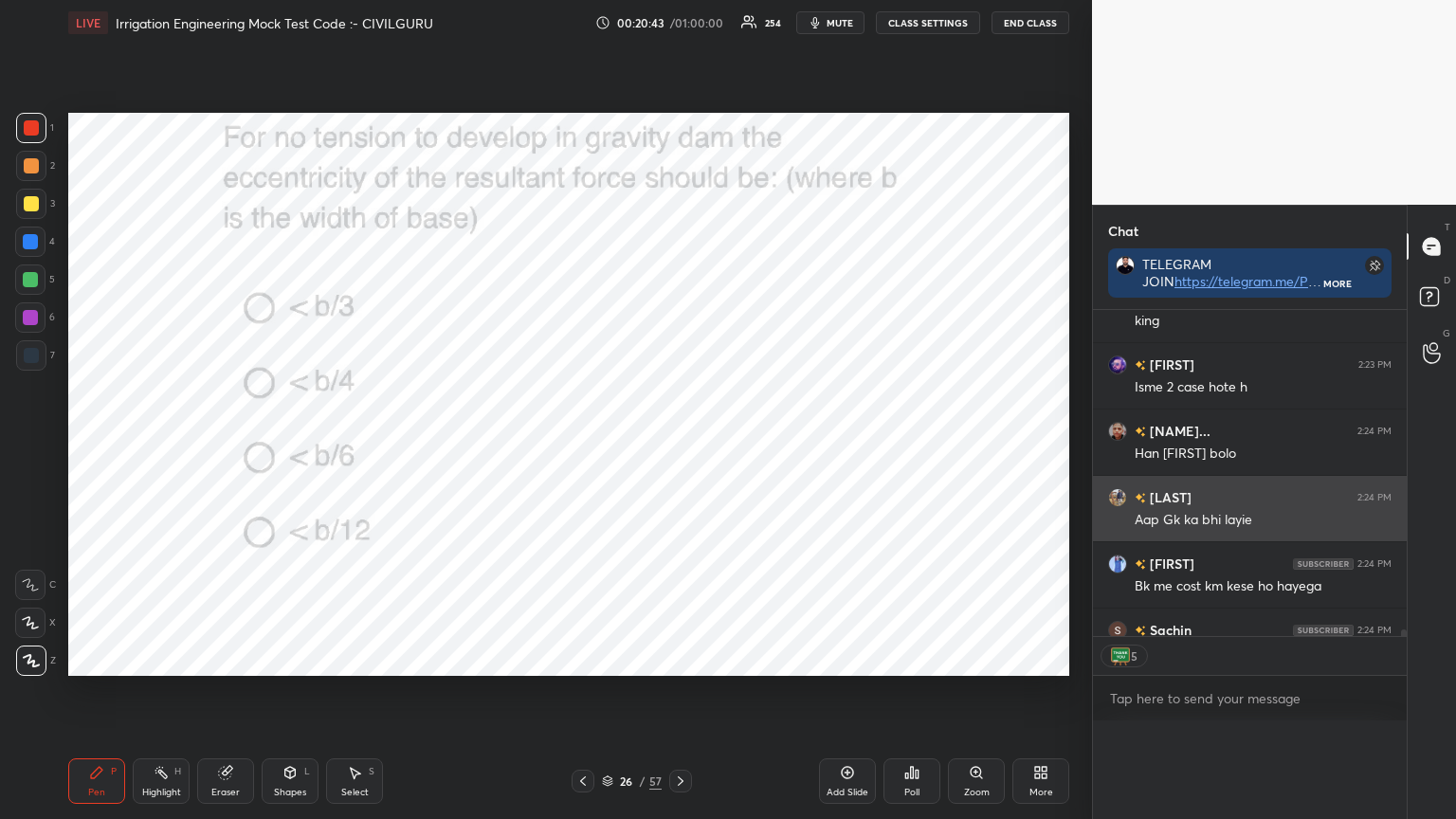 type on "x" 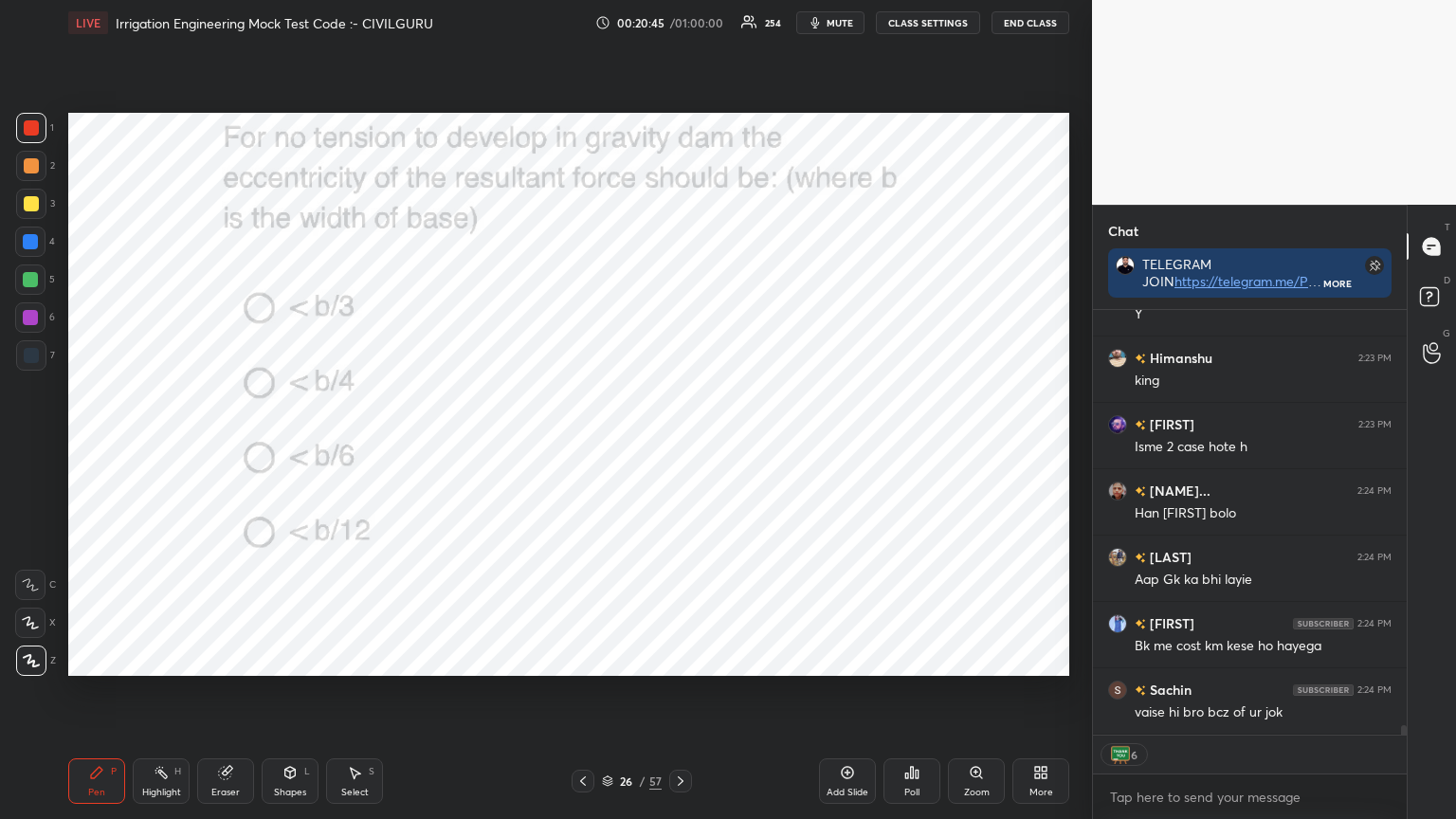 click 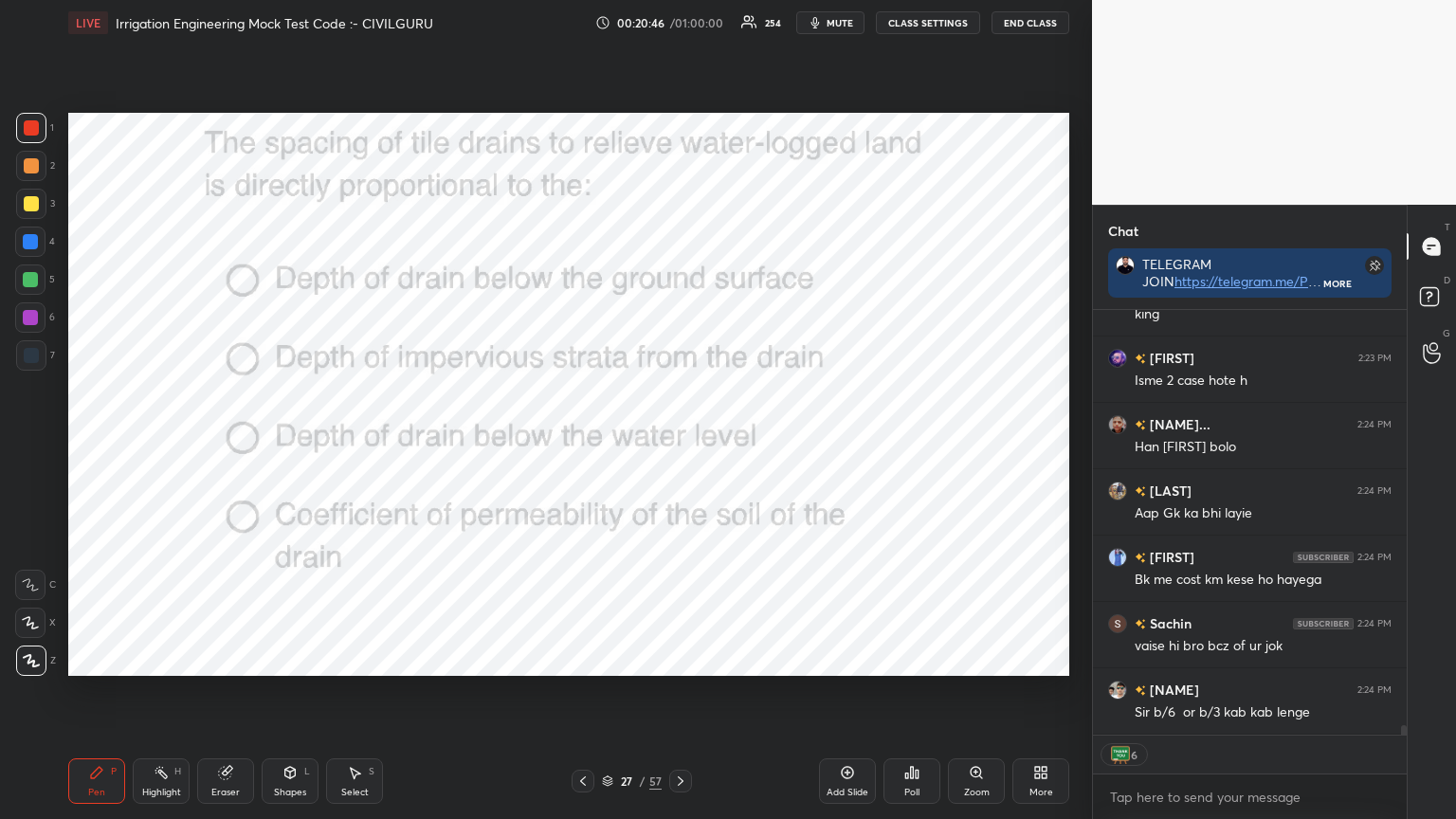 click on "Poll" at bounding box center (912, 781) 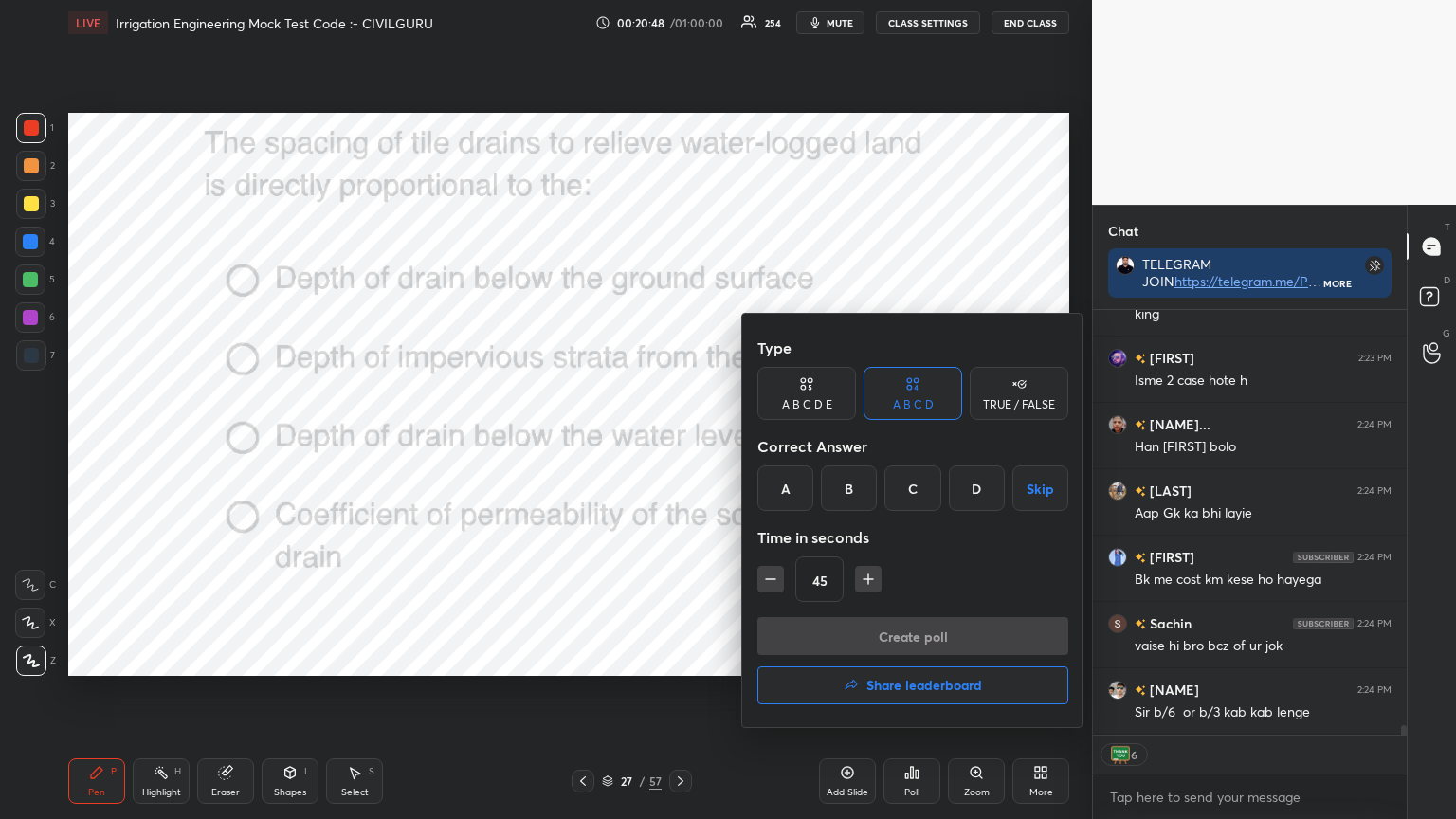 click on "D" at bounding box center (976, 488) 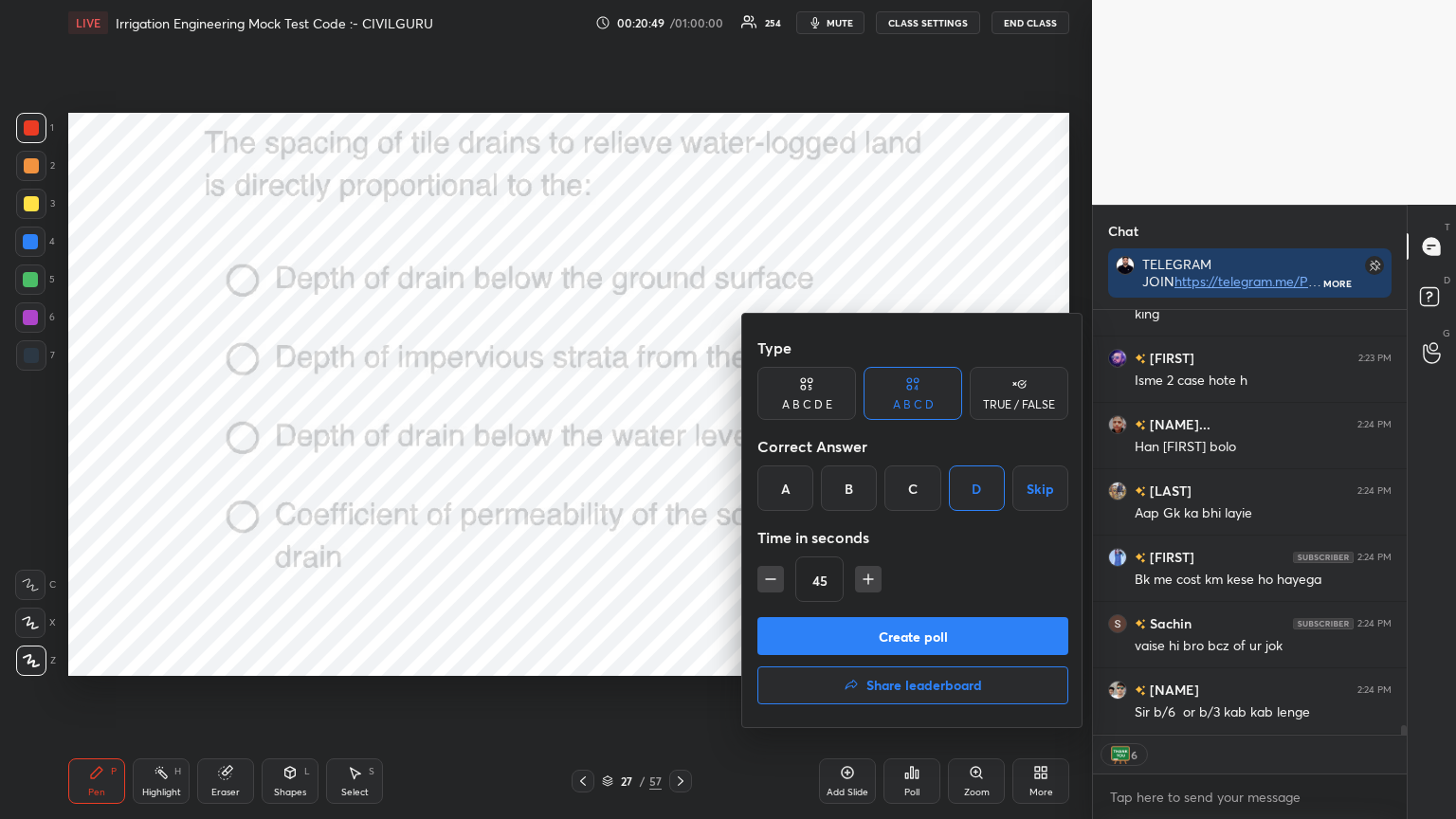 click 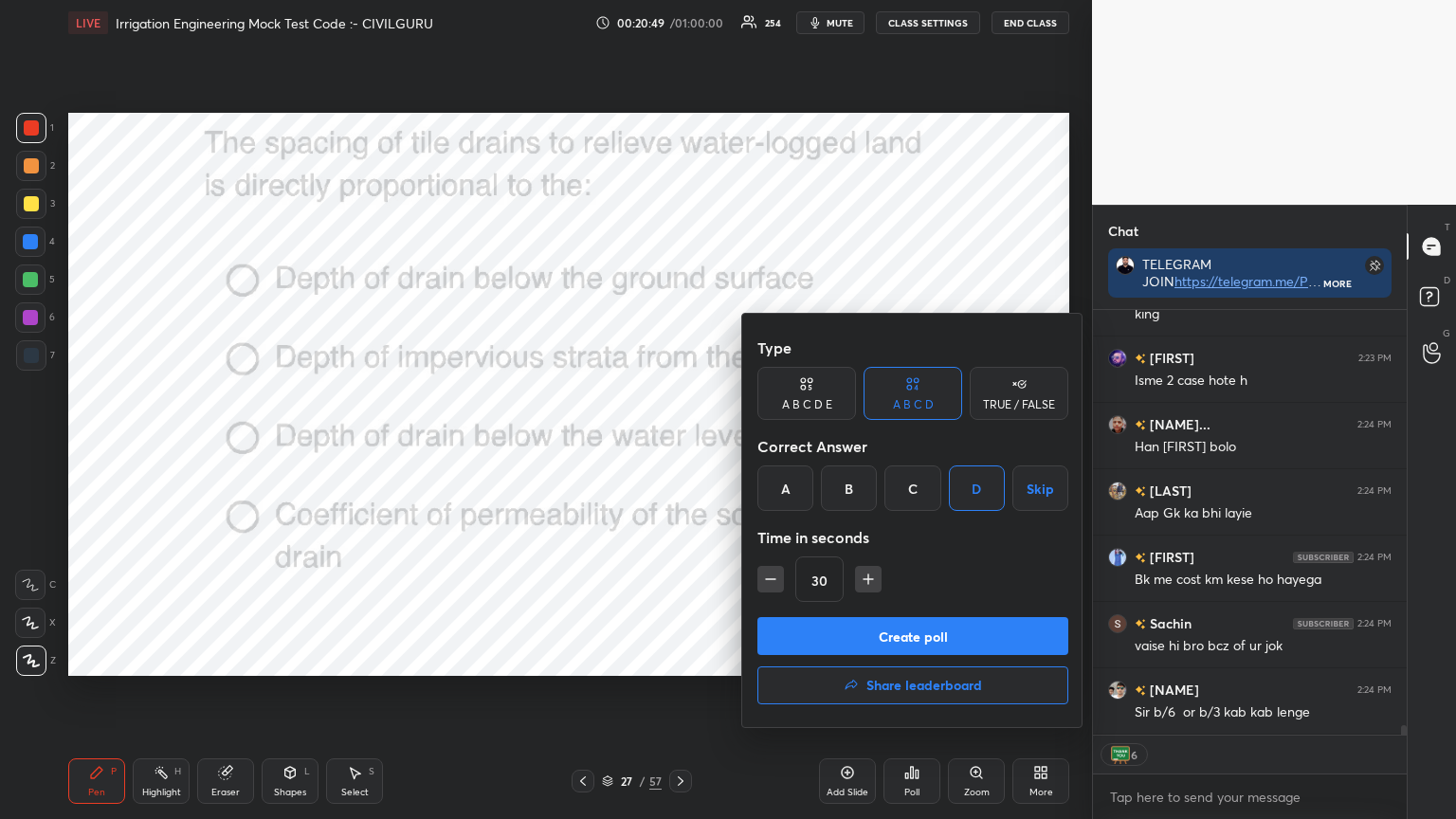 click on "Create poll" at bounding box center (913, 636) 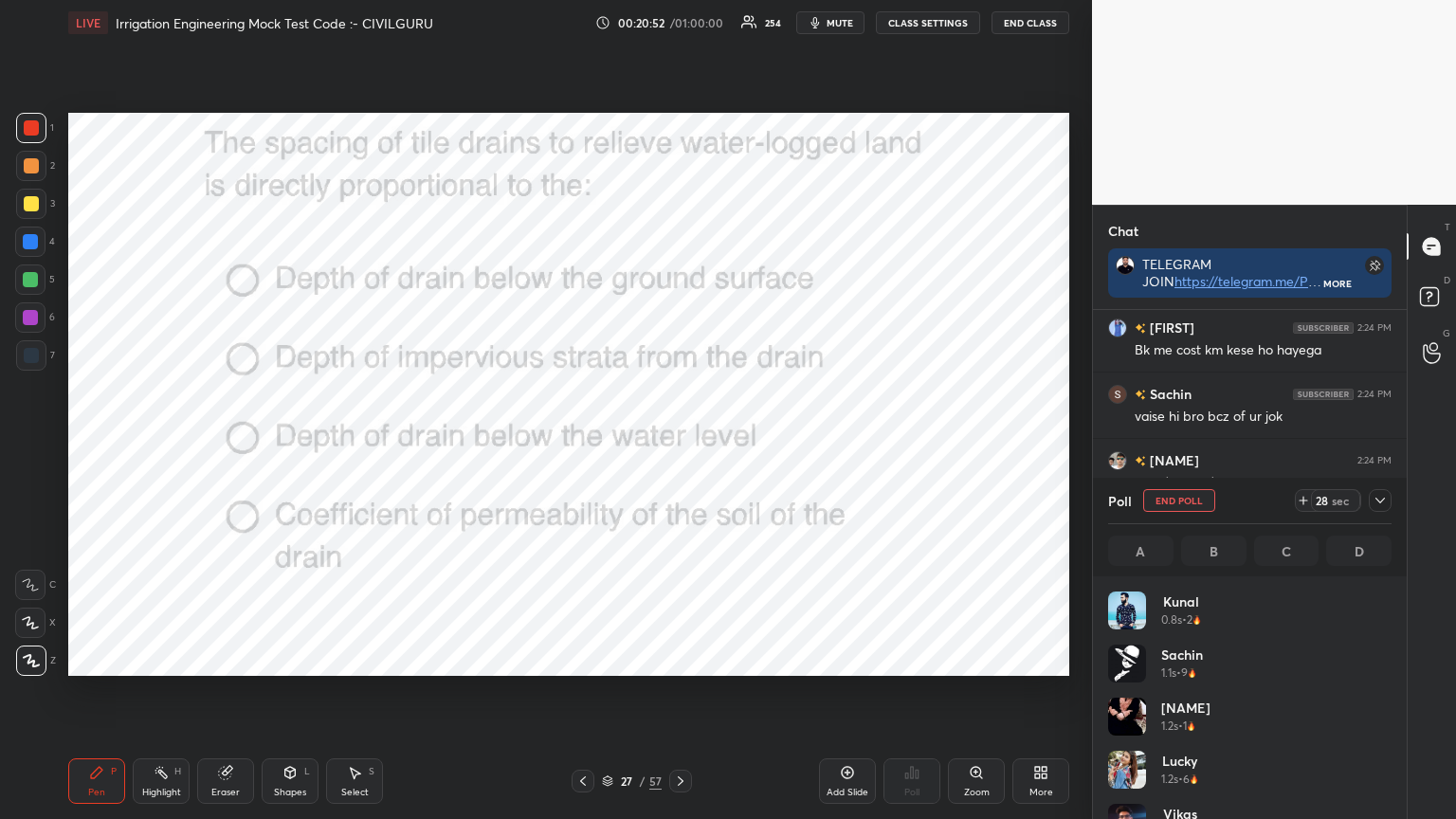click 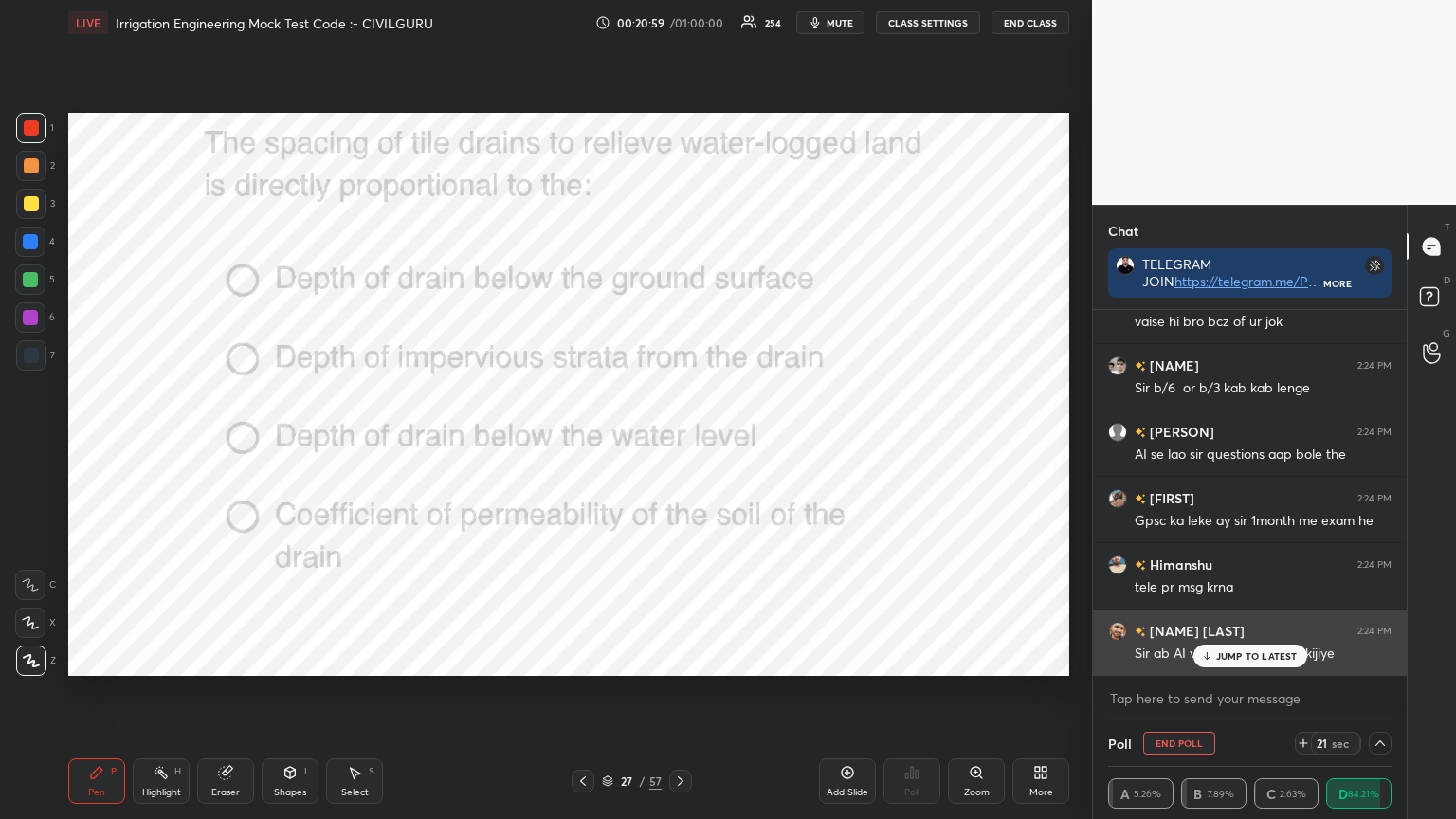 click on "JUMP TO LATEST" at bounding box center (1257, 656) 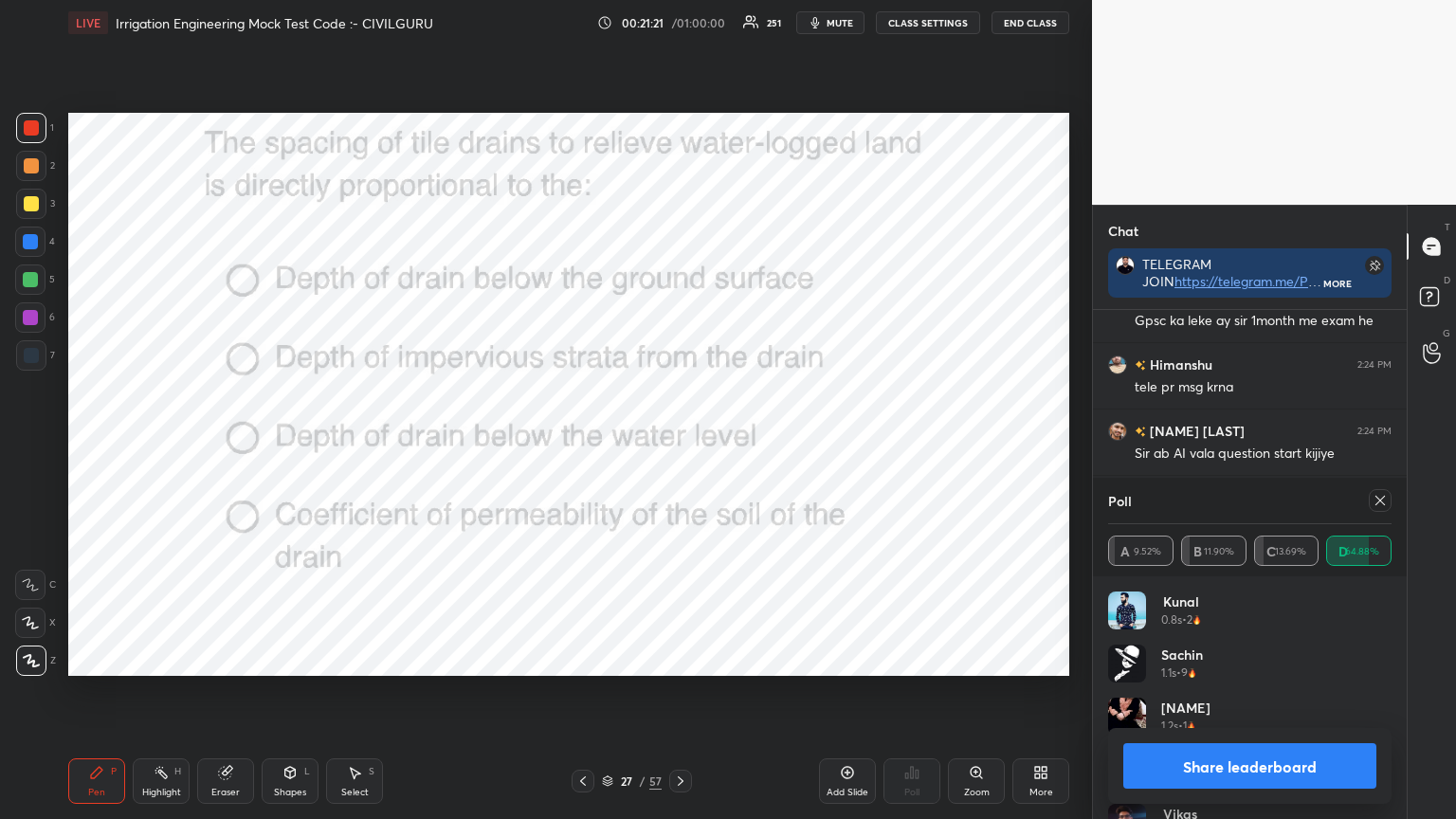 click 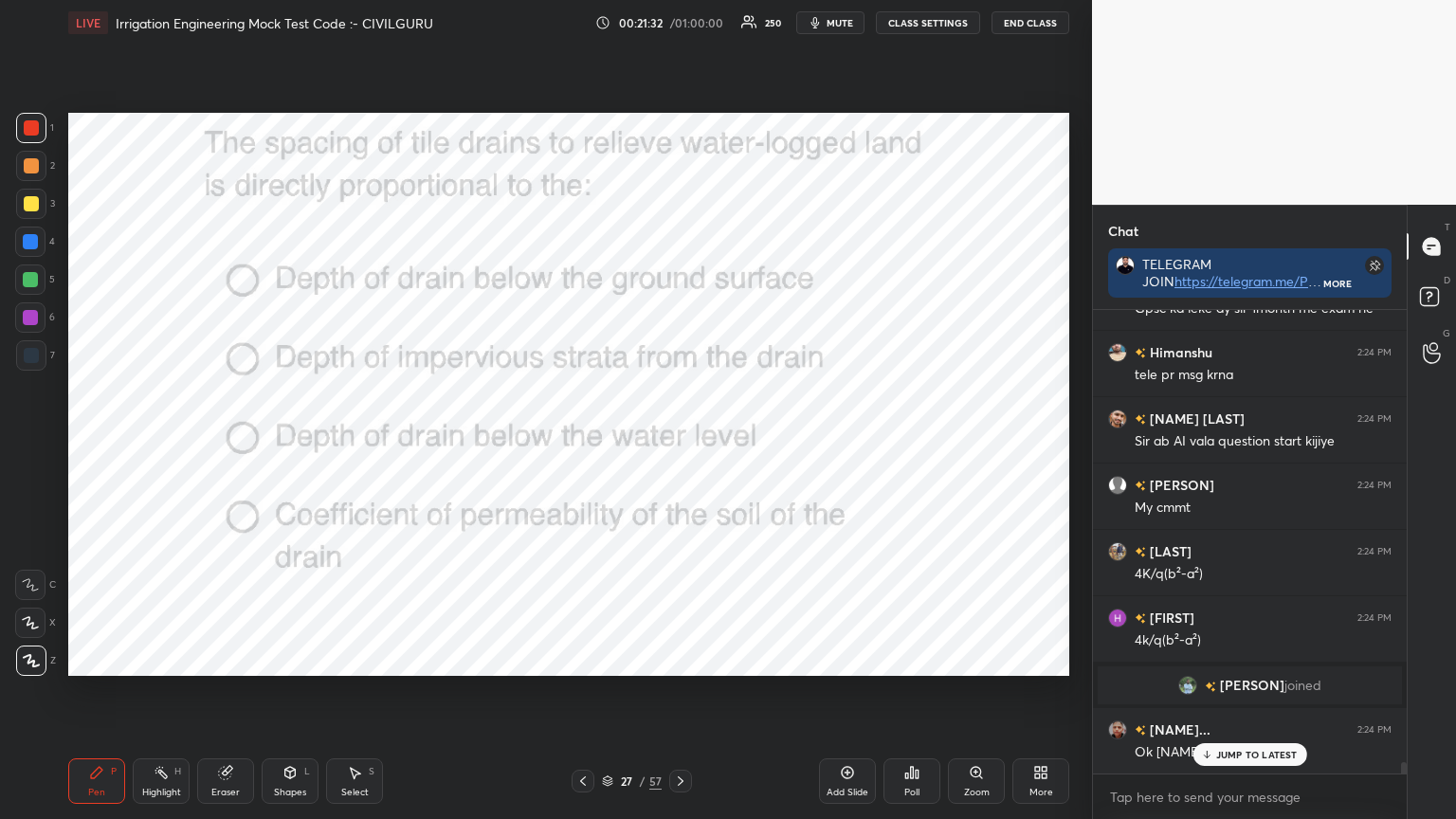 click 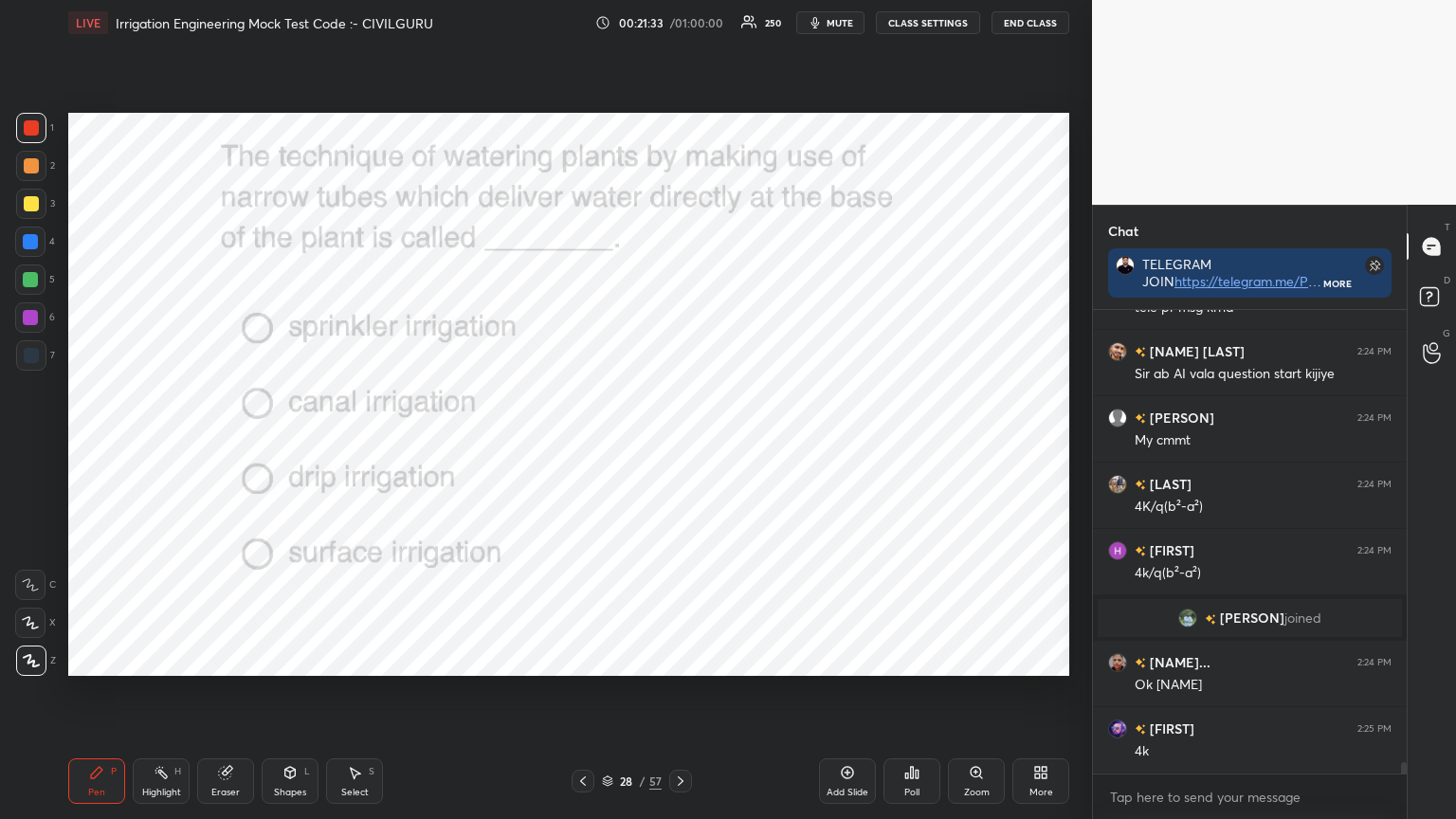 click 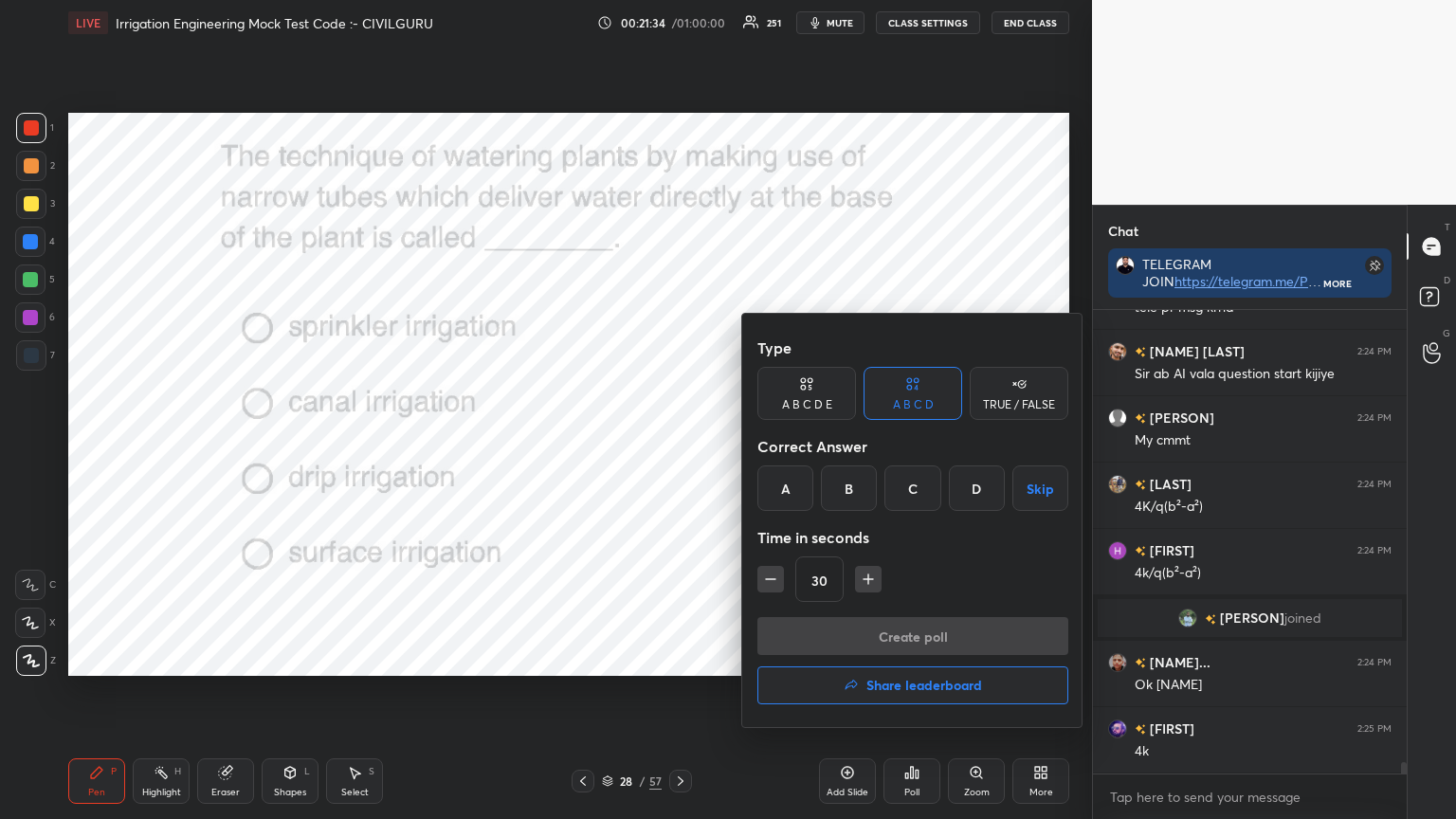 click on "C" at bounding box center (912, 488) 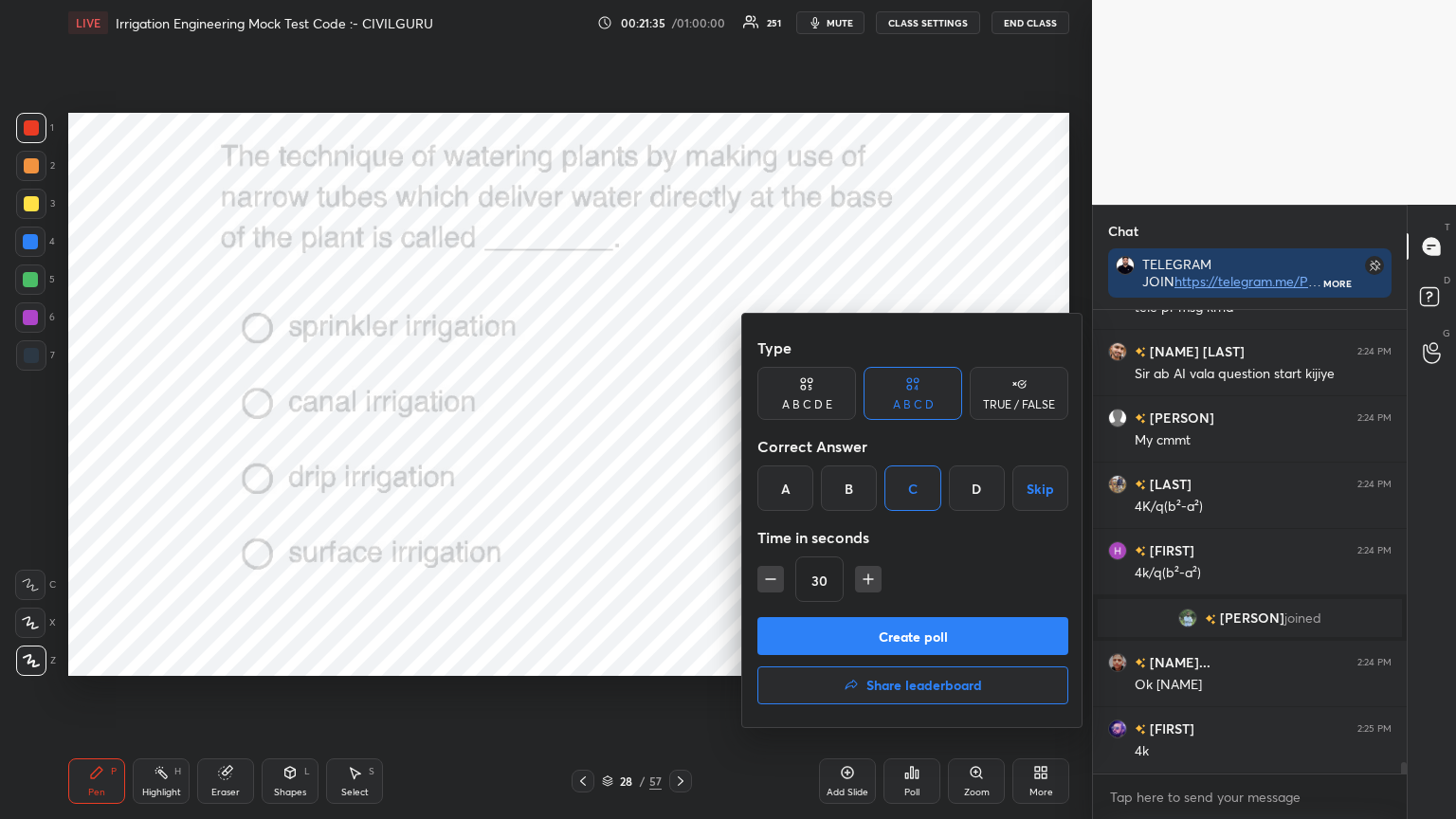 click on "Create poll" at bounding box center (913, 636) 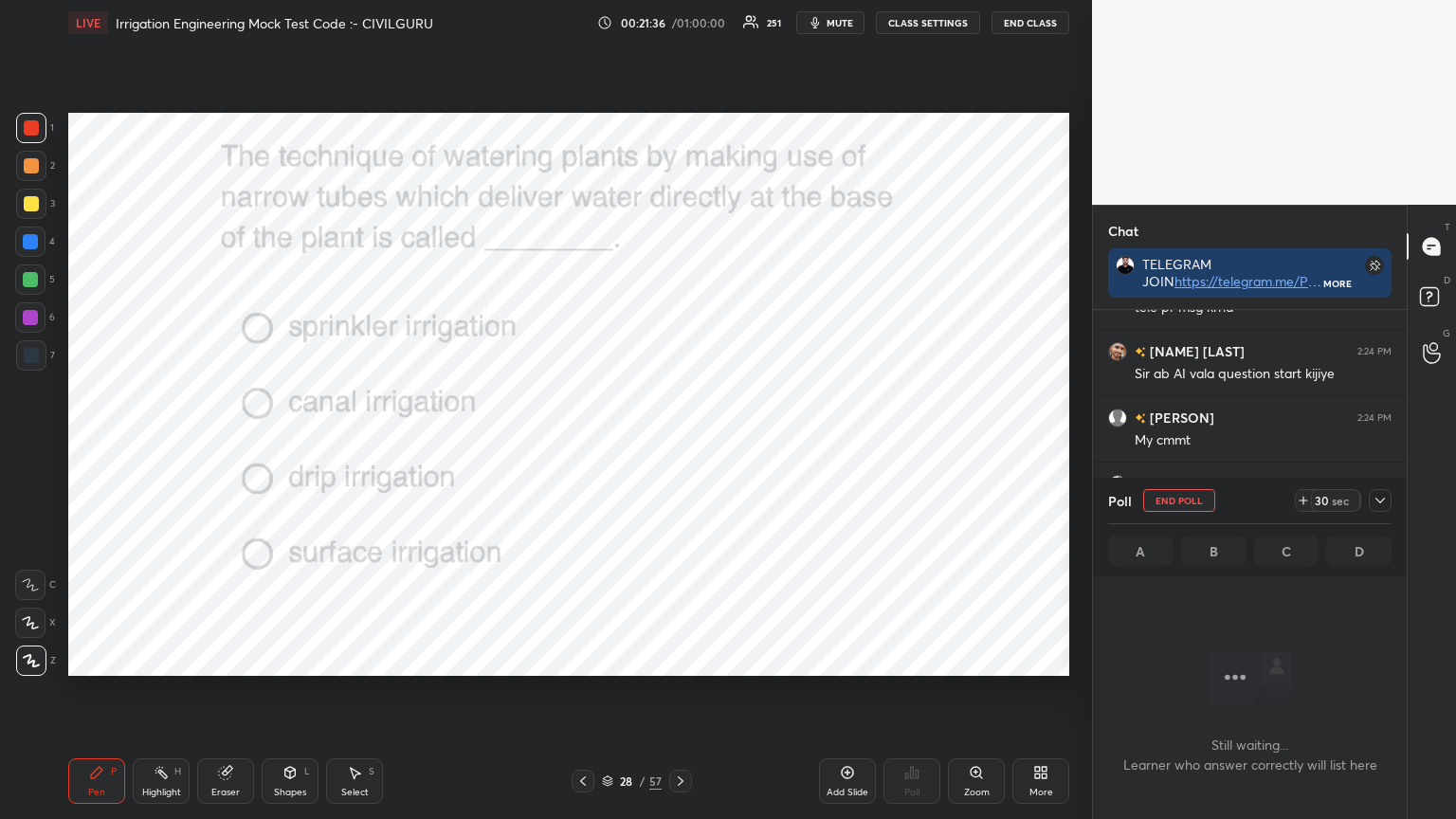 click 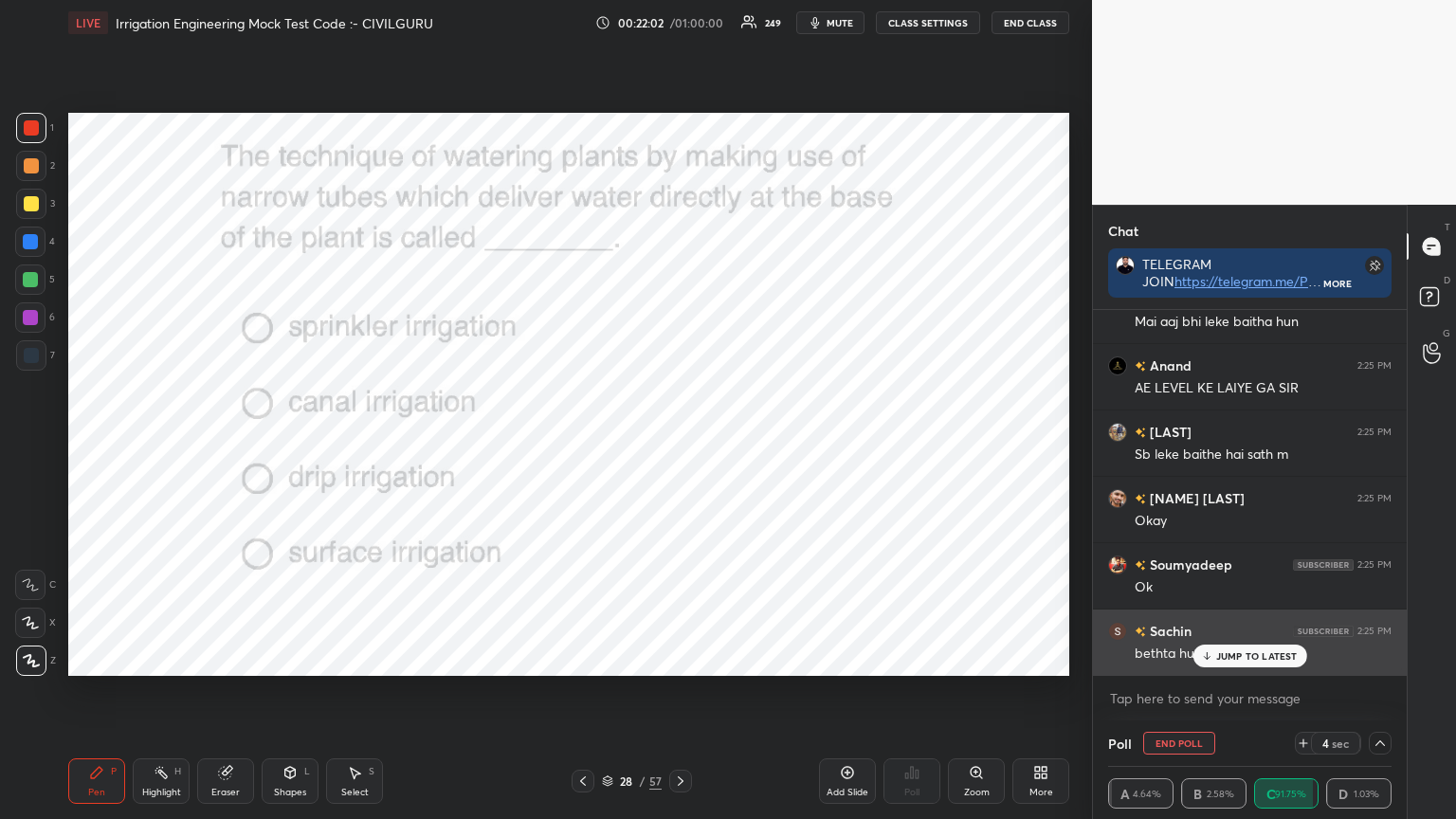 click on "JUMP TO LATEST" at bounding box center (1257, 656) 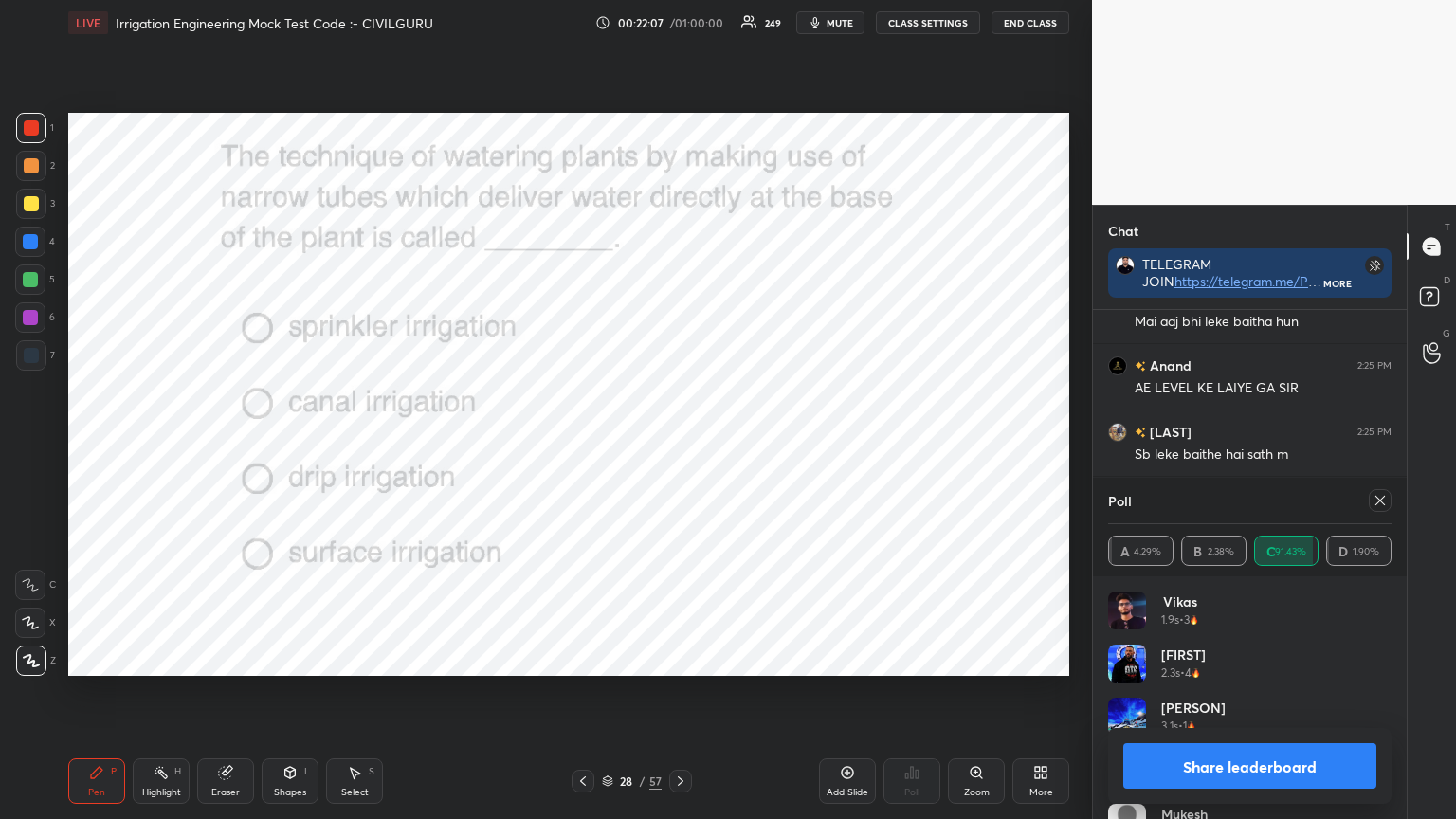 click 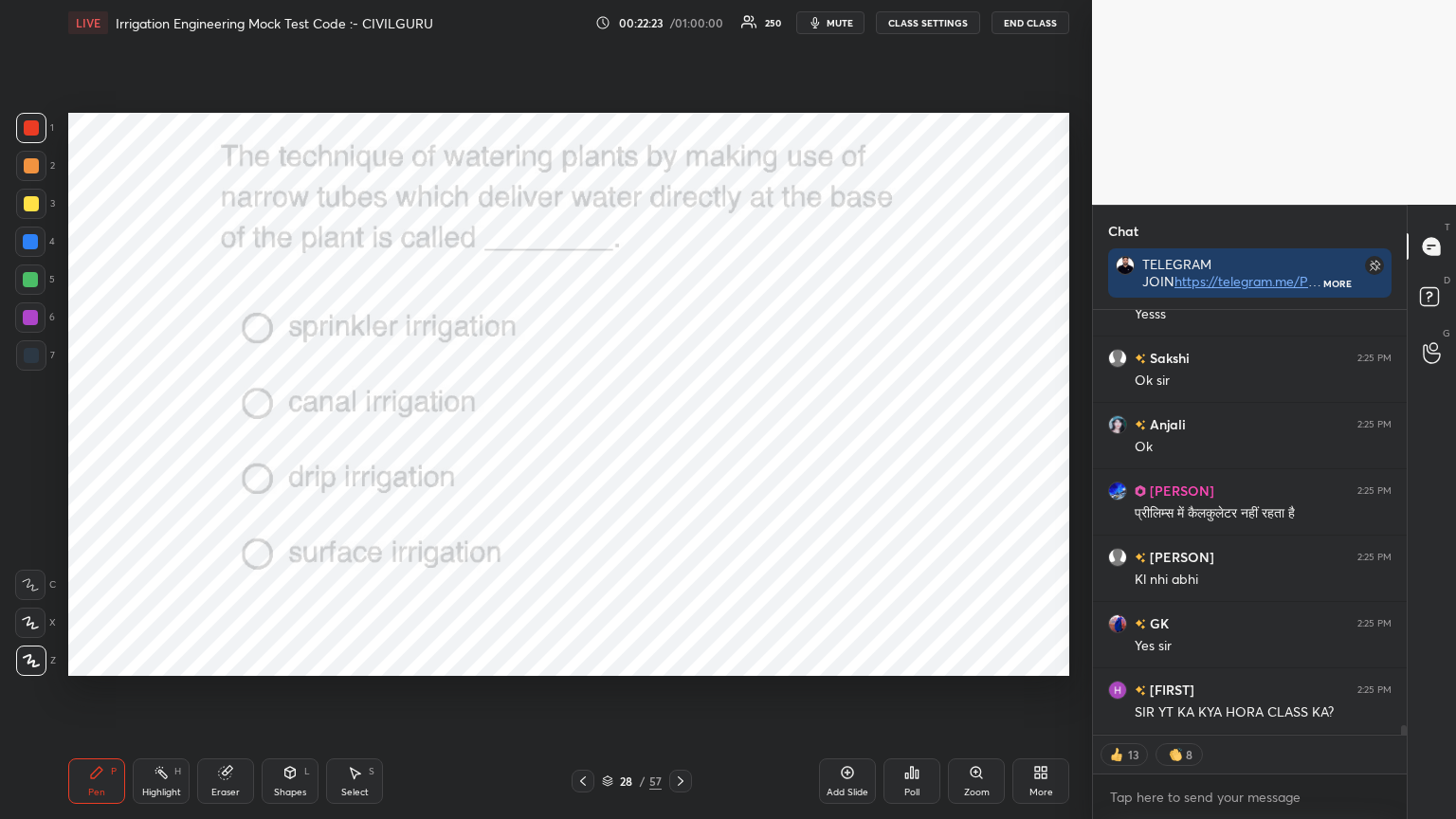click 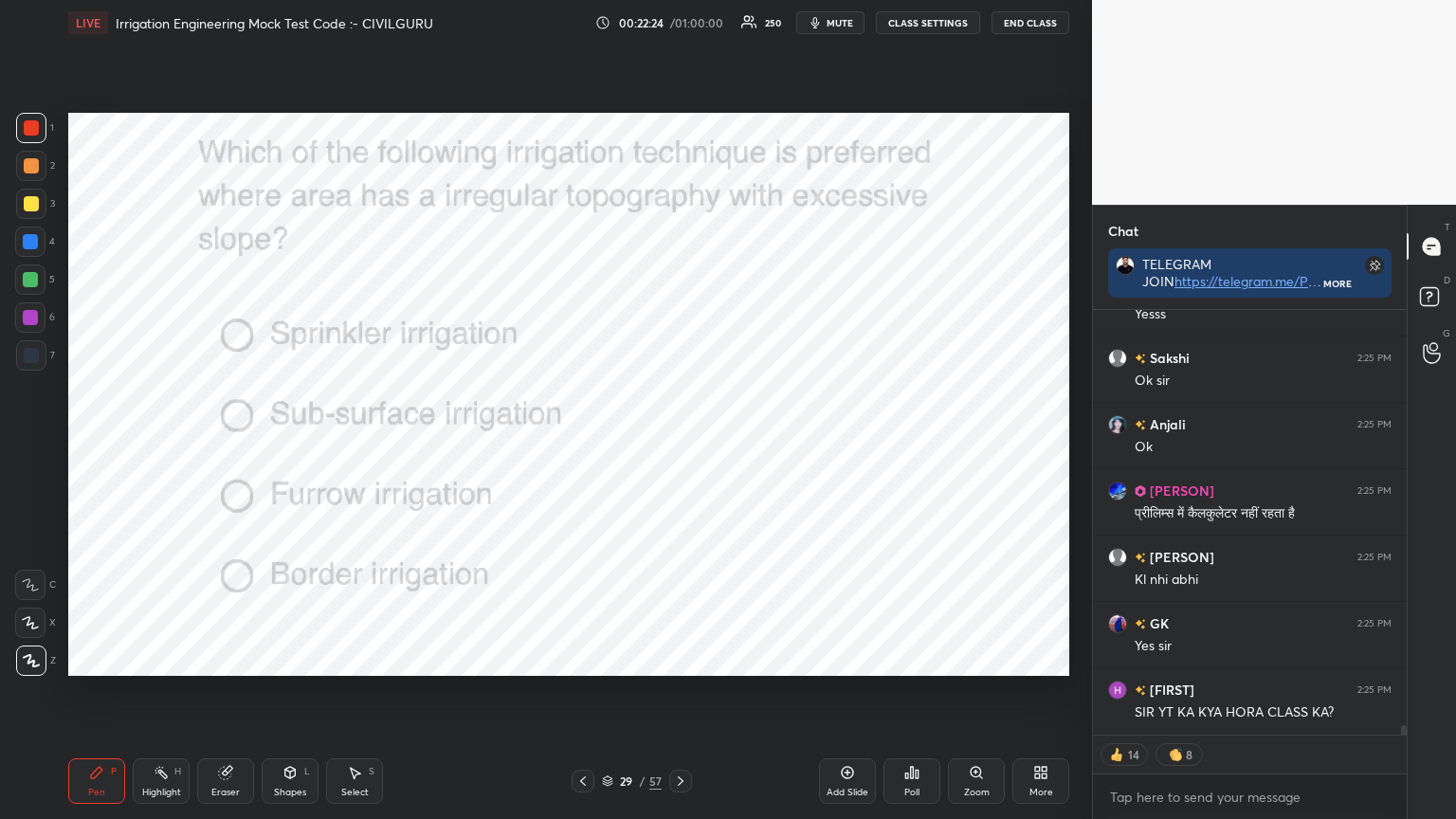 click on "Poll" at bounding box center [912, 781] 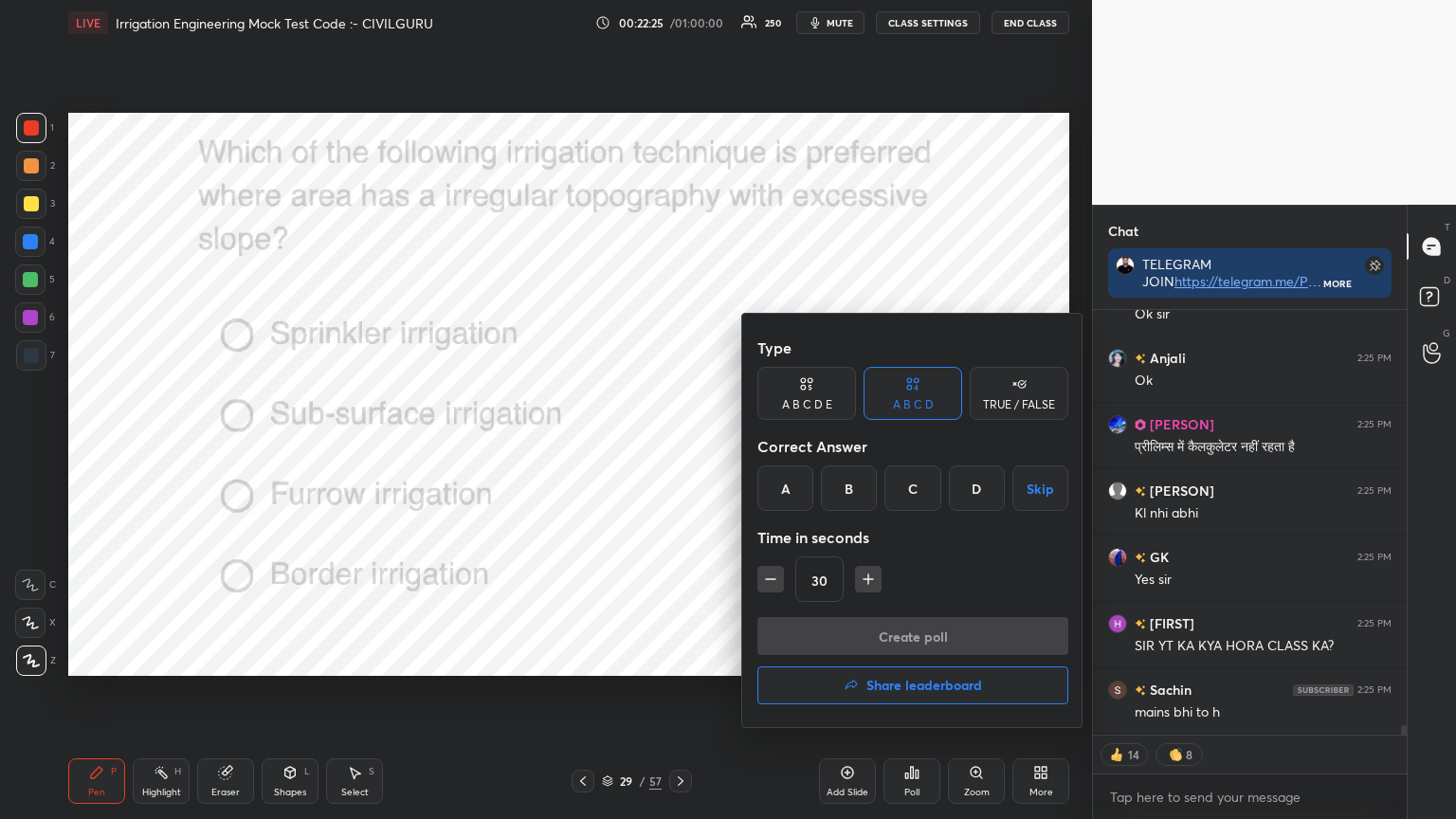 click on "A" at bounding box center [785, 488] 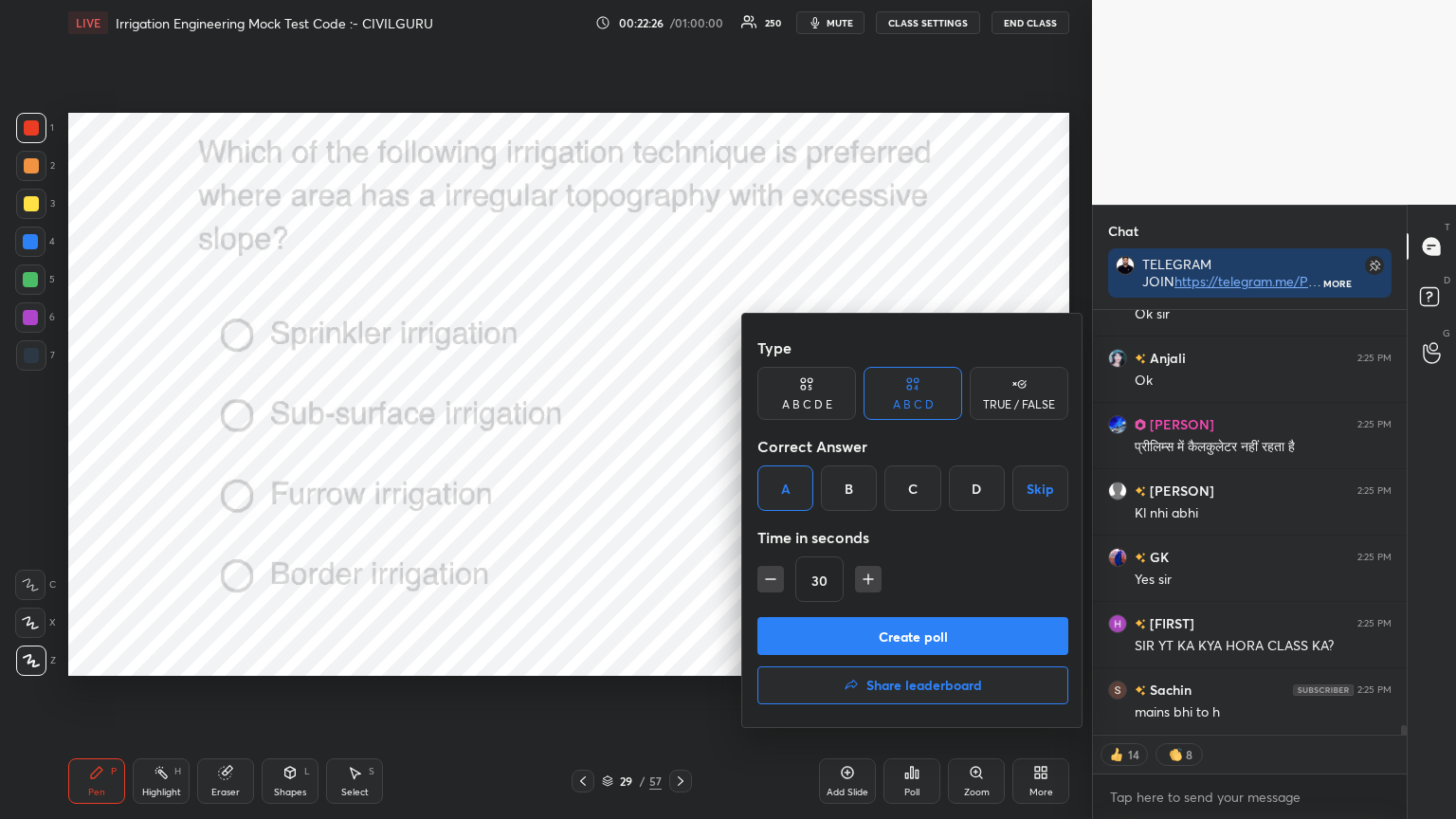 click on "Create poll" at bounding box center (913, 636) 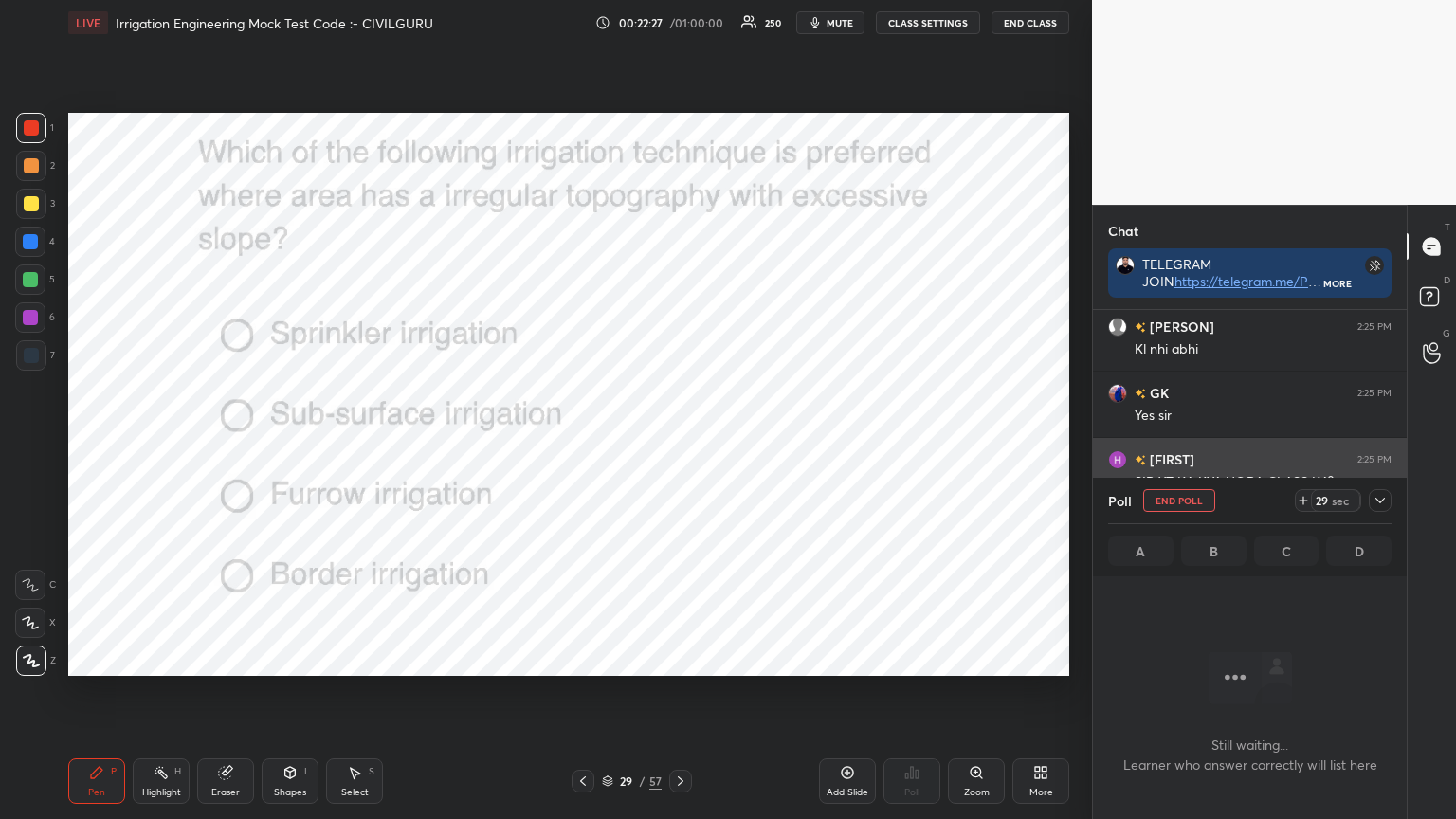 click 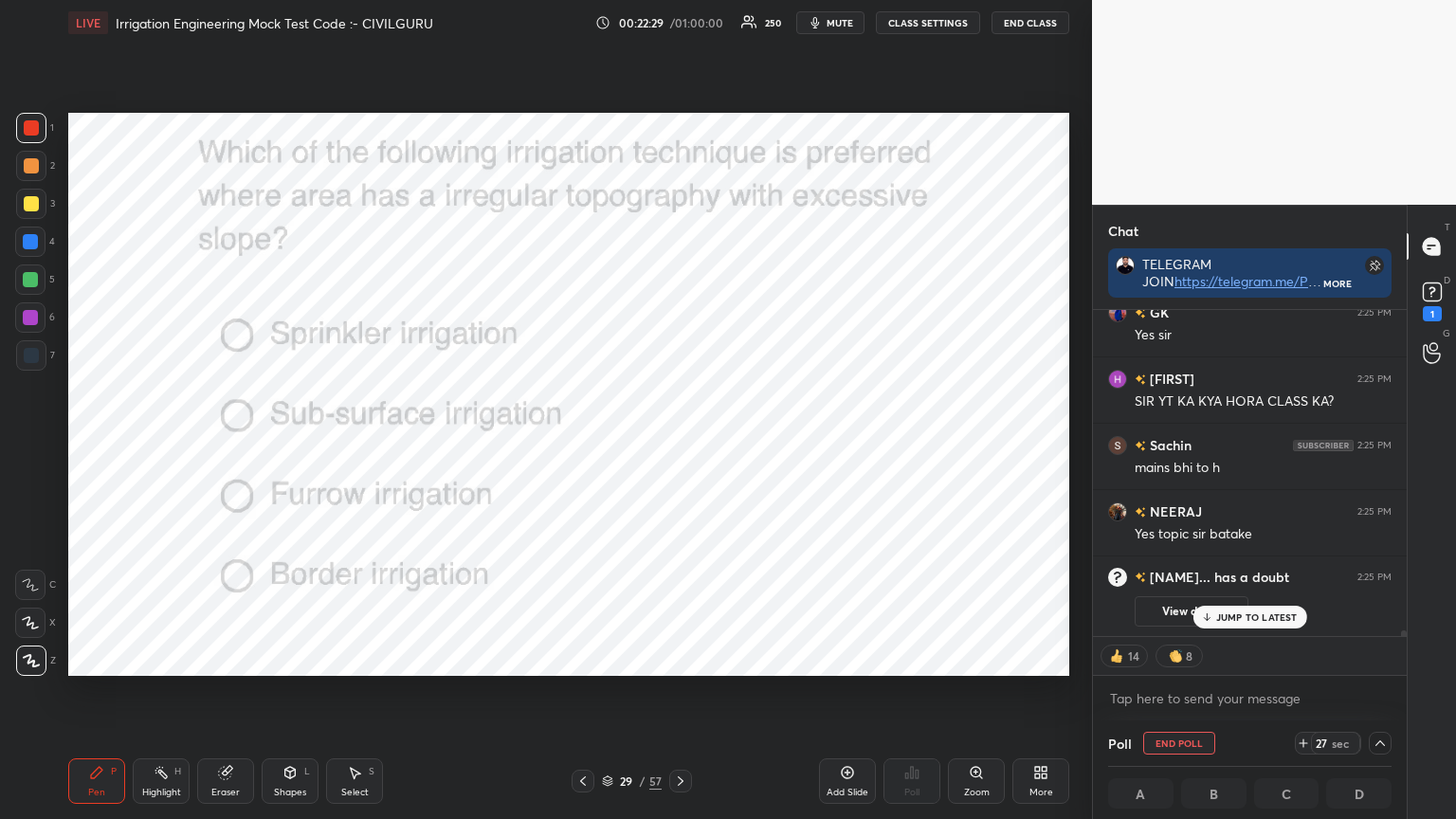 click on "JUMP TO LATEST" at bounding box center [1257, 617] 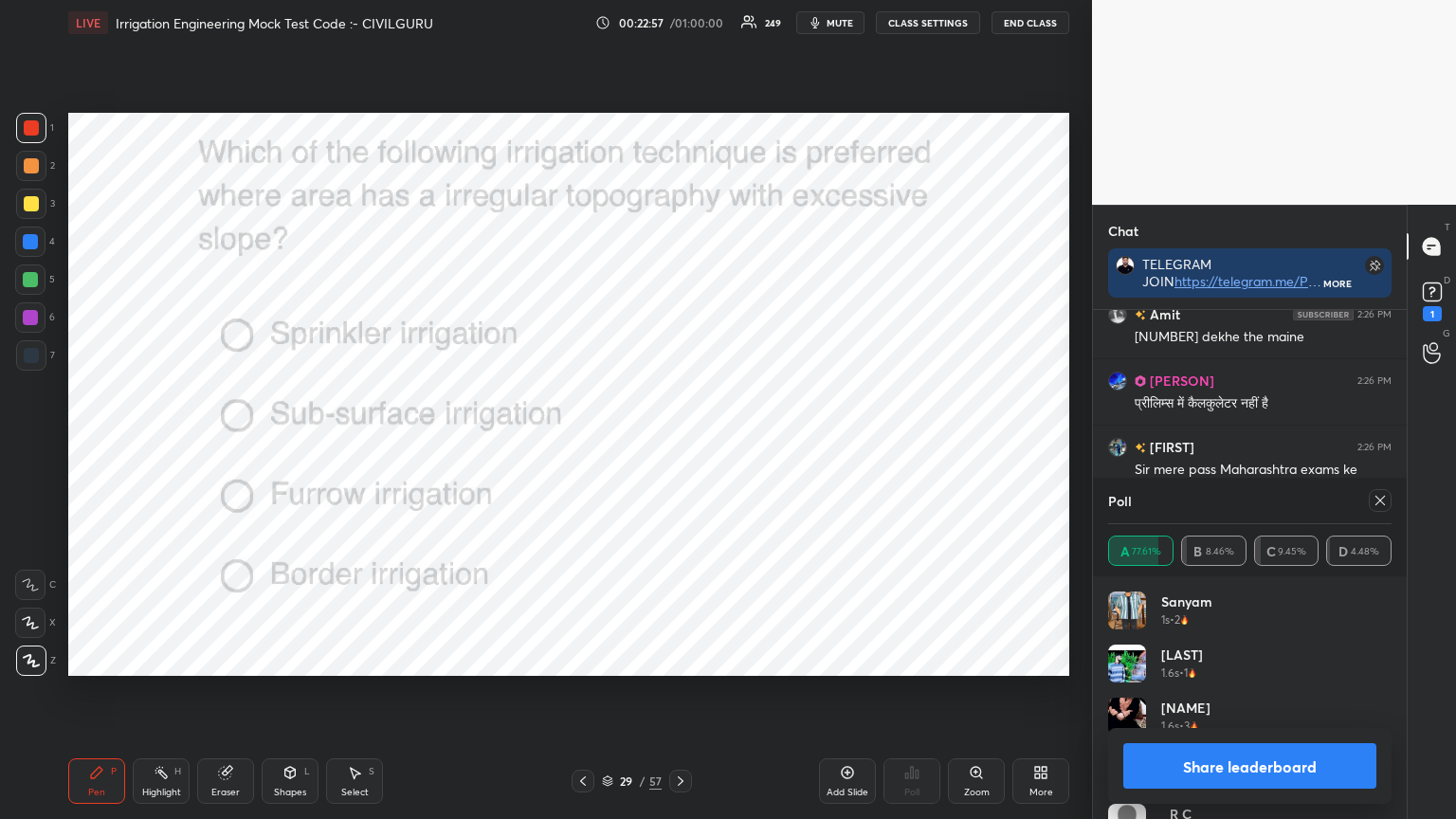 click 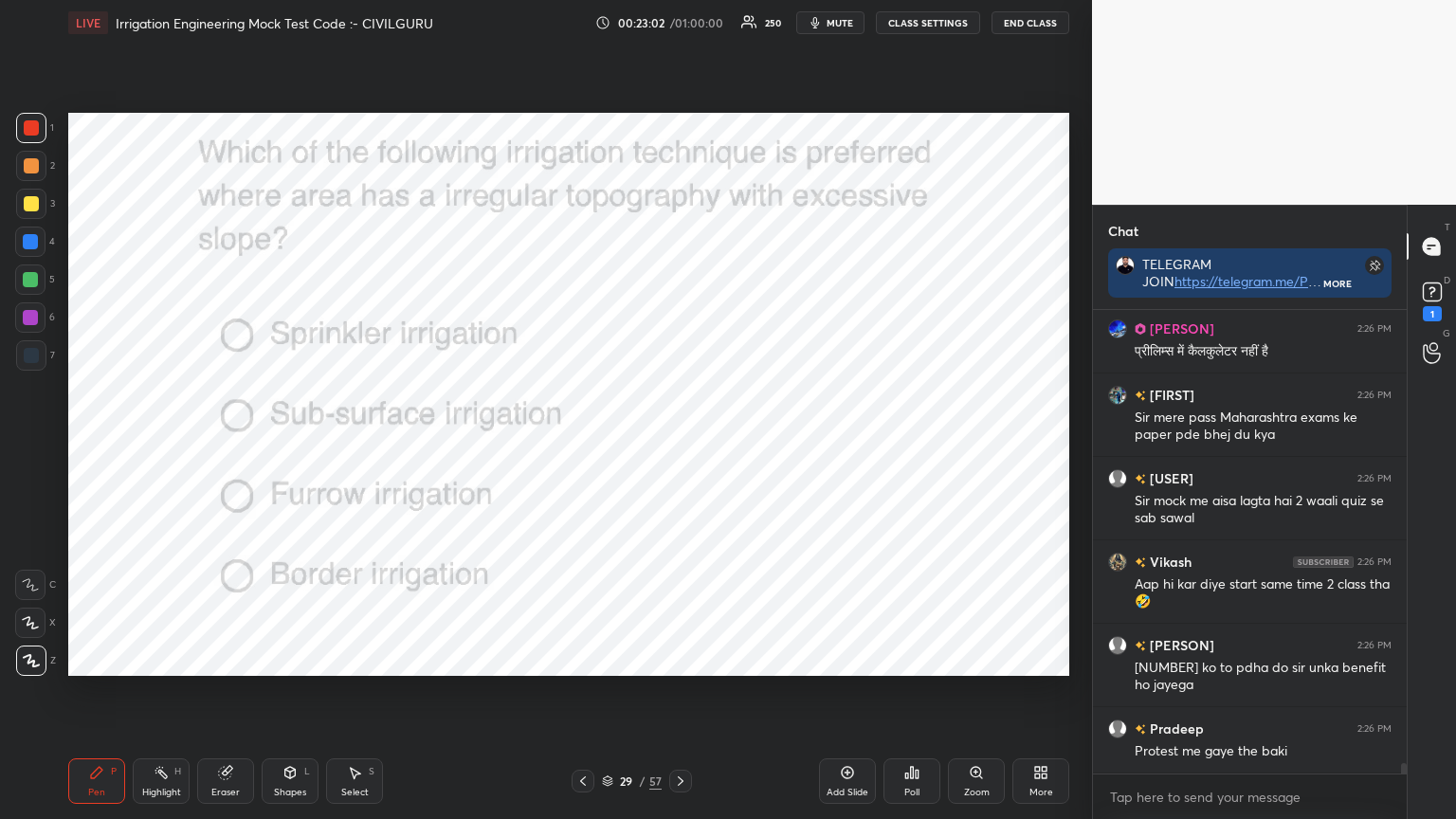 click 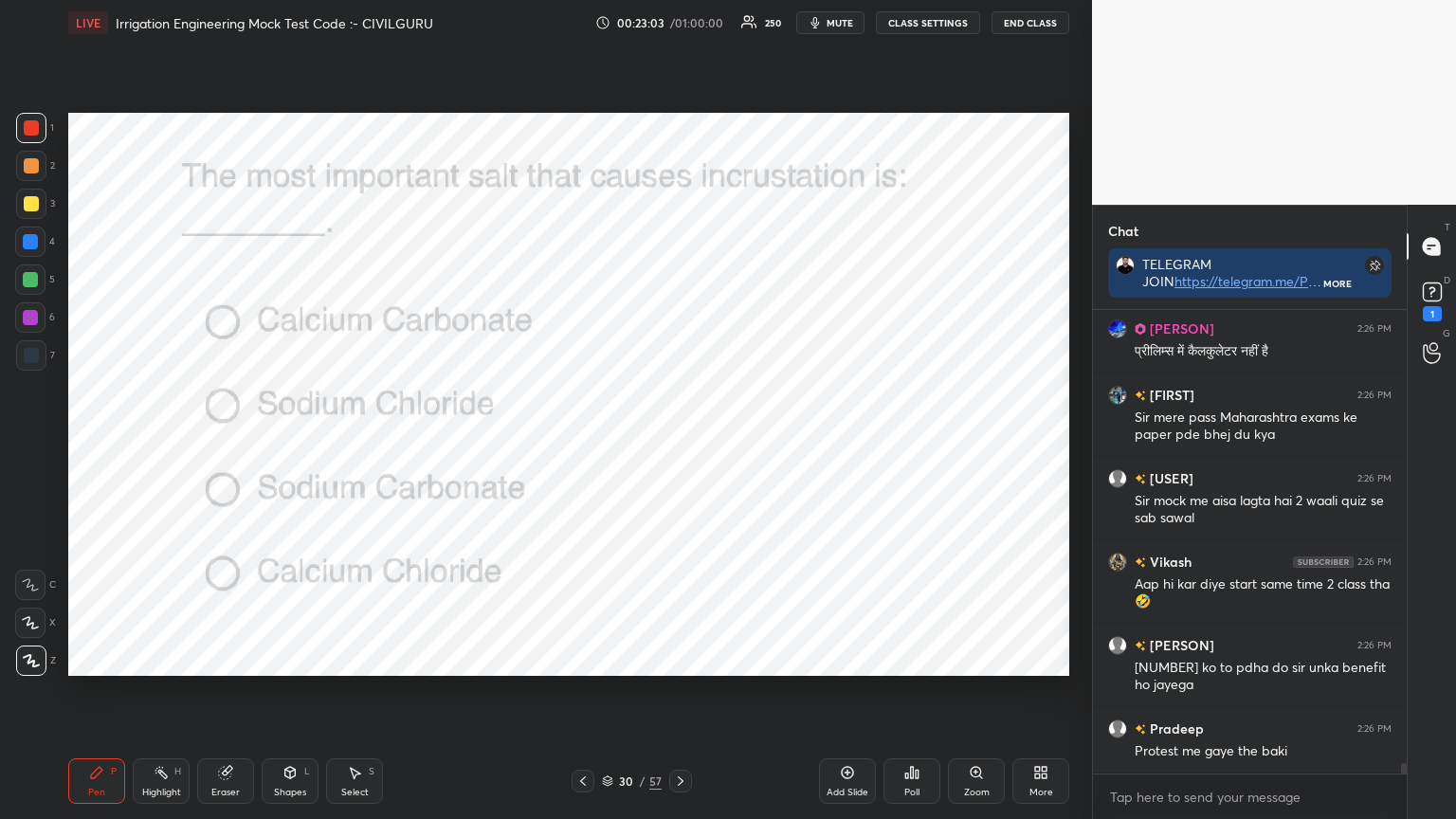 click on "Poll" at bounding box center (912, 781) 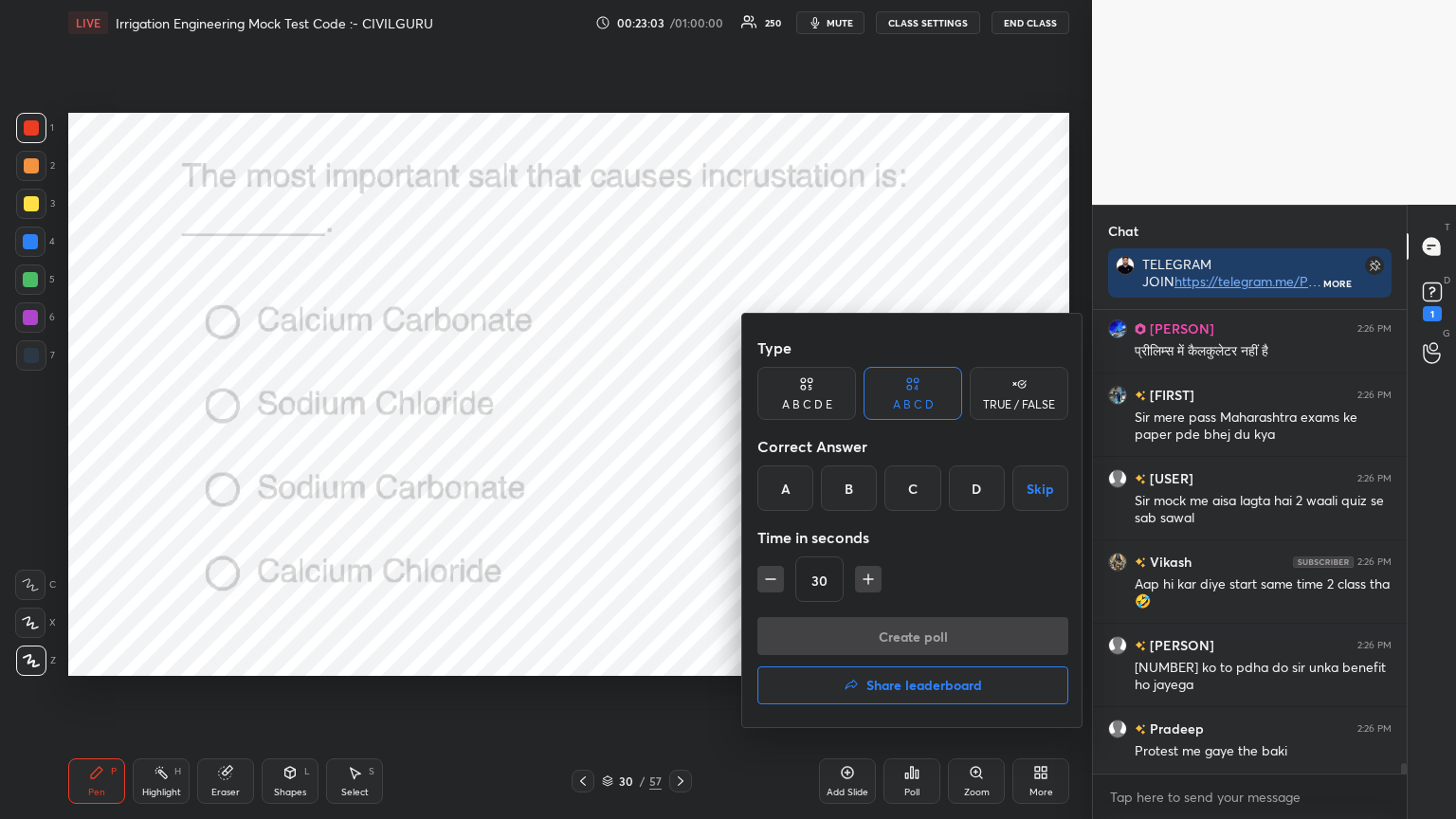 click on "A" at bounding box center (785, 488) 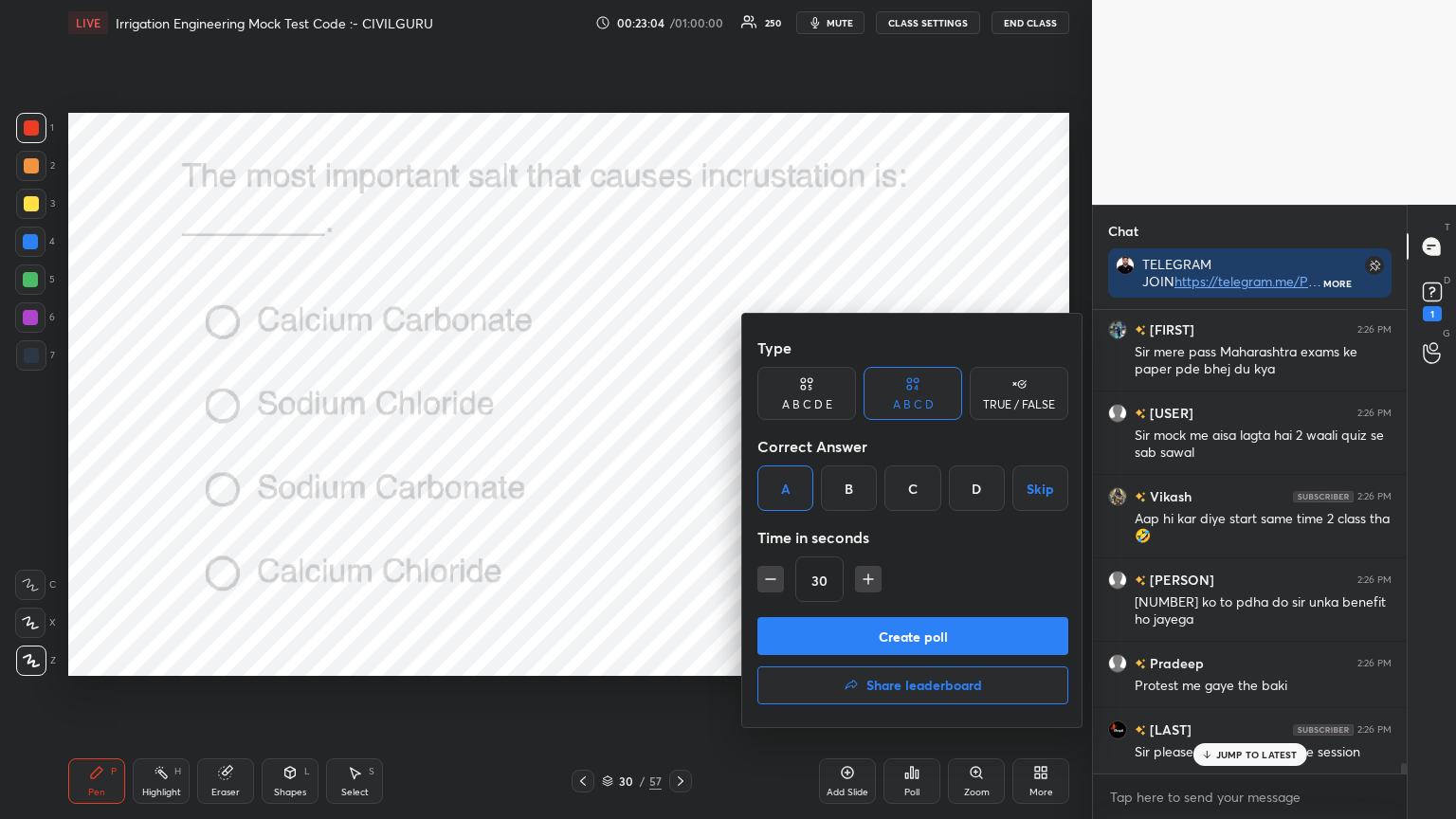 click on "Create poll" at bounding box center [913, 636] 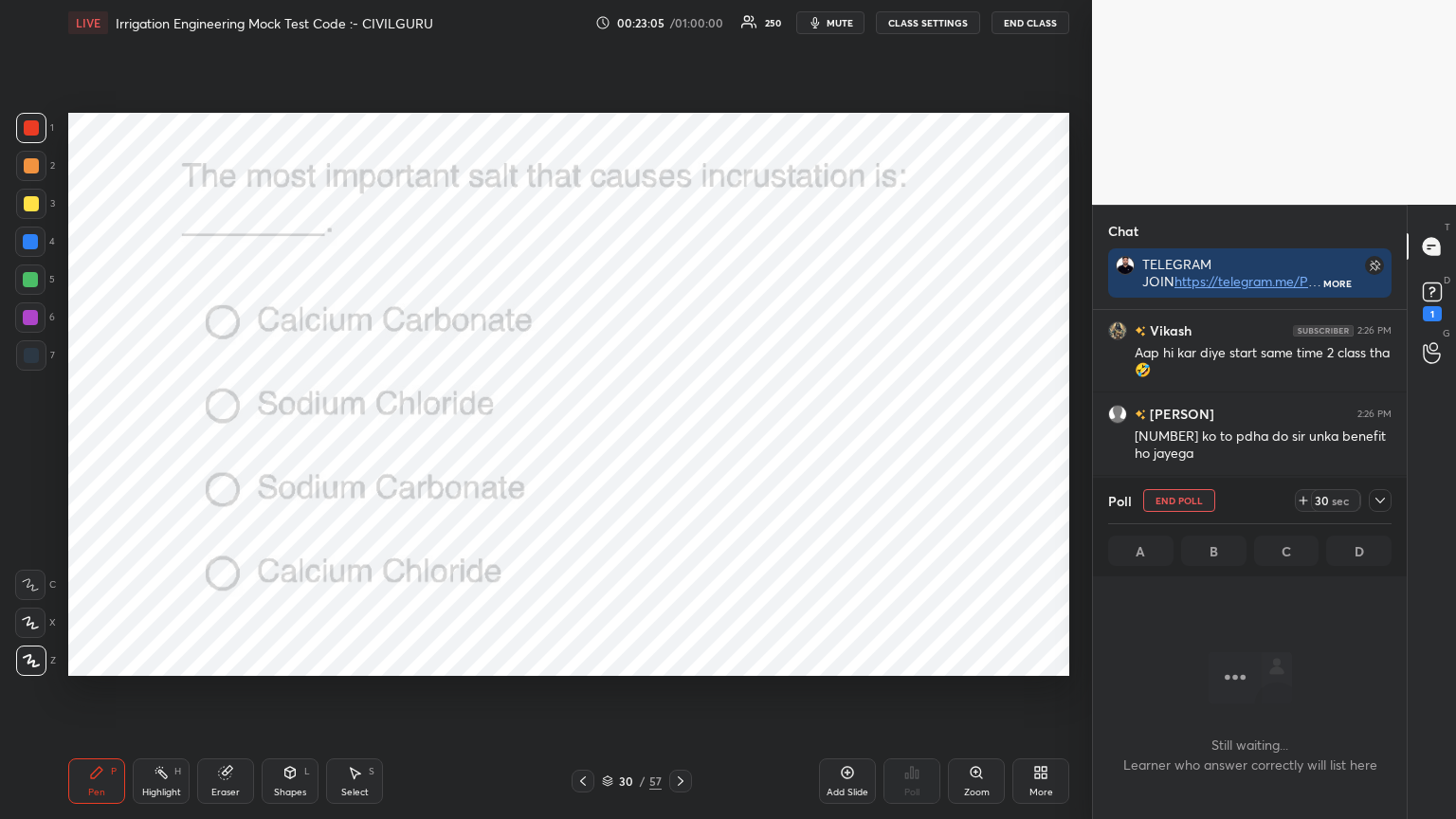 click 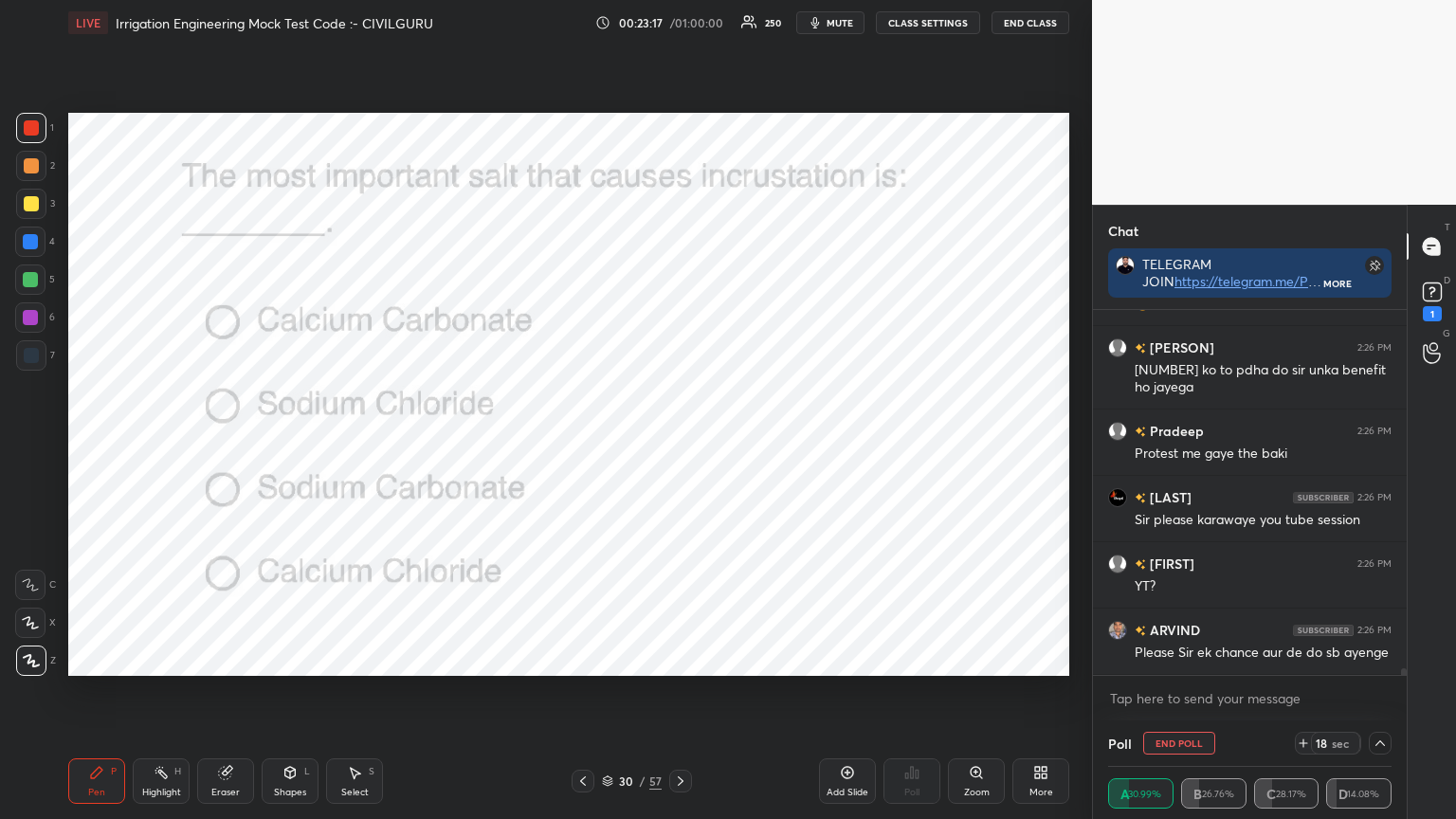 click on "1" at bounding box center (1432, 314) 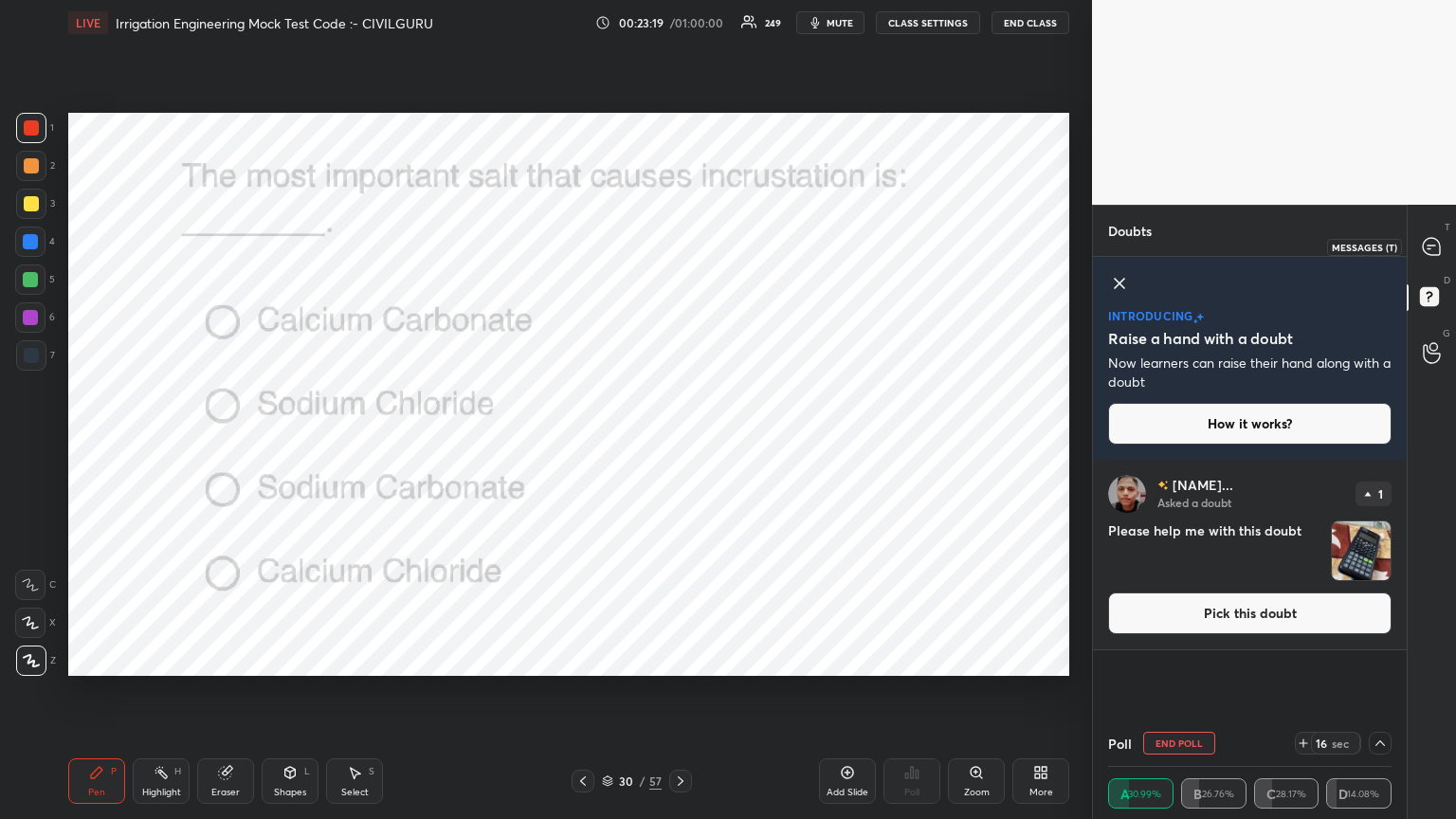 click 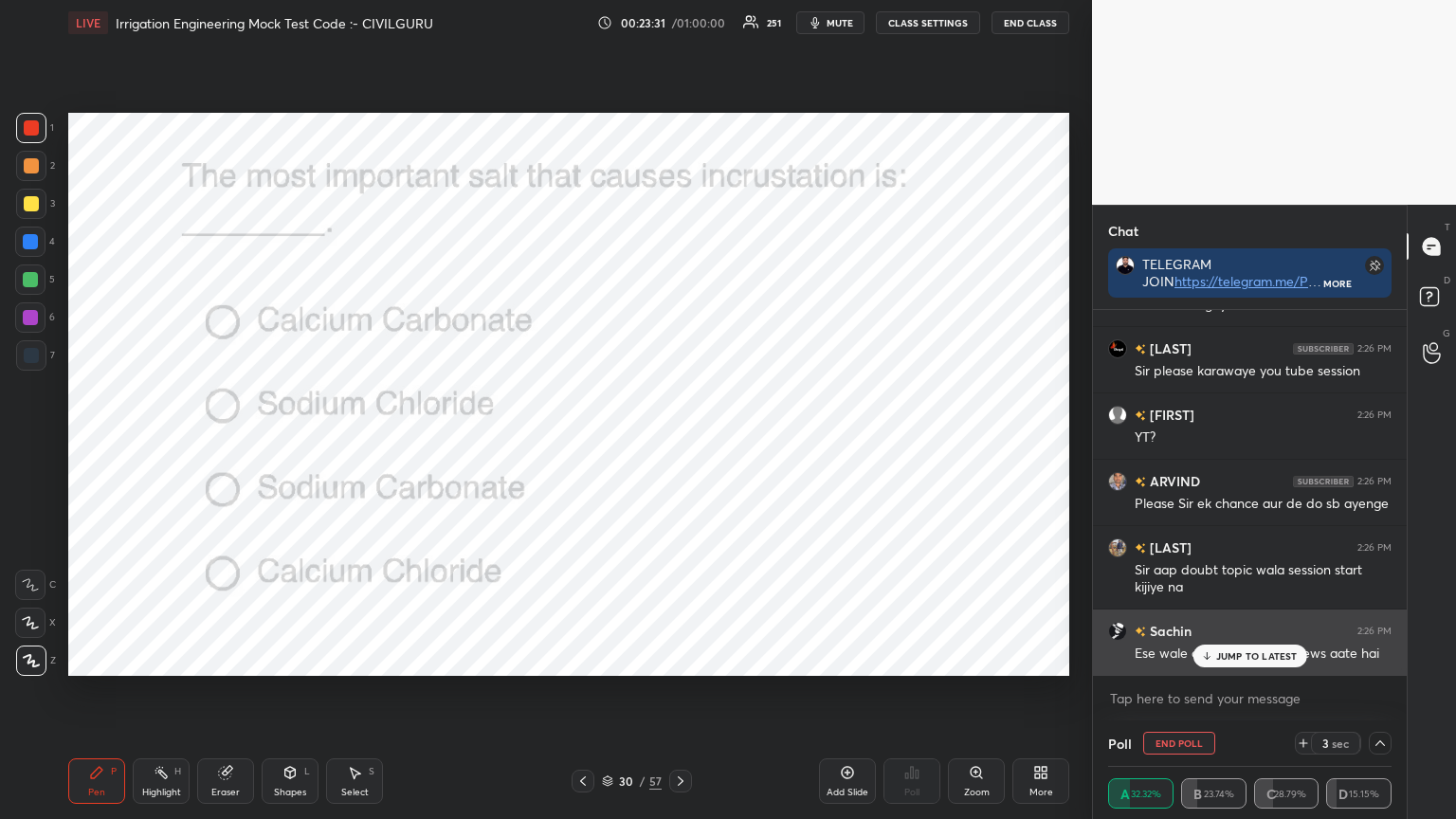 click on "JUMP TO LATEST" at bounding box center (1257, 656) 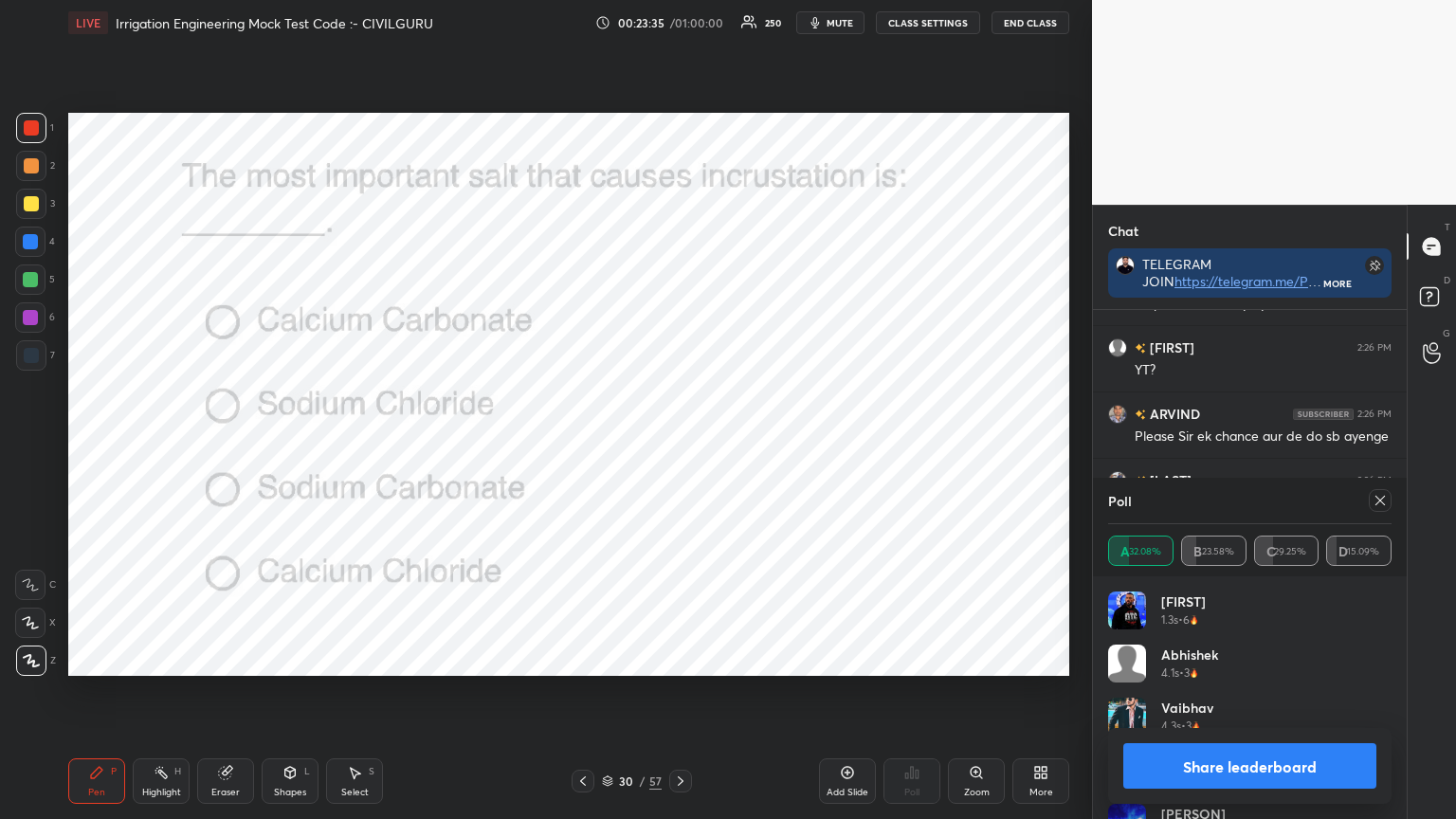 click 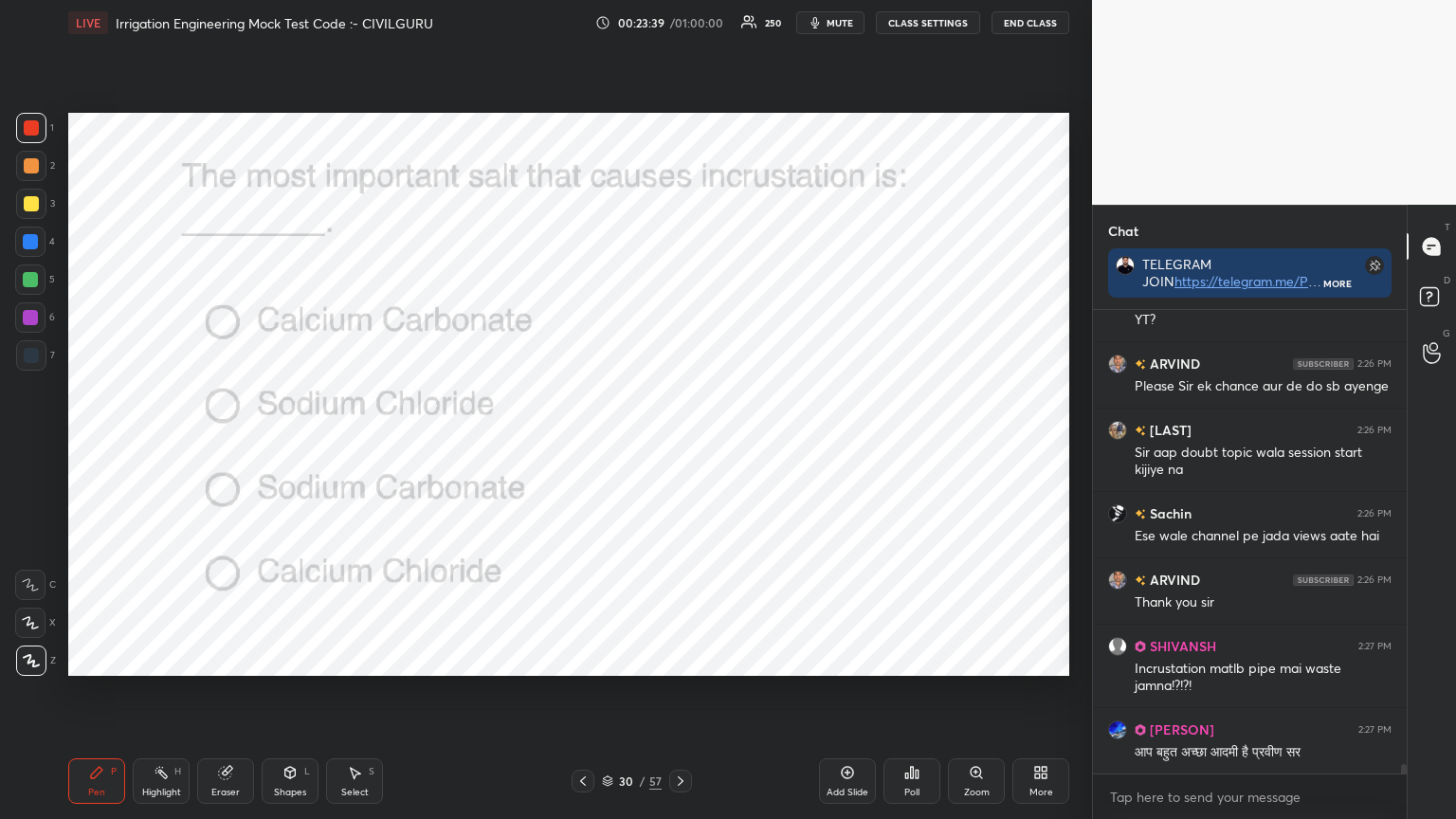 click 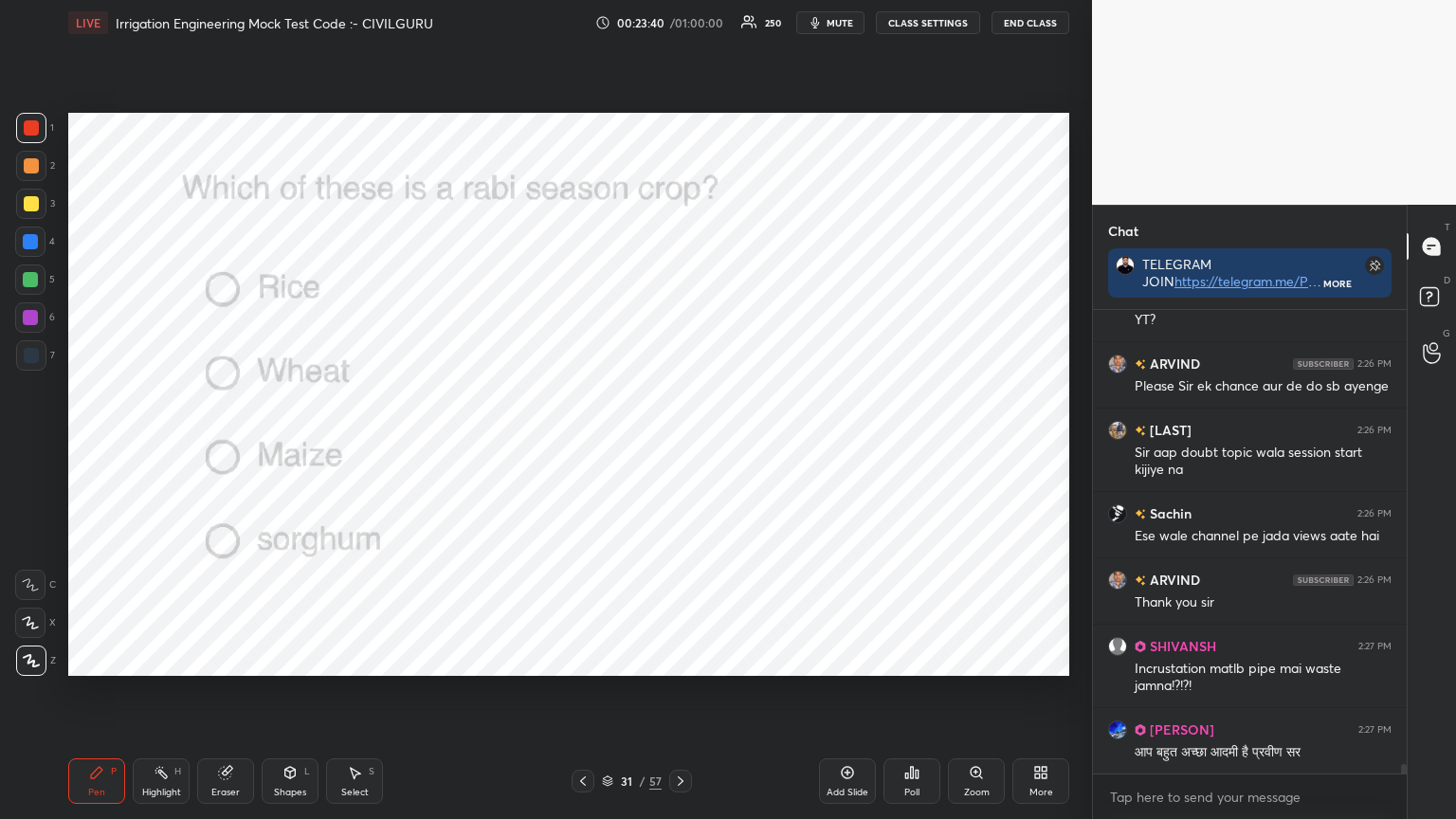 click 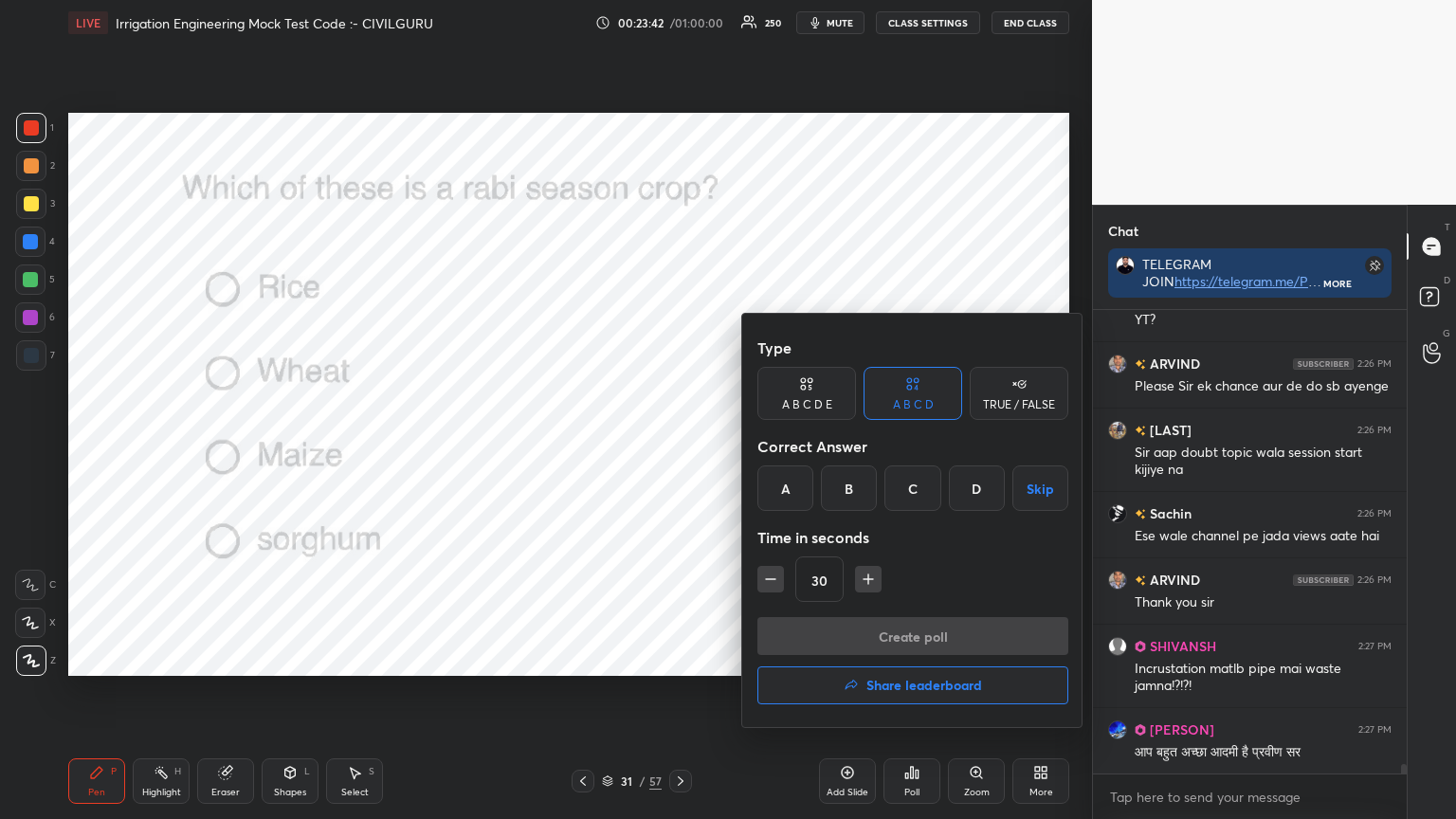 click on "B" at bounding box center [848, 488] 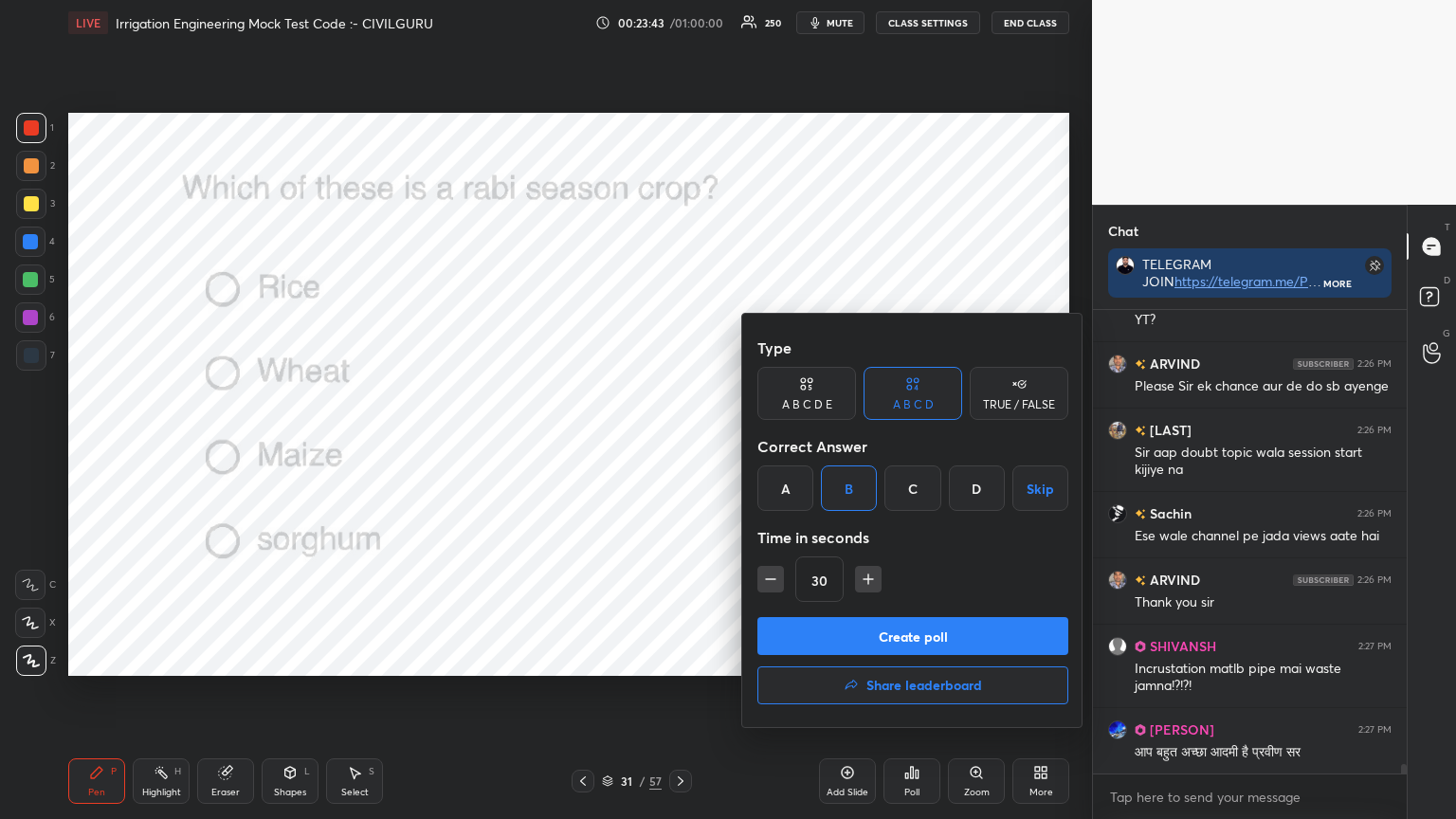click on "Create poll" at bounding box center (913, 636) 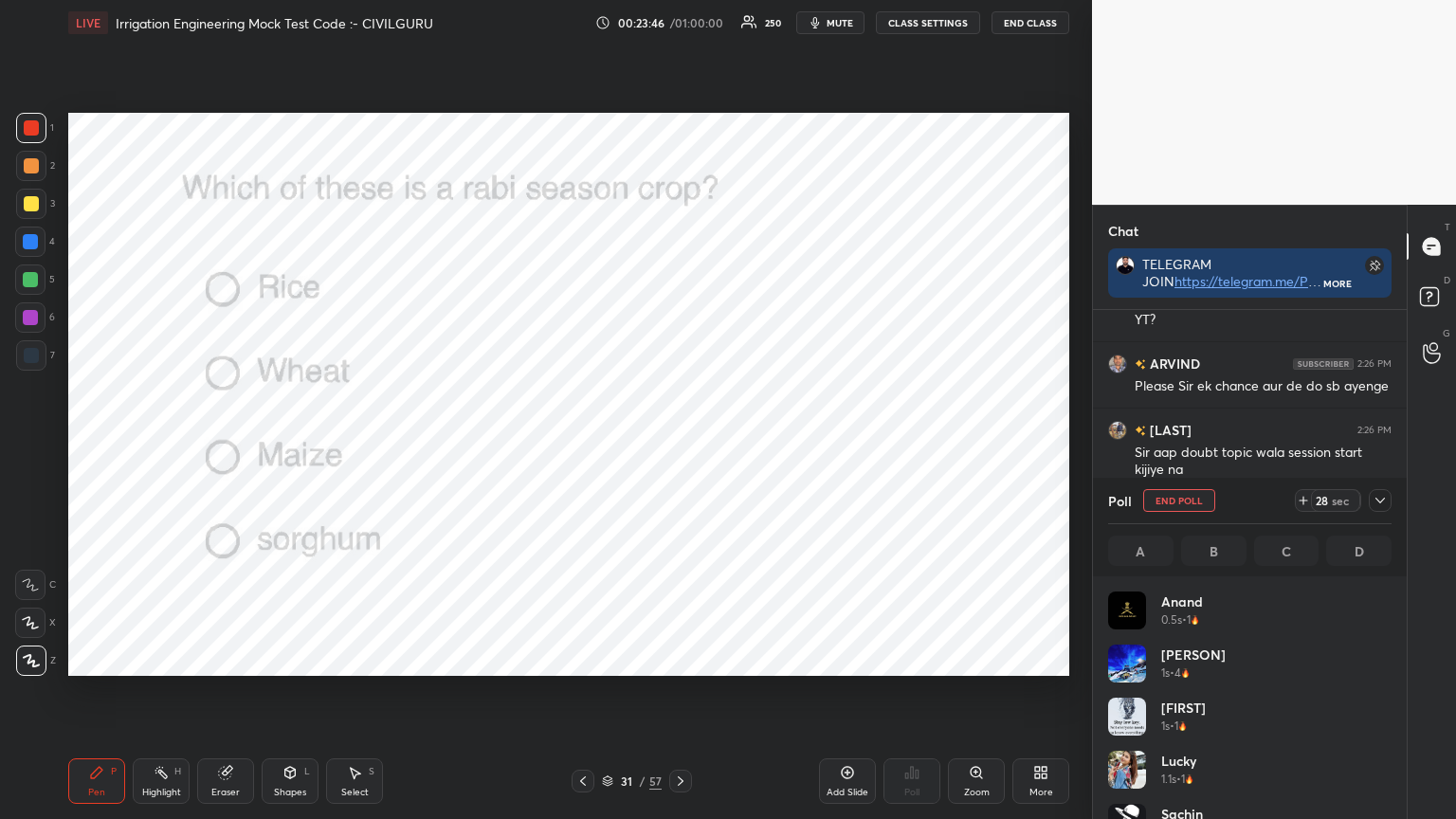 click 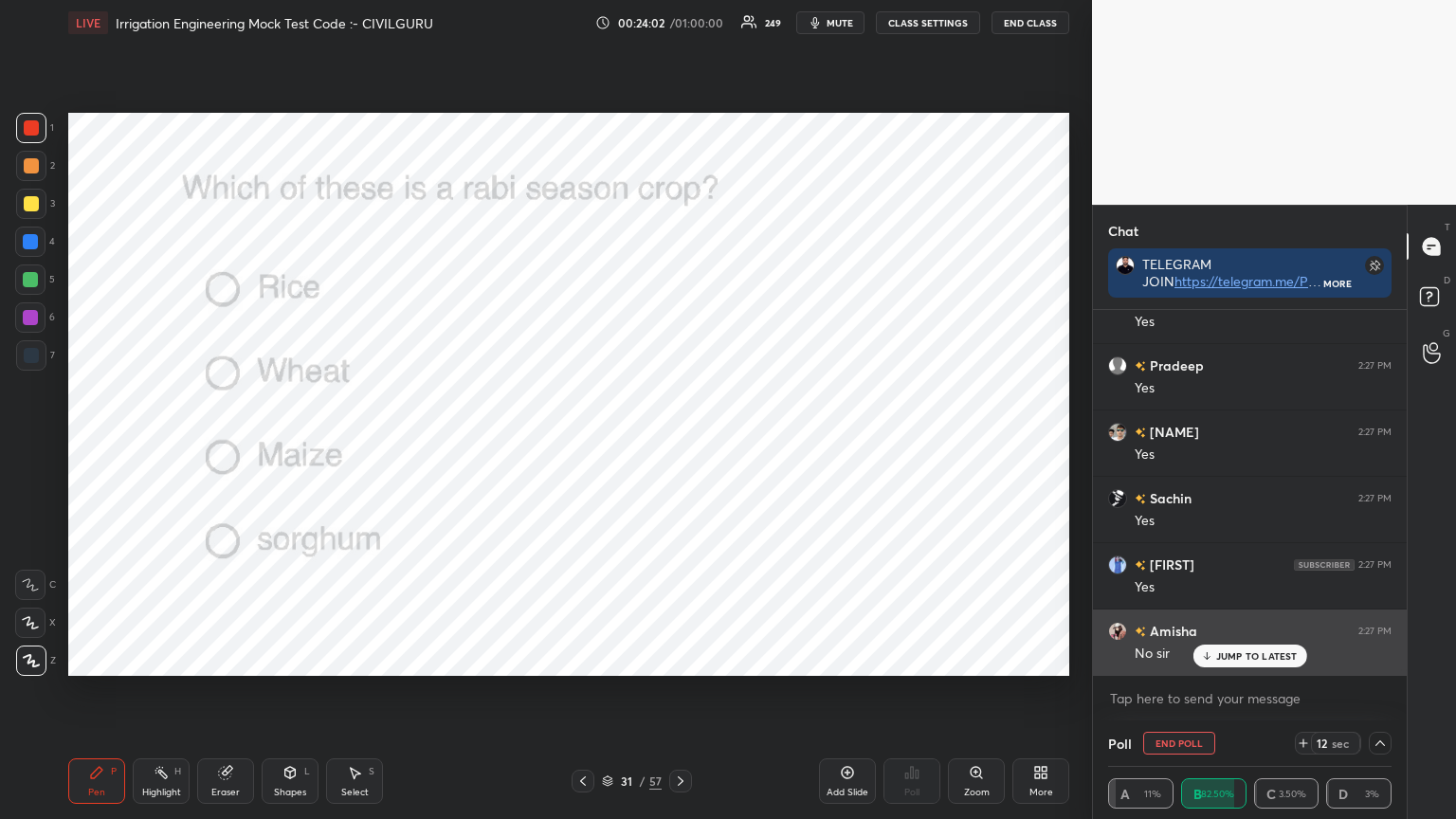 click on "JUMP TO LATEST" at bounding box center (1257, 656) 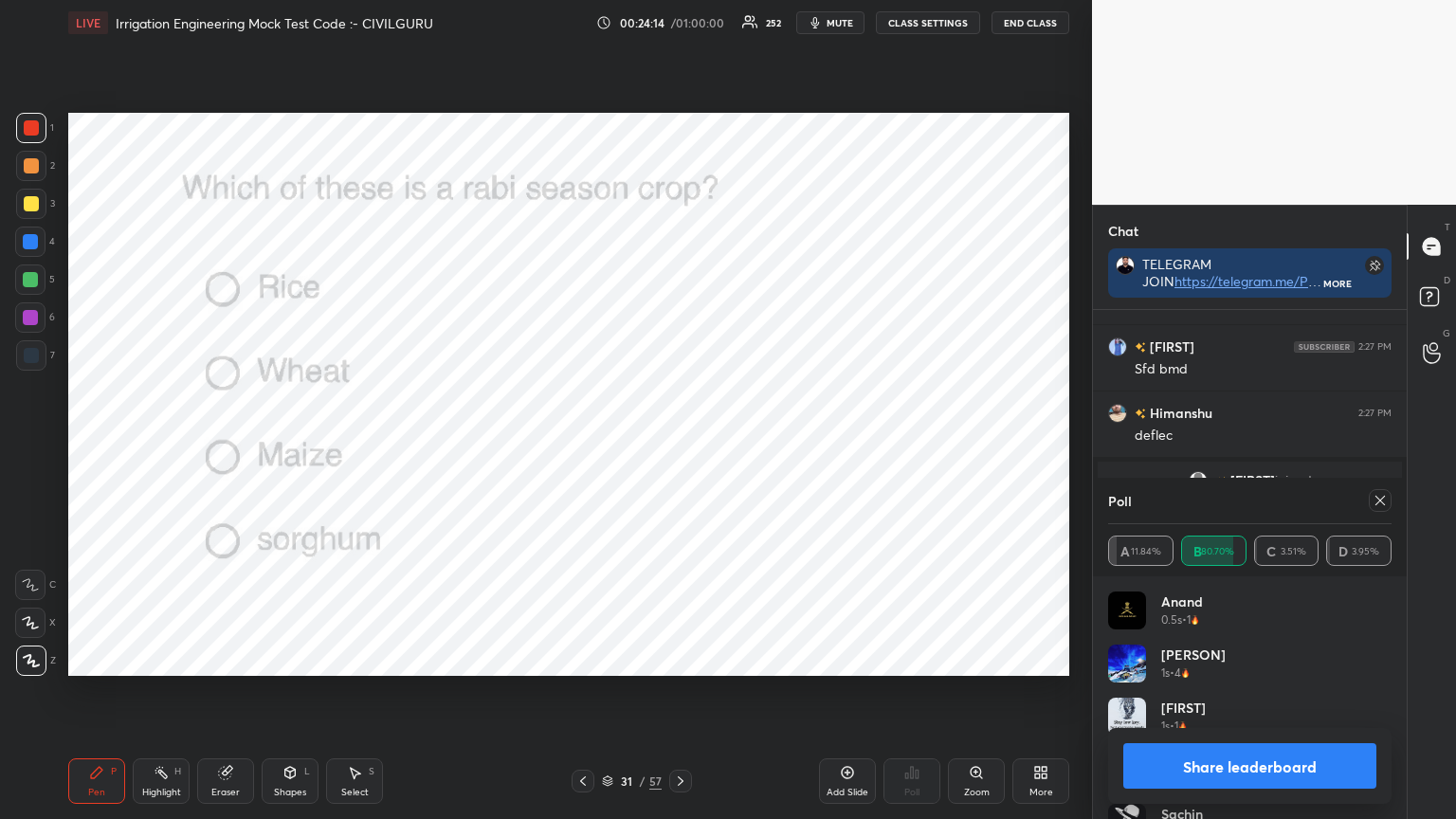 click 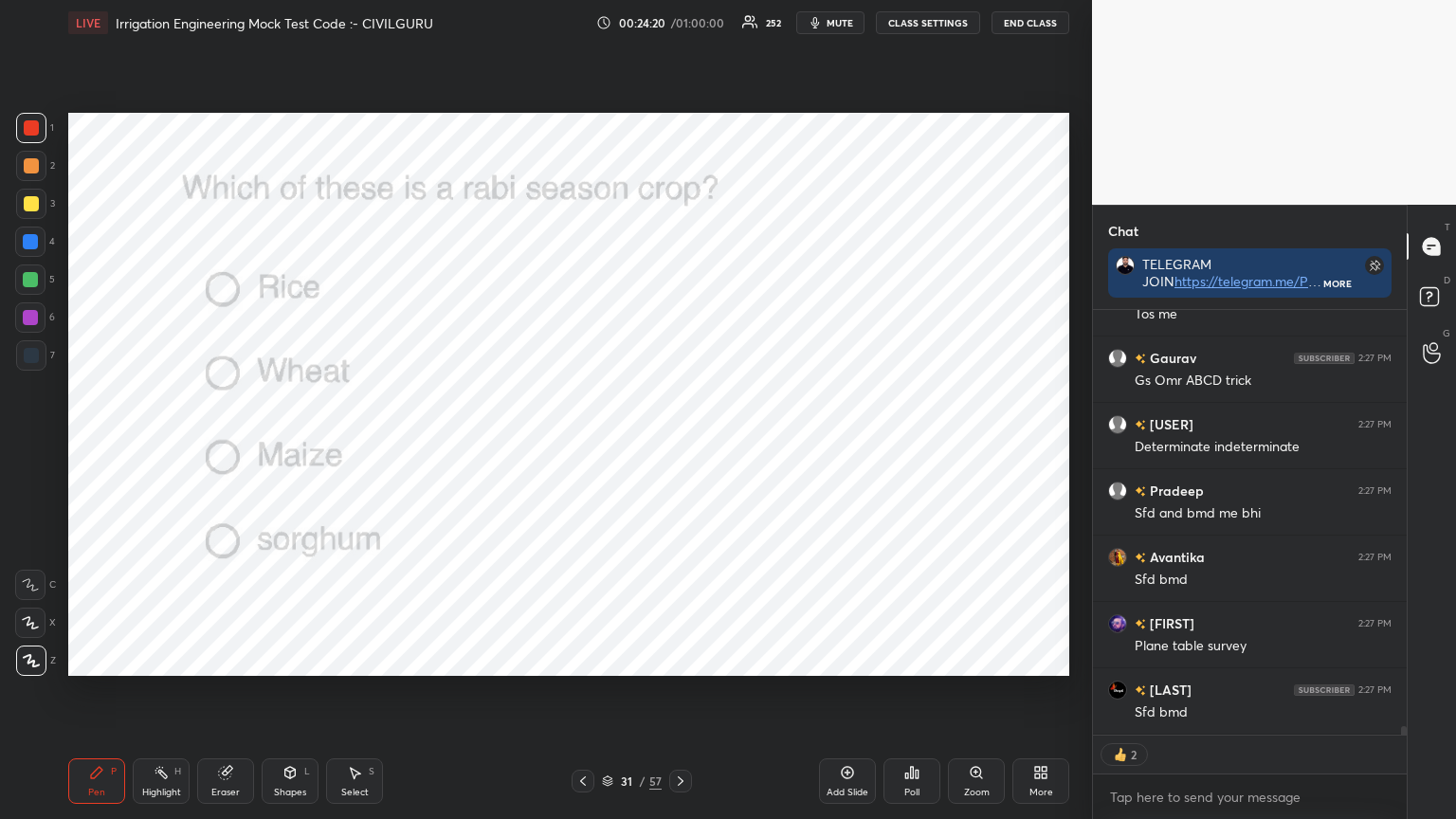 click 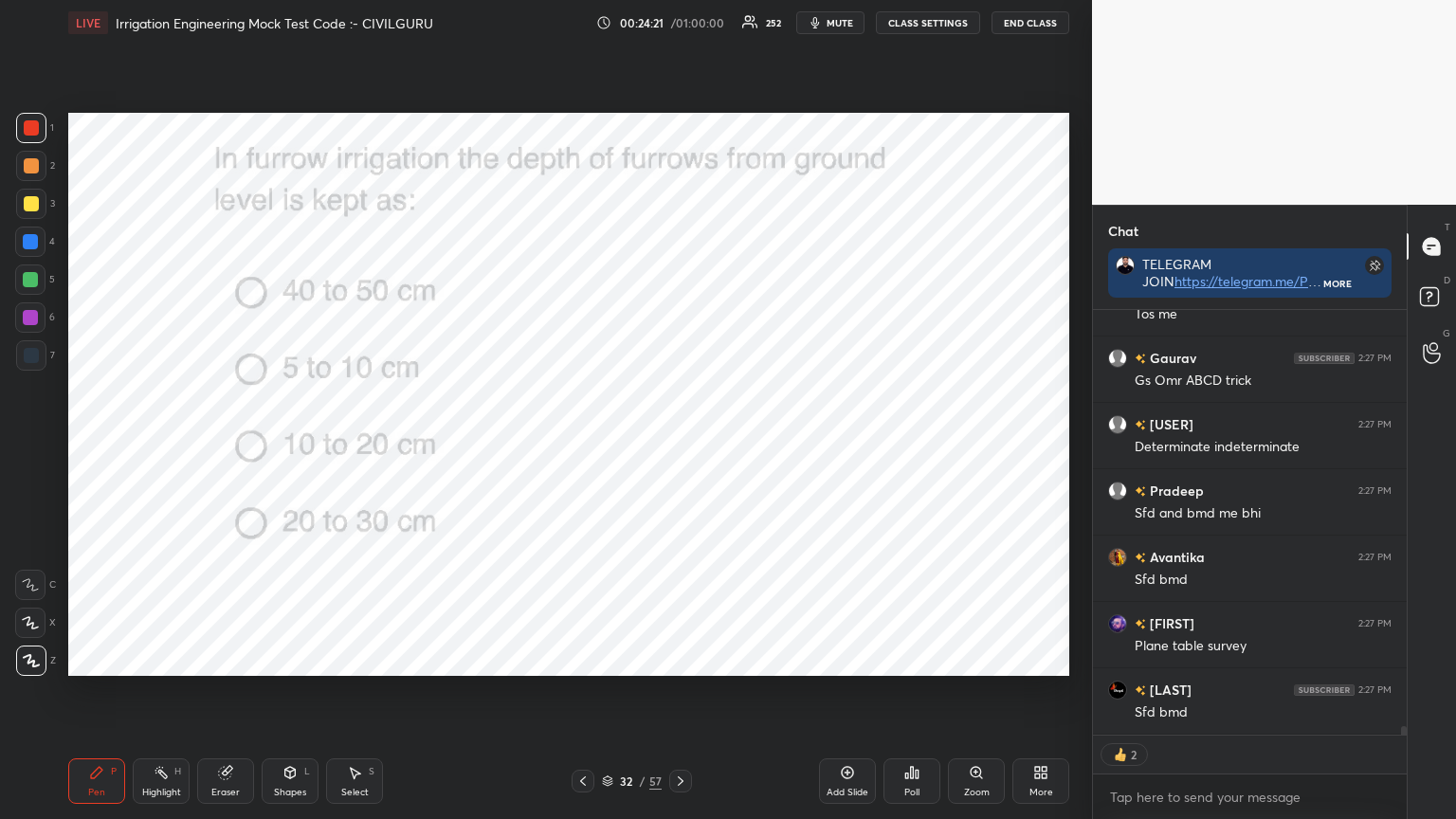 click on "Poll" at bounding box center (912, 781) 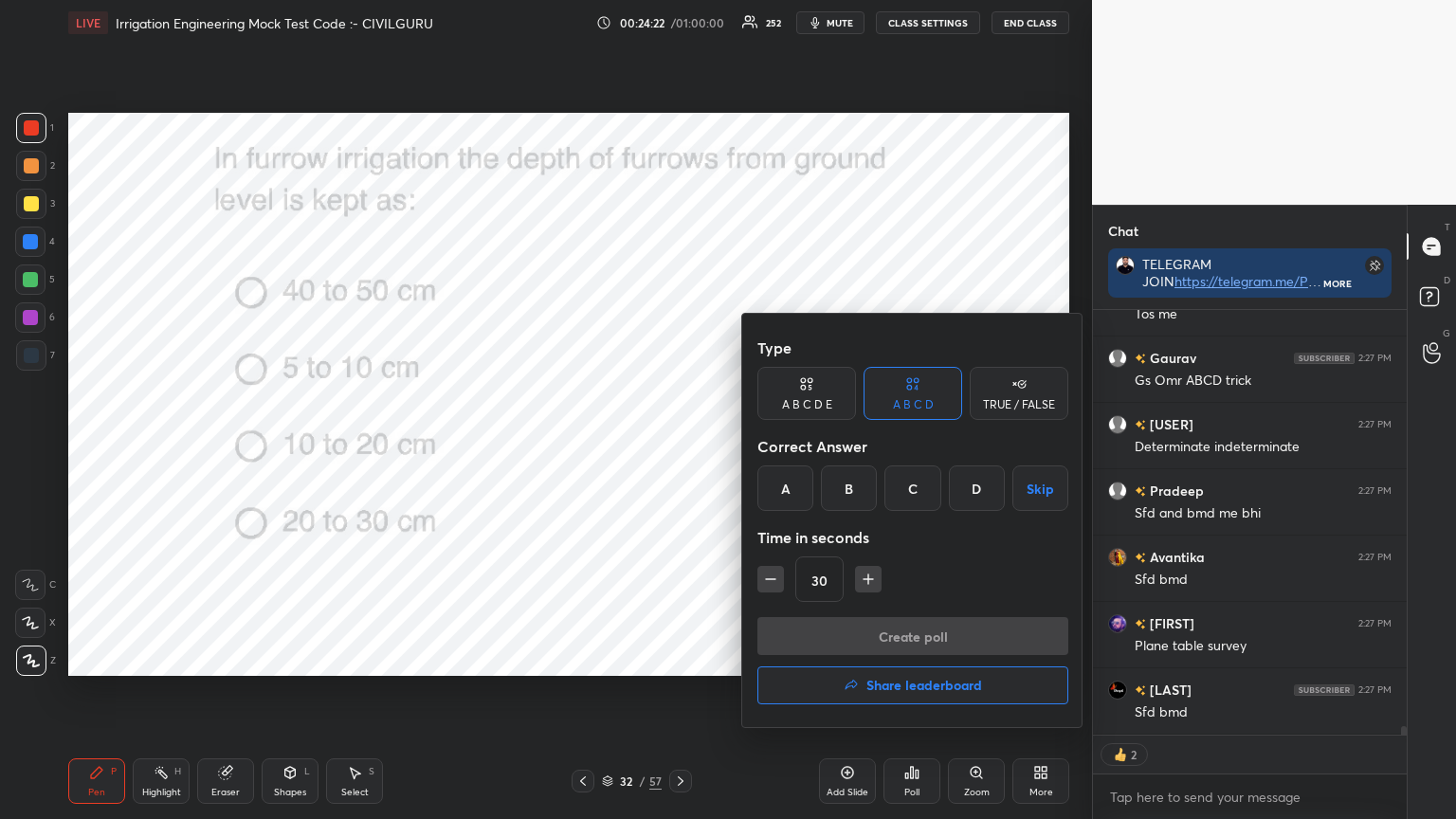 click on "D" at bounding box center [976, 488] 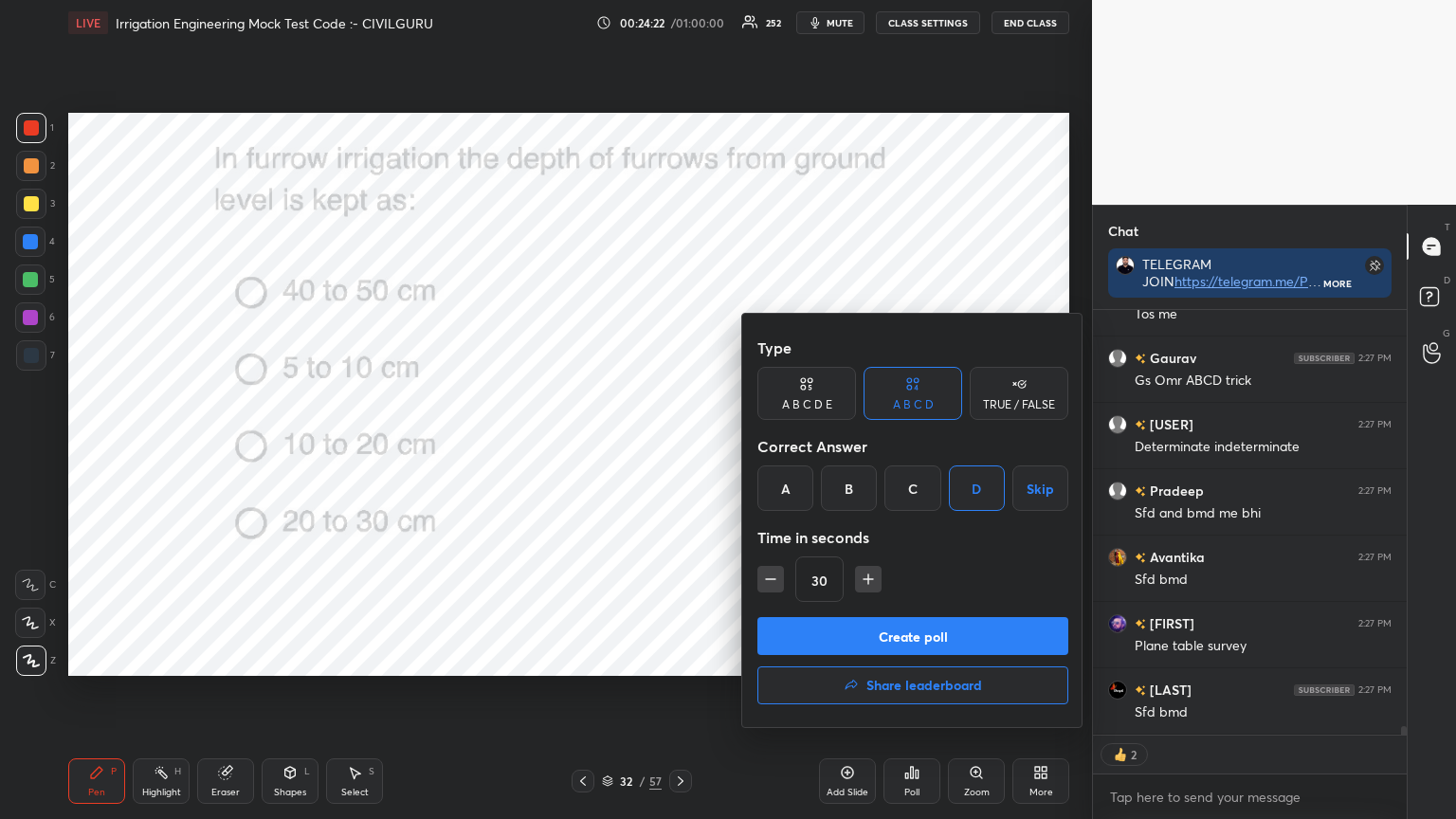 click on "Create poll" at bounding box center [913, 636] 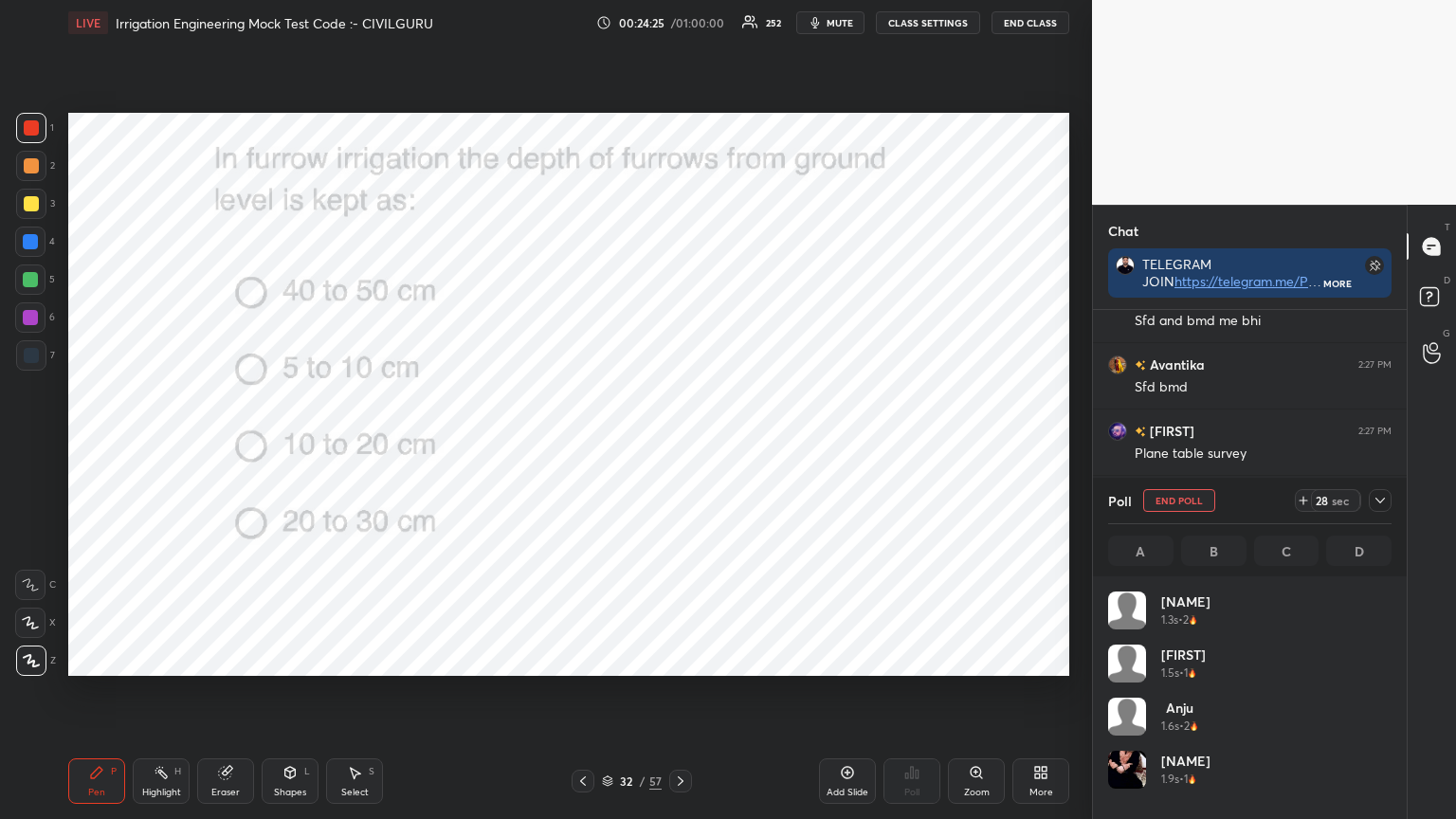 click 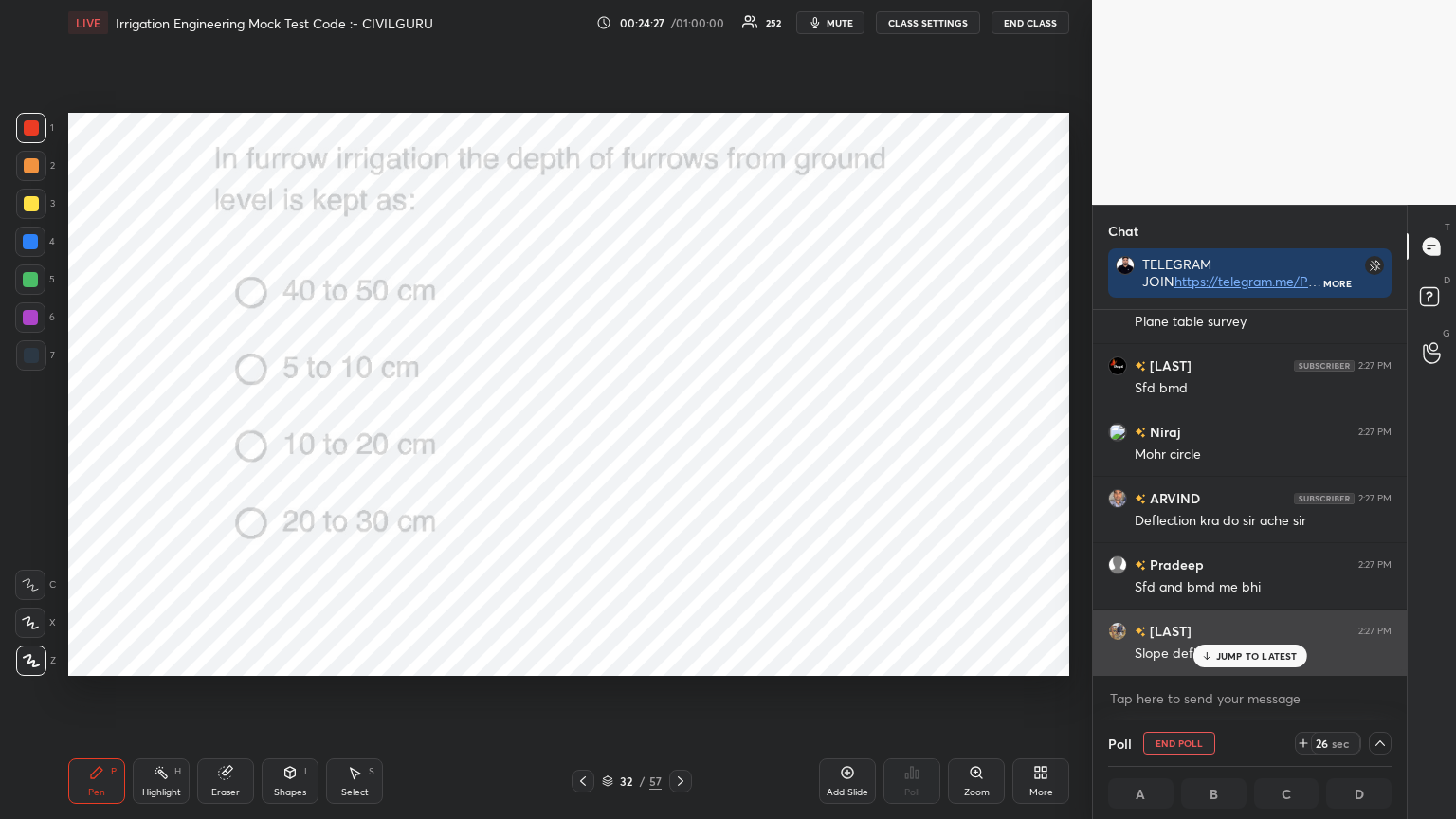 click on "JUMP TO LATEST" at bounding box center (1257, 656) 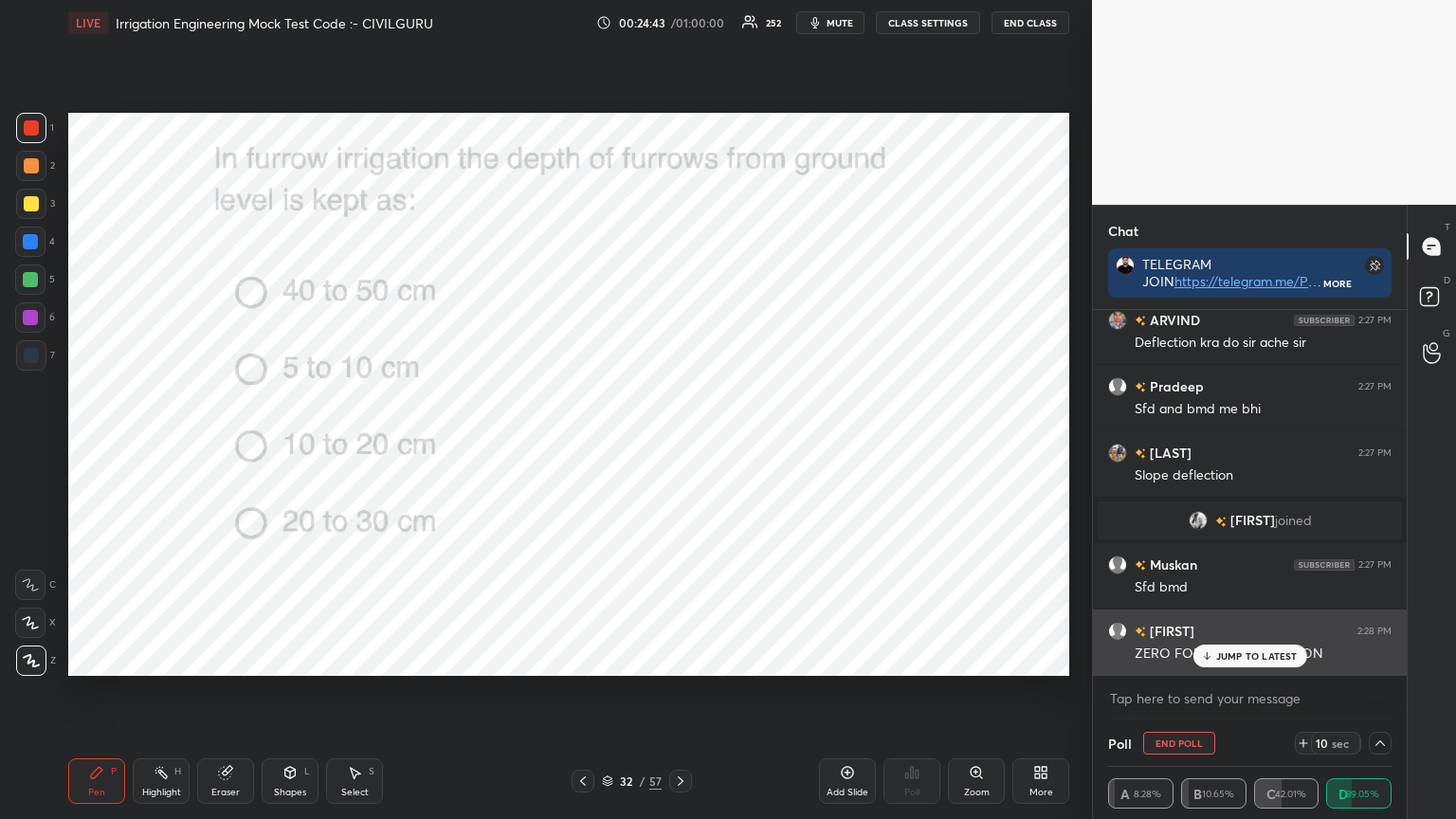 click on "JUMP TO LATEST" at bounding box center (1257, 656) 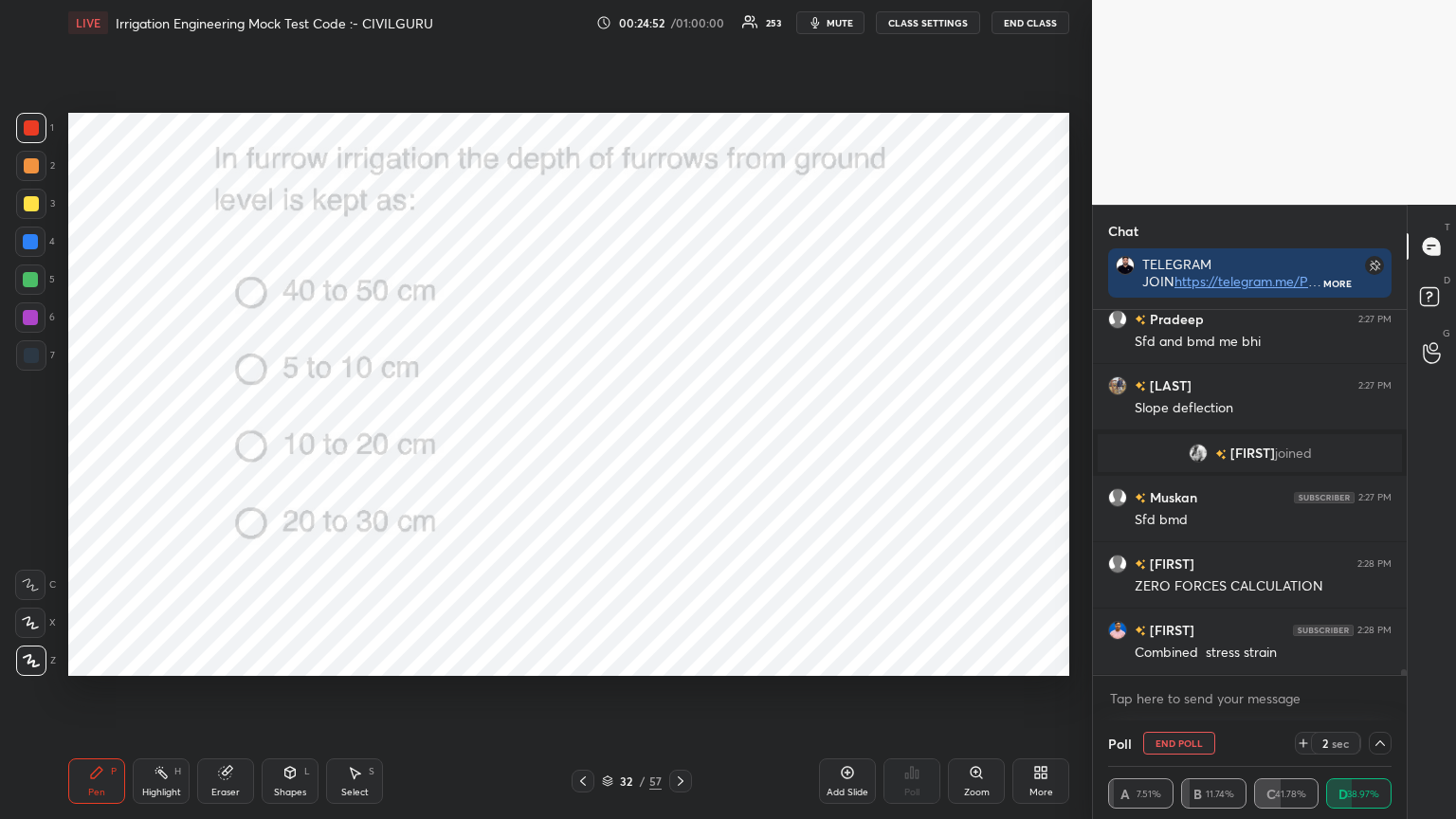 click on "mute" at bounding box center [840, 23] 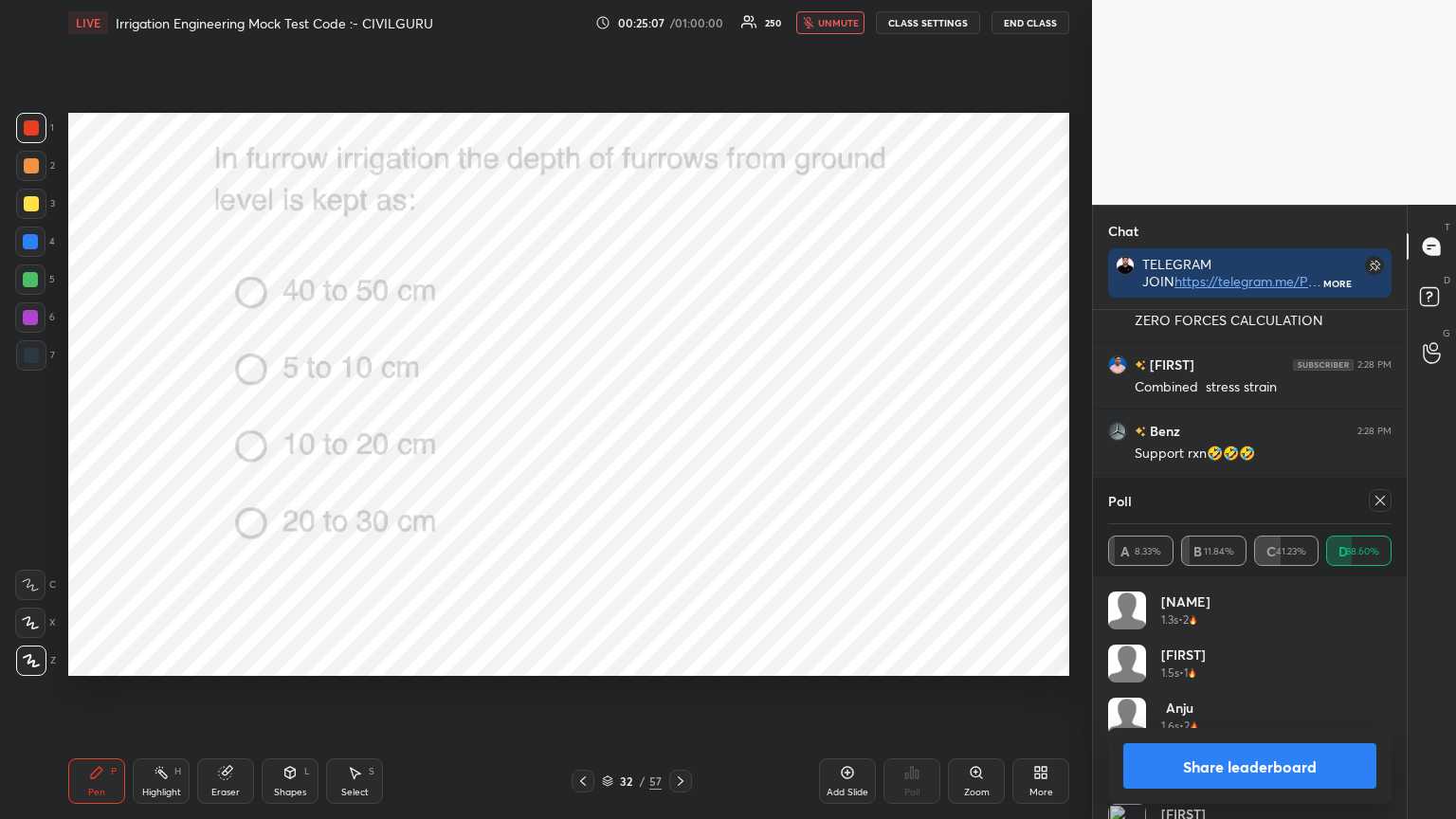 click on "unmute" at bounding box center (830, 23) 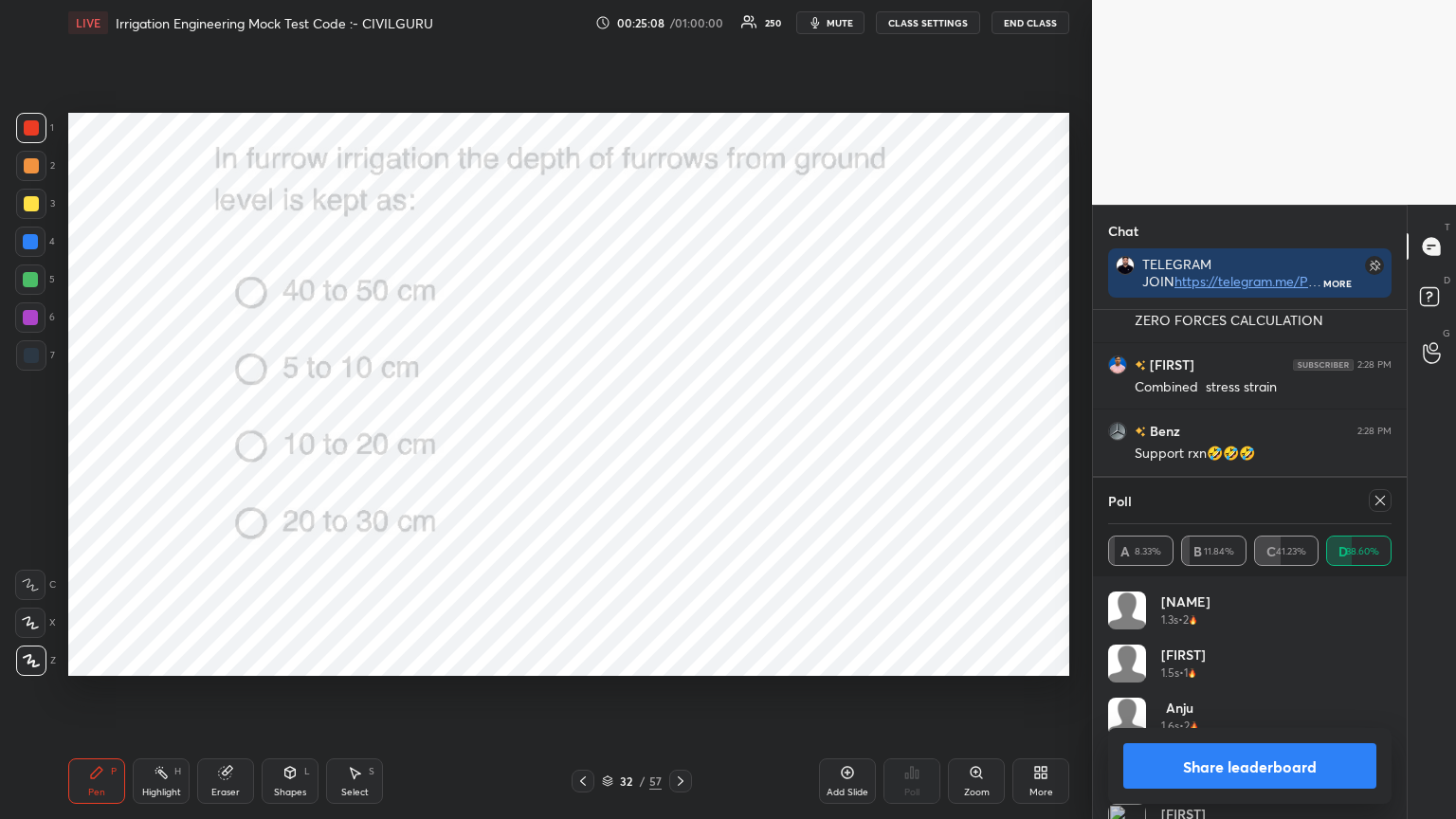 click 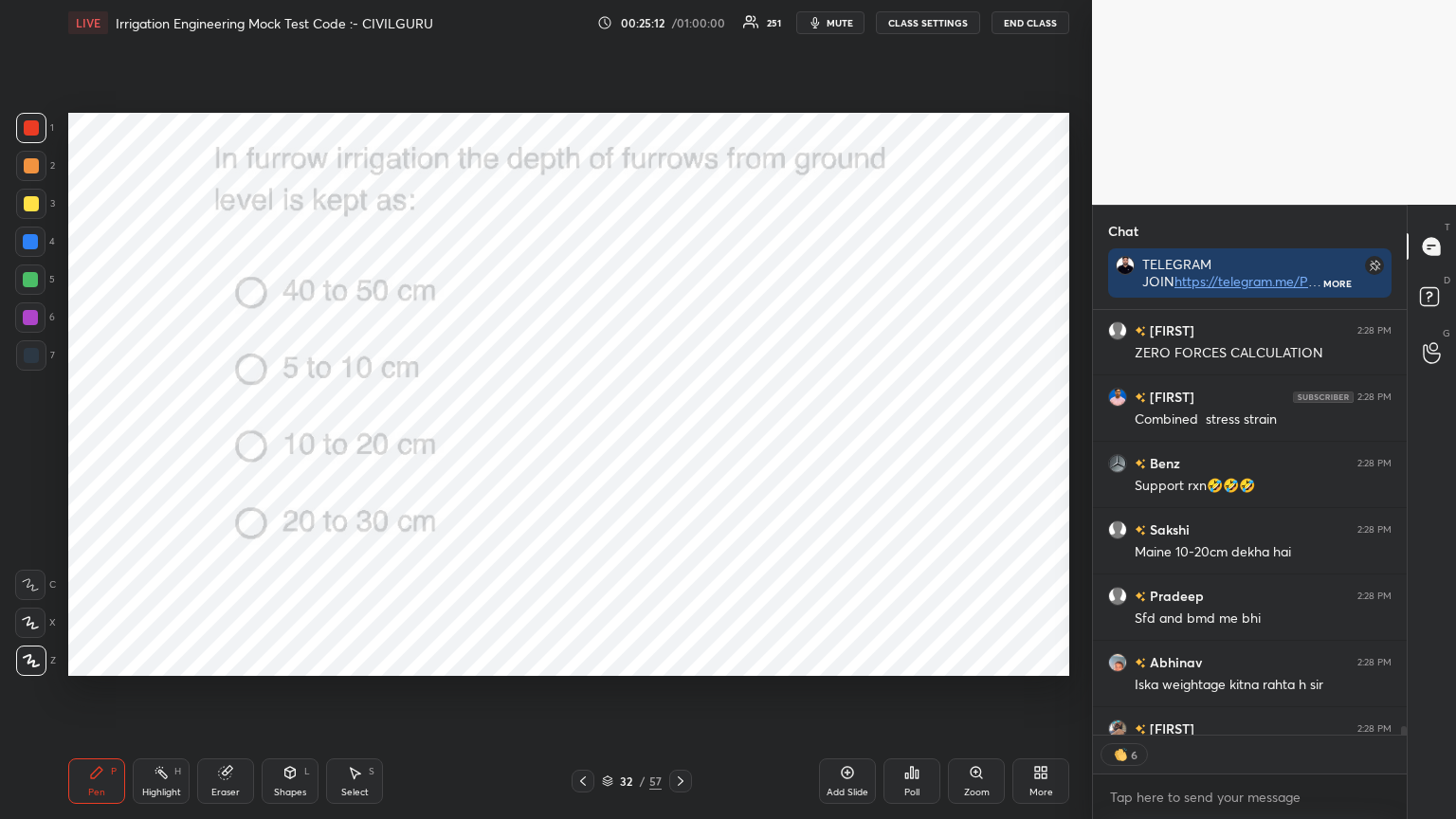 click 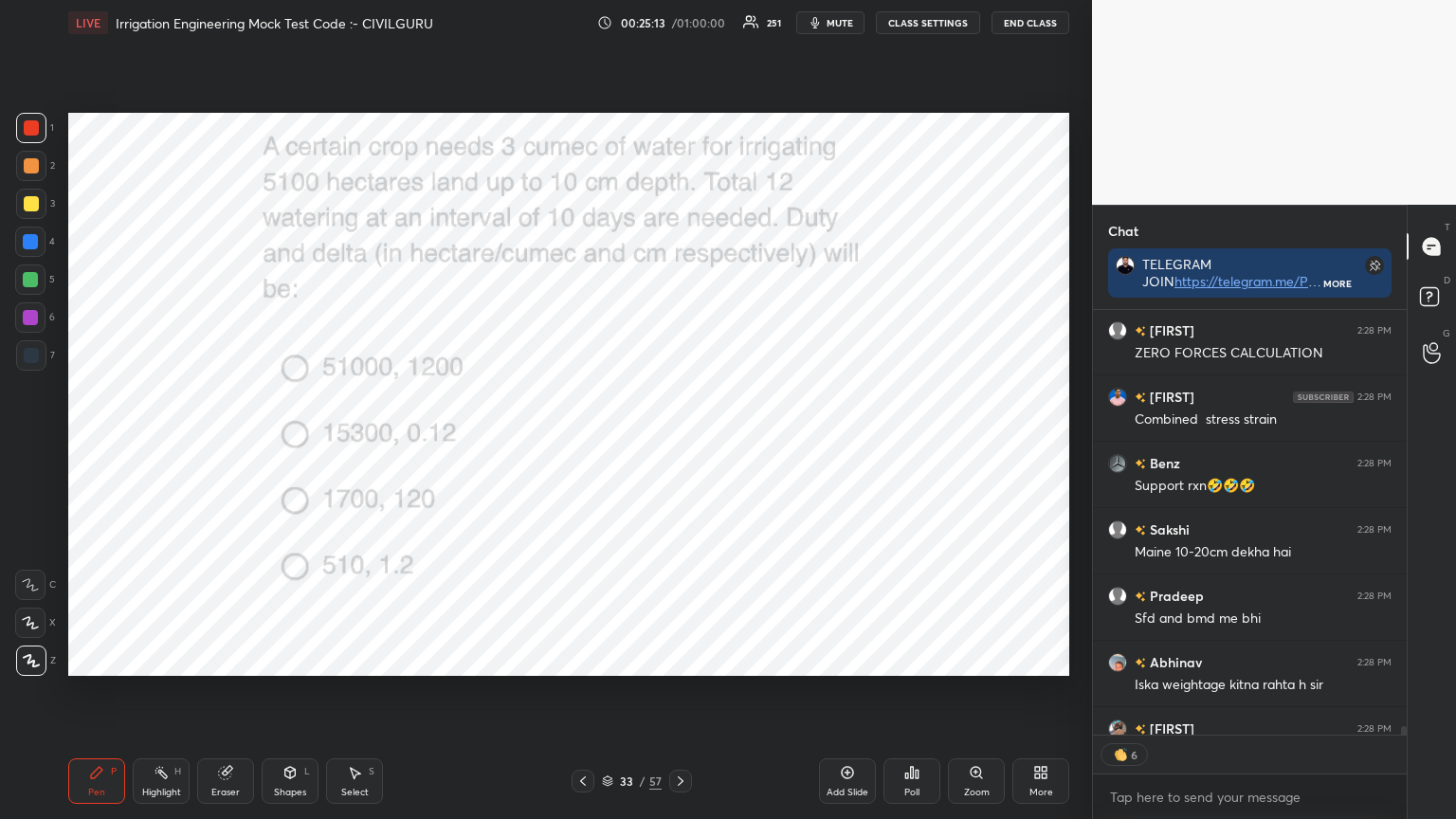 click 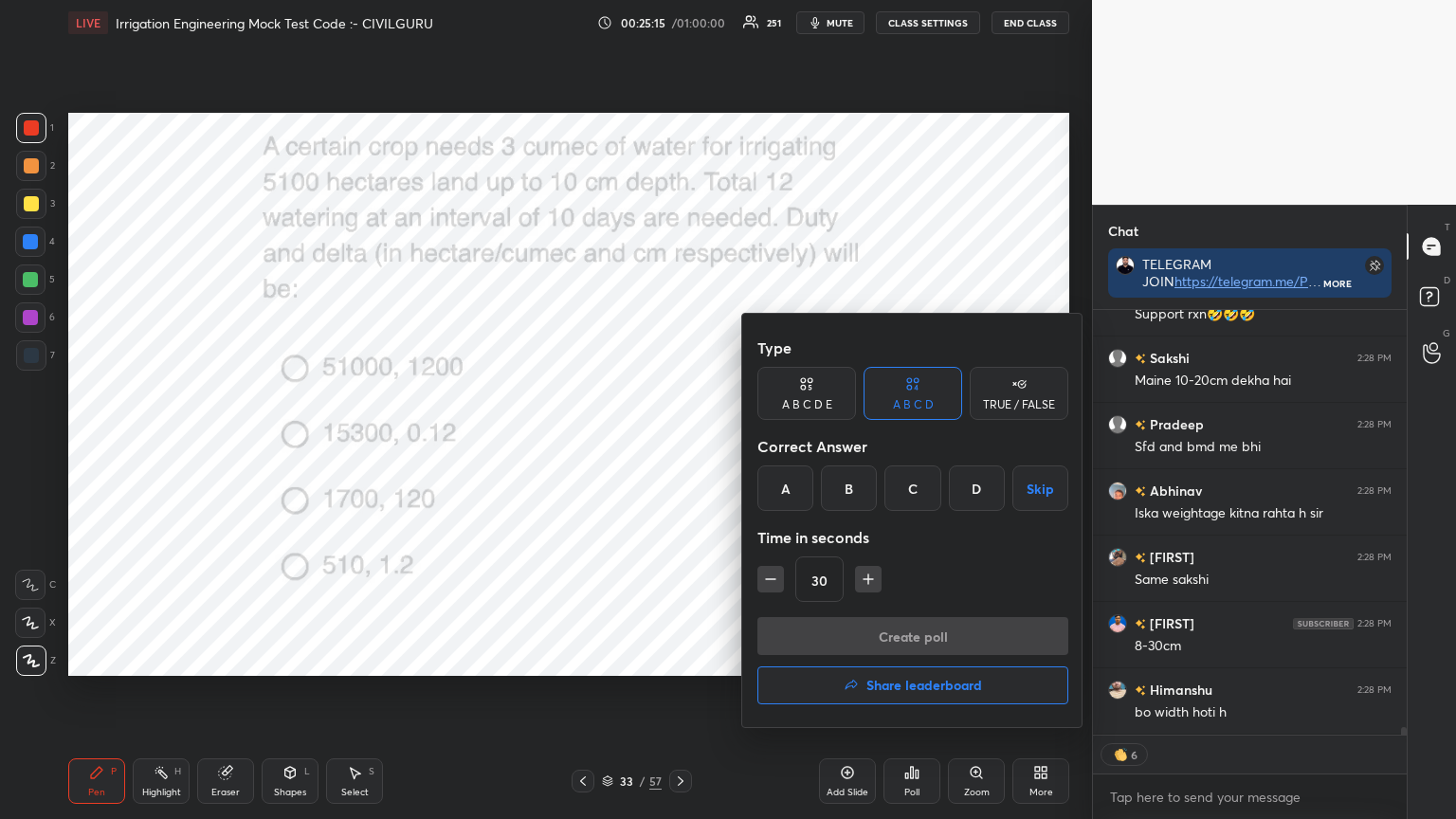 type on "x" 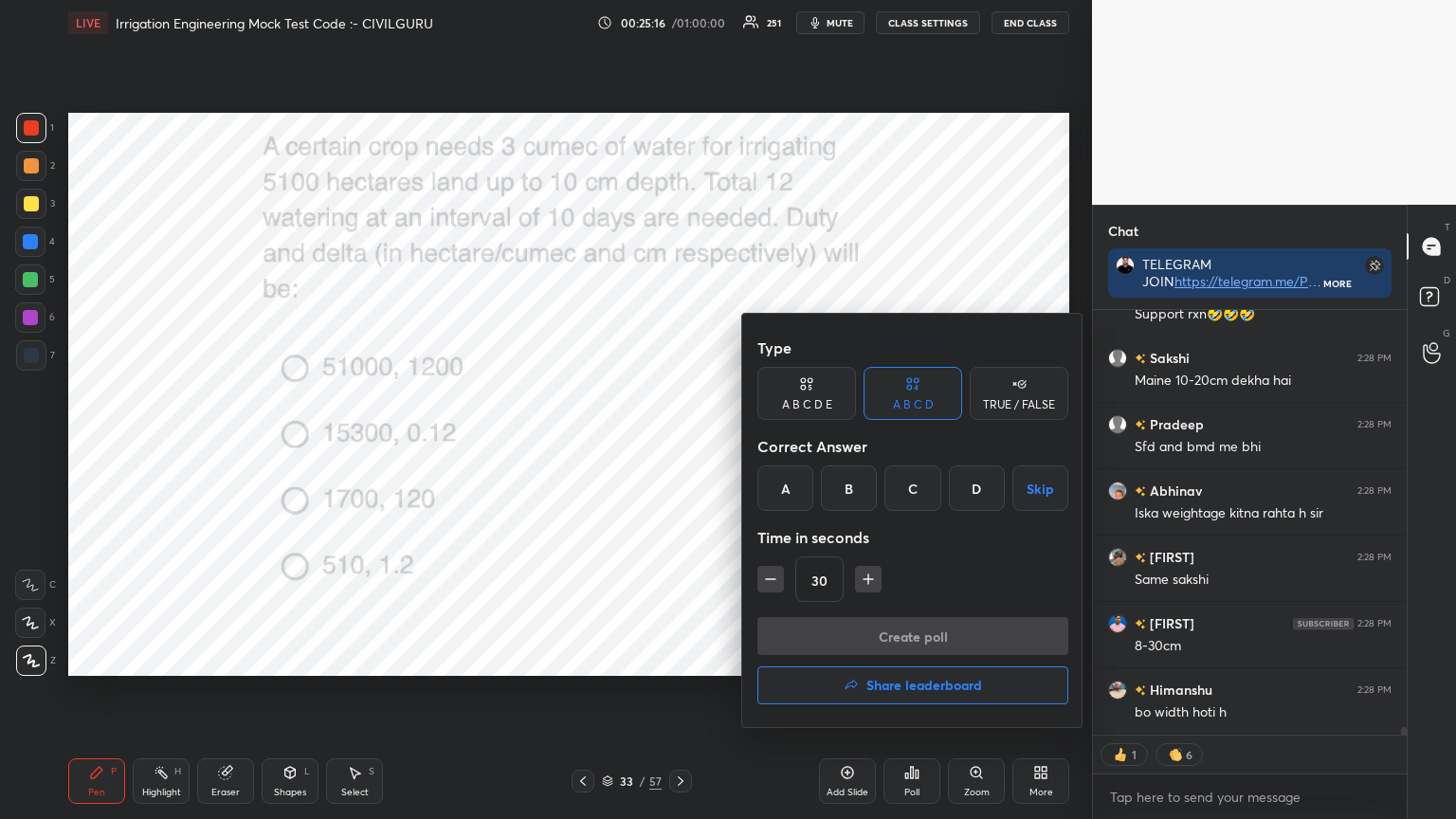 click on "C" at bounding box center [912, 488] 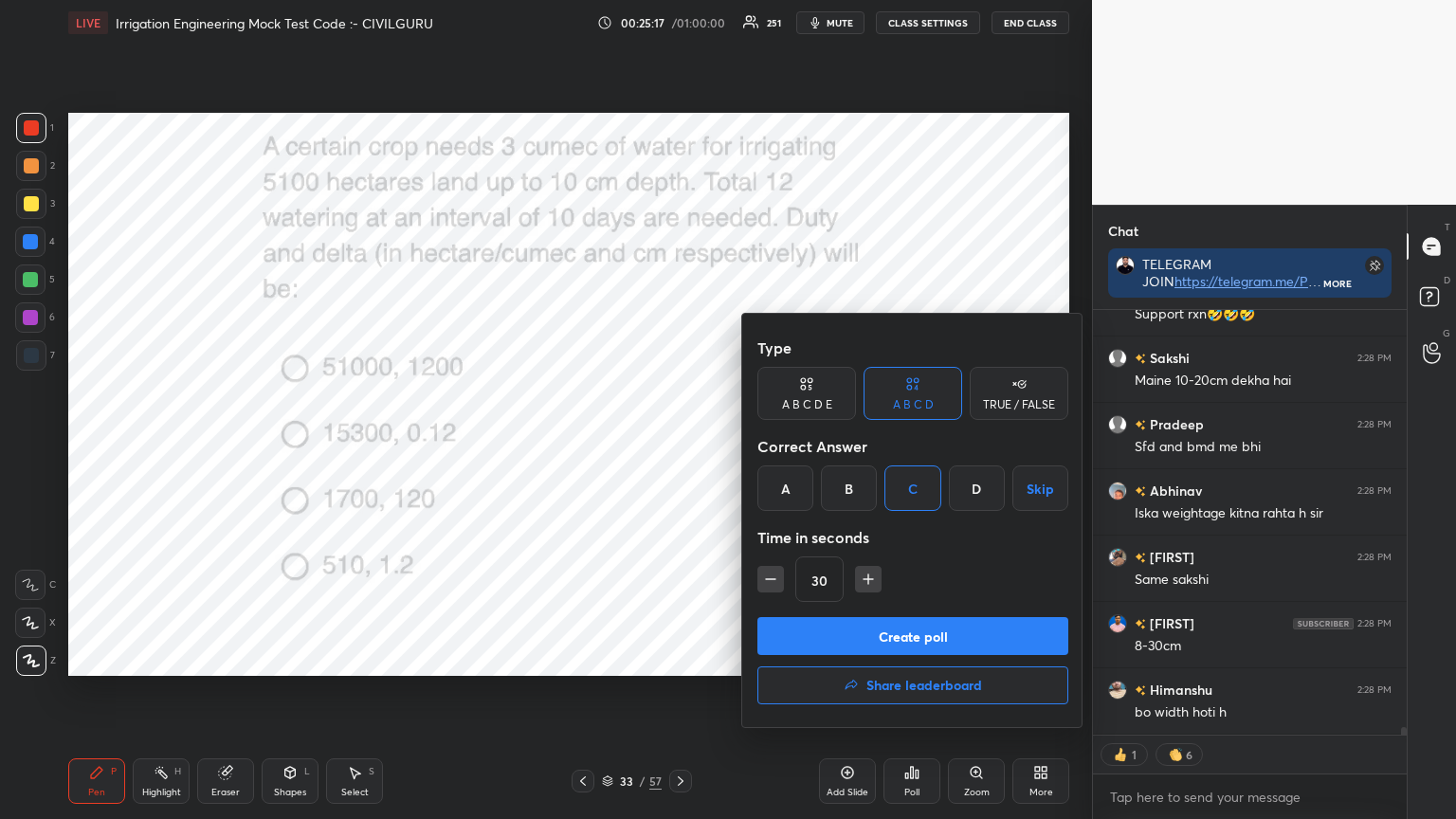 click 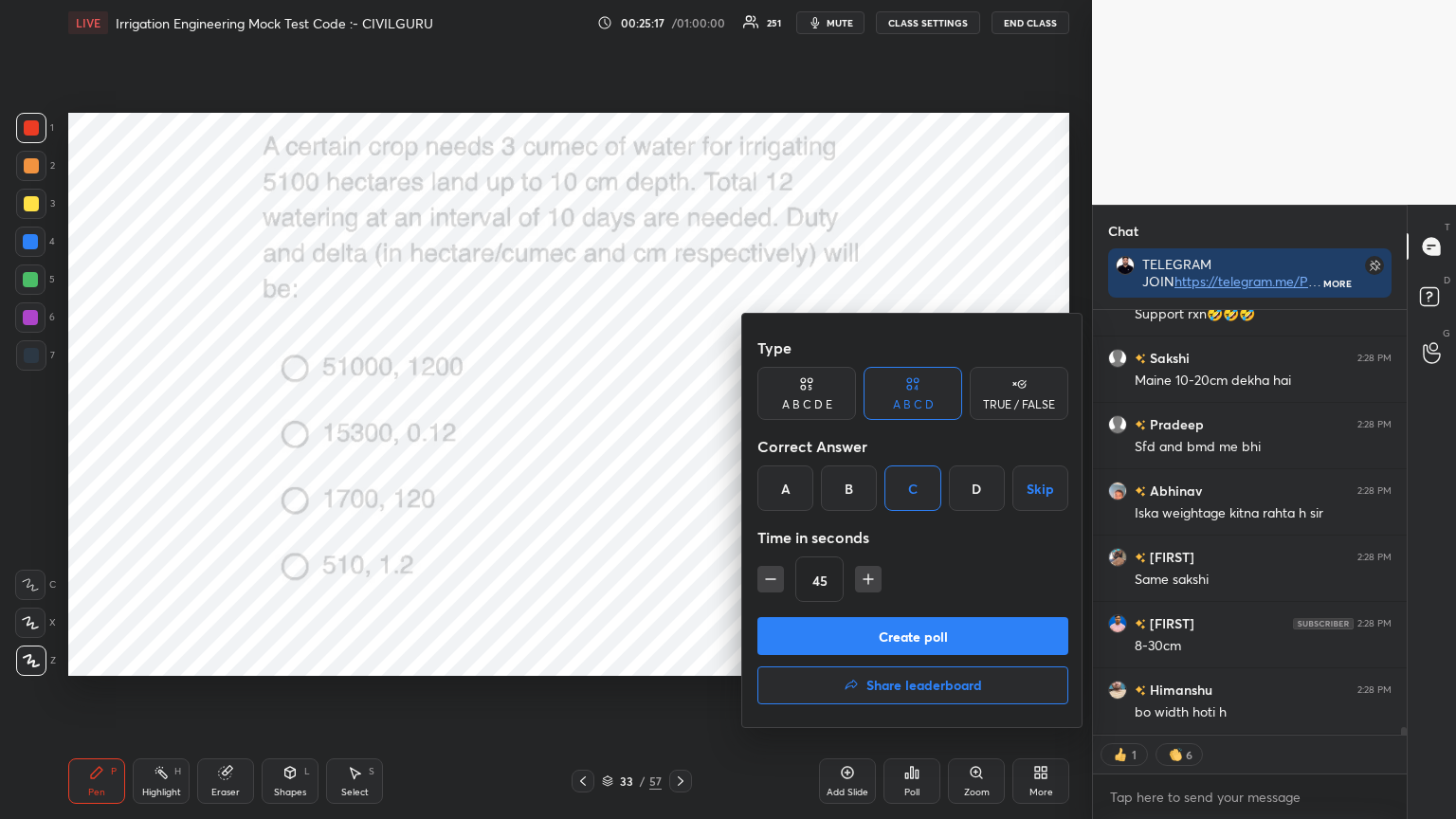 click on "Create poll" at bounding box center [913, 636] 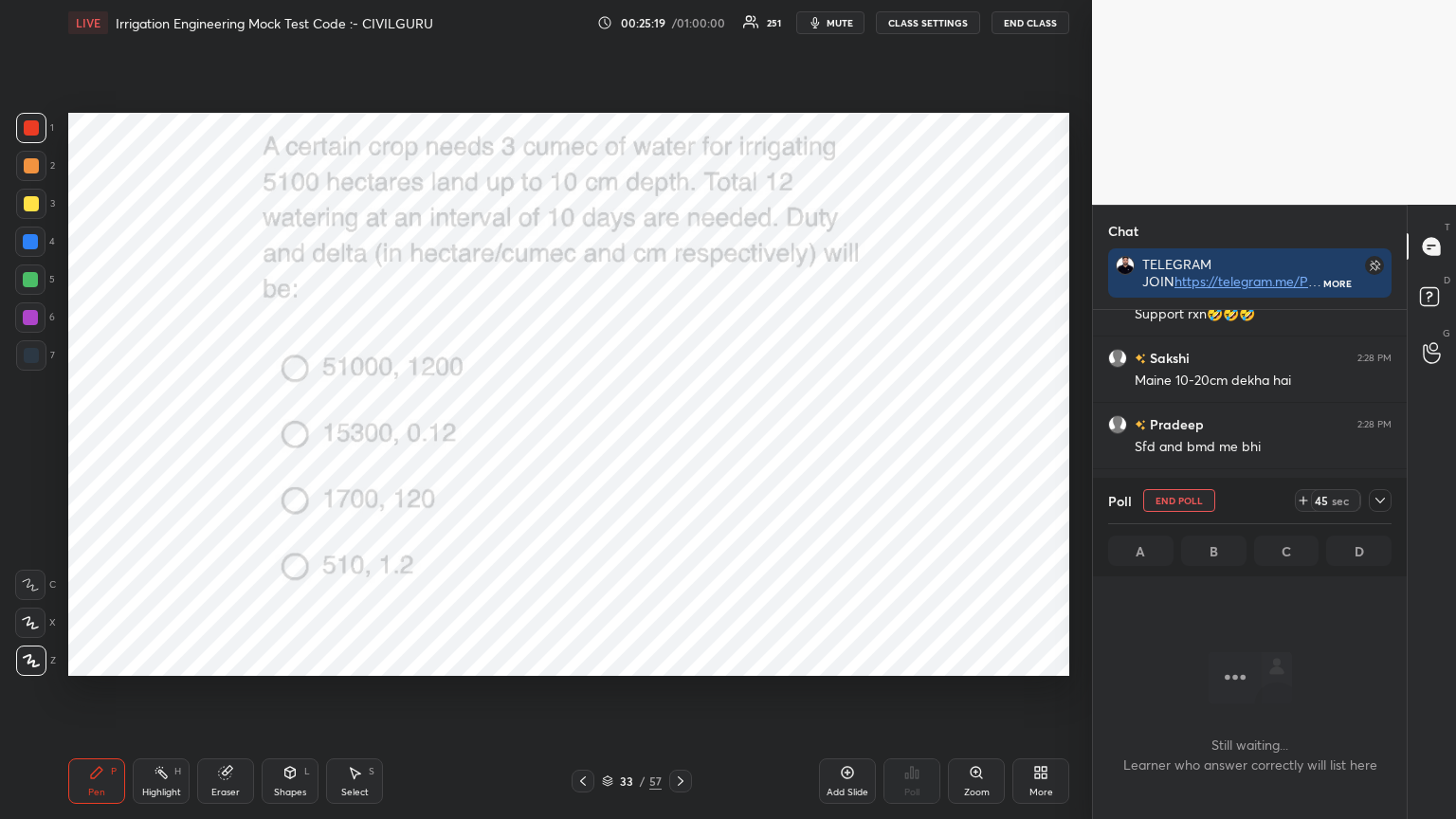 click at bounding box center (1380, 500) 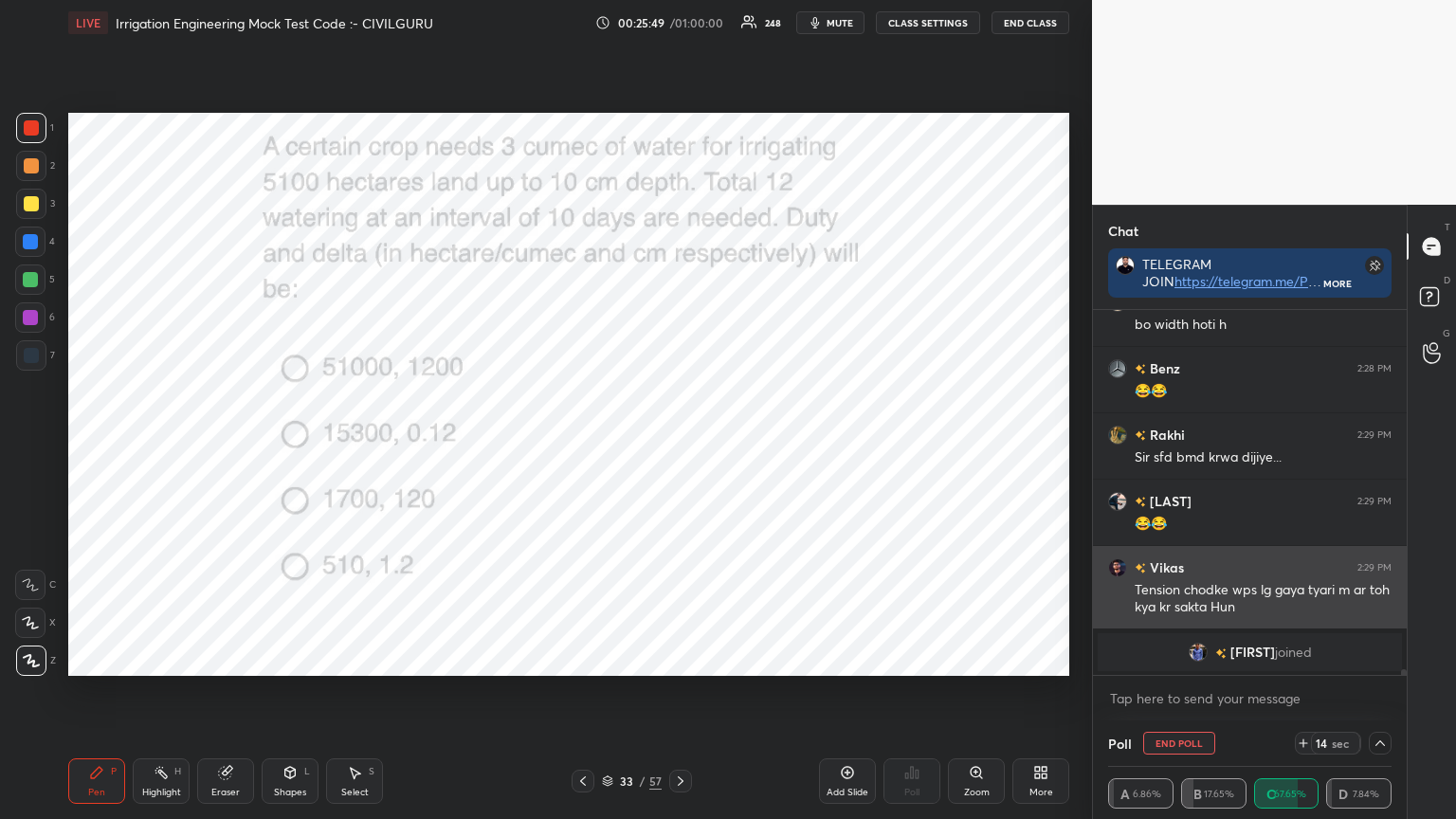 click at bounding box center [1118, 568] 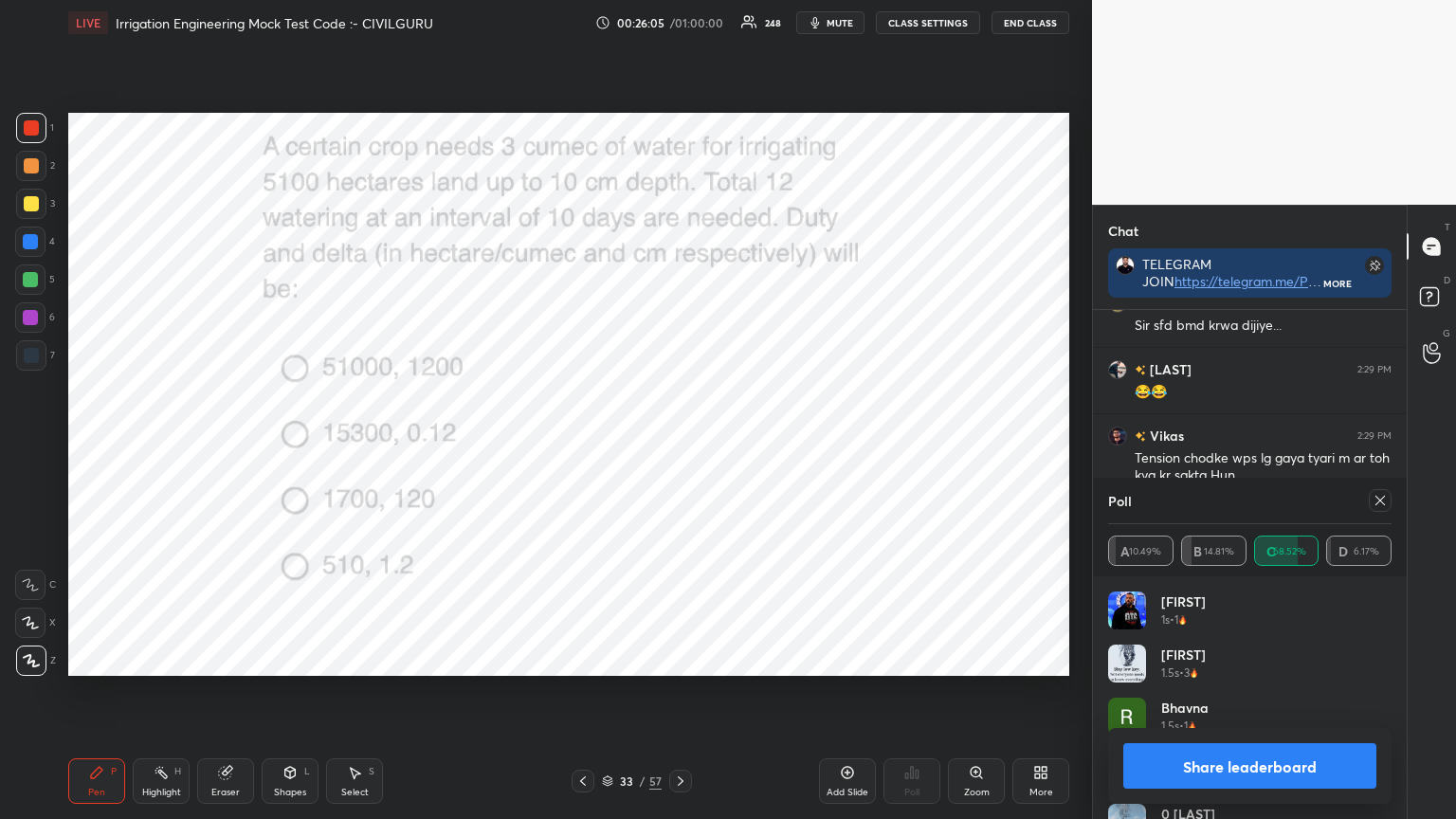 click 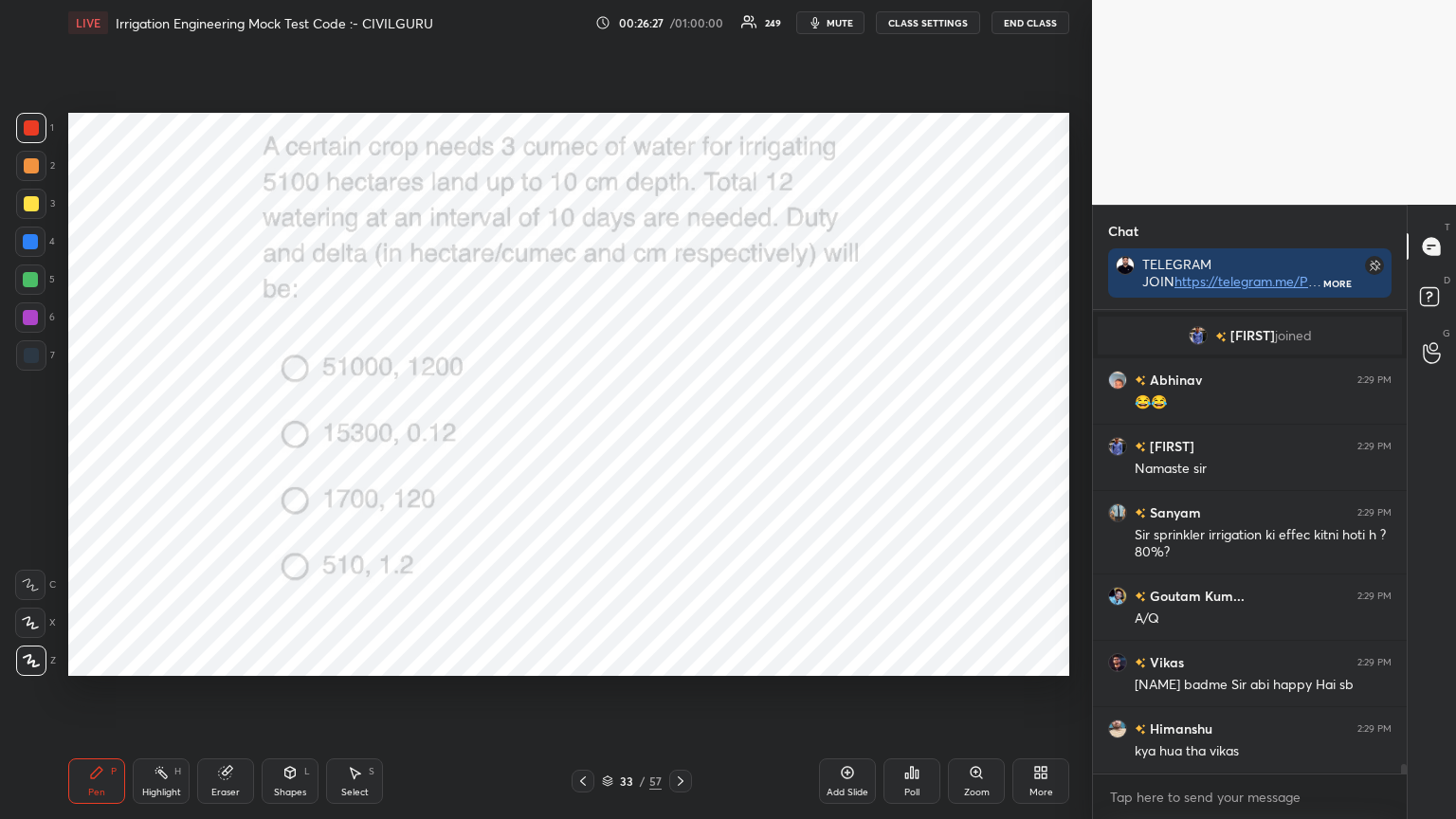 click 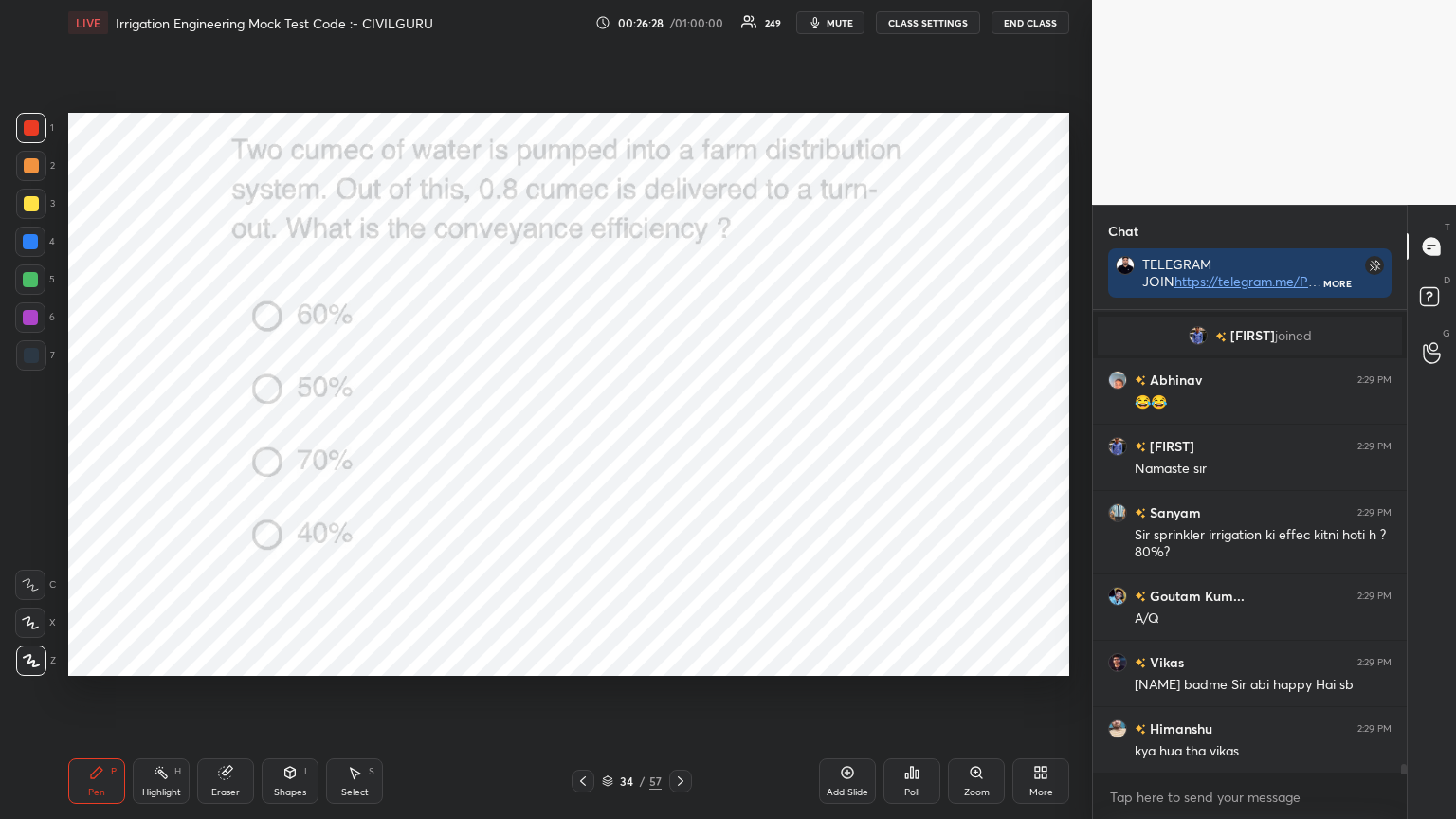 click 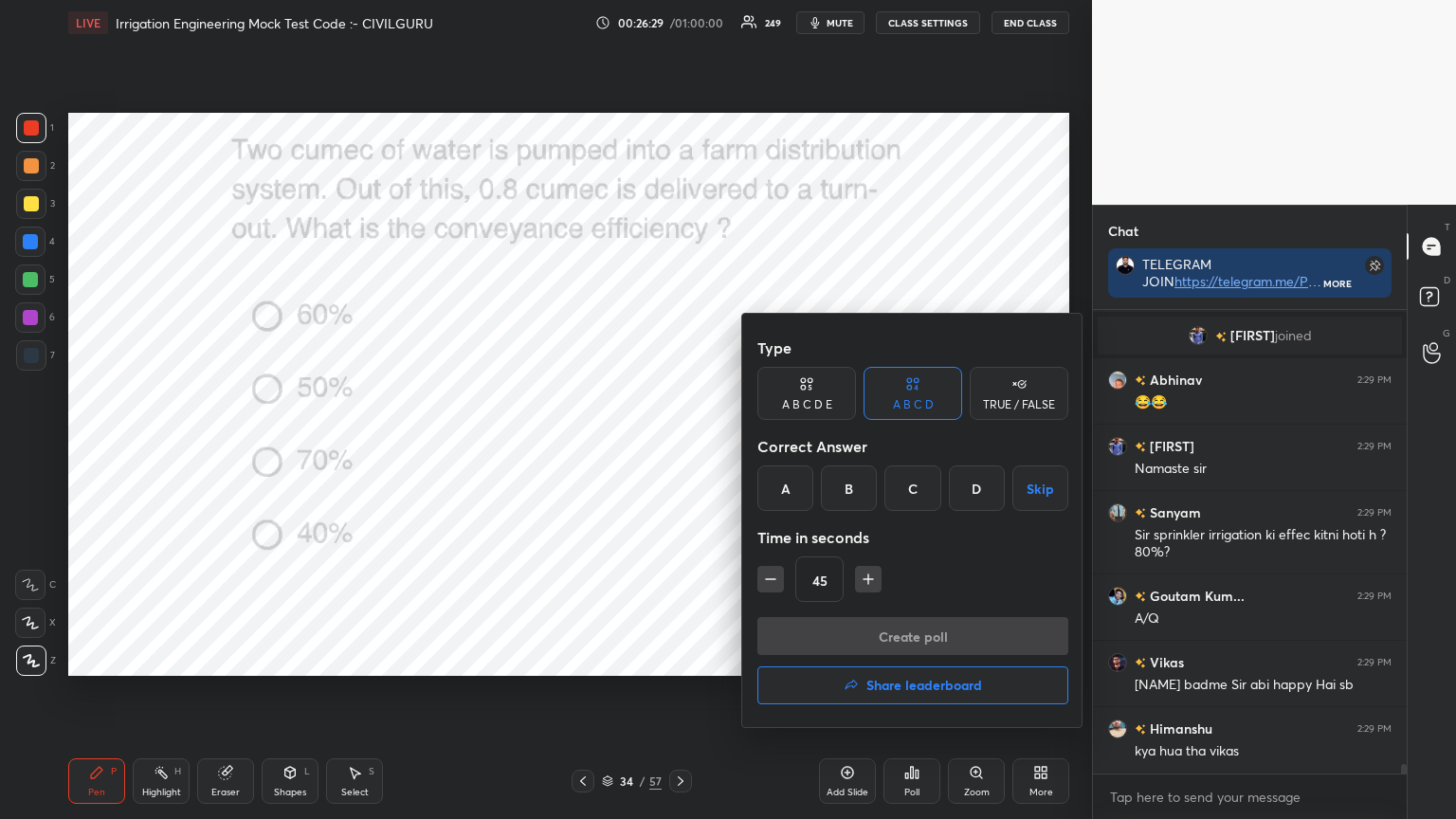 click on "D" at bounding box center [976, 488] 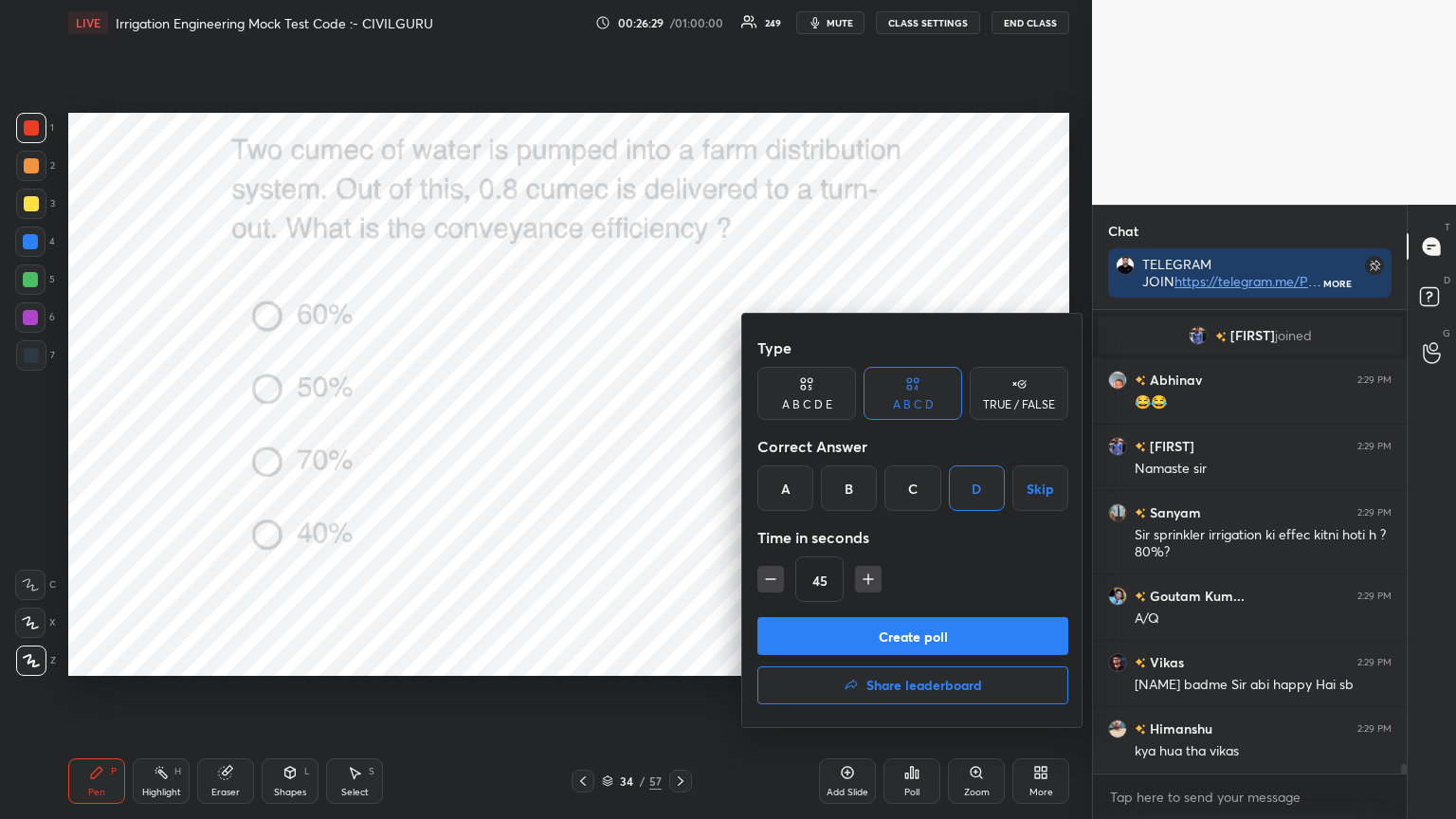 click on "Create poll" at bounding box center [913, 636] 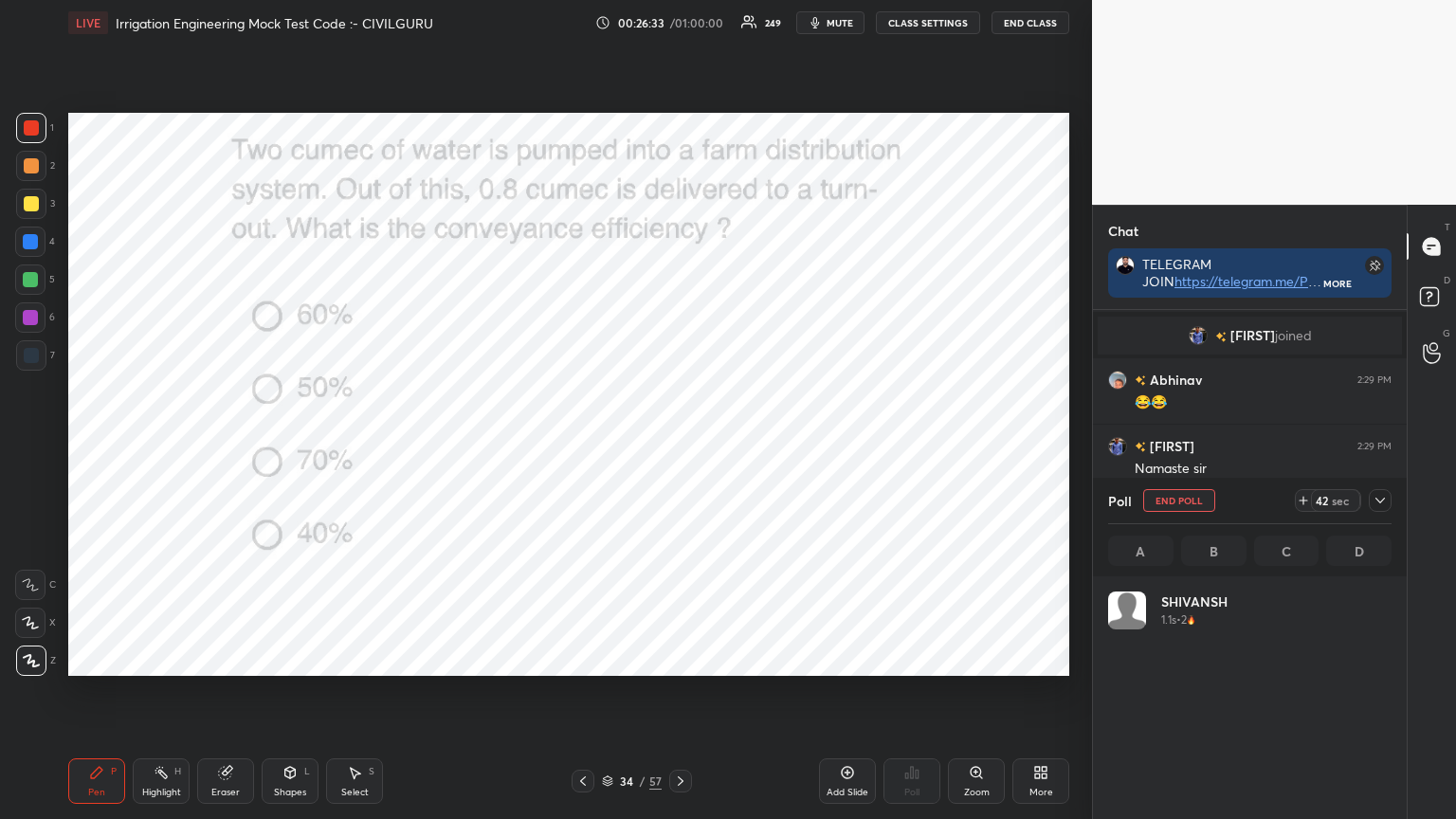 click 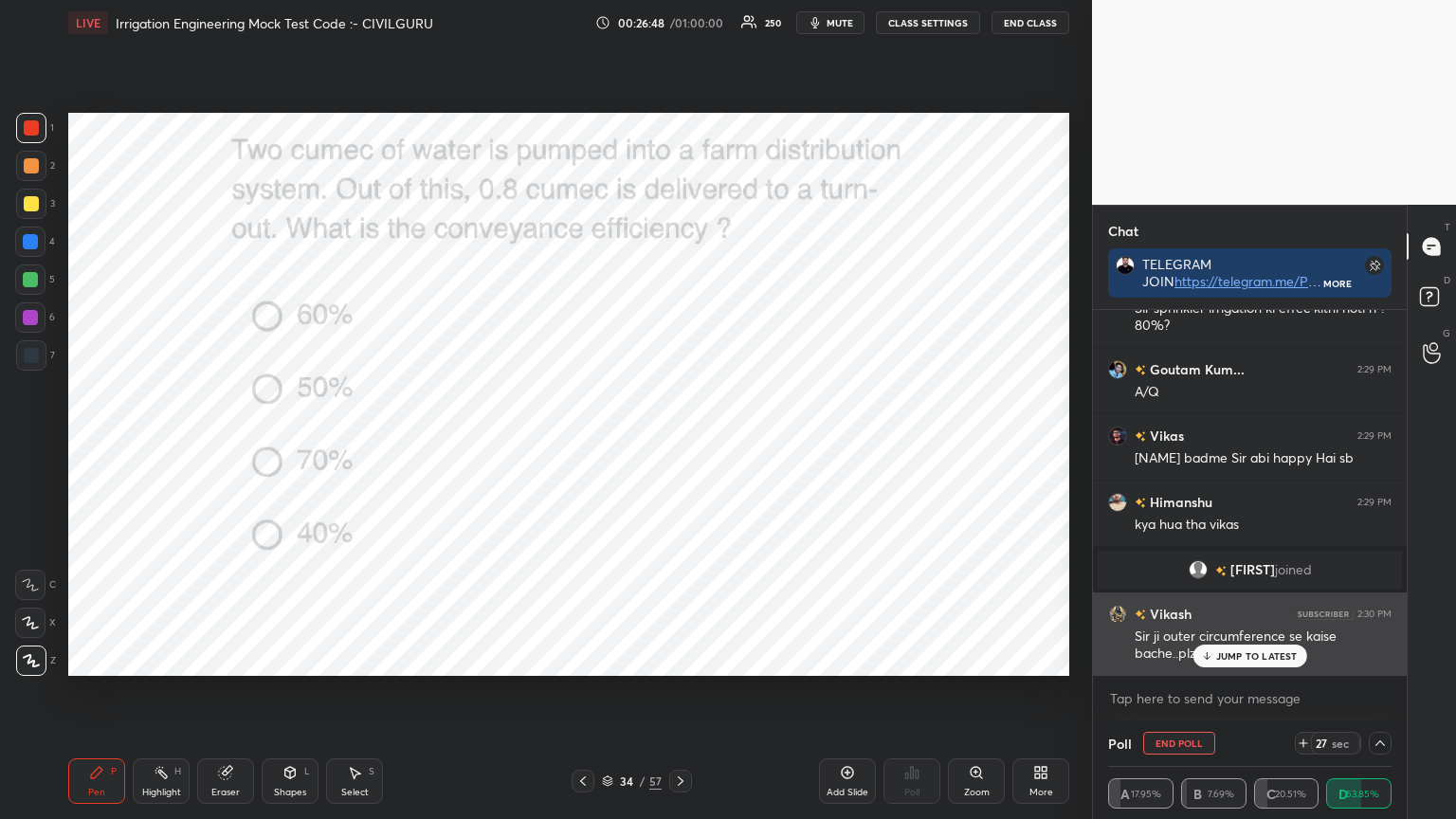 click on "JUMP TO LATEST" at bounding box center (1249, 656) 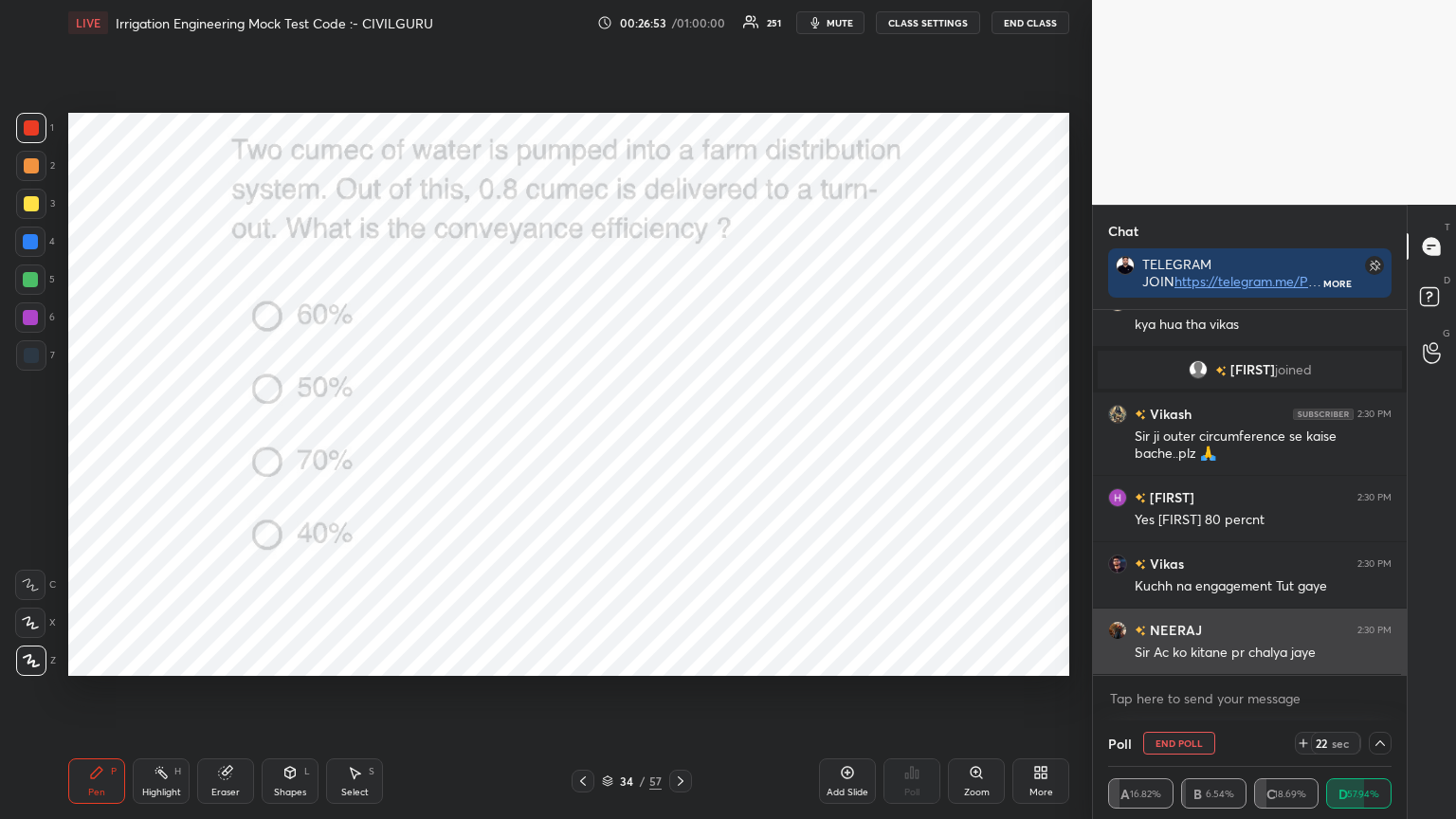 click on "[FIRST] 2:30 PM Sir Ac ko kitane pr chalya jaye" at bounding box center (1249, 641) 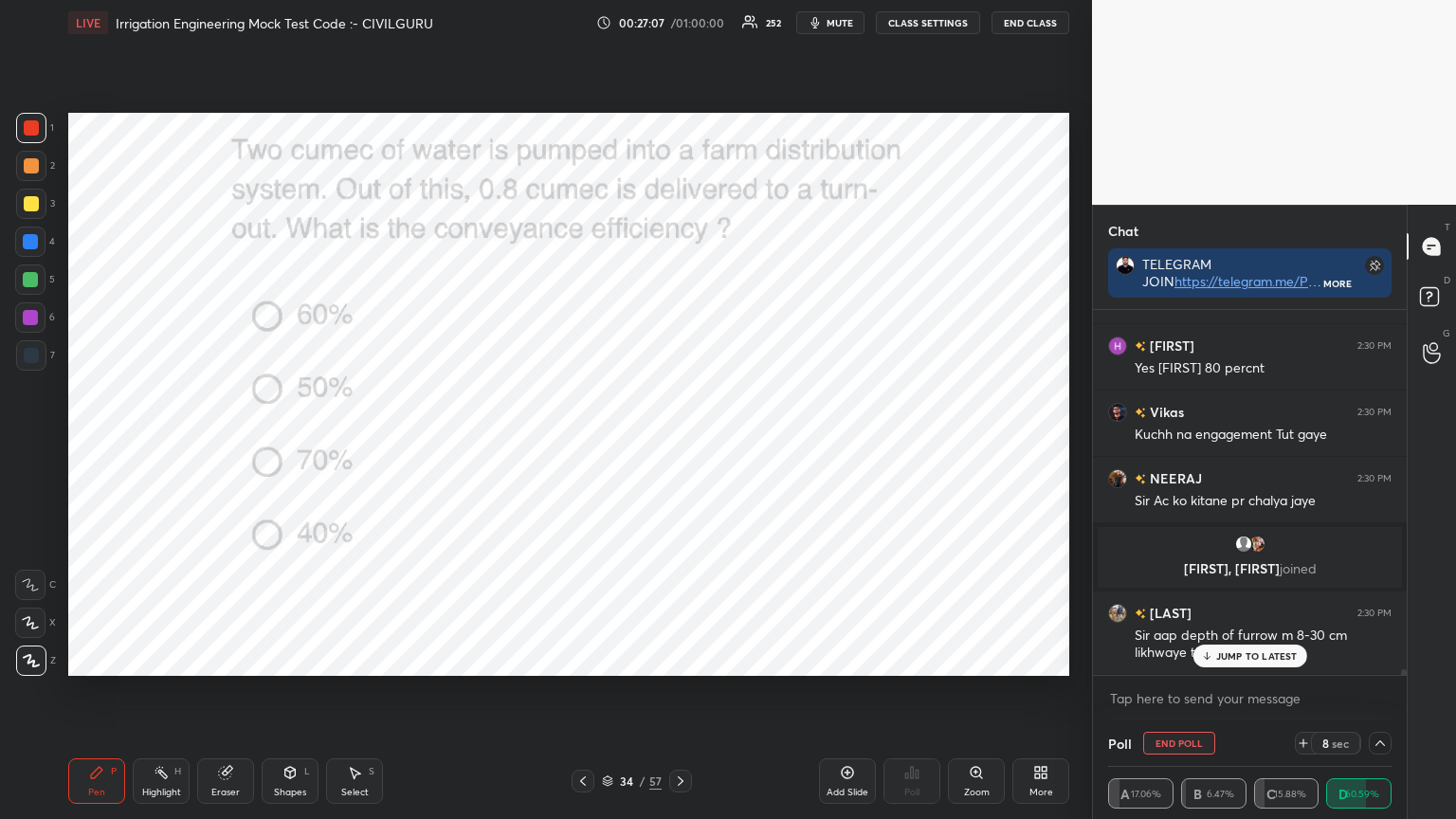 scroll, scrollTop: 23474, scrollLeft: 0, axis: vertical 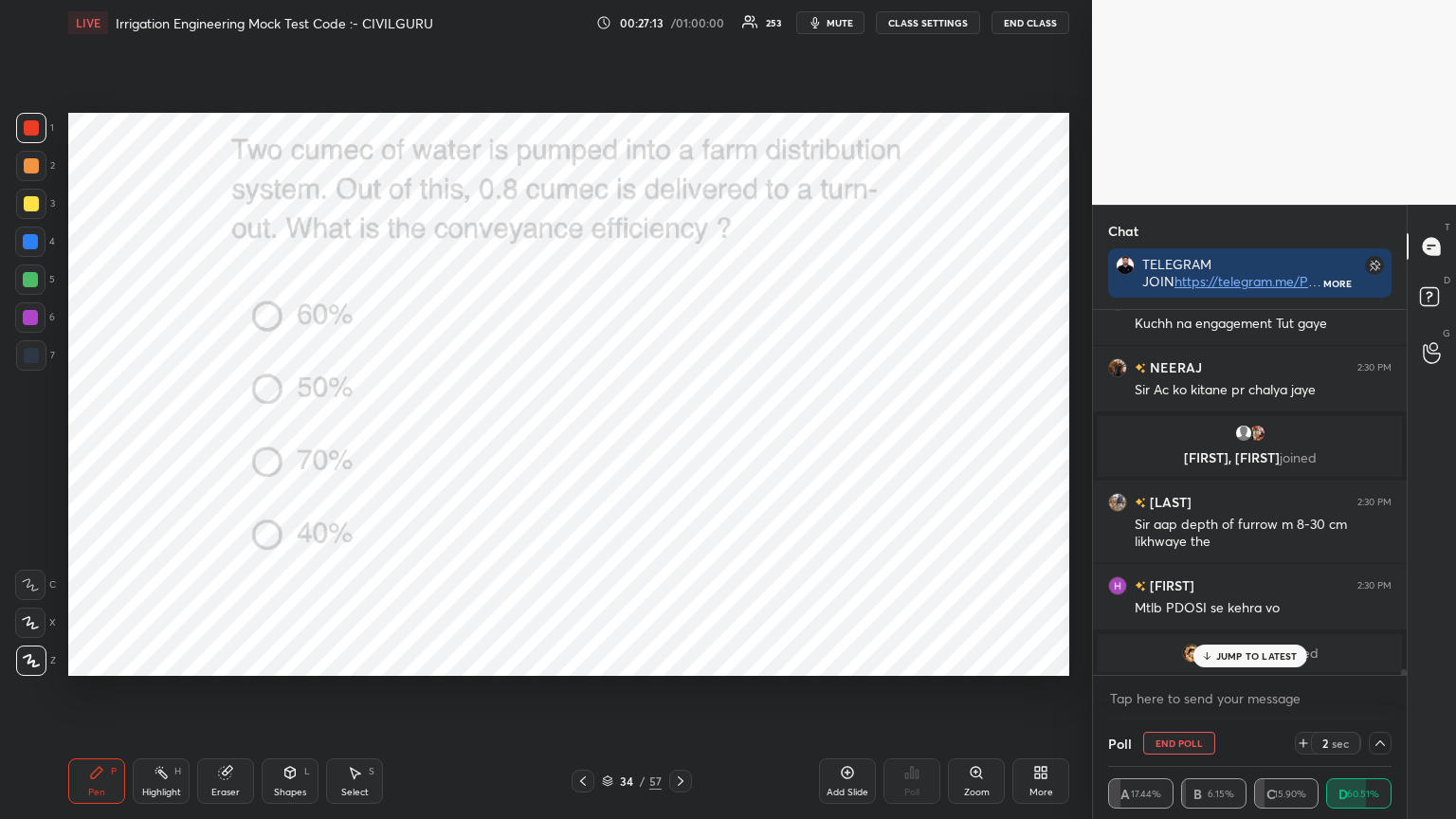click on "JUMP TO LATEST" at bounding box center (1257, 656) 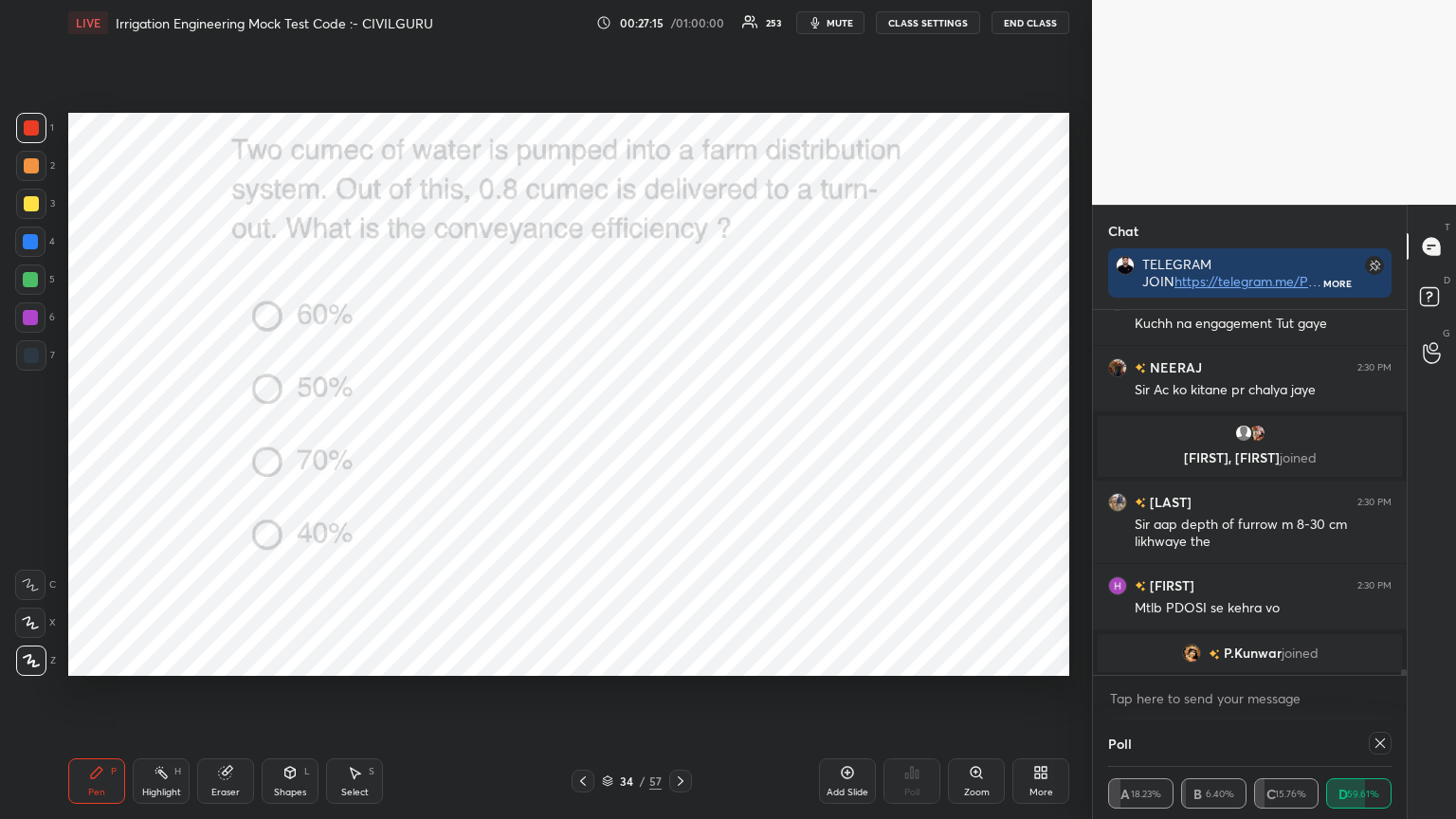 scroll, scrollTop: 23587, scrollLeft: 0, axis: vertical 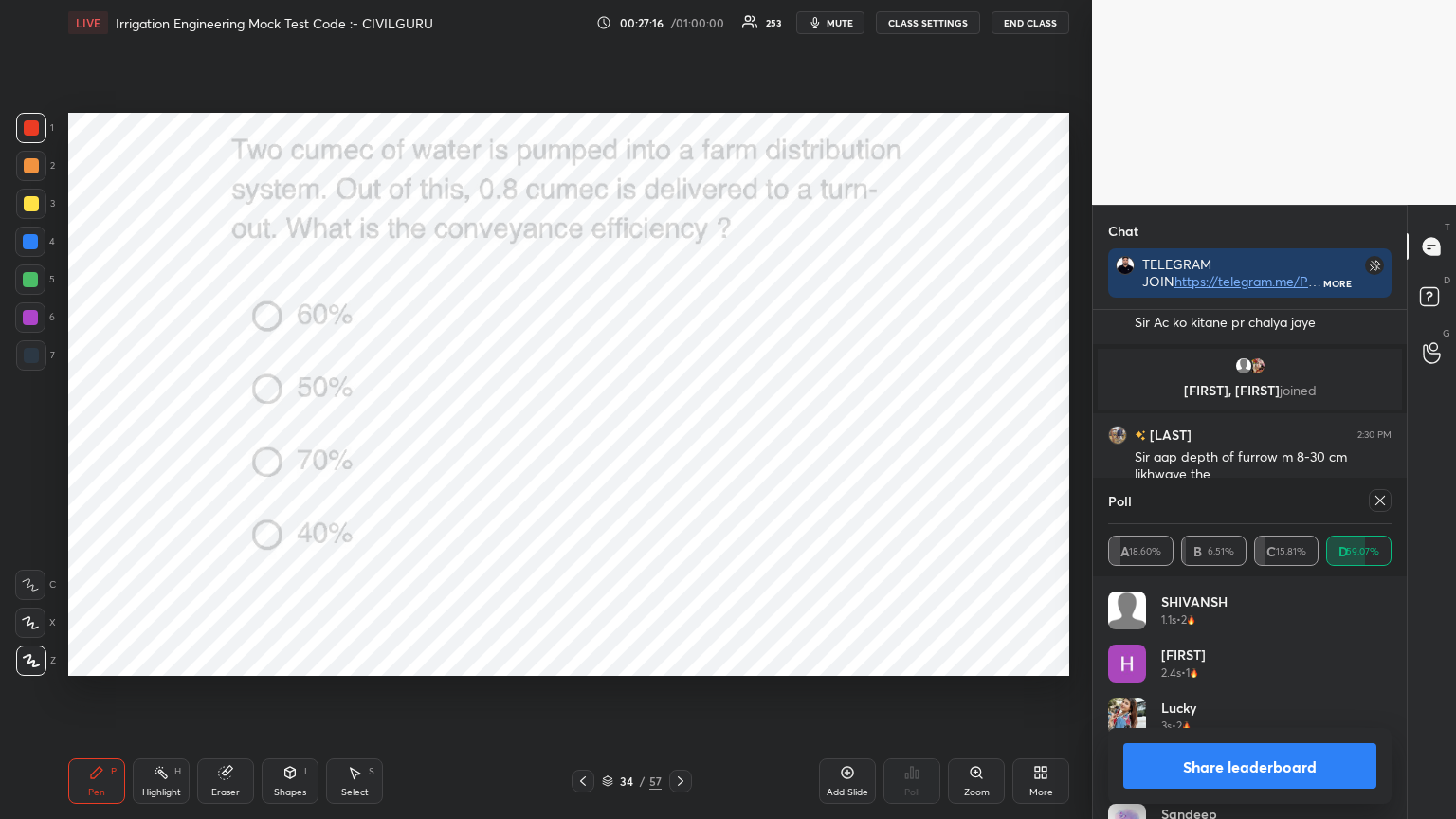 click on "Poll" at bounding box center [1249, 500] 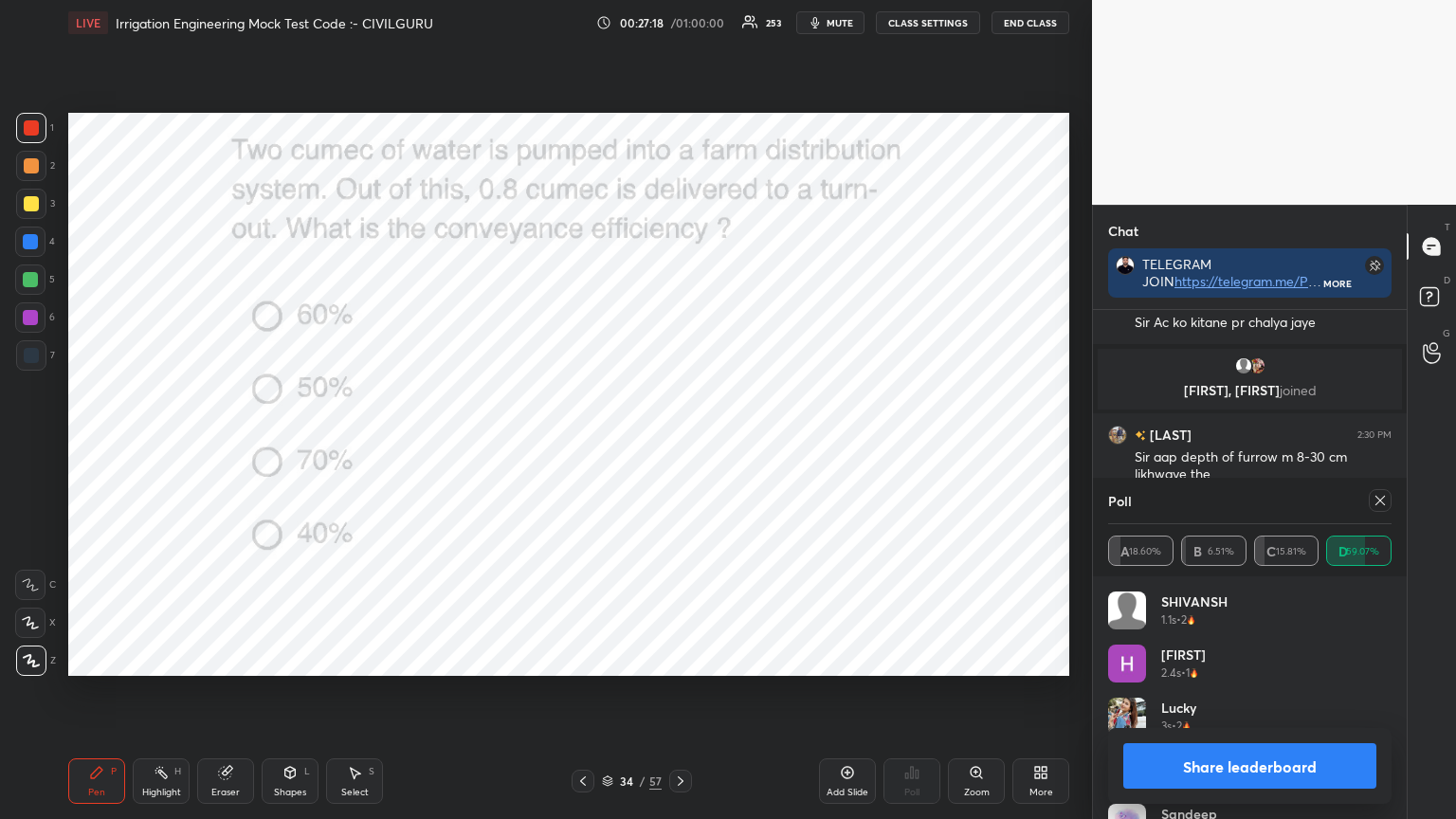 click 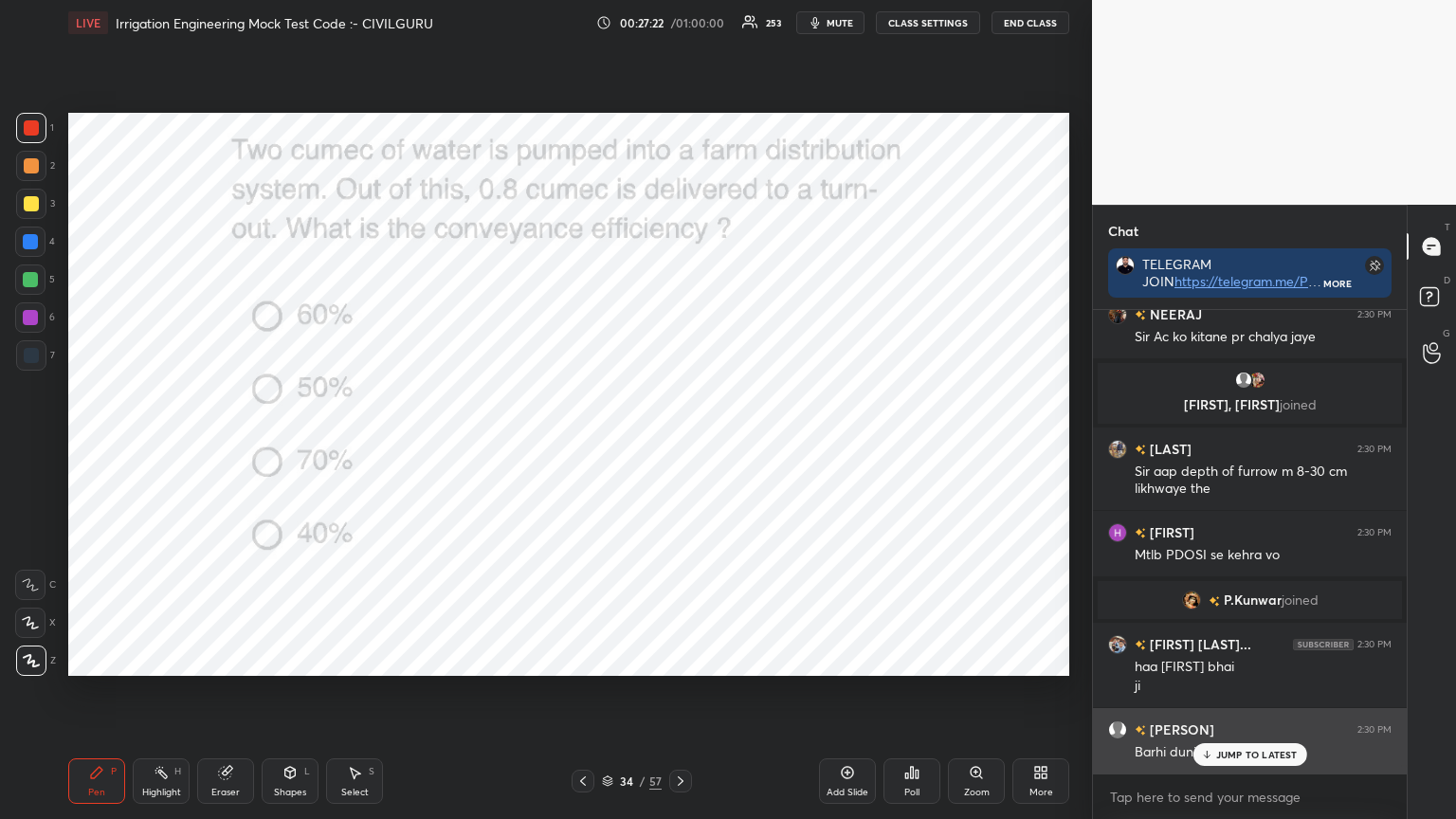 click on "JUMP TO LATEST" at bounding box center (1257, 755) 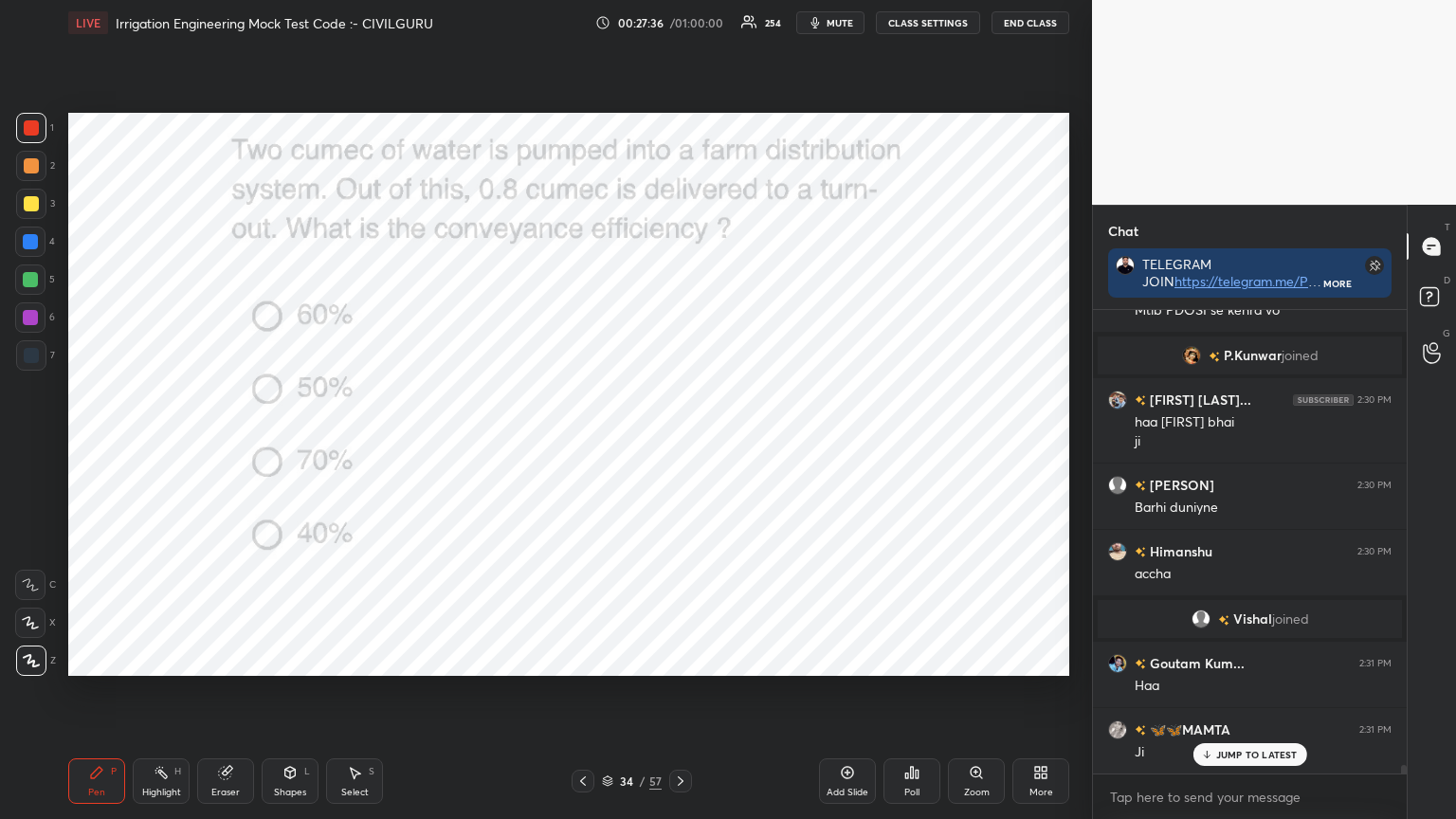 click 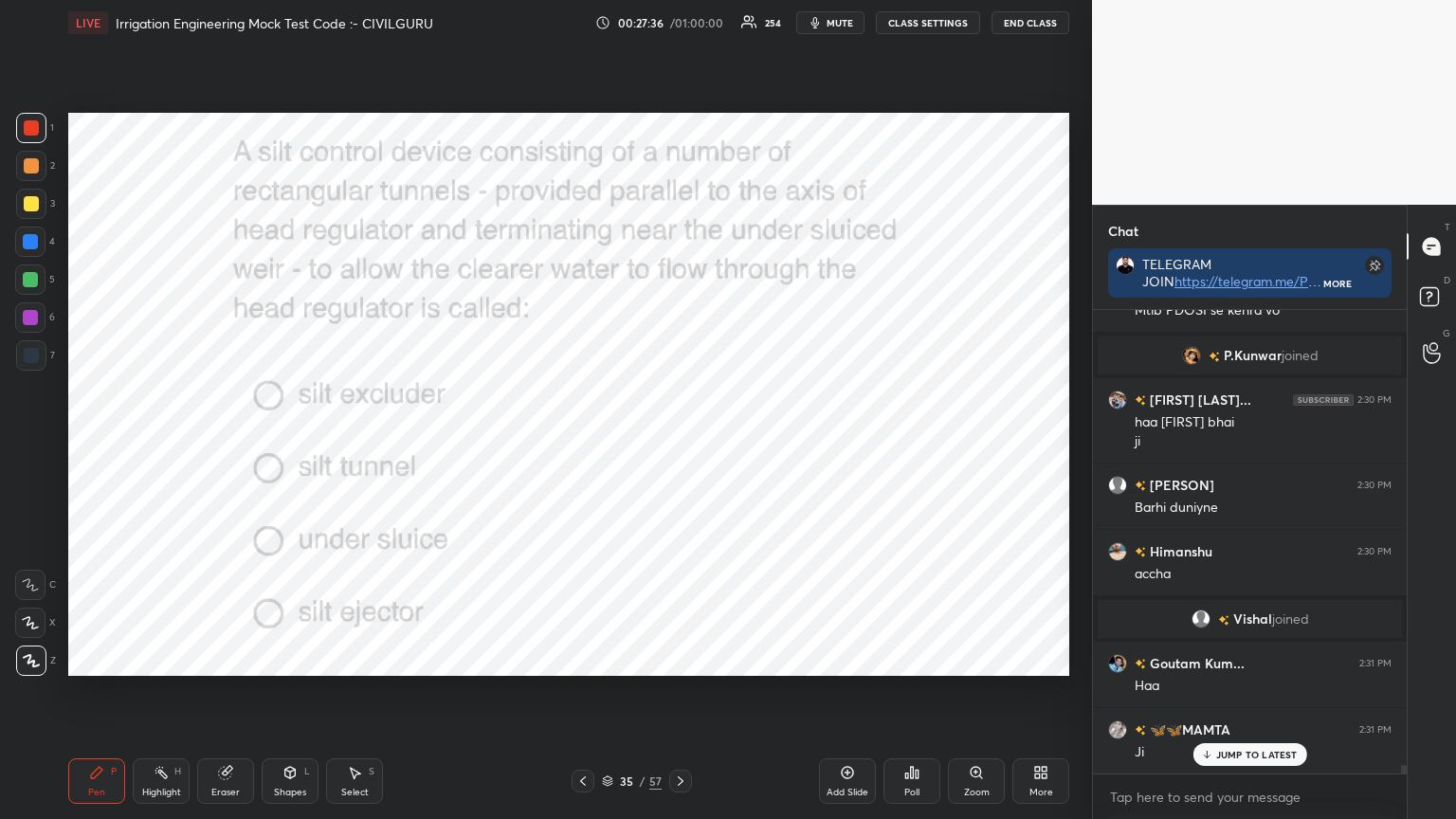click on "Poll" at bounding box center (912, 792) 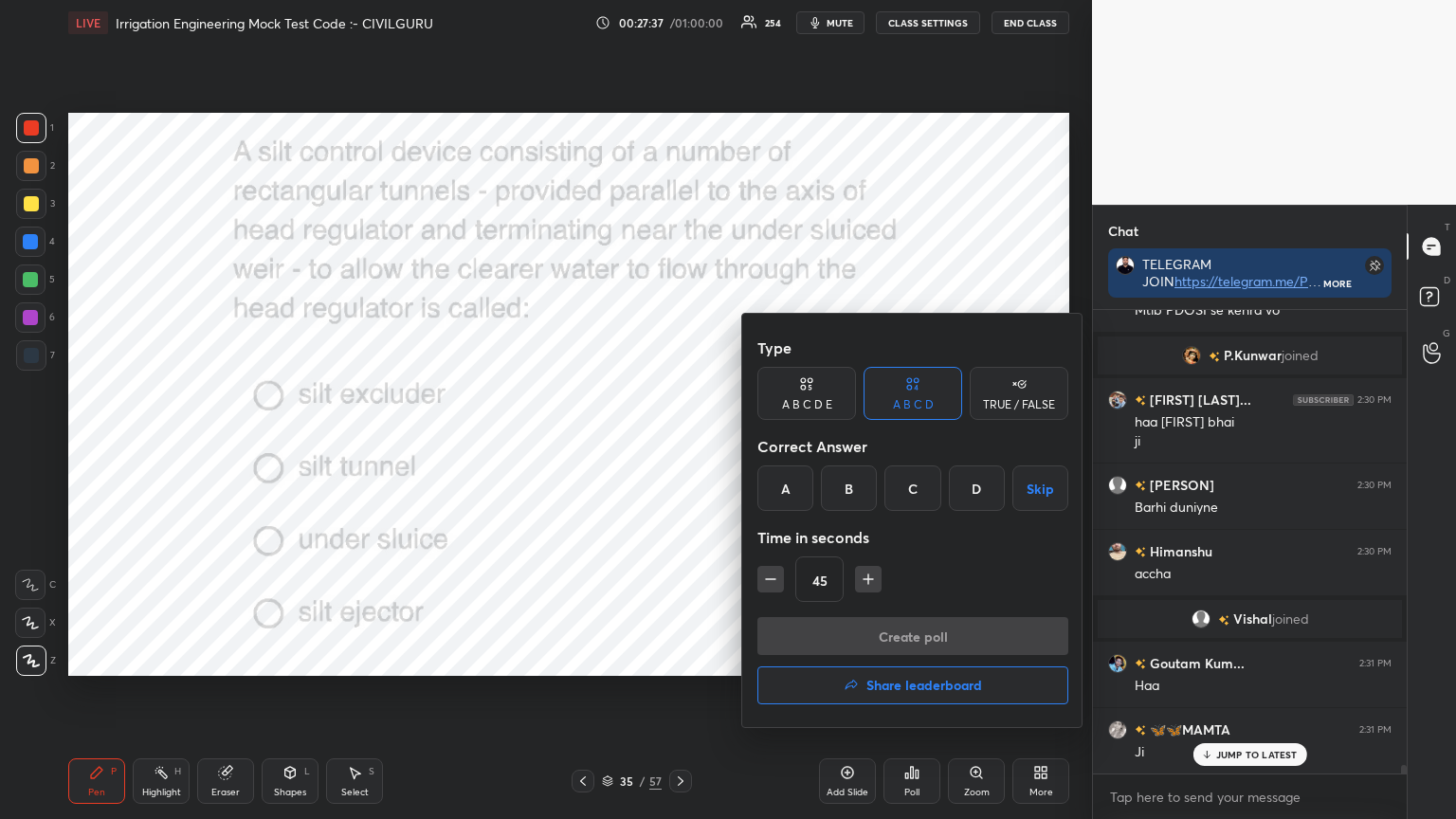 click on "A" at bounding box center [785, 488] 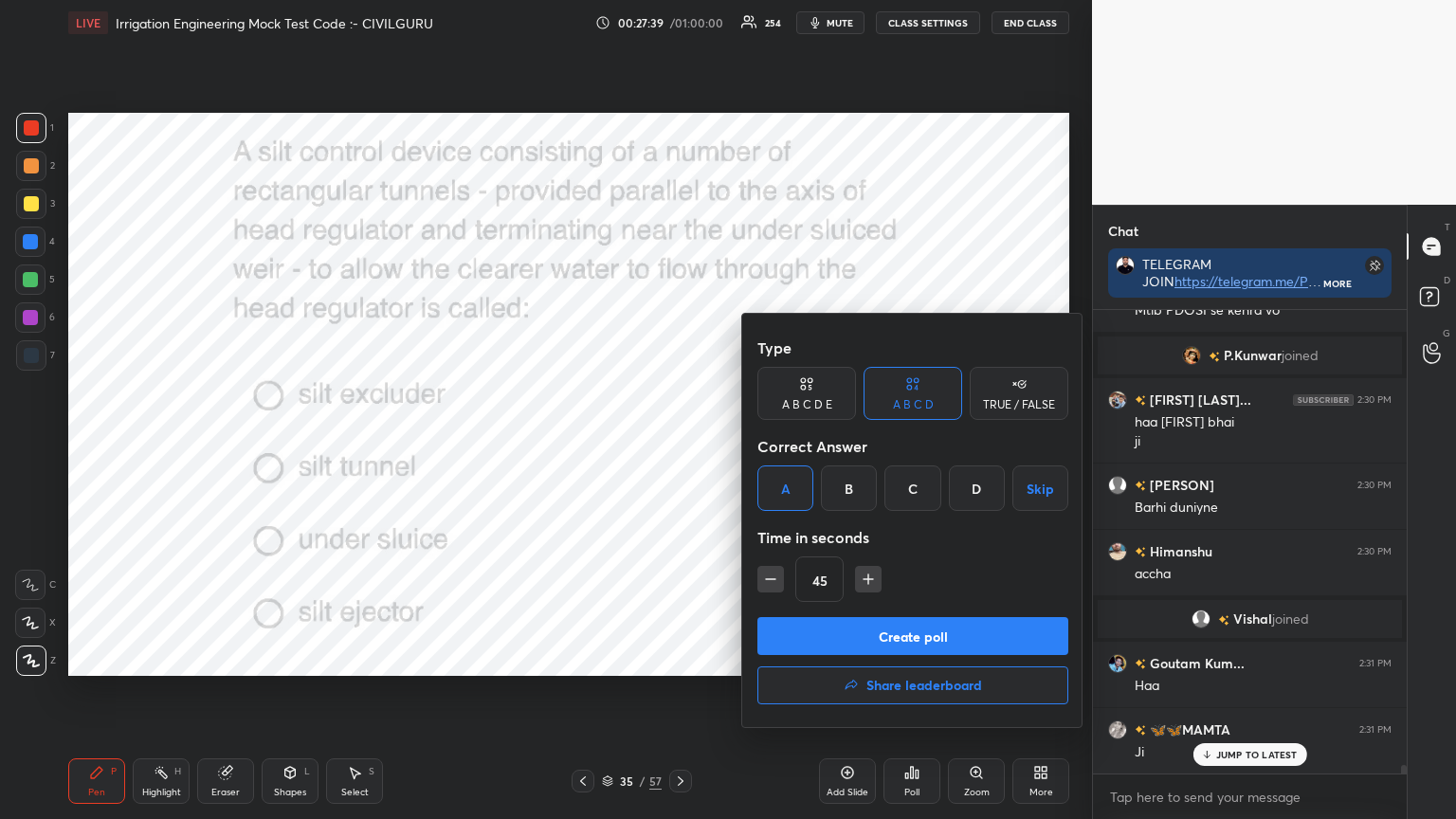 click on "Create poll" at bounding box center (913, 636) 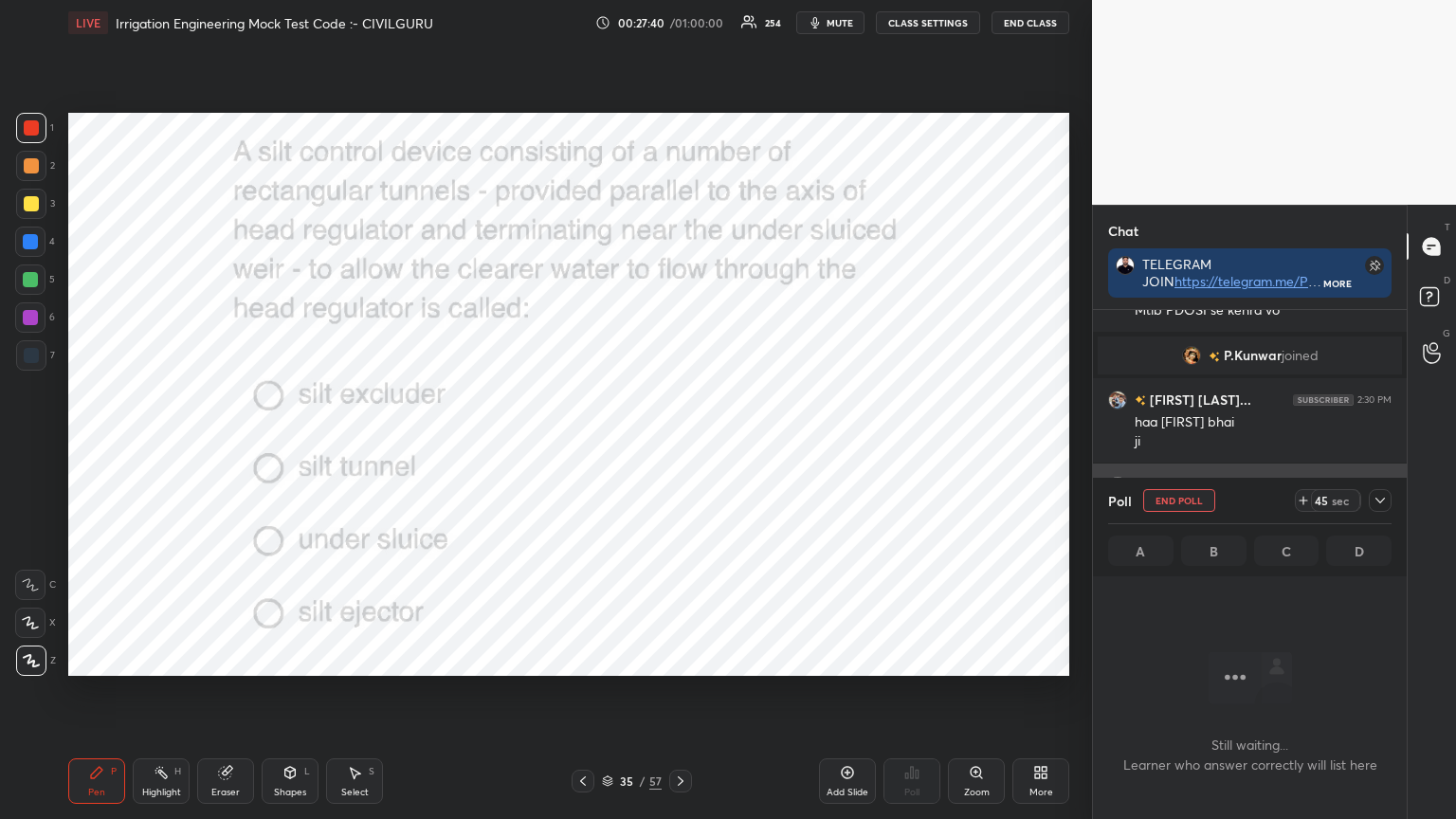 click 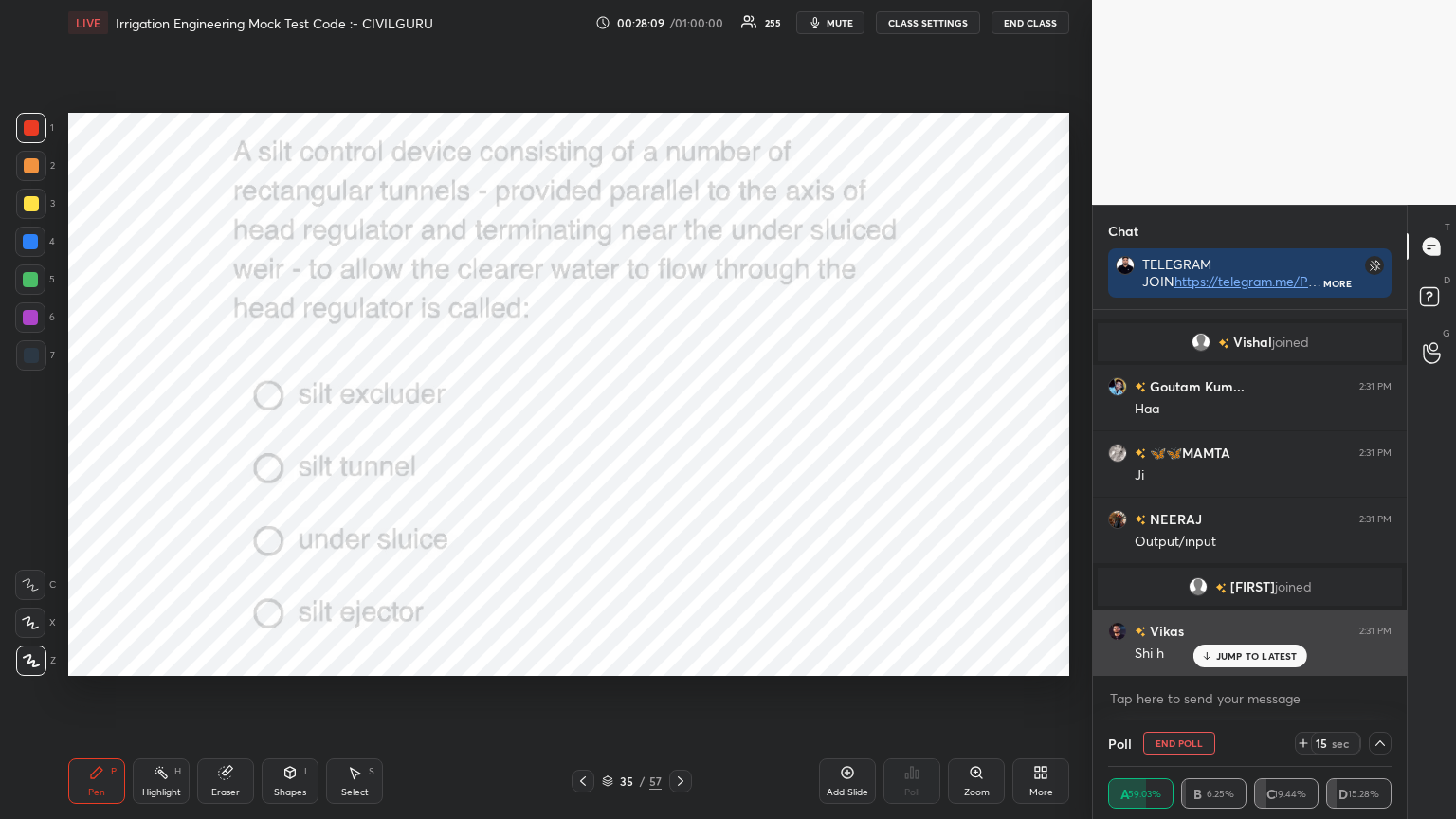 click on "JUMP TO LATEST" at bounding box center (1257, 656) 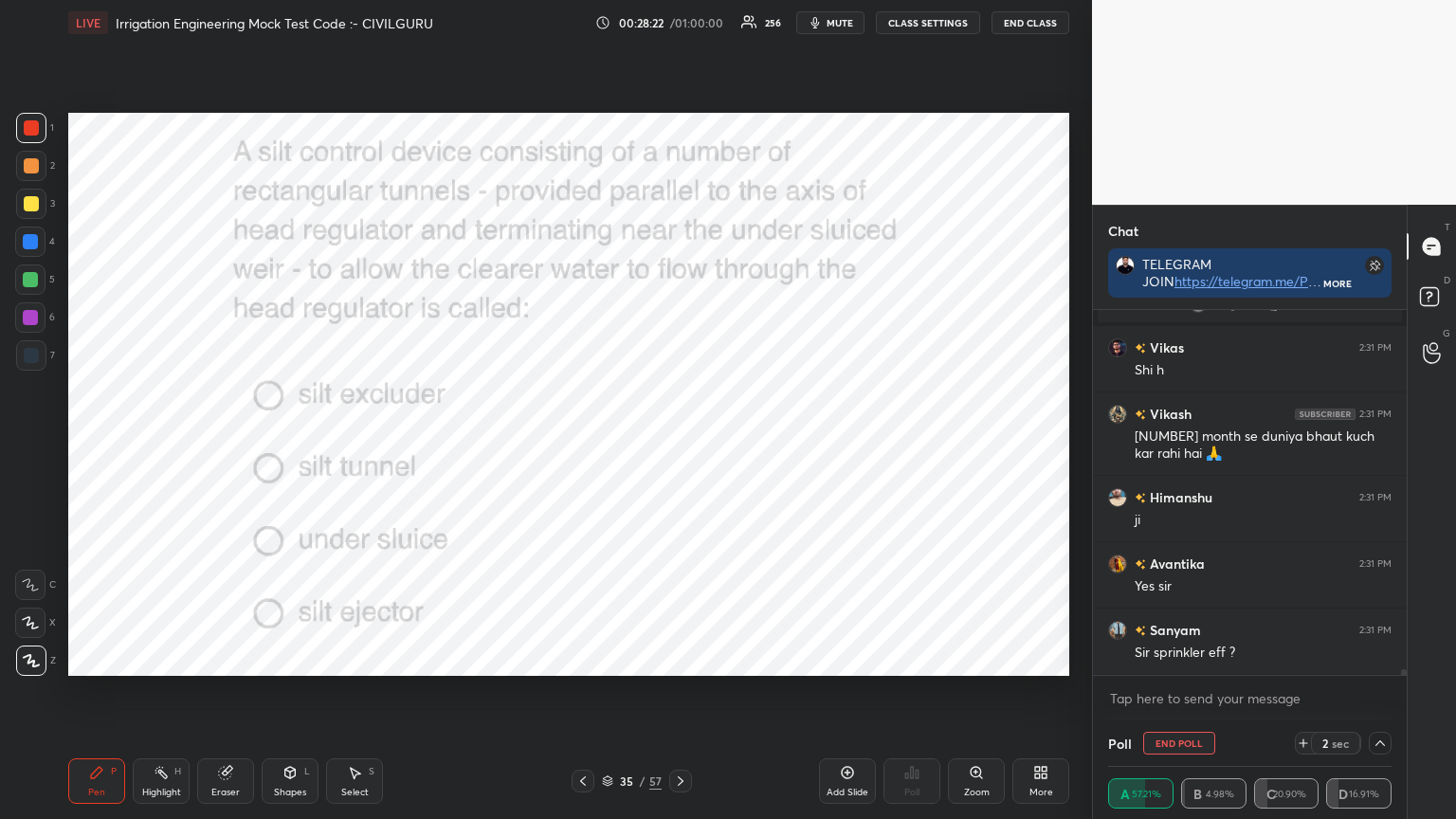 scroll, scrollTop: 24202, scrollLeft: 0, axis: vertical 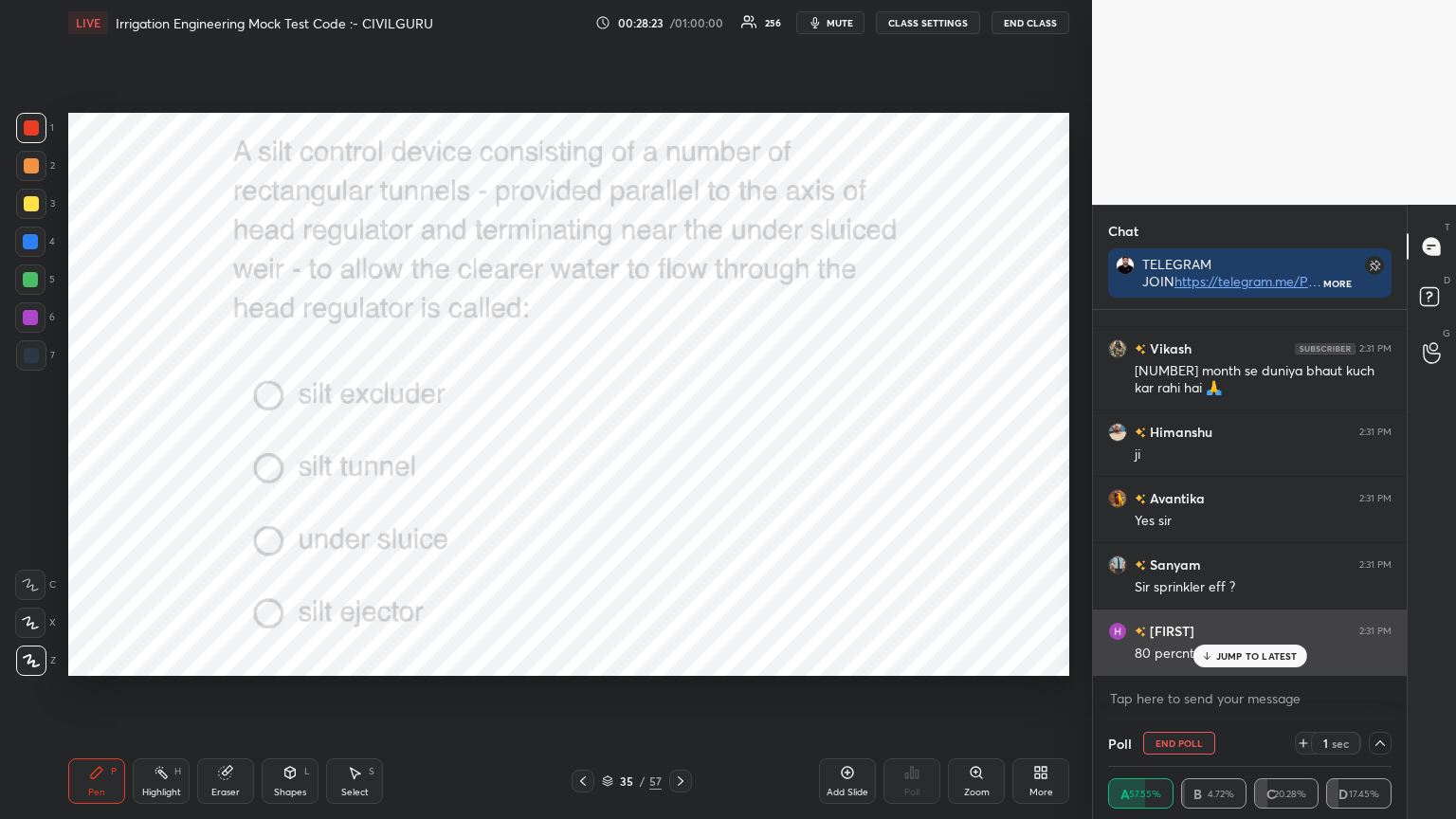 click 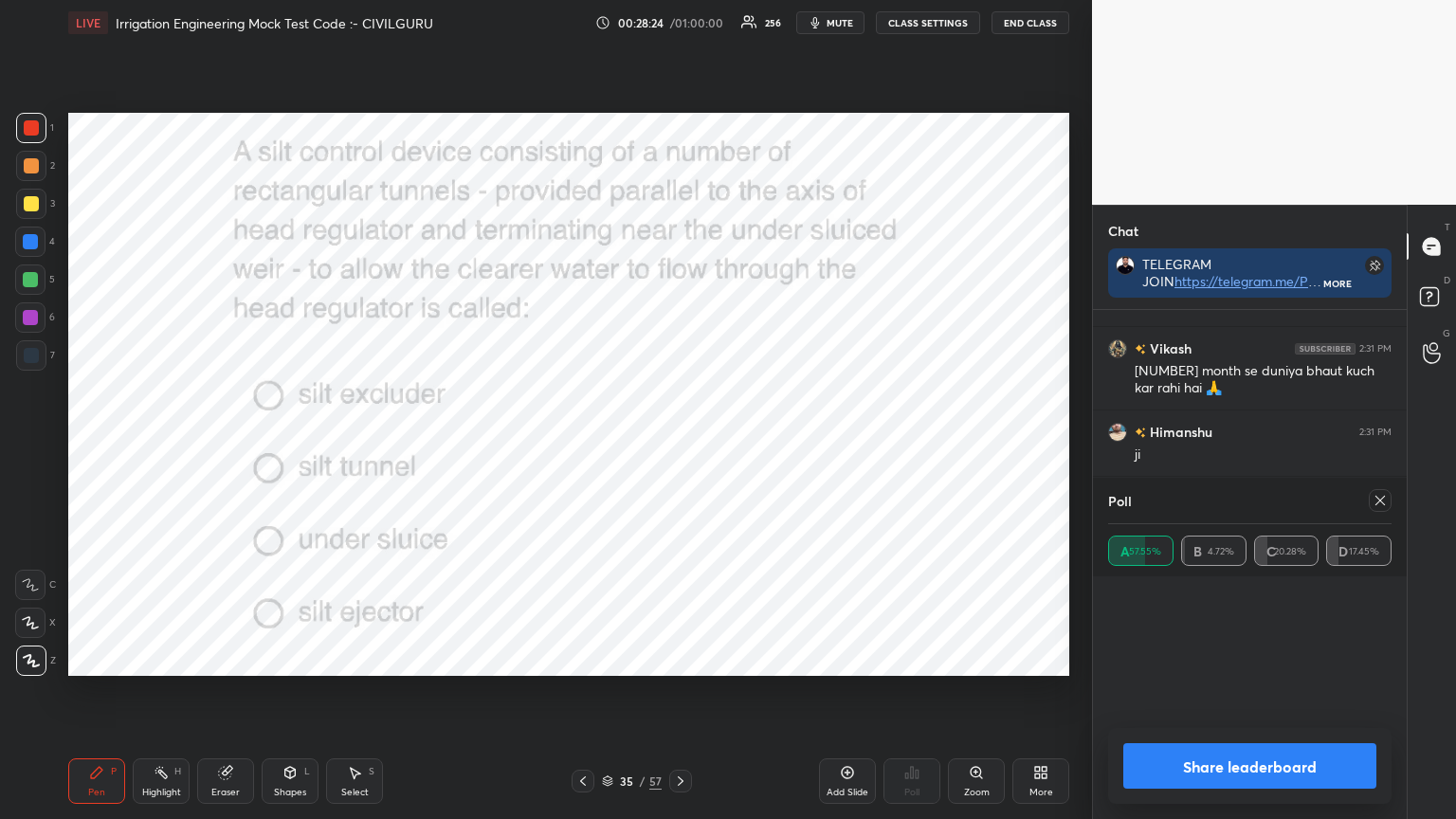 scroll, scrollTop: 6, scrollLeft: 6, axis: both 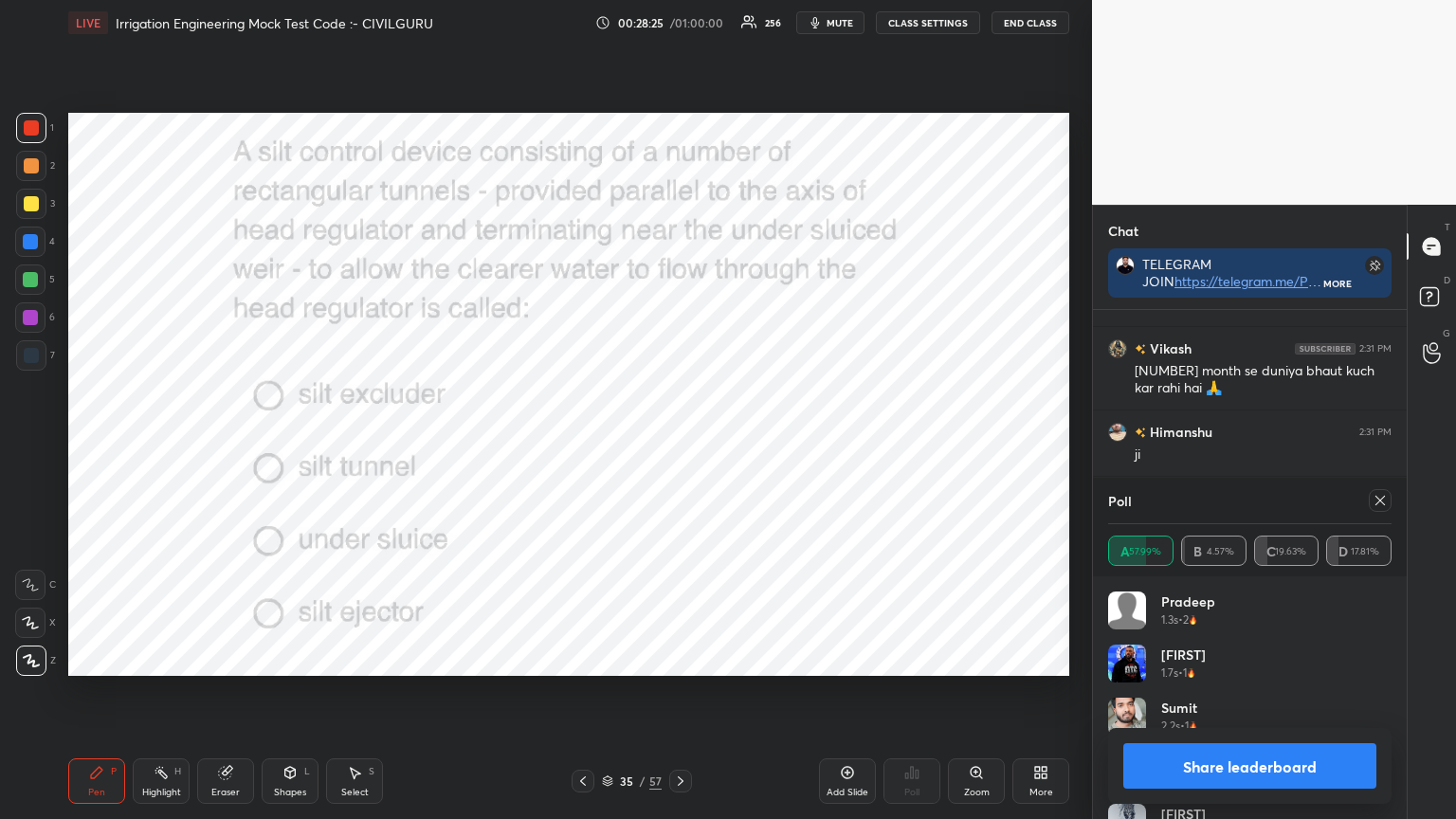 click on "Poll" at bounding box center (1249, 500) 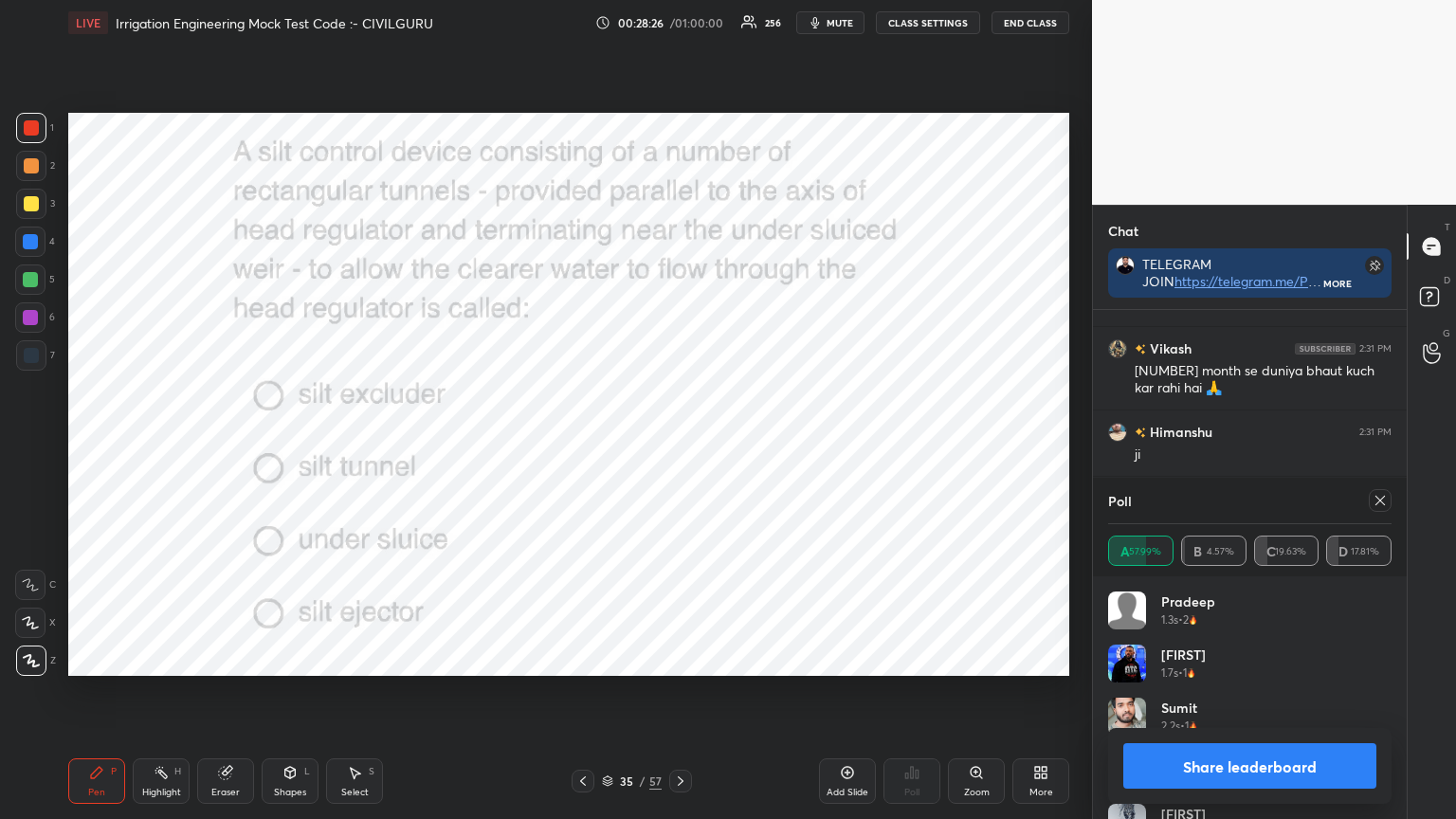click 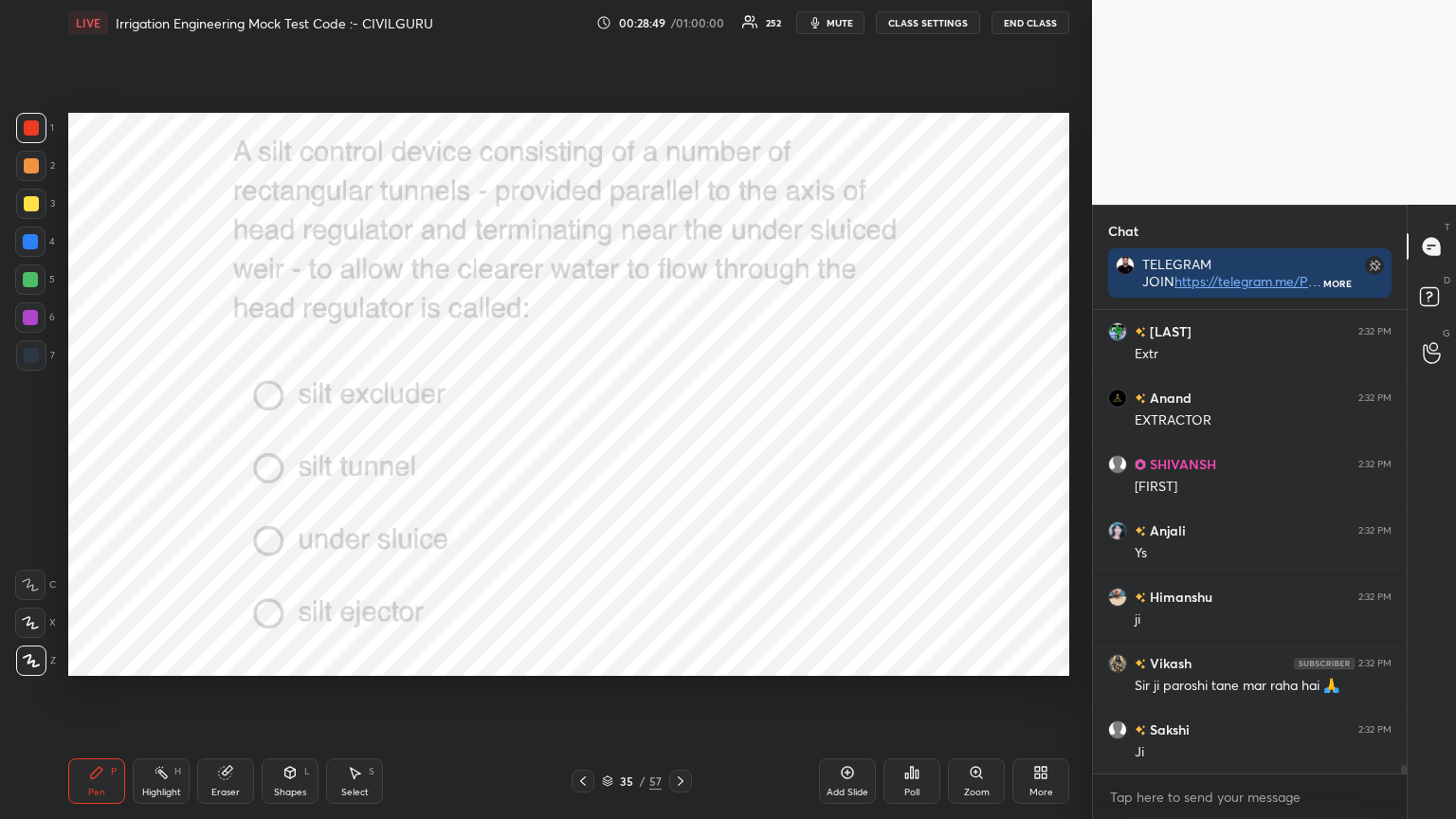 click 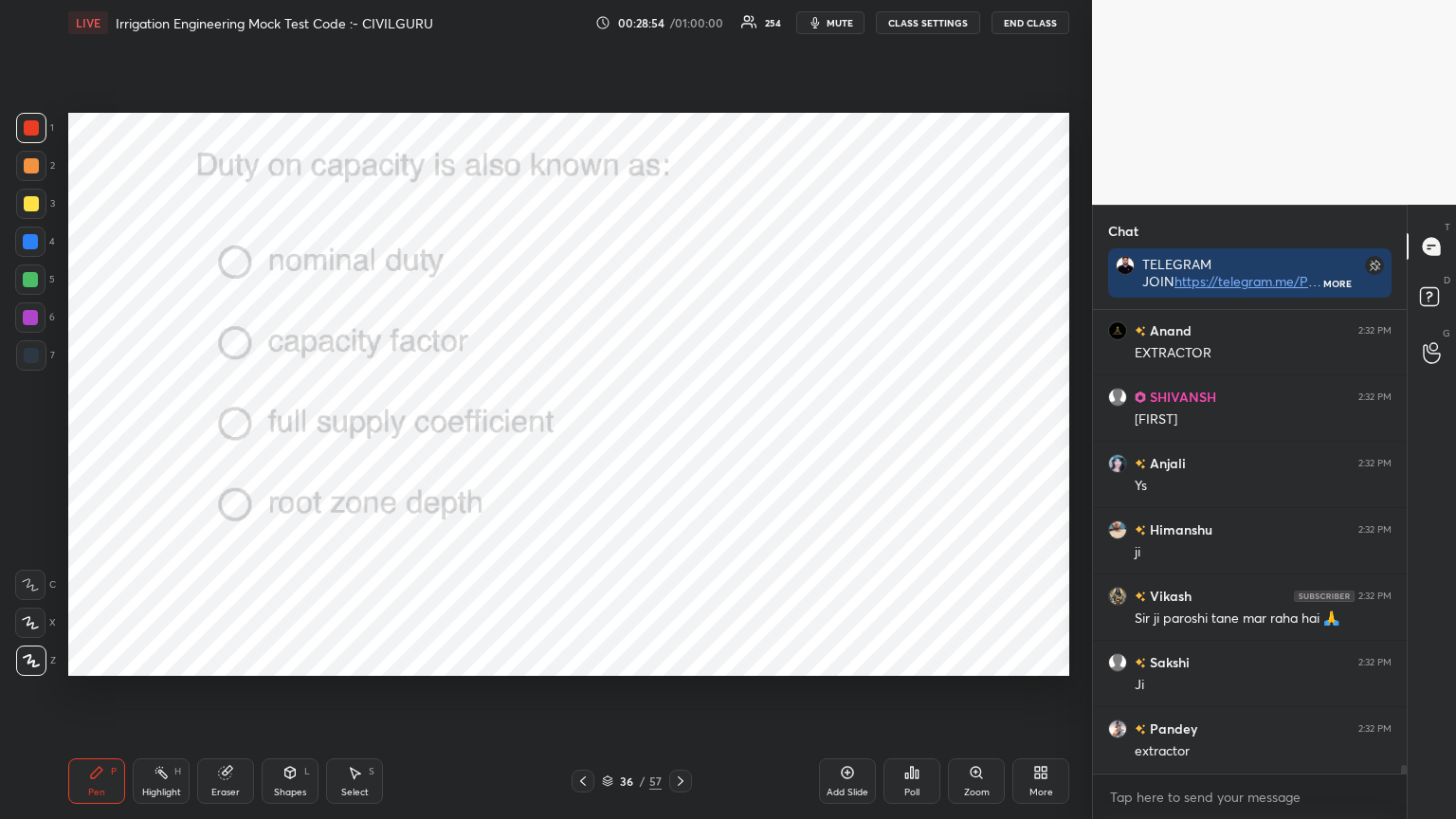 click on "Poll" at bounding box center (912, 781) 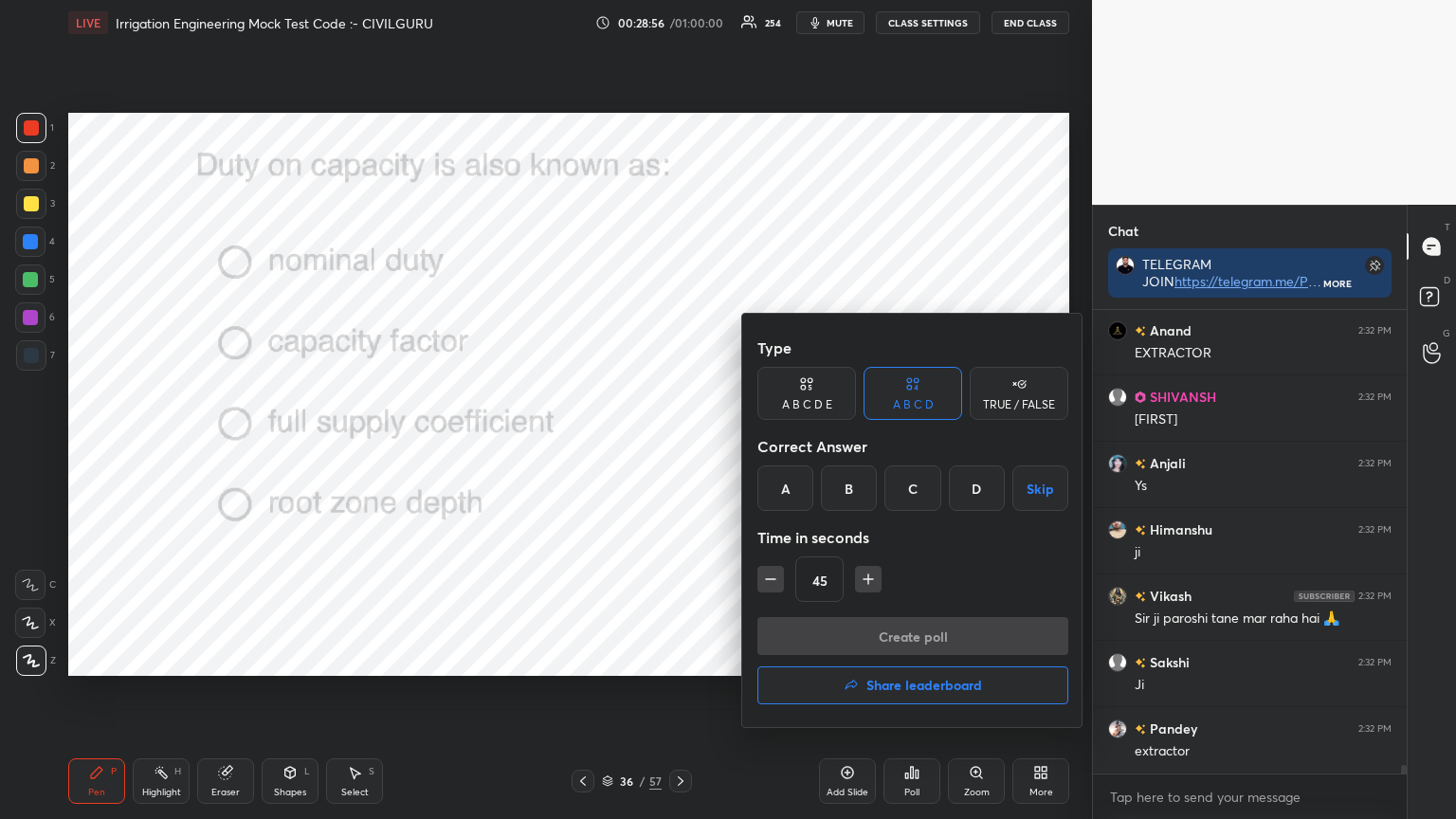 click on "C" at bounding box center [912, 488] 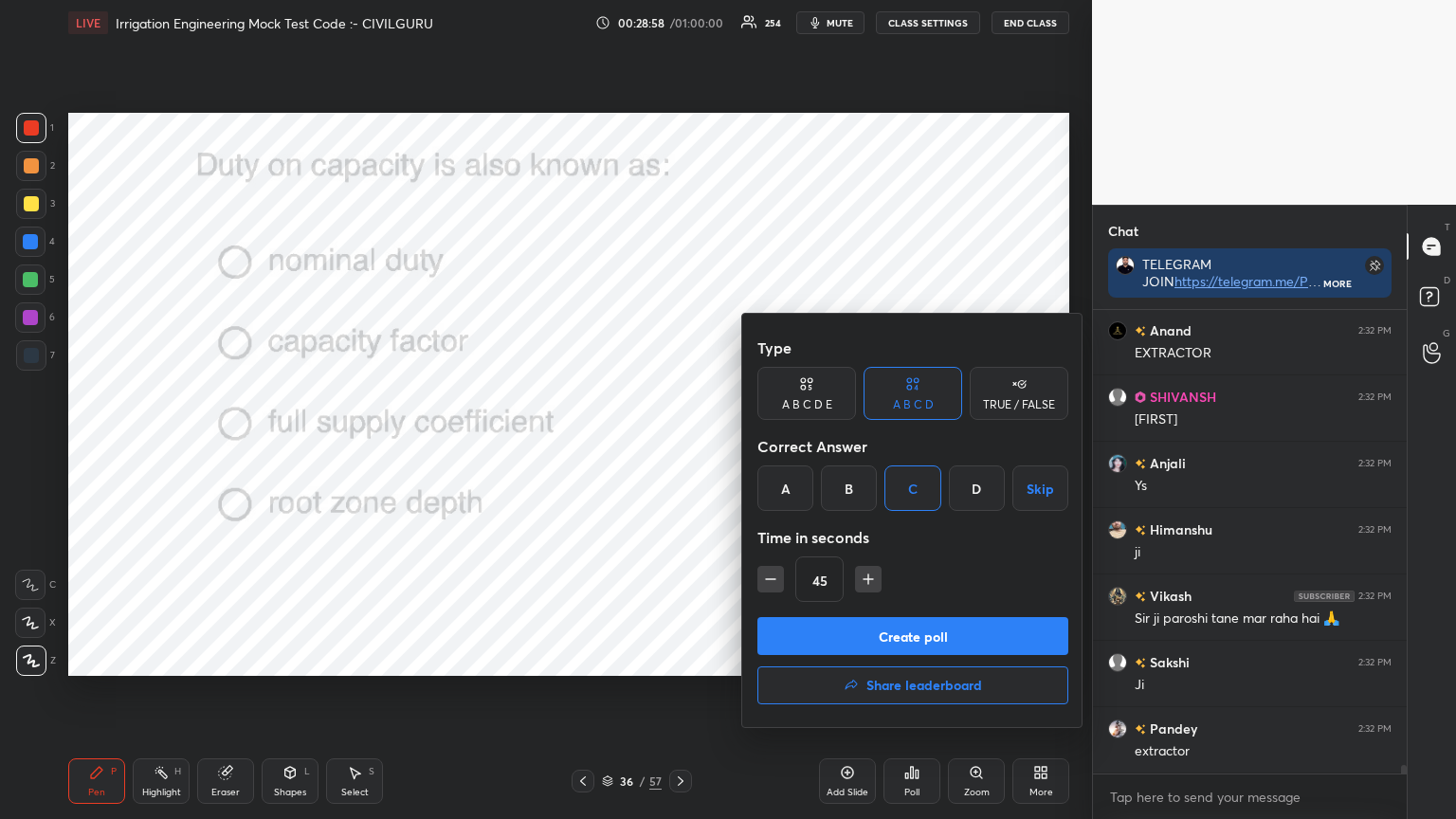 click 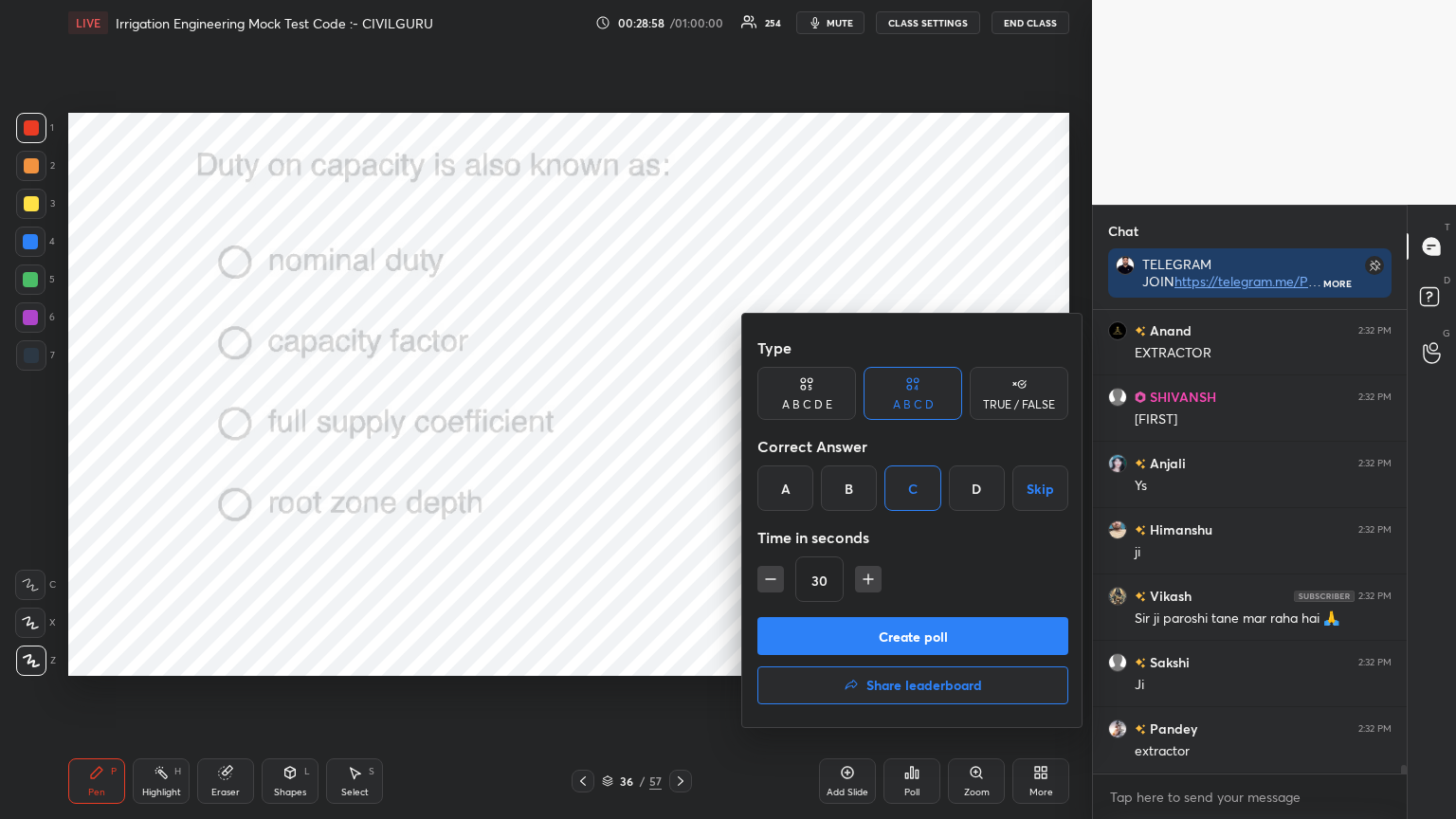 click on "Create poll" at bounding box center [913, 636] 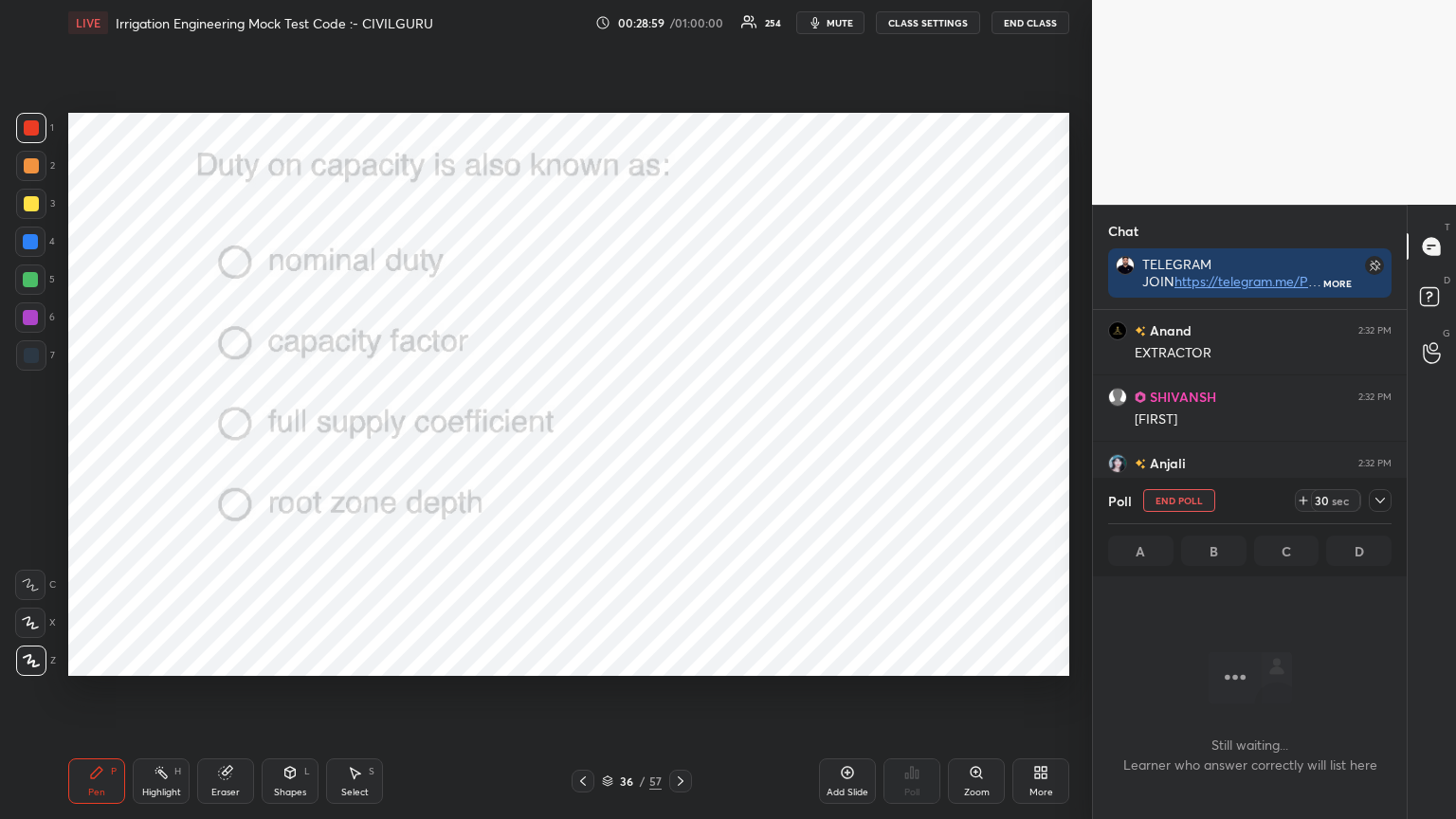 click 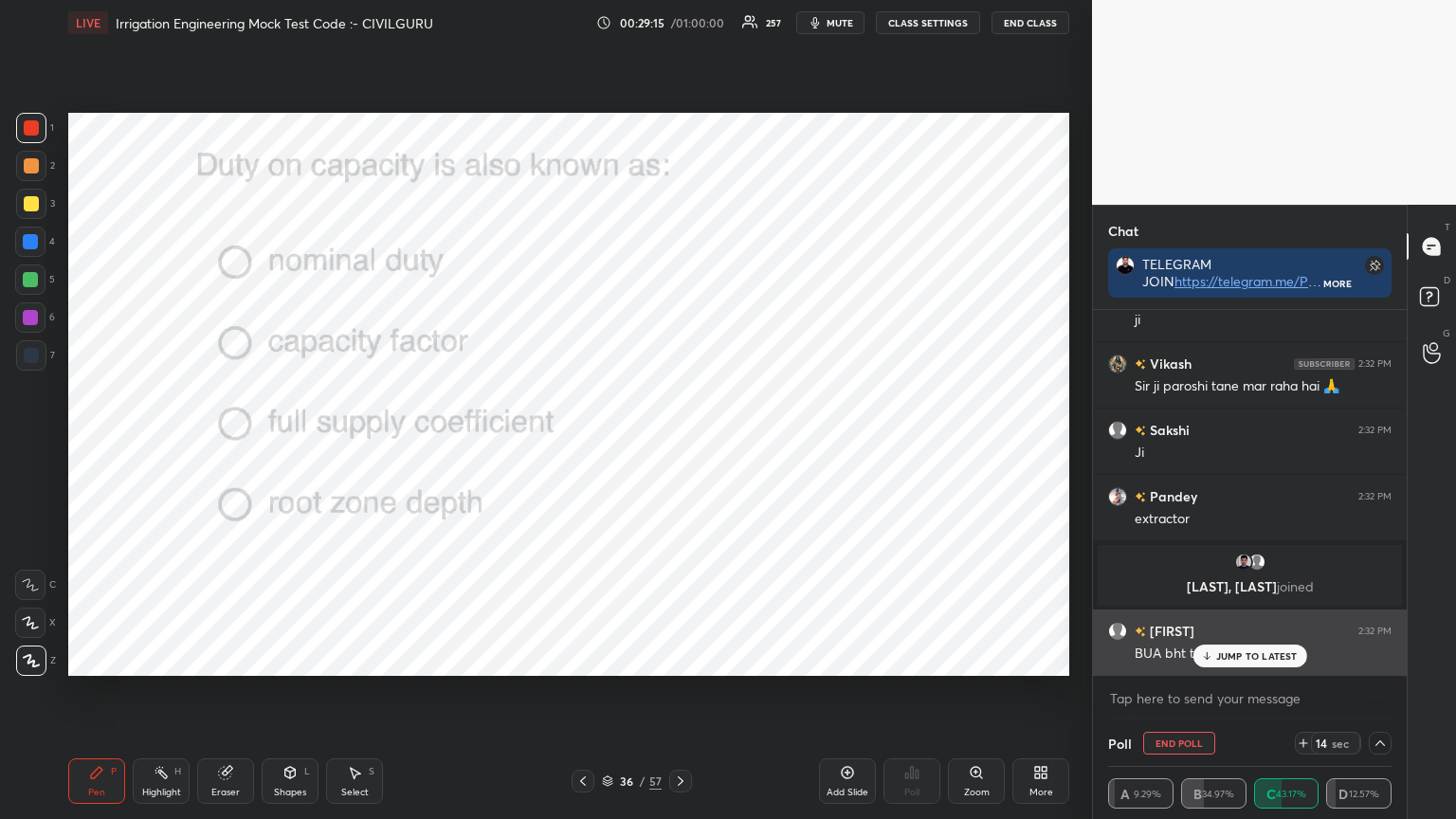 click on "JUMP TO LATEST" at bounding box center [1257, 656] 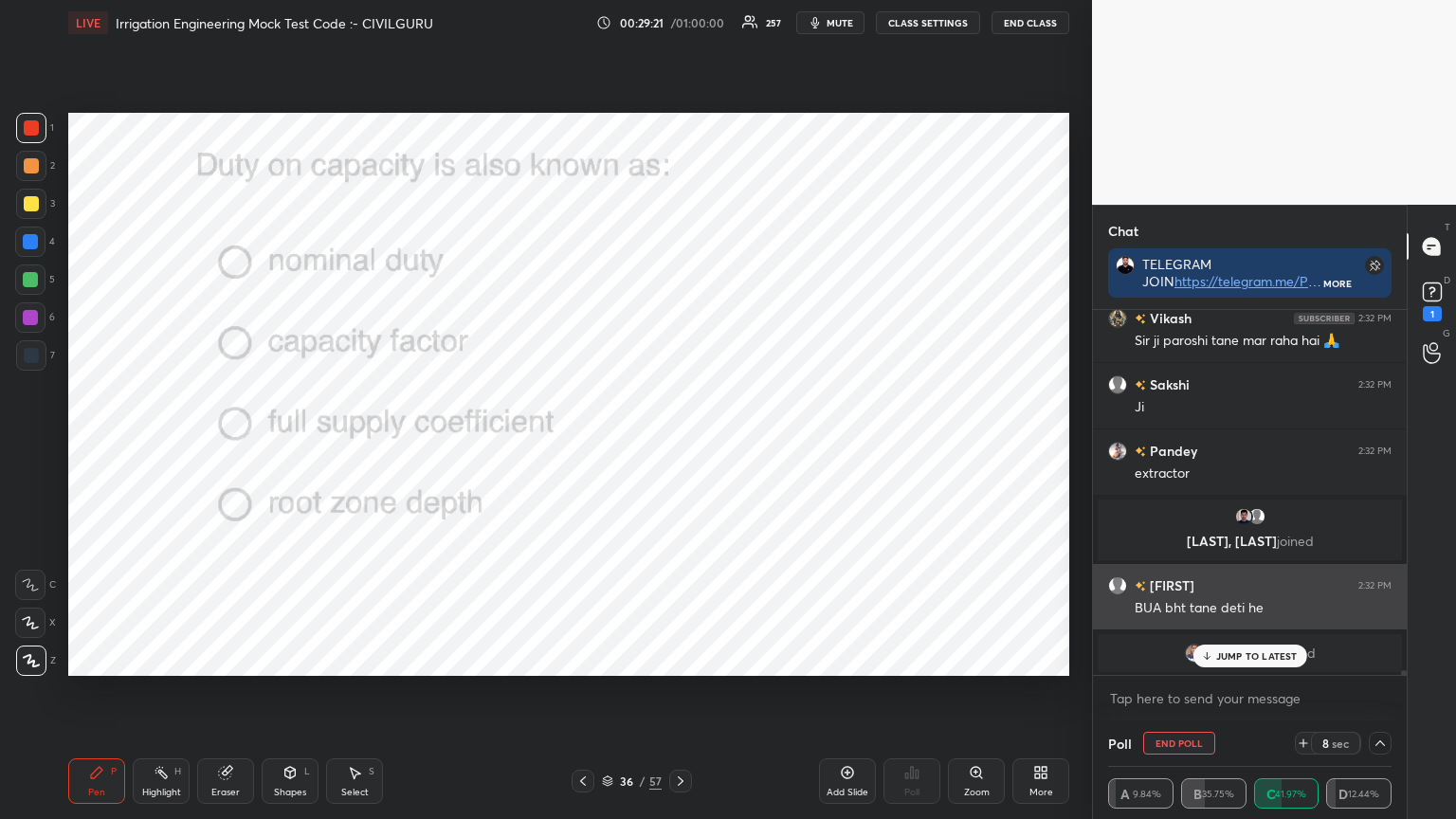 click on "JUMP TO LATEST" at bounding box center (1257, 656) 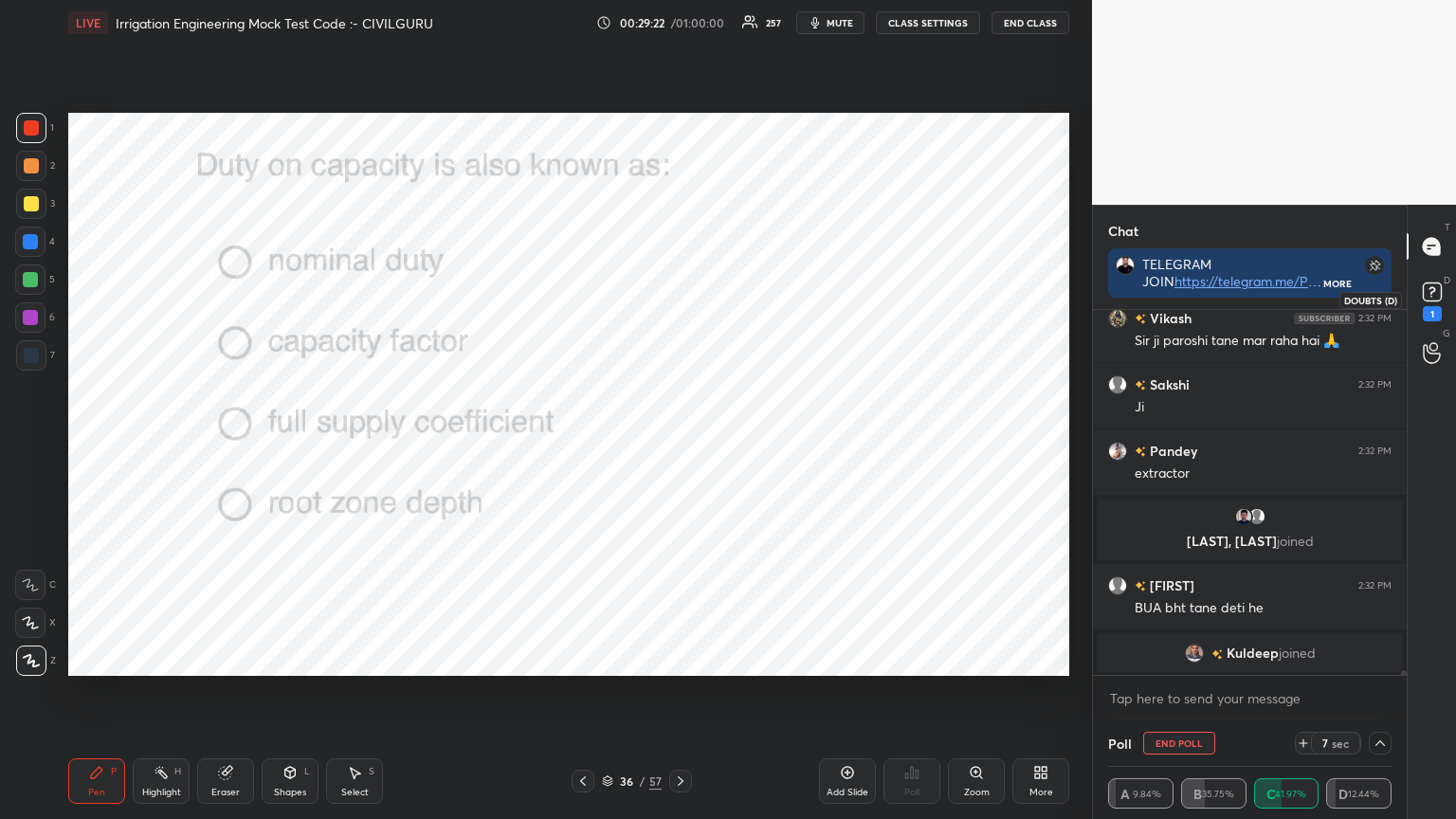 click 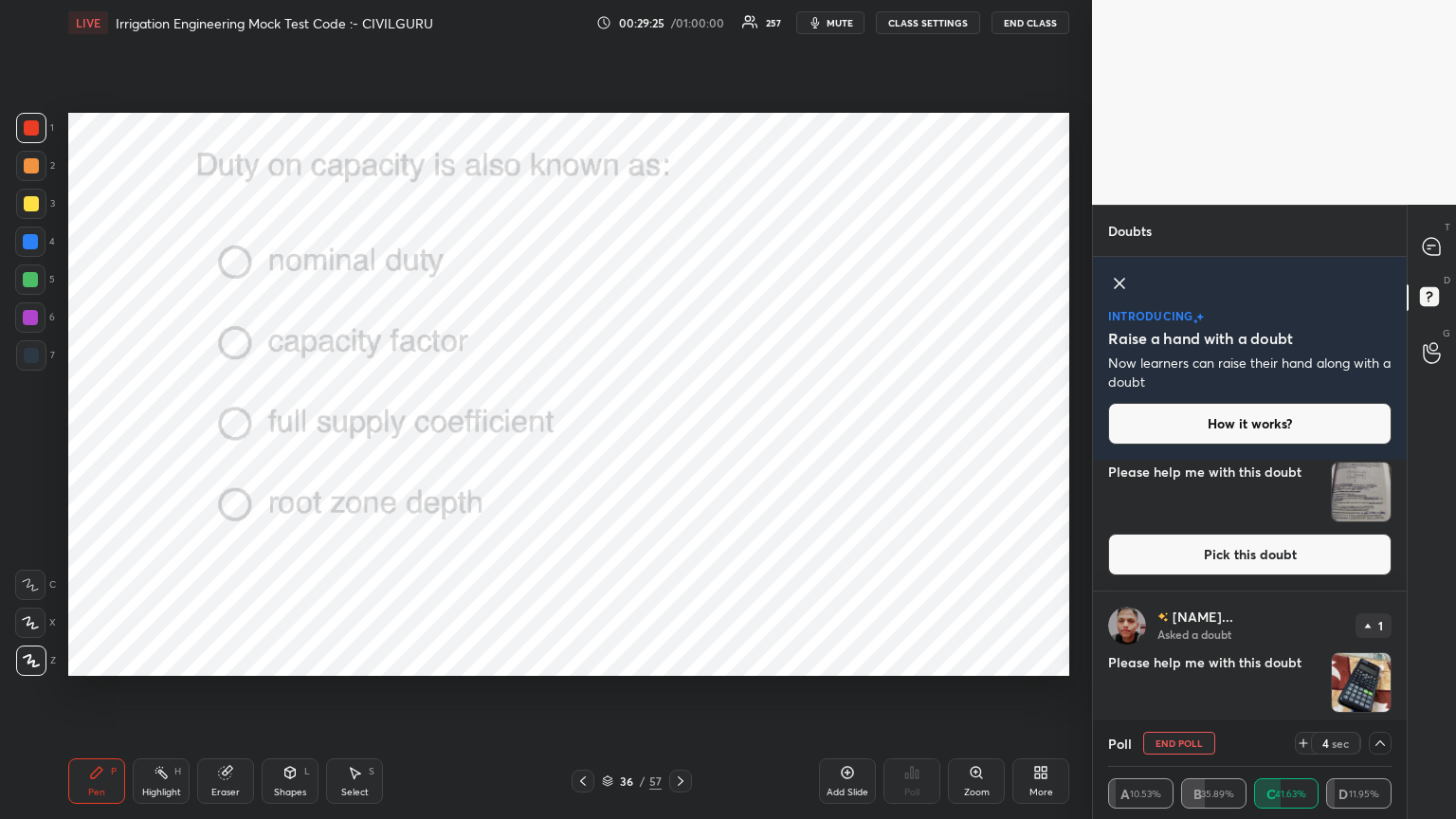 click on "[FIRST] Asked a doubt 1 Please help me with this doubt Pick this doubt" at bounding box center (1249, 496) 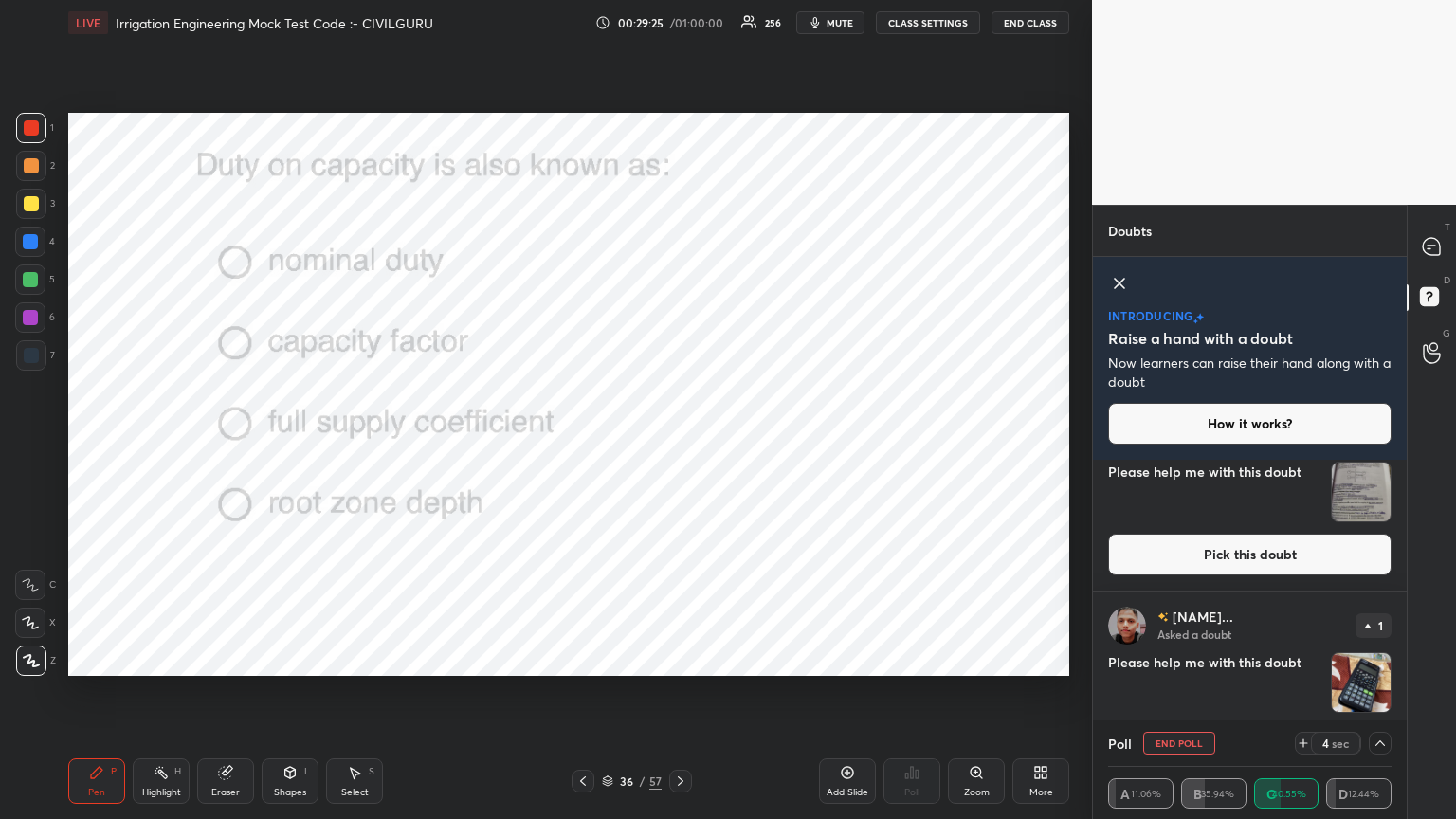 click on "Pick this doubt" at bounding box center (1249, 555) 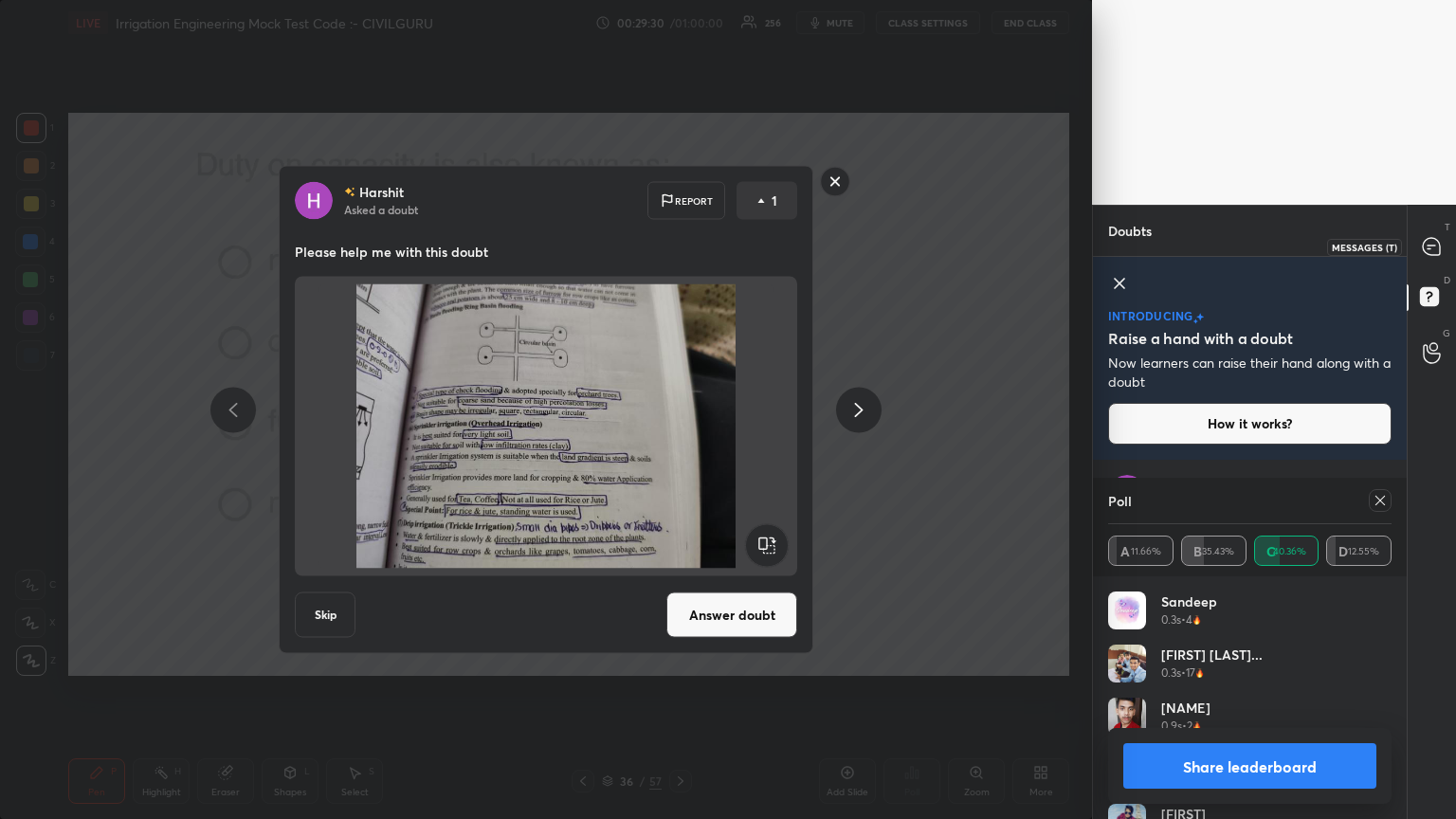 click 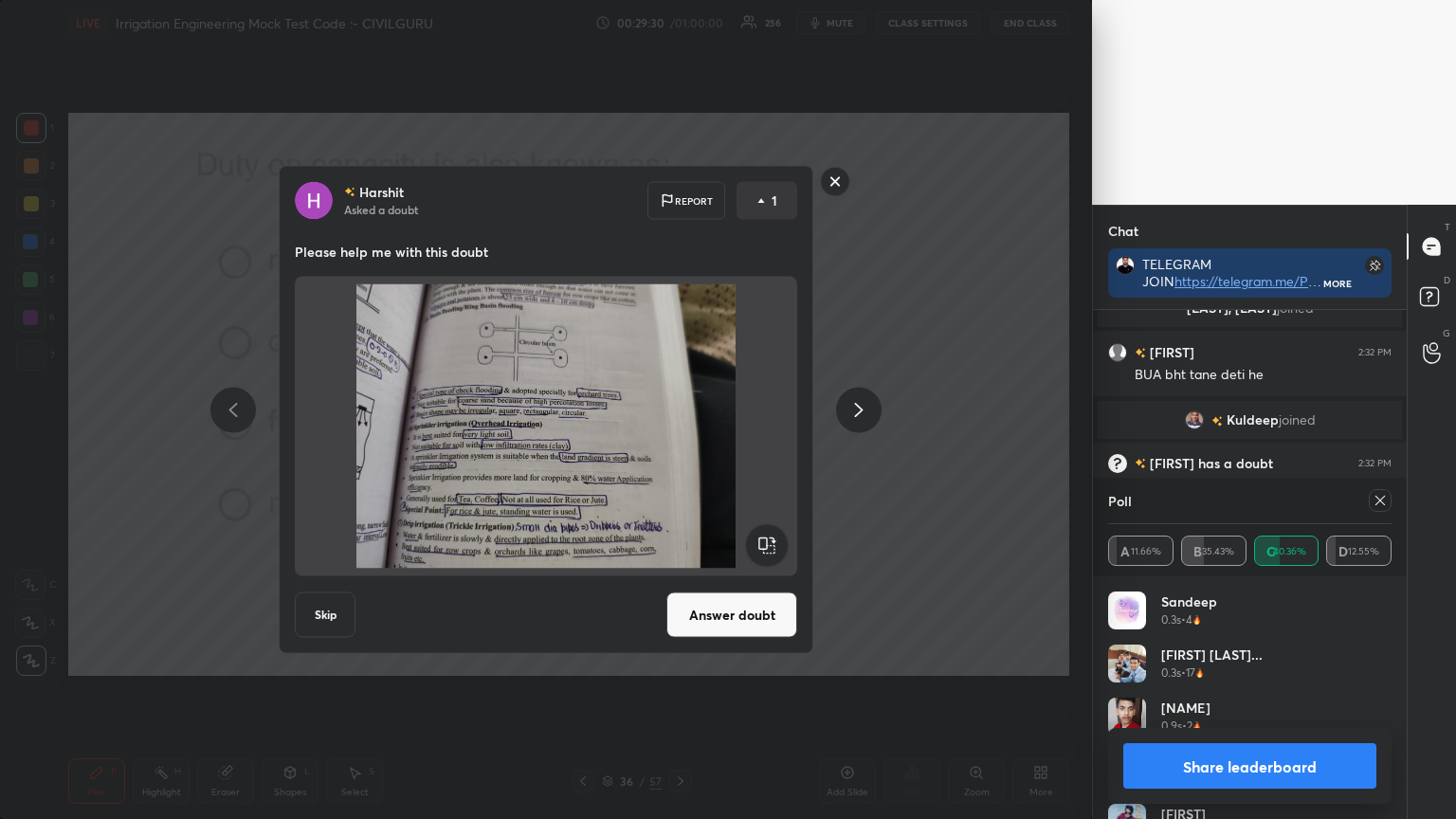 click 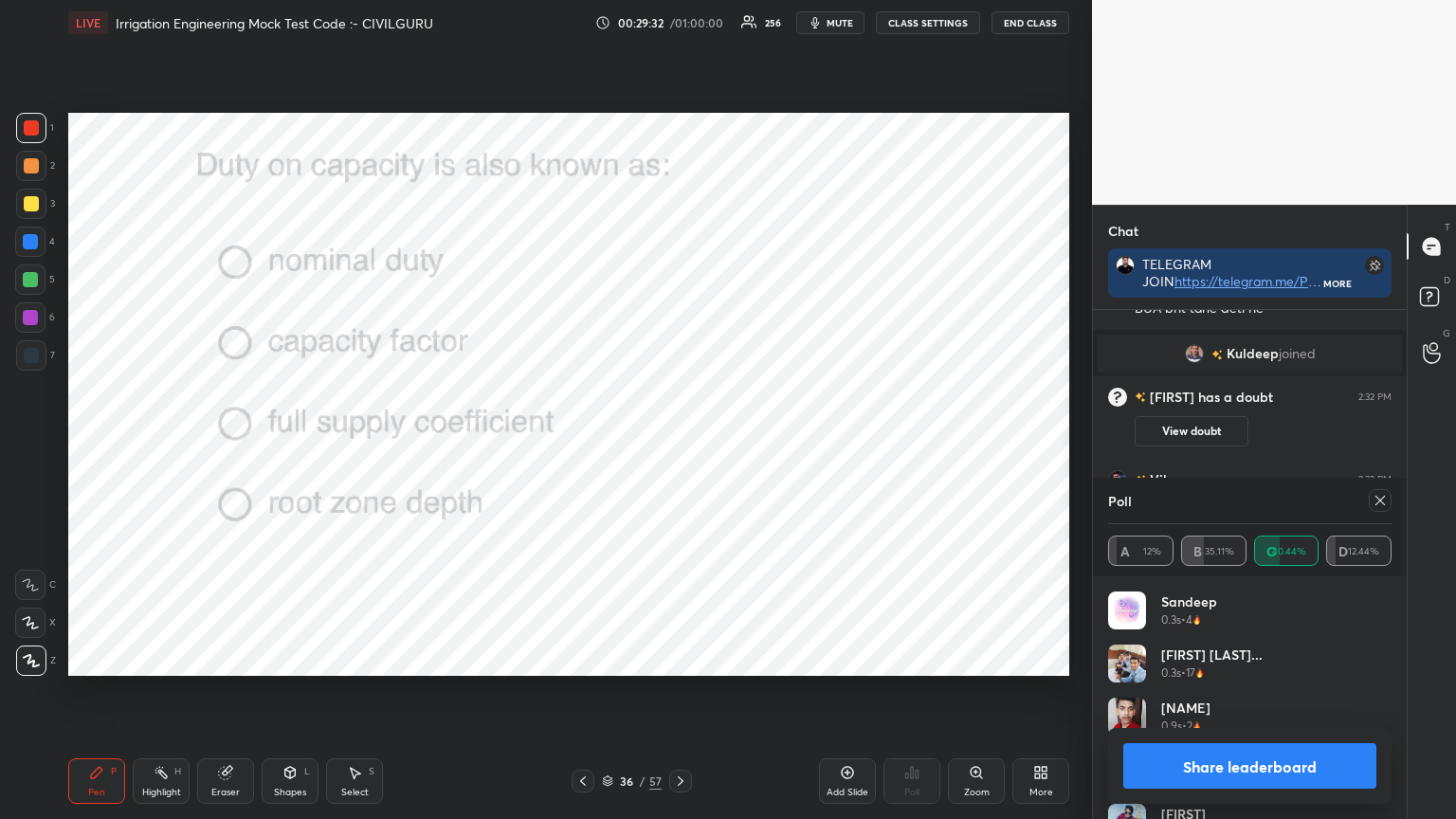 click 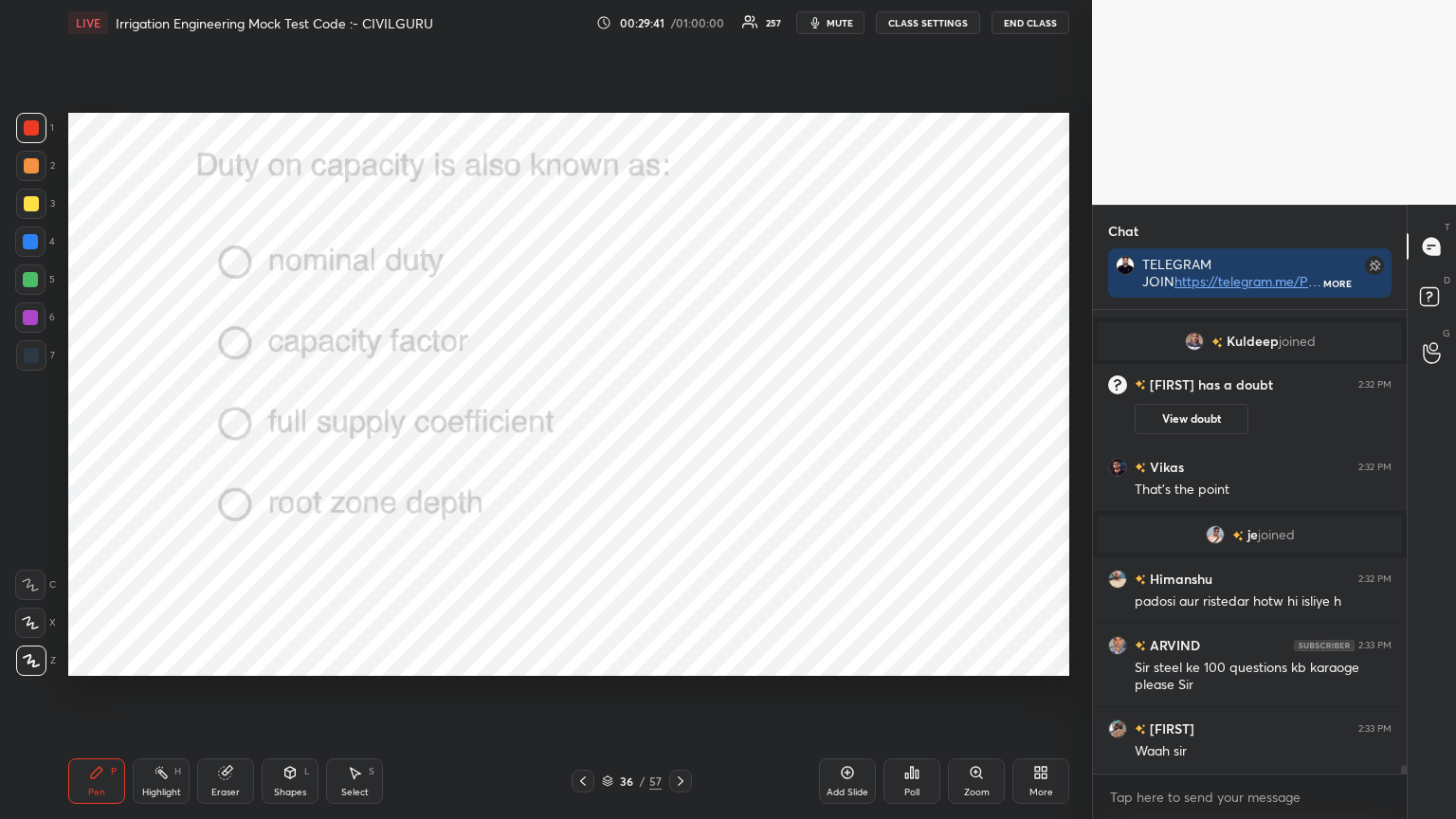 click 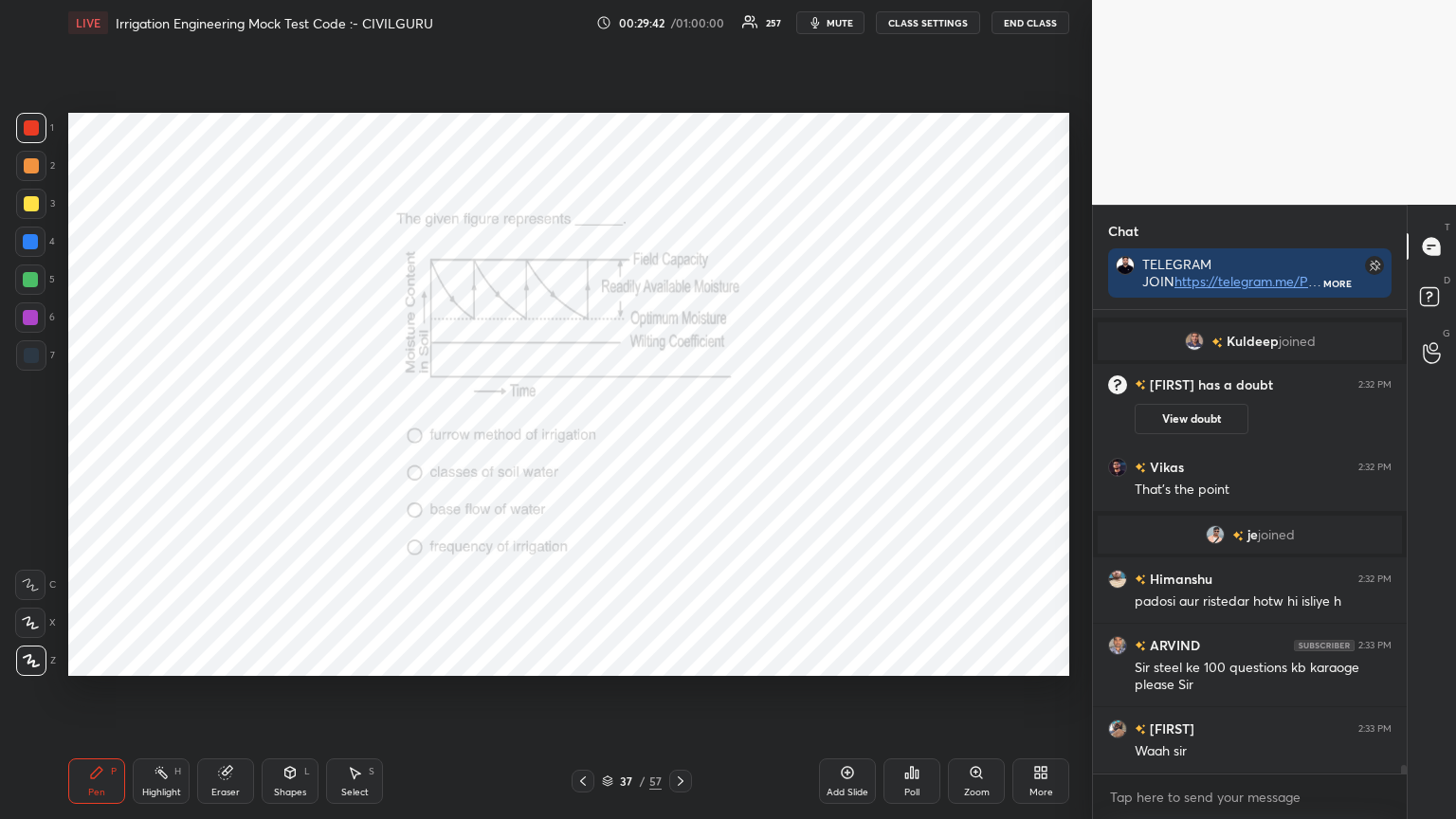 click 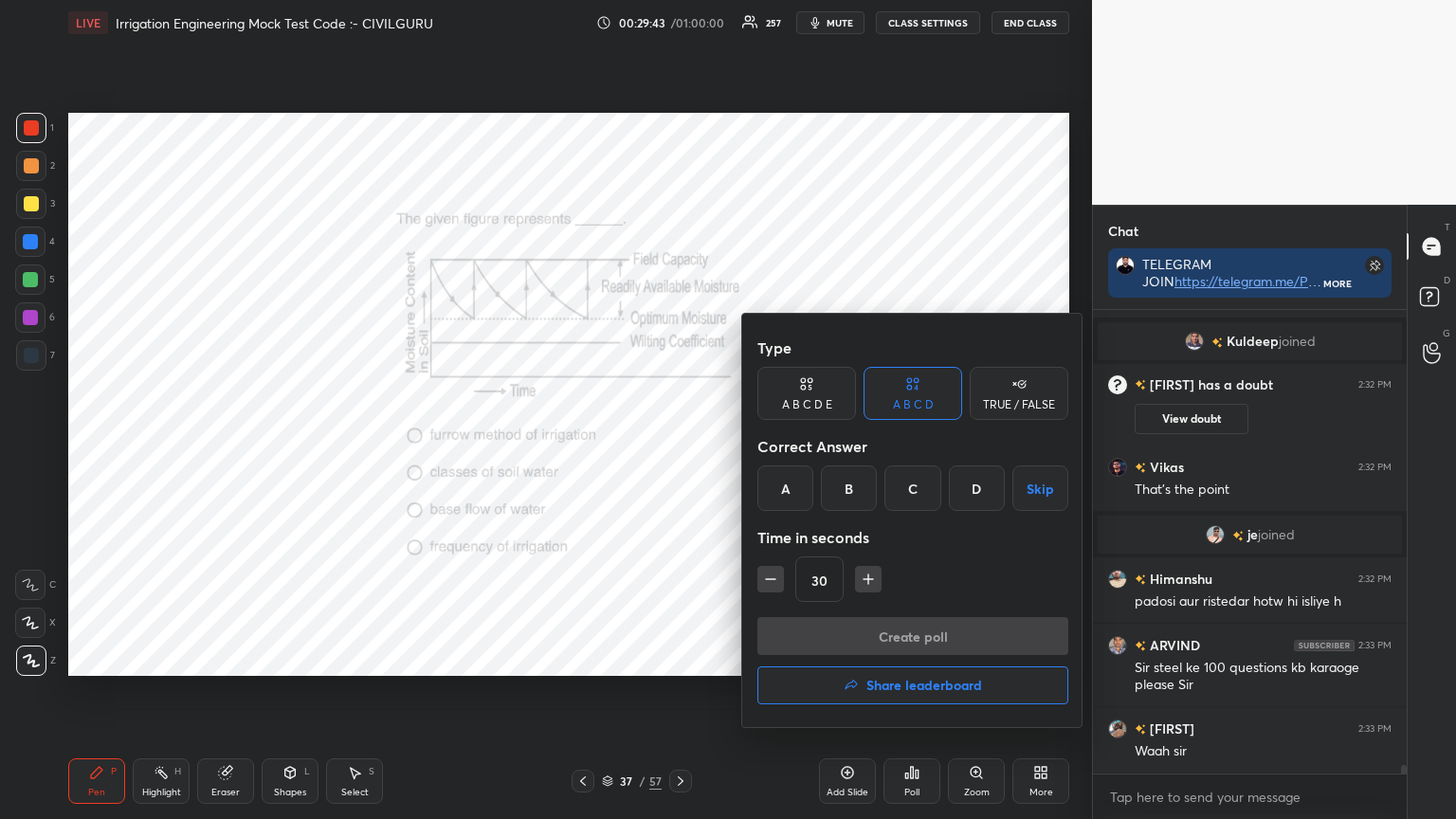 click on "D" at bounding box center (976, 488) 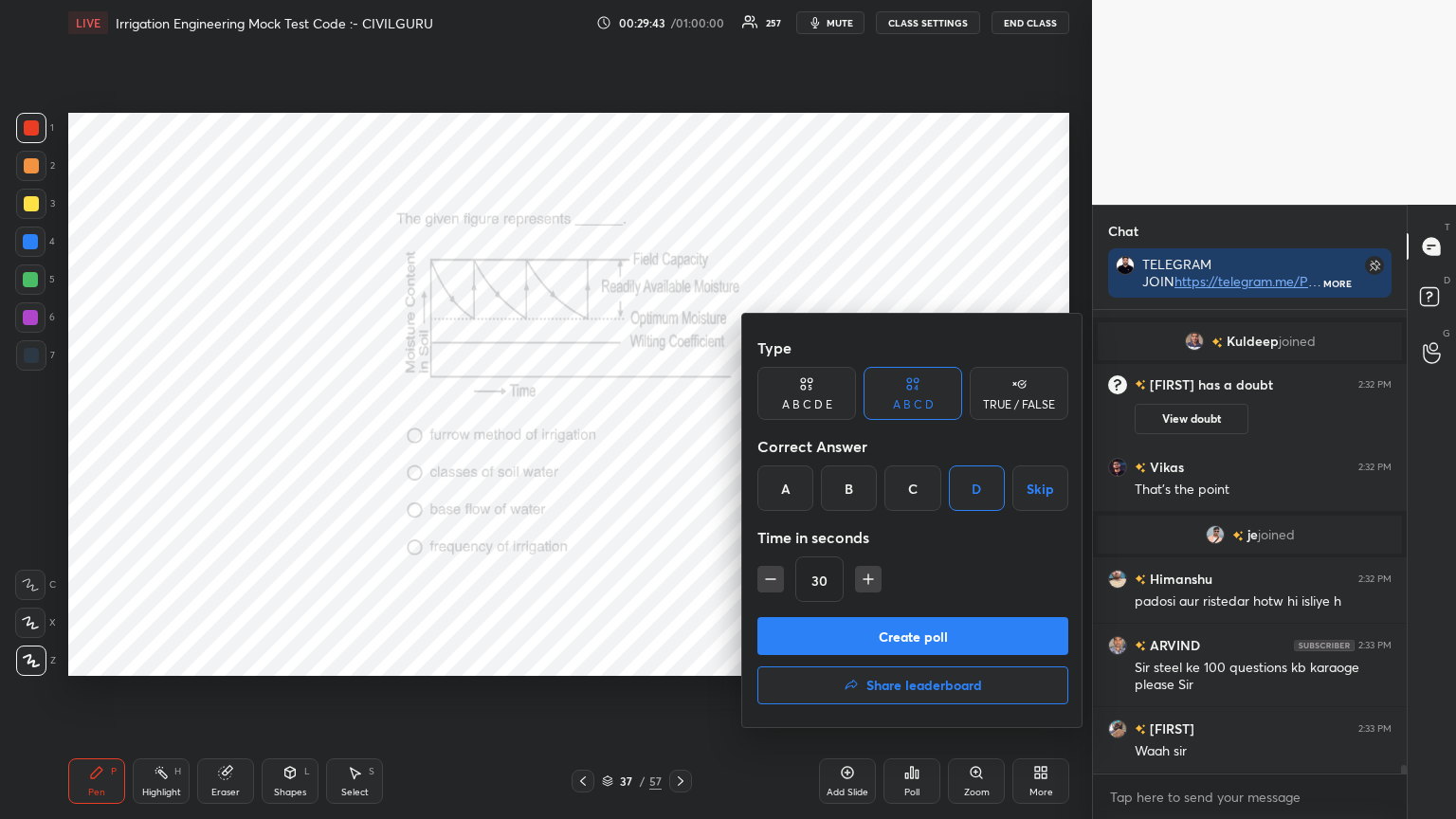 click on "Create poll" at bounding box center [913, 636] 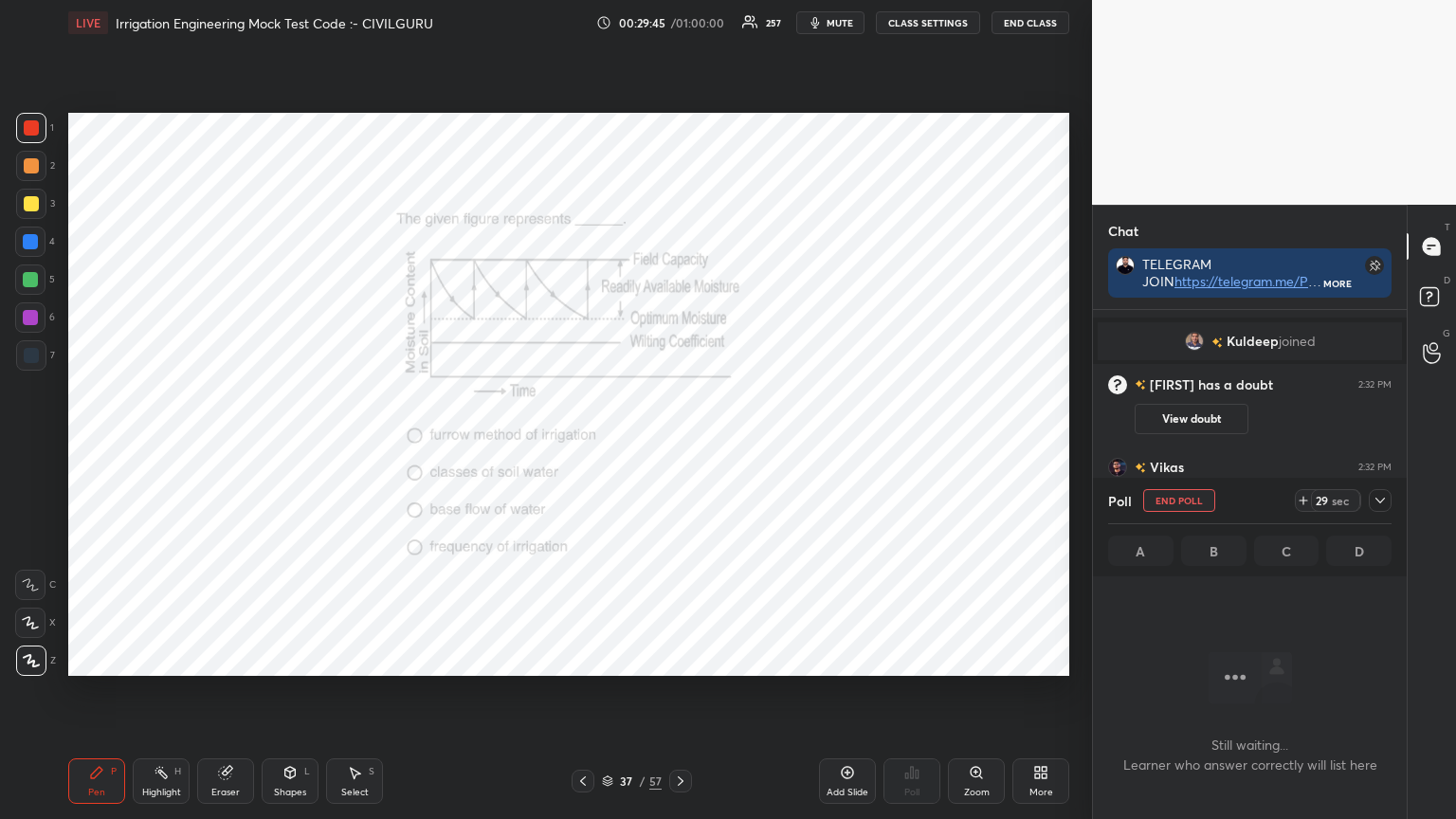 click 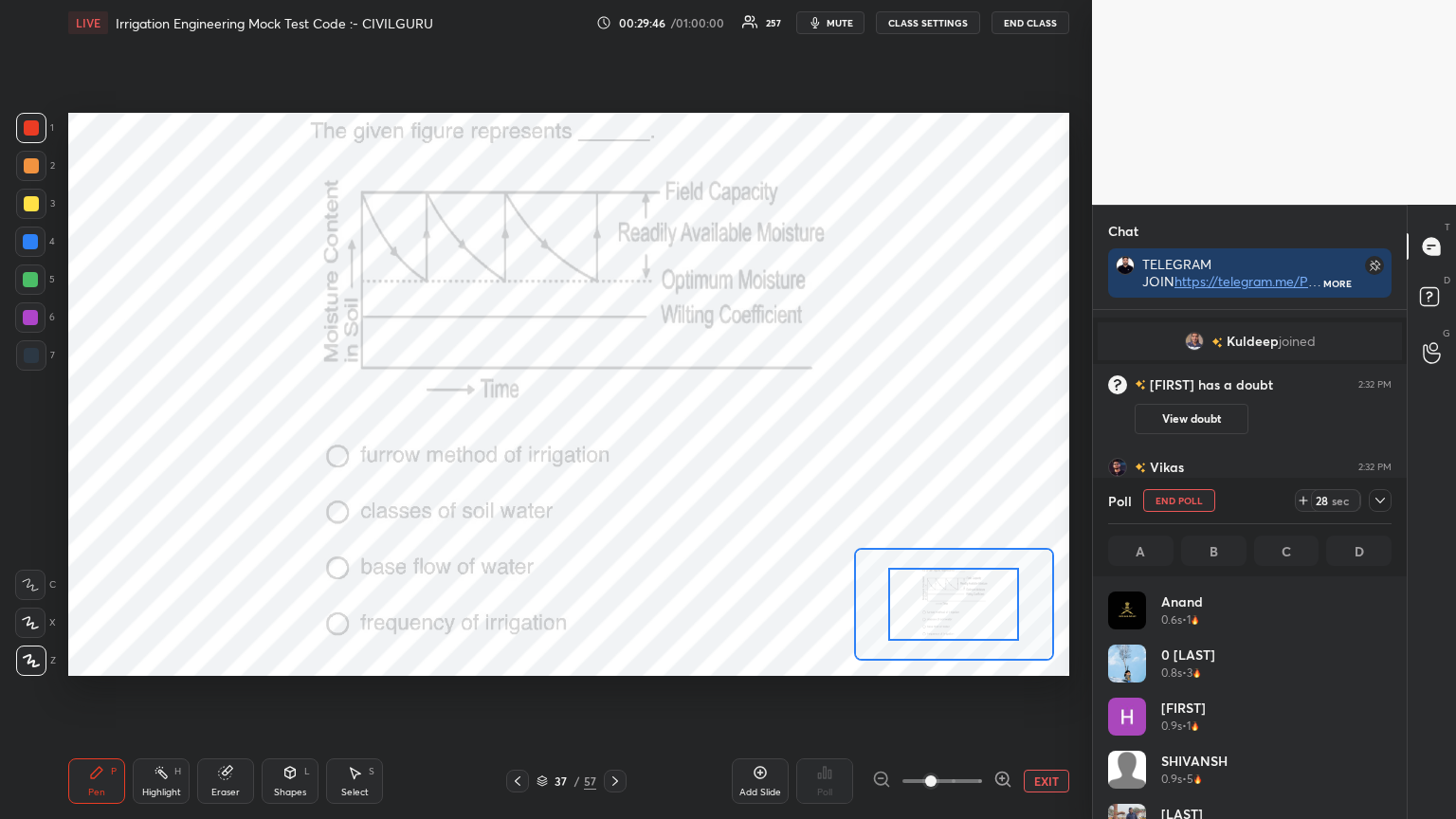 click 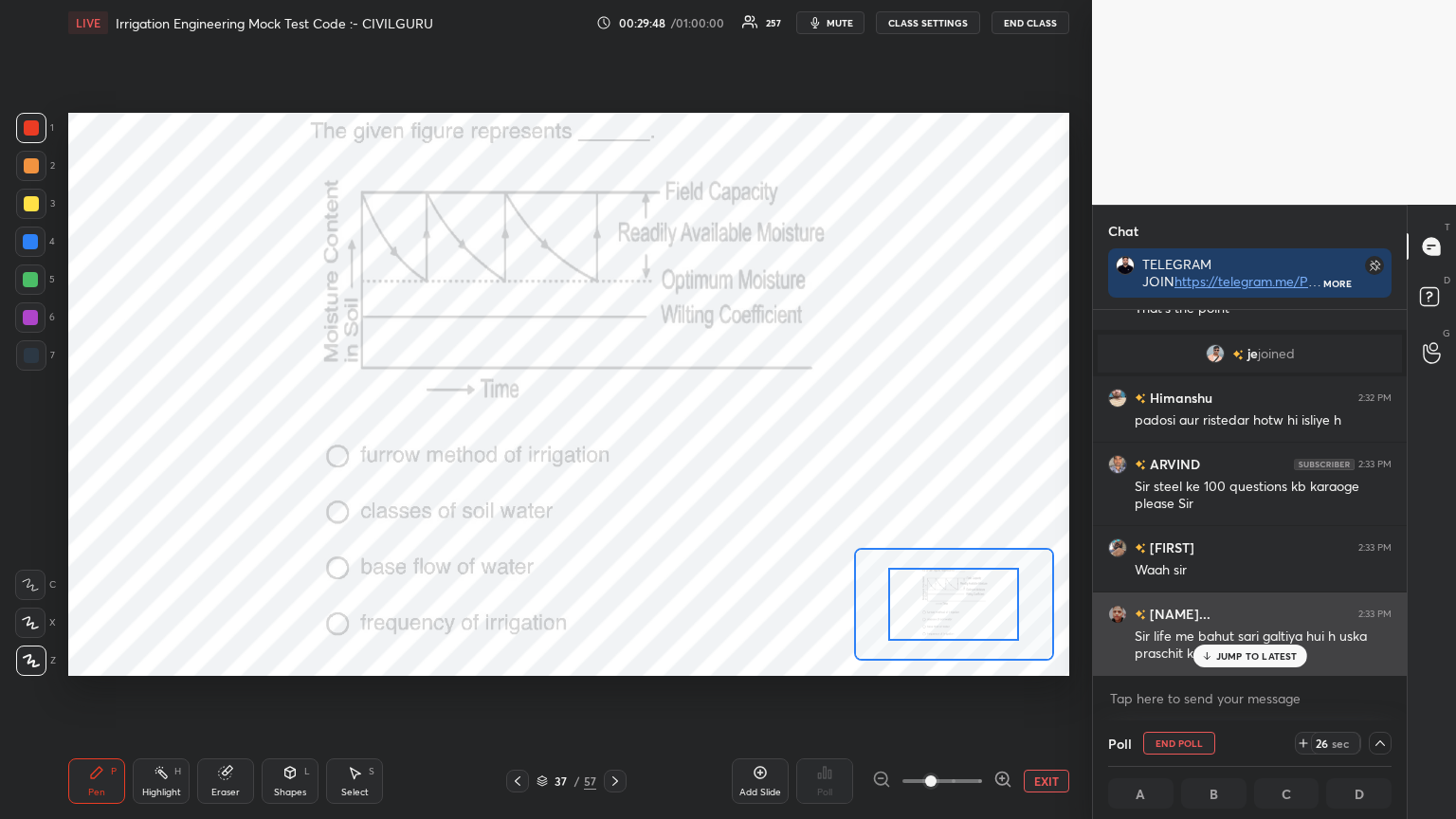 click on "JUMP TO LATEST" at bounding box center [1257, 656] 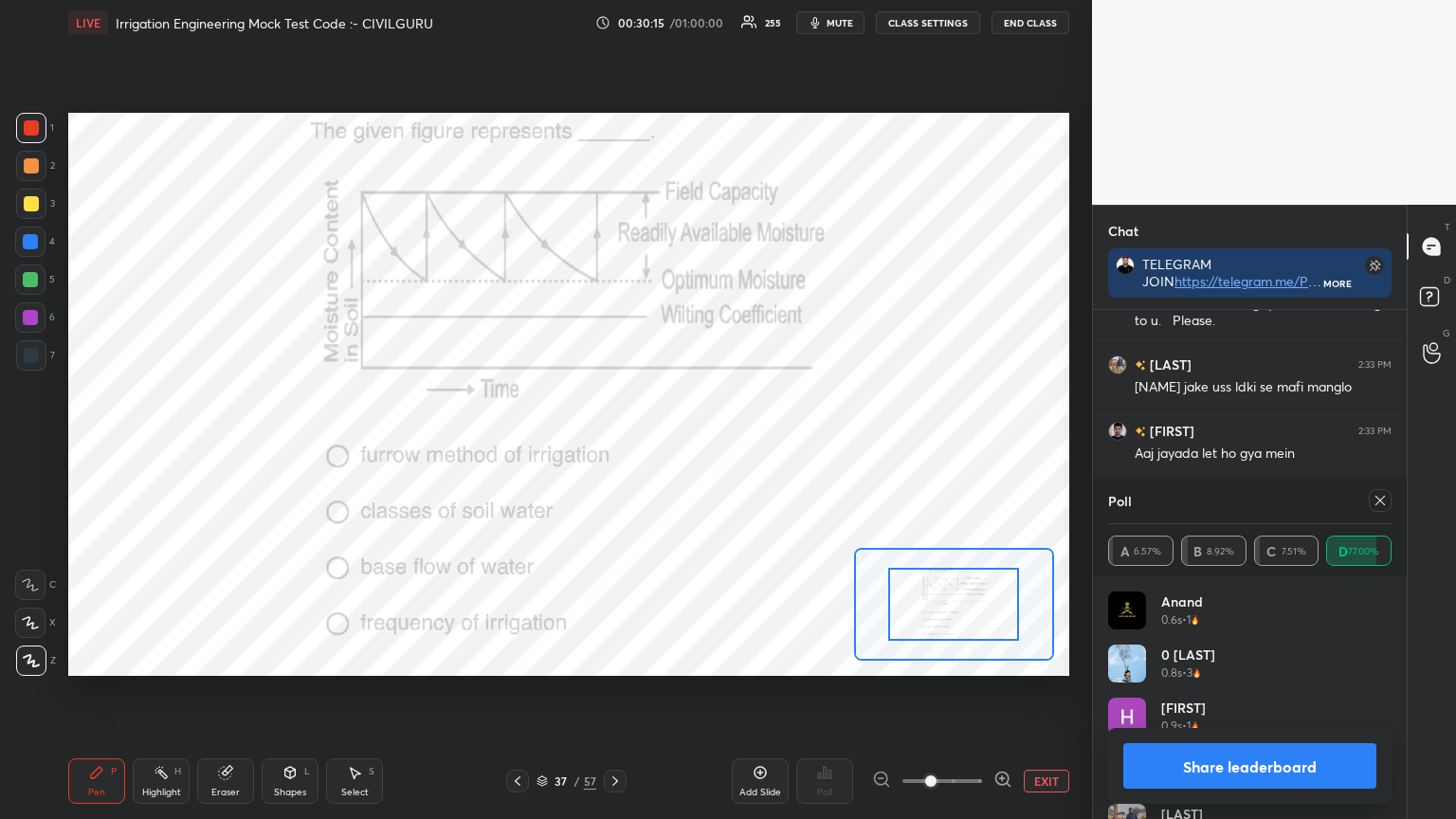 click 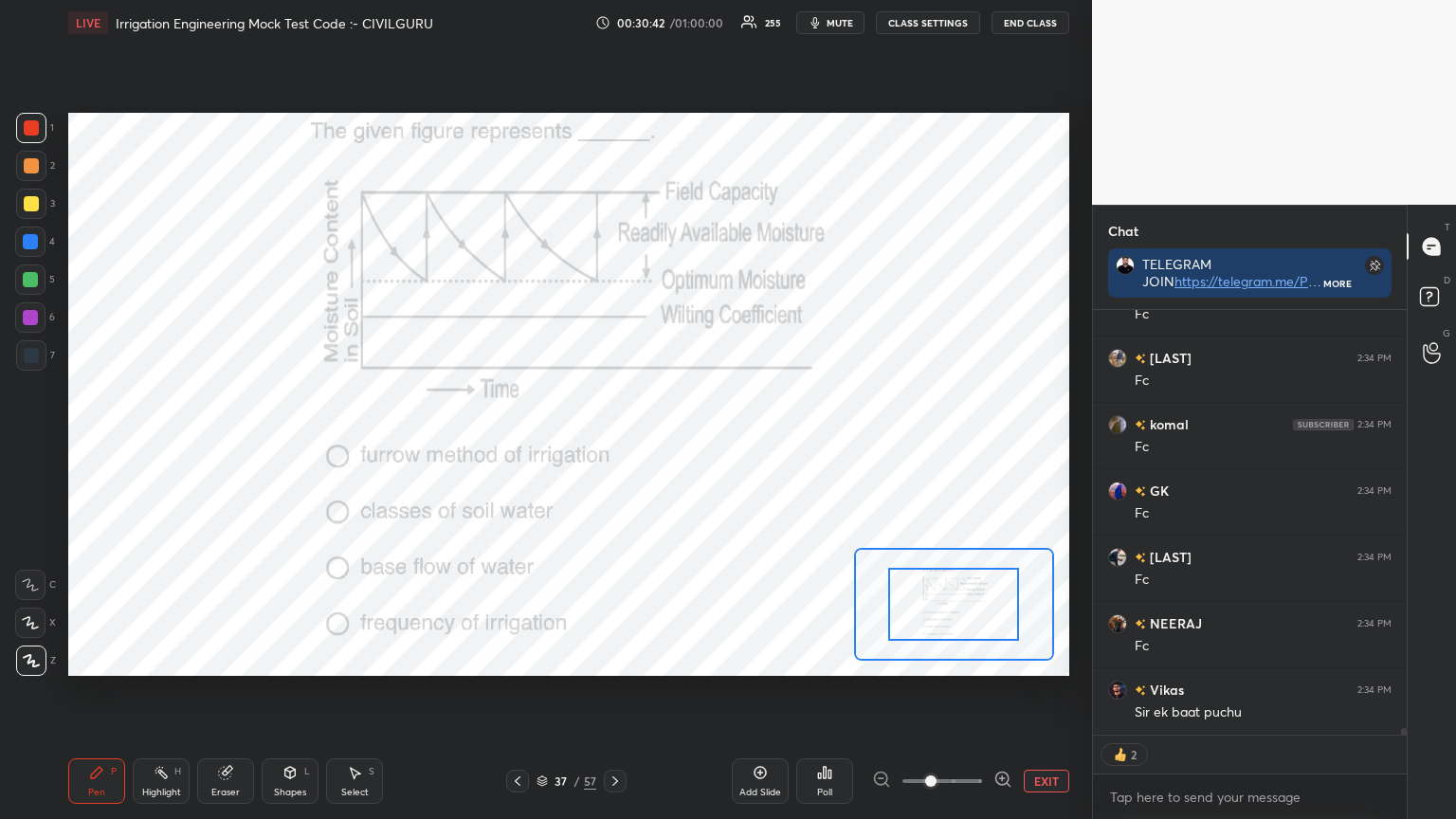 click 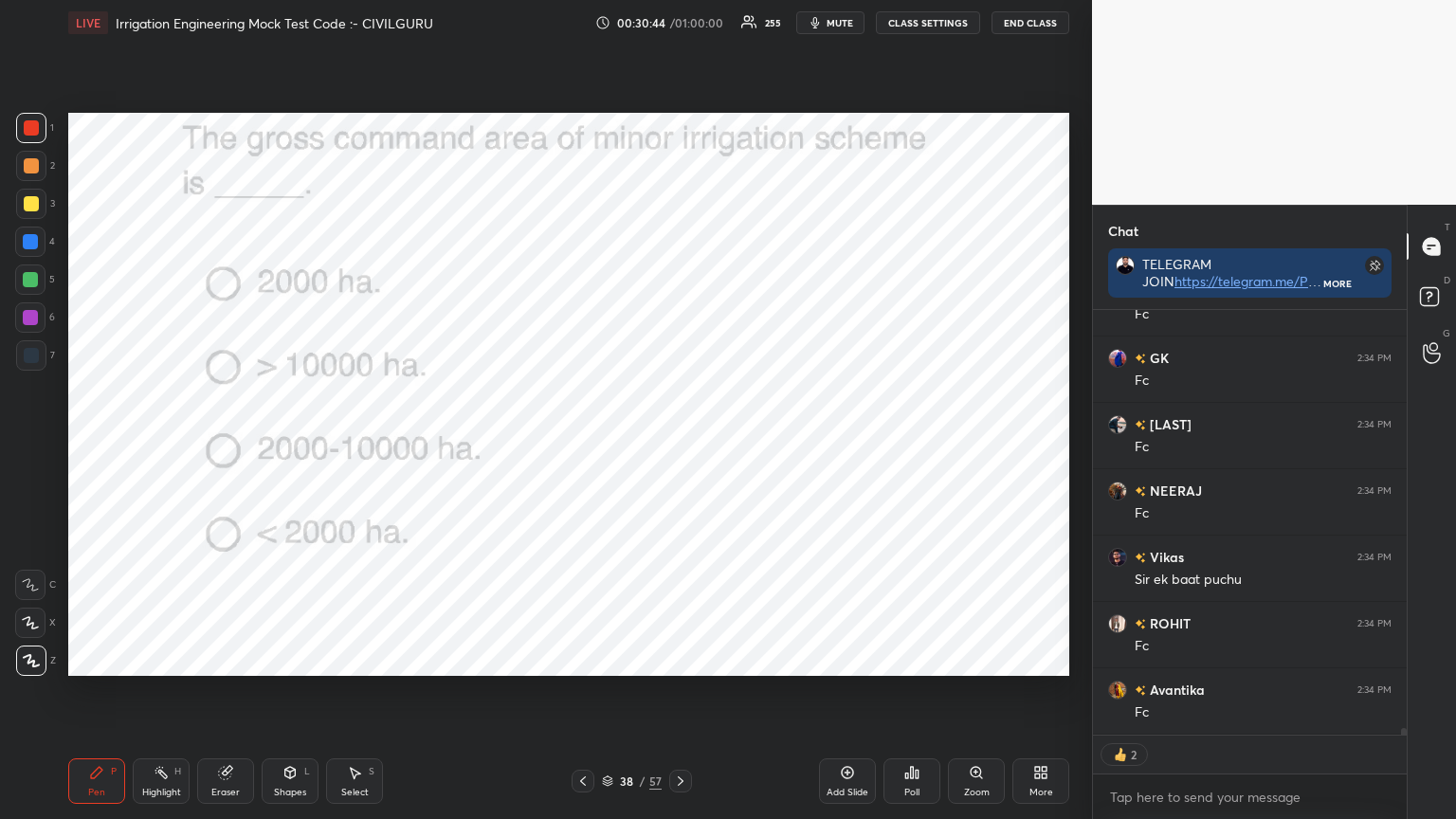 click 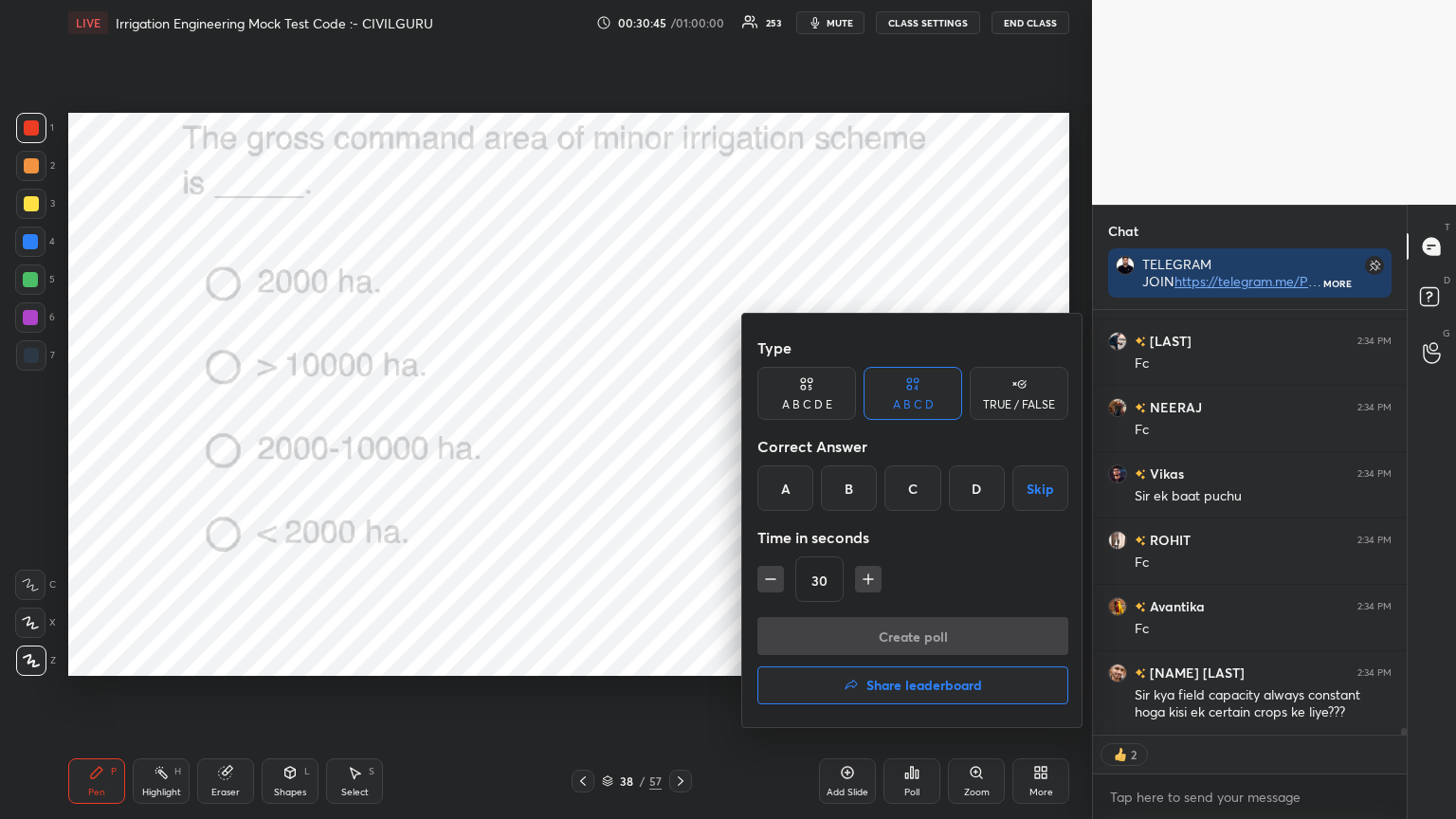 click on "D" at bounding box center [976, 488] 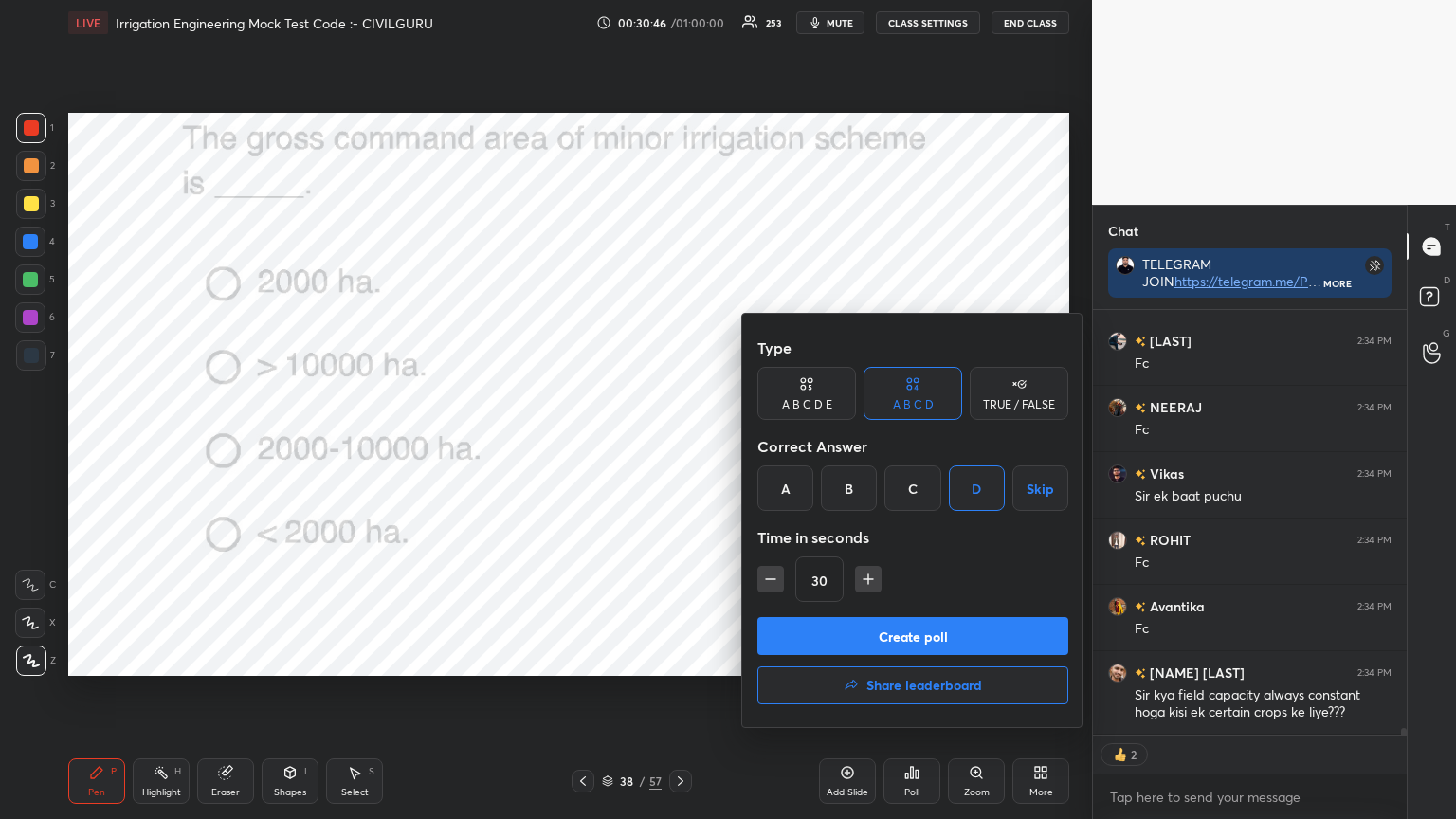 click on "Create poll" at bounding box center [913, 636] 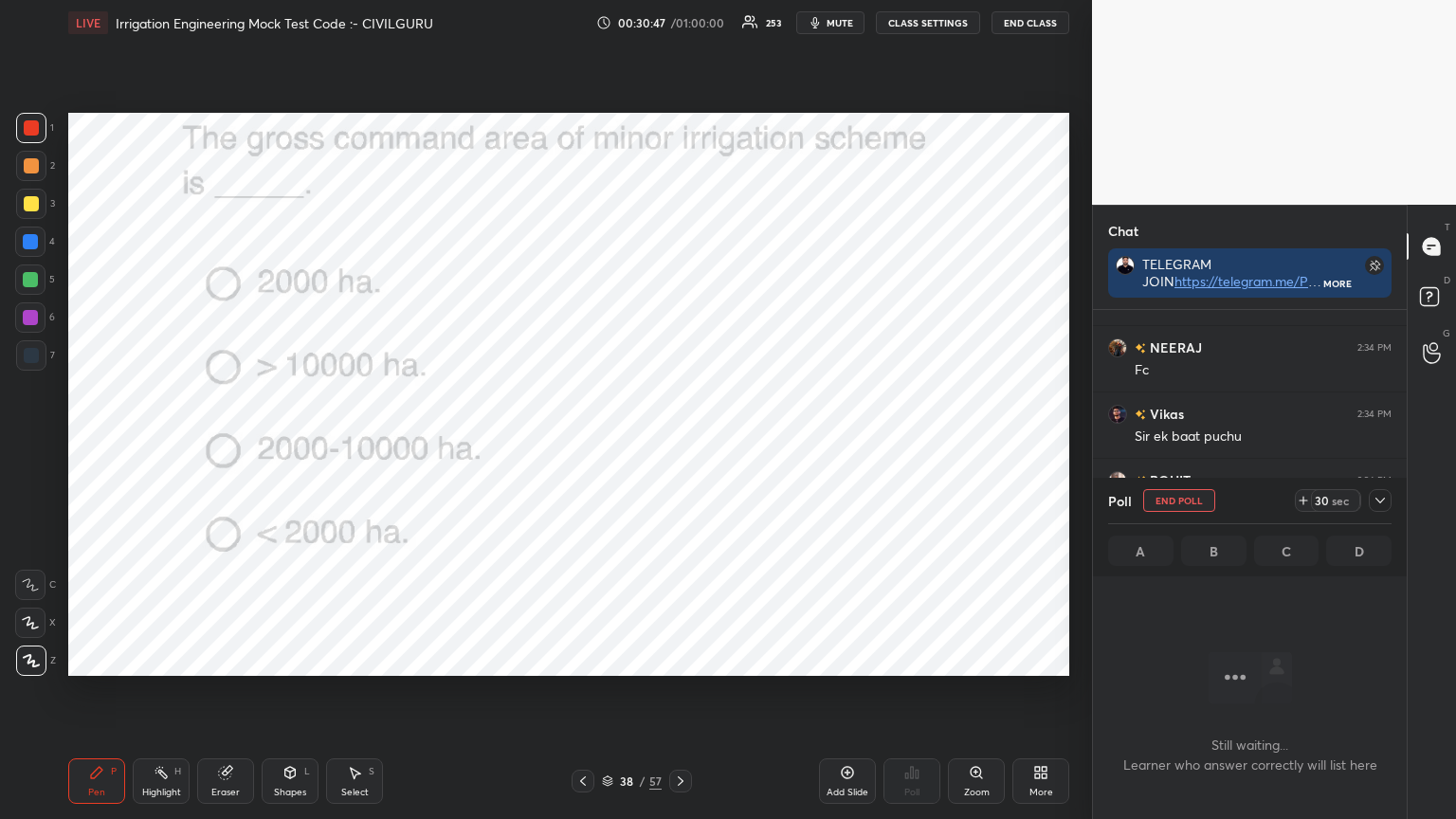 click at bounding box center [1380, 500] 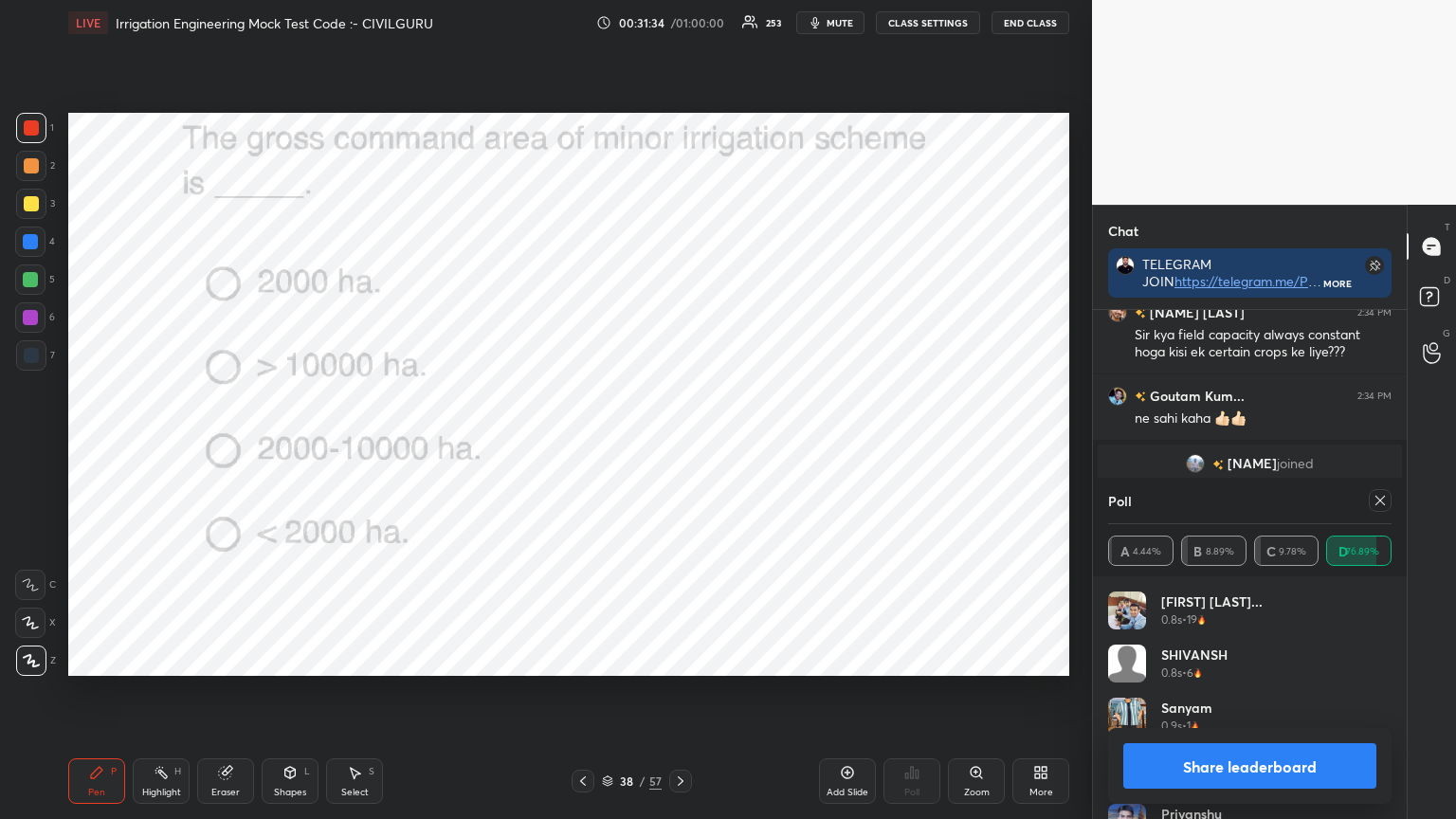 click 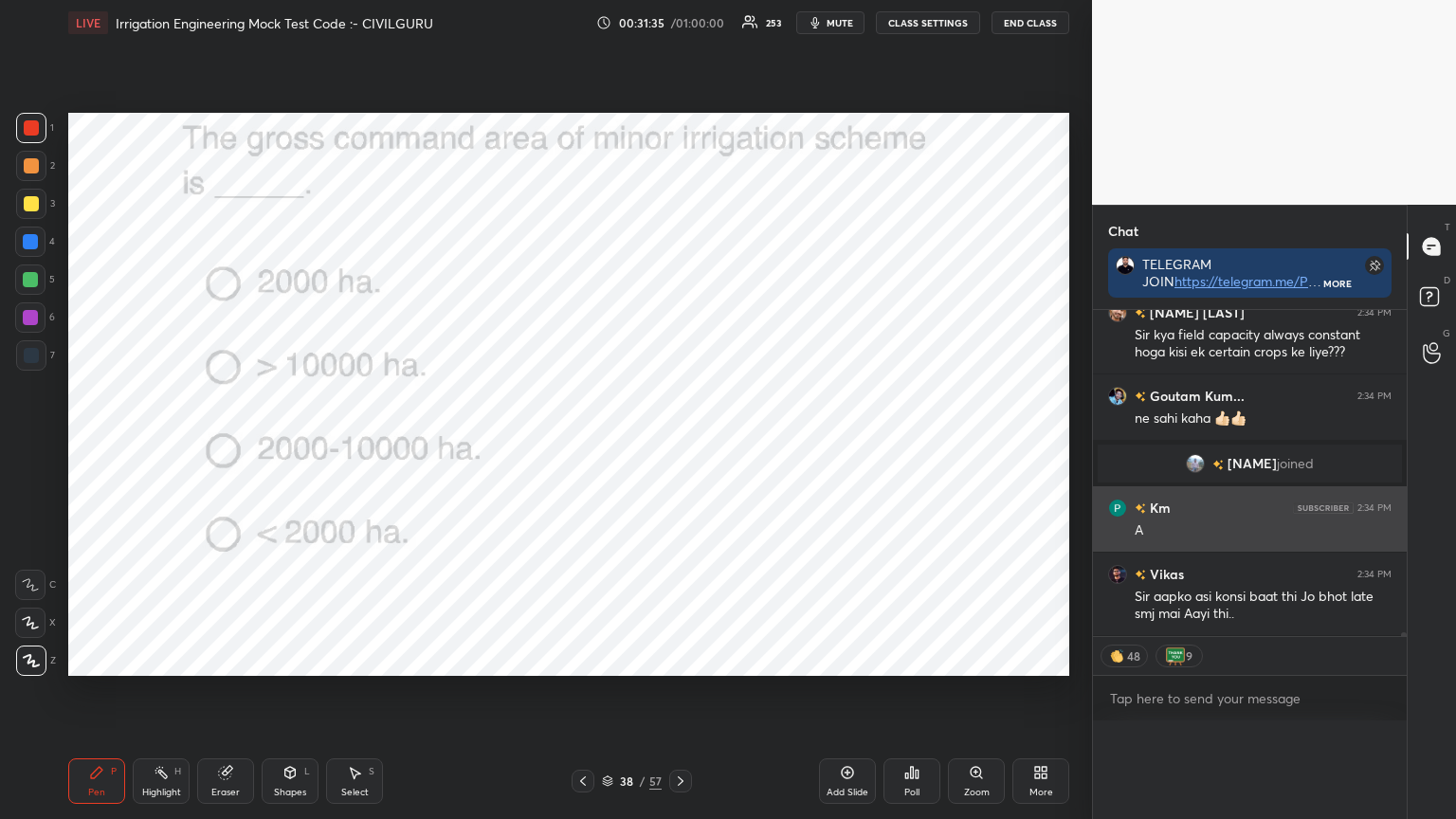 scroll, scrollTop: 0, scrollLeft: 6, axis: horizontal 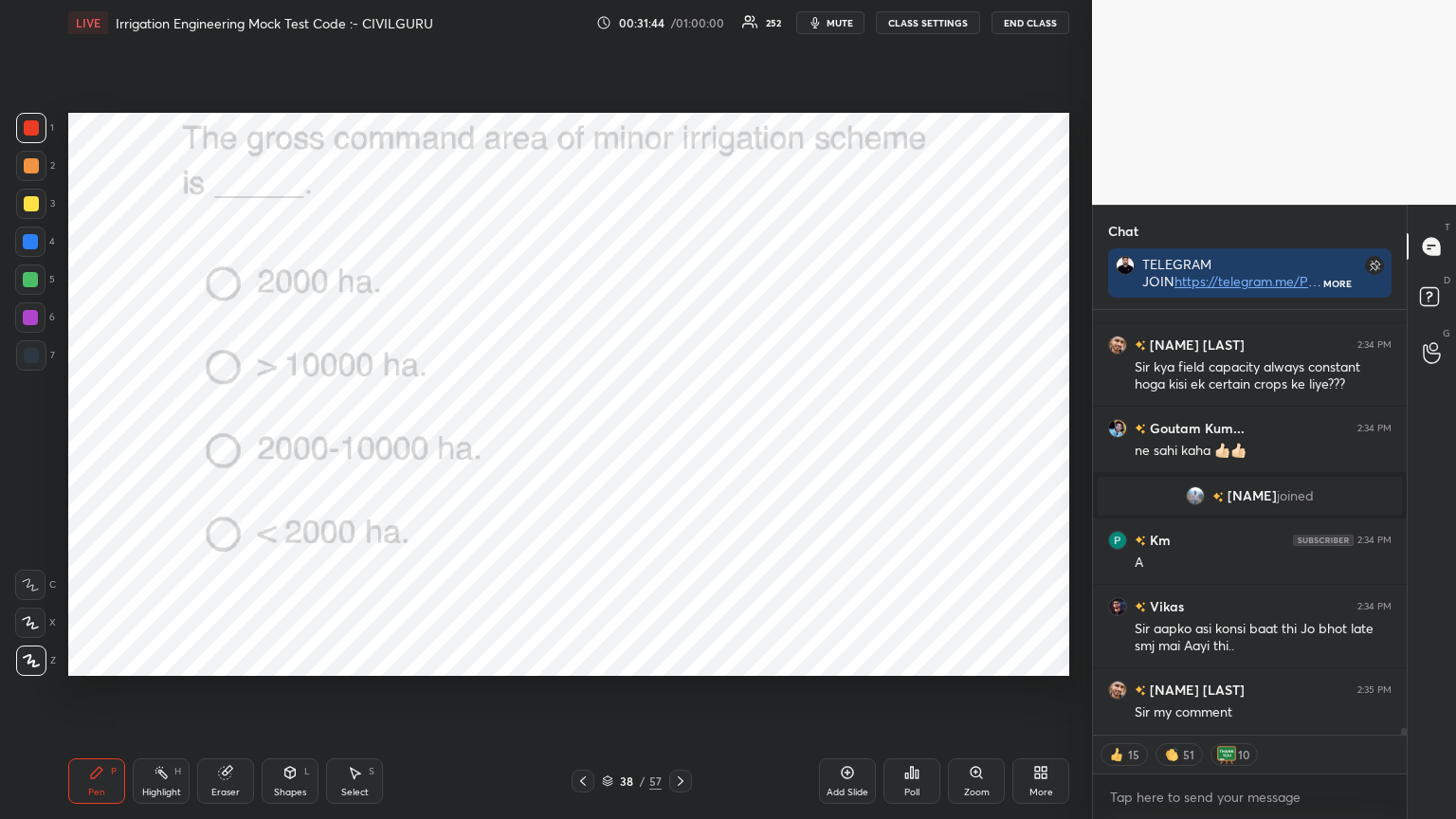 click 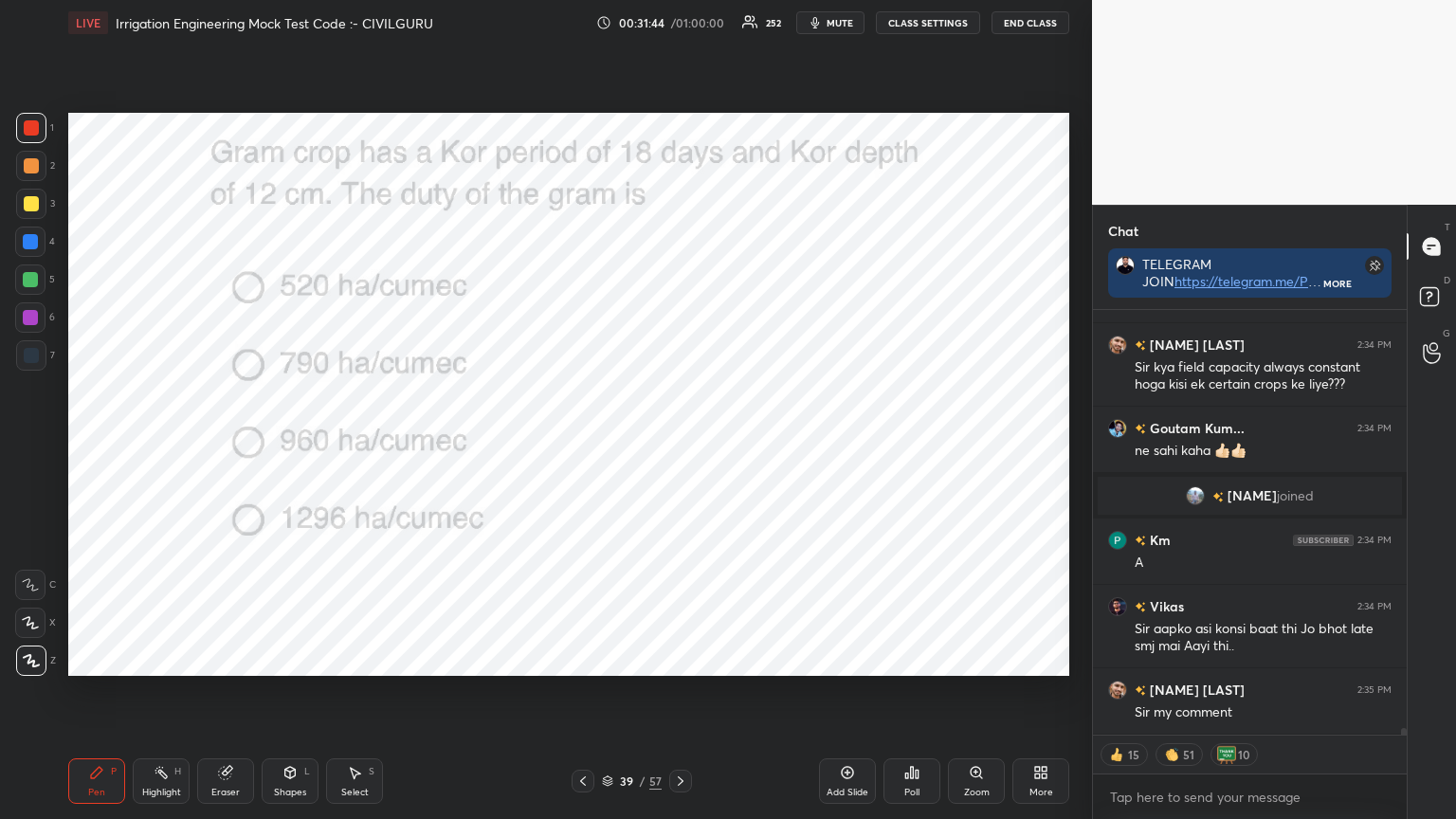 type on "x" 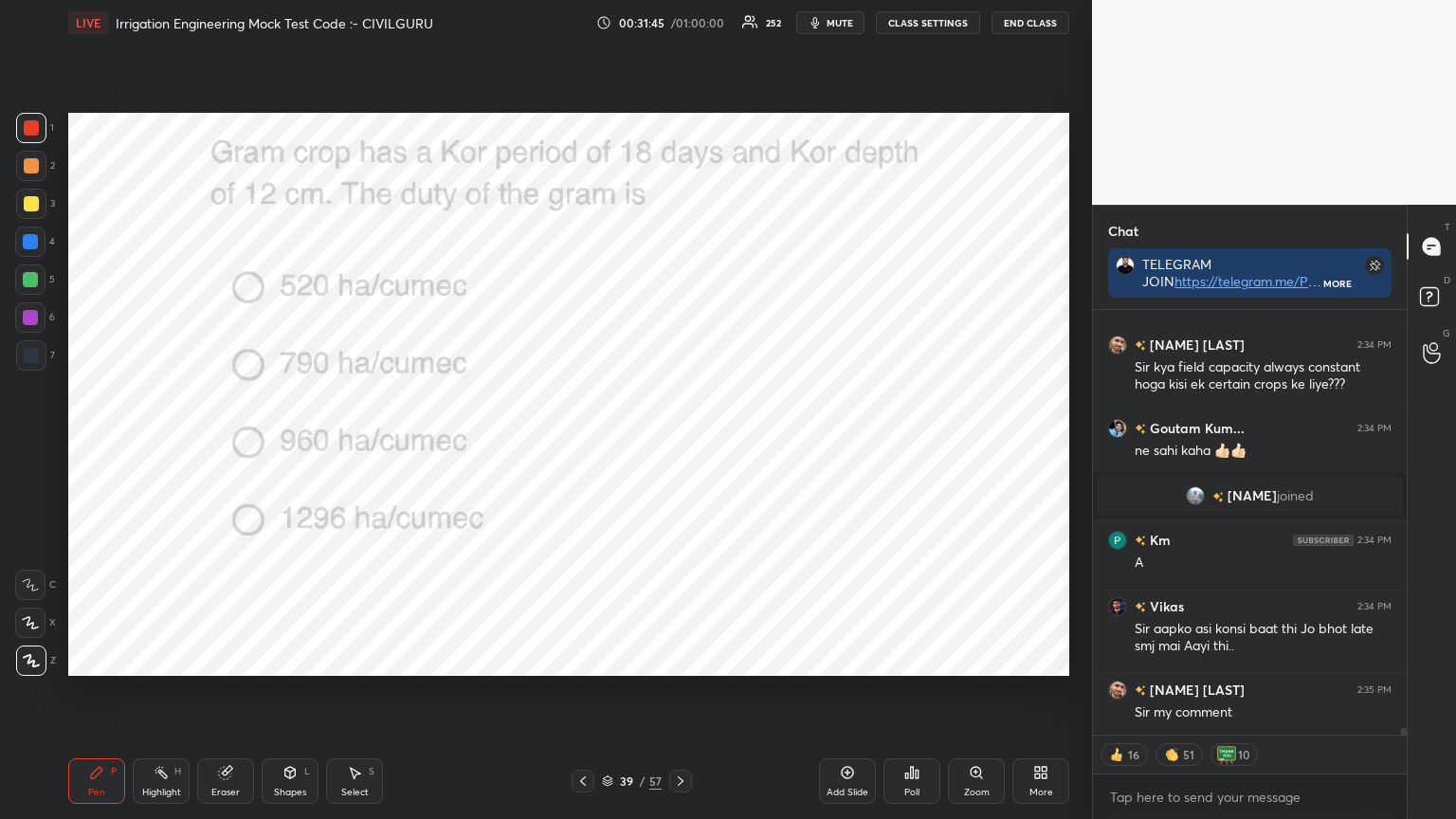 click on "Poll" at bounding box center (912, 792) 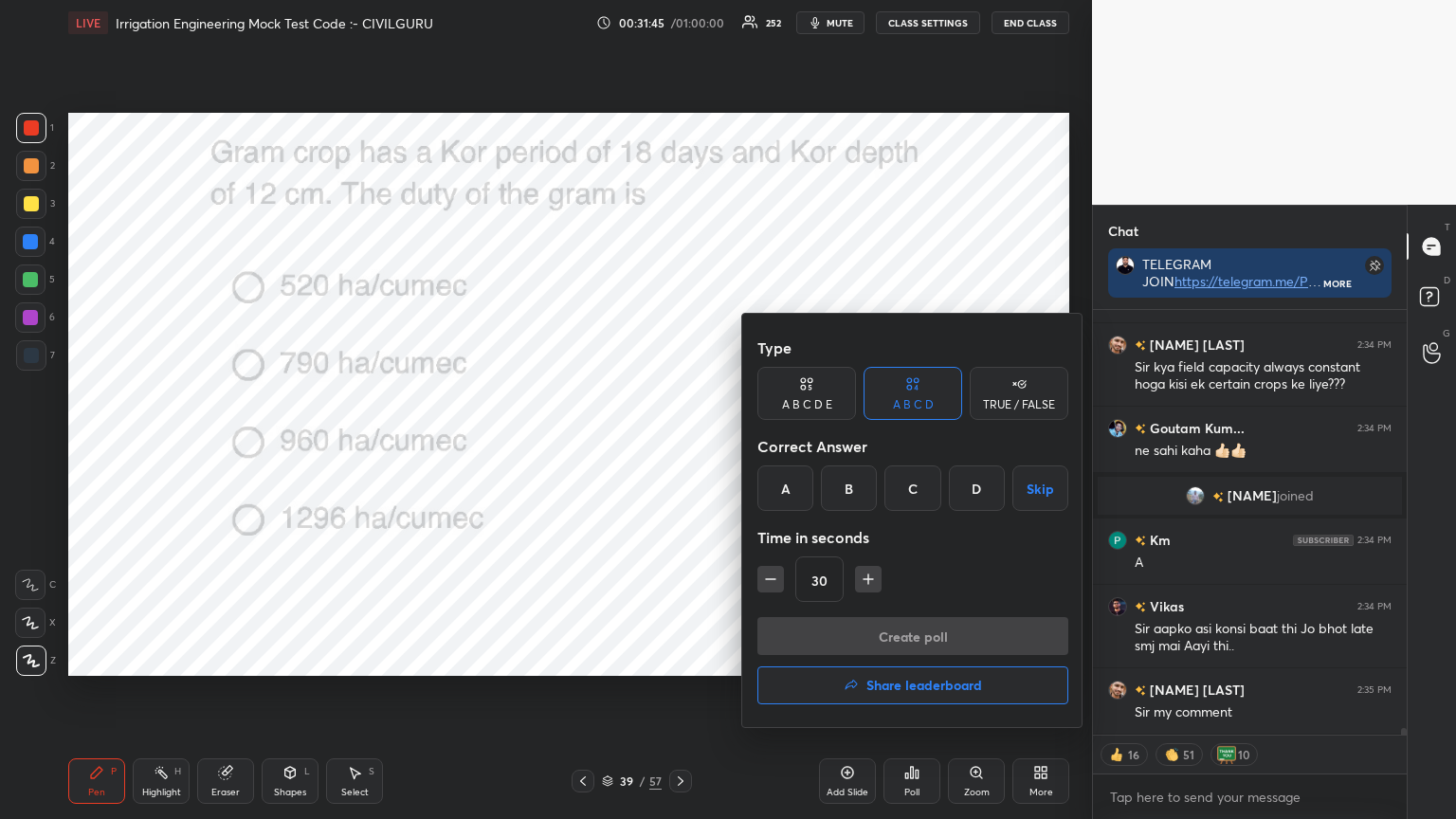 click on "D" at bounding box center (976, 488) 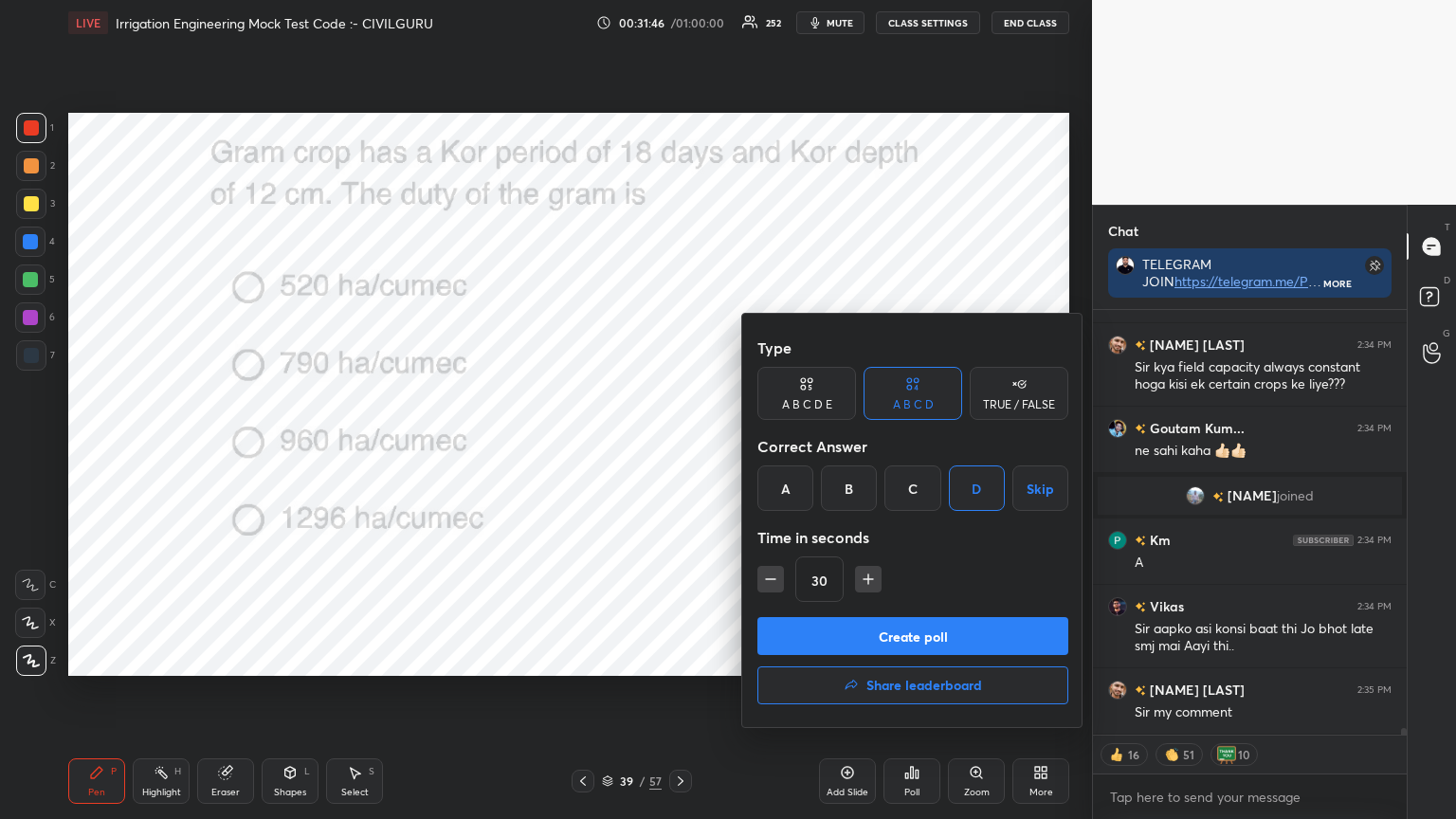 click 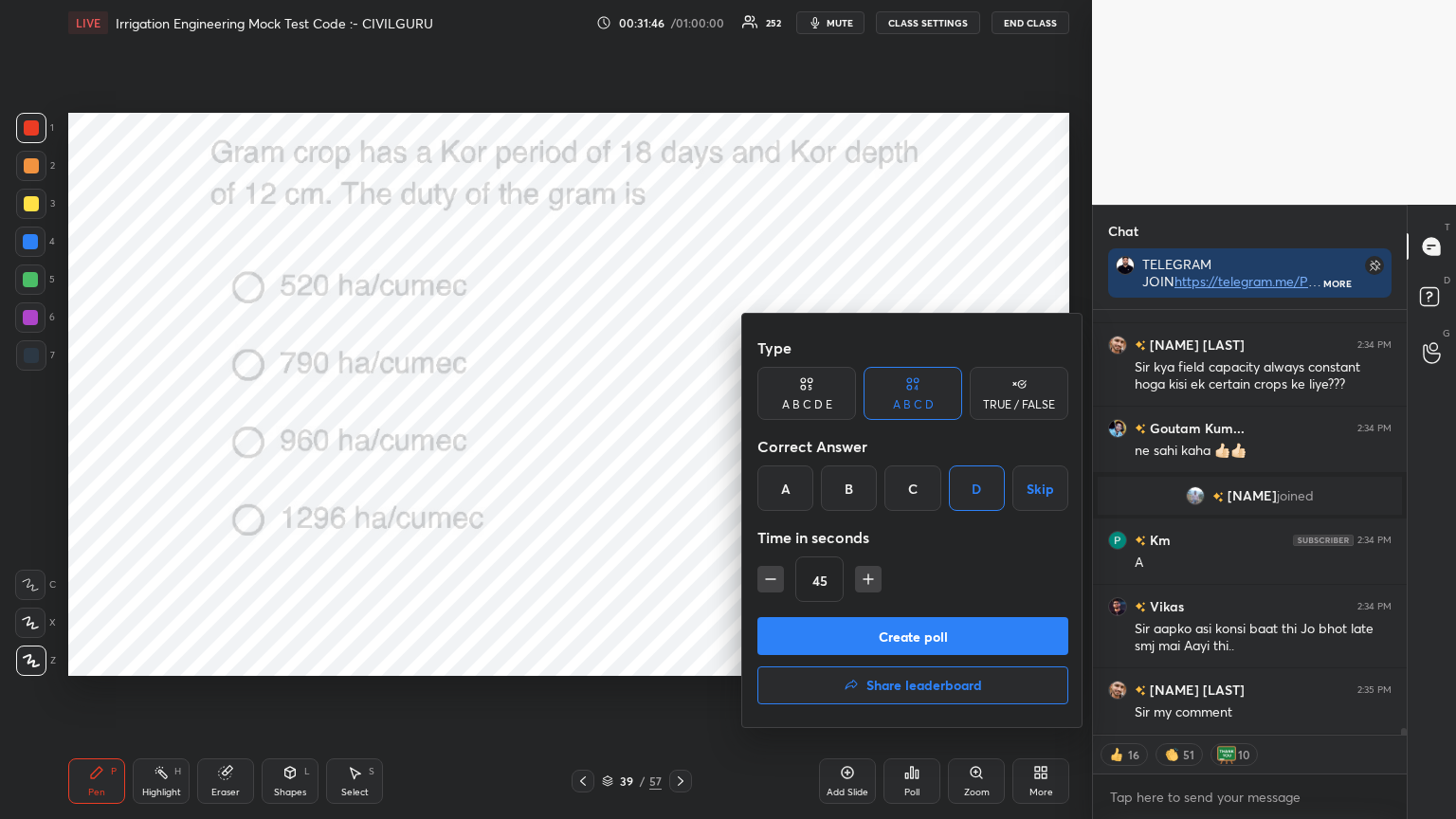 click on "Create poll" at bounding box center (913, 636) 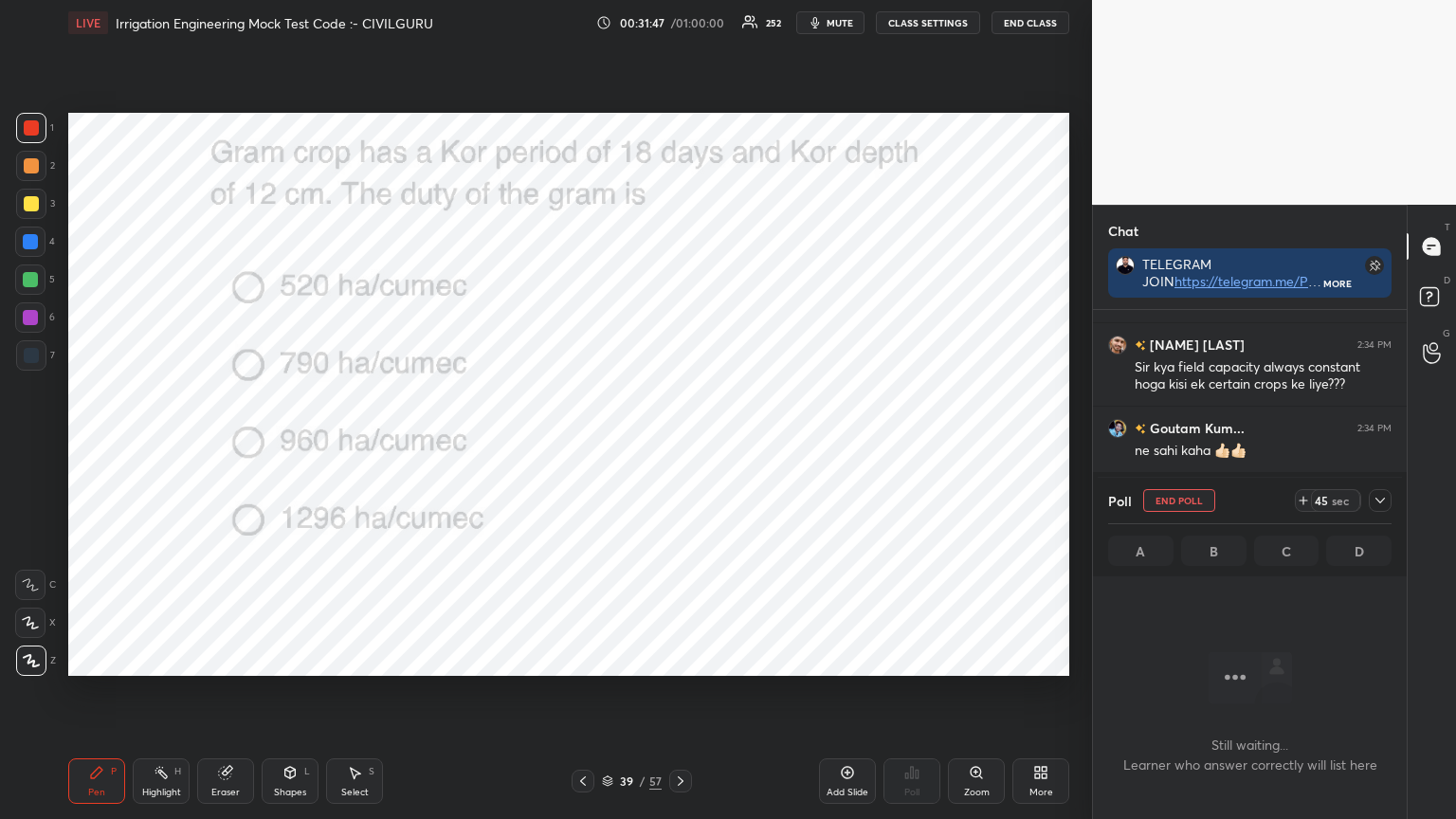 scroll, scrollTop: 396, scrollLeft: 308, axis: both 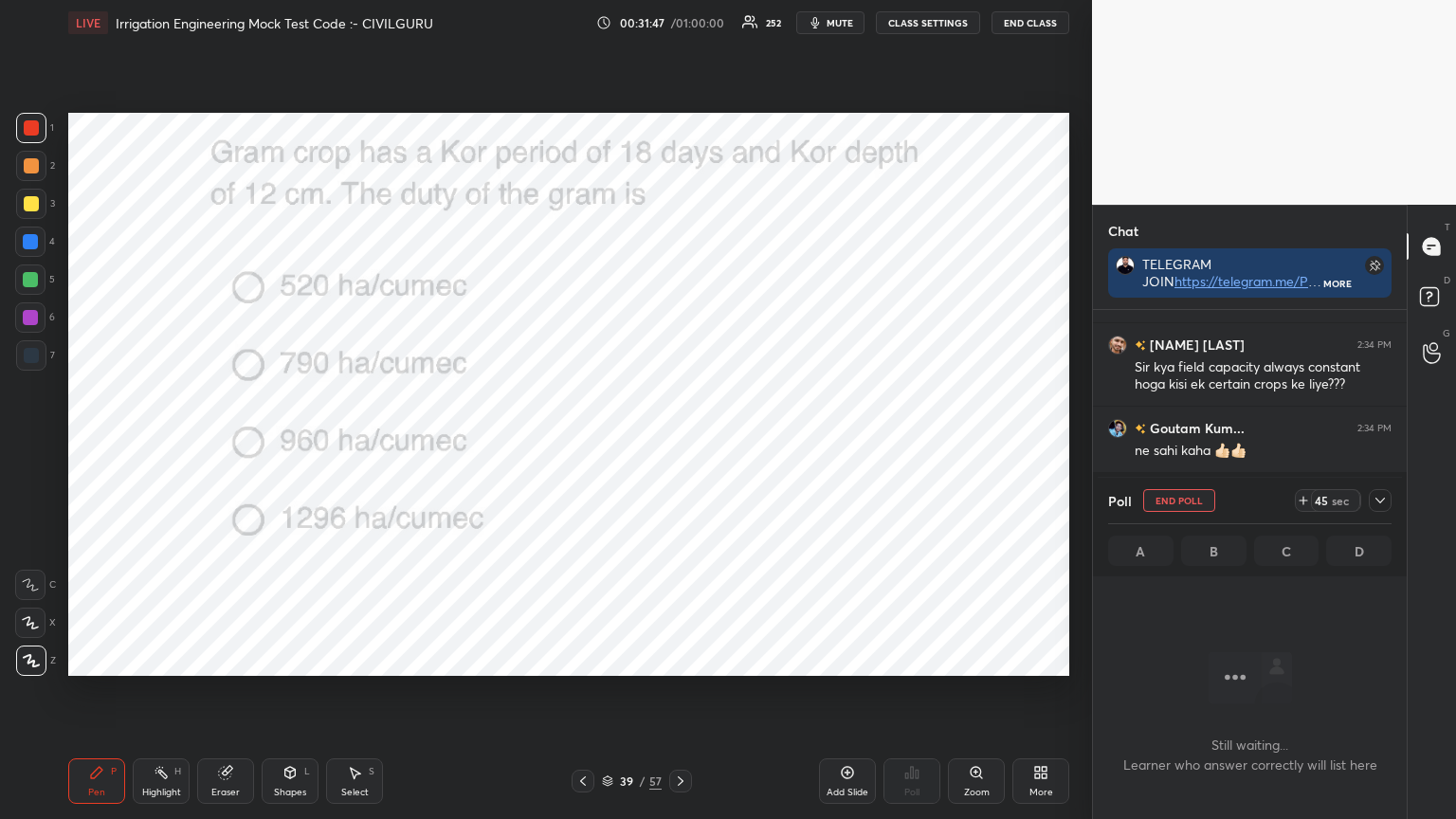 click 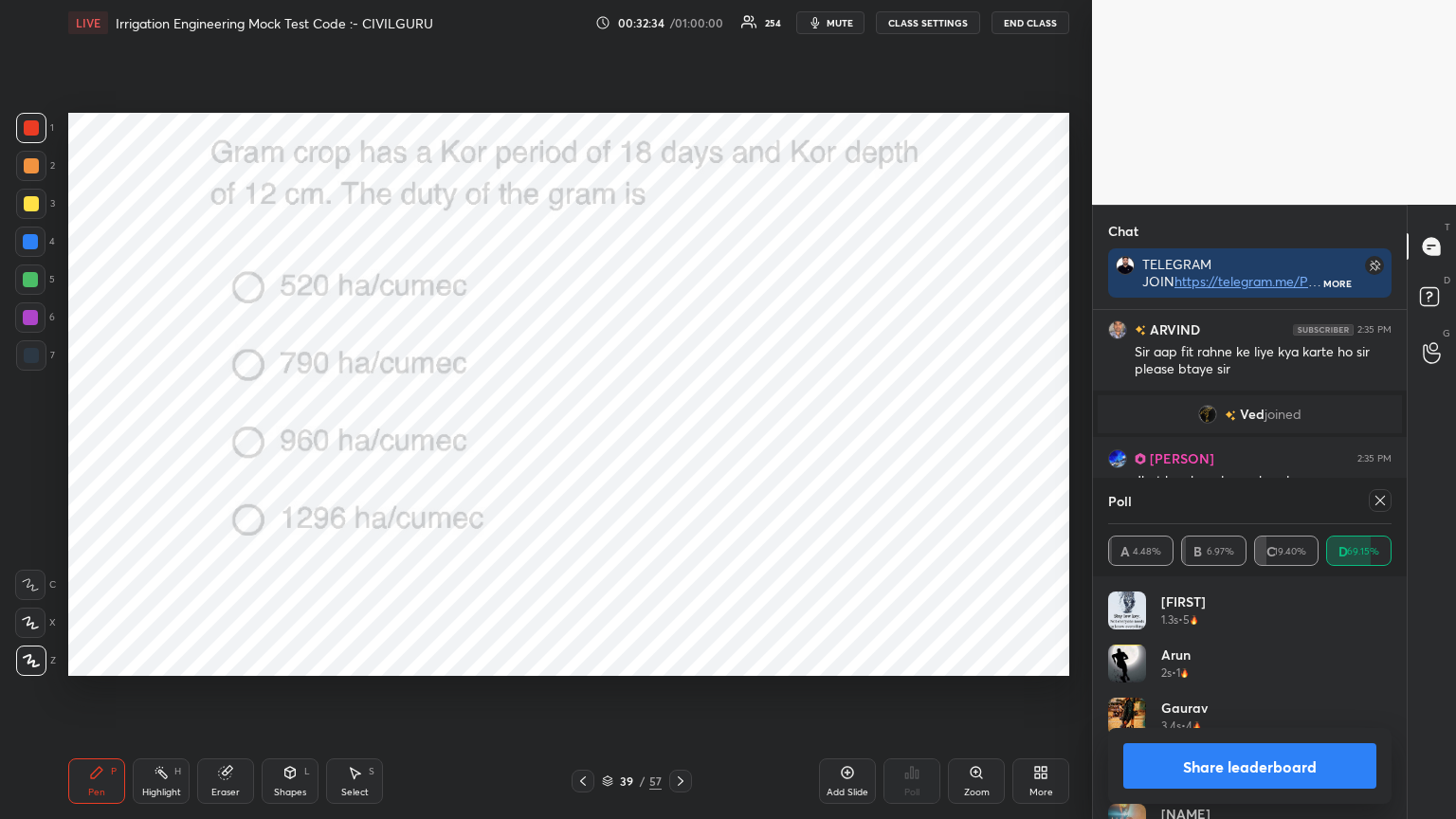 click 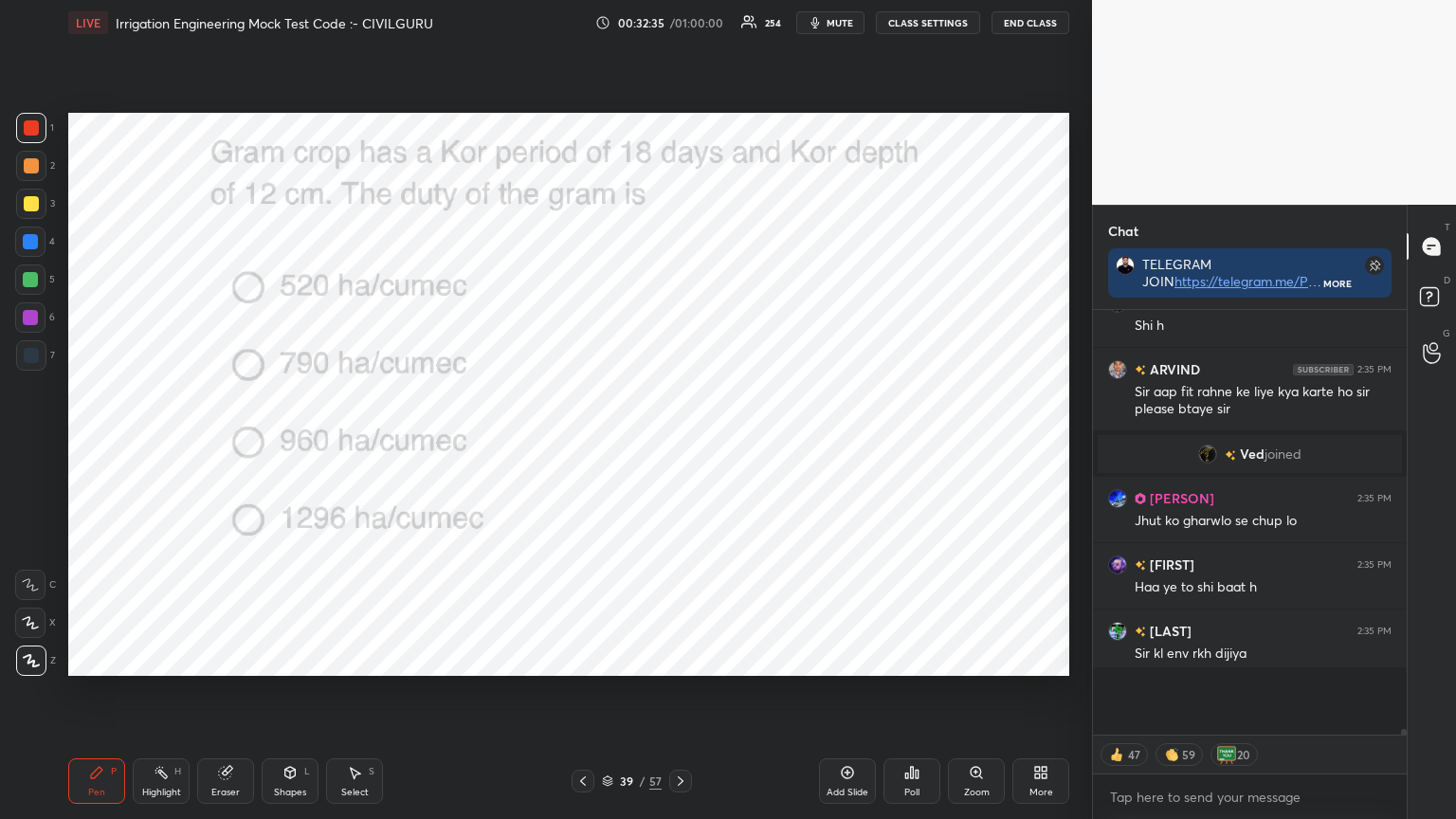 scroll, scrollTop: 420, scrollLeft: 308, axis: both 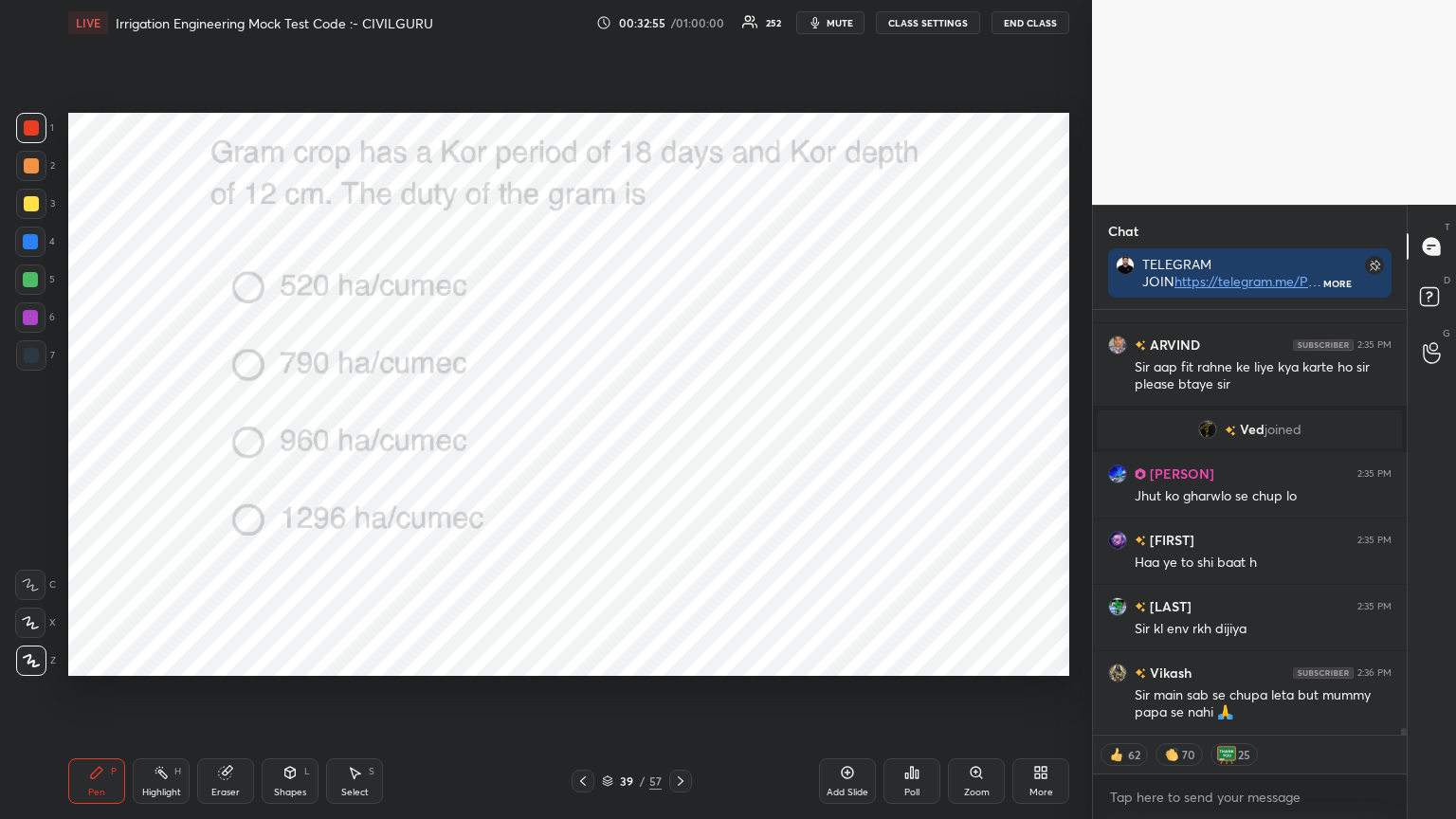 click at bounding box center [681, 781] 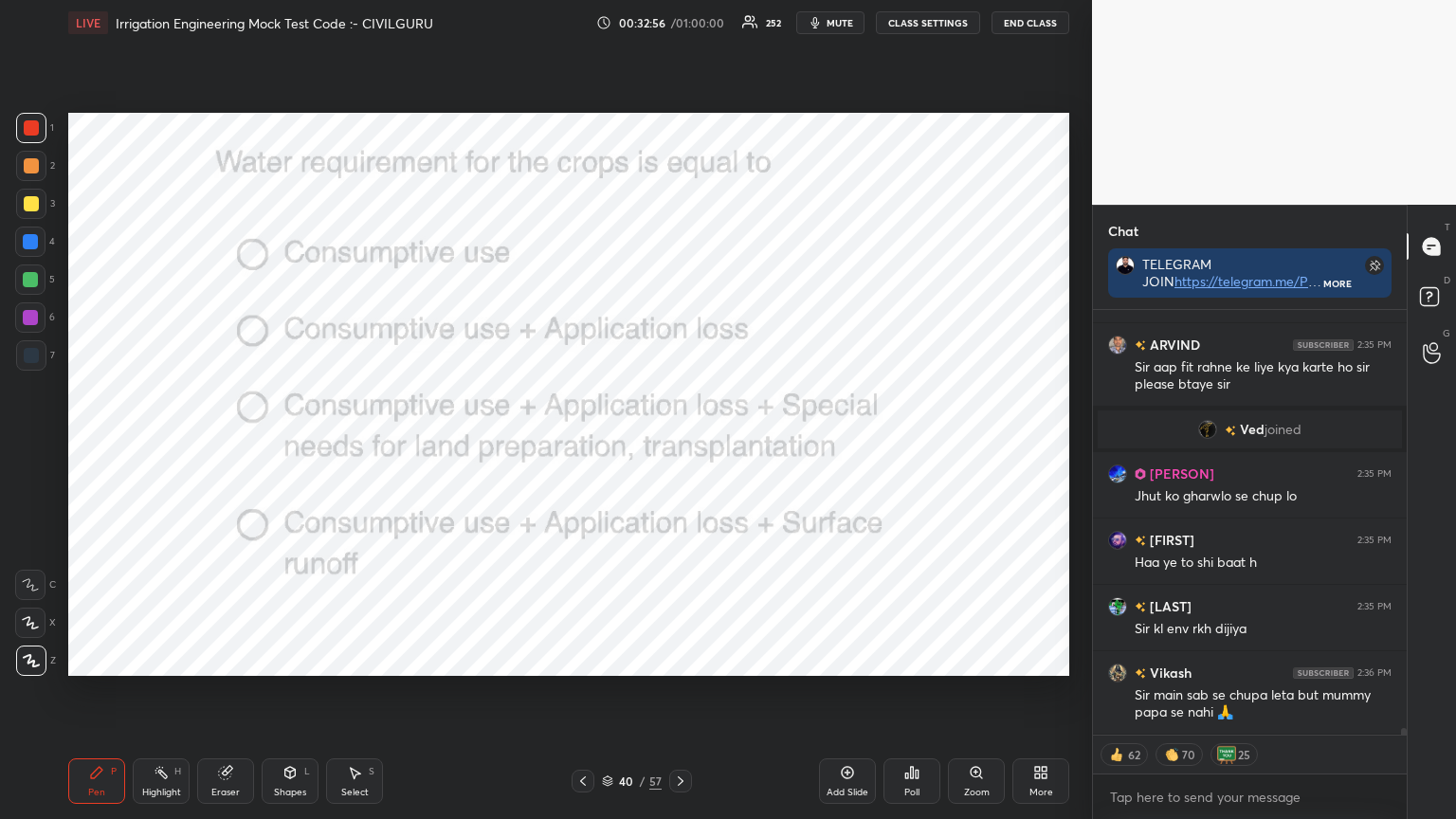 click 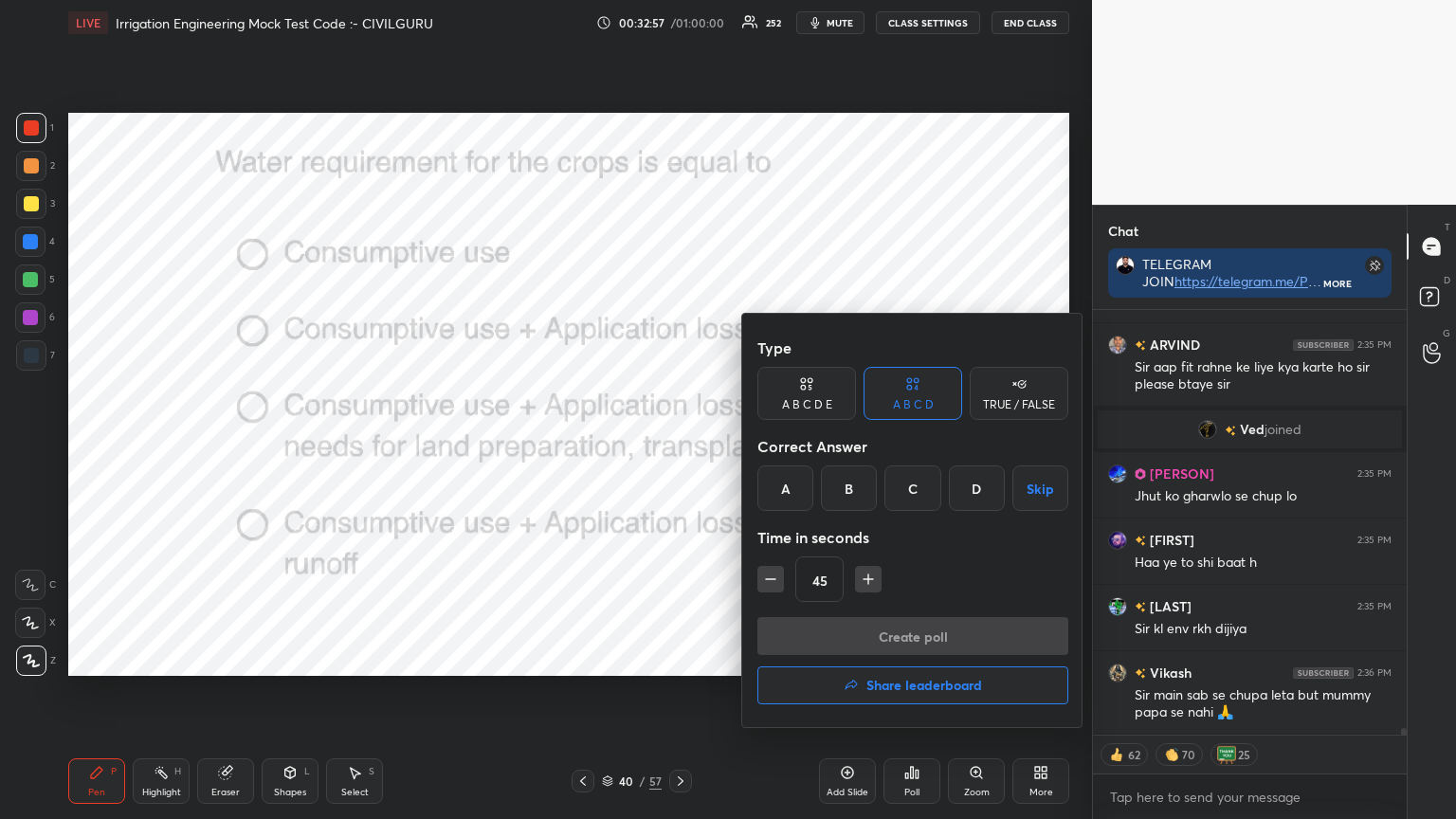 type on "x" 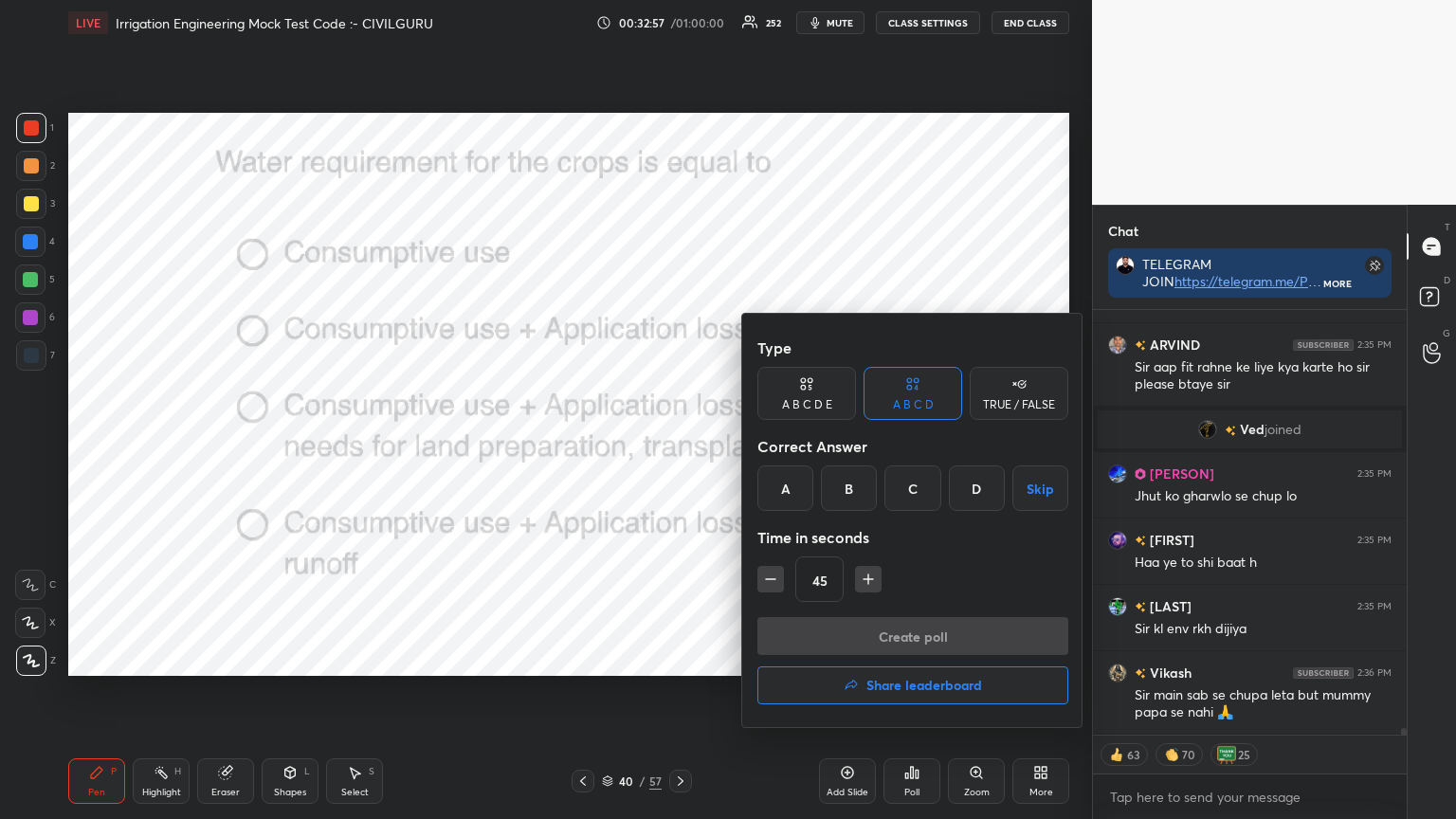 click on "C" at bounding box center (912, 488) 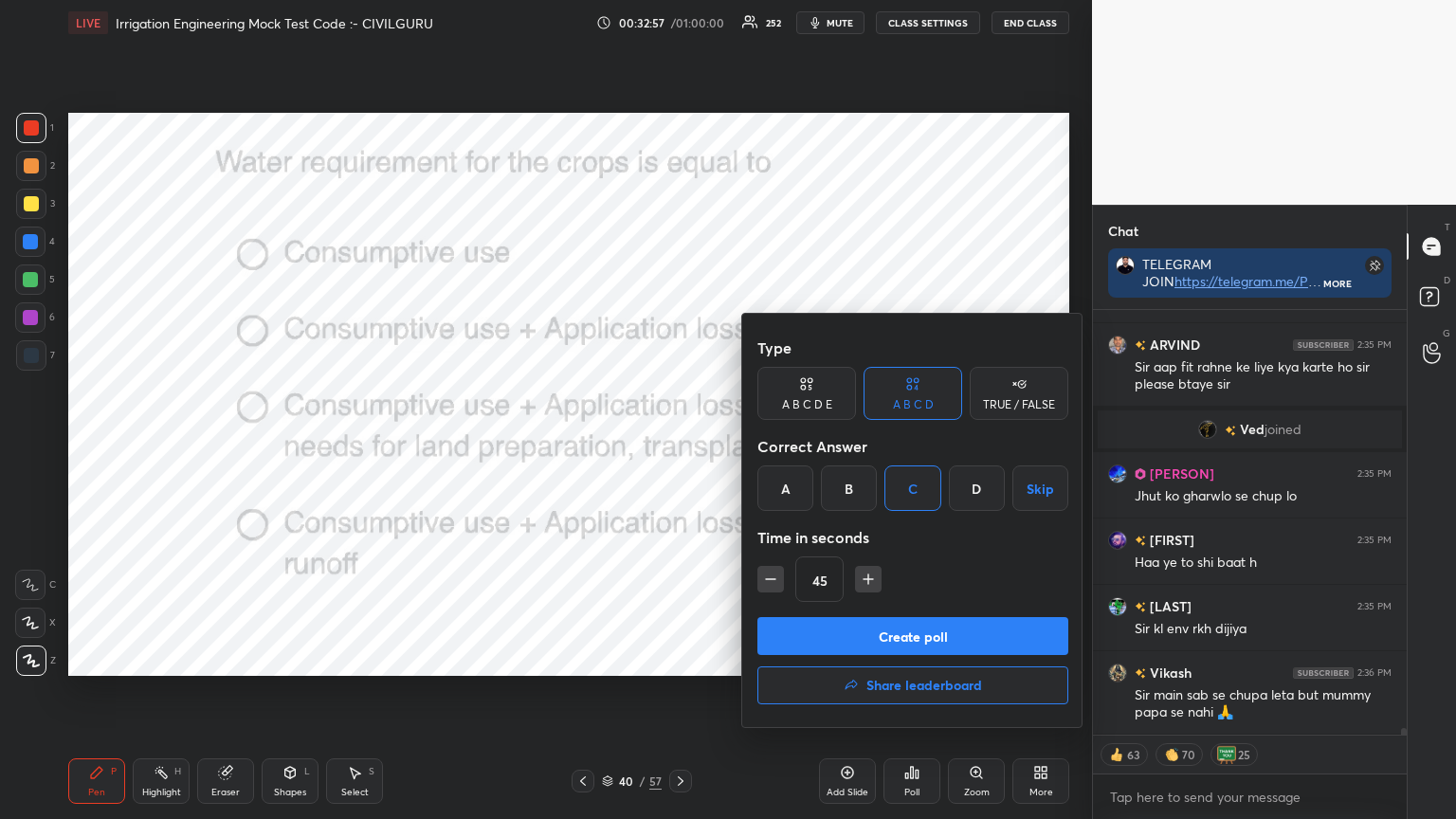 click 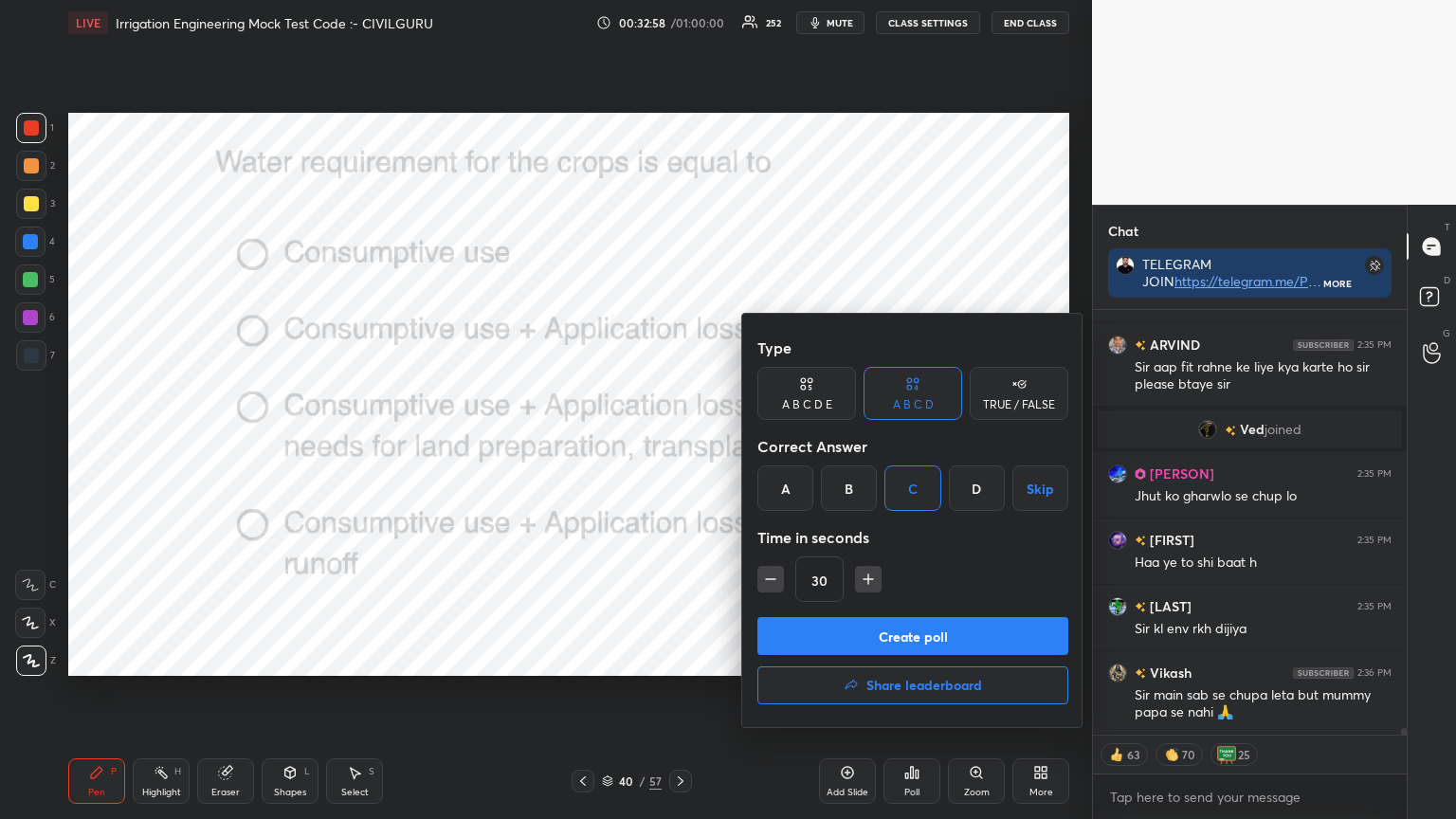 click on "Create poll" at bounding box center [913, 636] 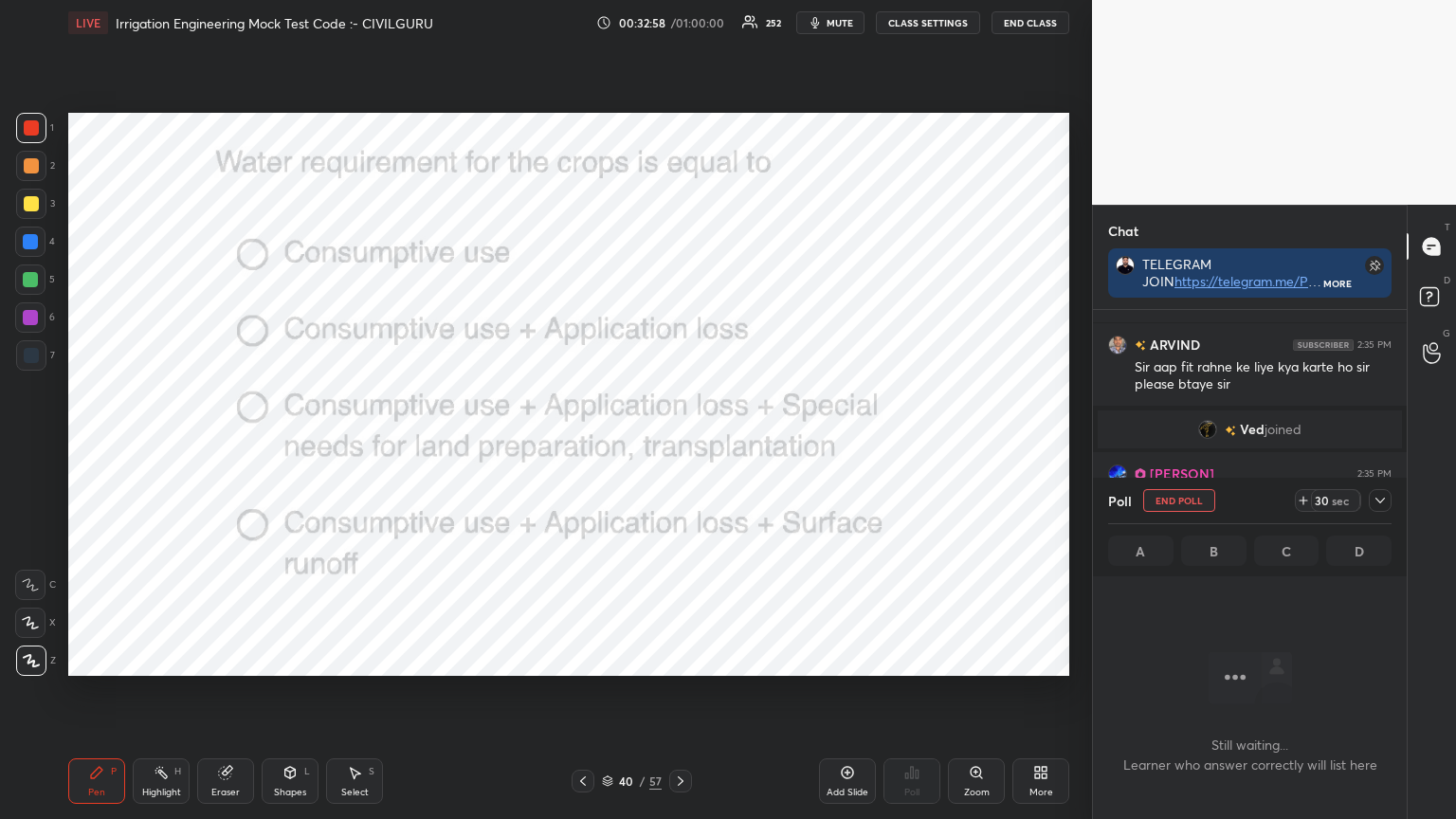 scroll, scrollTop: 379, scrollLeft: 308, axis: both 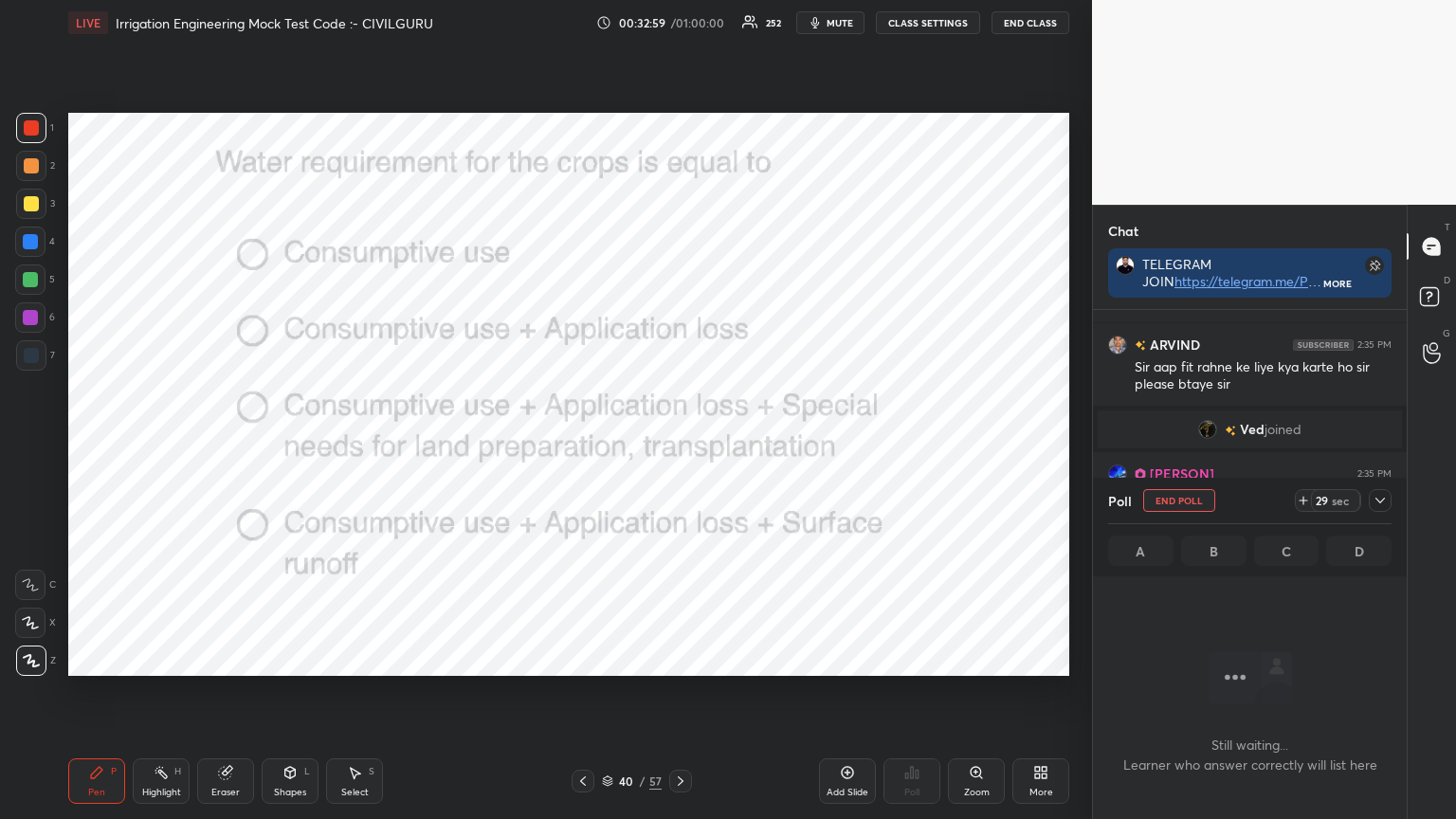 click 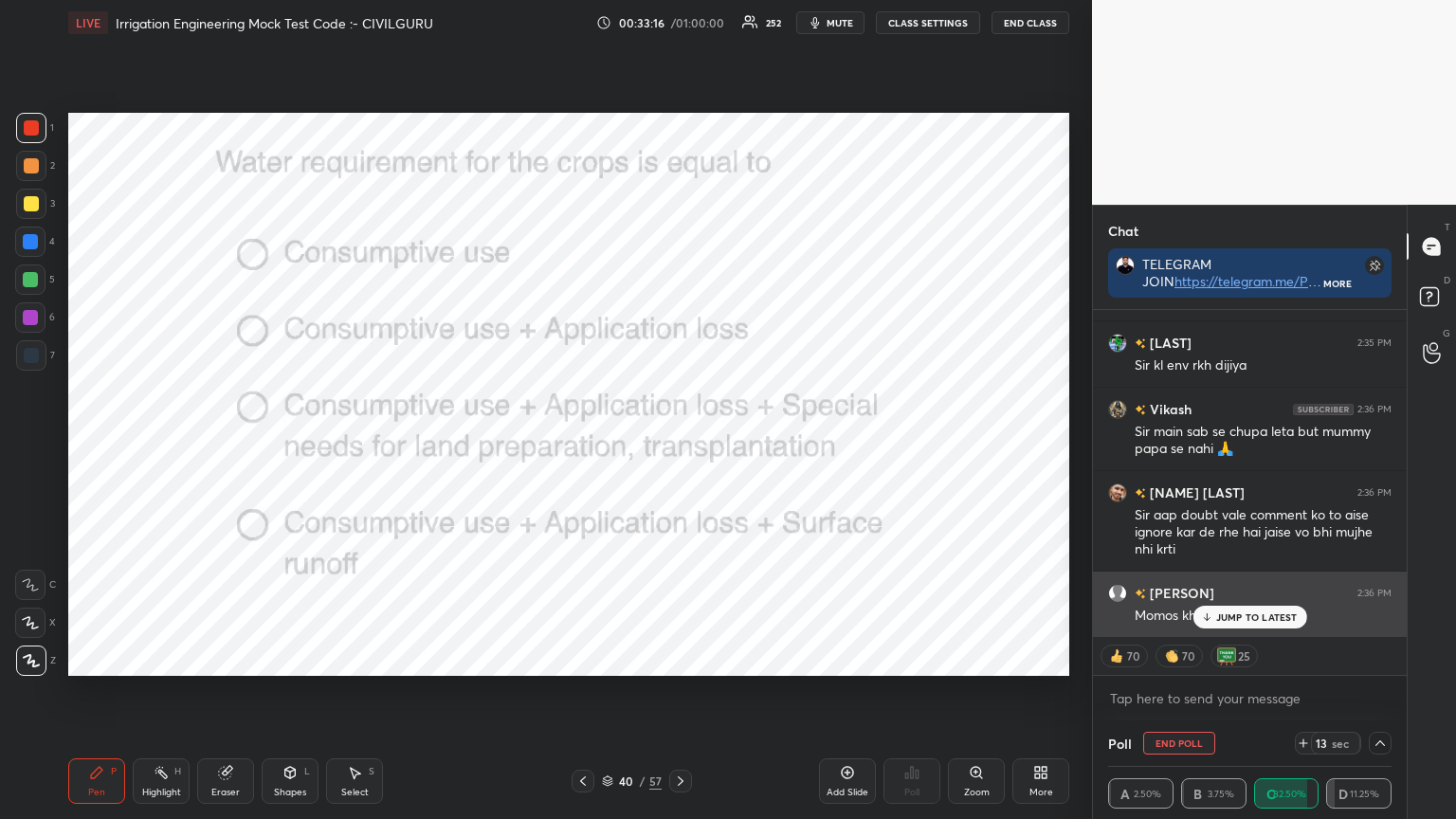 click on "JUMP TO LATEST" at bounding box center (1257, 617) 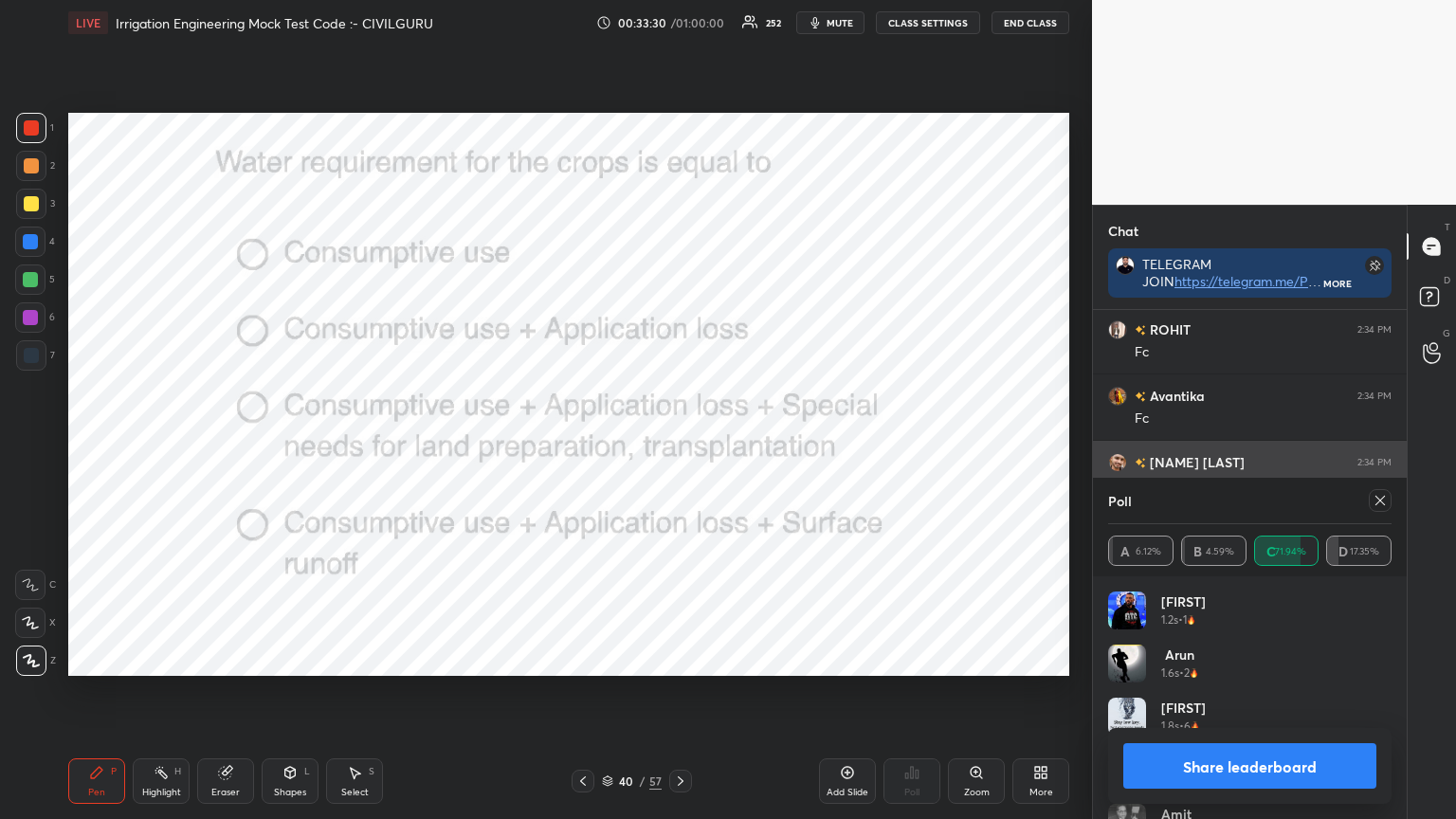 click 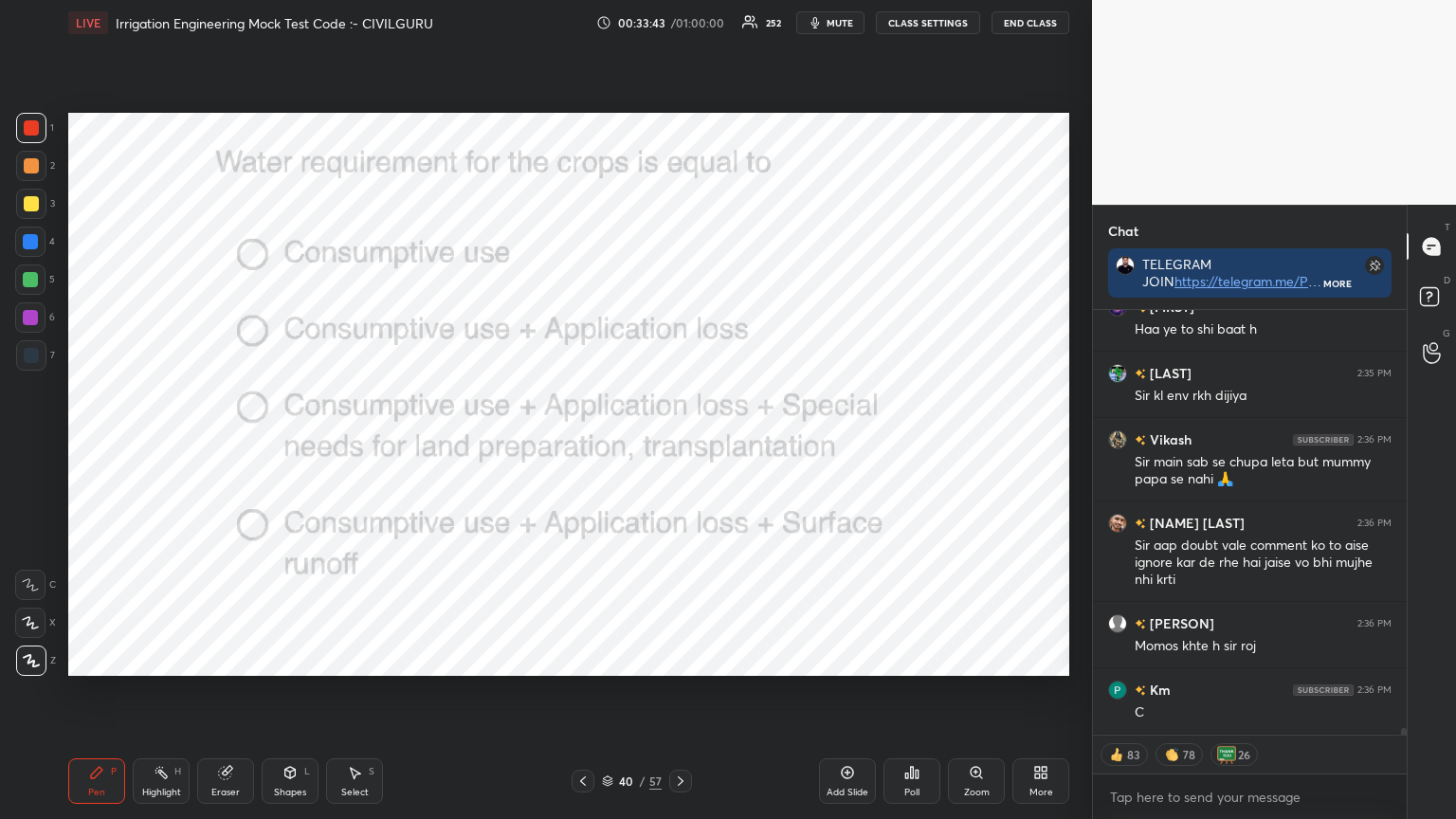 click on "40 / 57" at bounding box center (631, 781) 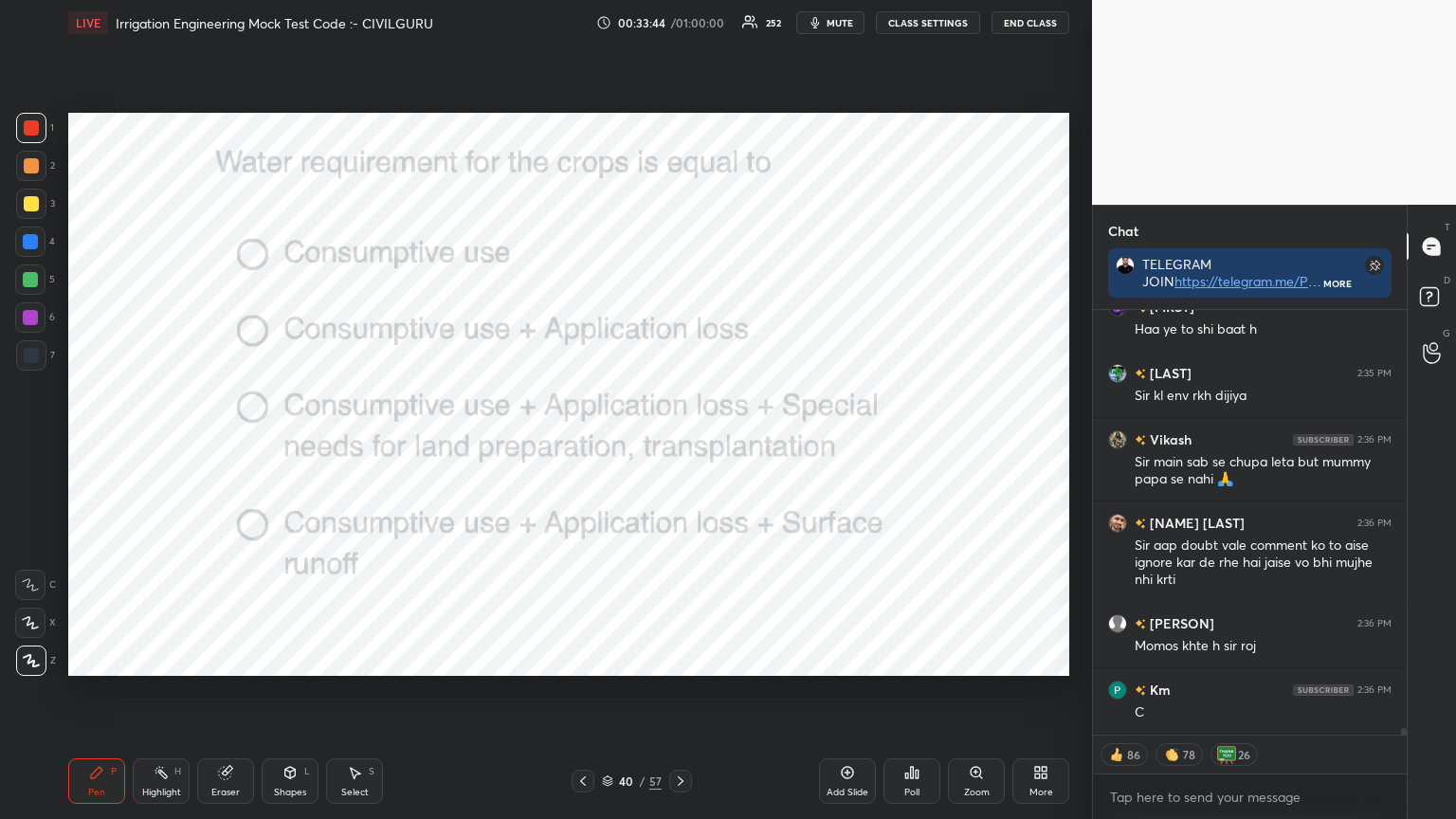 click at bounding box center (681, 781) 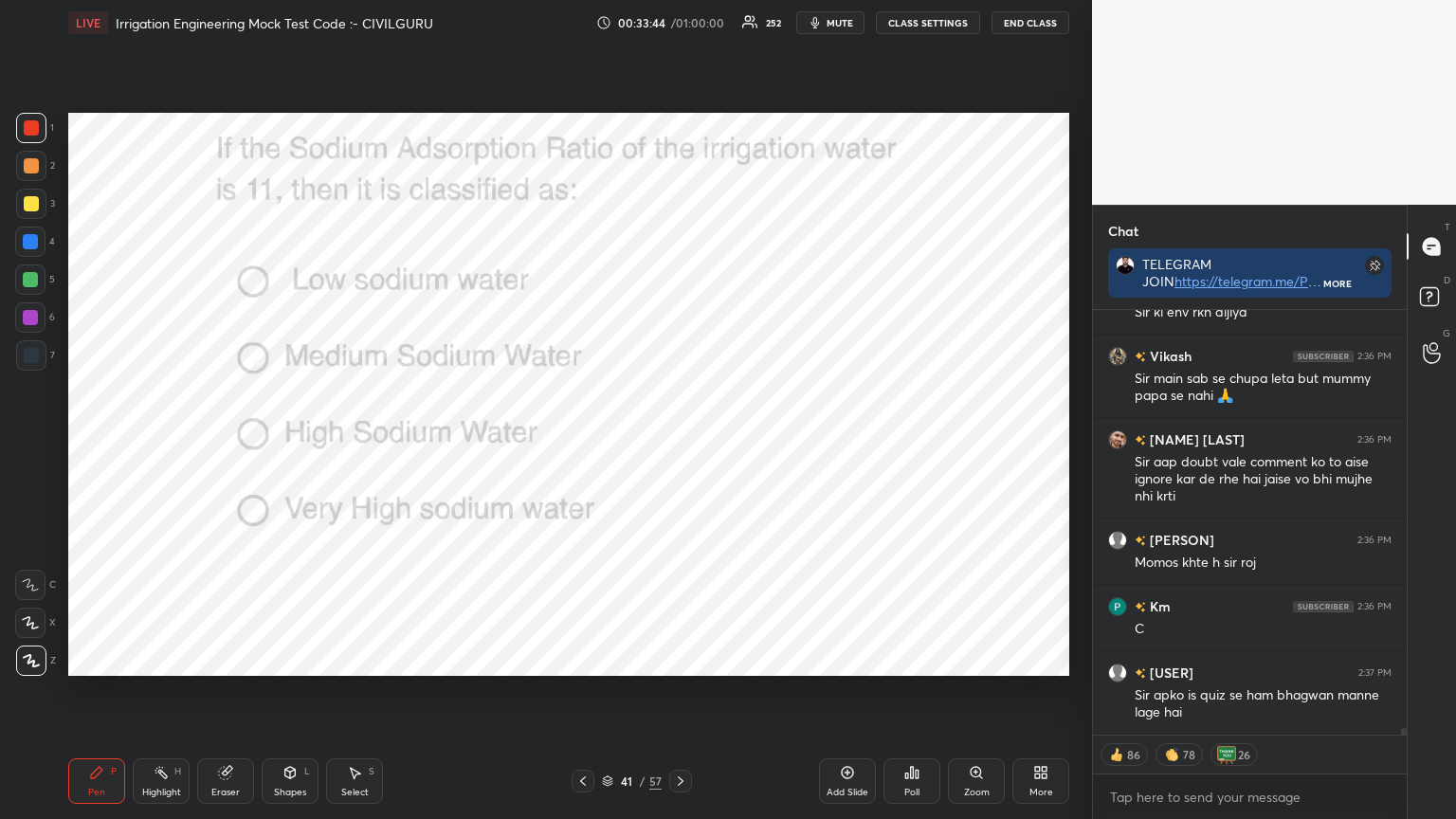 click on "Poll" at bounding box center (912, 781) 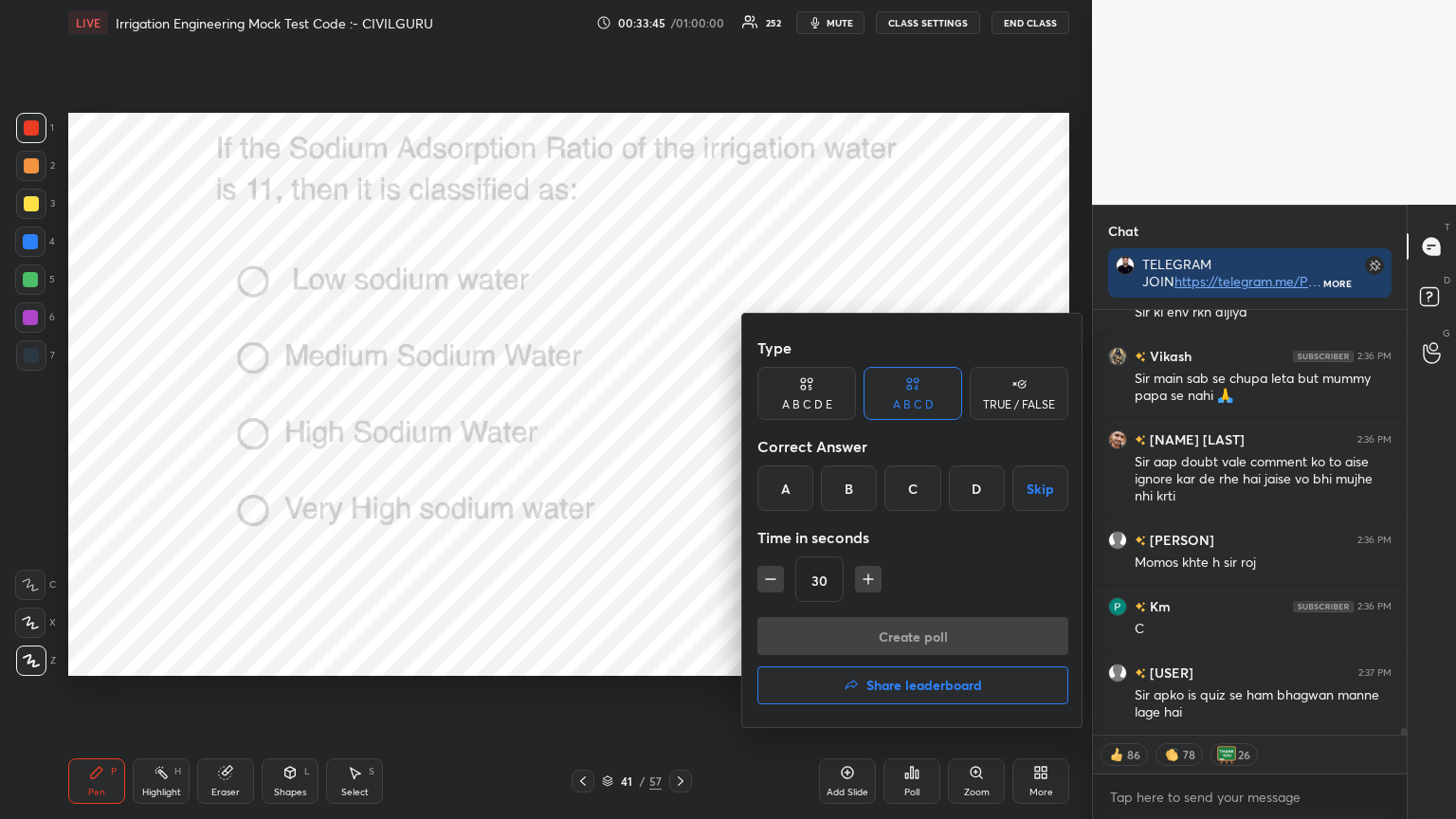 click on "B" at bounding box center (848, 488) 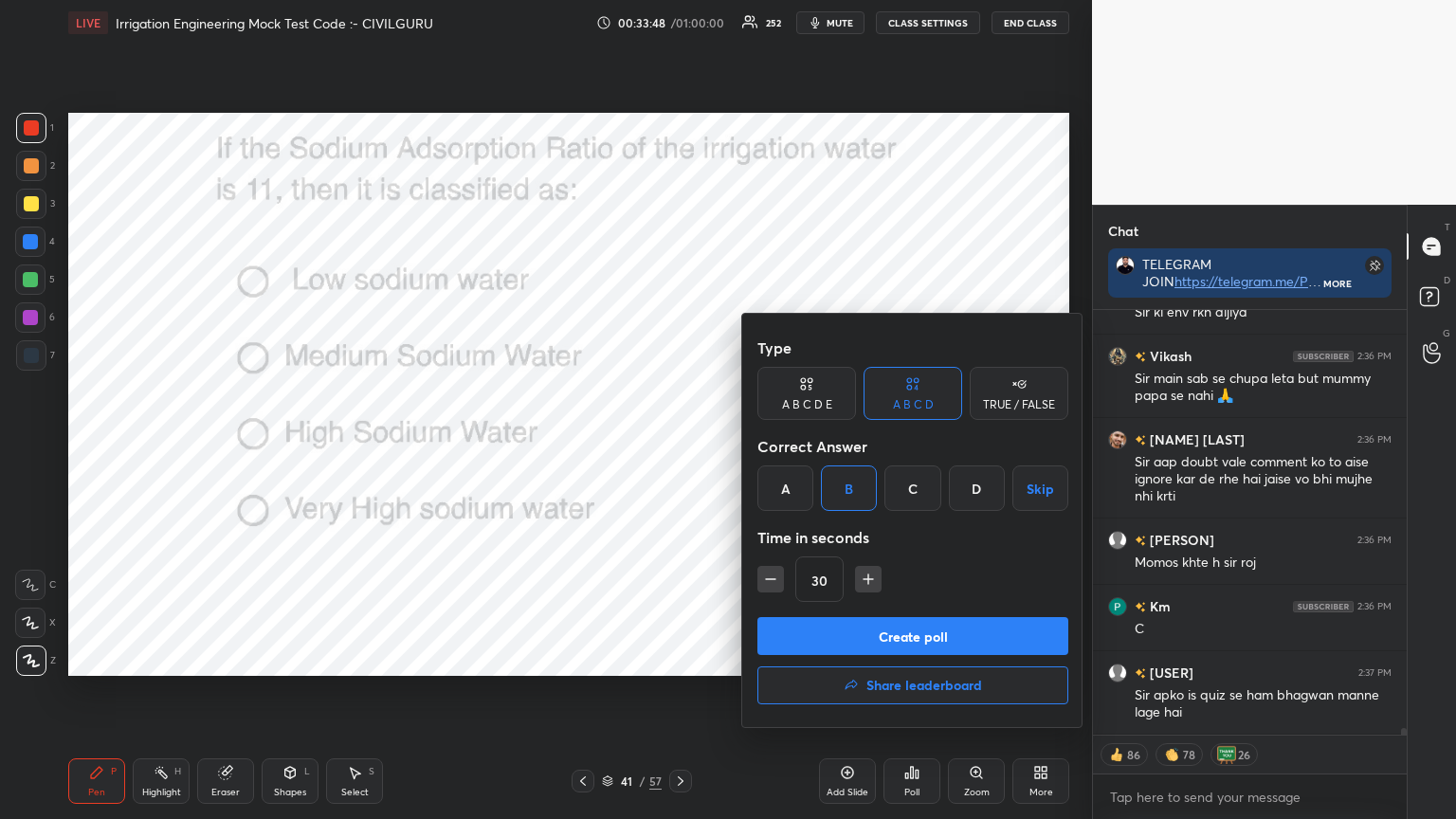 click on "Create poll" at bounding box center (913, 636) 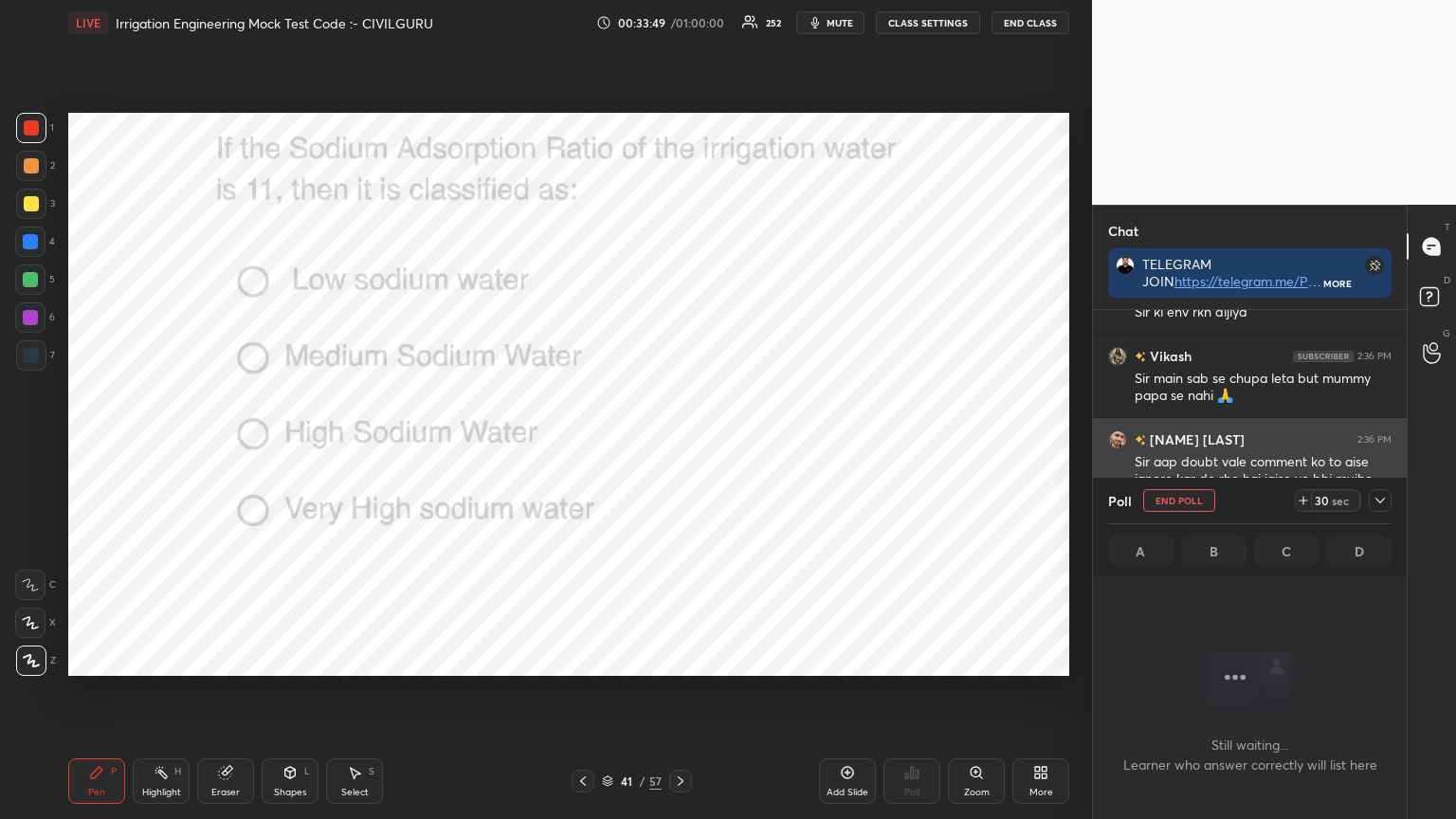 click 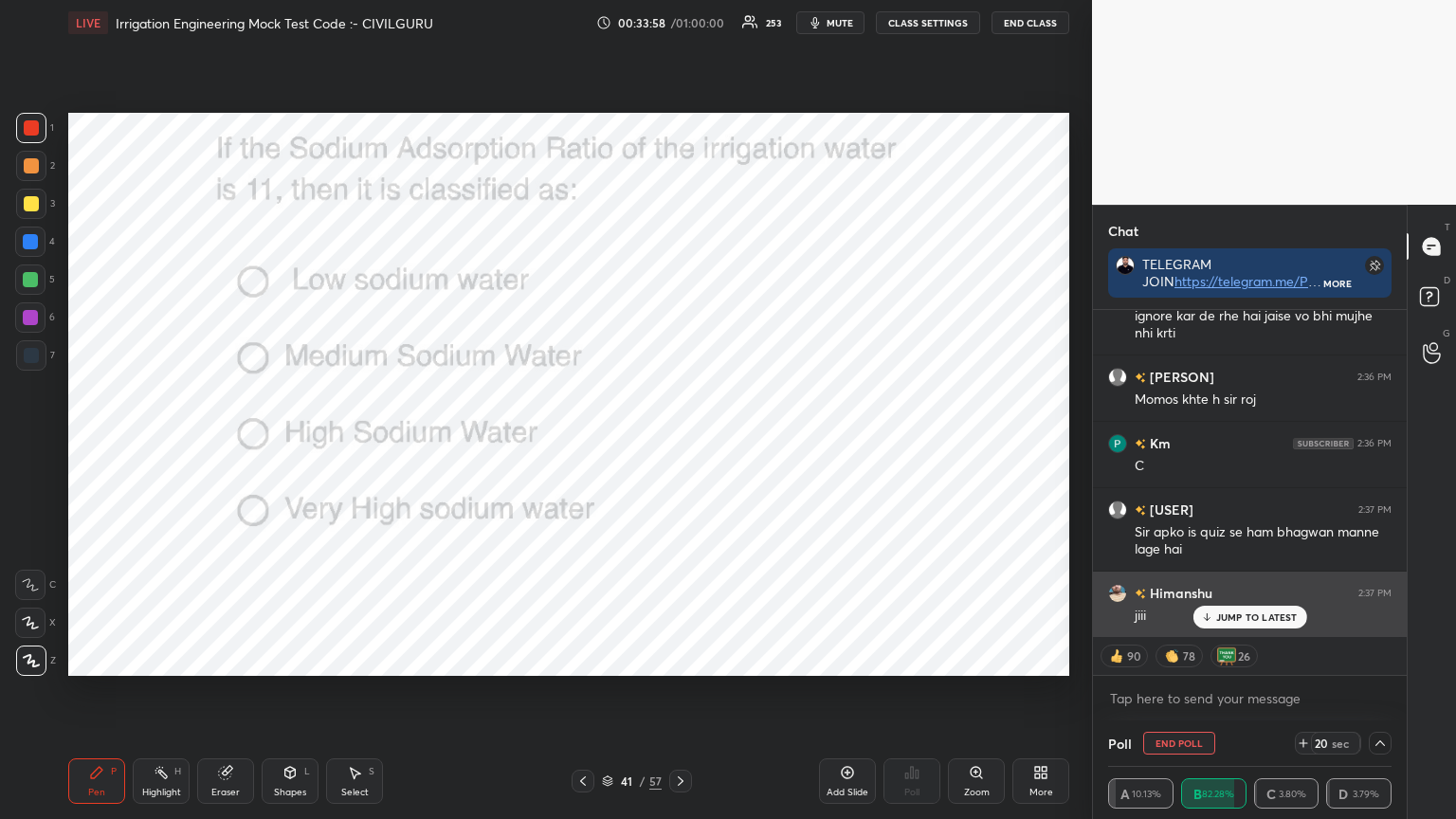 click on "JUMP TO LATEST" at bounding box center (1257, 617) 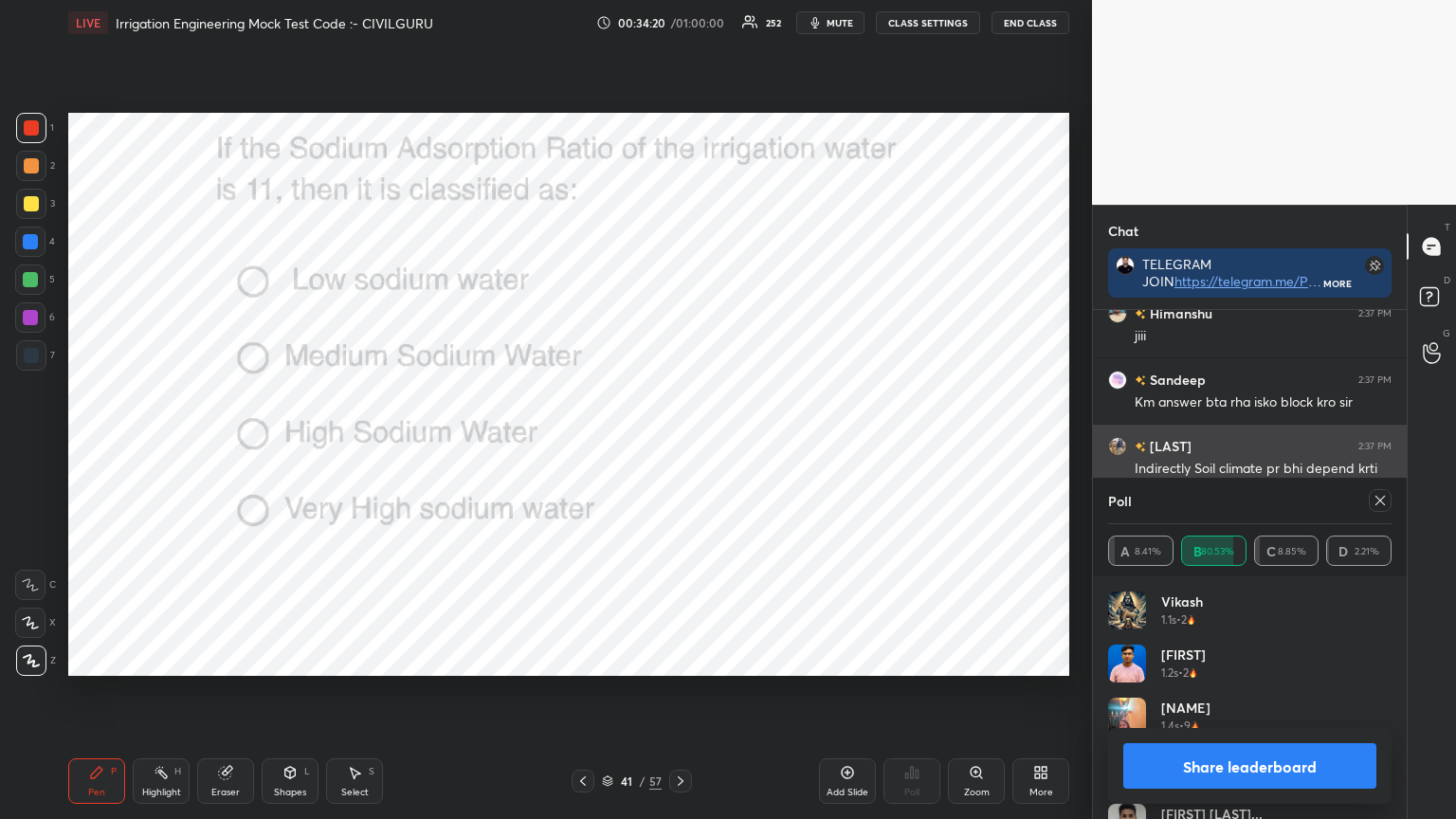 click 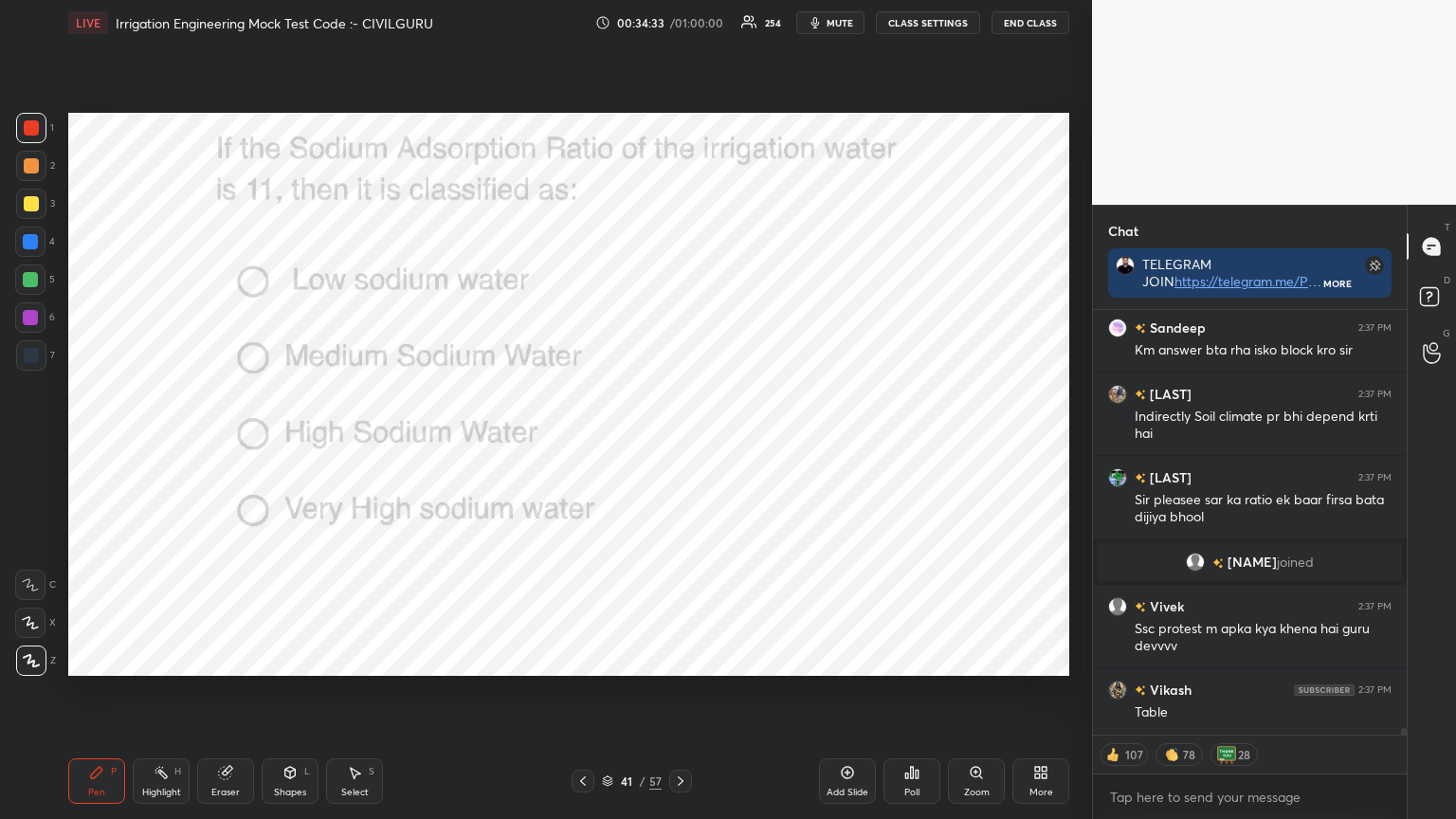 click 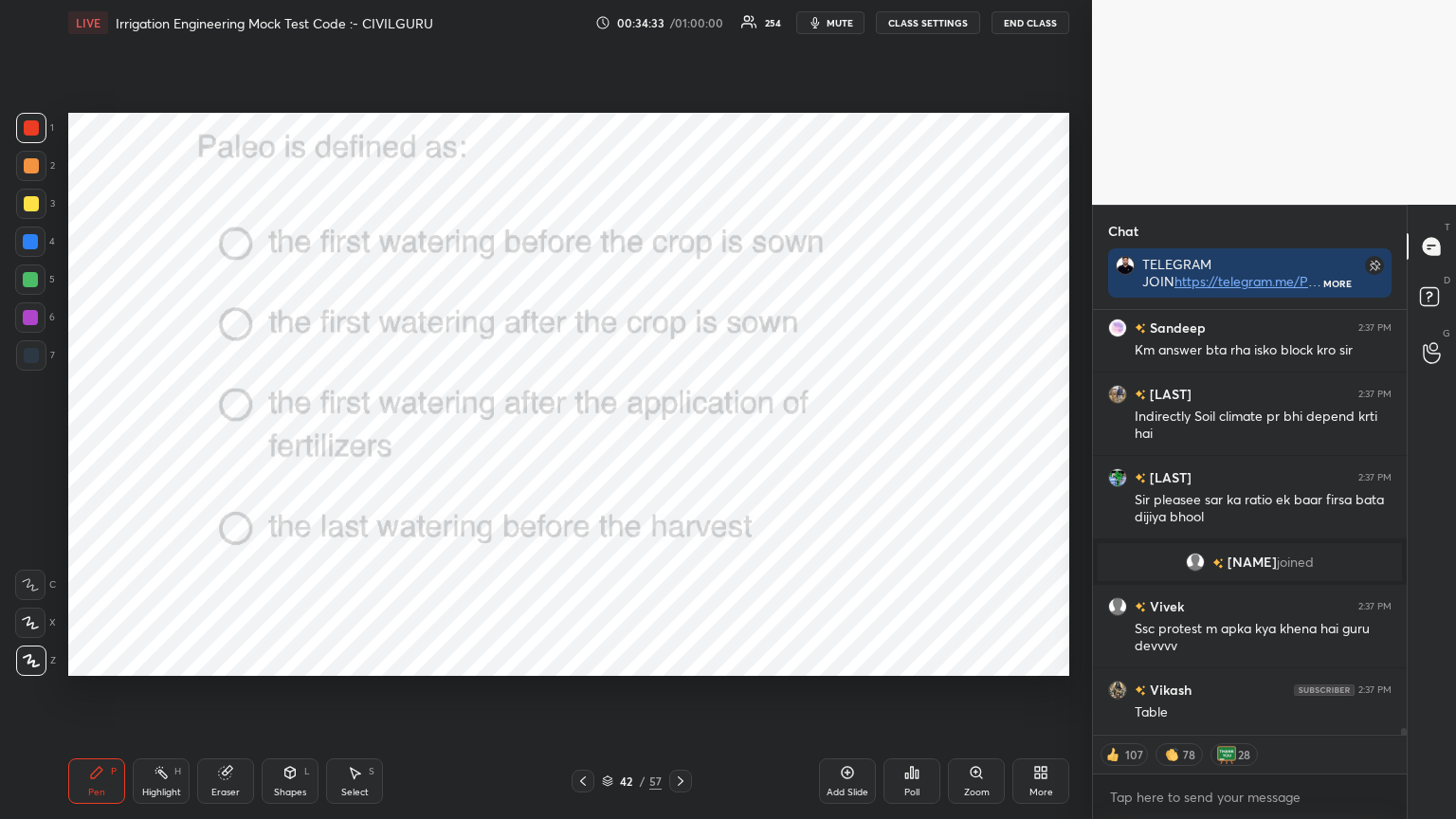 click 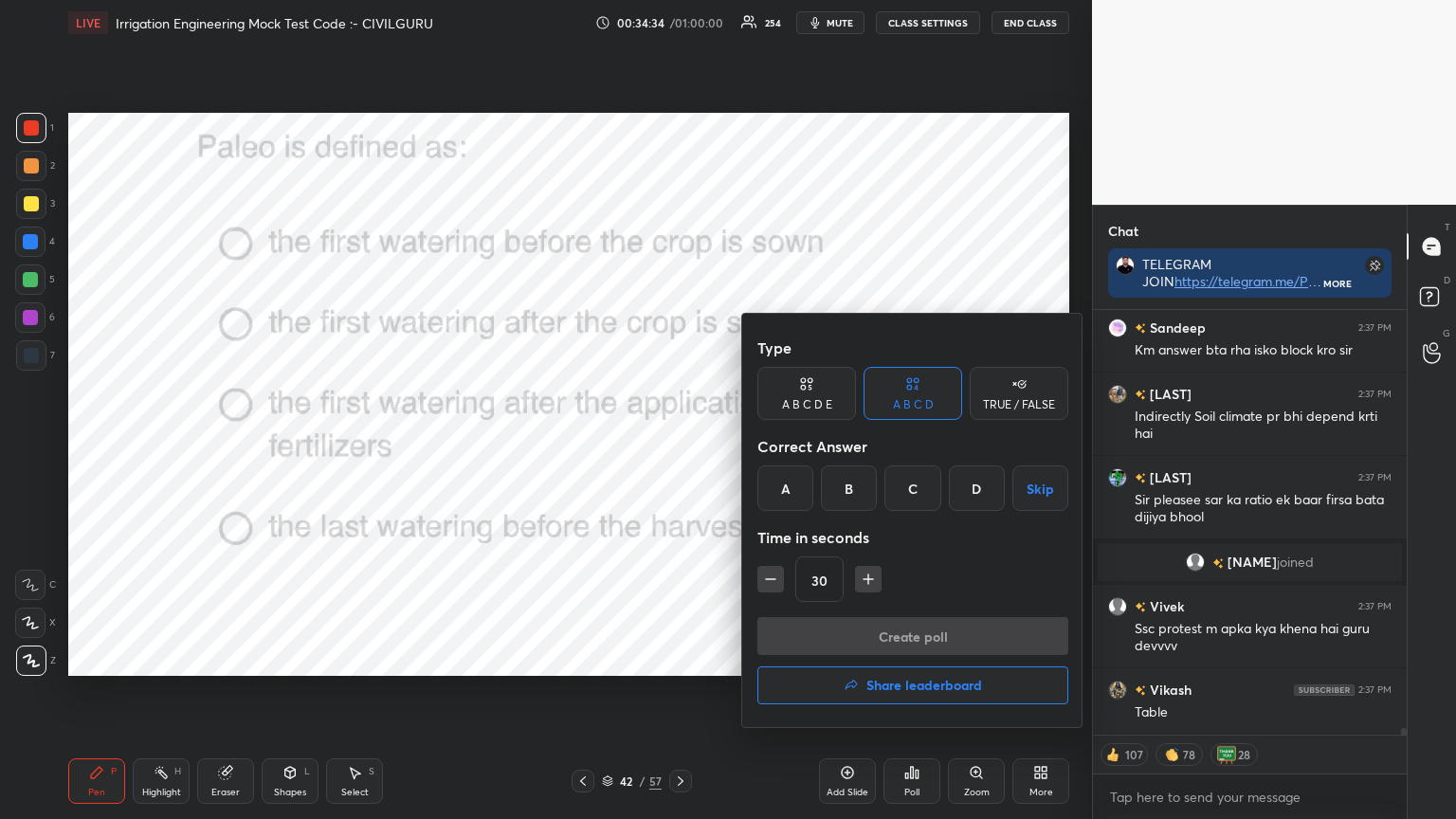 click on "A" at bounding box center [785, 488] 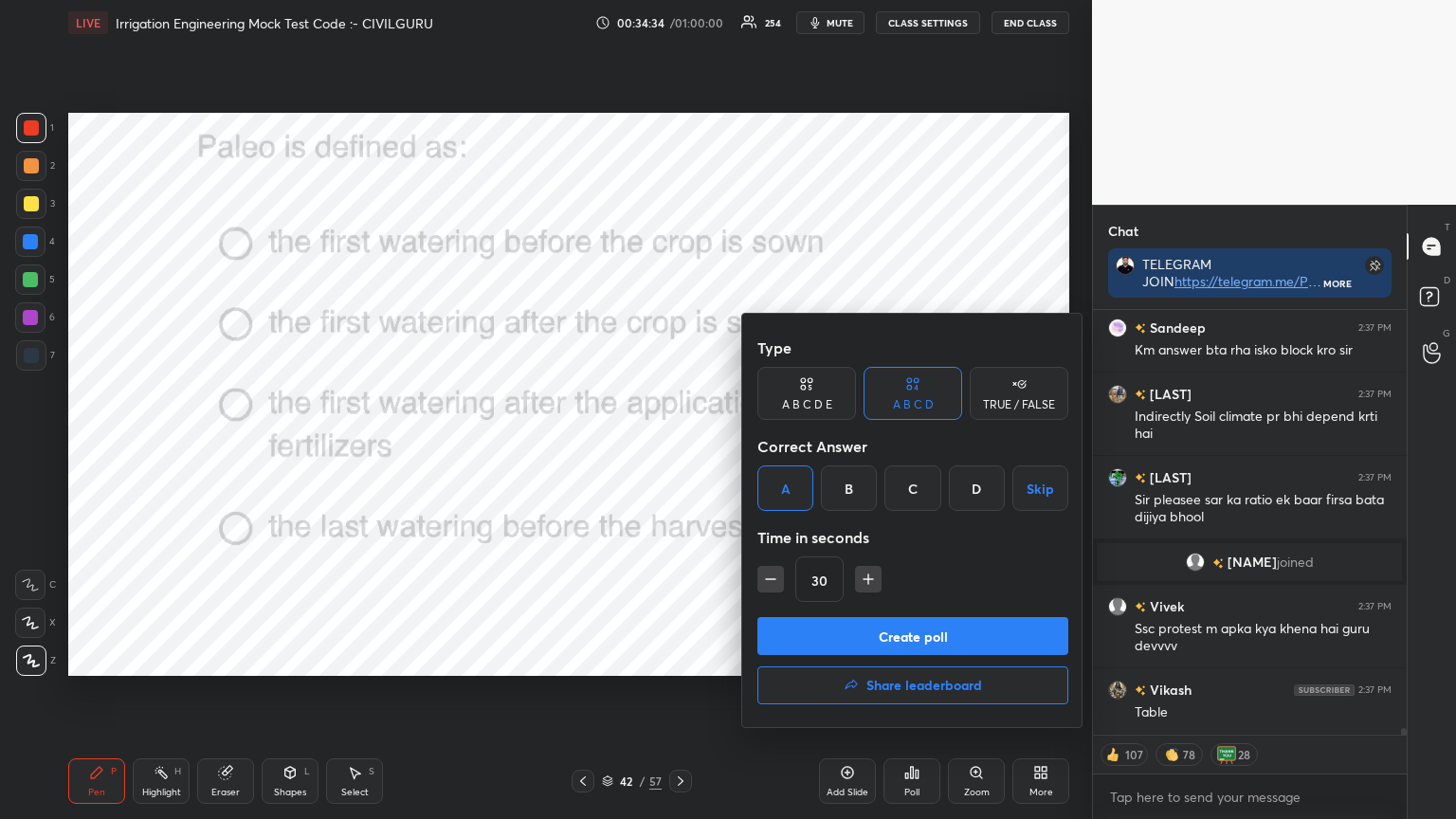 click on "Create poll" at bounding box center (913, 636) 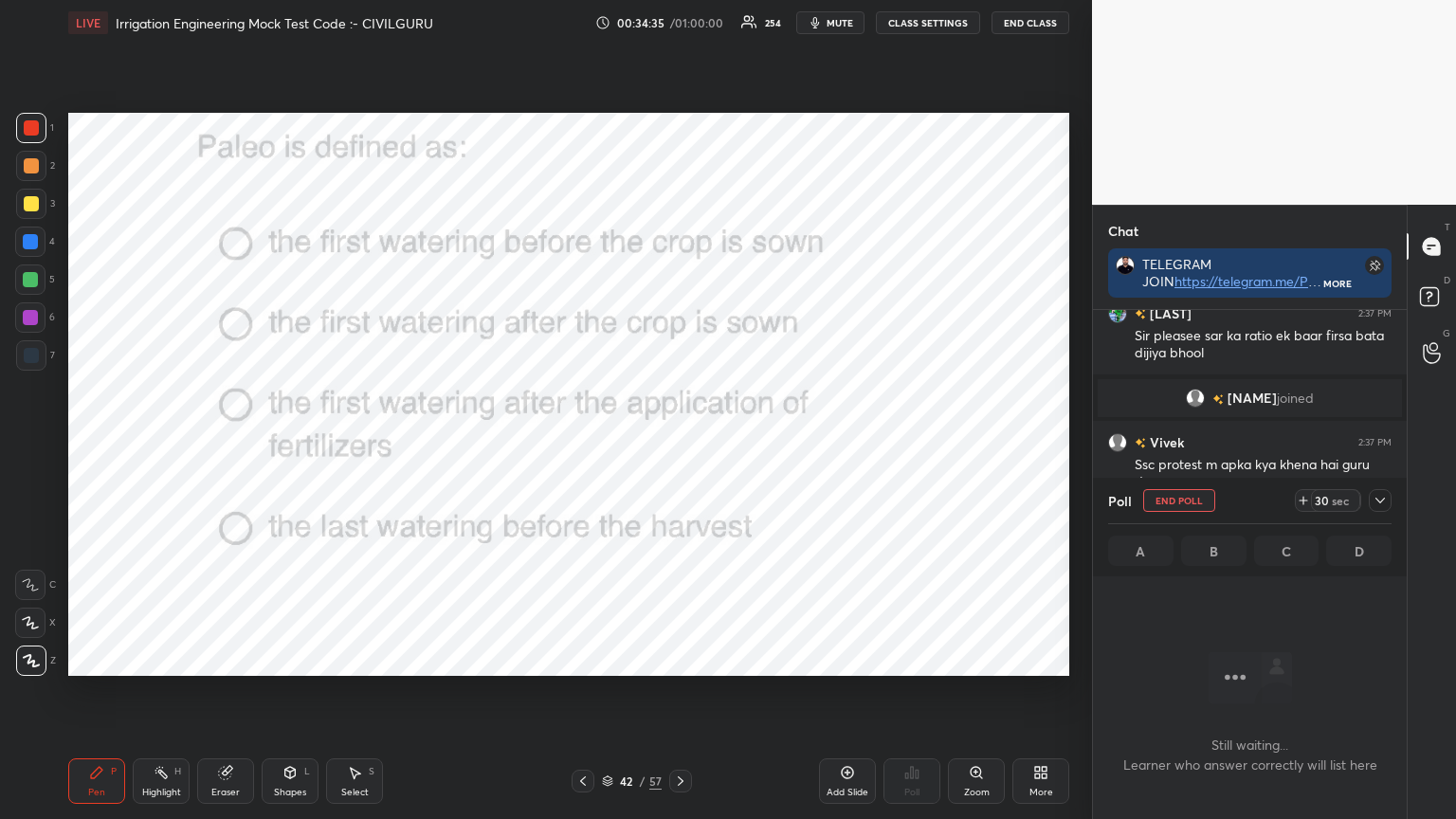 click 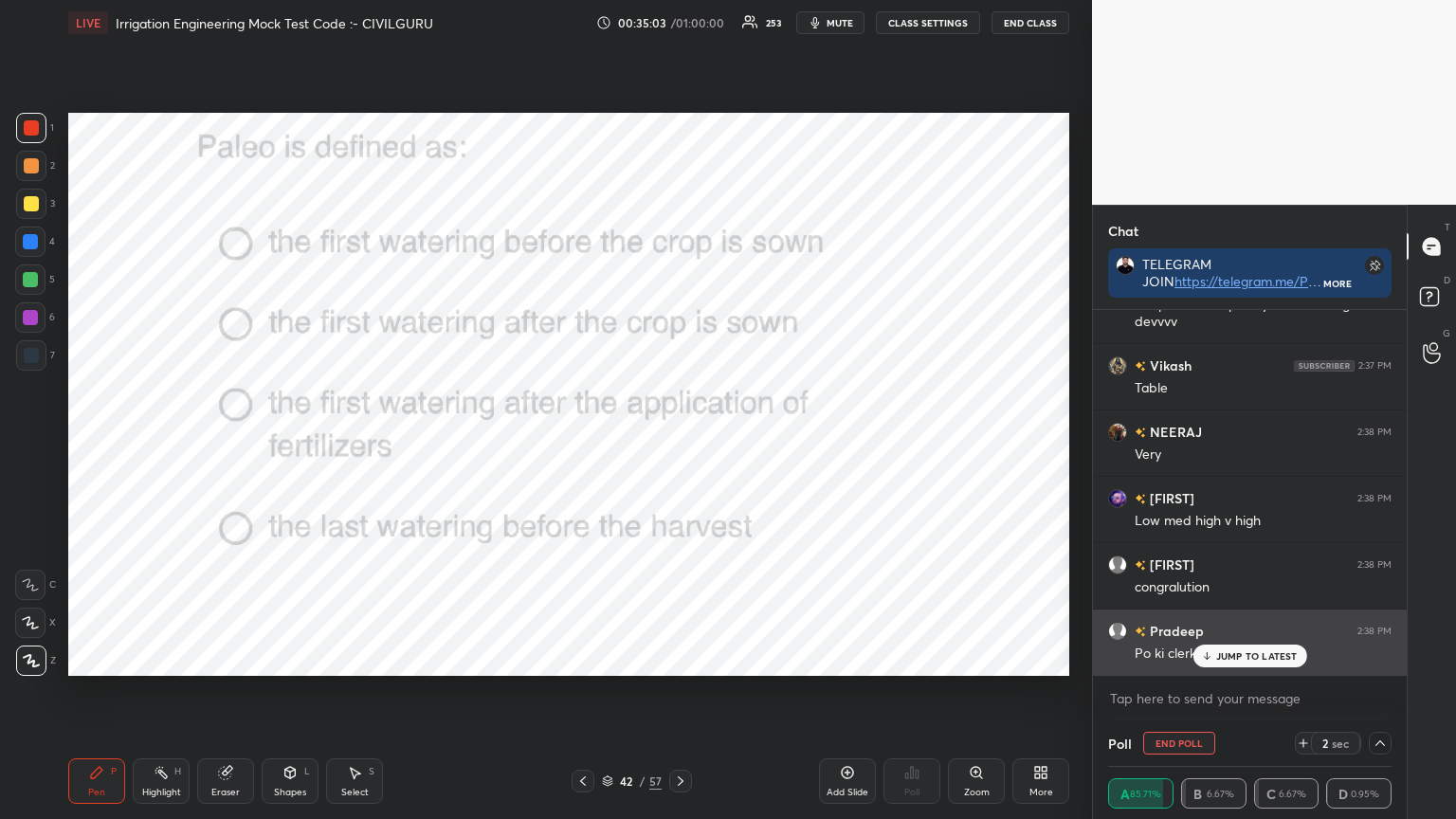 click on "JUMP TO LATEST" at bounding box center (1257, 656) 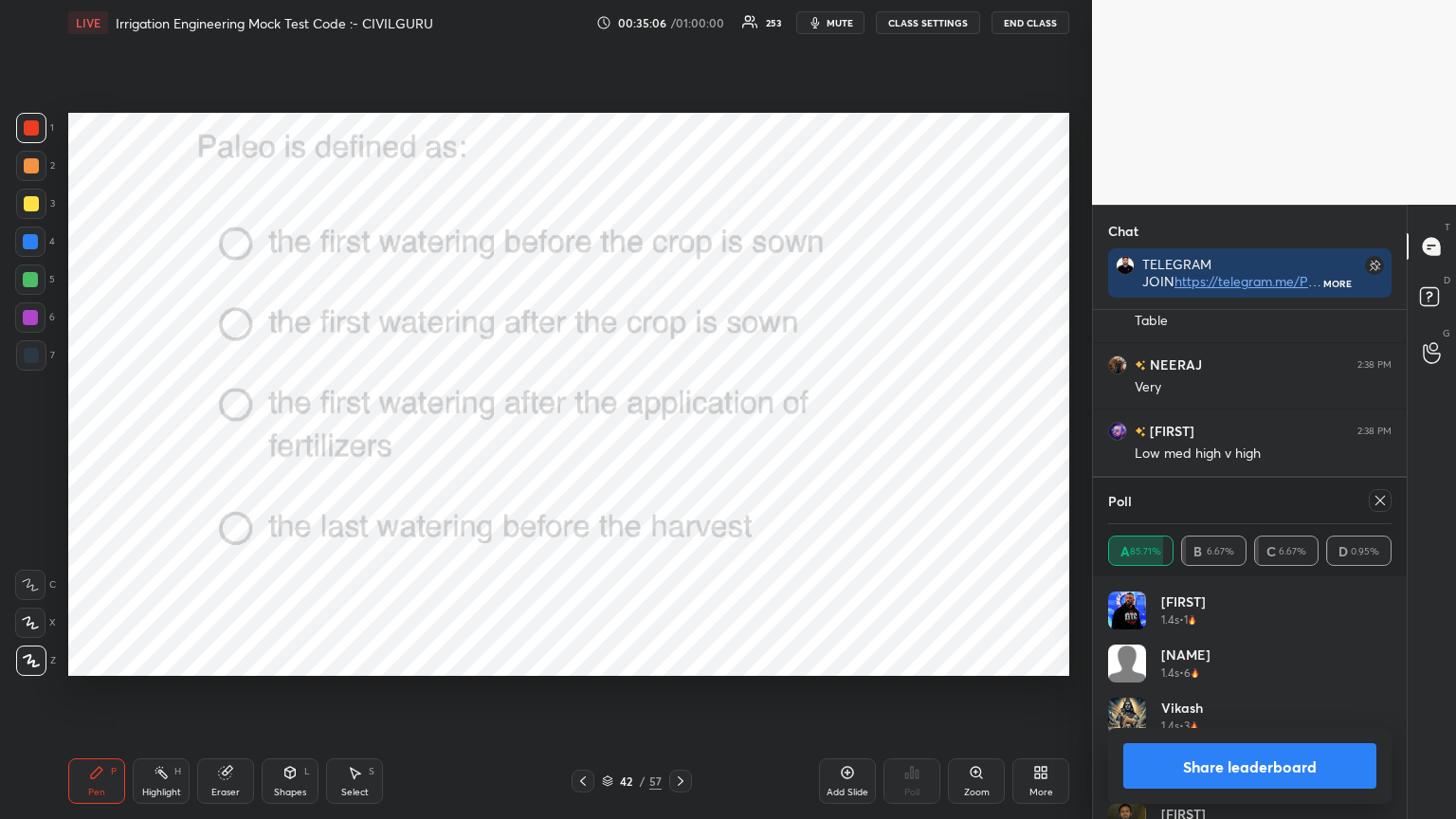 click 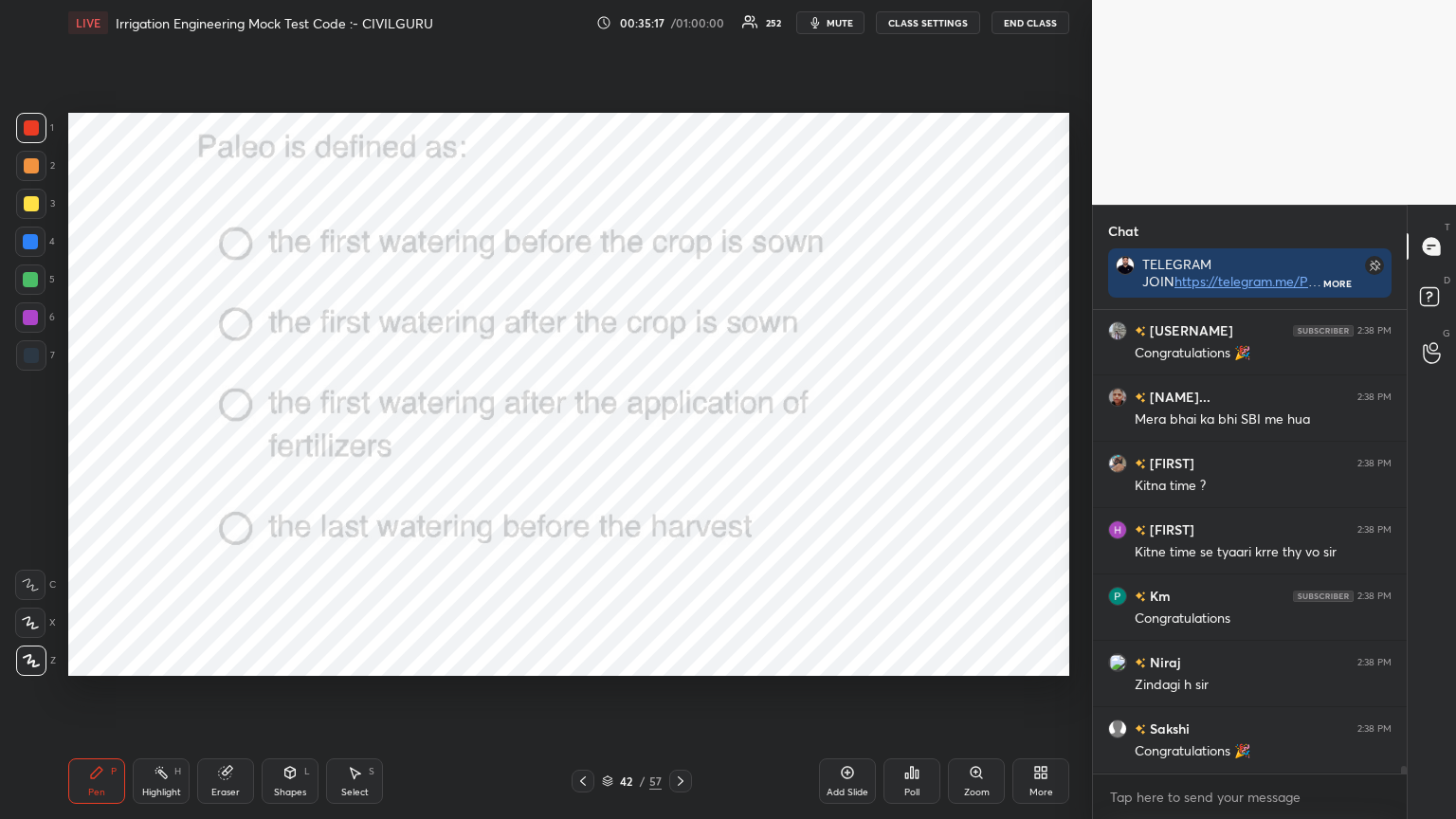 click 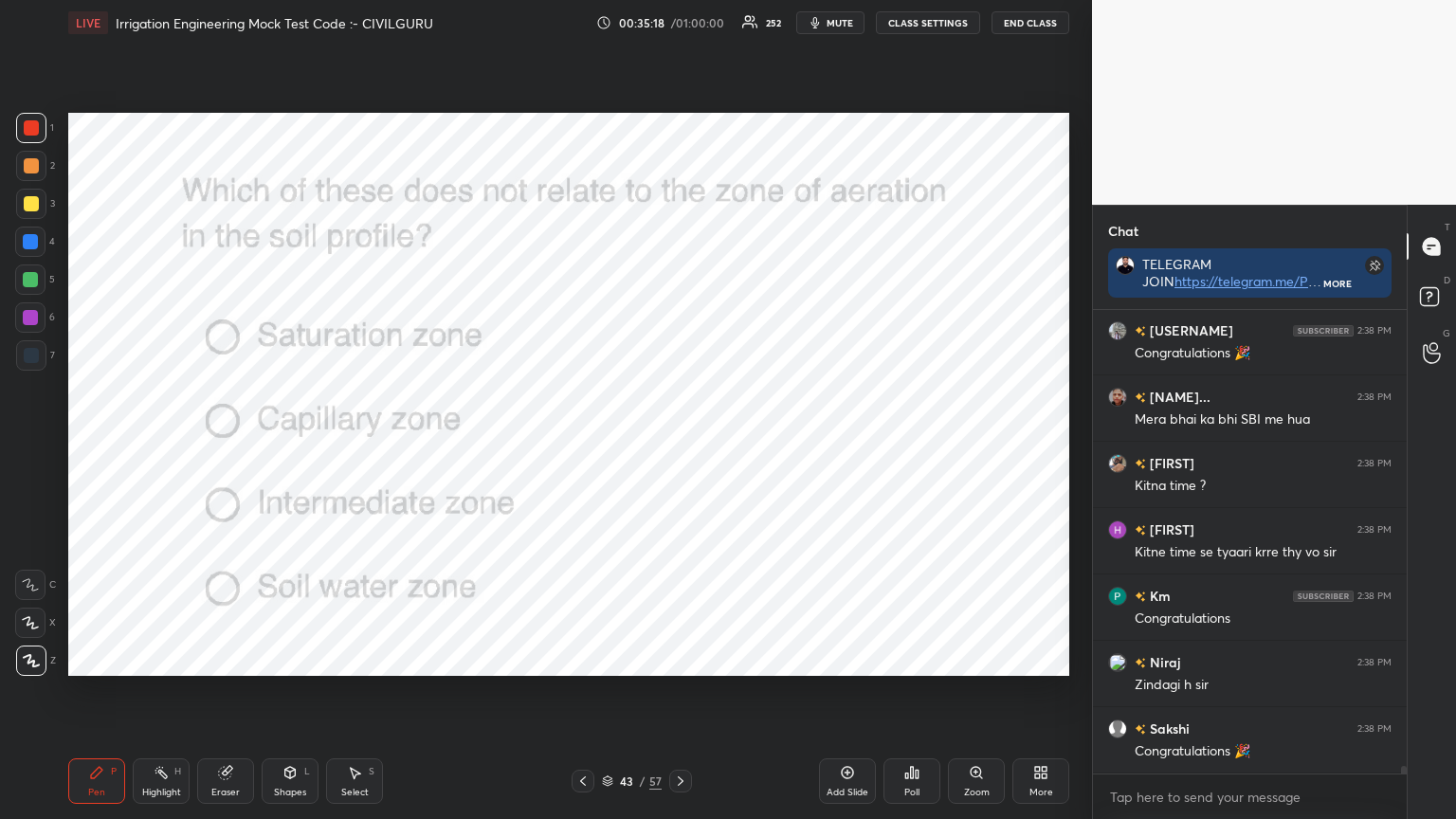 click on "Poll" at bounding box center (912, 781) 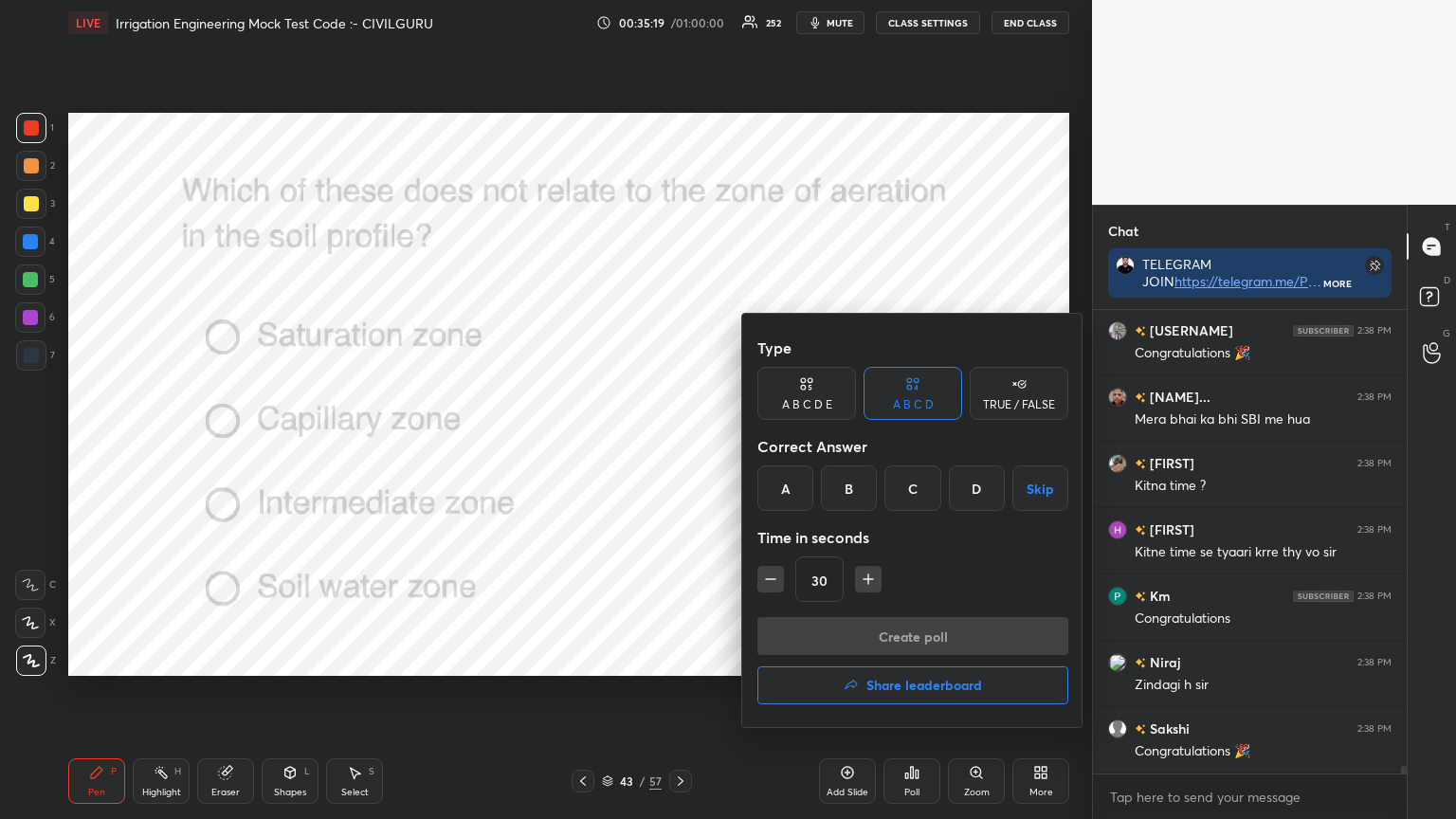 click on "A" at bounding box center [785, 488] 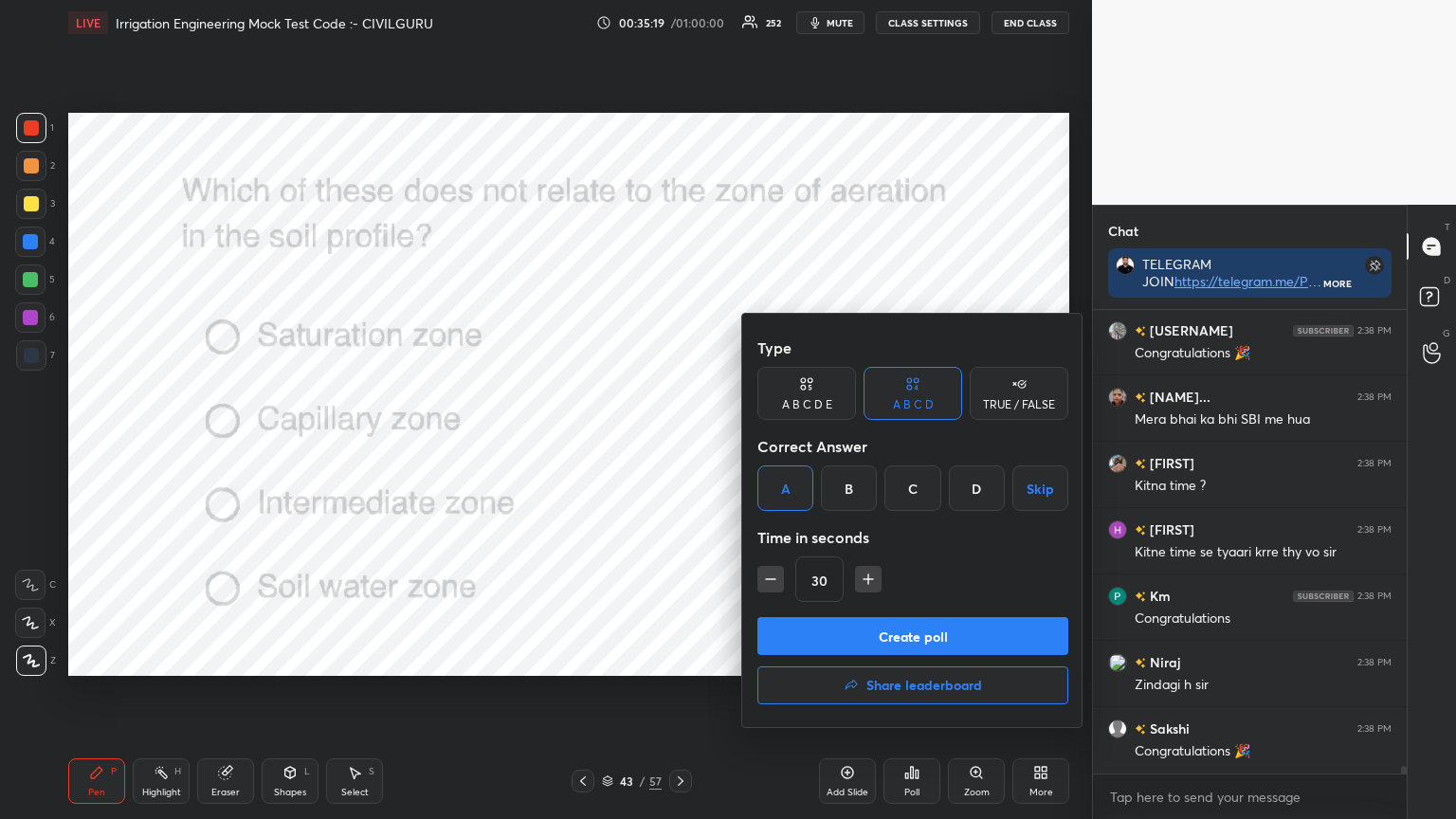 click on "Create poll" at bounding box center [913, 636] 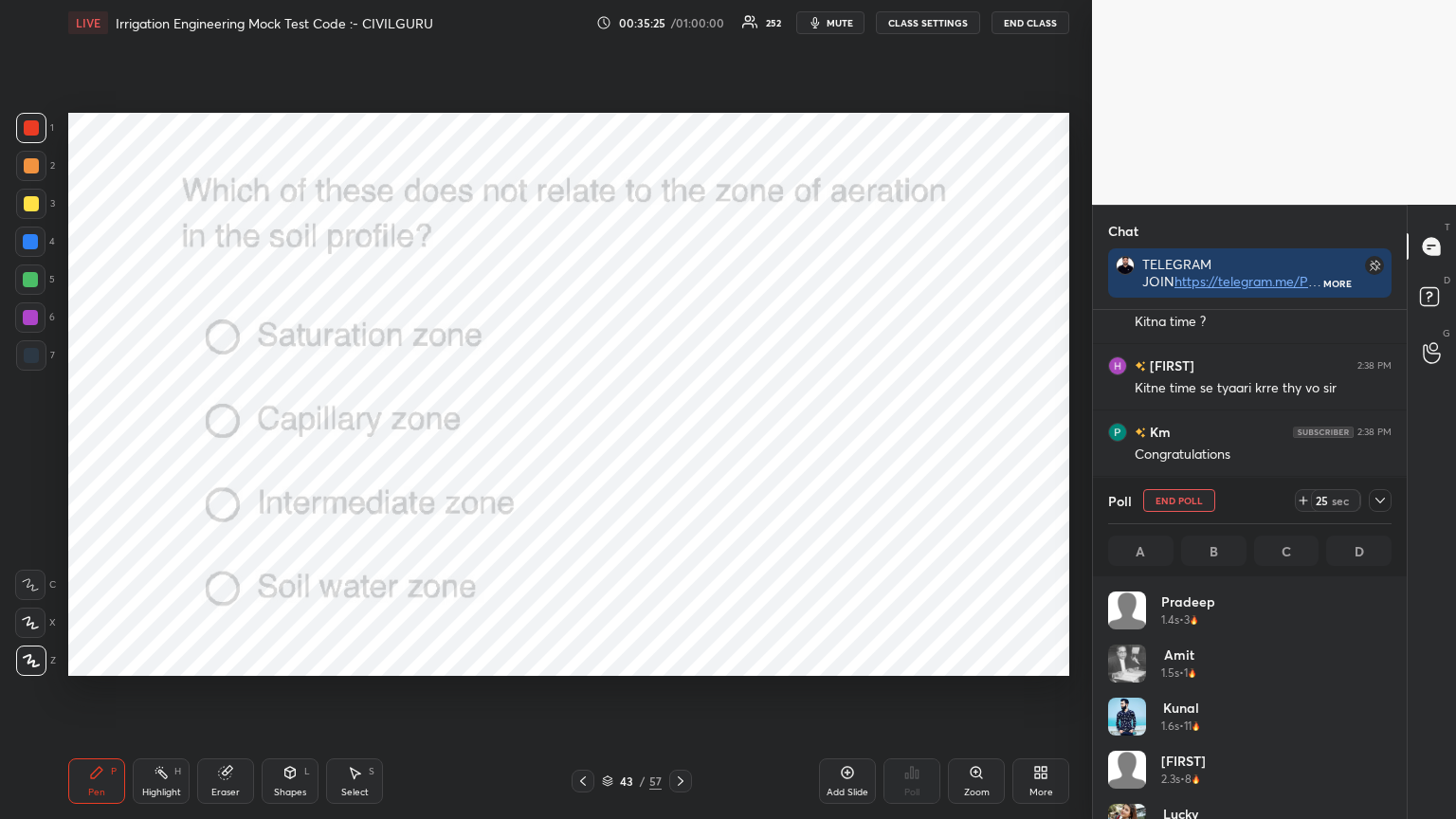 click 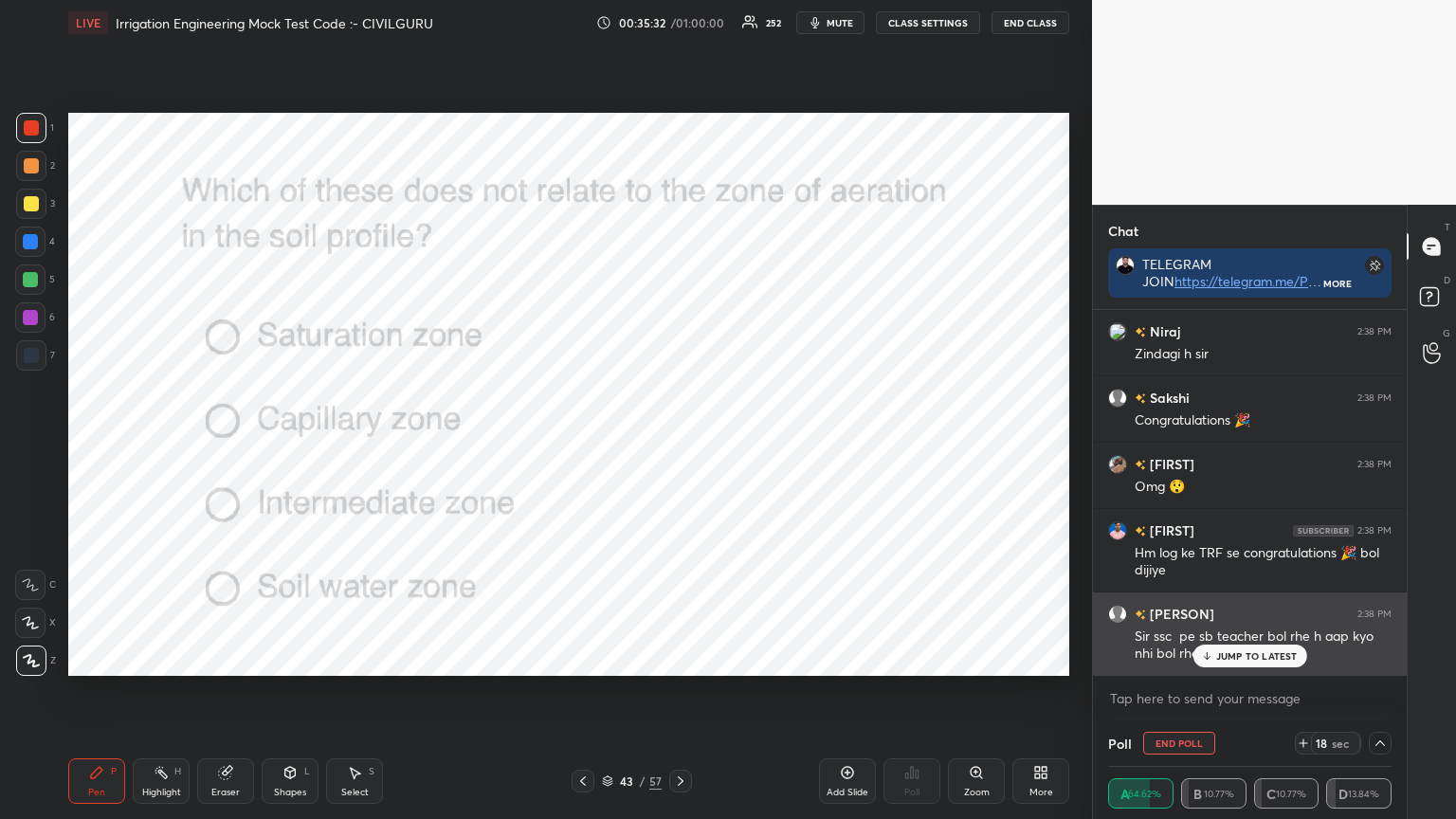 click on "JUMP TO LATEST" at bounding box center [1257, 656] 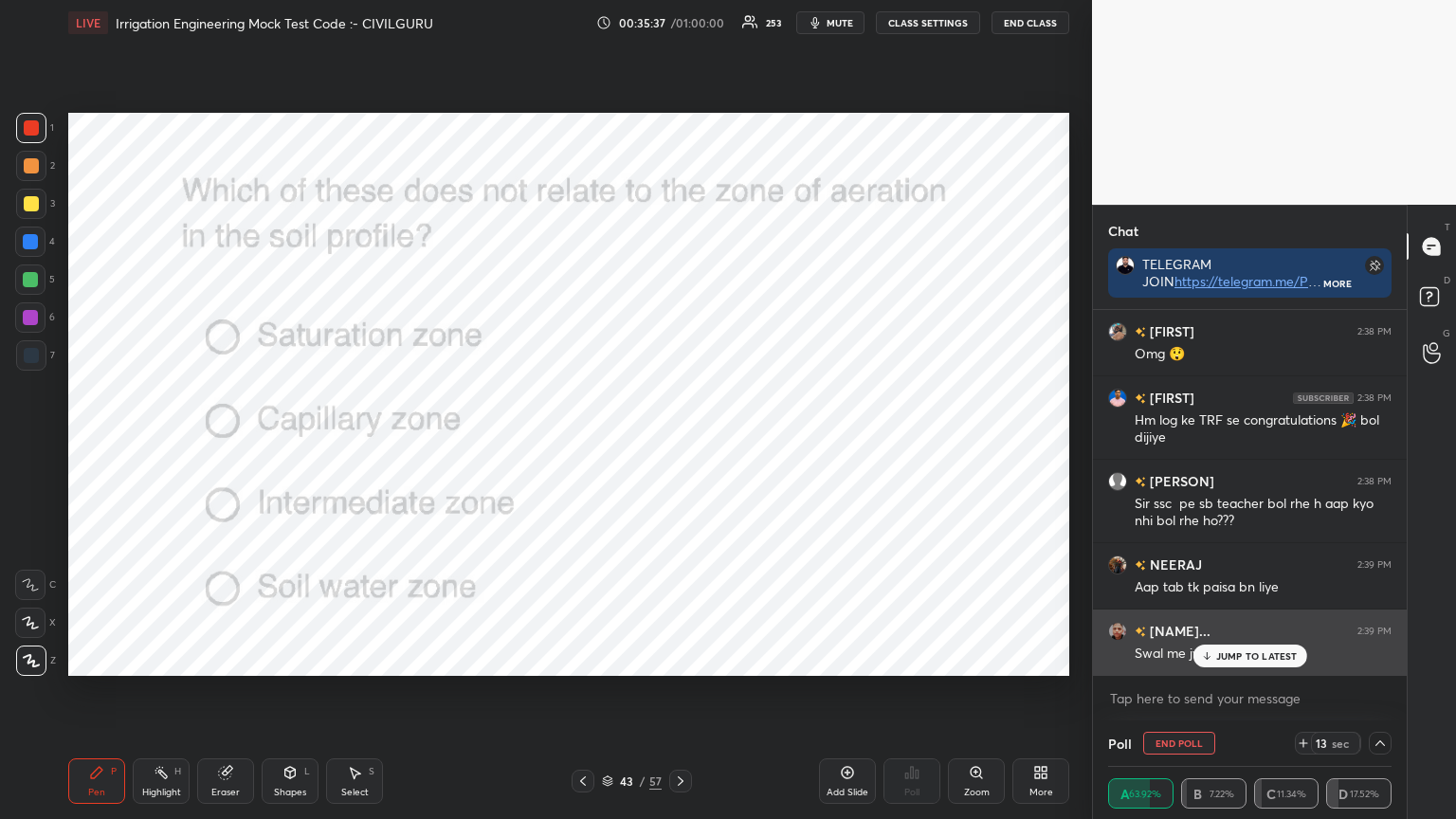 click on "JUMP TO LATEST" at bounding box center [1257, 656] 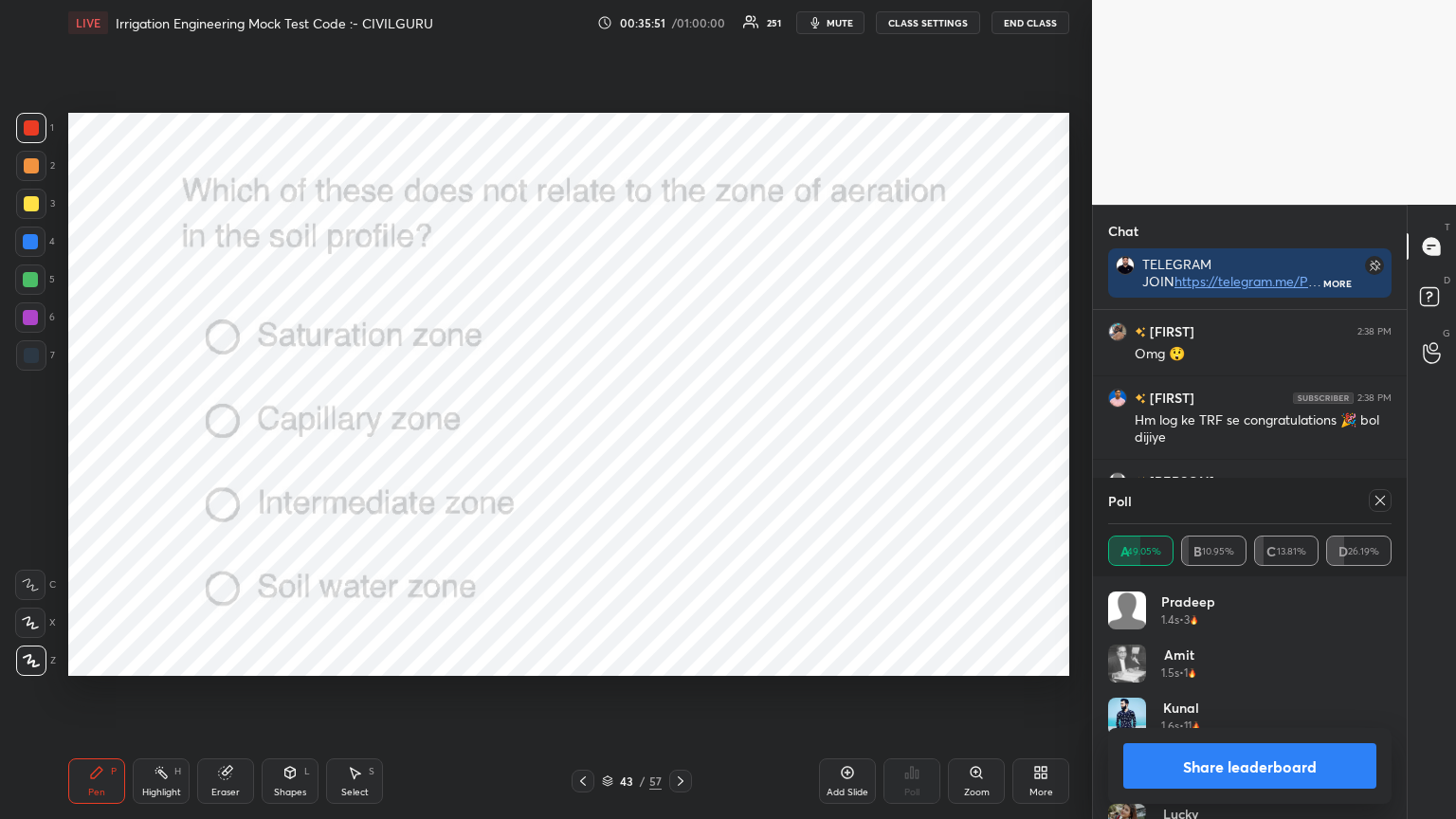 click 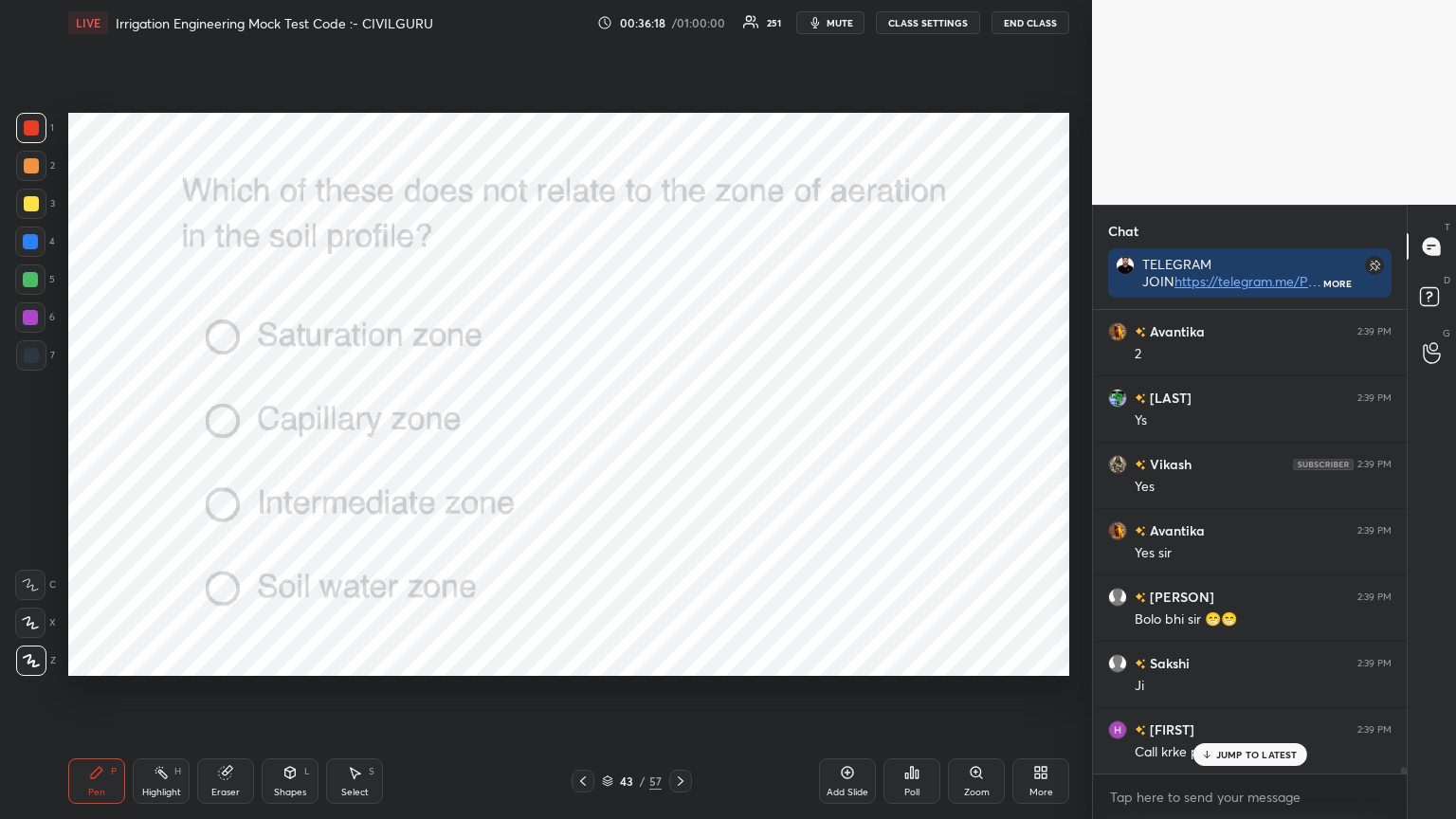 click 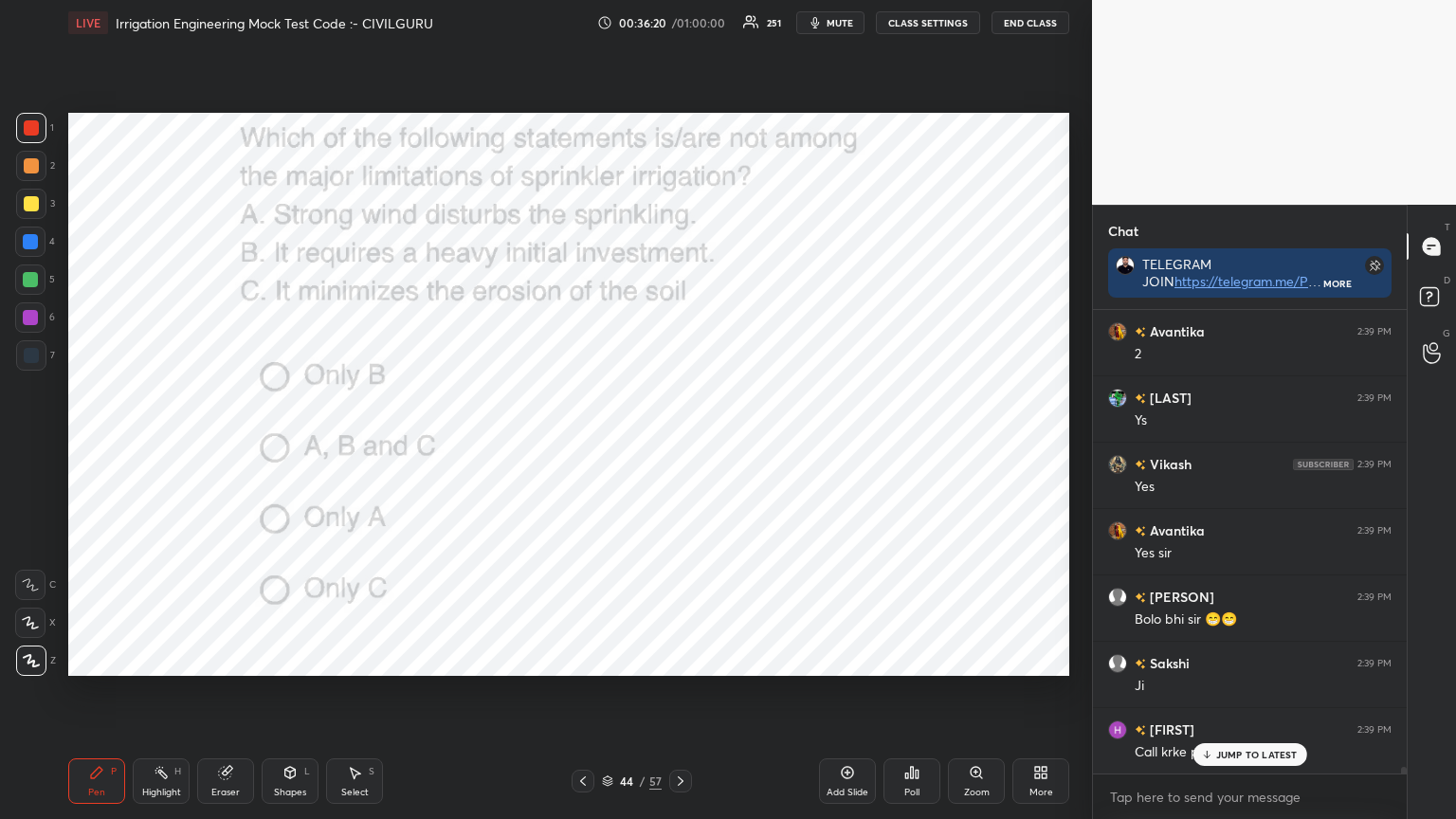 click 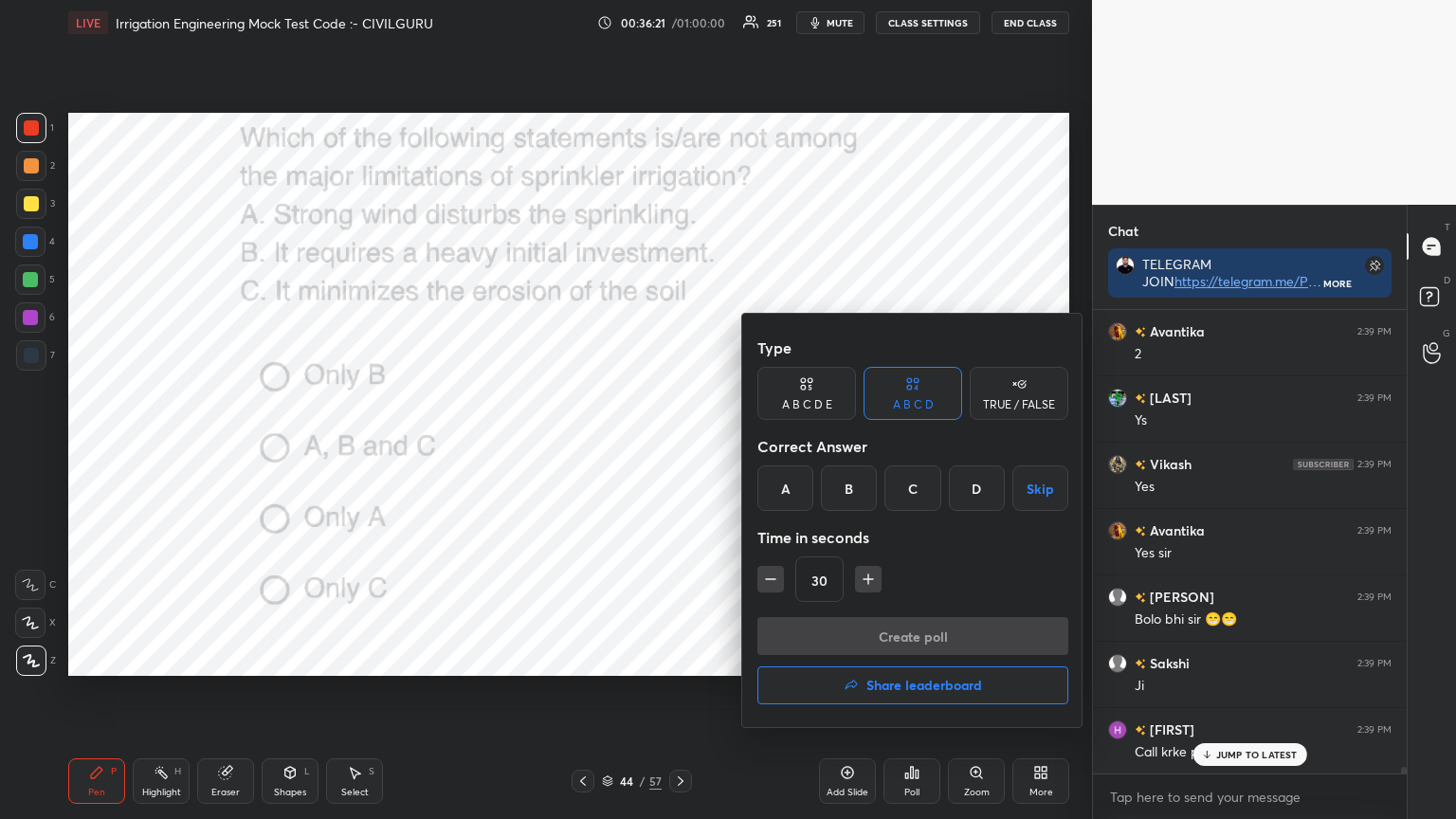 click on "C" at bounding box center (912, 488) 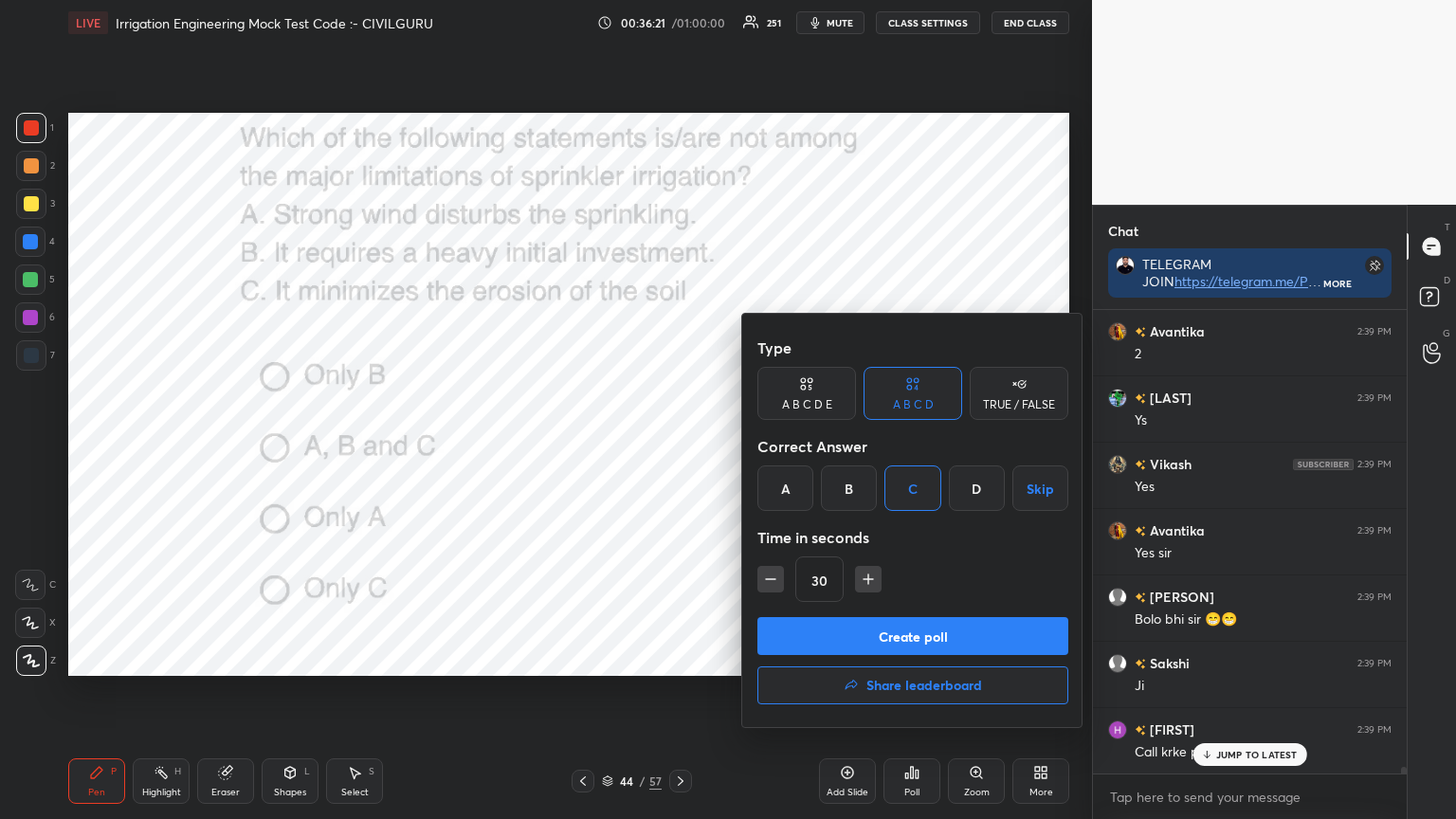 click 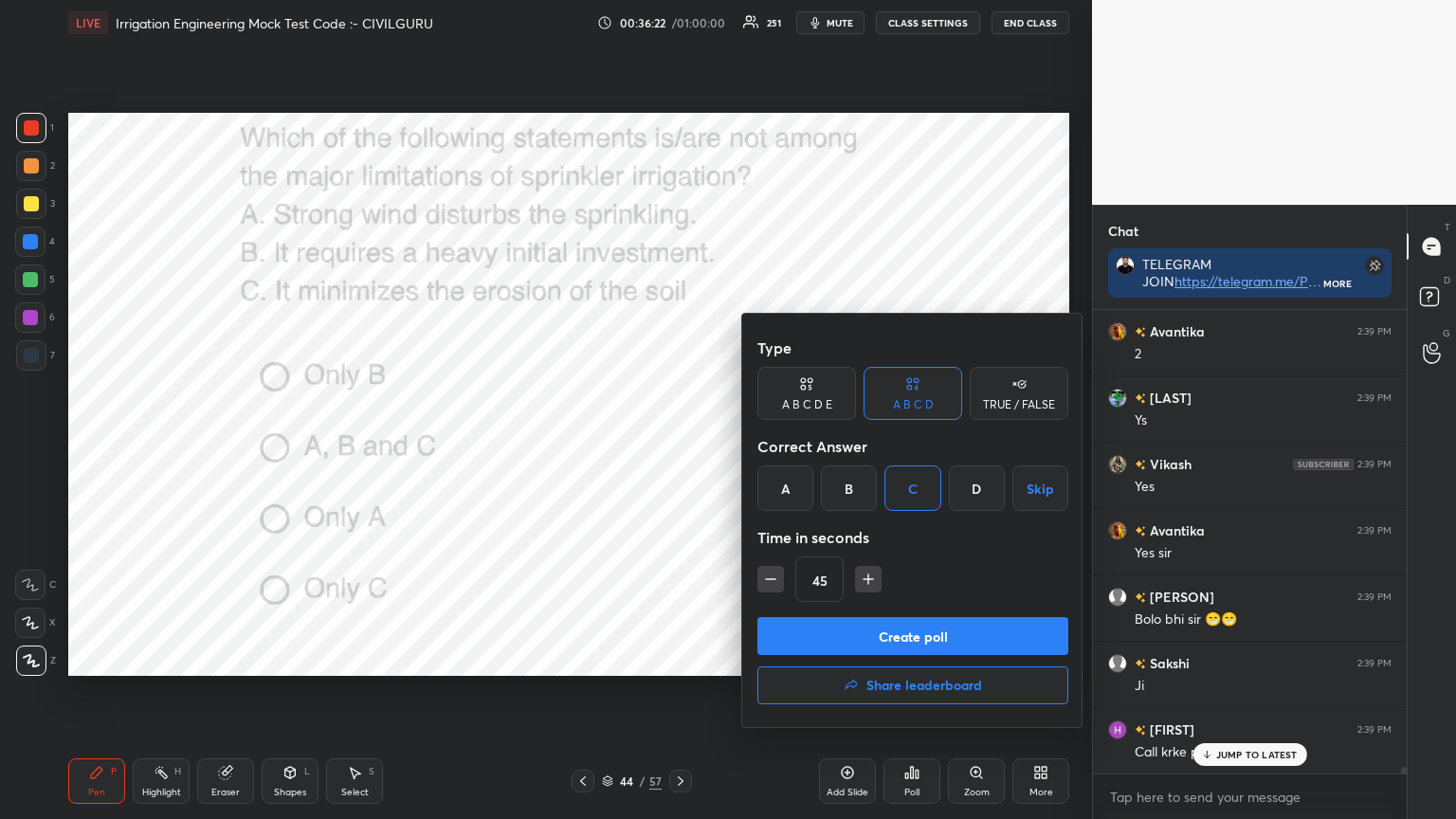 type on "45" 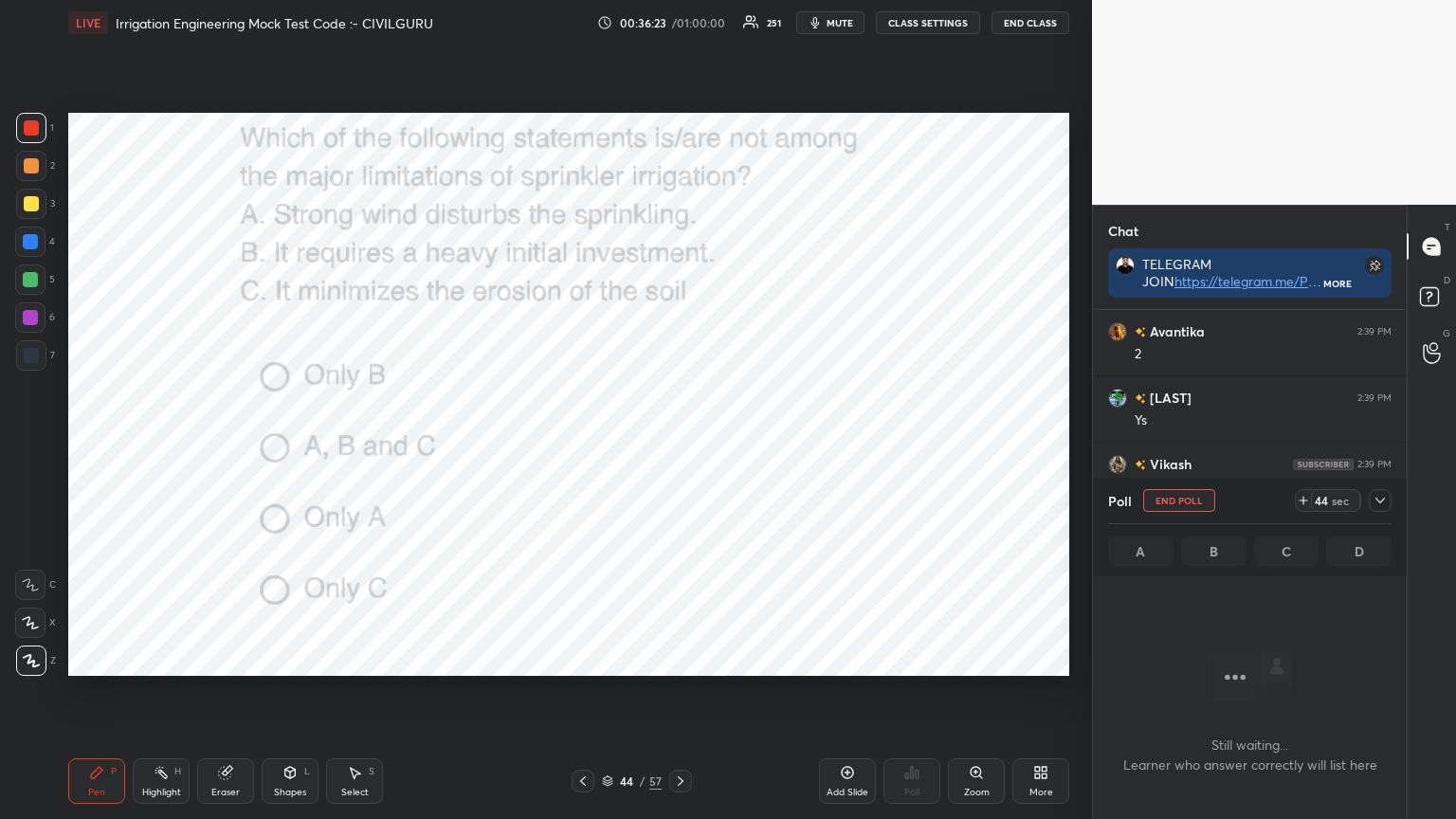 click on "End Poll" at bounding box center (1179, 500) 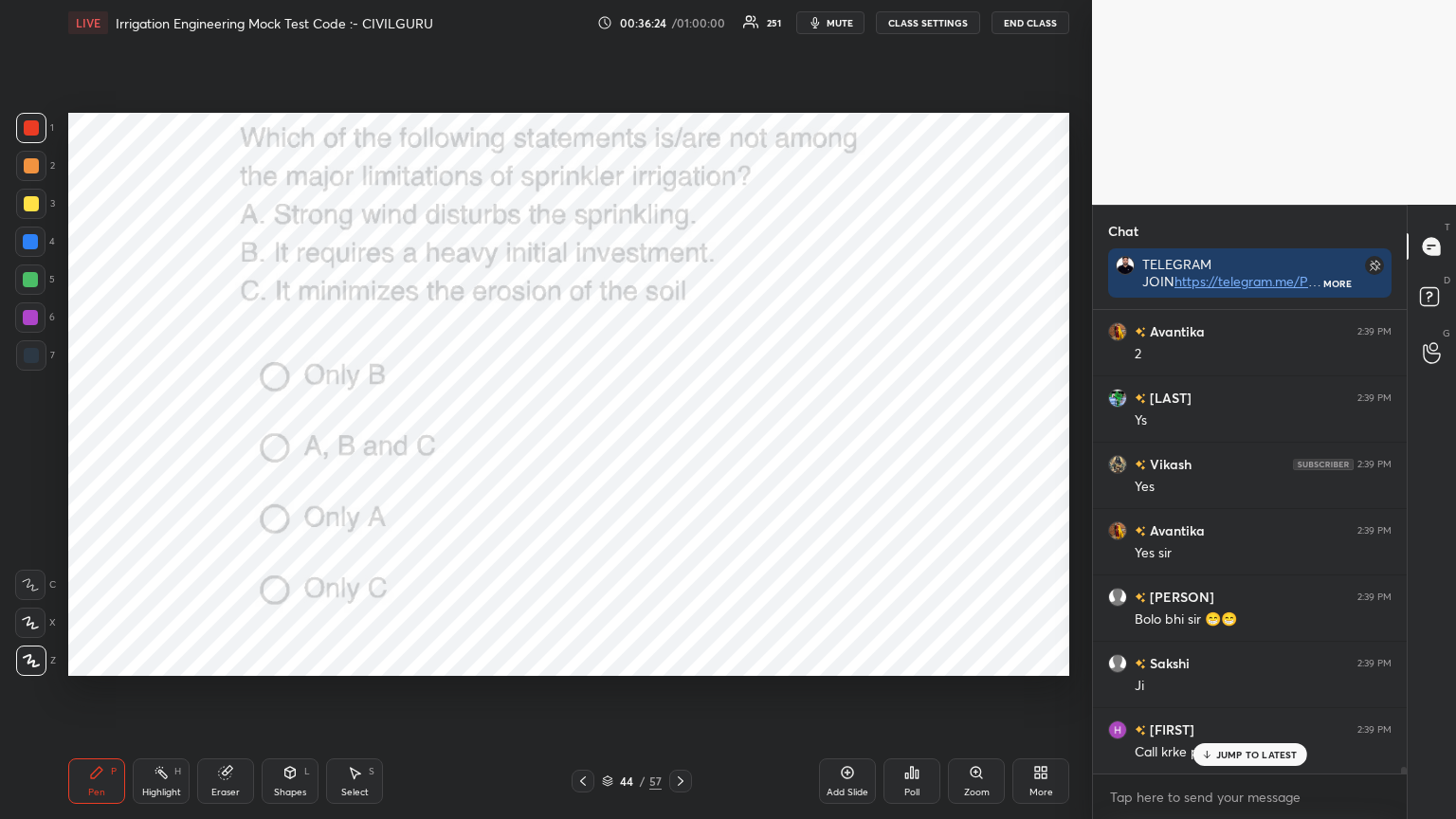 click on "Poll" at bounding box center (912, 781) 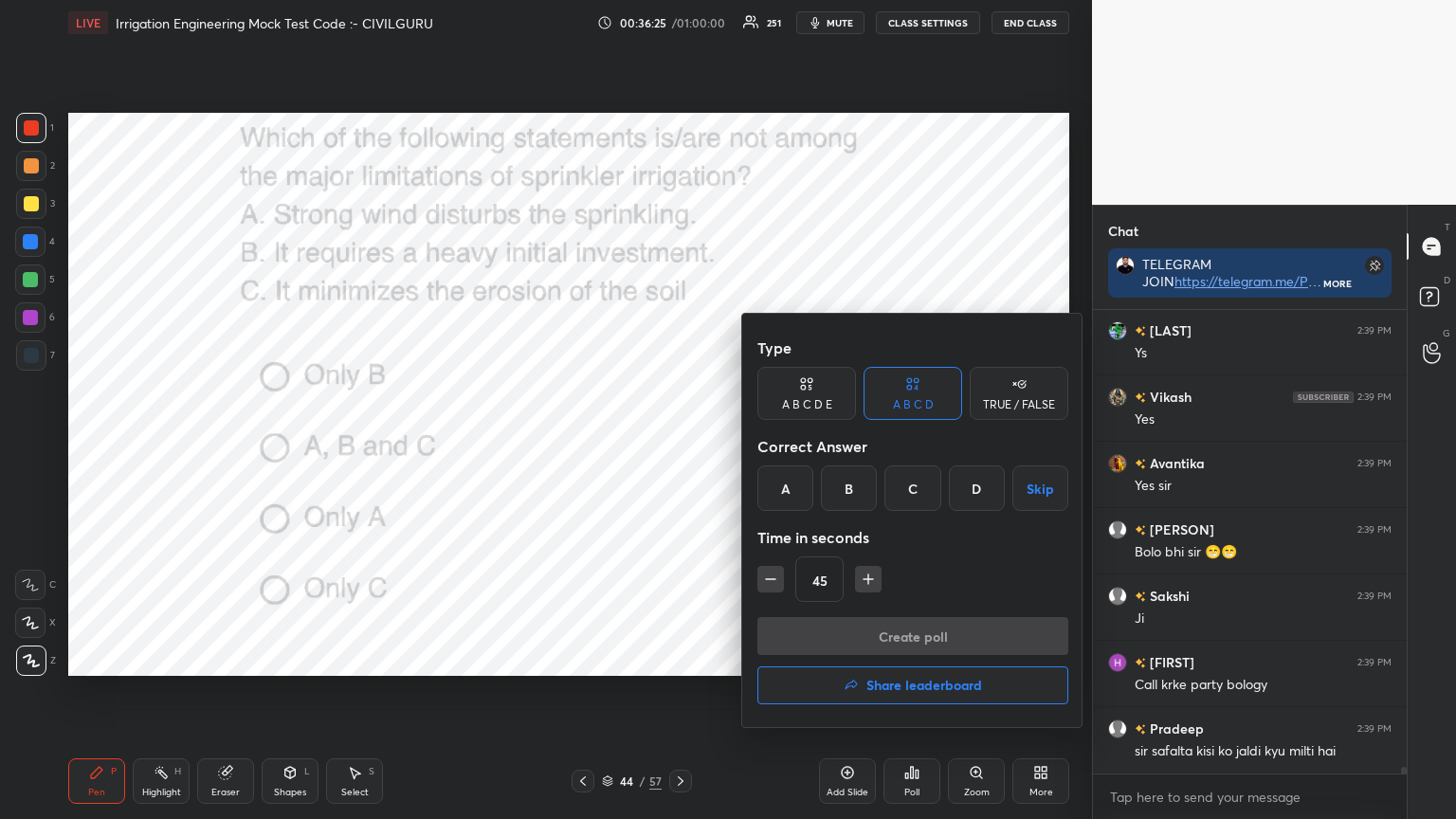 click on "D" at bounding box center [976, 488] 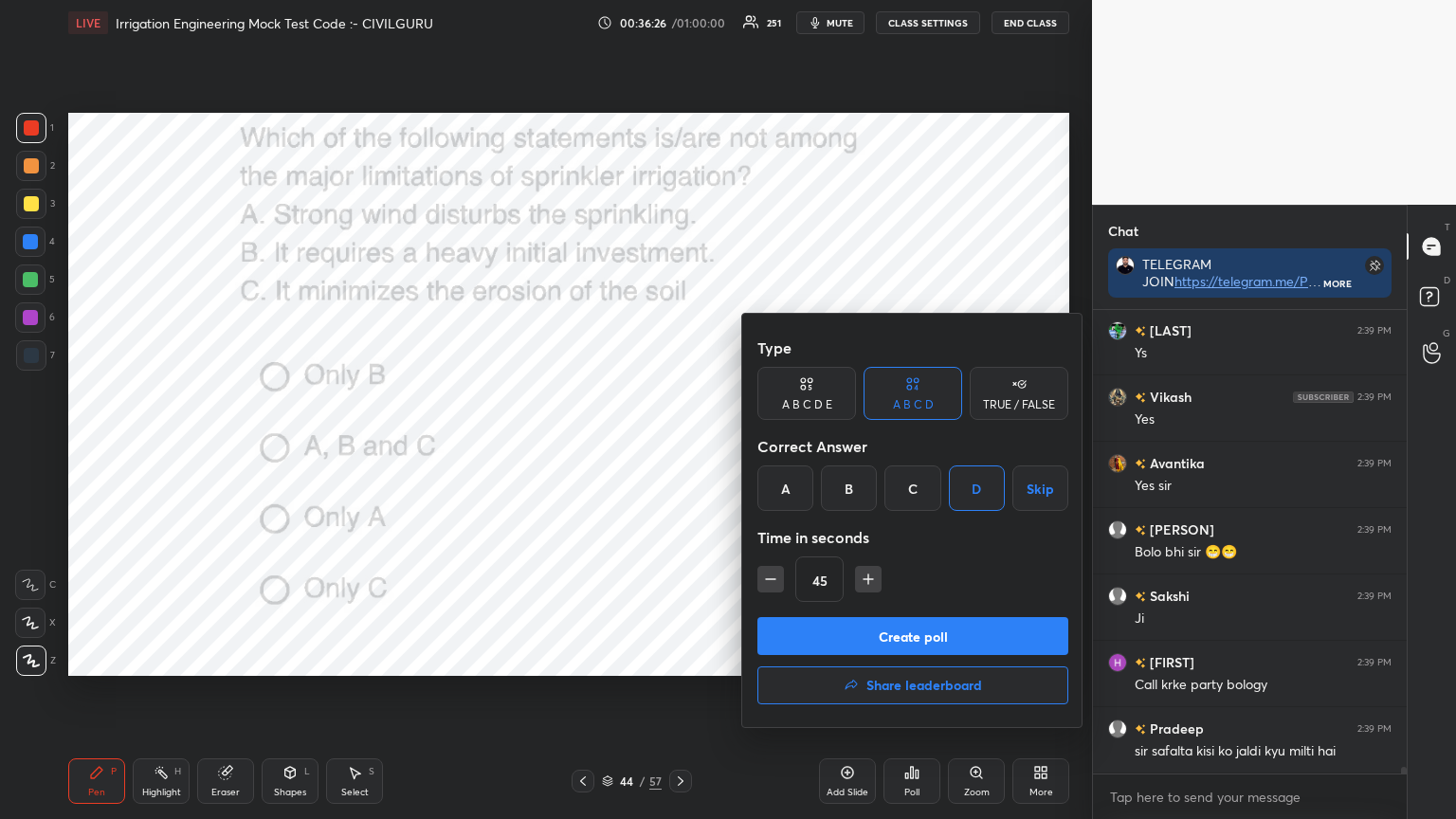 click on "Create poll" at bounding box center (913, 636) 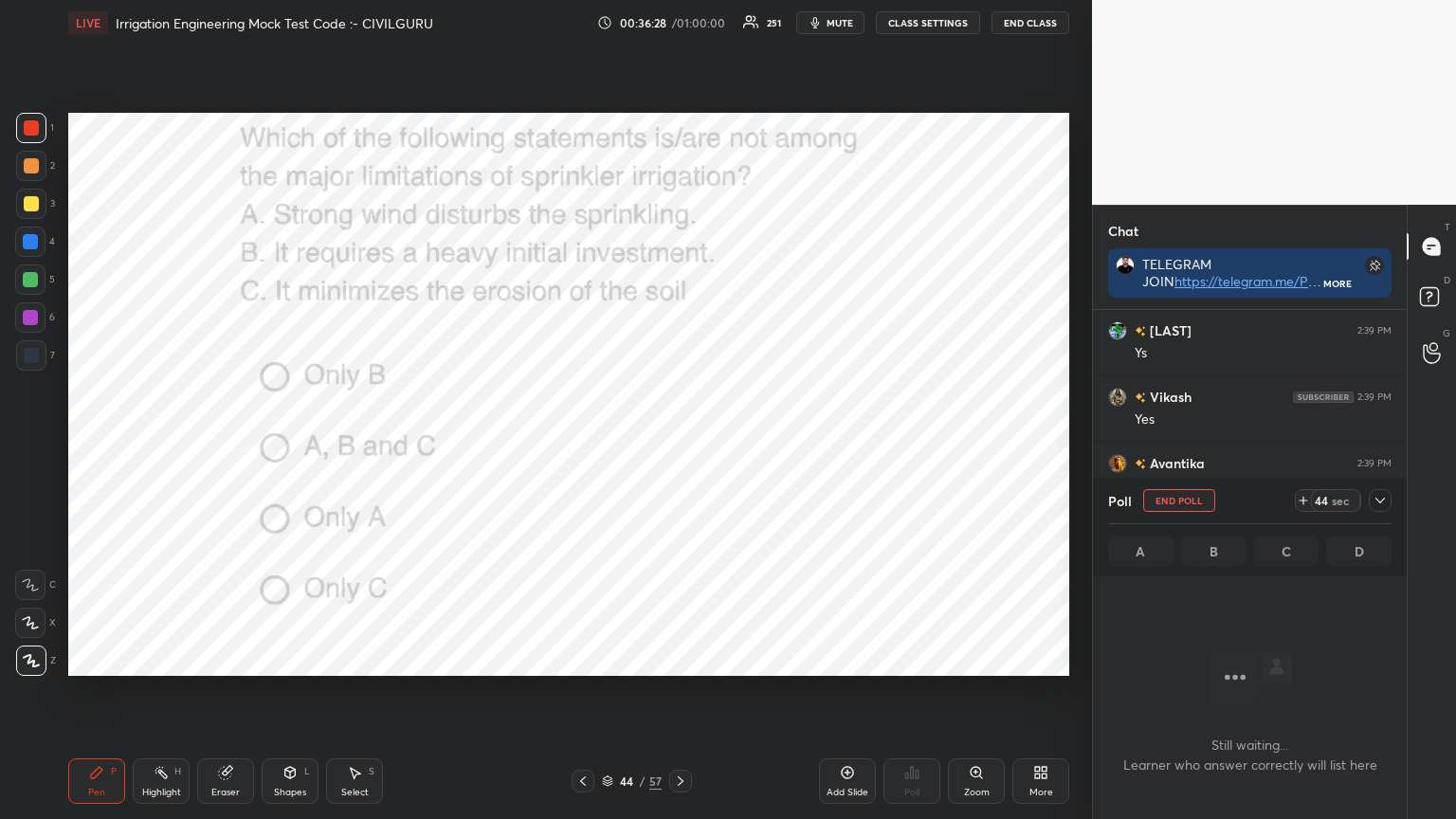 click 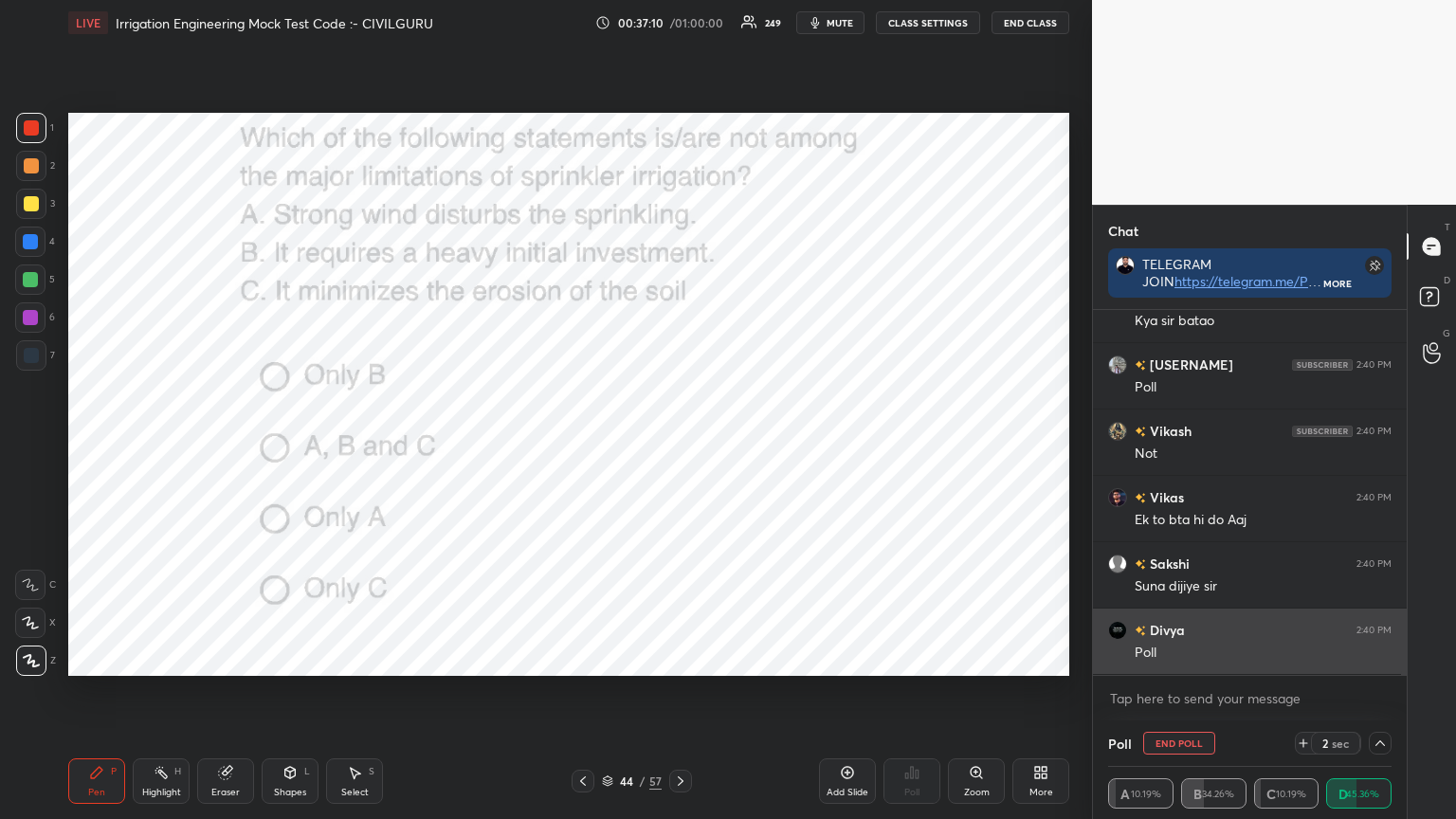 click on "Poll" at bounding box center [1263, 653] 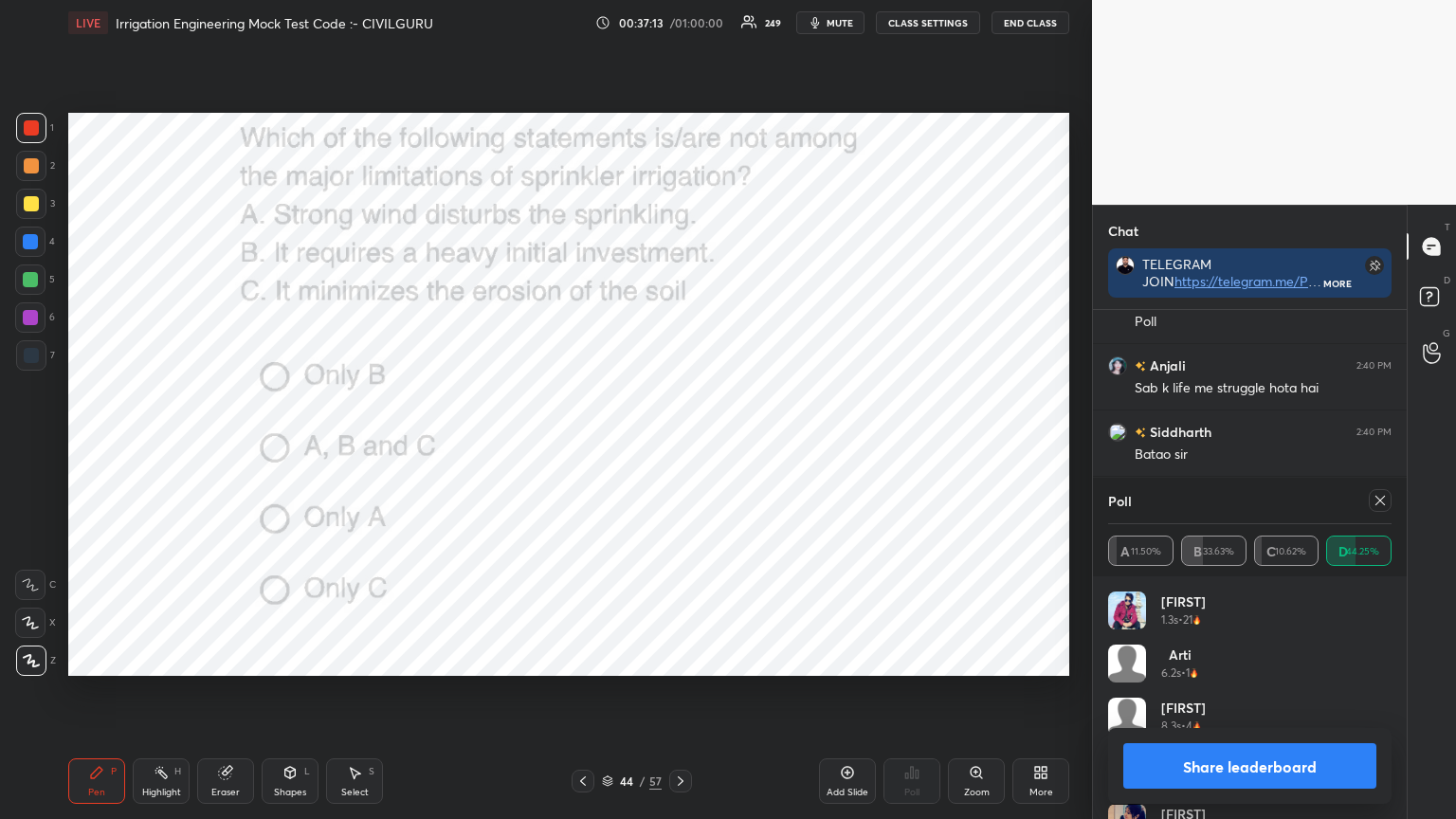 click on "Poll" at bounding box center (1249, 500) 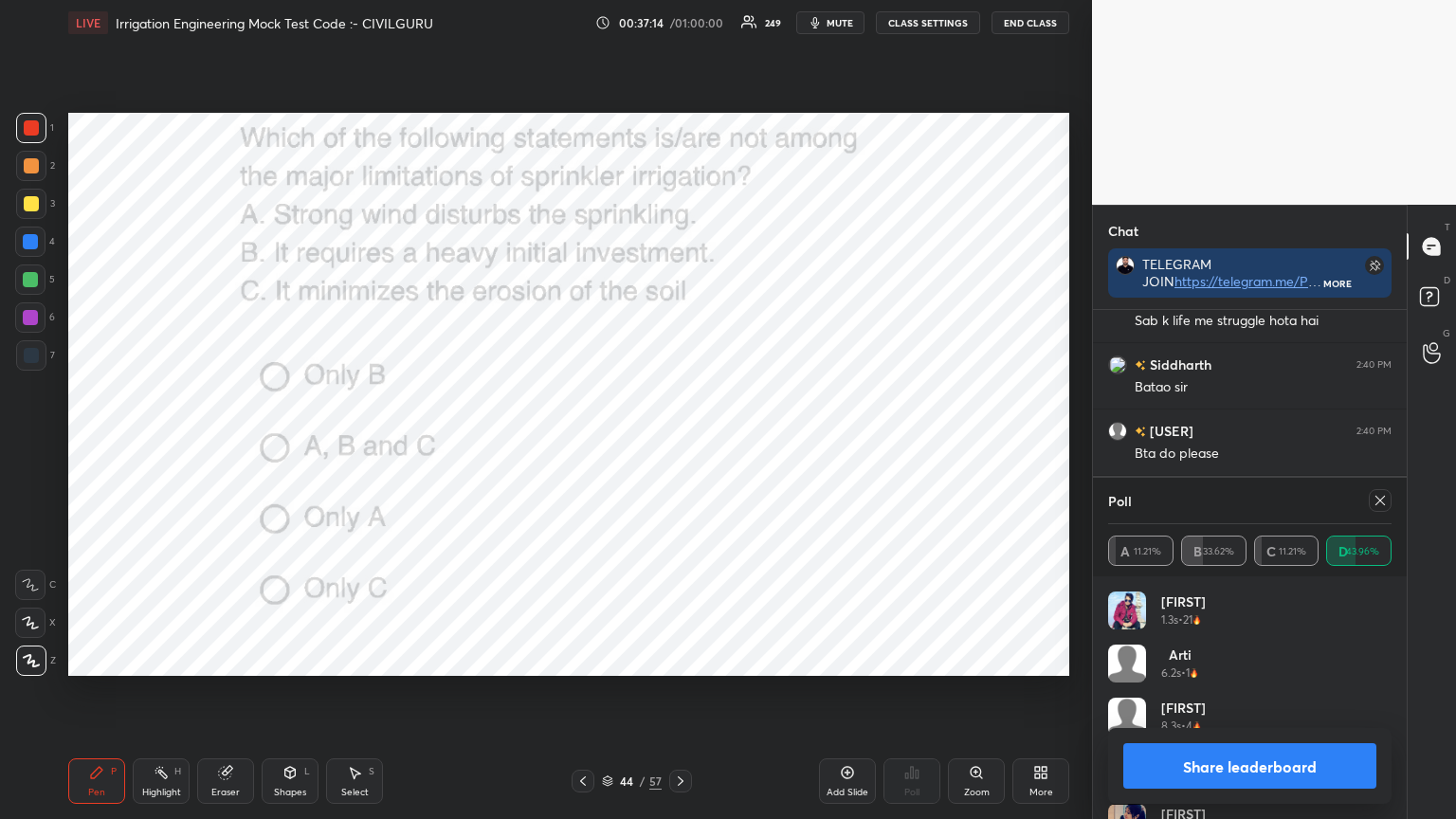 click 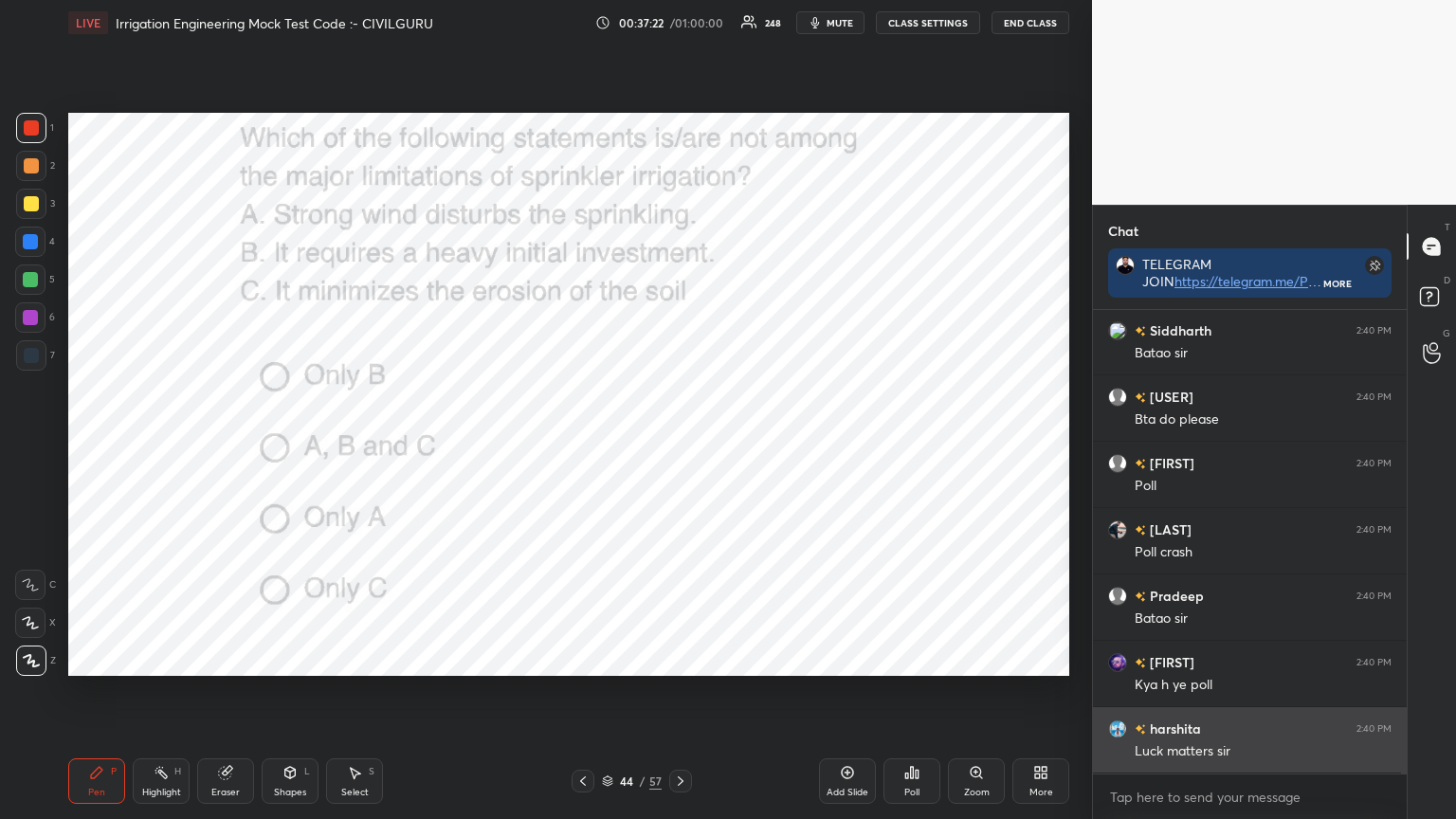 click at bounding box center (1118, 729) 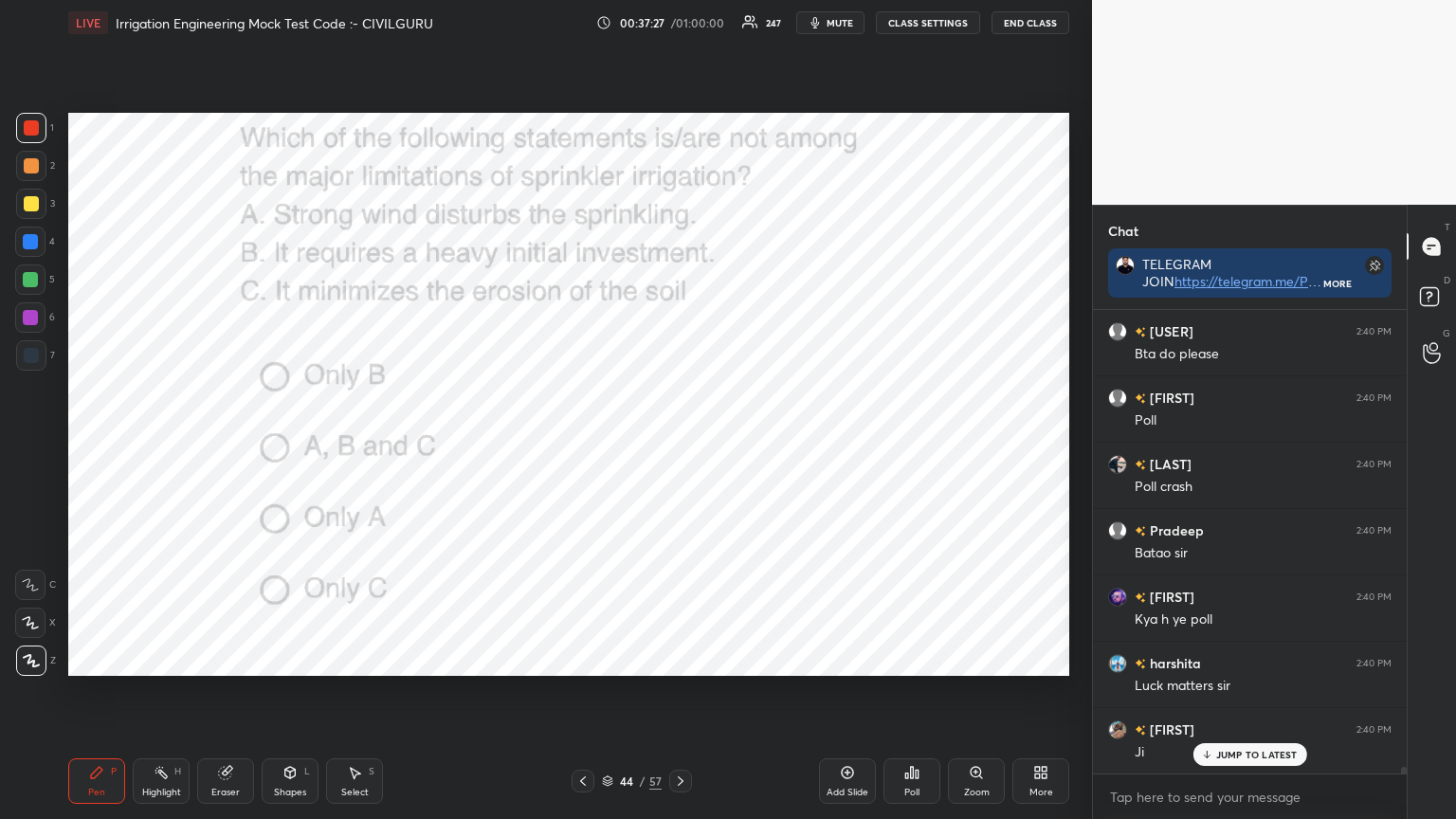 click 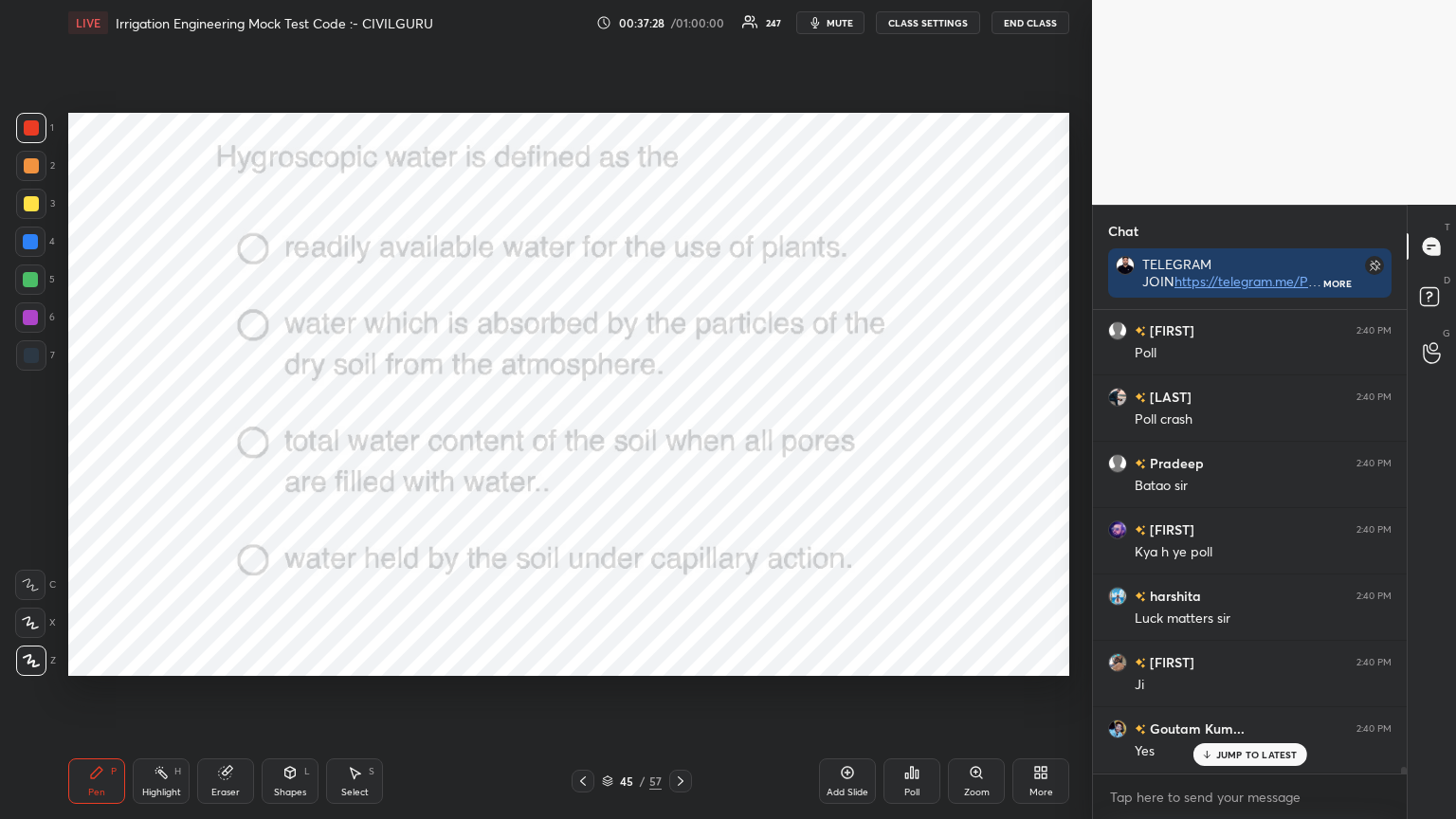 click on "Poll" at bounding box center [912, 781] 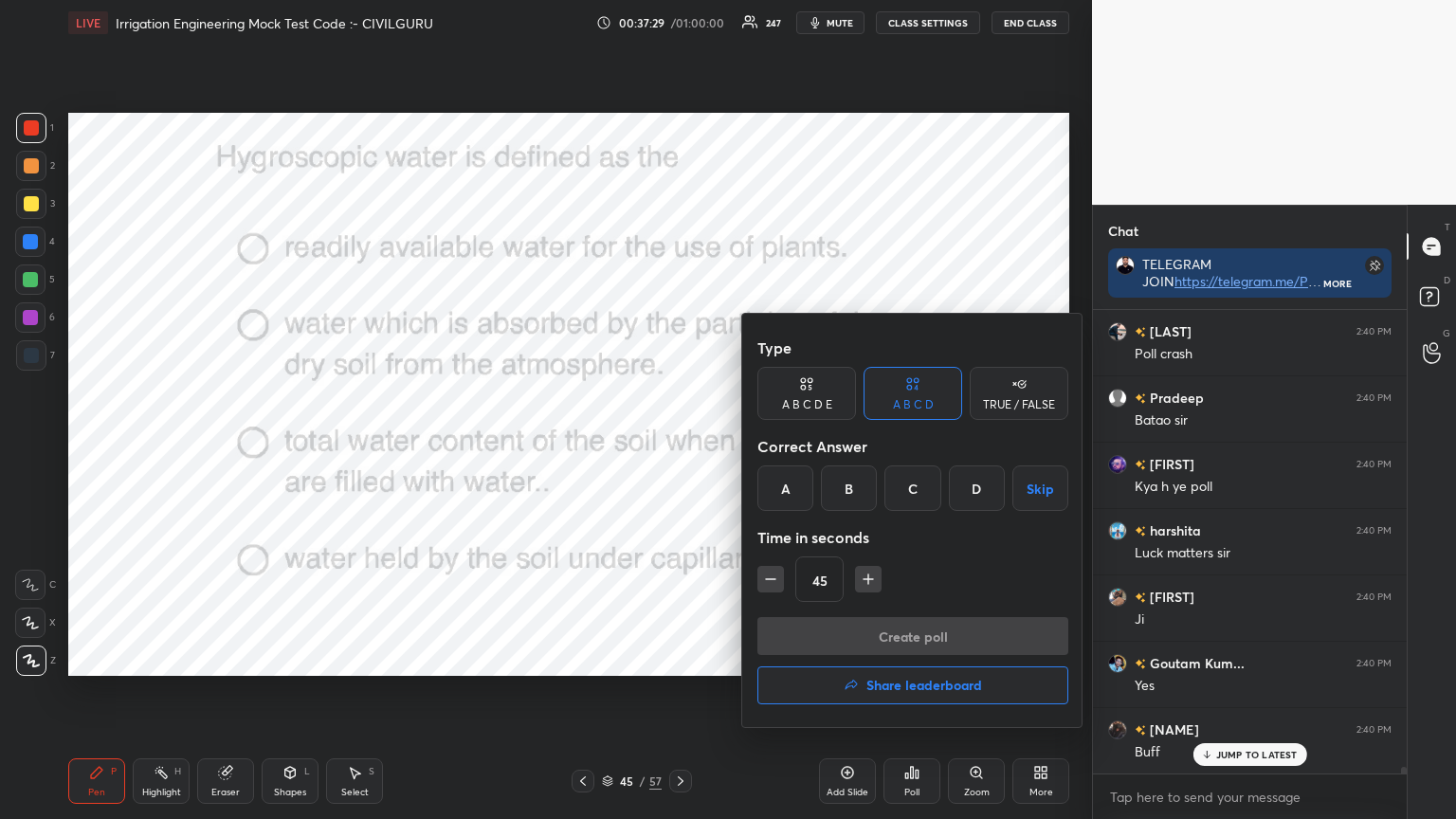 click on "B" at bounding box center (848, 488) 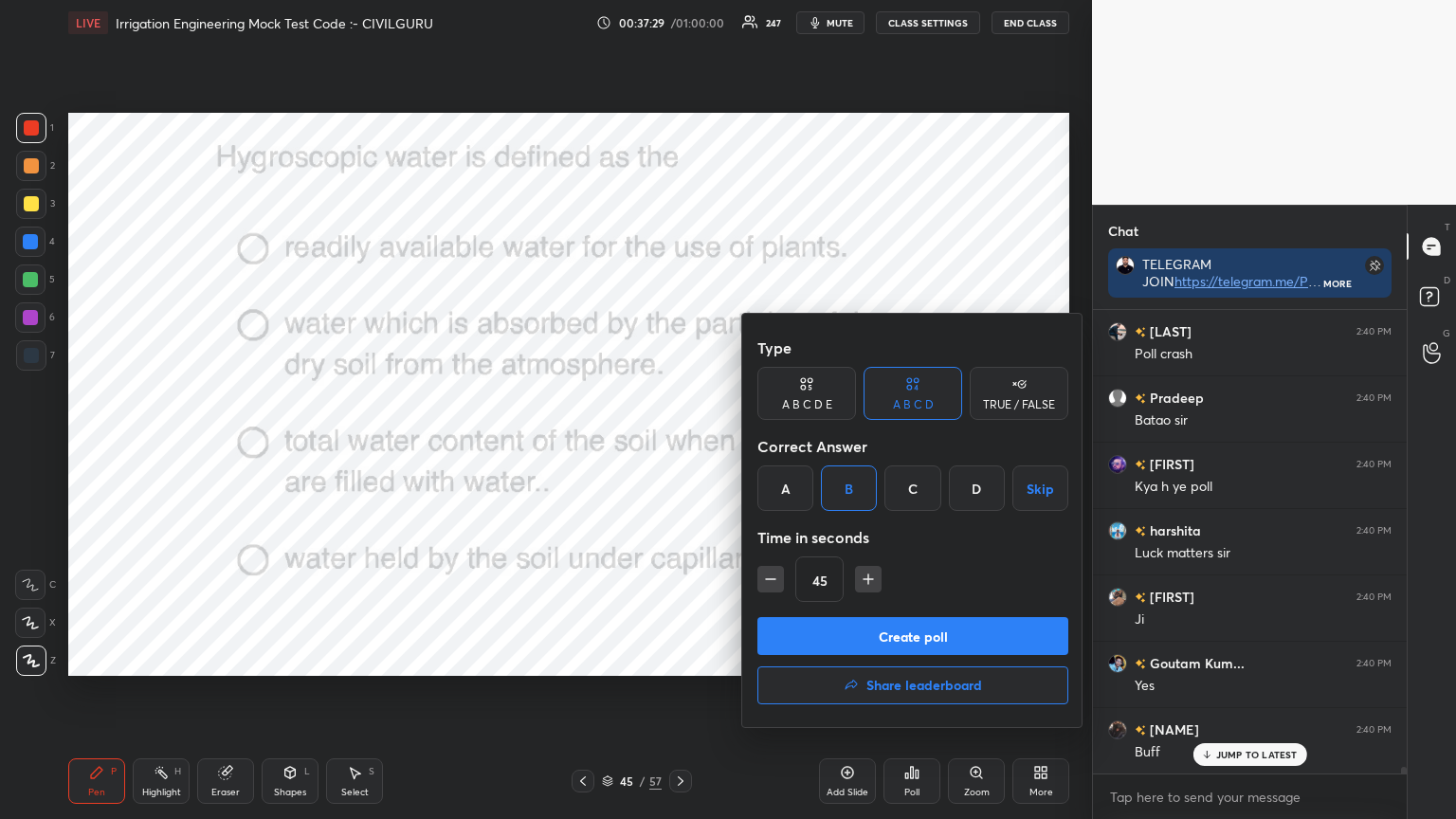 click 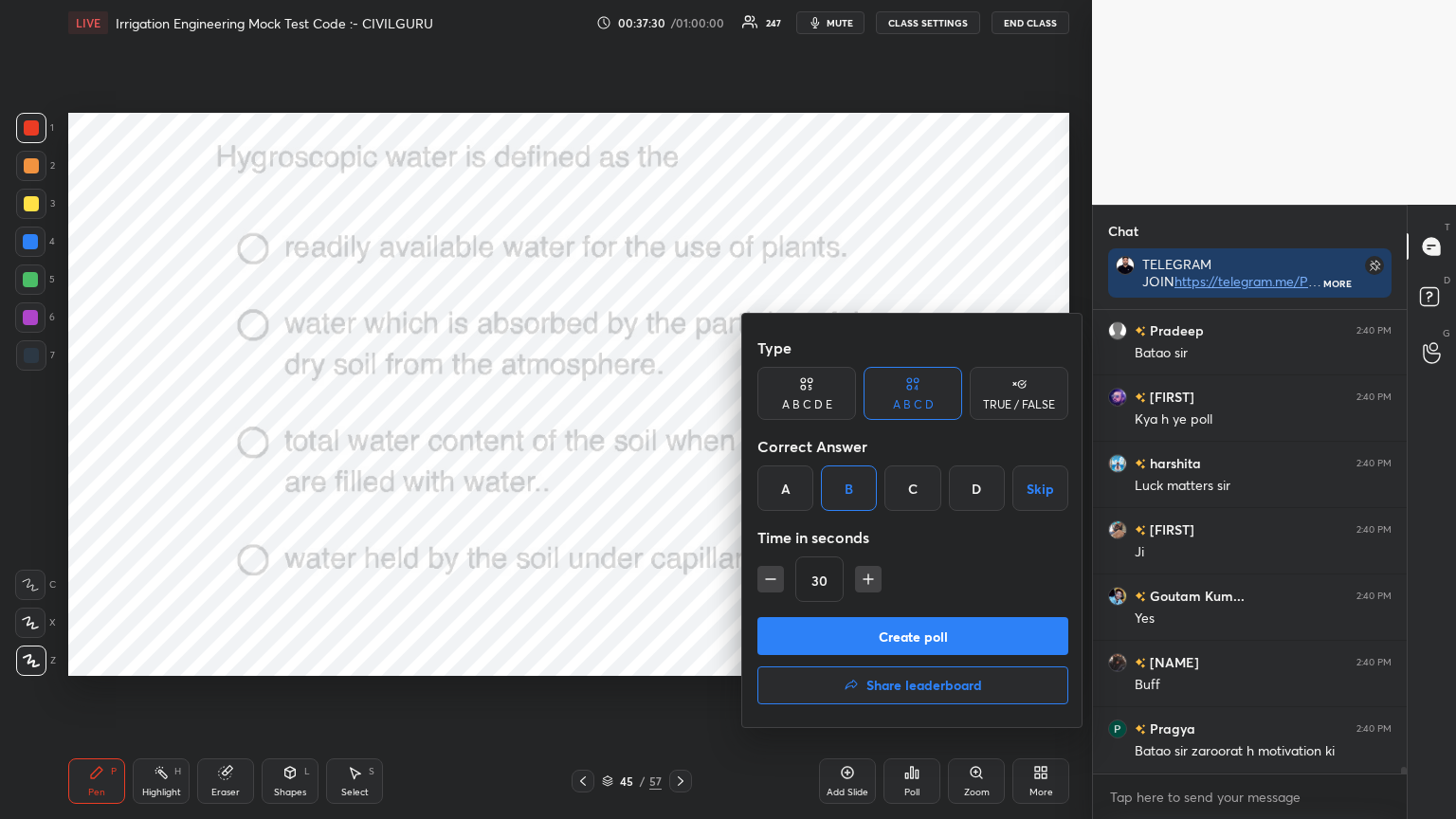 click on "Create poll" at bounding box center [913, 636] 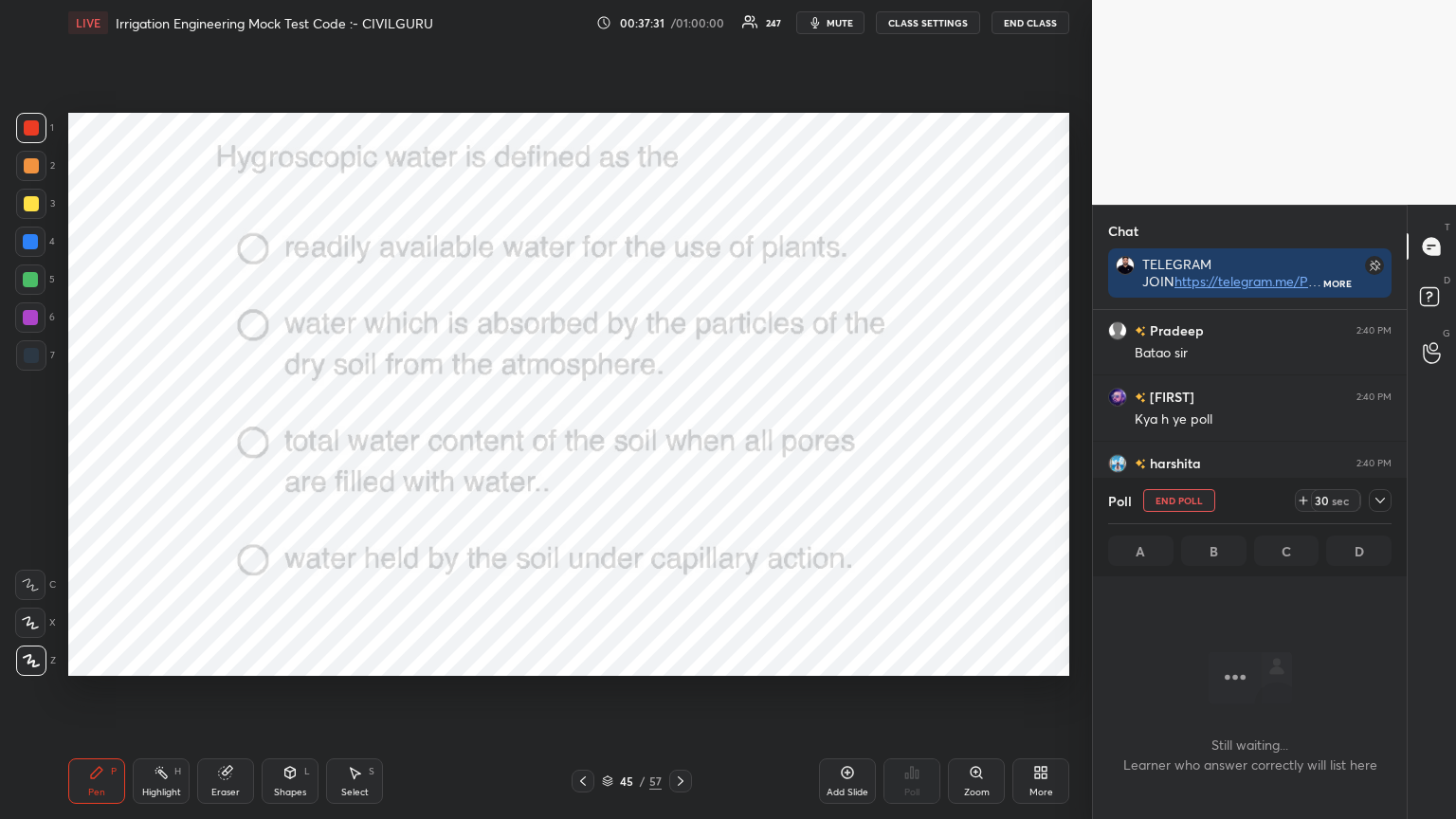 click 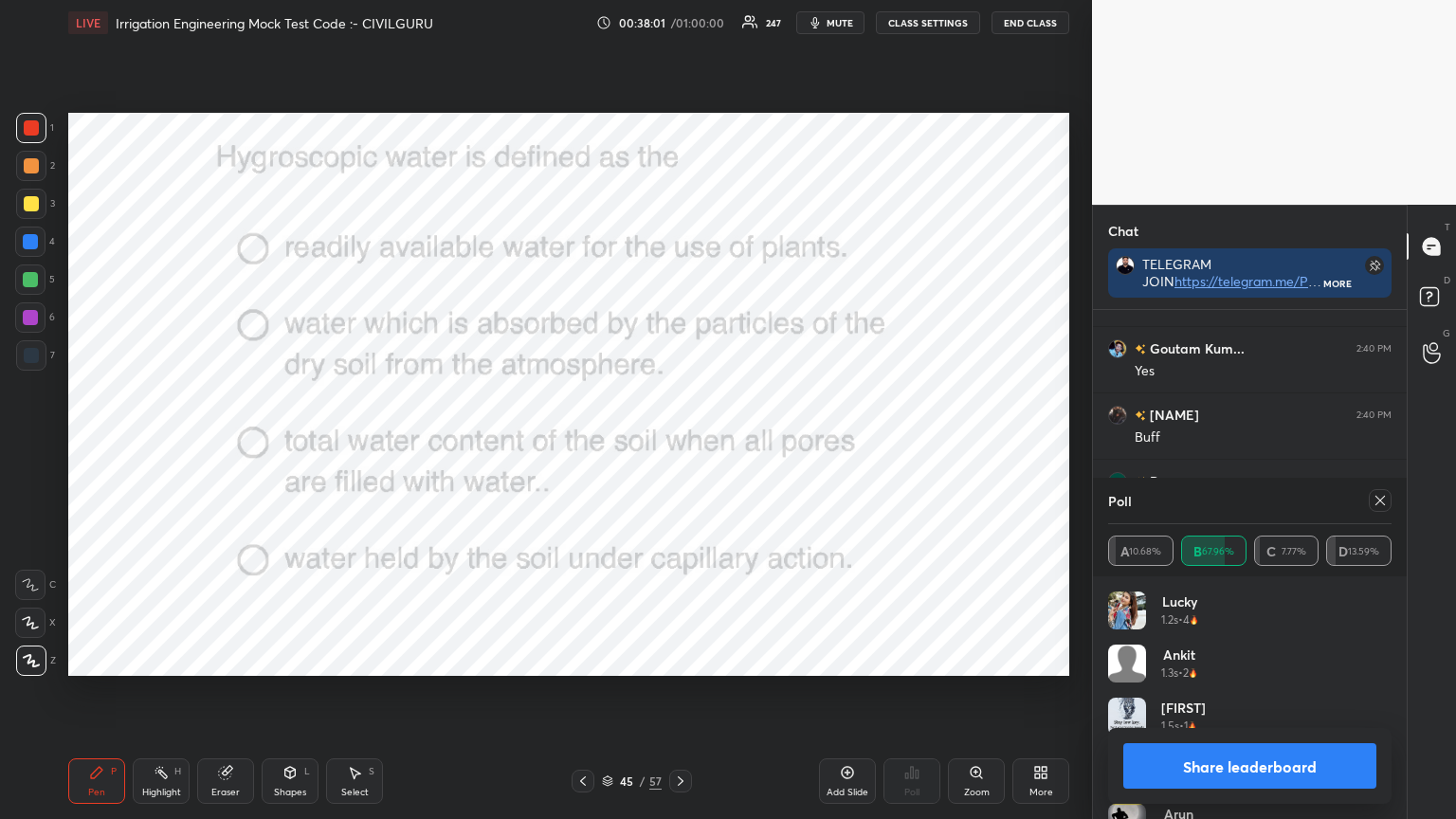 click on "Lucky 1.2s • 4" at bounding box center [1179, 618] 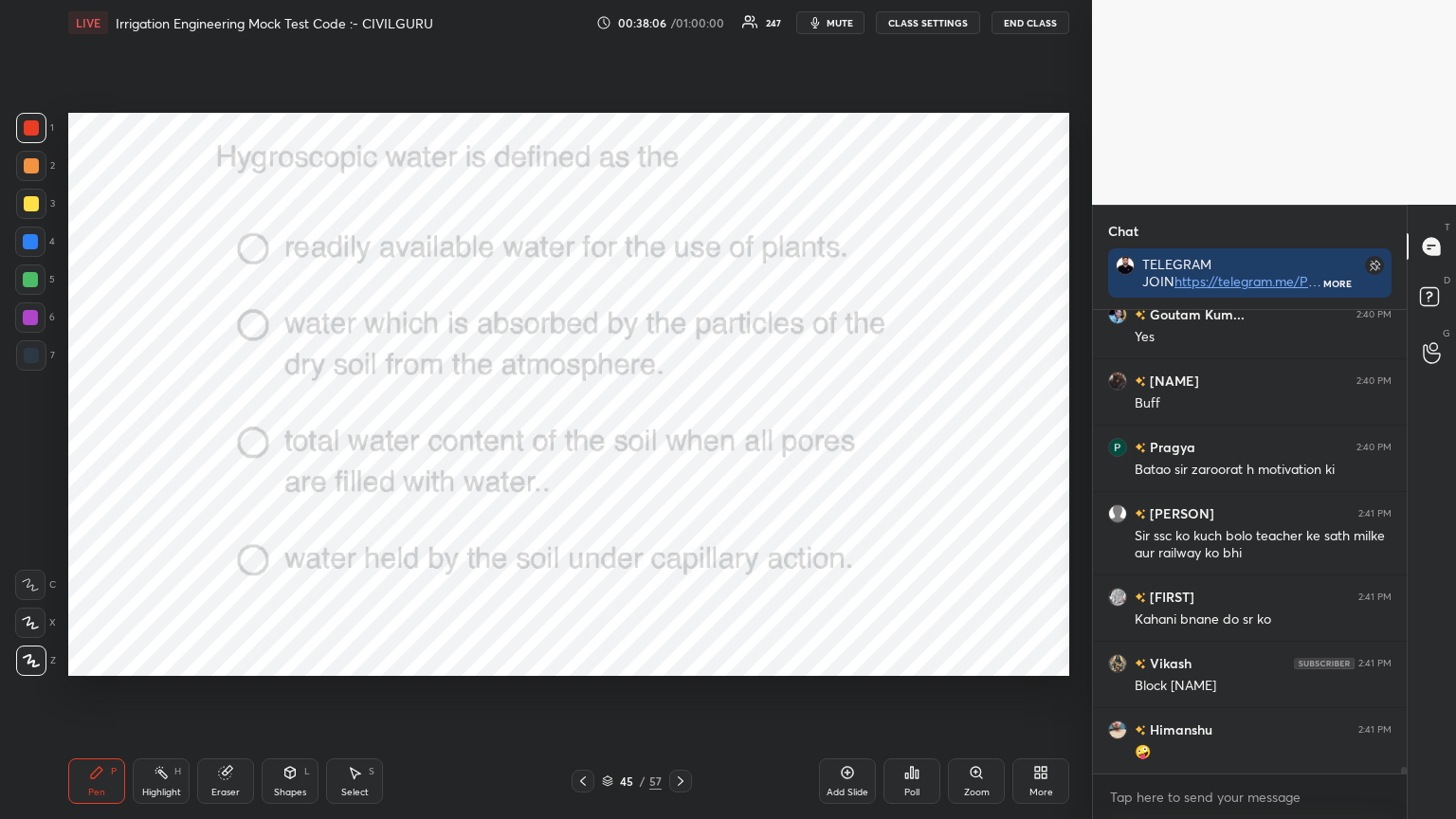 click 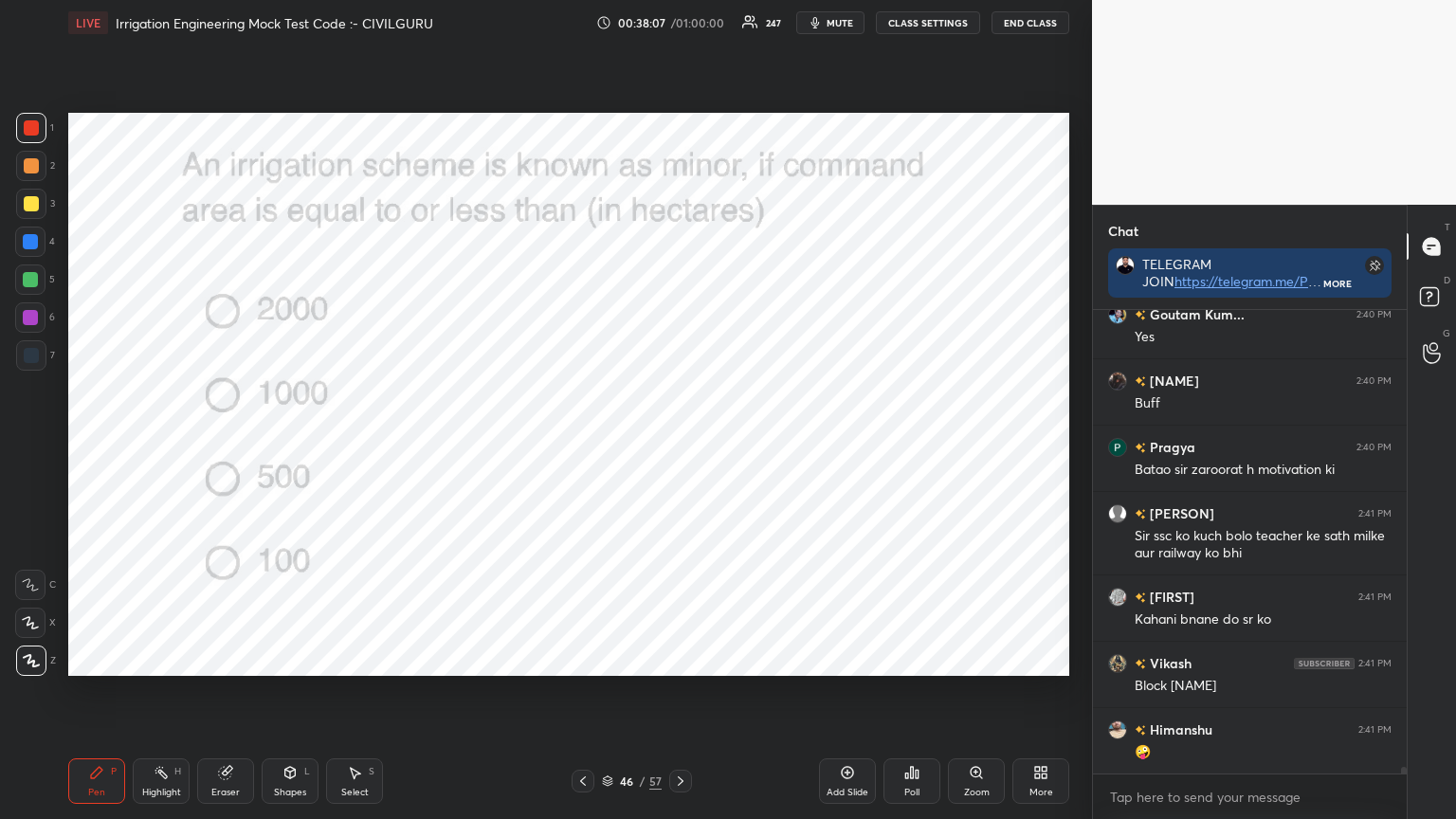 click 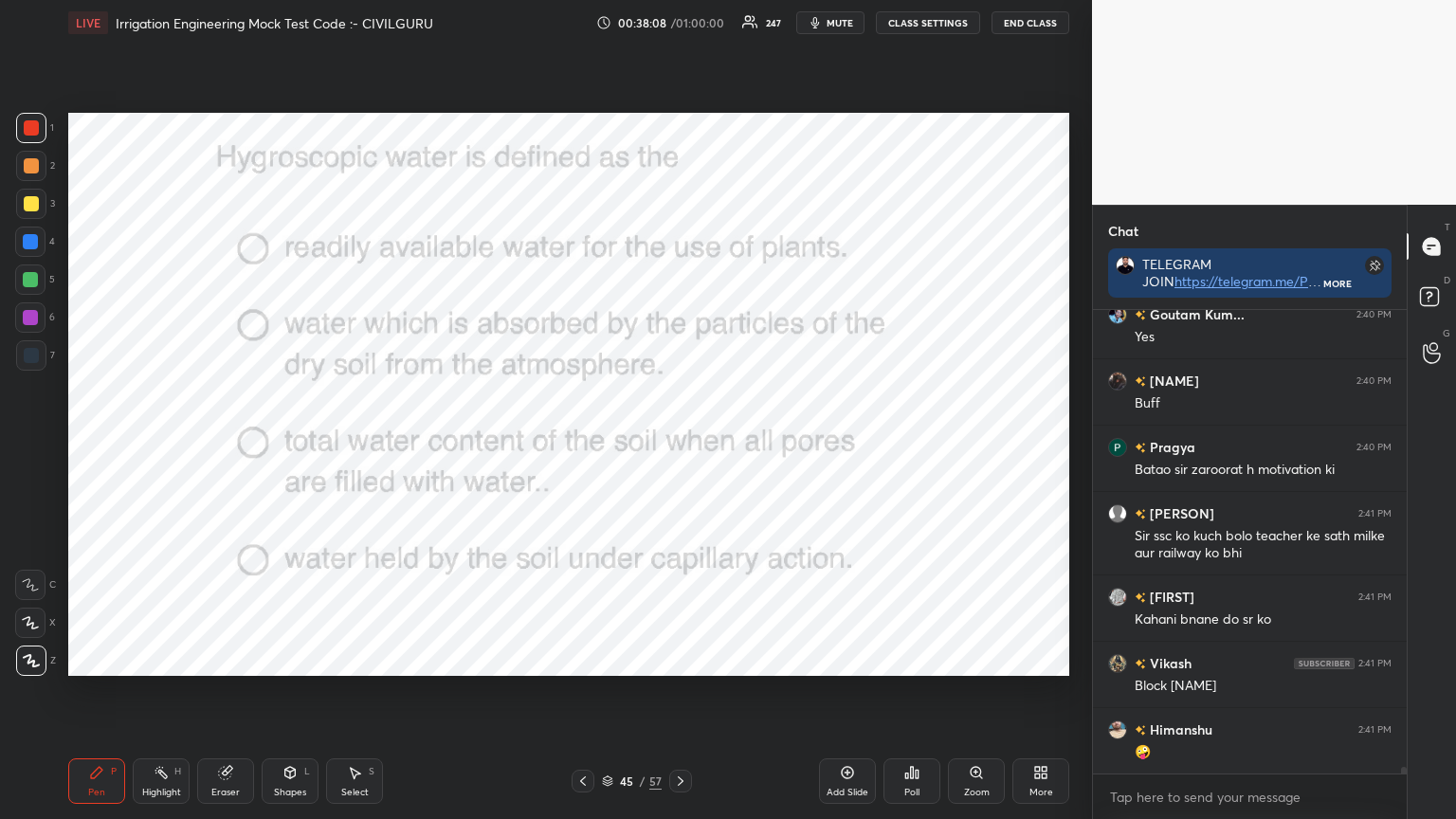 click on "Add Slide" at bounding box center [847, 781] 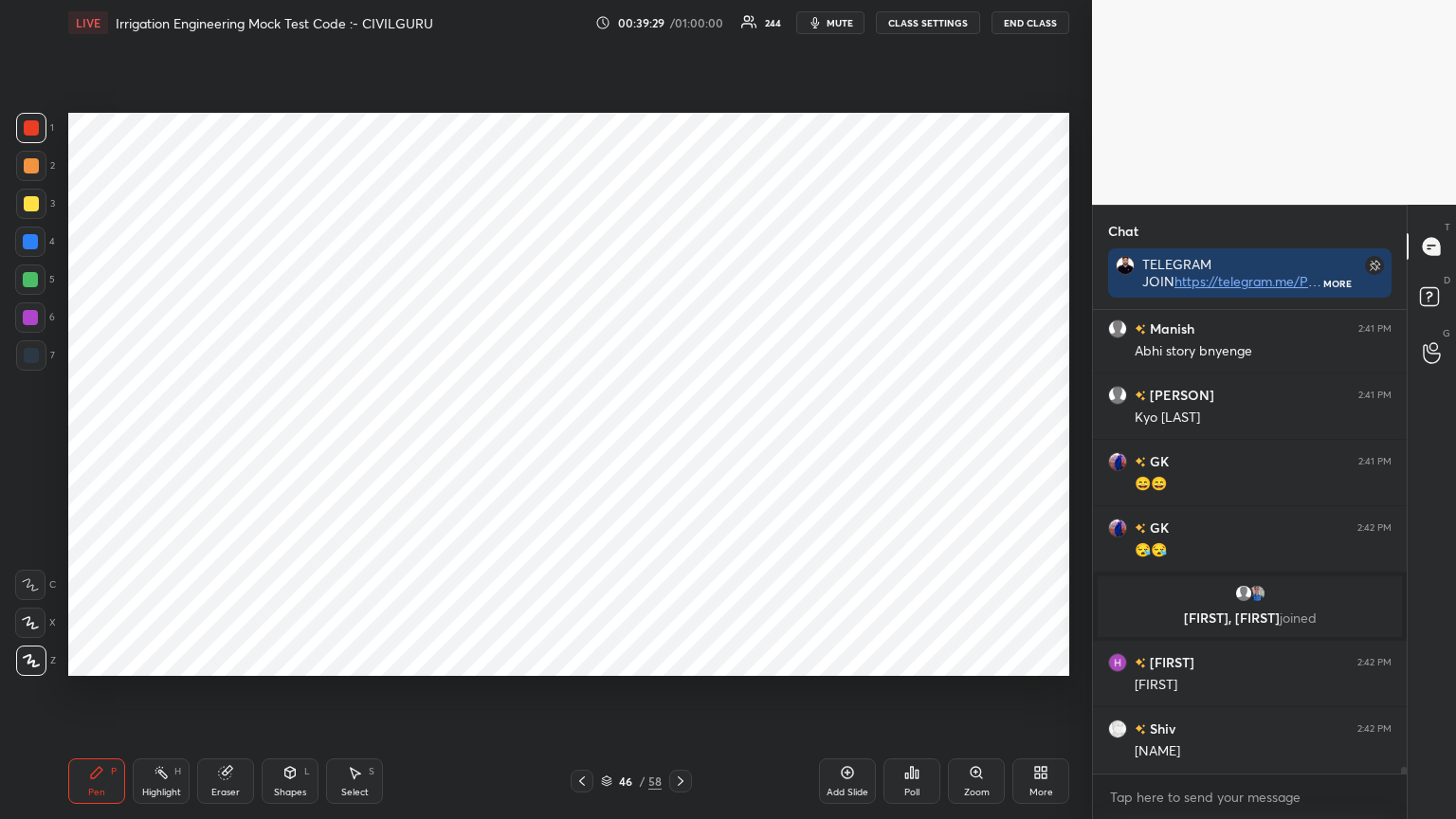 scroll, scrollTop: 32551, scrollLeft: 0, axis: vertical 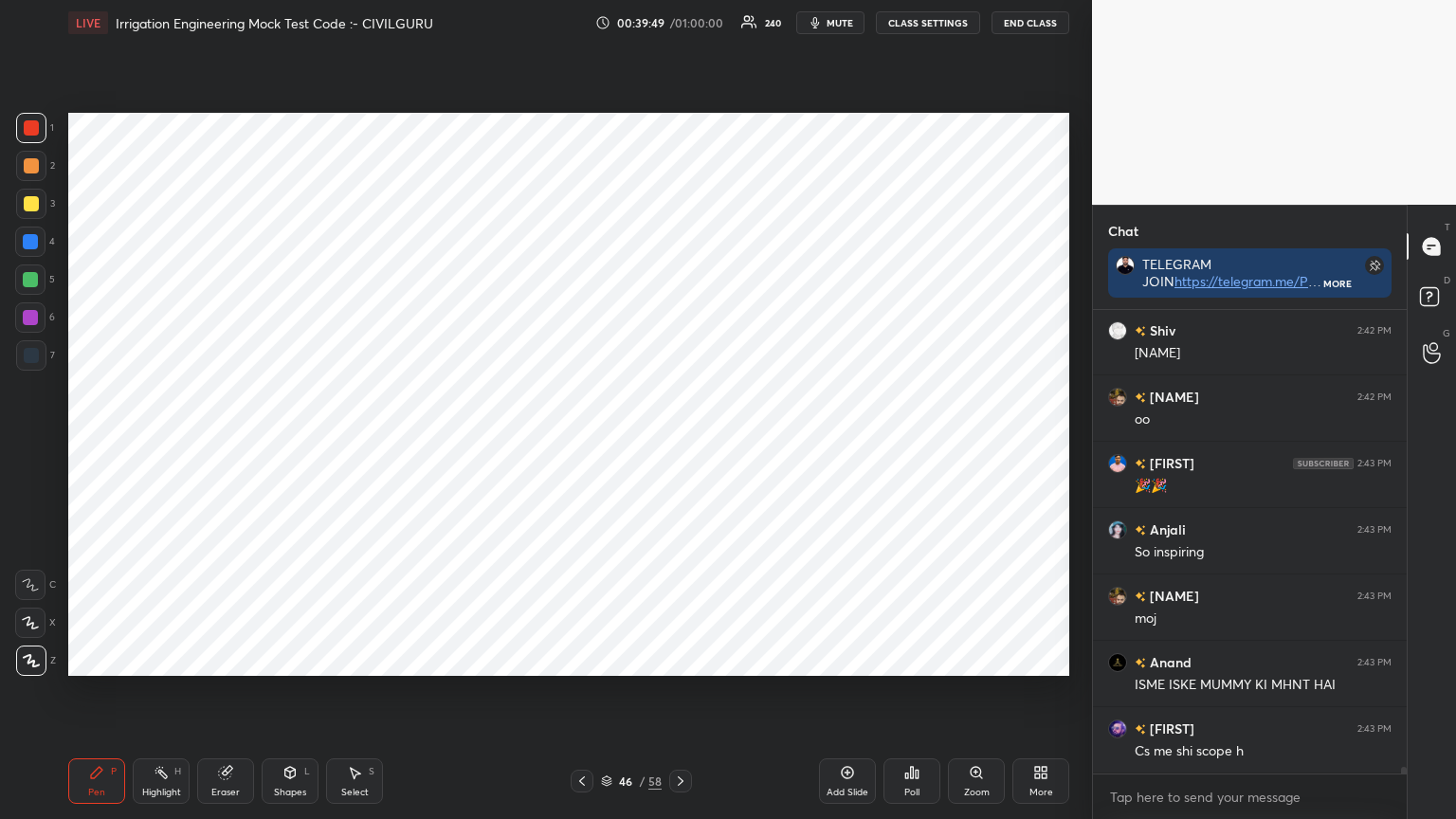 click 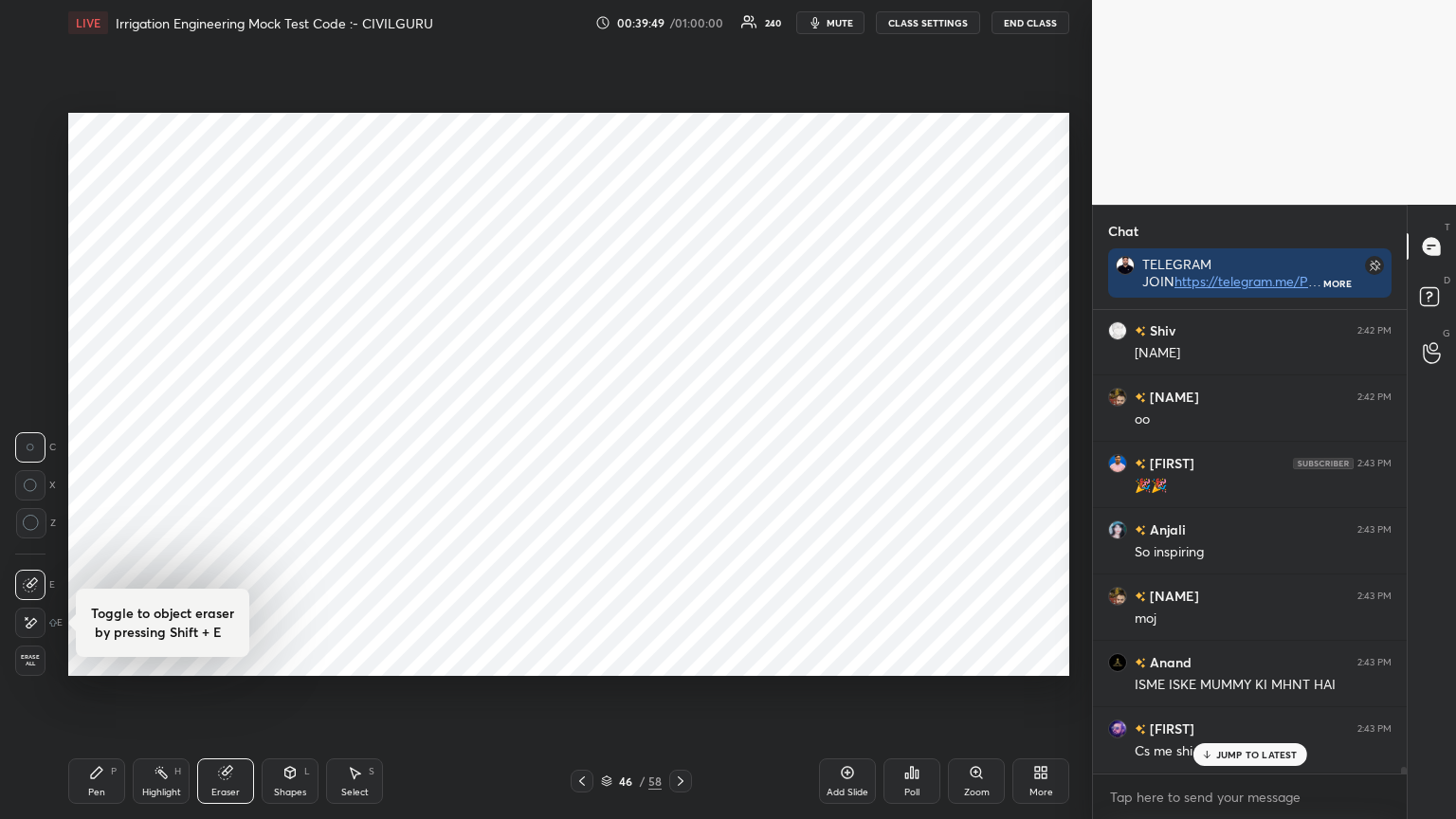 scroll, scrollTop: 32950, scrollLeft: 0, axis: vertical 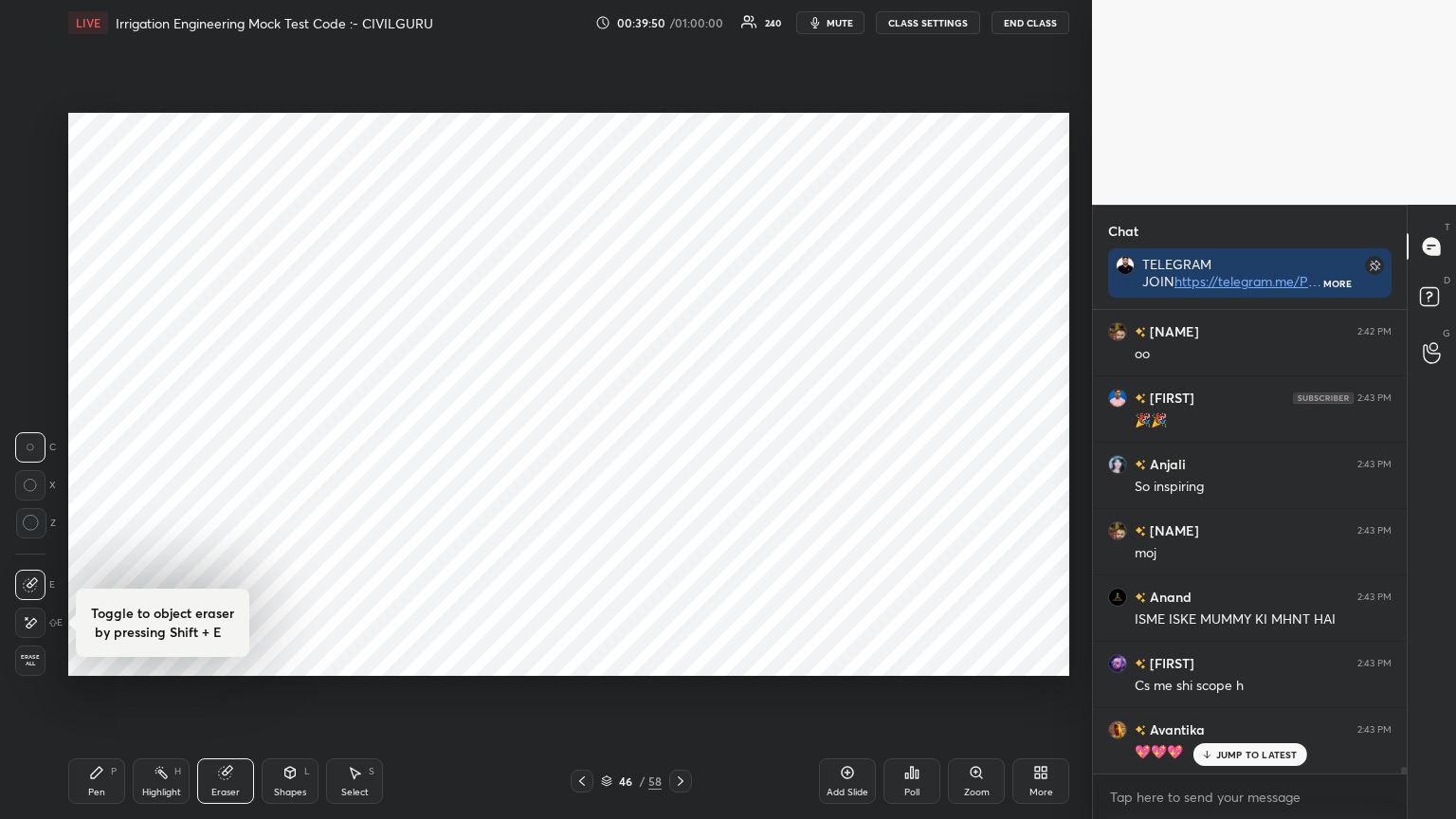 click on "Erase all" at bounding box center (32, 661) 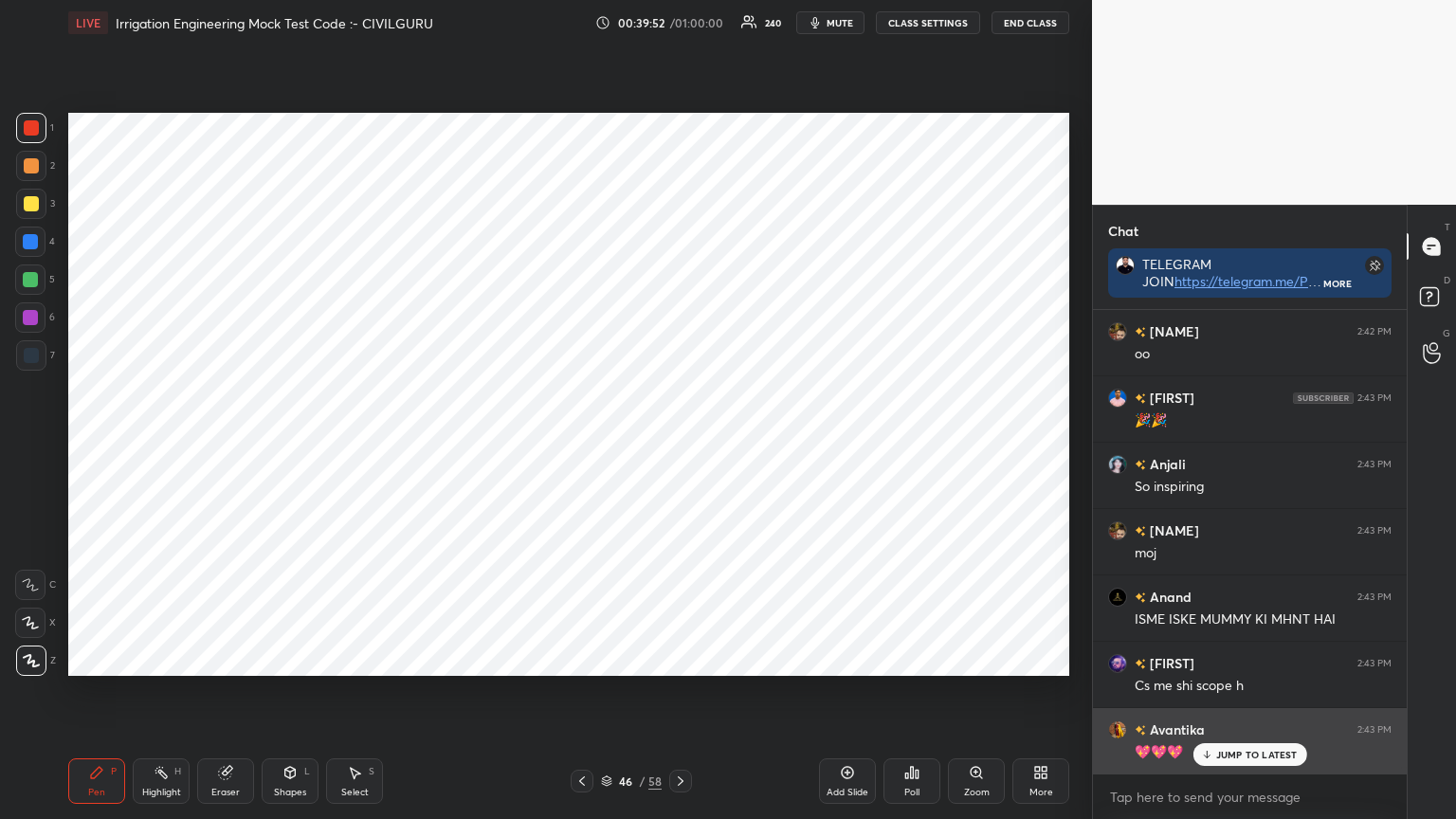 click on "JUMP TO LATEST" at bounding box center (1257, 755) 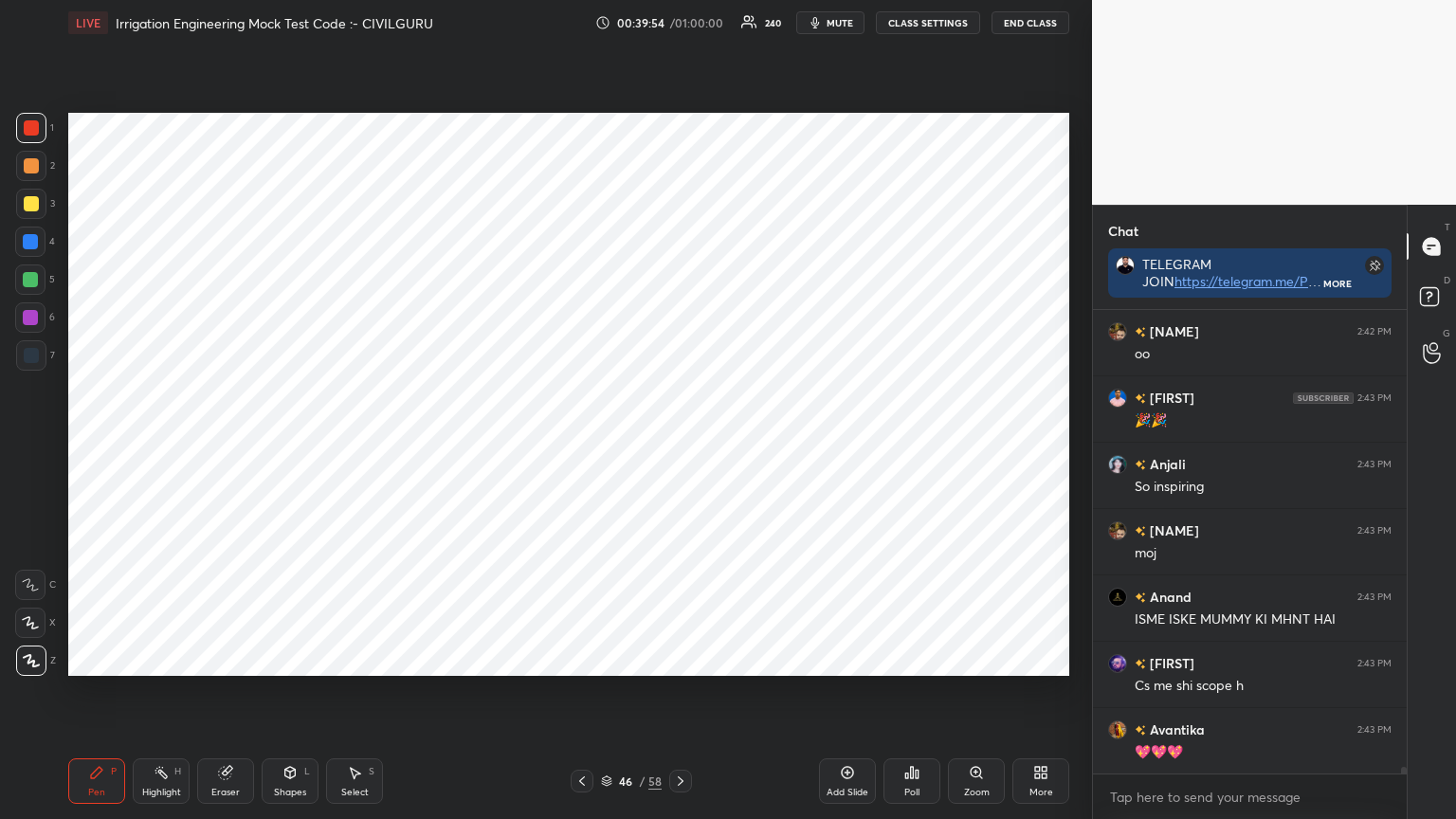 click 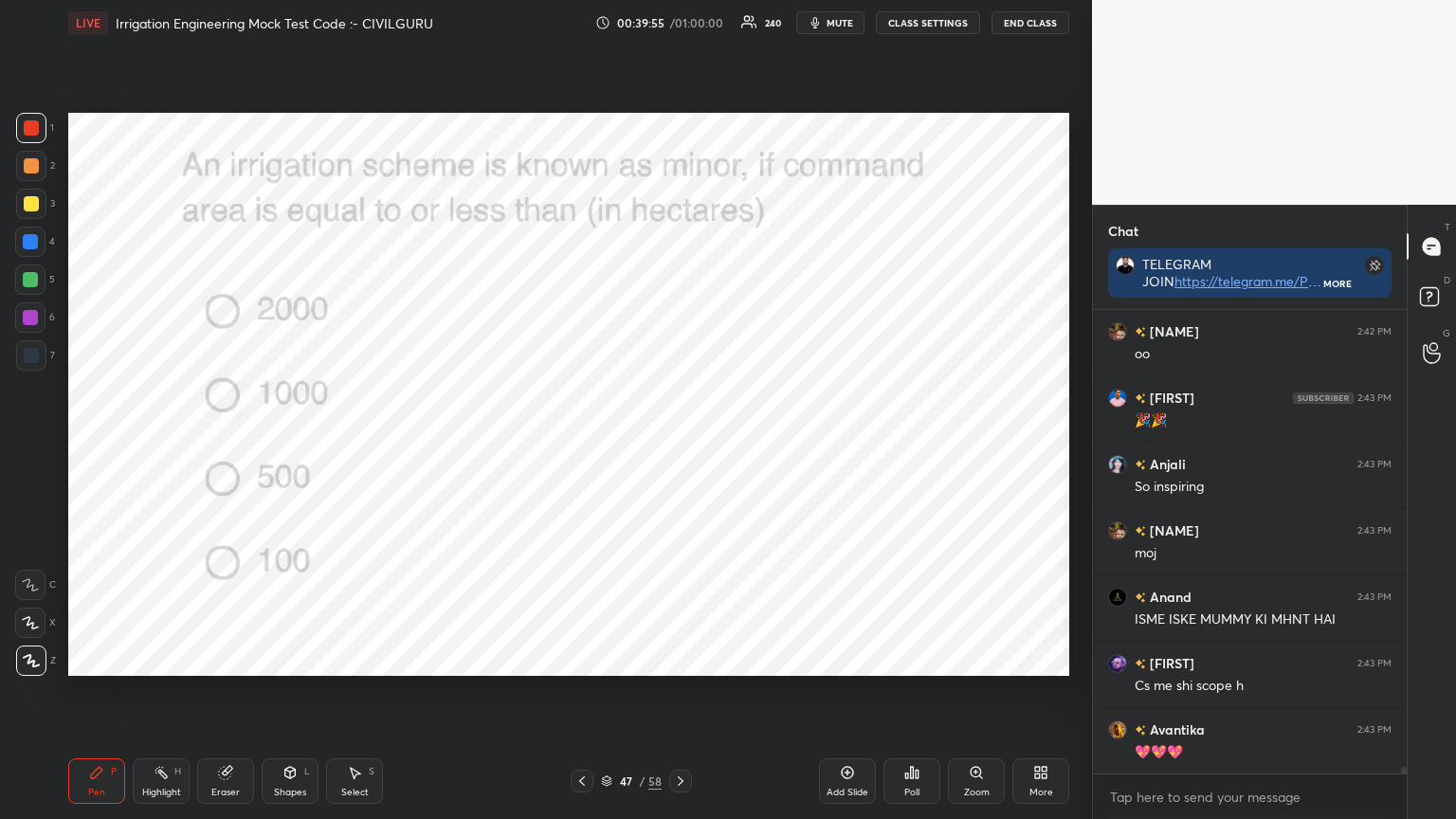click 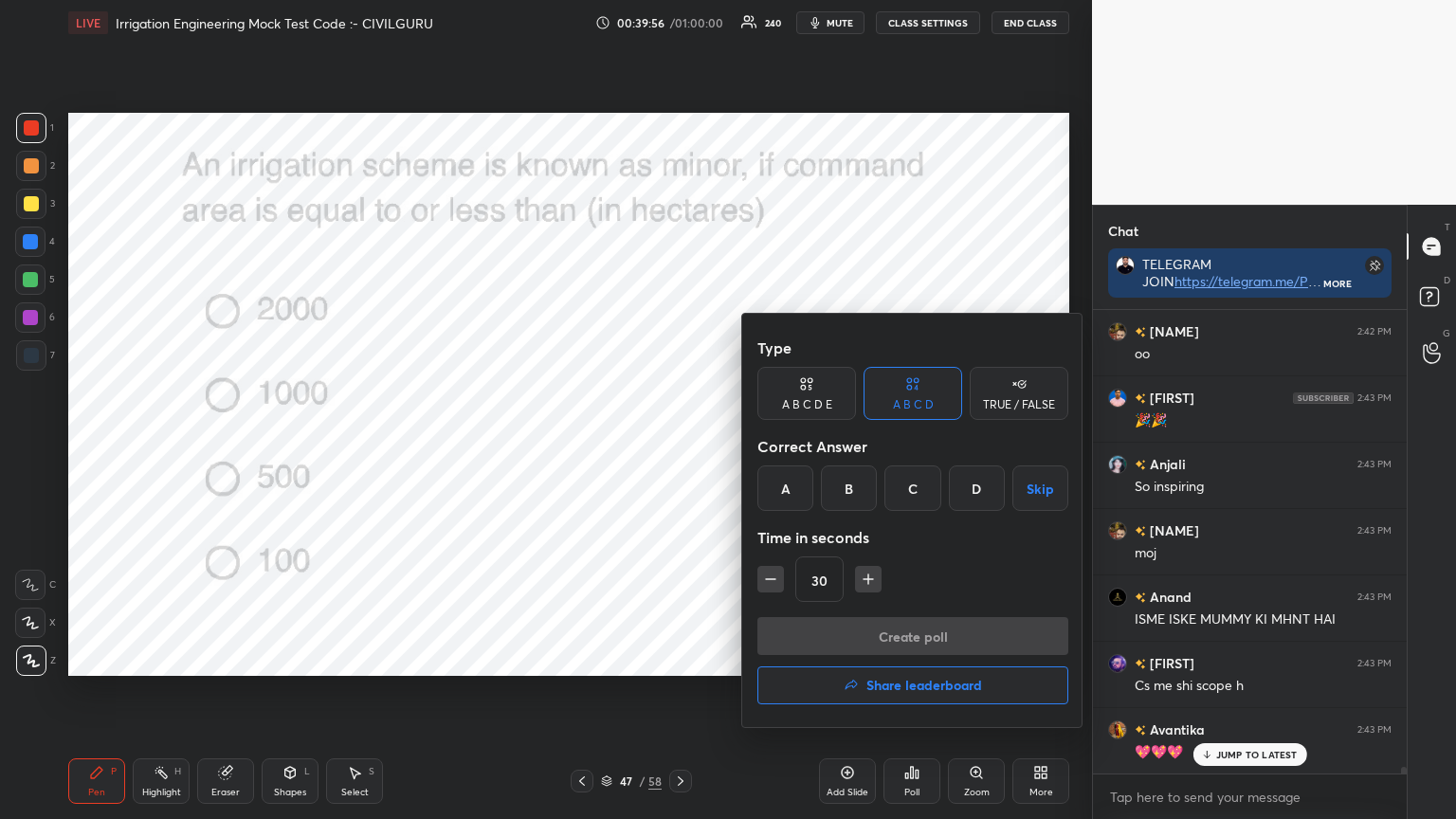 scroll, scrollTop: 33033, scrollLeft: 0, axis: vertical 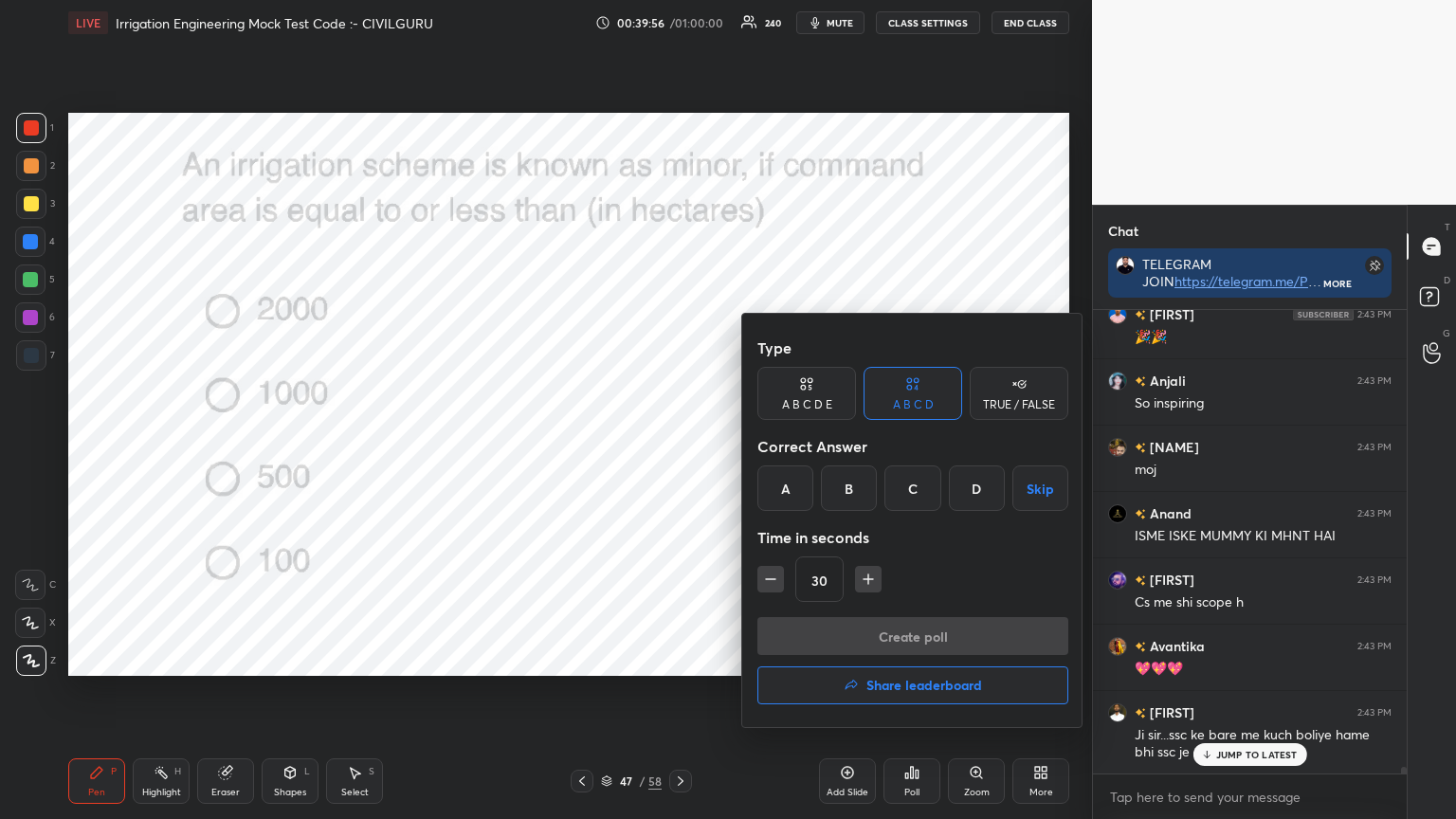 click on "A" at bounding box center (785, 488) 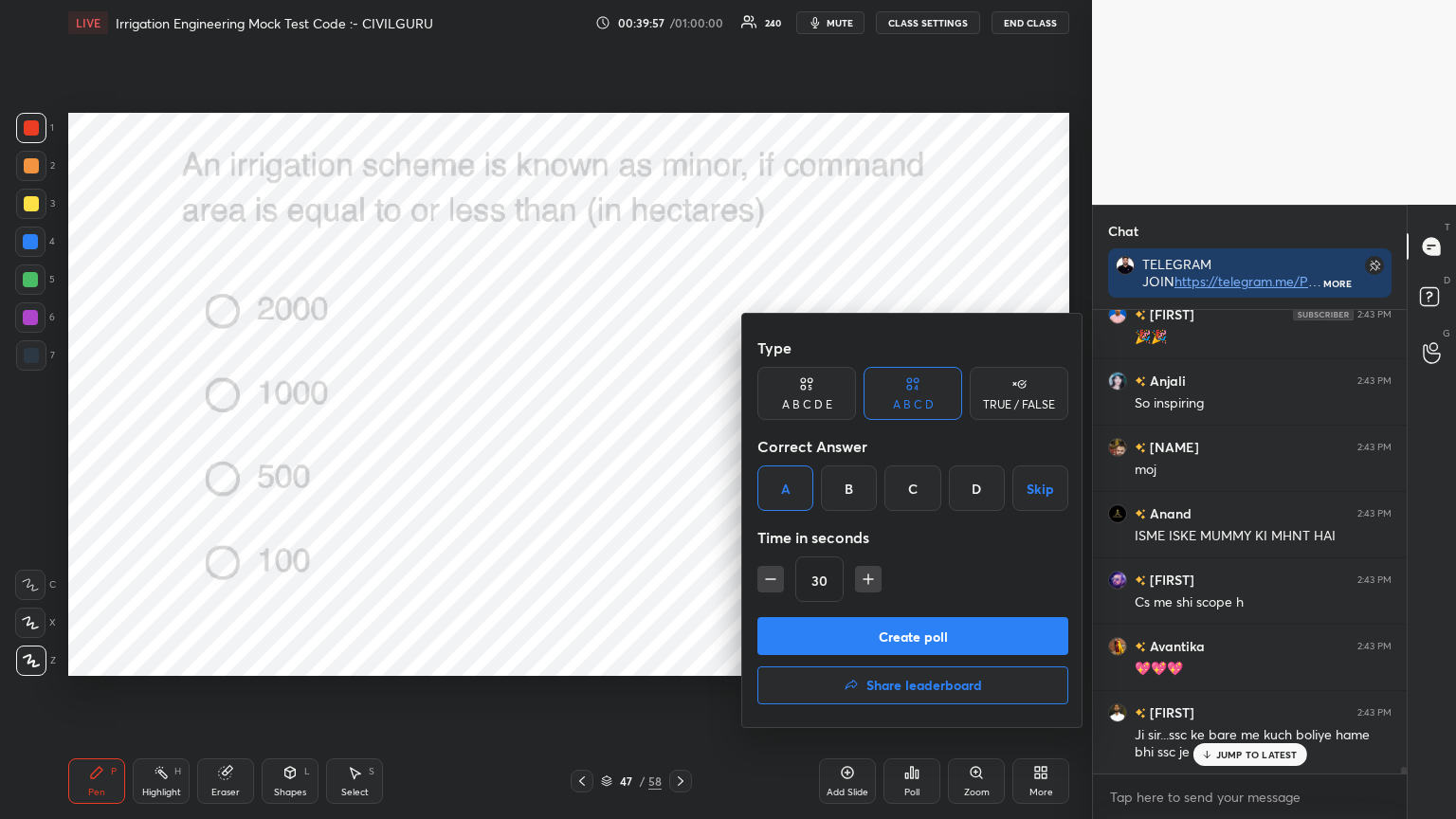 click on "Create poll" at bounding box center [913, 636] 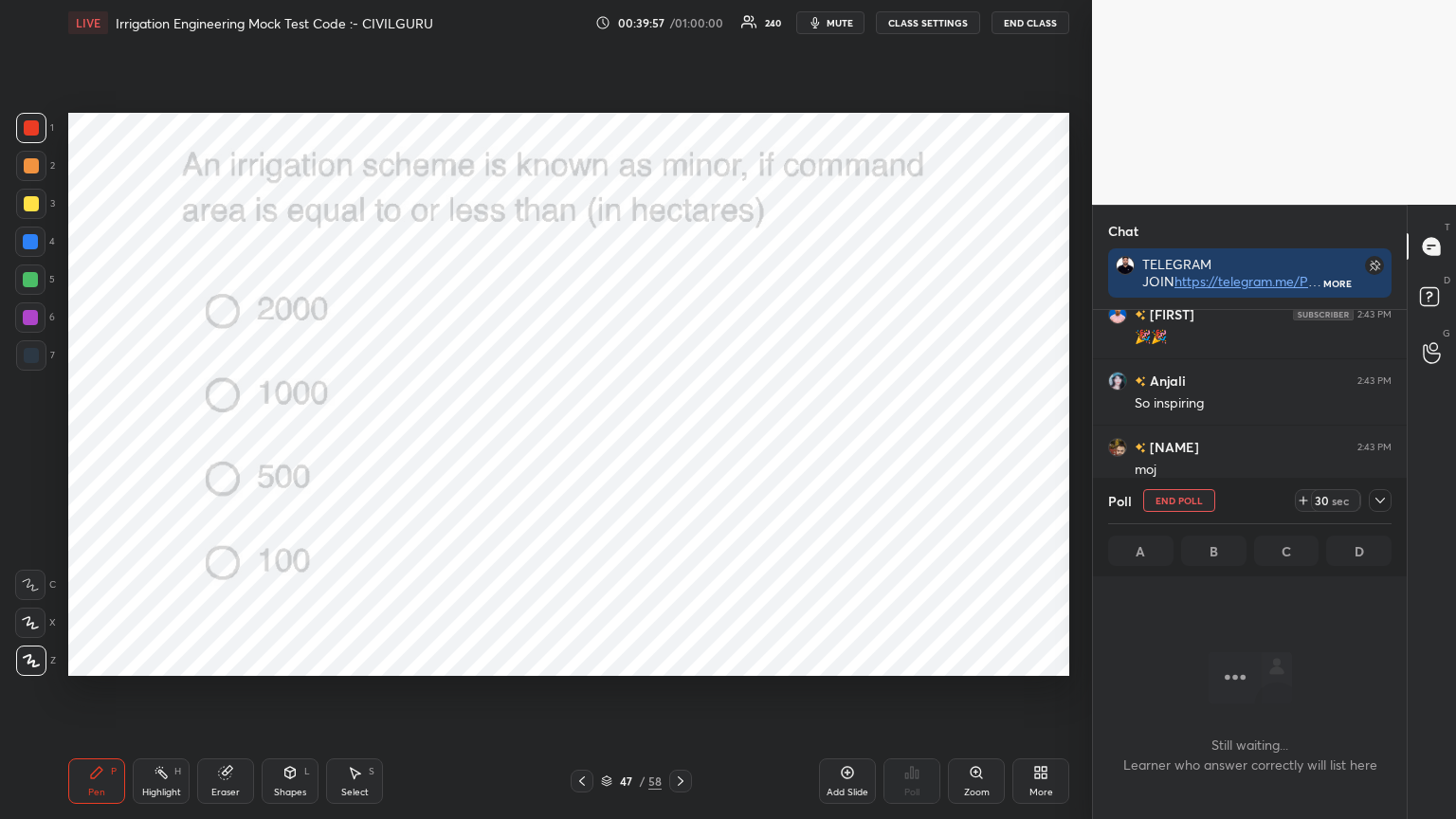 scroll, scrollTop: 427, scrollLeft: 308, axis: both 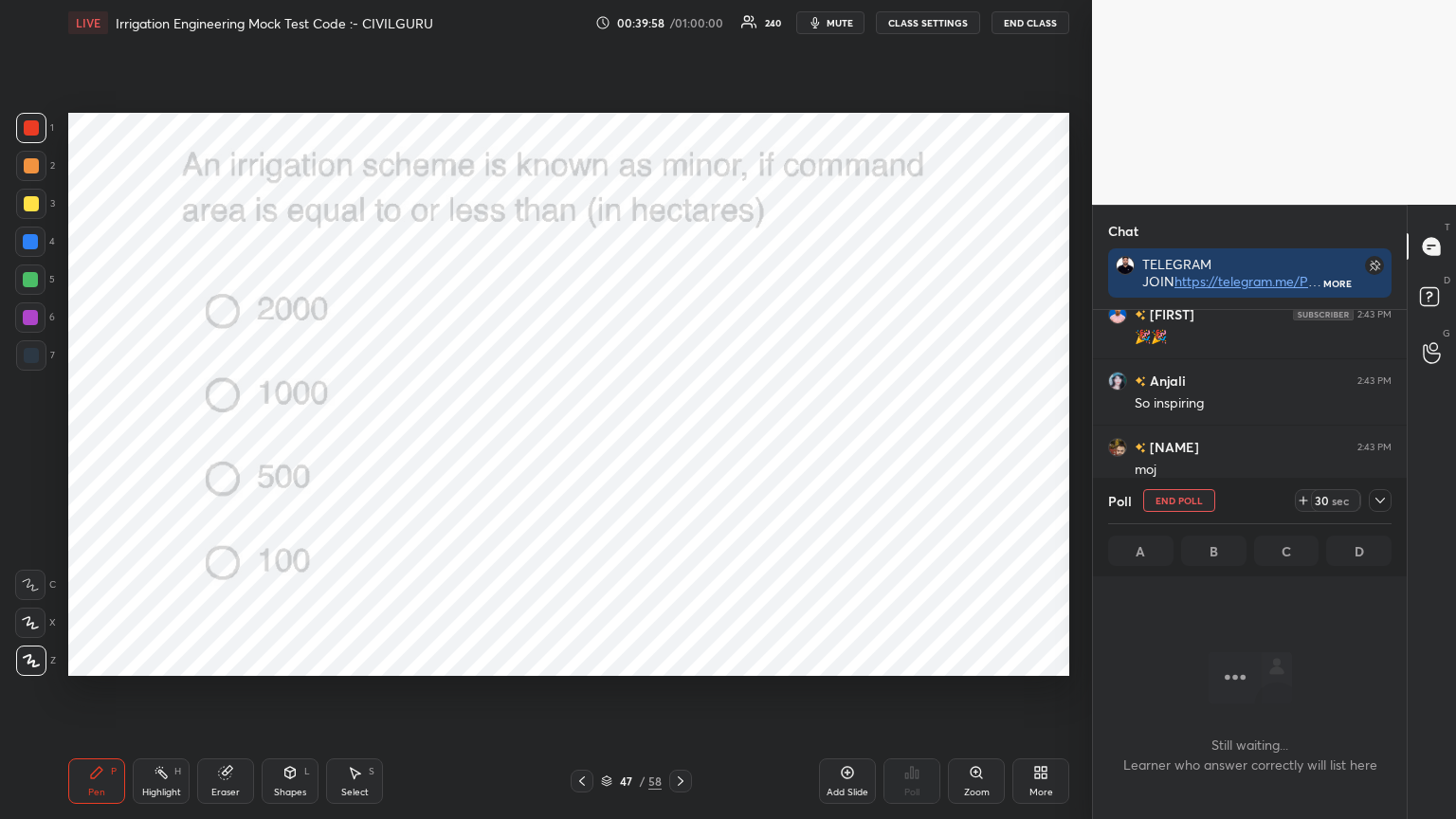 click 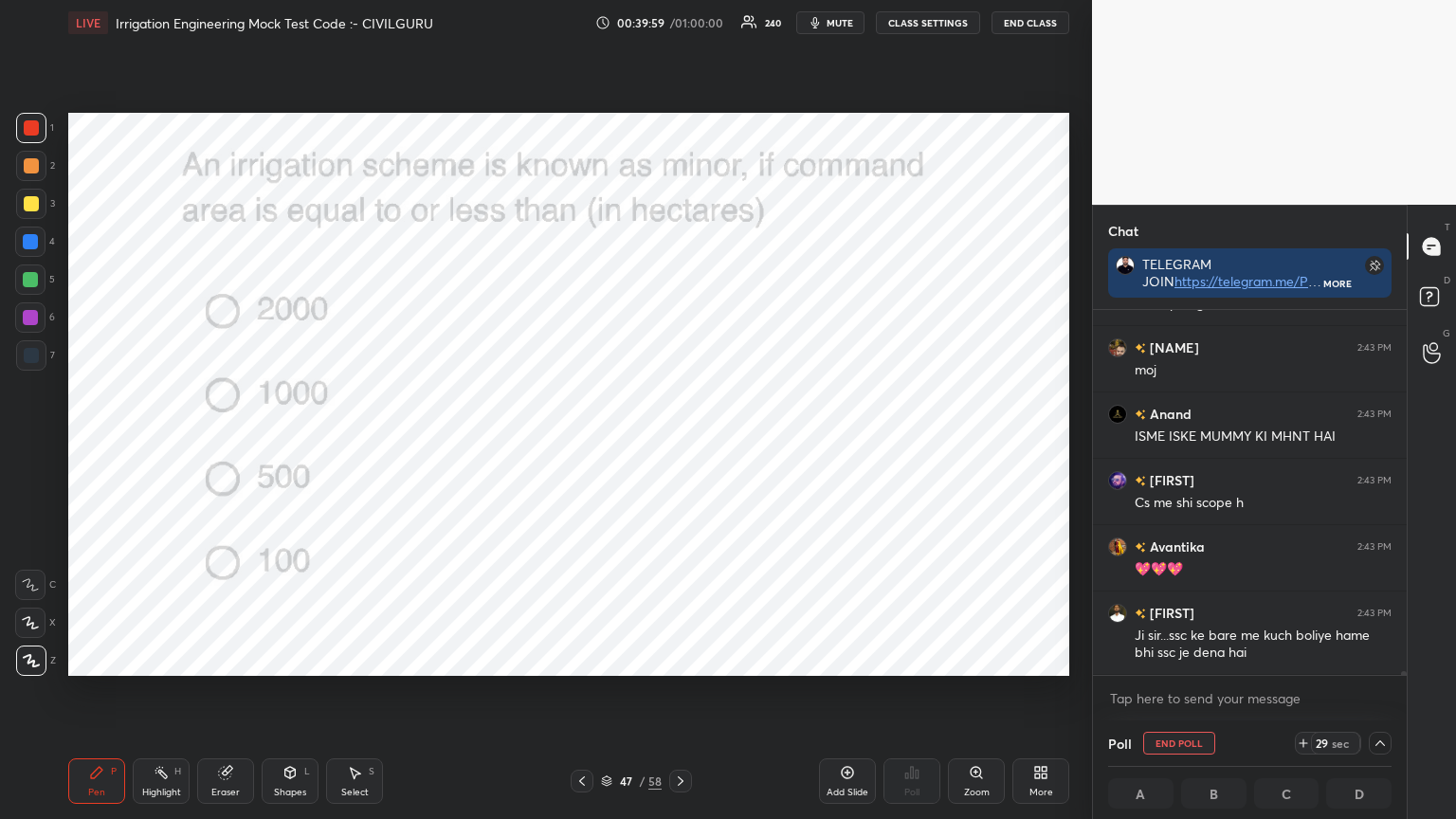 scroll, scrollTop: 33199, scrollLeft: 0, axis: vertical 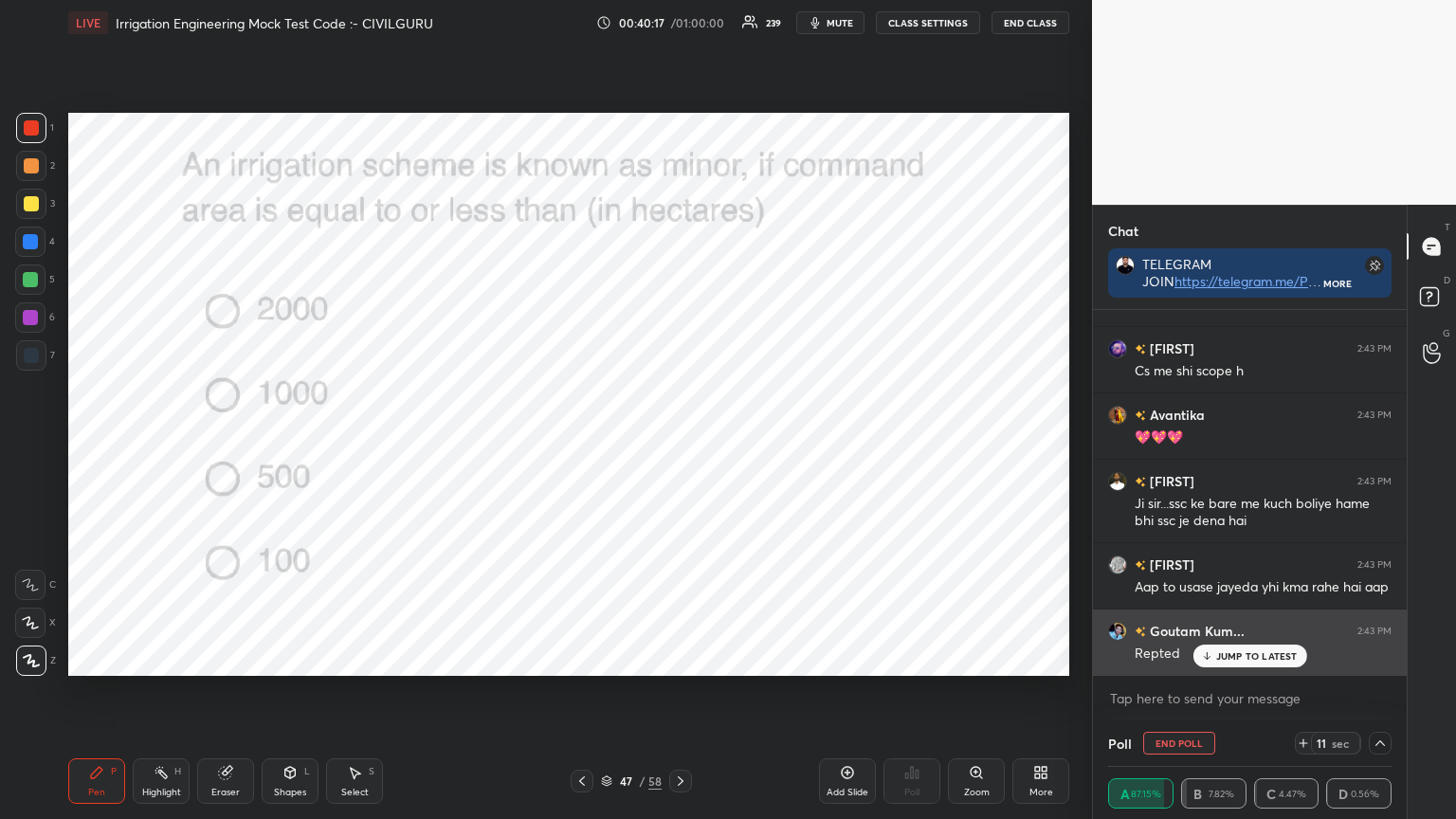 click on "JUMP TO LATEST" at bounding box center [1257, 656] 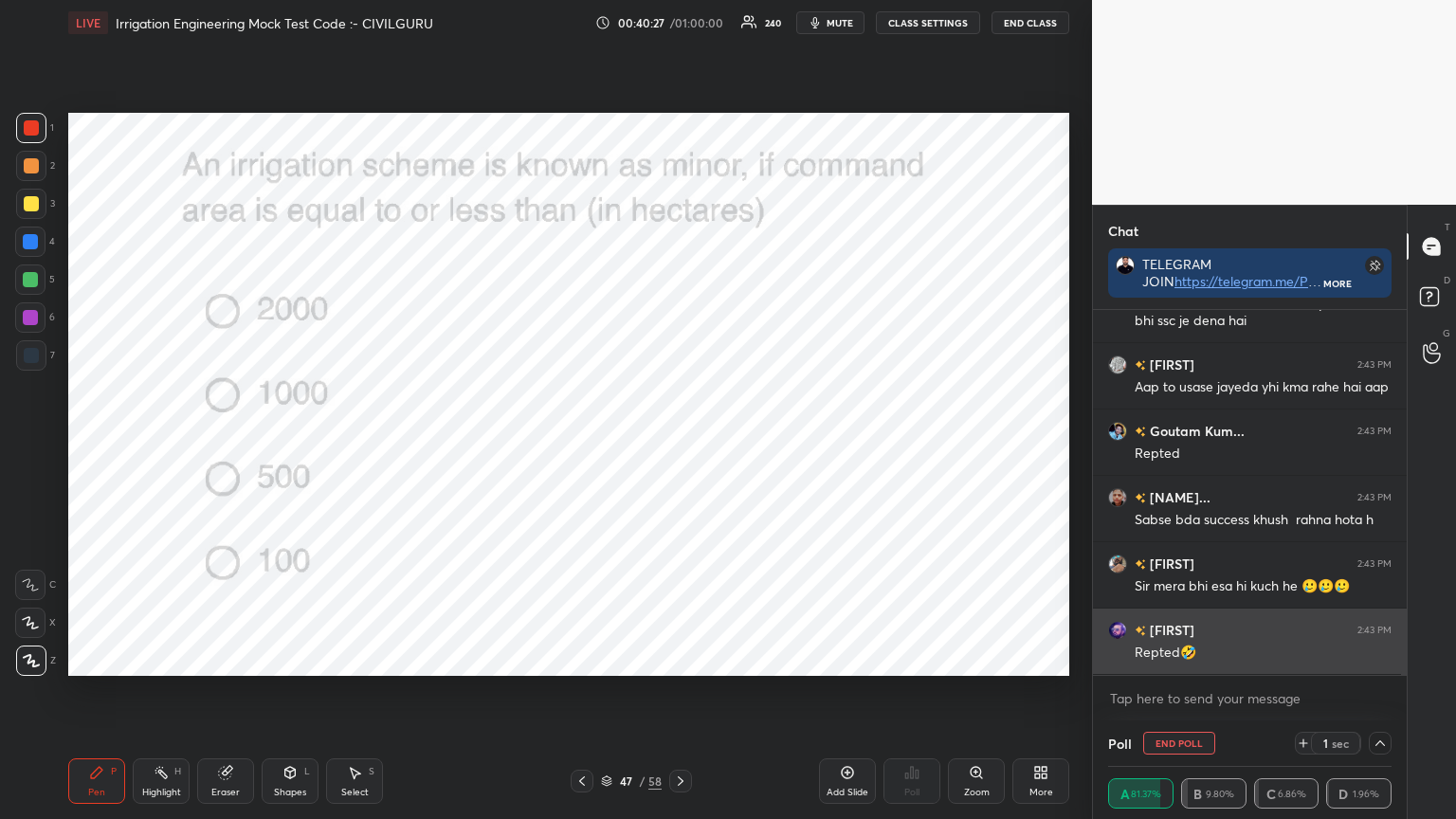click on "[FIRST] 2:42 PM Babaho [FIRST] 2:42 PM Brain haimres [FIRST] 2:42 PM oo samir 2:43 PM 🎉🎉 [FIRST] 2:43 PM So inspiring [FIRST] 2:43 PM moj [FIRST] 2:43 PM ISME ISKE MUMMY KI MHNT HAI [FIRST] 2:43 PM Cs me shi scope h [FIRST] 2:43 PM 💖💖💖 [FIRST] 2:43 PM Ji sir...ssc ke bare me kuch boliye hame bhi ssc je dena hai [FIRST] 2:43 PM Aap to usase jayeda yhi kma rahe hai aap [FIRST] 2:43 PM Repted KING UJJVA... 2:43 PM Sabse bda success khush  rahna hota h [FIRST] 2:43 PM Sir mera bhi esa hi kuch he 🥲🥲🥲 [FIRST] 2:43 PM Repted🤣" at bounding box center [1249, 492] 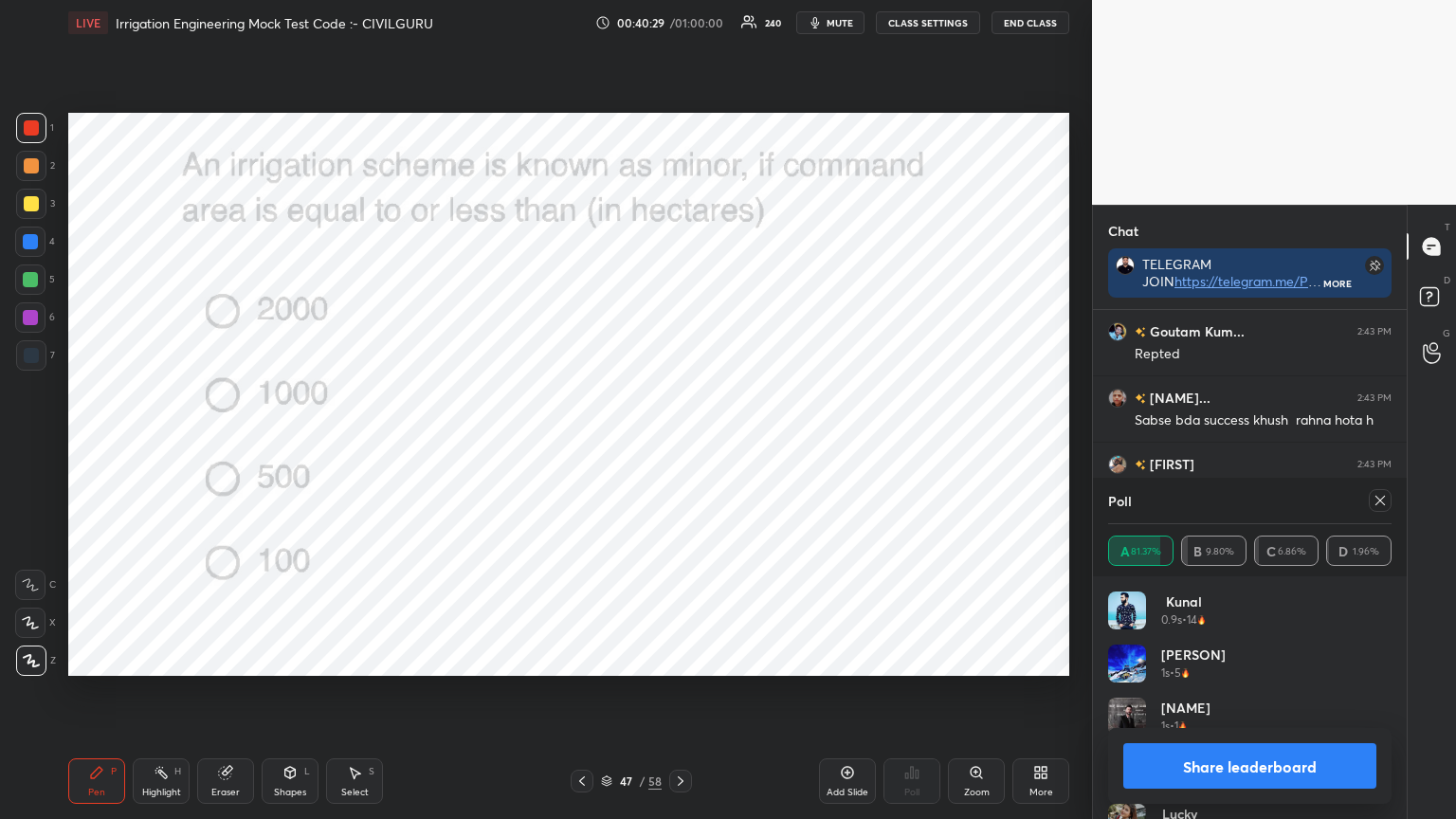 click 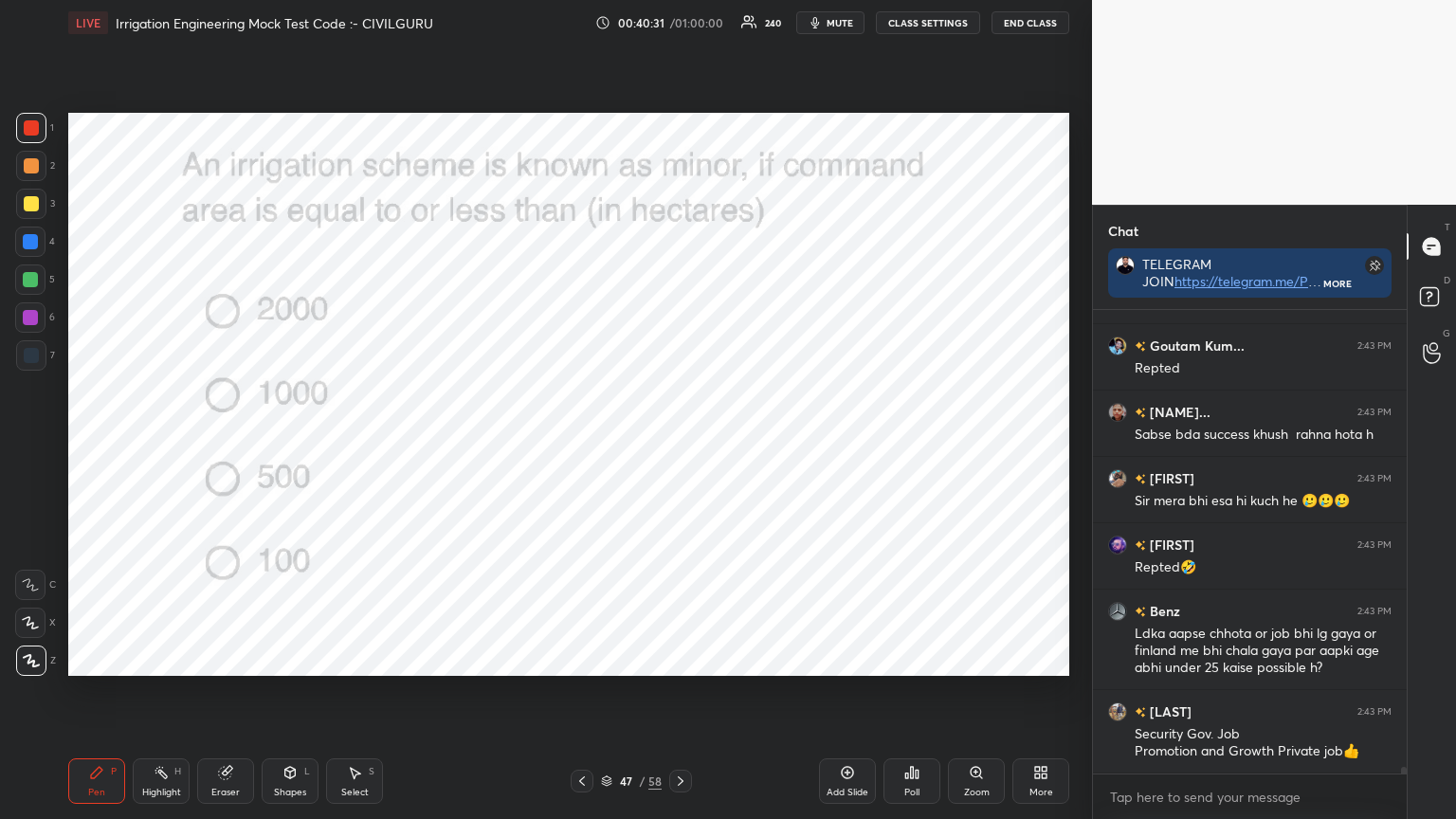 click 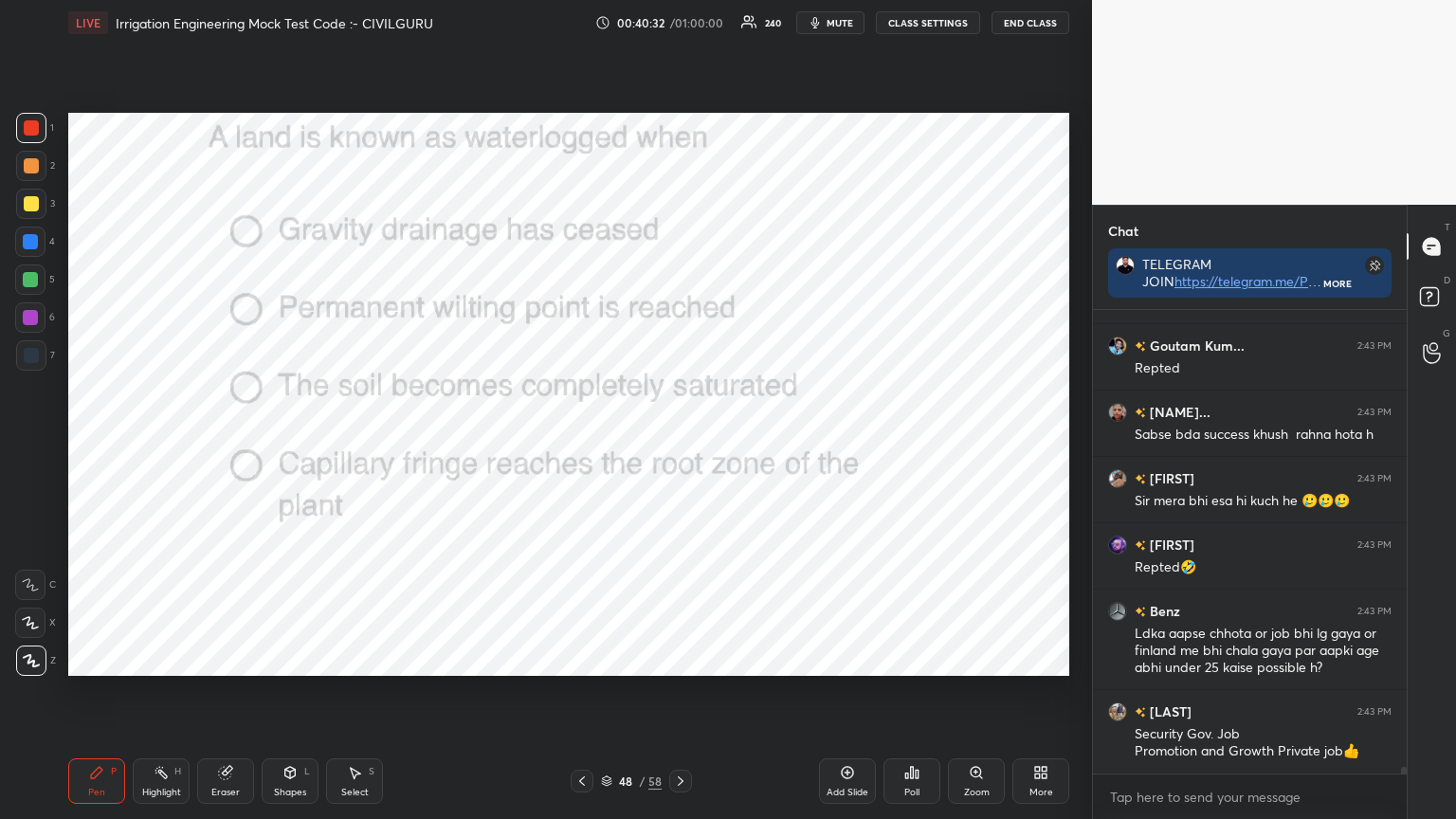 click on "Poll" at bounding box center [912, 781] 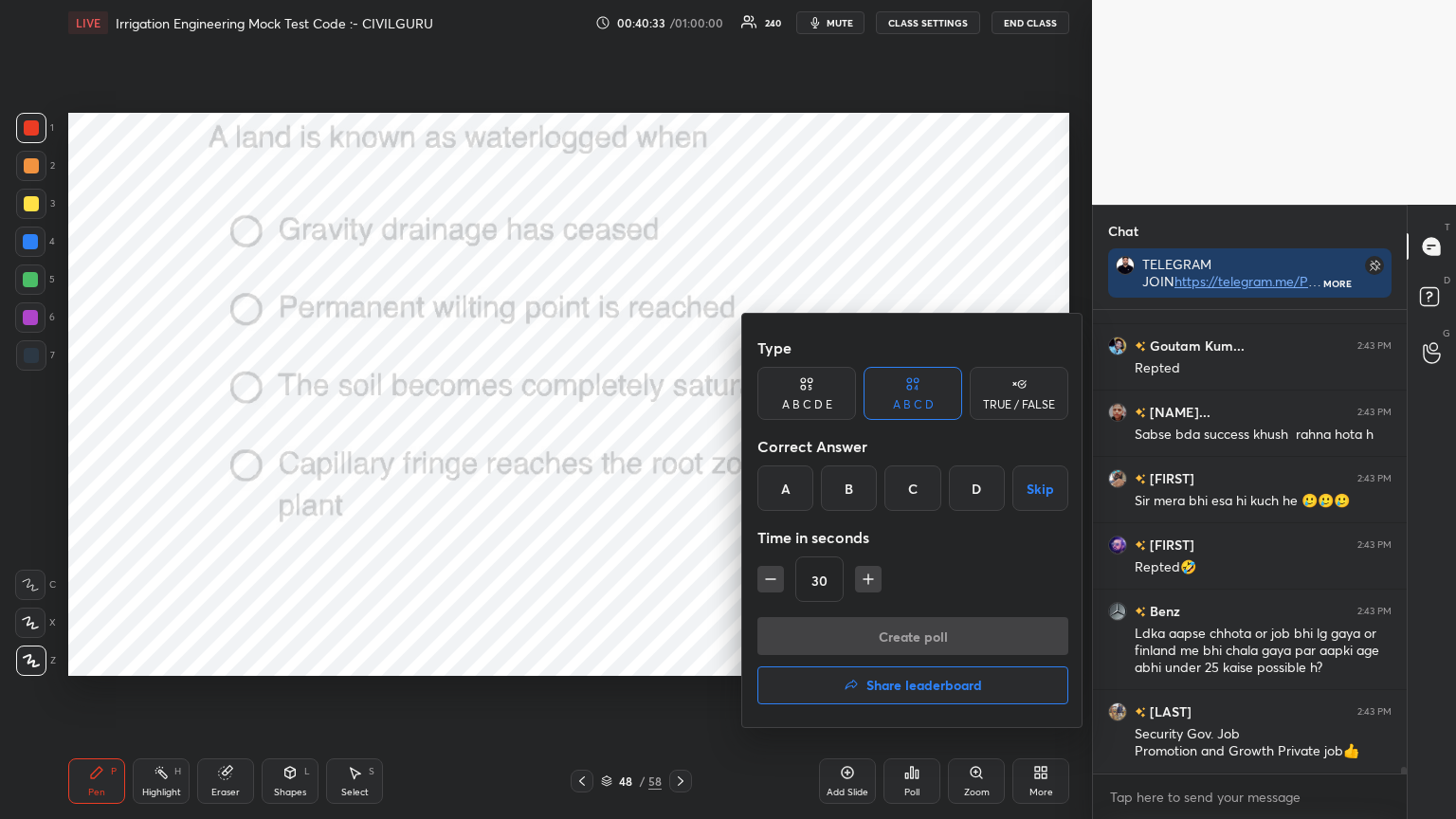 click on "D" at bounding box center (976, 488) 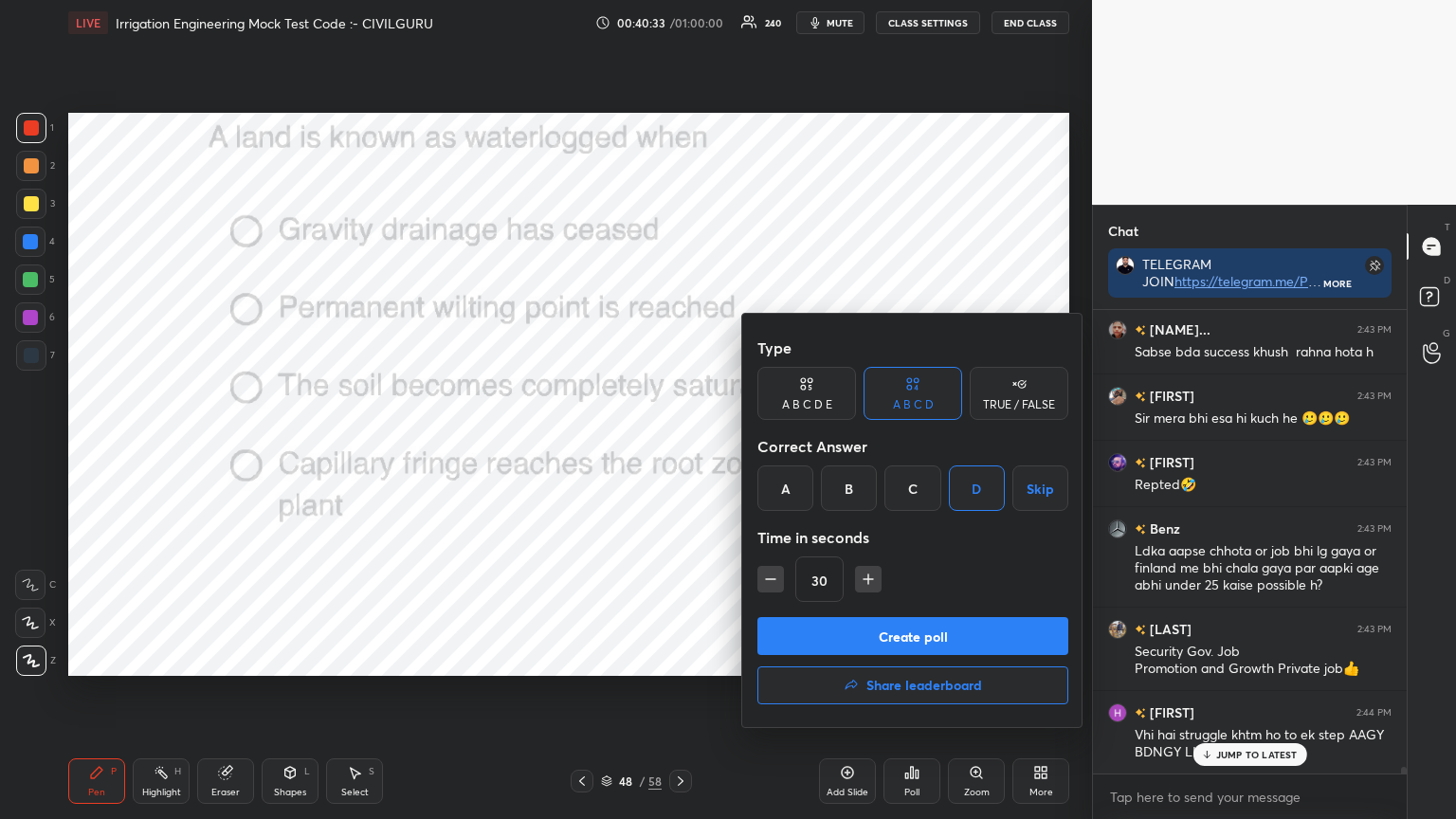 click on "Create poll" at bounding box center [913, 636] 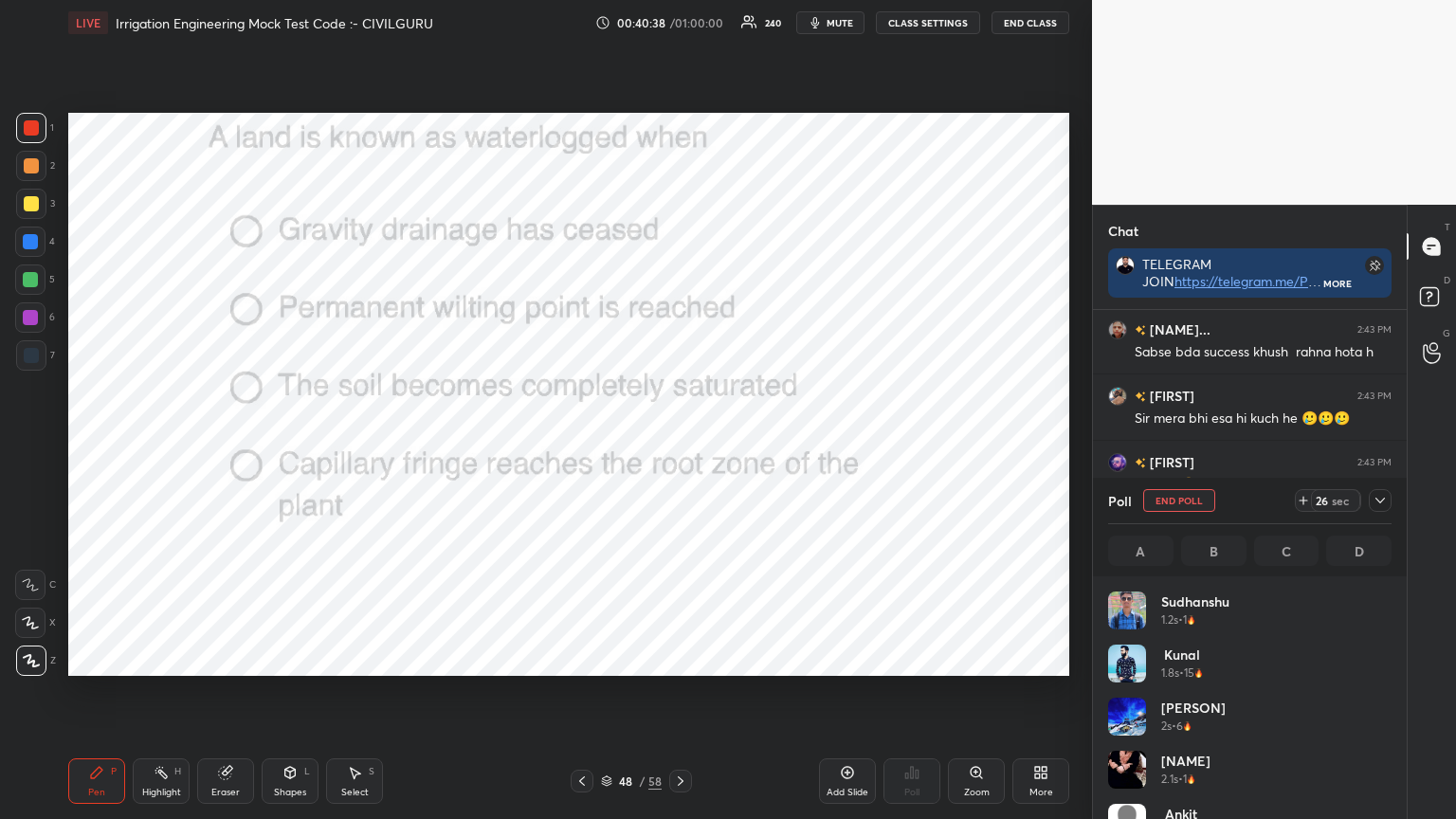 click 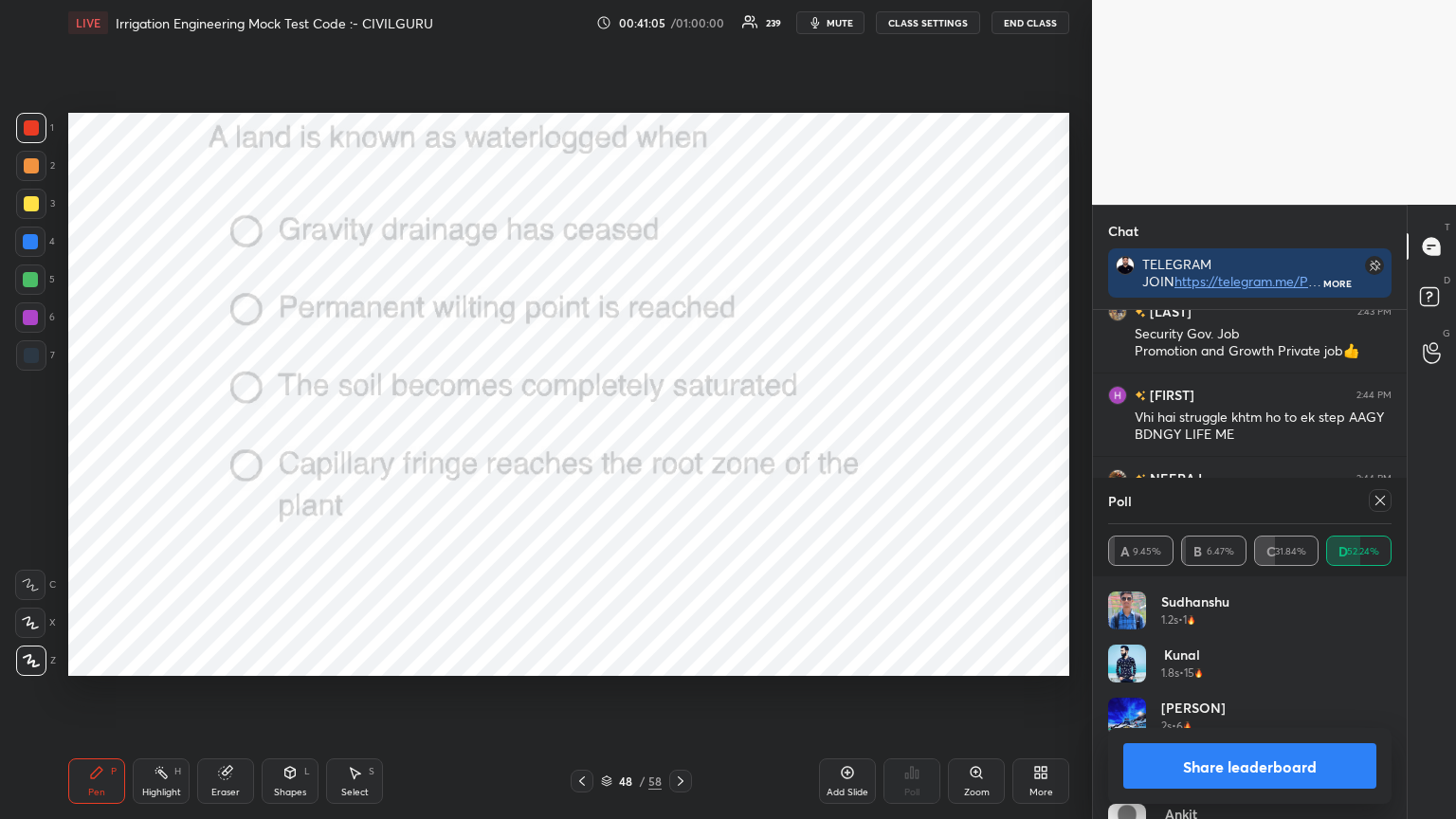 click 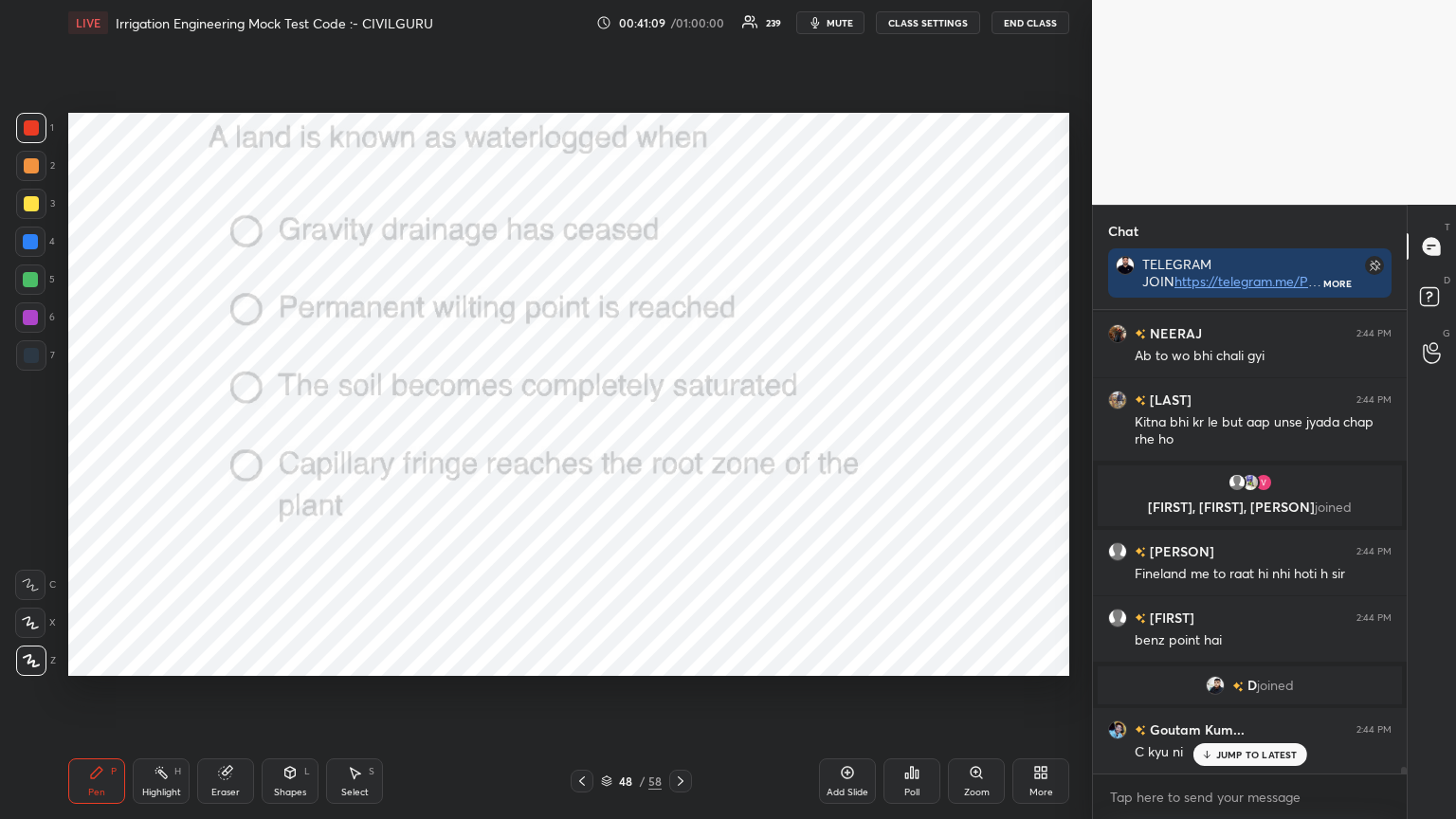 click 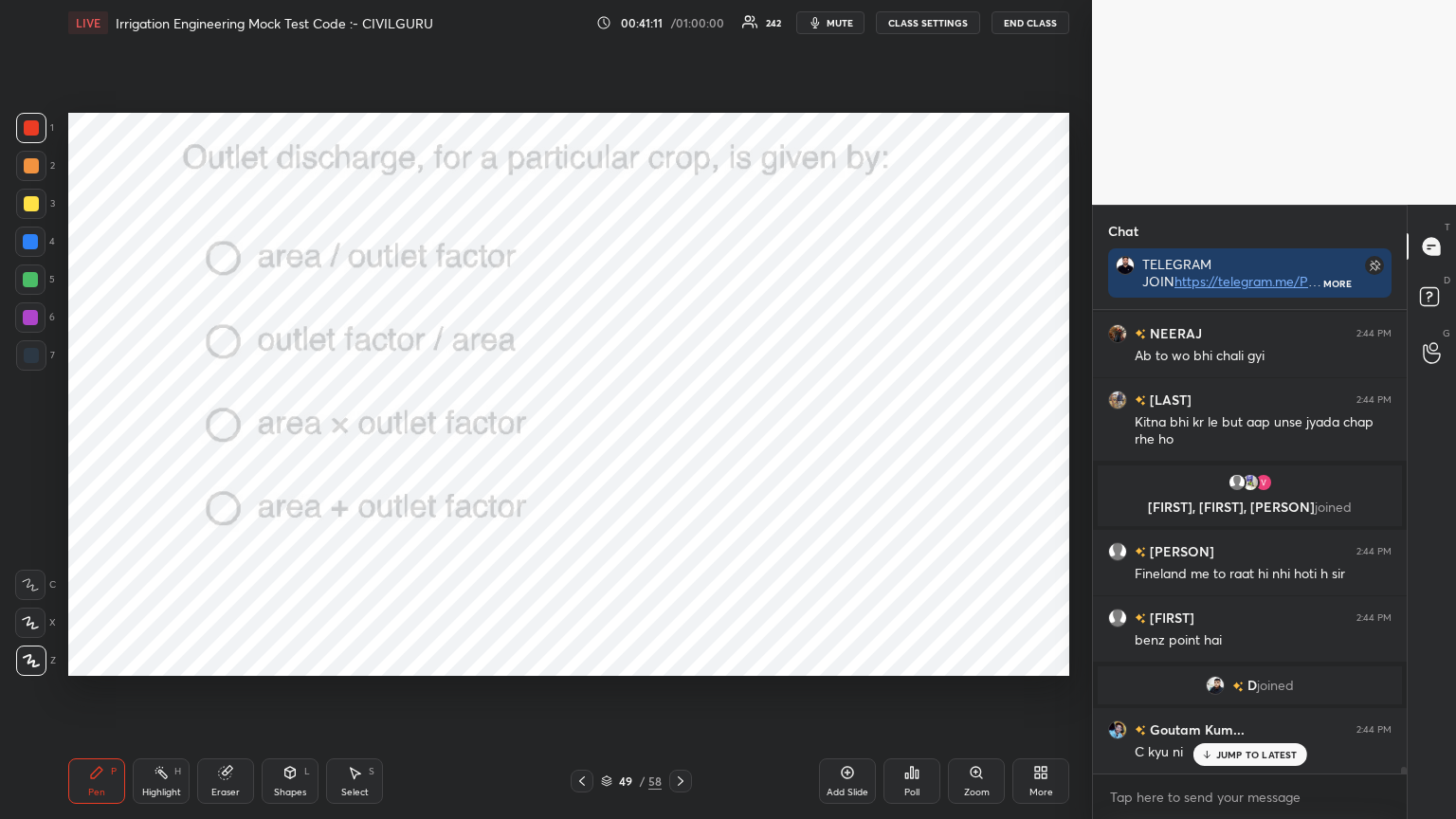click on "Poll" at bounding box center (912, 781) 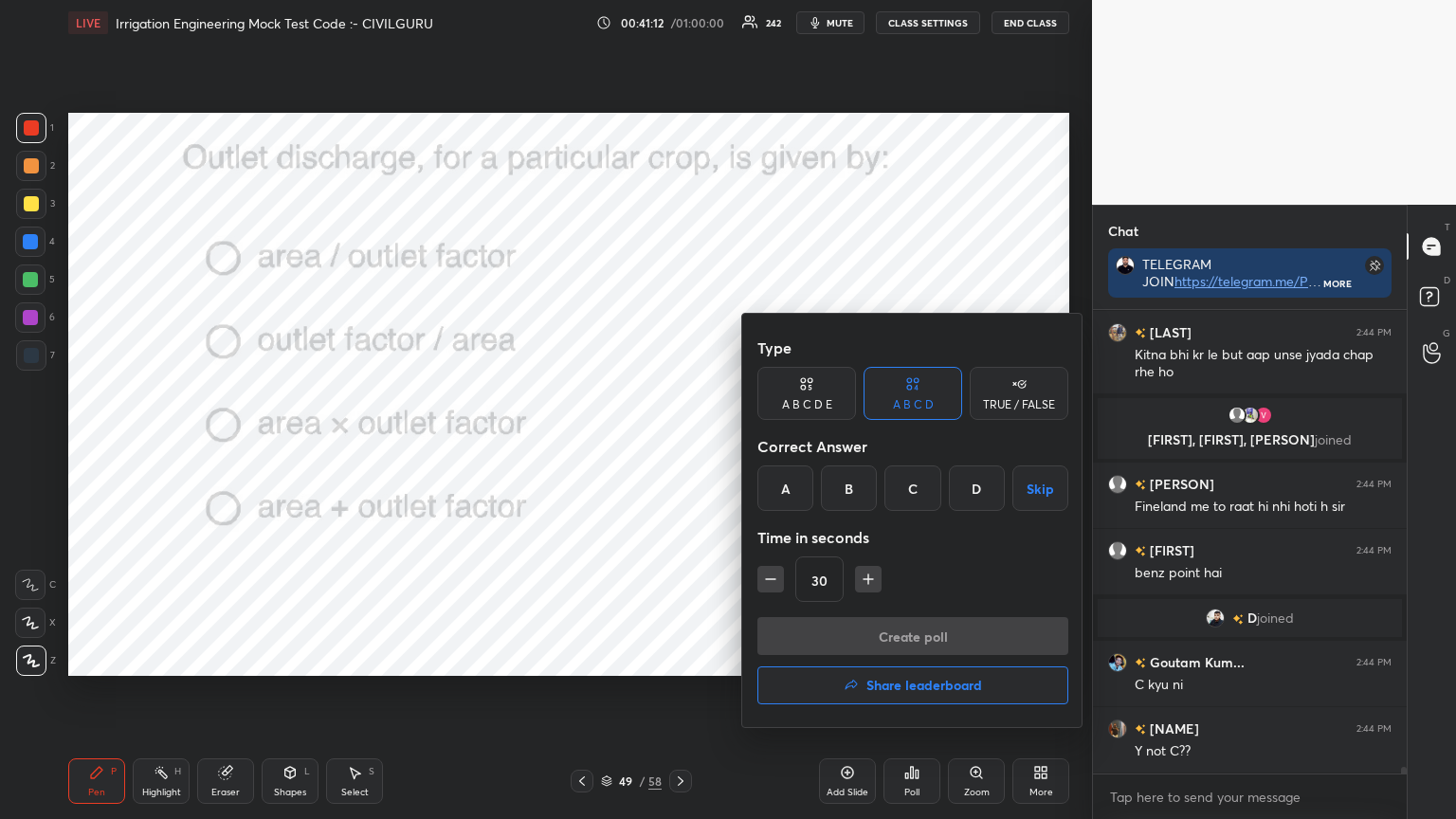 click on "A" at bounding box center (785, 488) 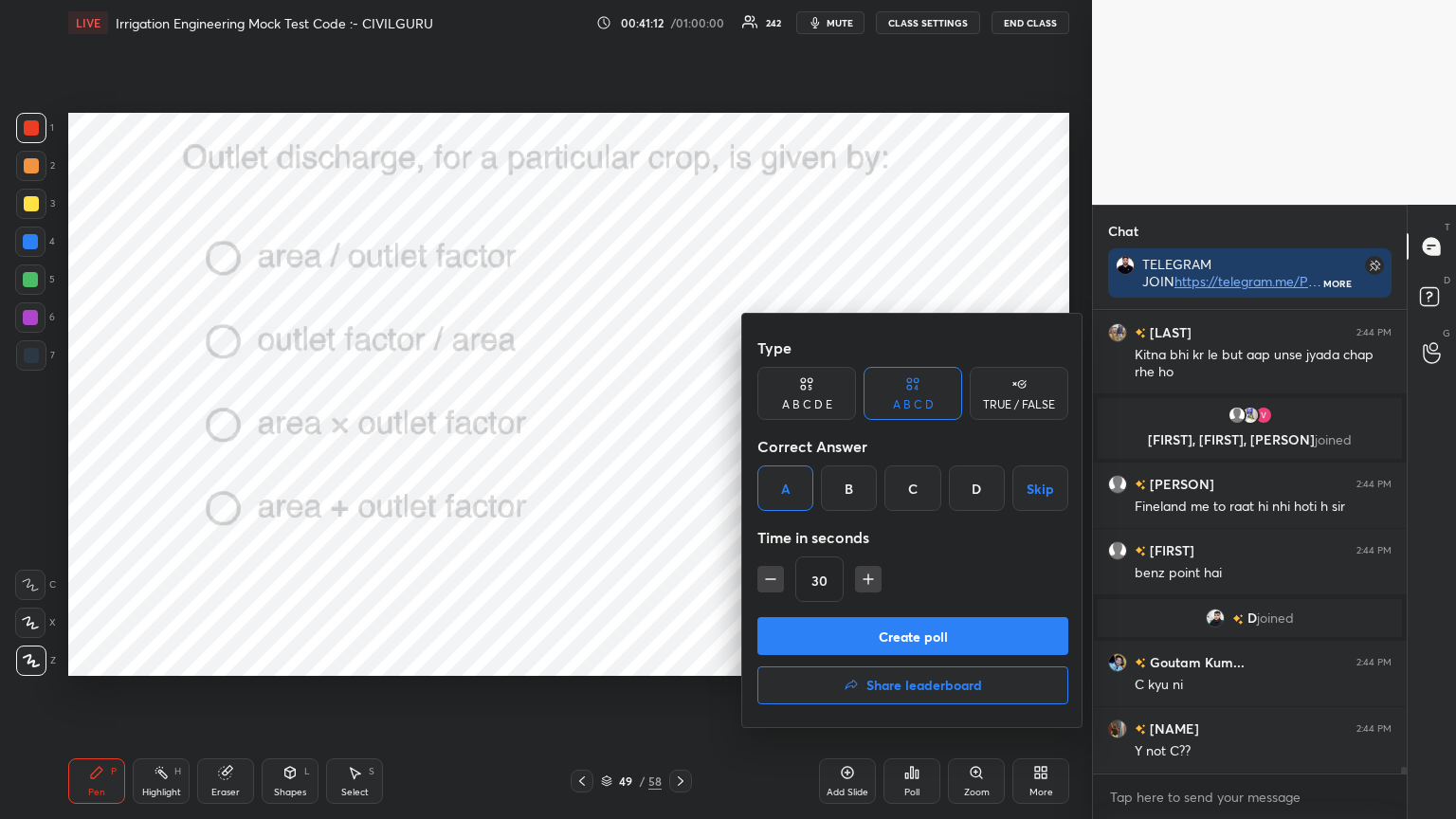 click on "Create poll" at bounding box center (913, 636) 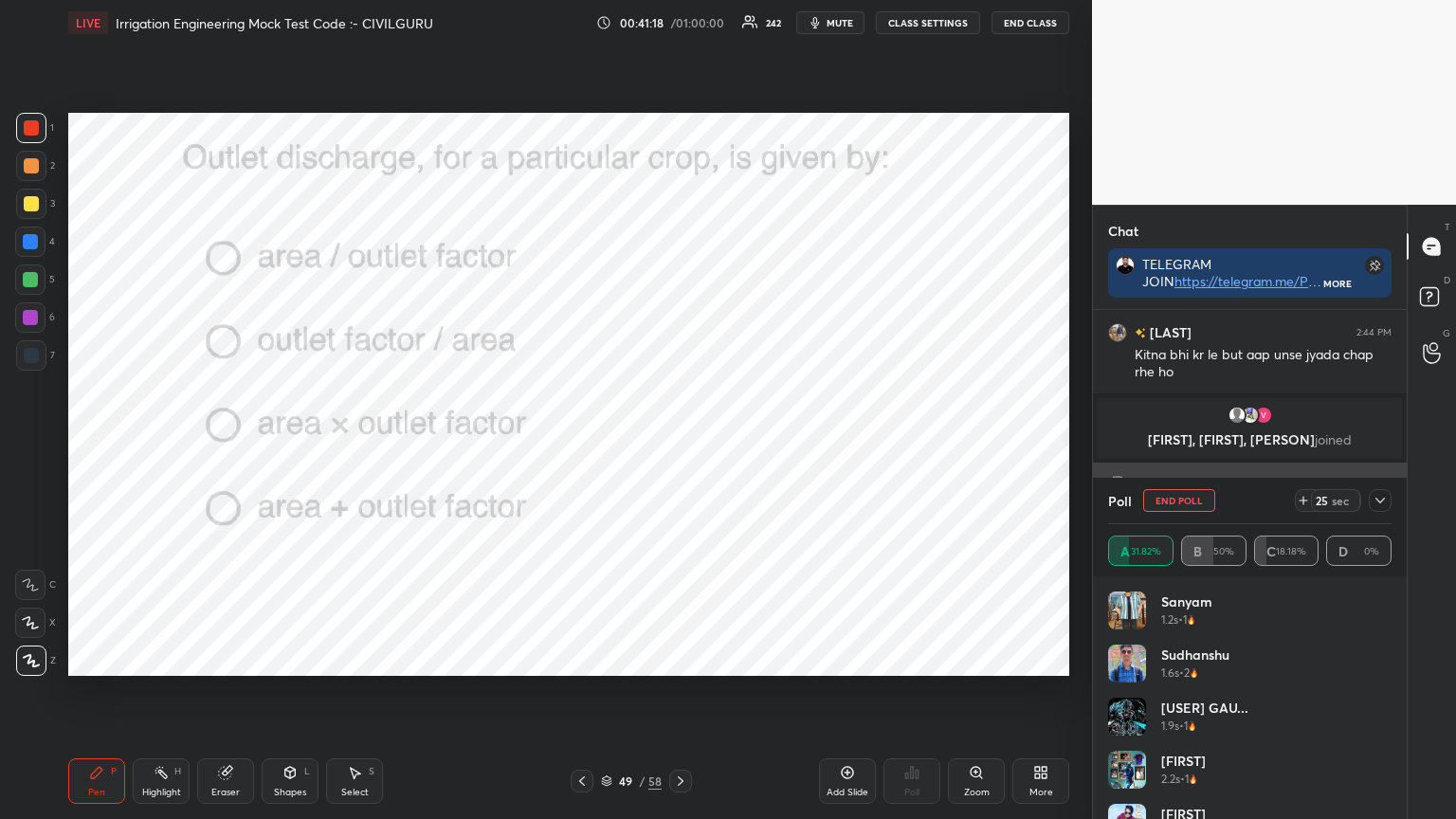 click 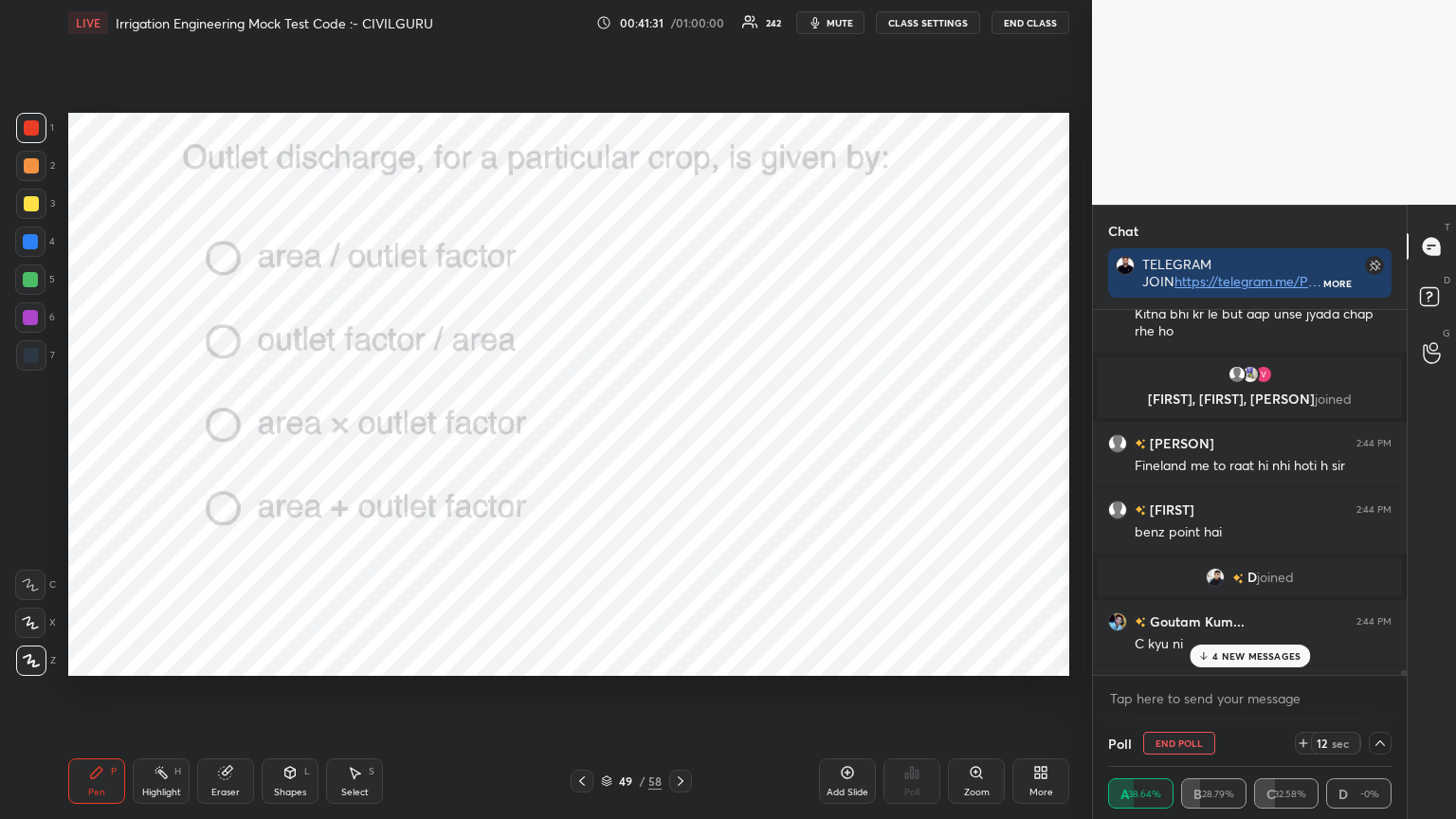 click on "4 NEW MESSAGES" at bounding box center [1256, 656] 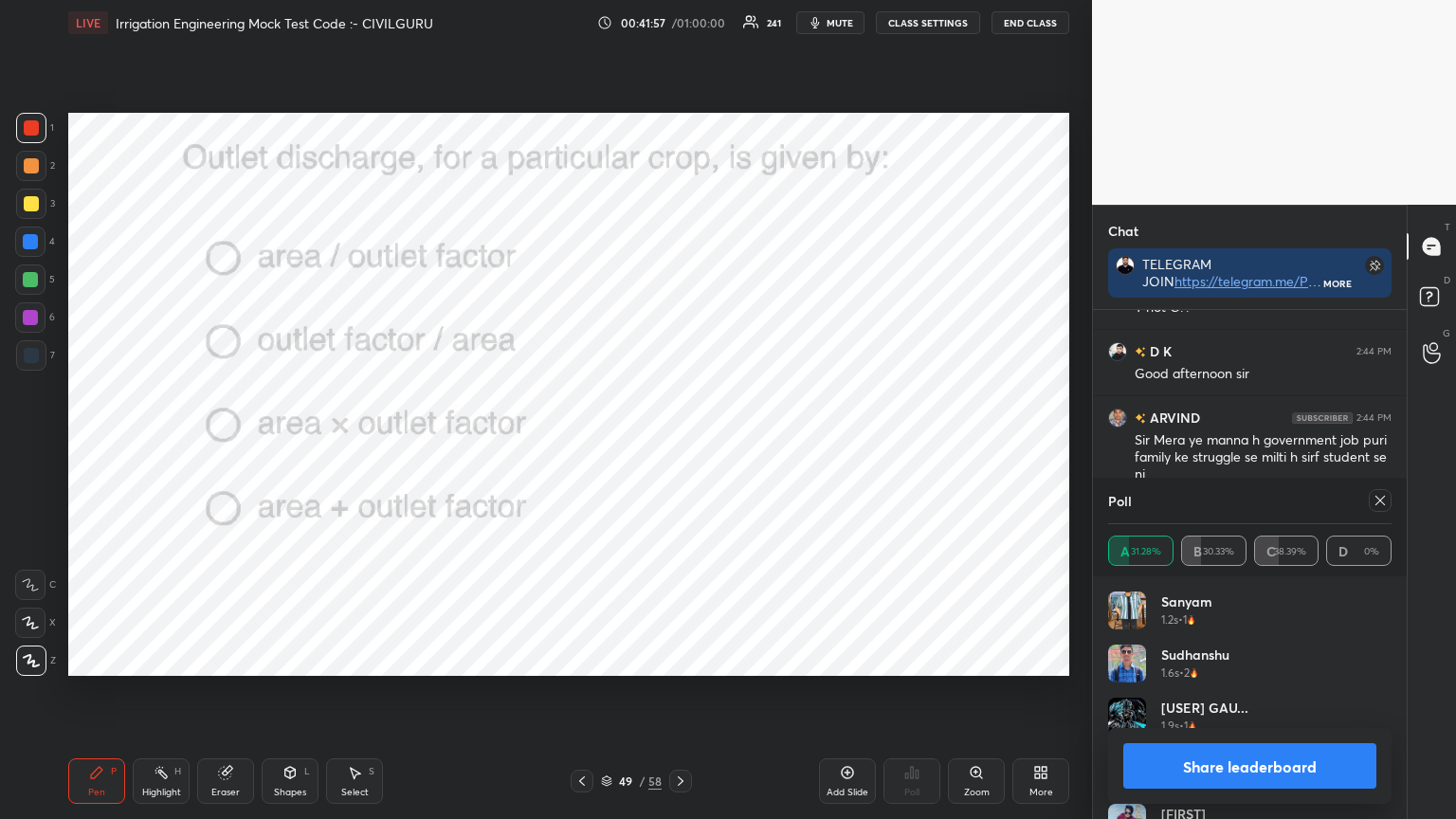 click at bounding box center [1380, 500] 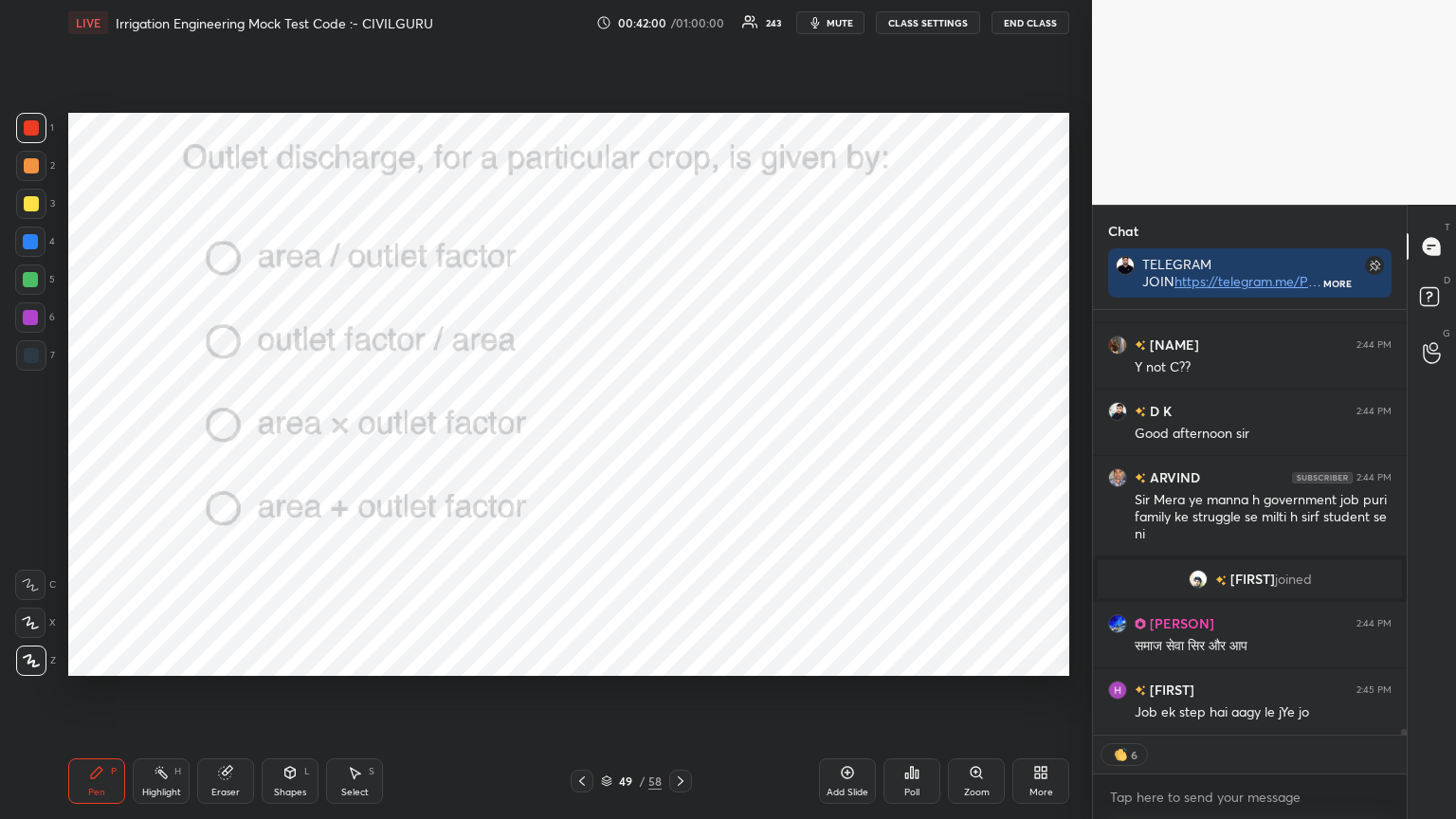 click 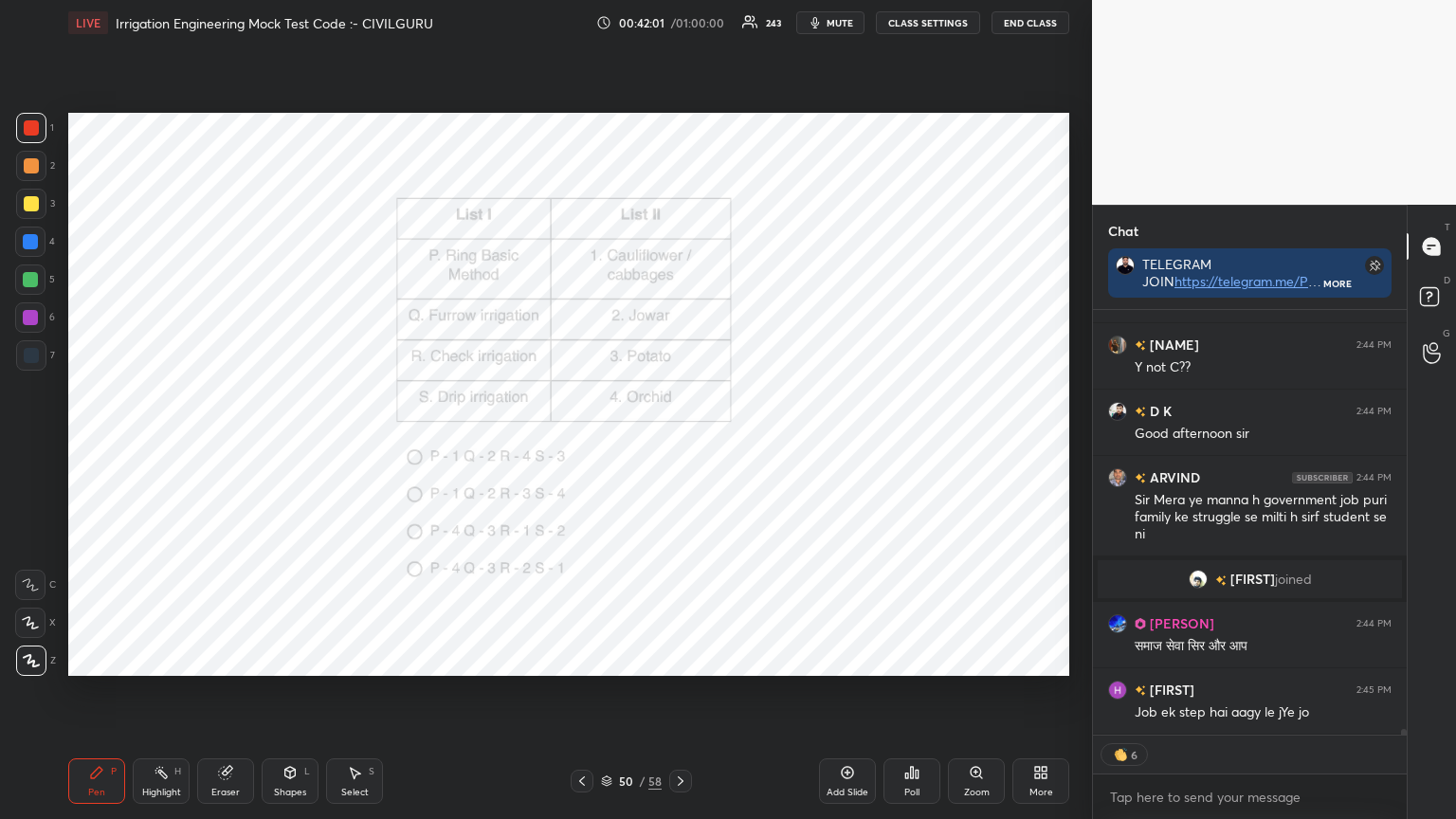 click on "Poll" at bounding box center (912, 781) 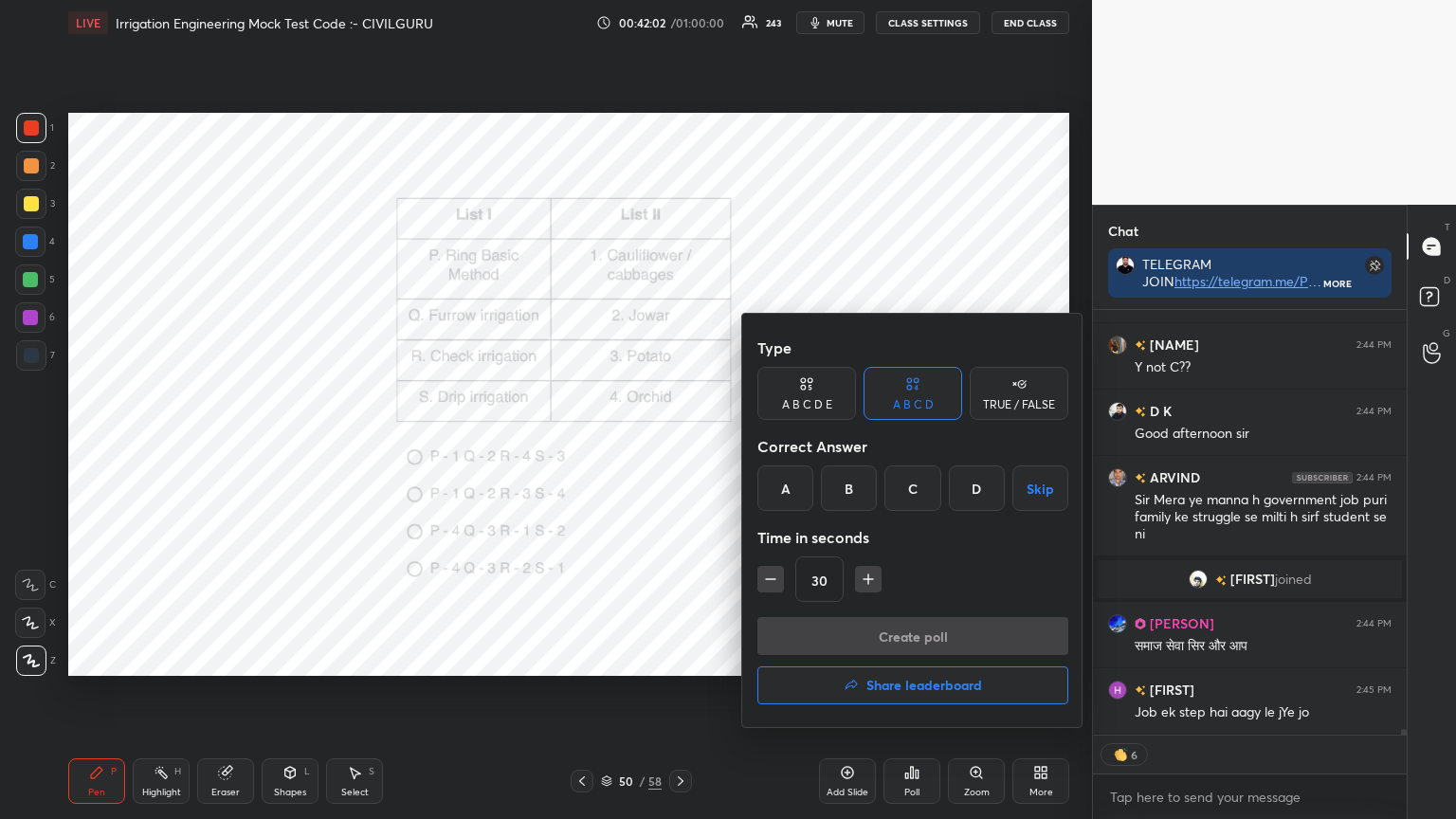 click on "D" at bounding box center [976, 488] 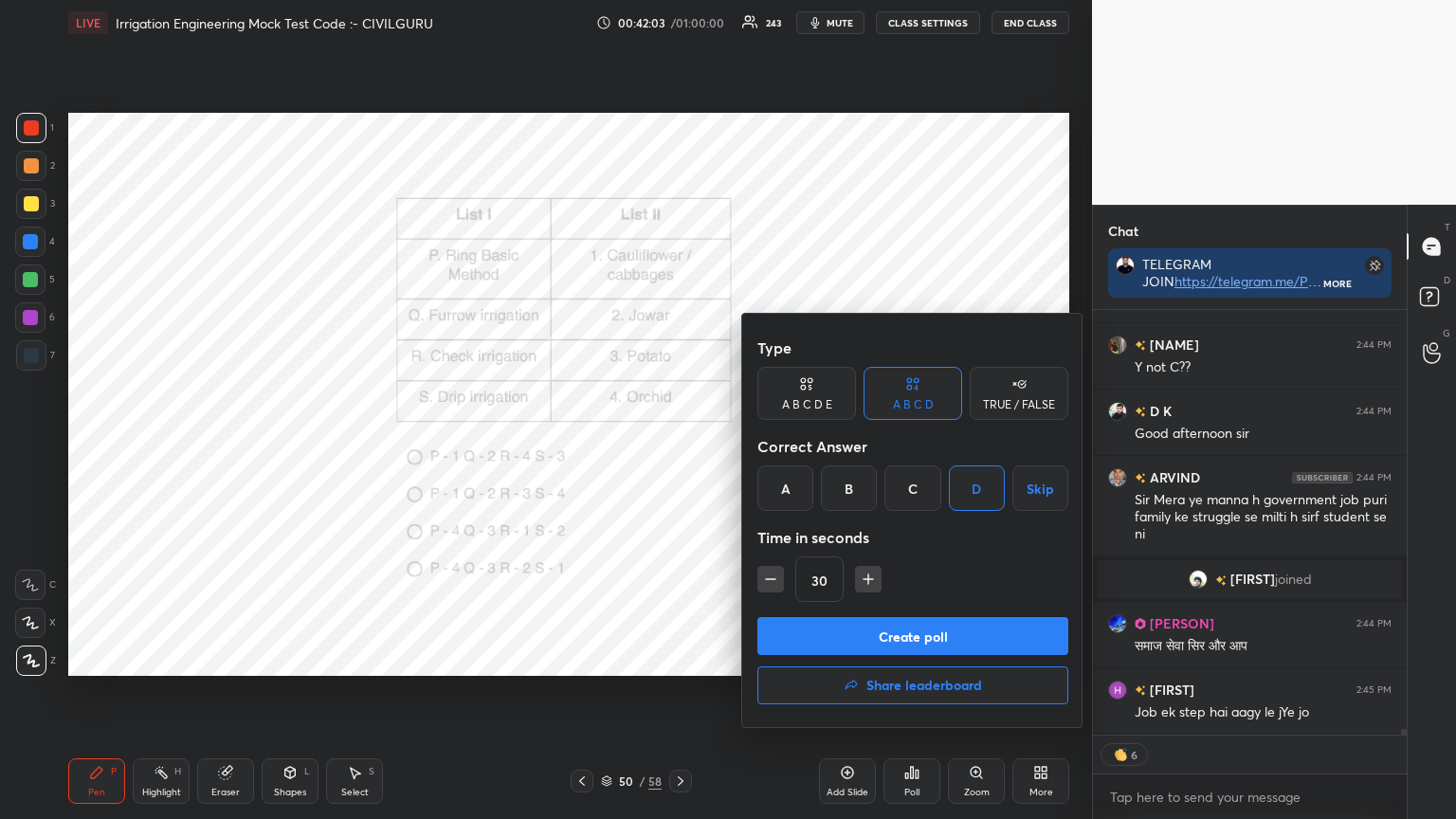 click on "Create poll" at bounding box center [913, 636] 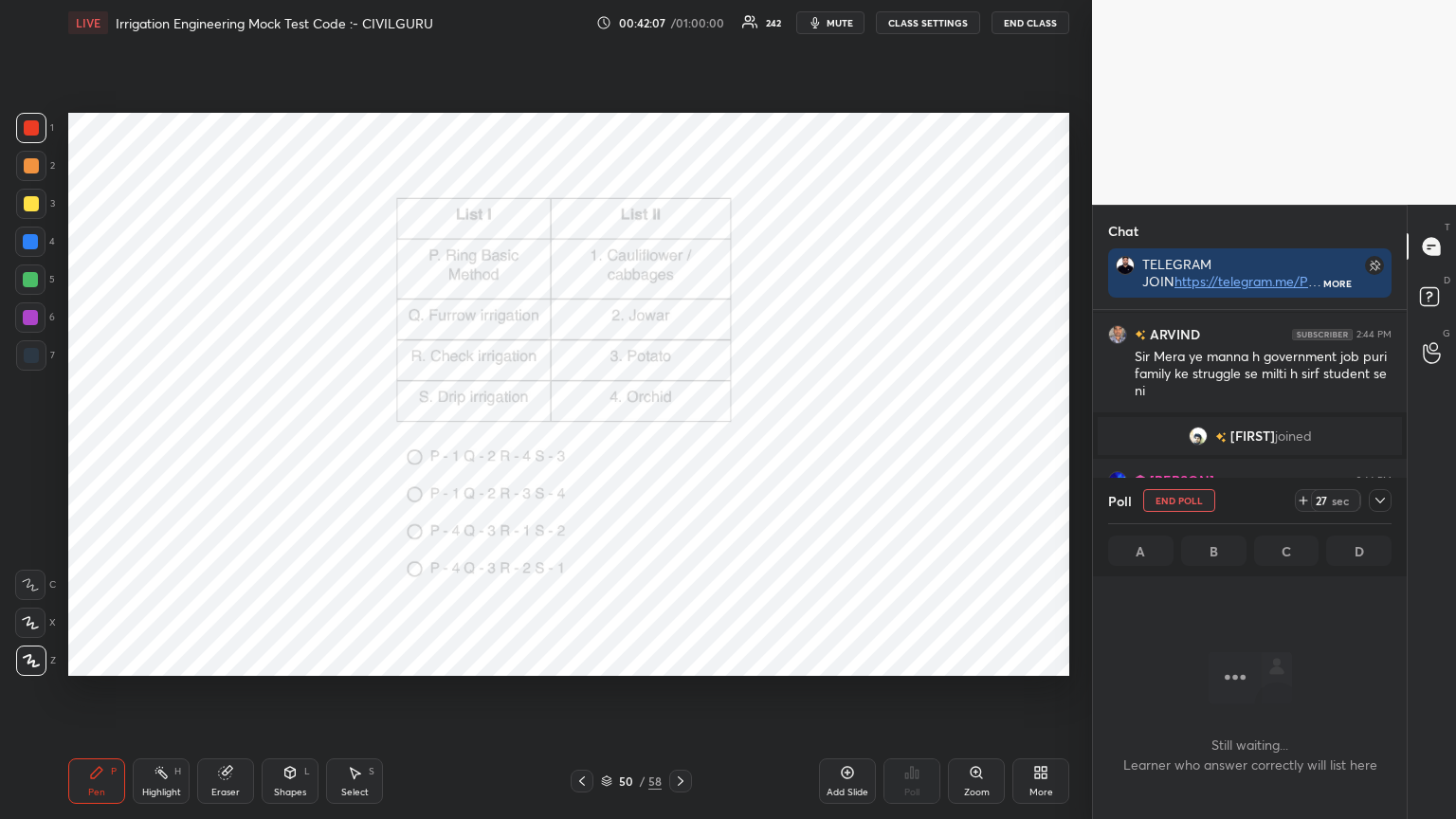 click 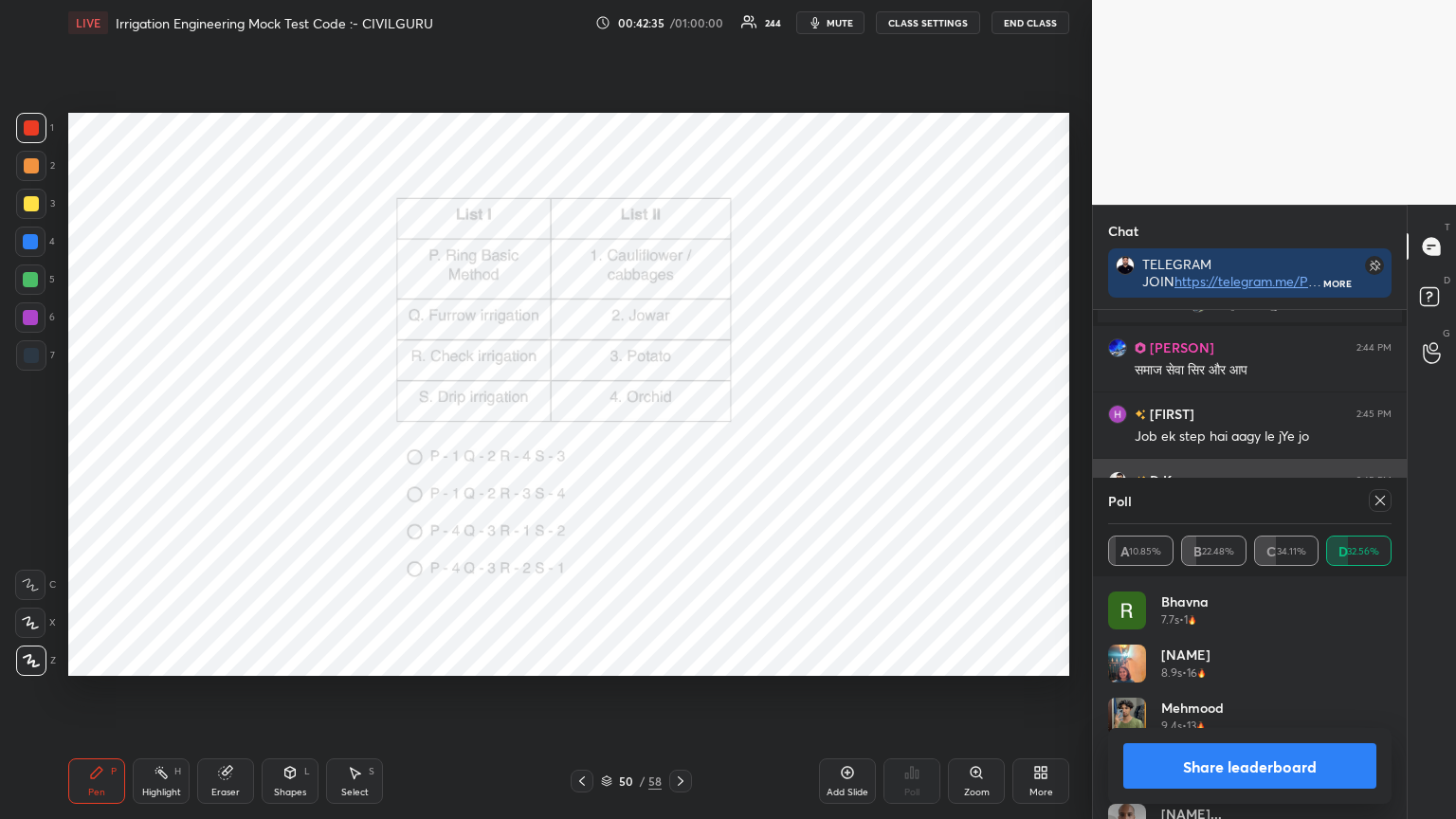 click 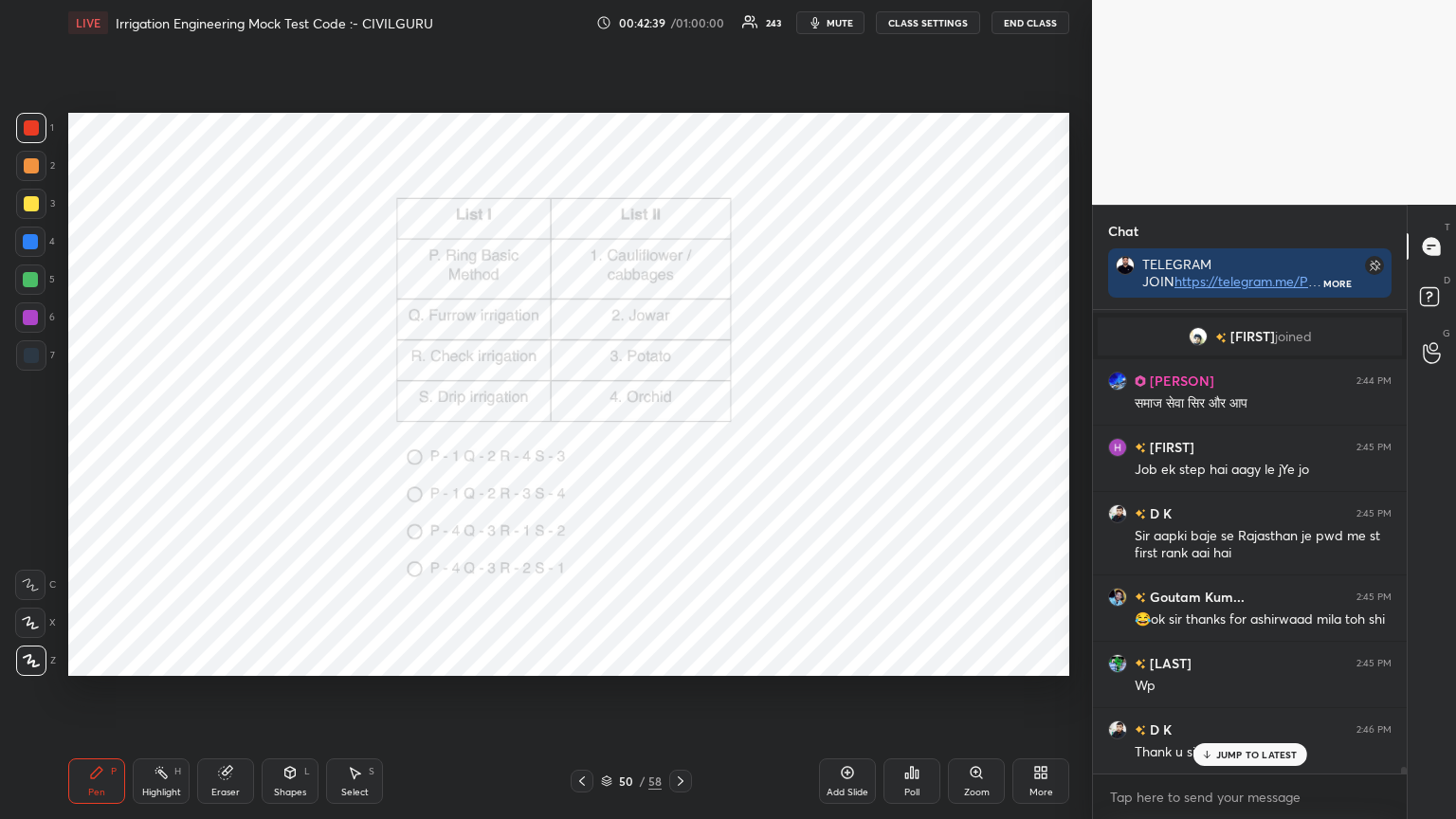 click 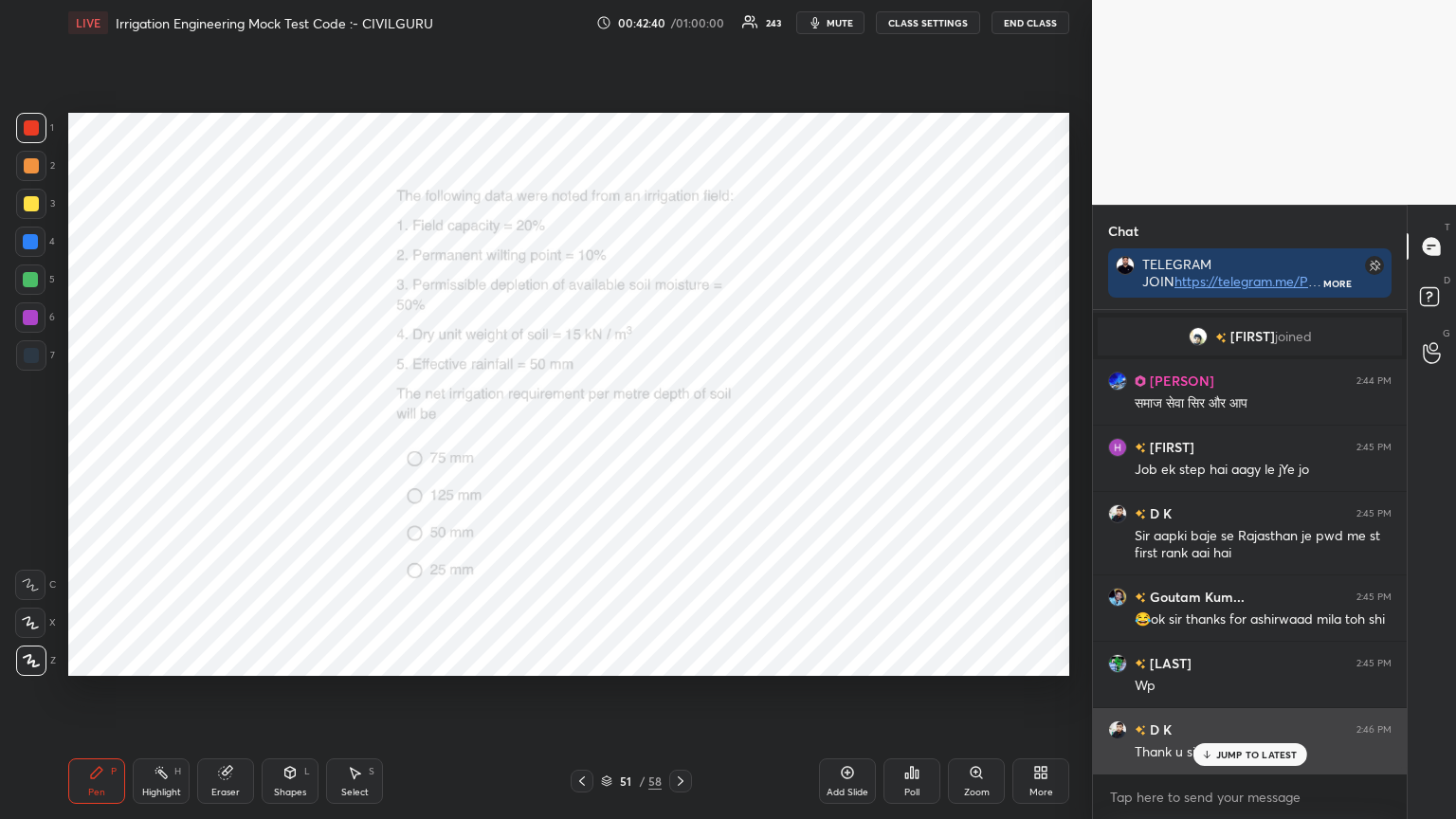 click on "JUMP TO LATEST" at bounding box center (1249, 755) 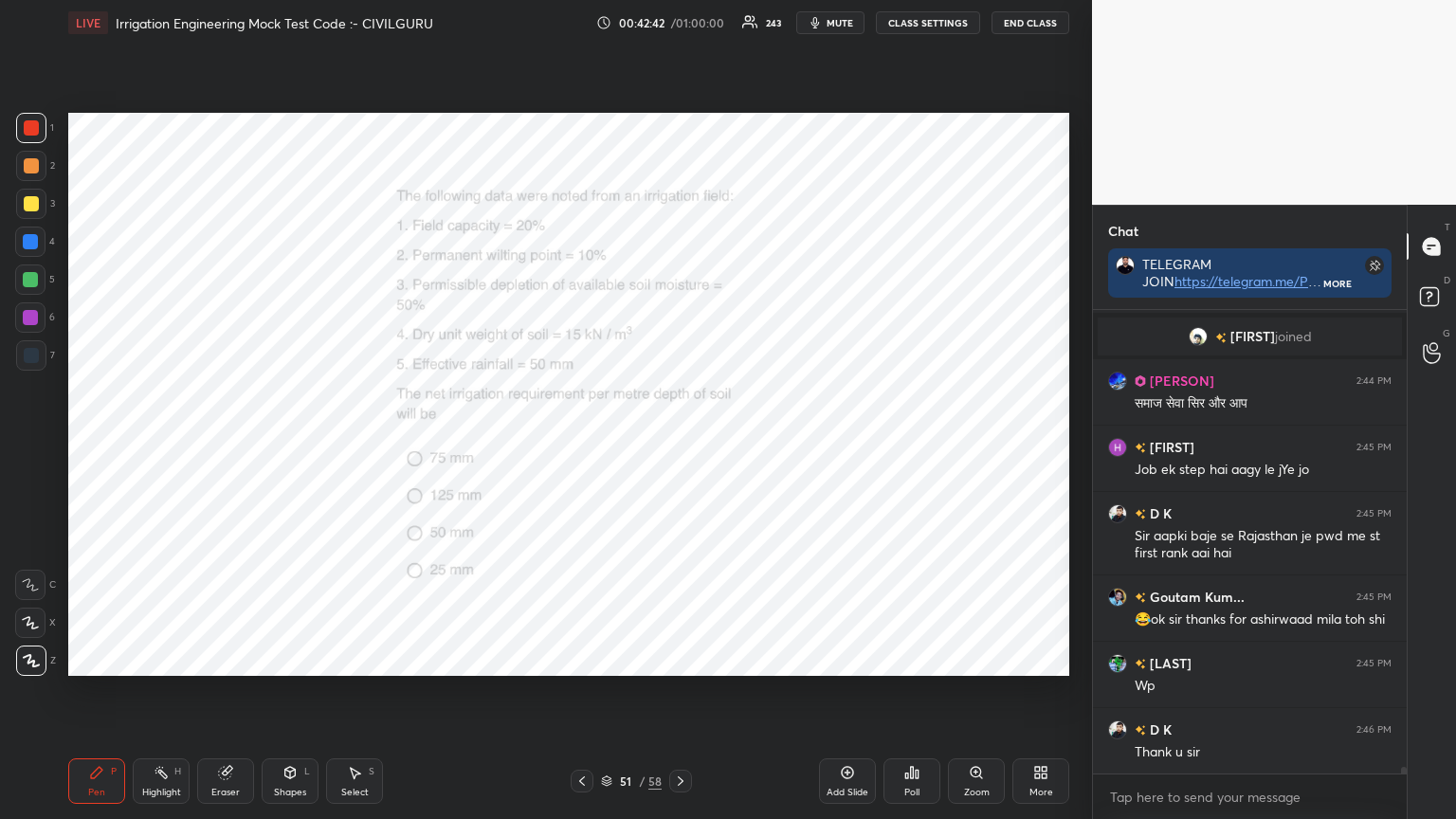 click 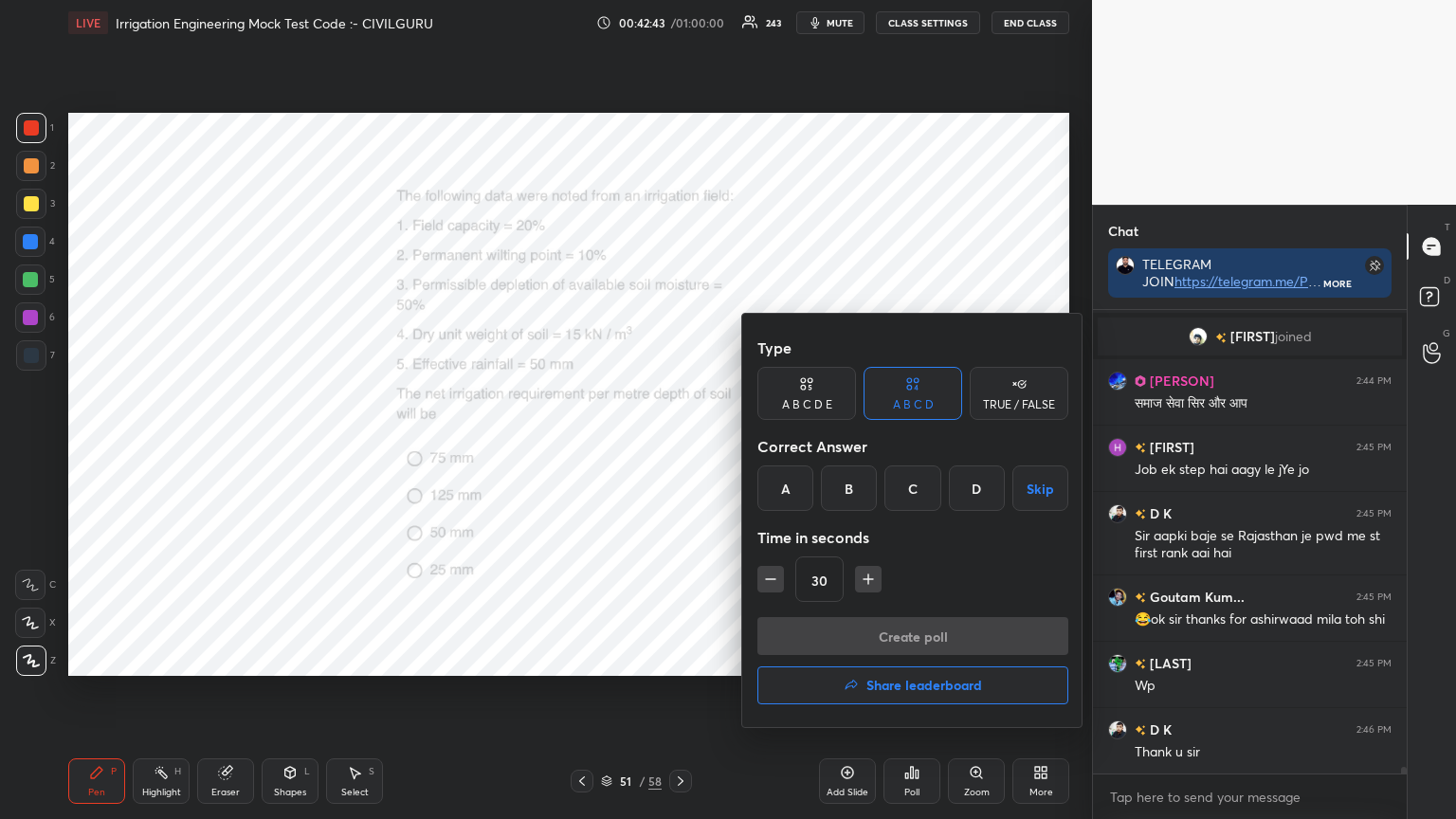 click on "D" at bounding box center (976, 488) 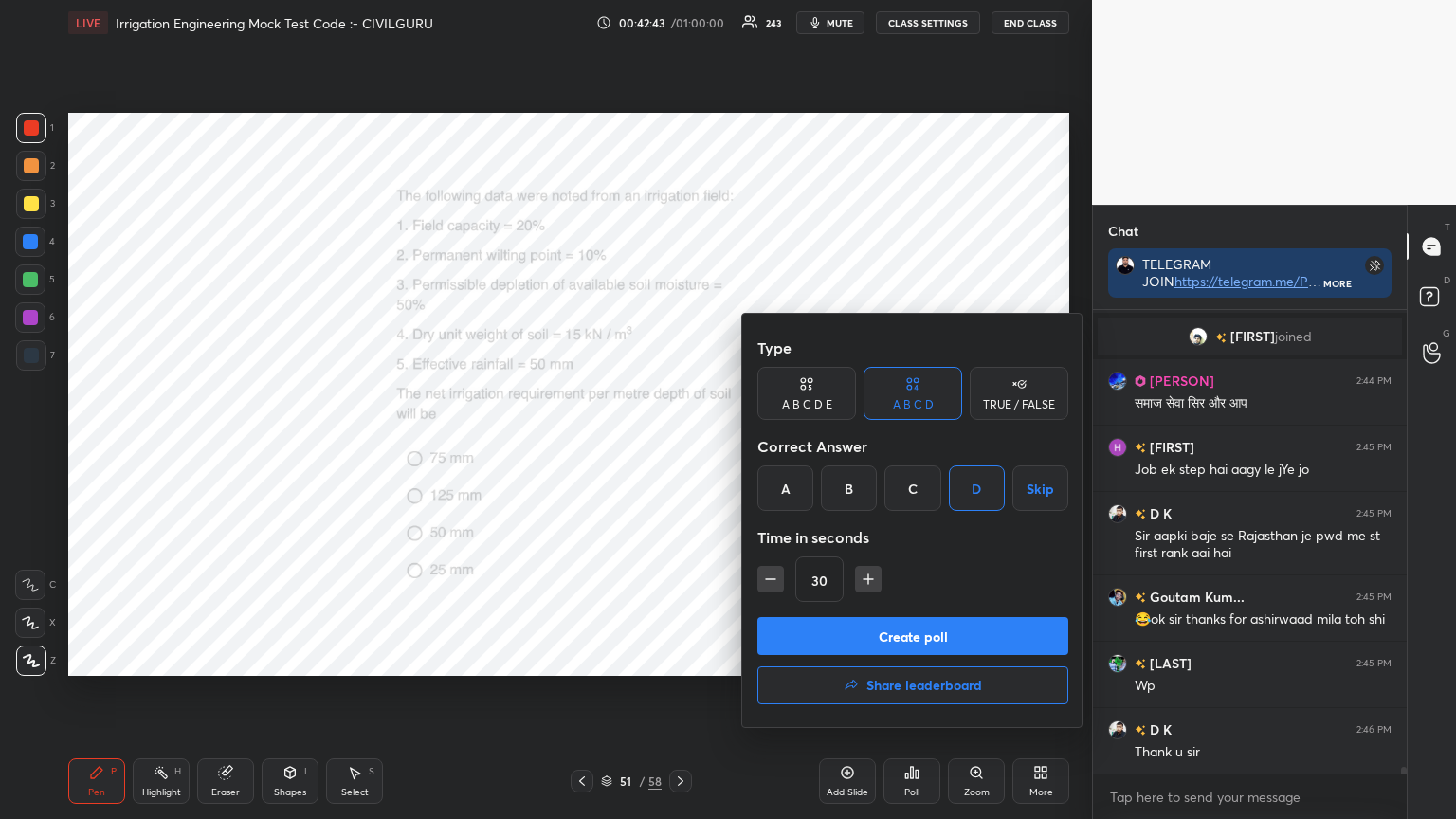 click 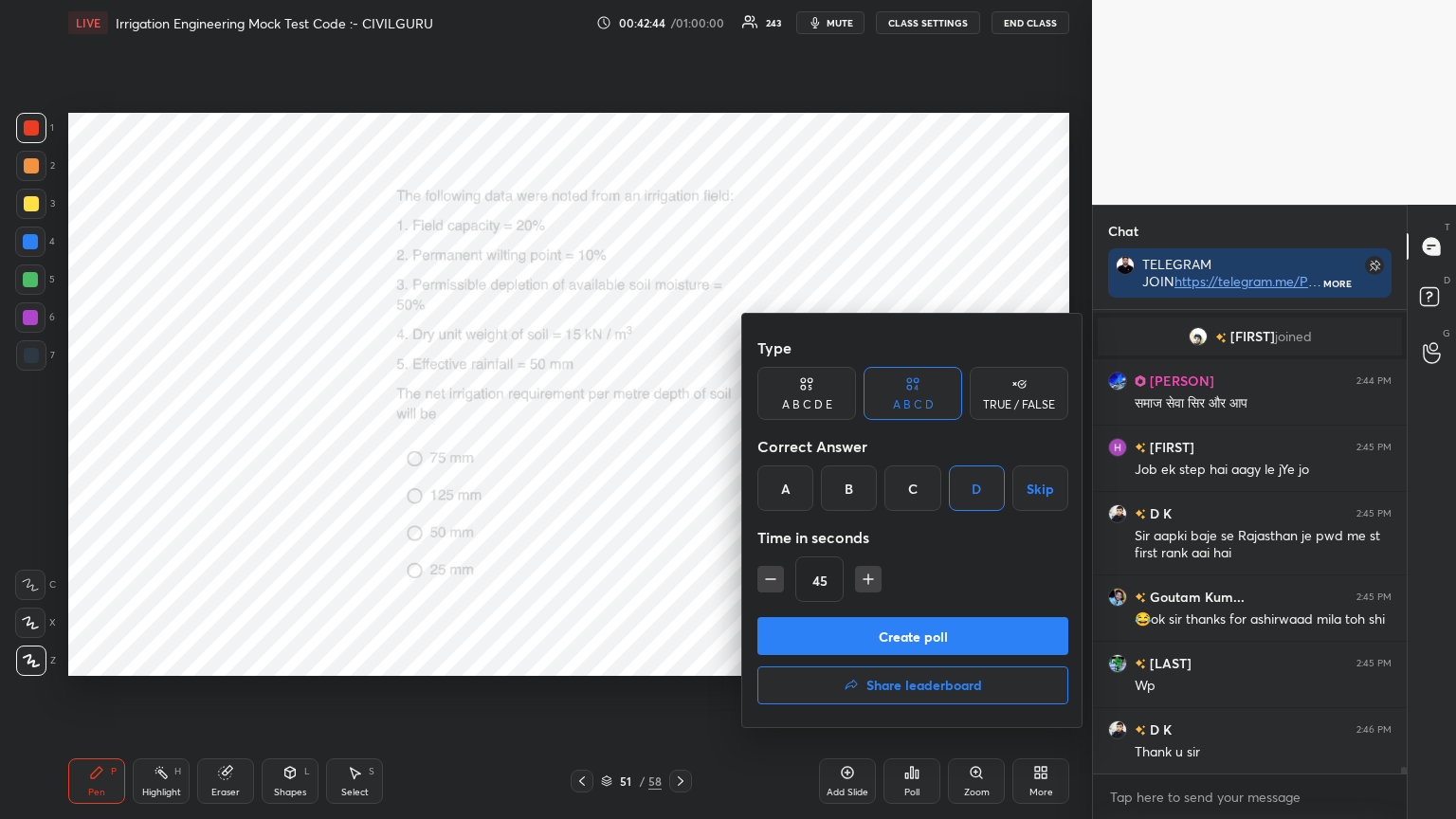 click 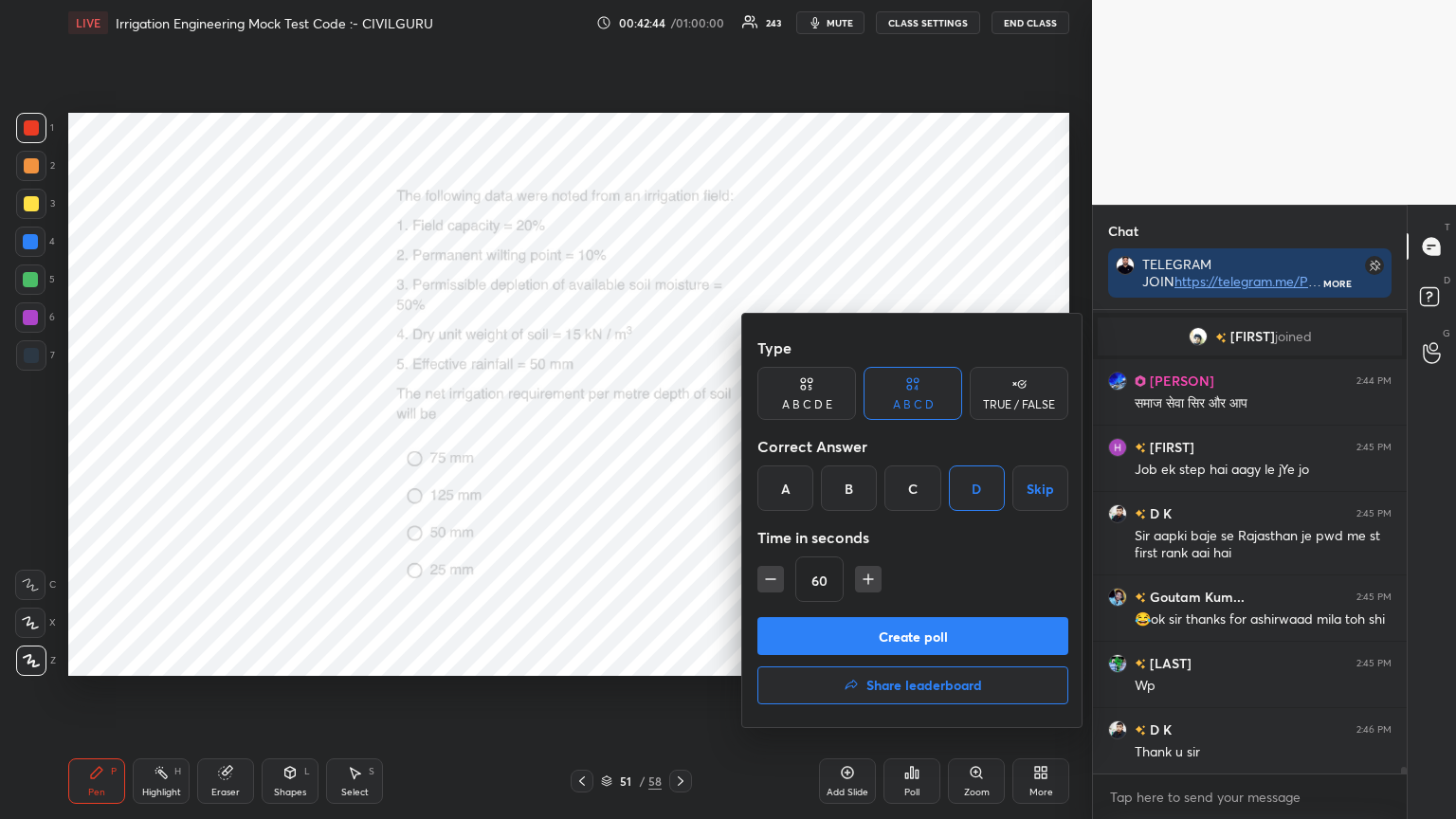 click on "Create poll" at bounding box center (913, 636) 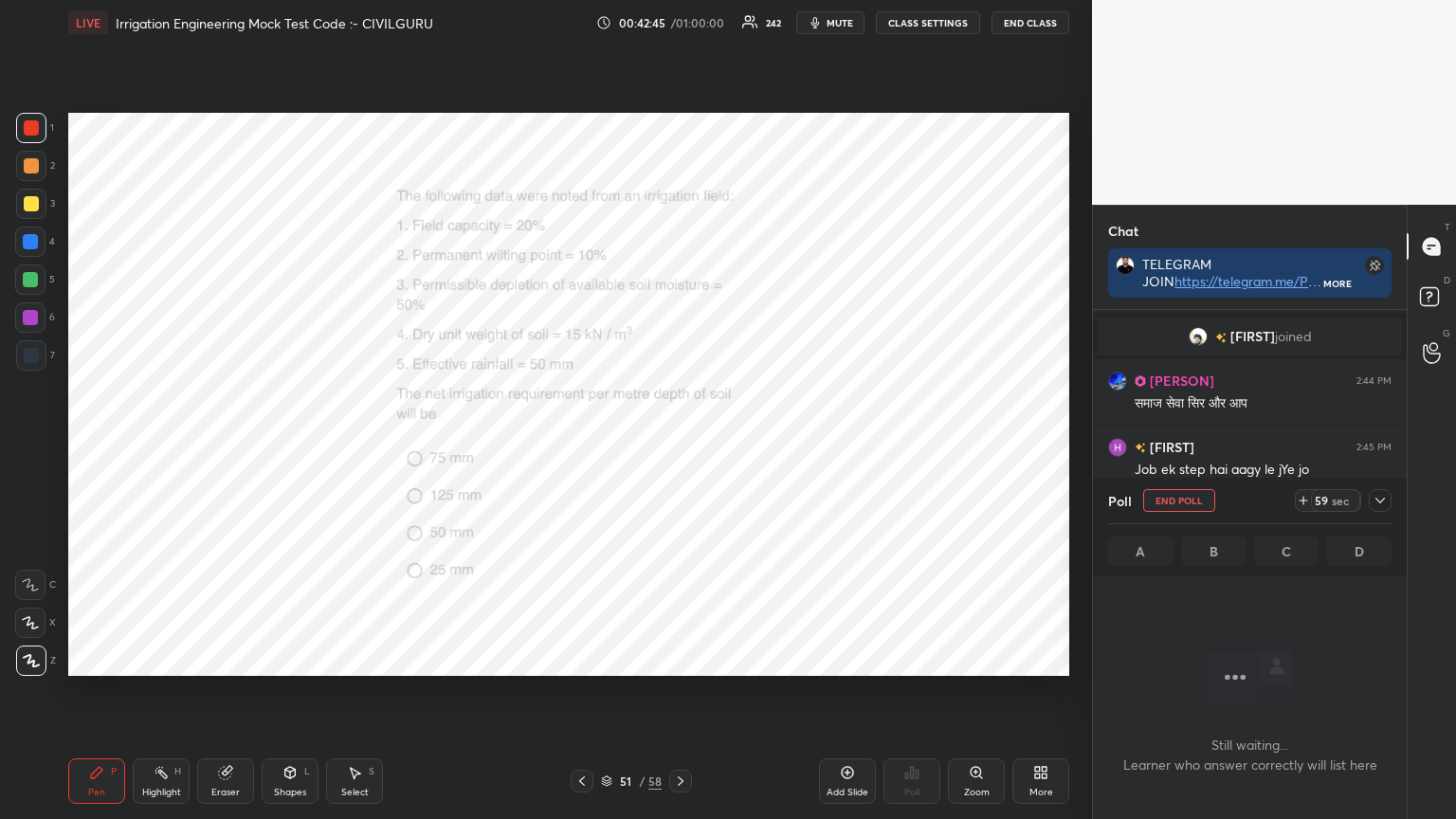 click 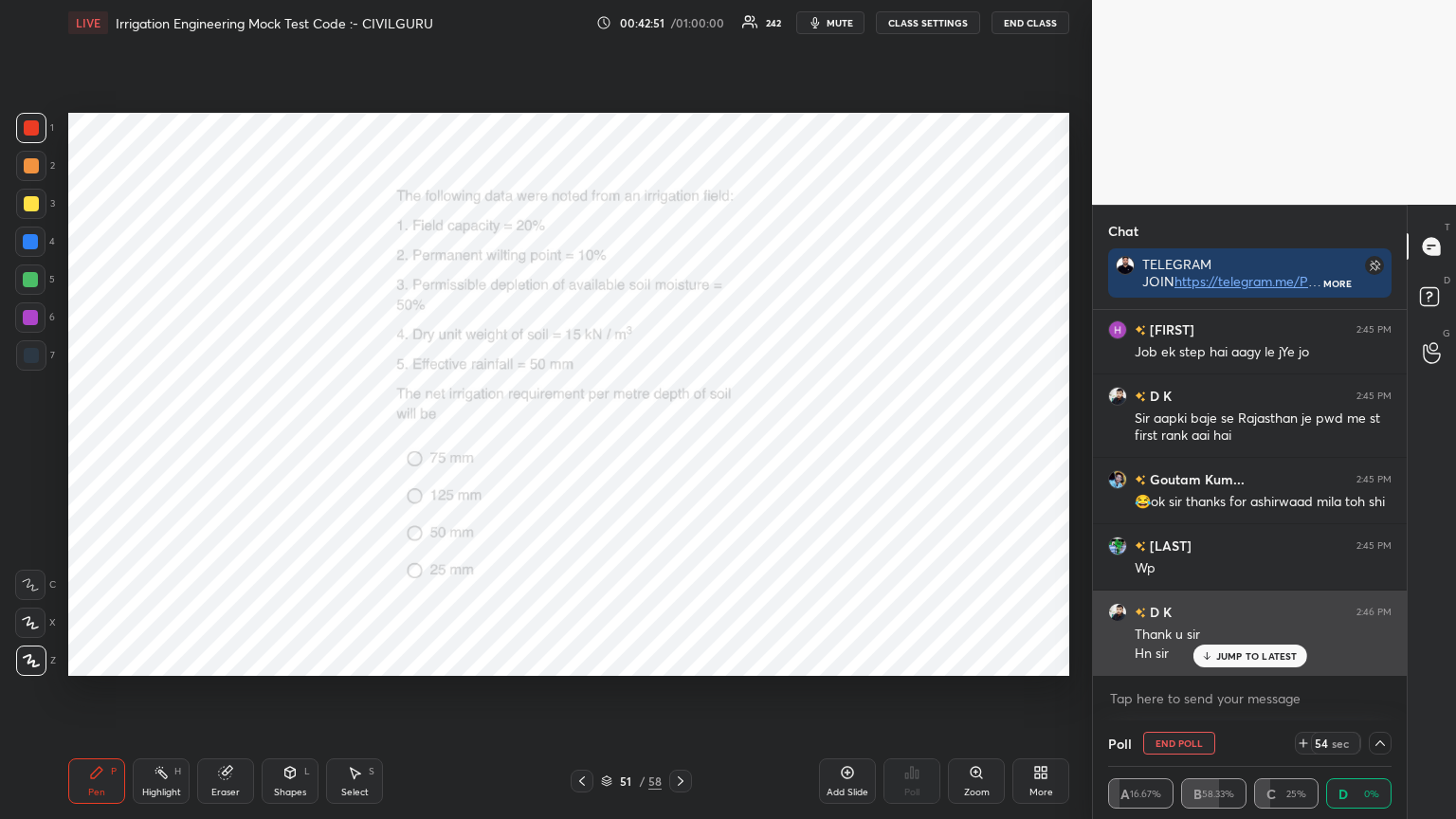 click on "JUMP TO LATEST" at bounding box center (1257, 656) 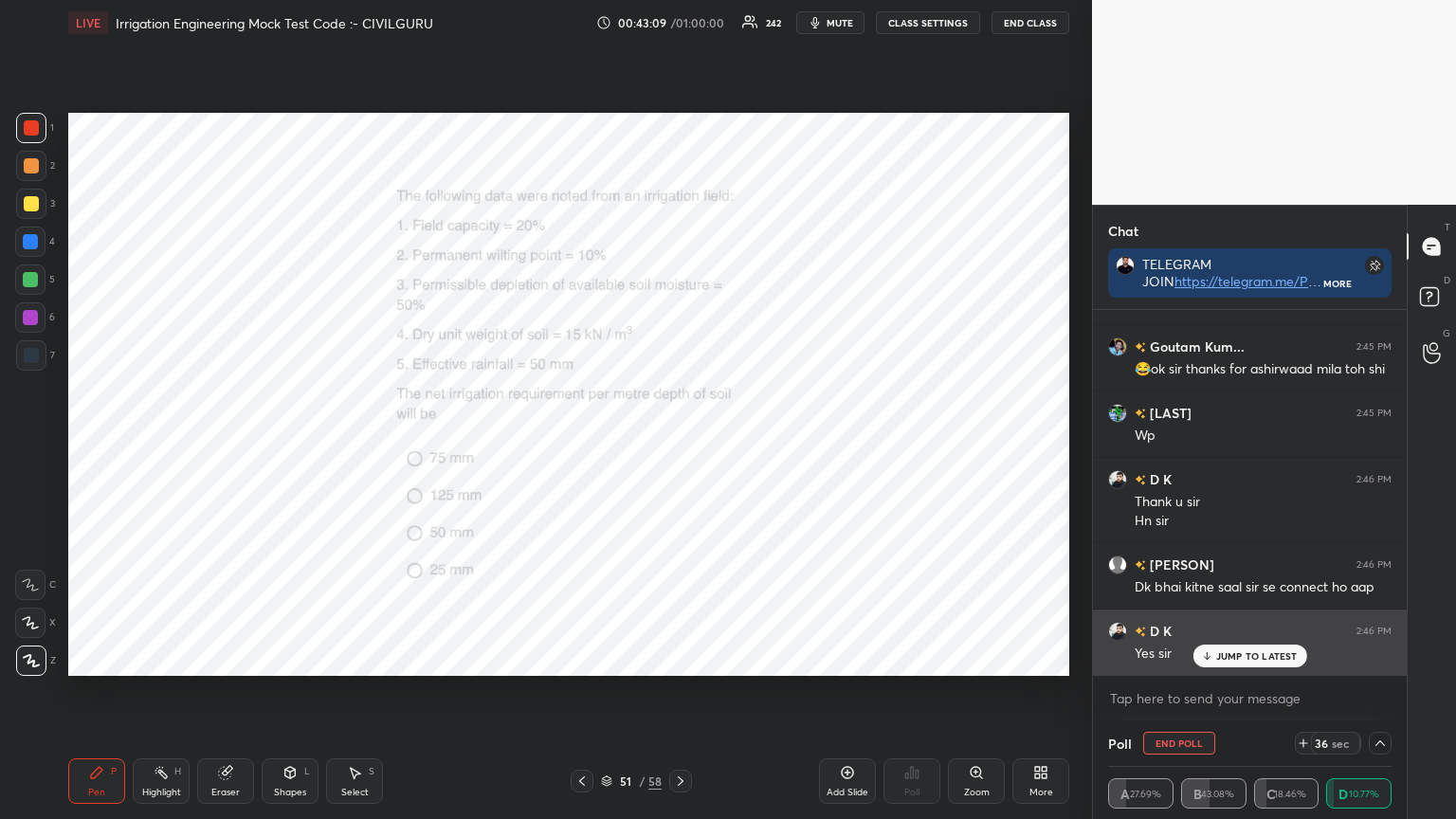click on "JUMP TO LATEST" at bounding box center (1257, 656) 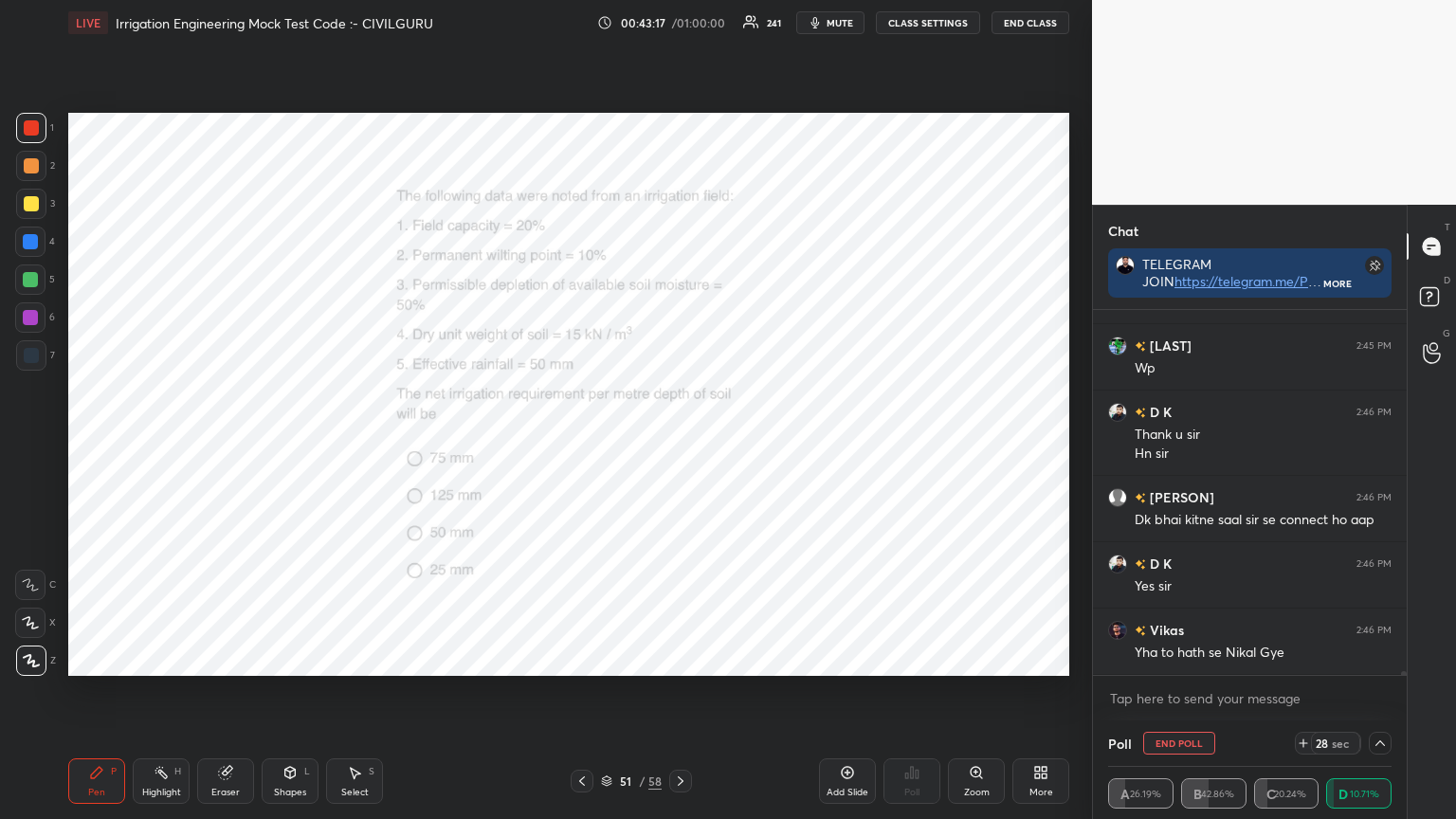 click 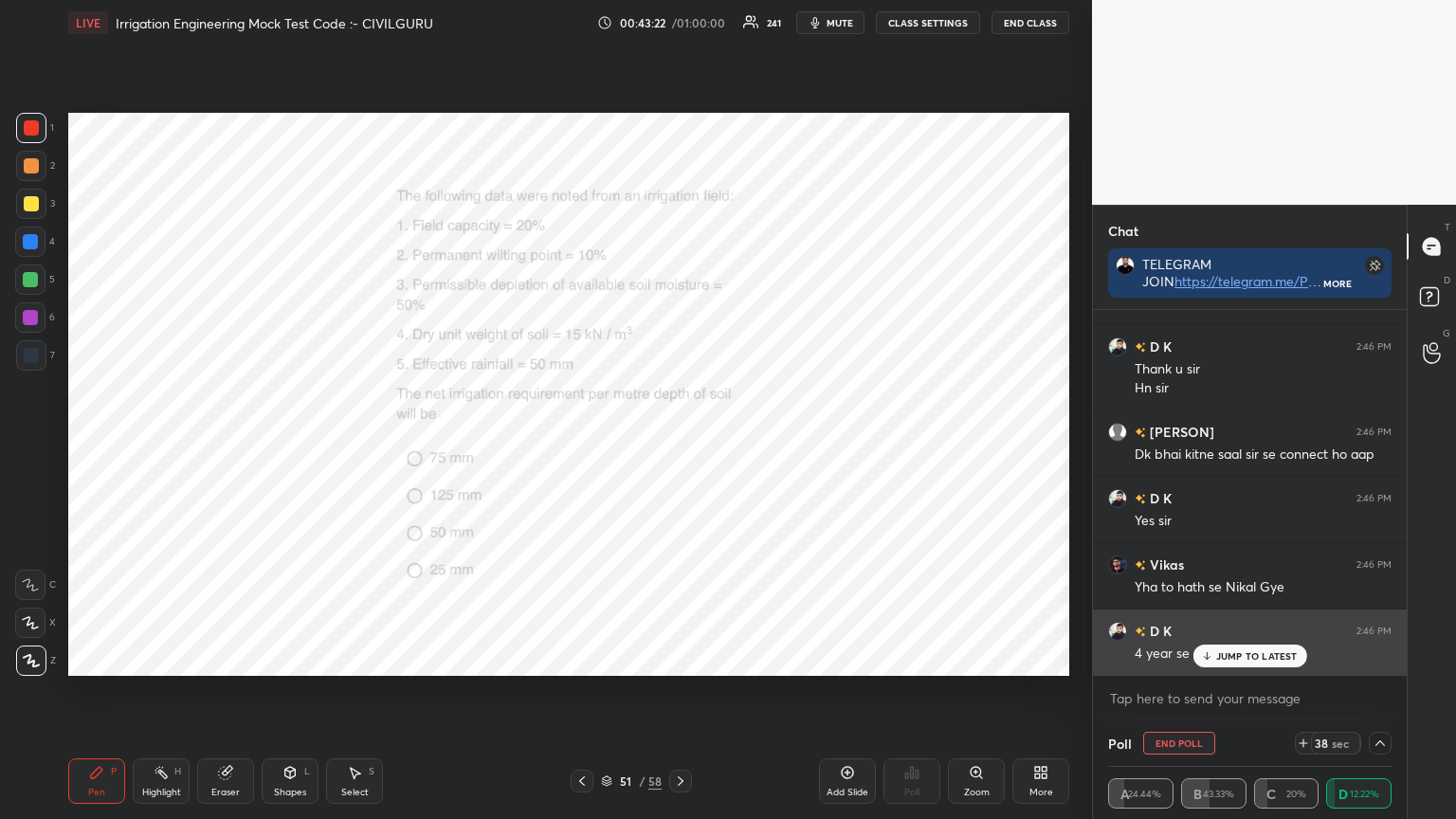 click on "JUMP TO LATEST" at bounding box center (1257, 656) 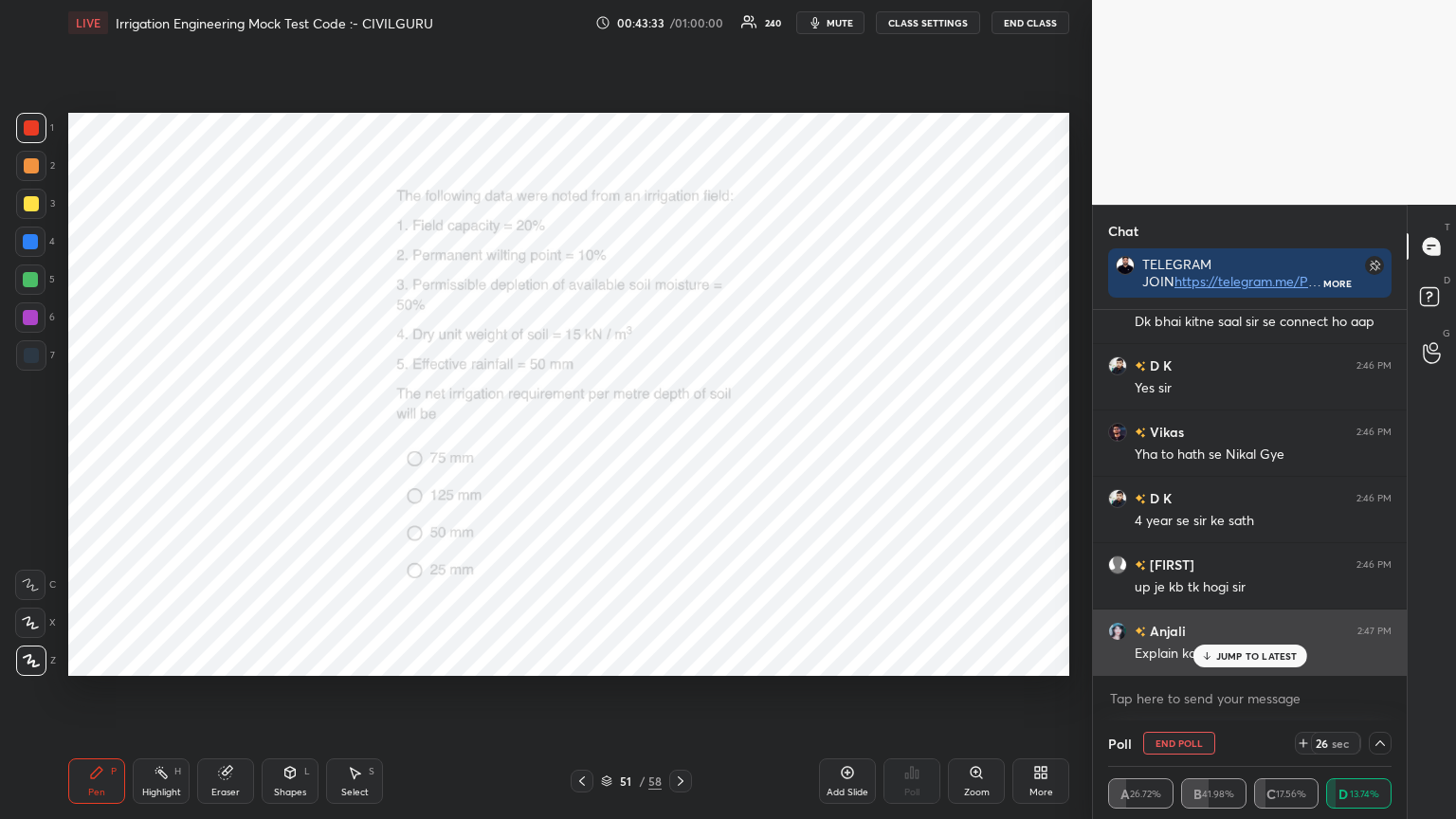 click on "JUMP TO LATEST" at bounding box center [1257, 656] 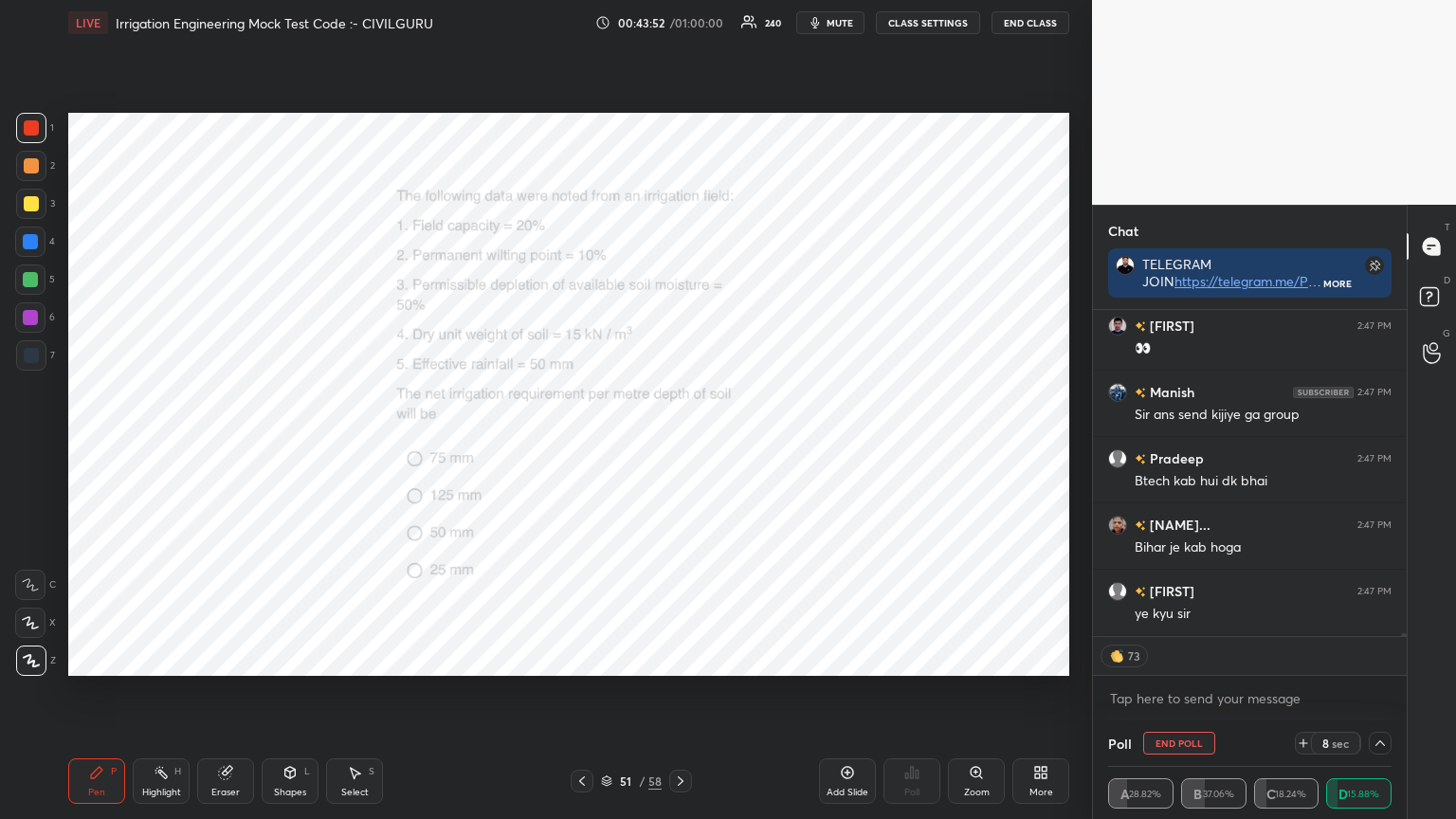 scroll, scrollTop: 35266, scrollLeft: 0, axis: vertical 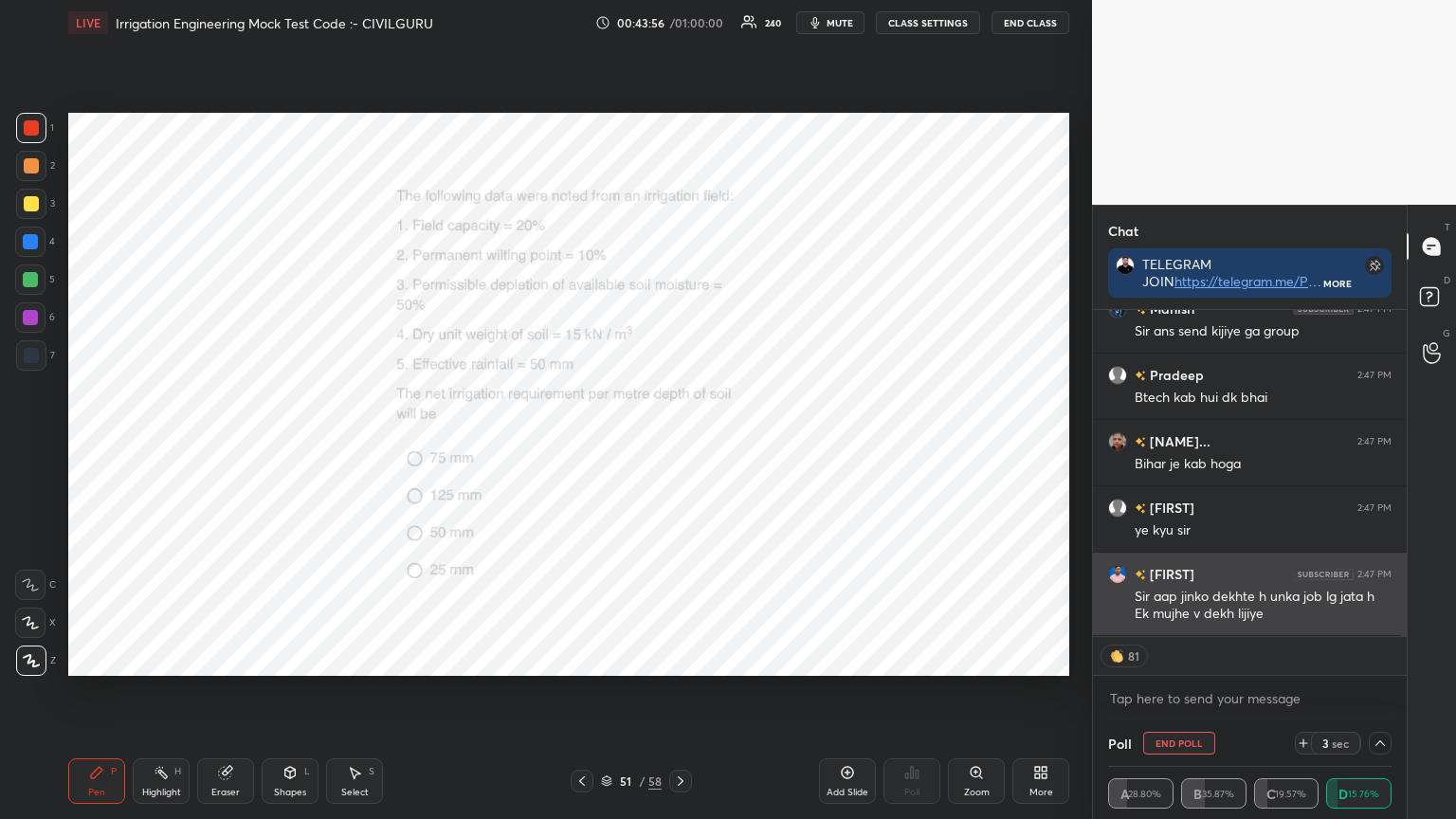 click at bounding box center (1118, 574) 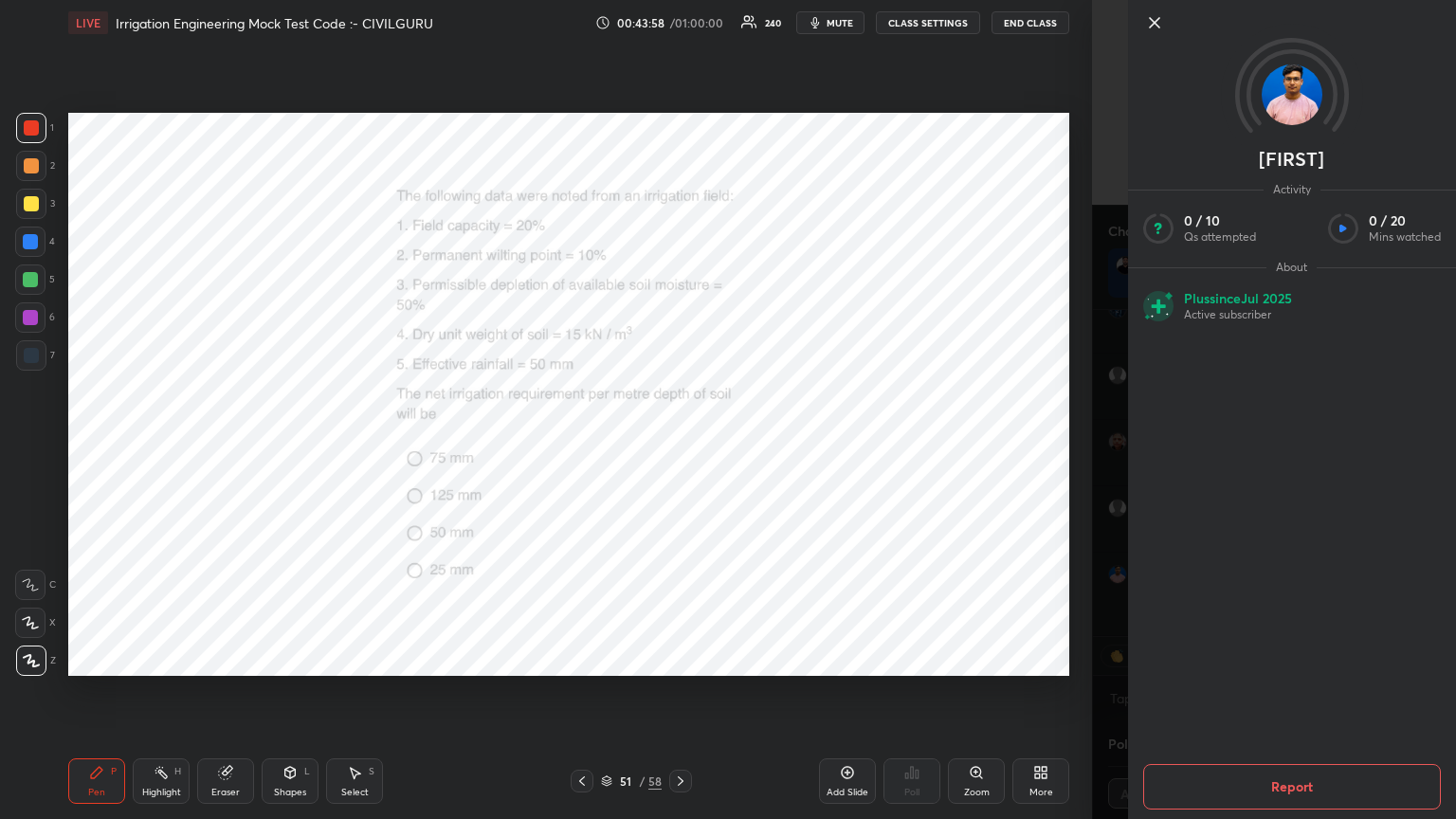 click on "1 2 3 4 5 6 7 C X Z C X Z E E Erase all   H H LIVE Irrigation Engineering Mock Test Code :- CIVILGURU 00:43:58 /  01:00:00 240 mute CLASS SETTINGS End Class Setting up your live class Poll for   secs No correct answer Start poll Back Irrigation Engineering Mock Test Code :- CIVILGURU [FIRST] [LAST] Pen P Highlight H Eraser Shapes L Select S 51 / 58 Add Slide Poll Zoom More" at bounding box center [546, 410] 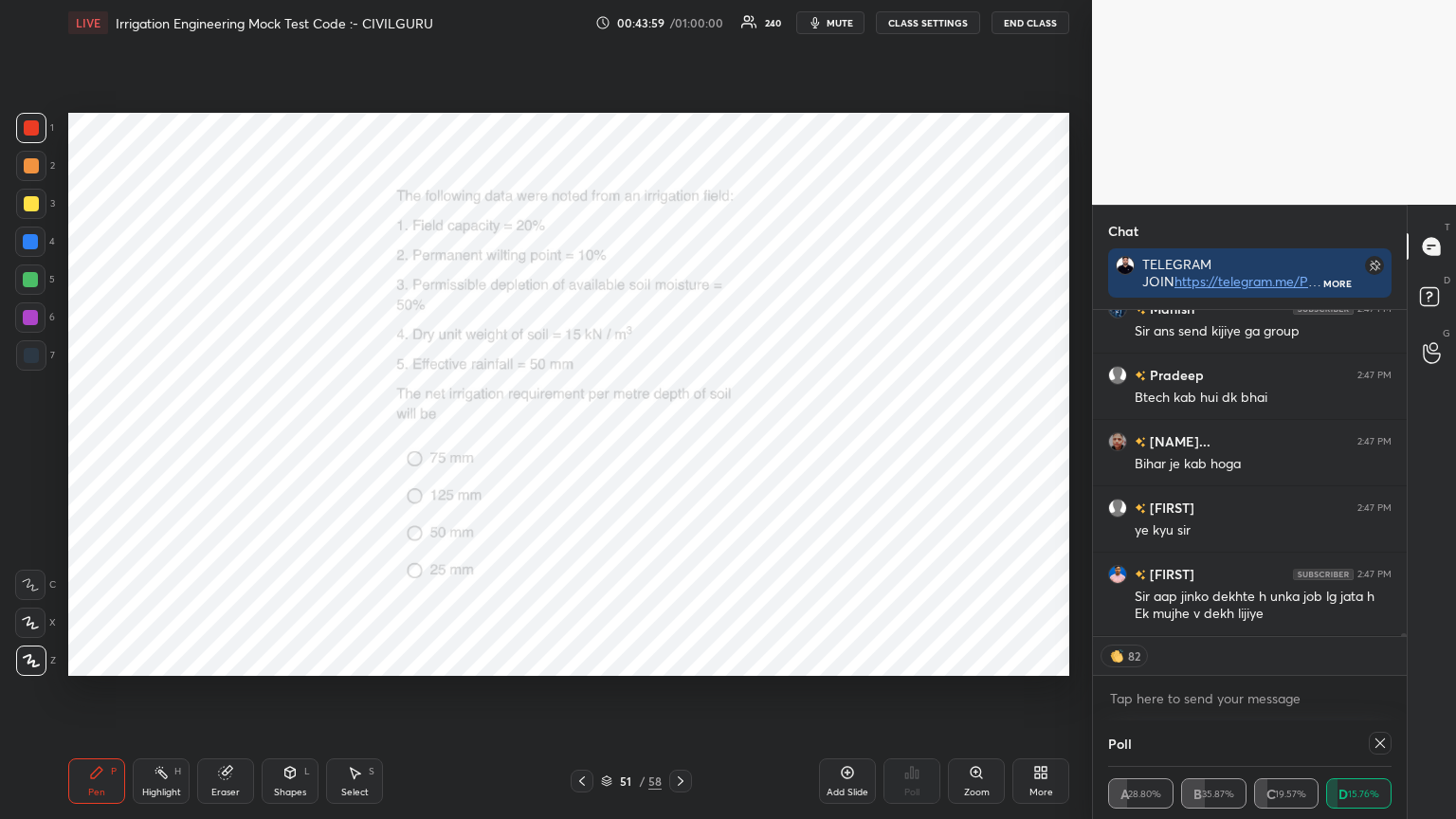 scroll, scrollTop: 6, scrollLeft: 6, axis: both 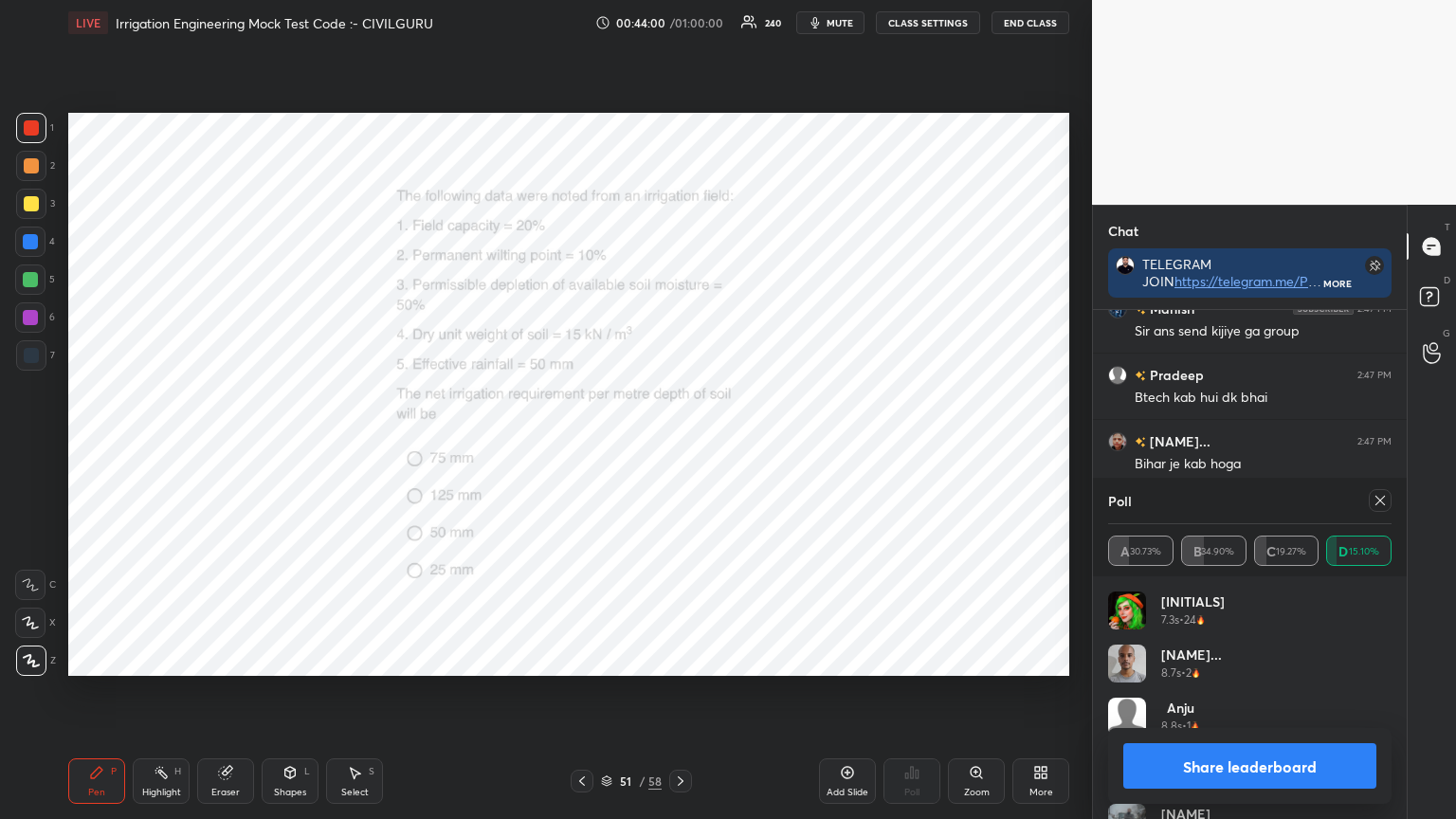 click 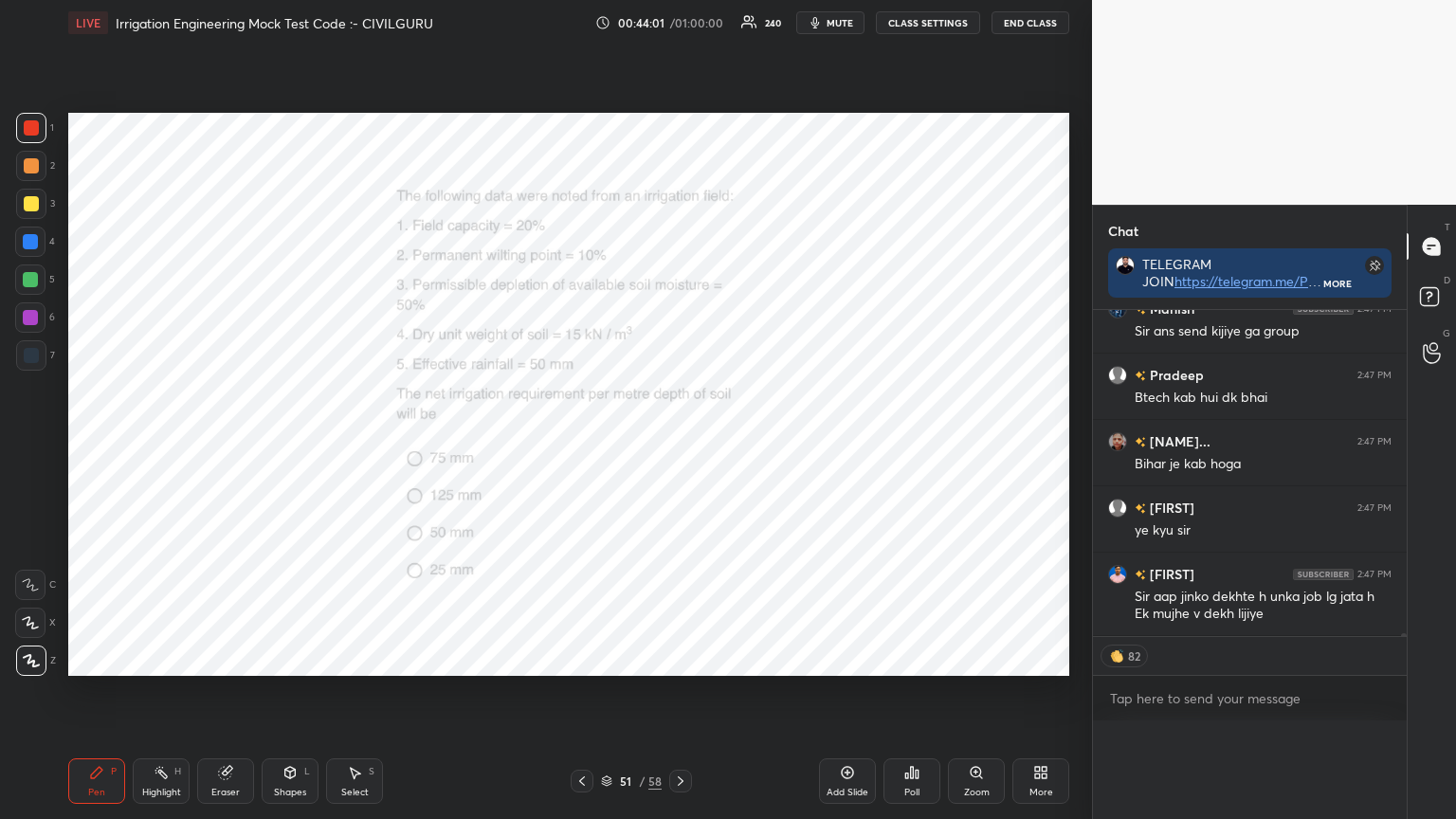 scroll, scrollTop: 0, scrollLeft: 0, axis: both 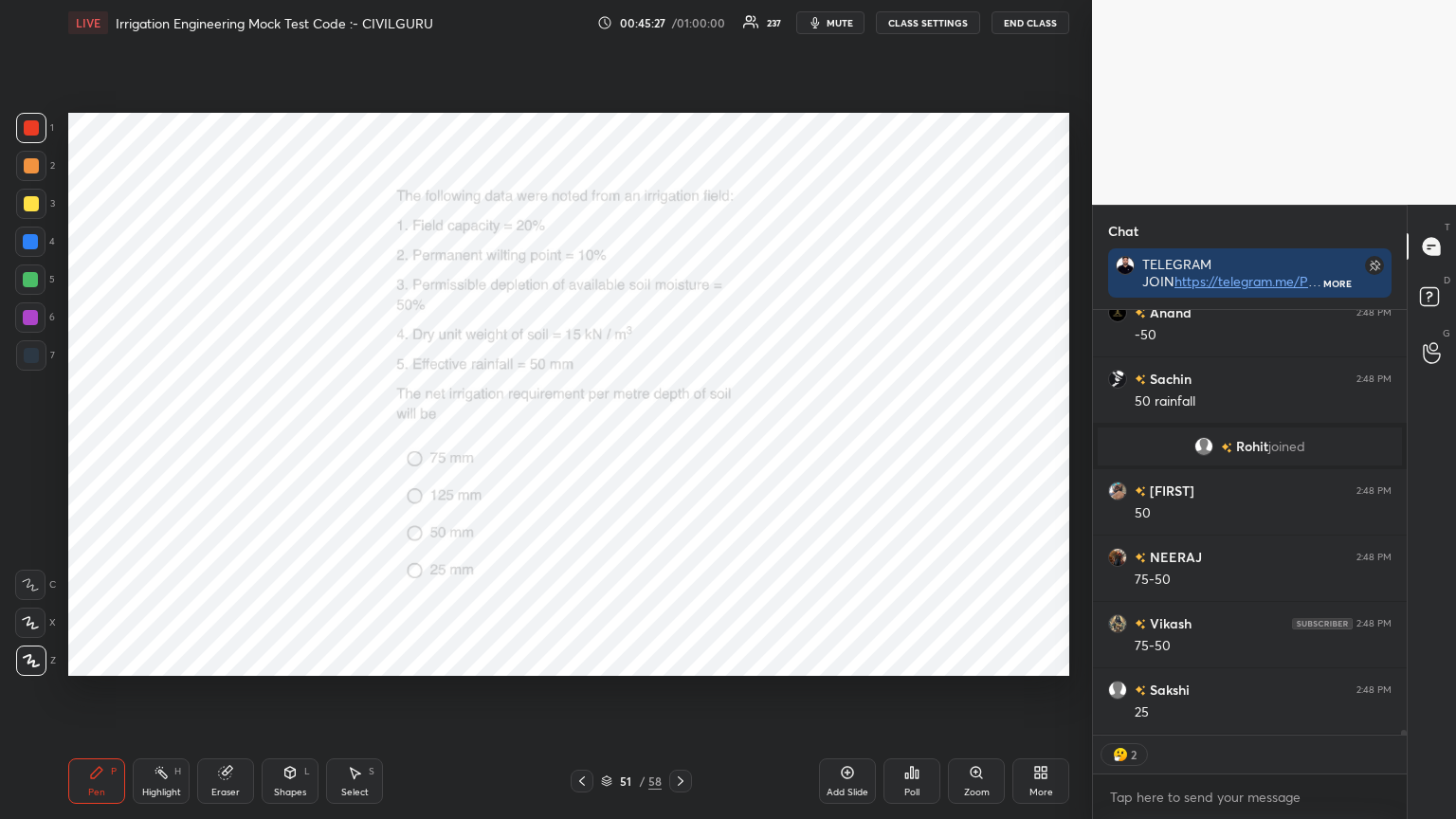click 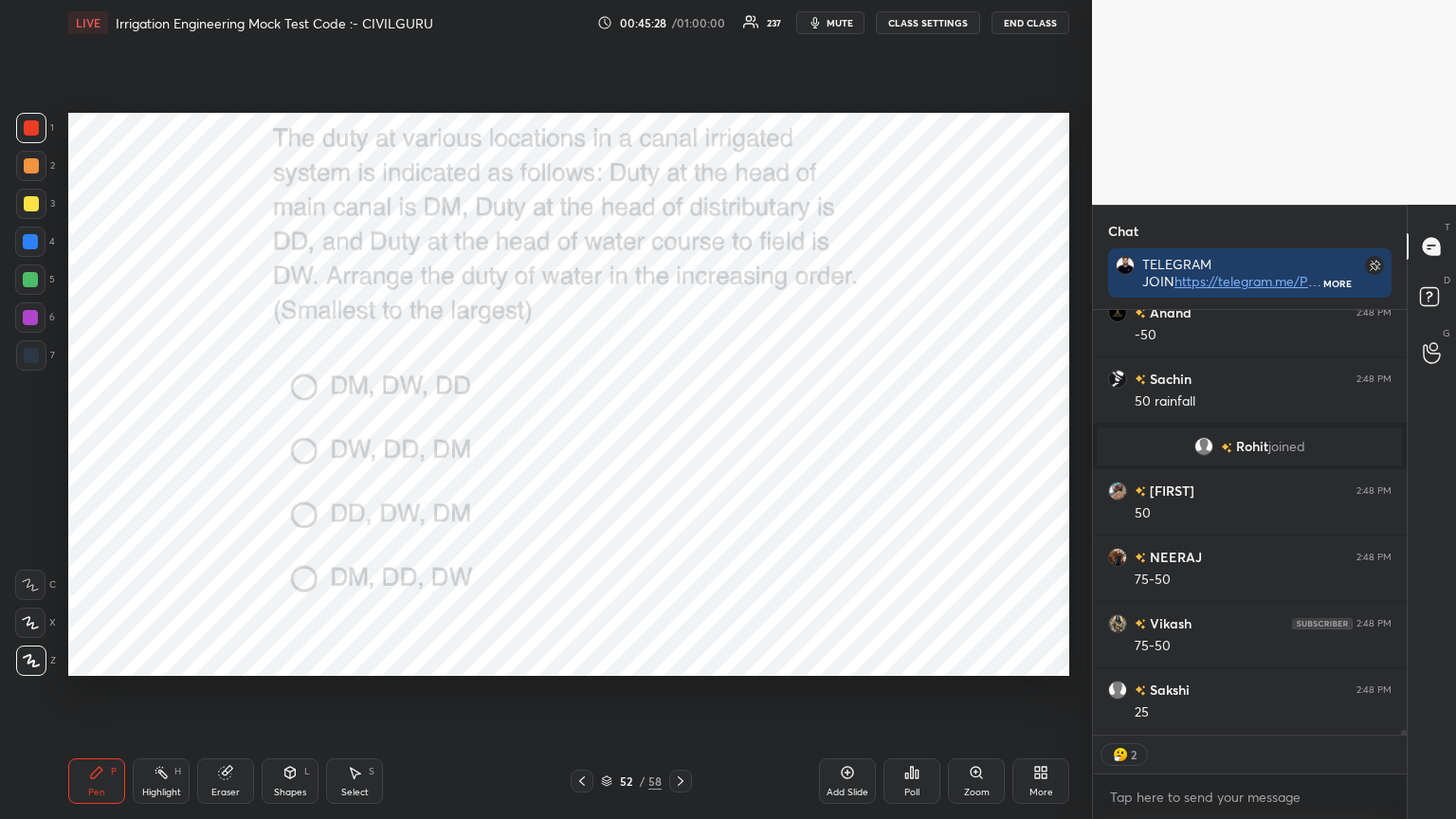 type on "x" 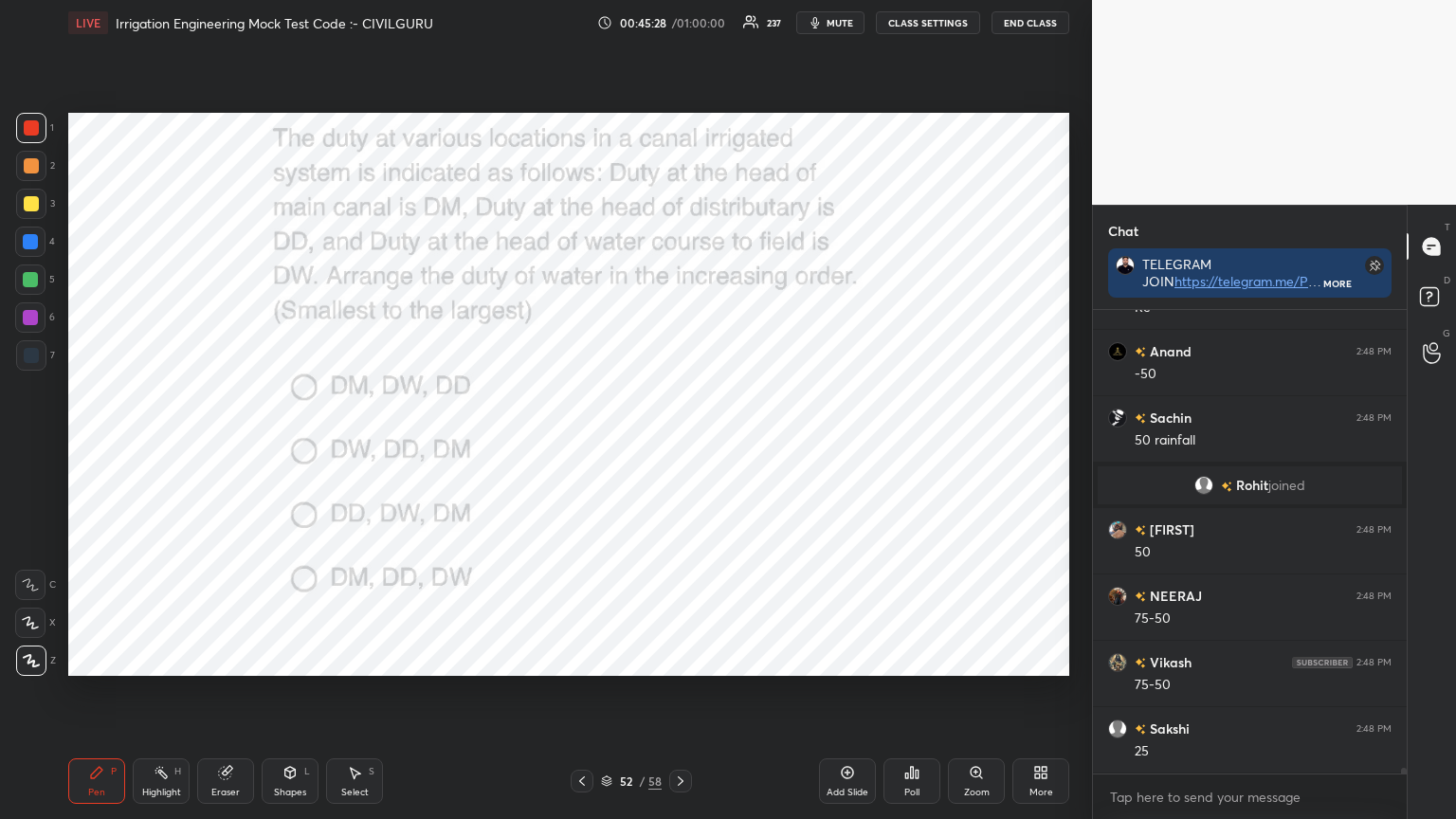 click 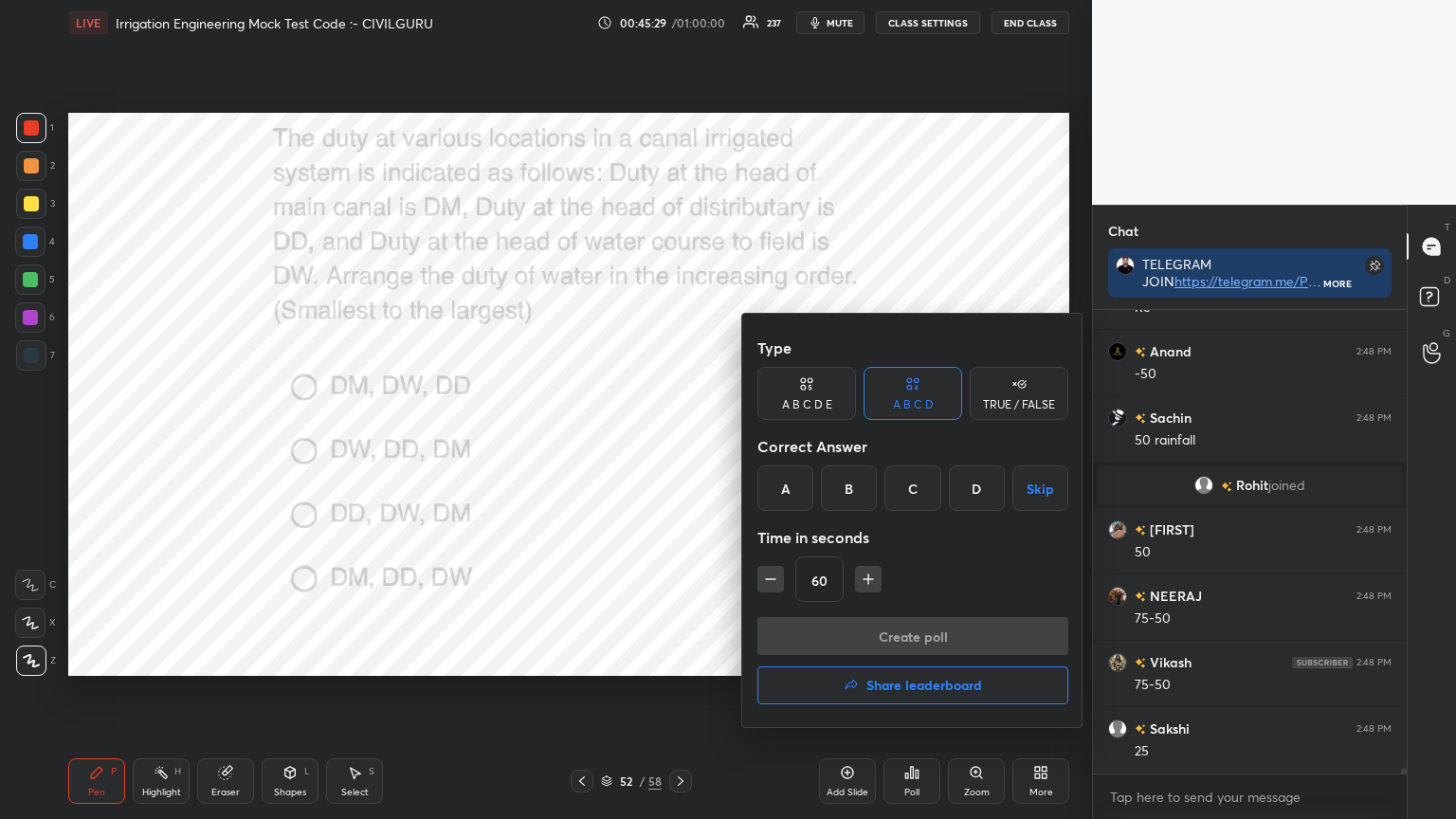 click on "D" at bounding box center [976, 488] 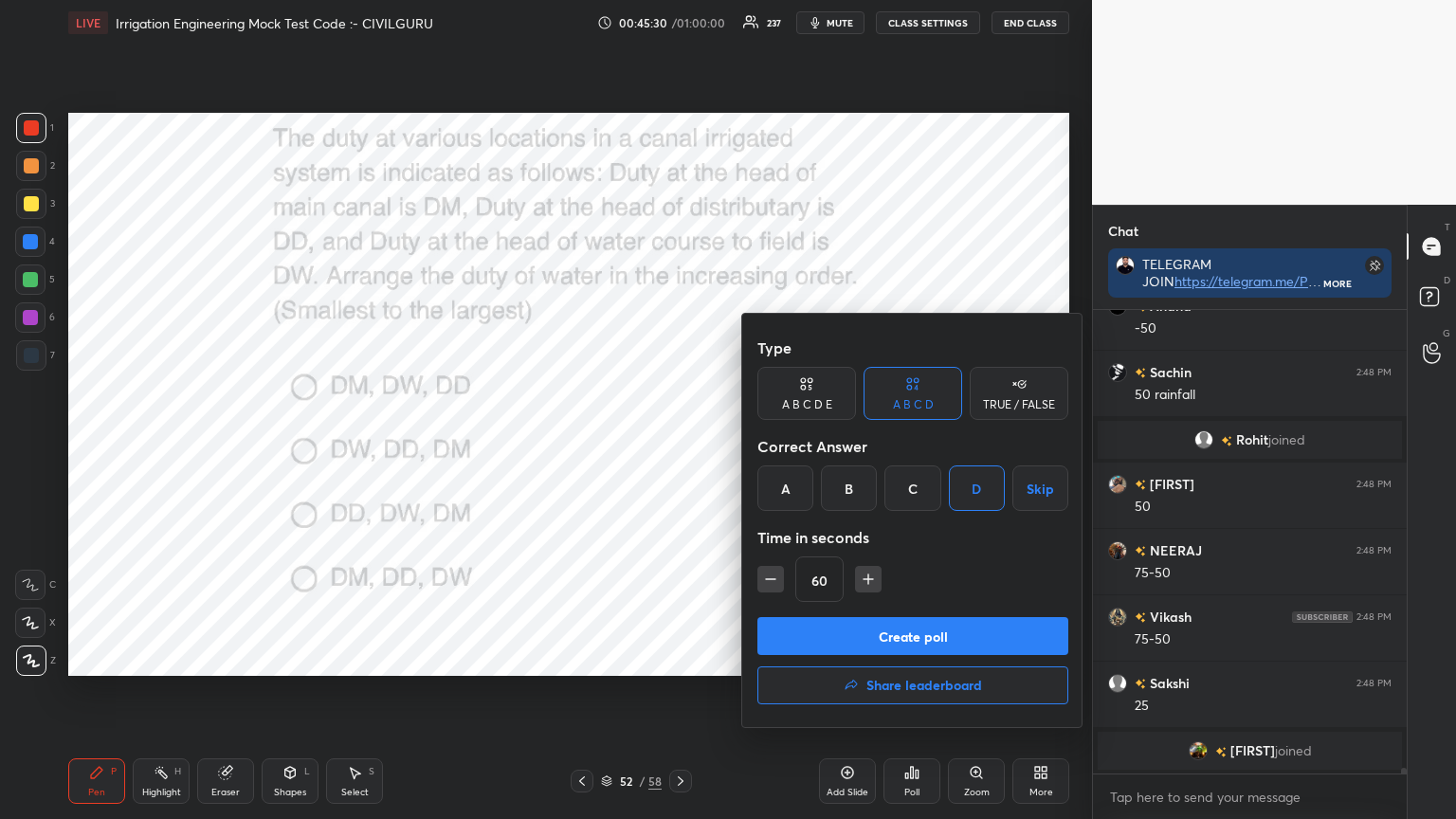 click 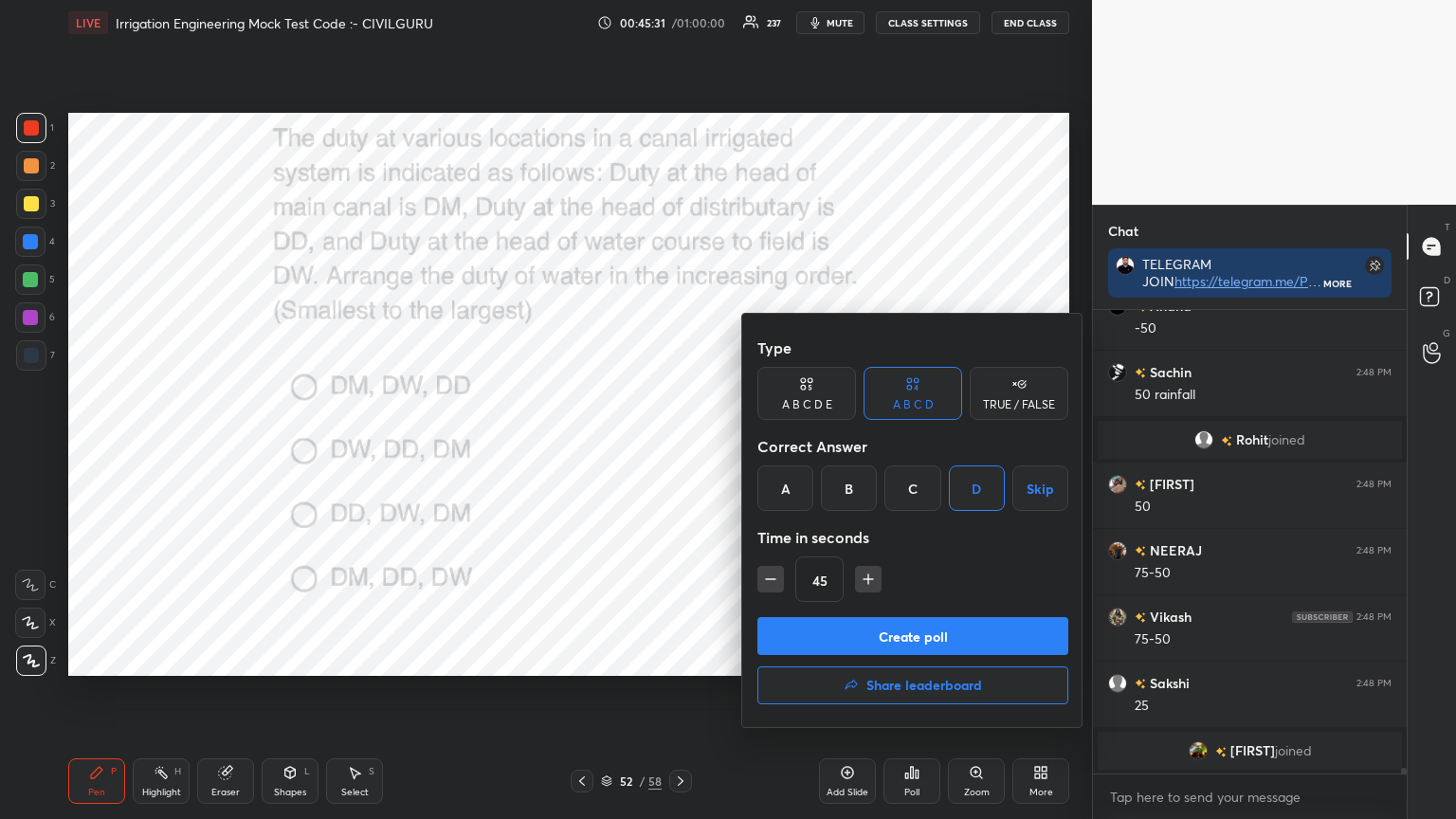 click 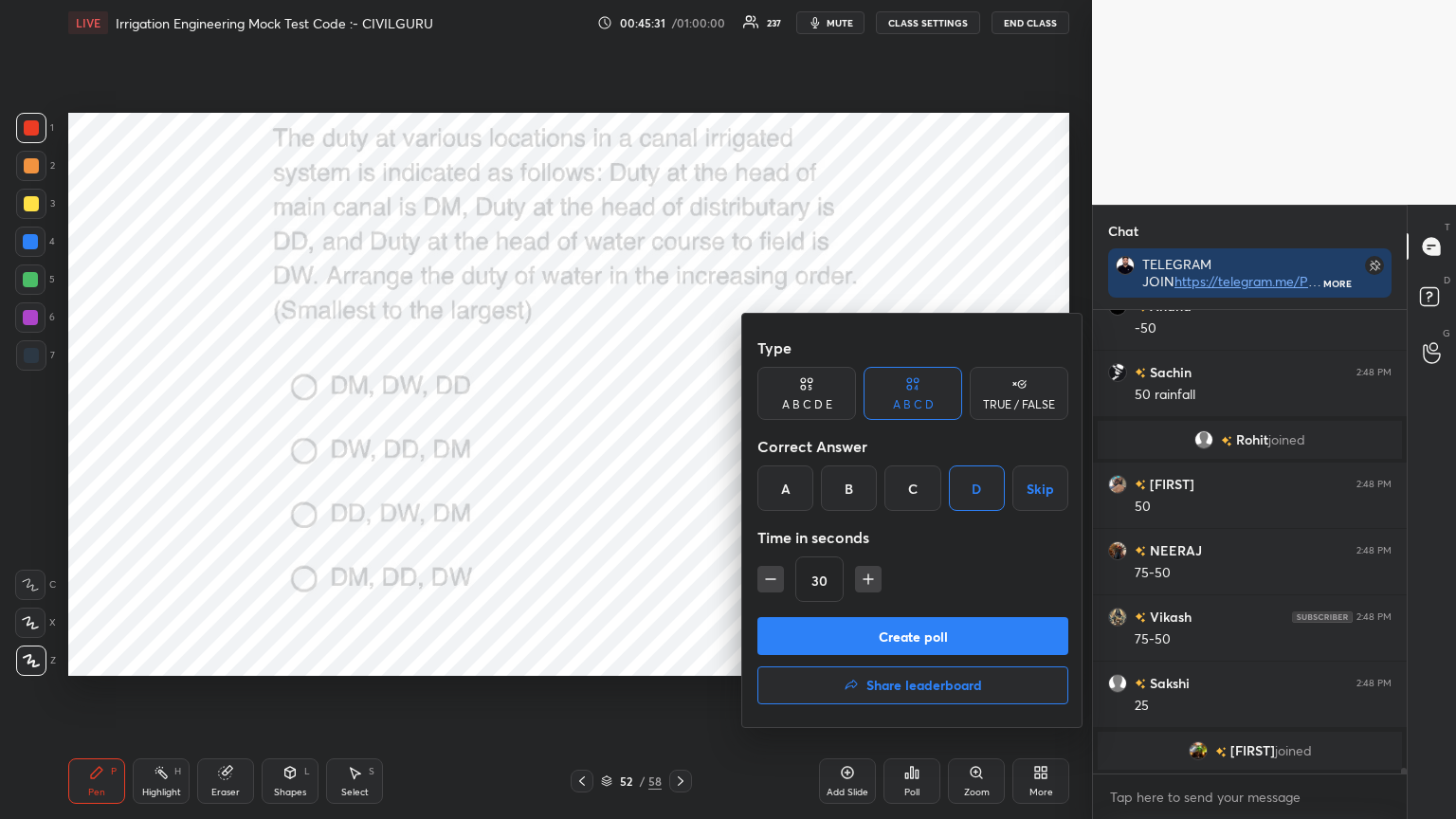 click on "Create poll" at bounding box center [913, 636] 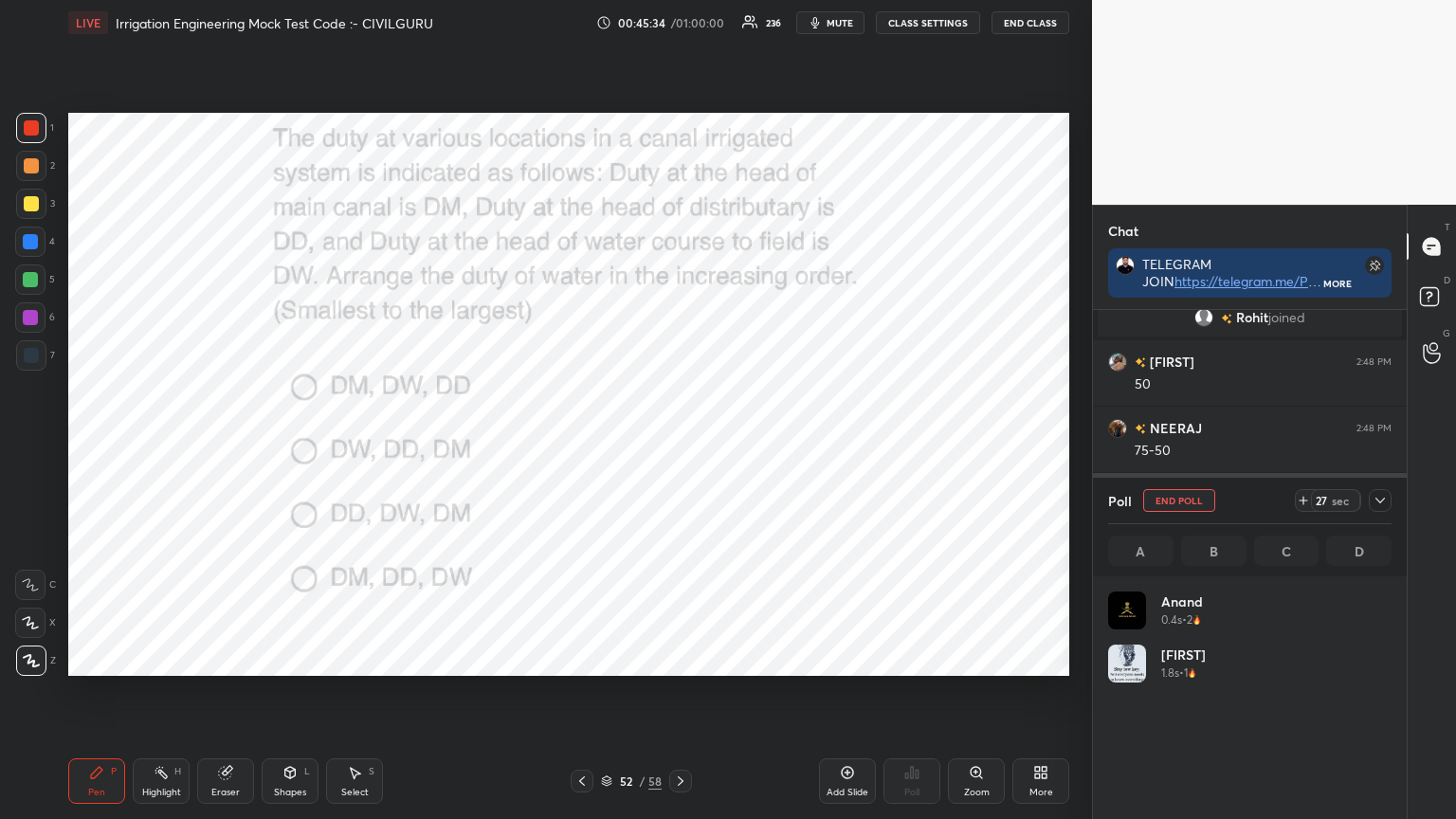click 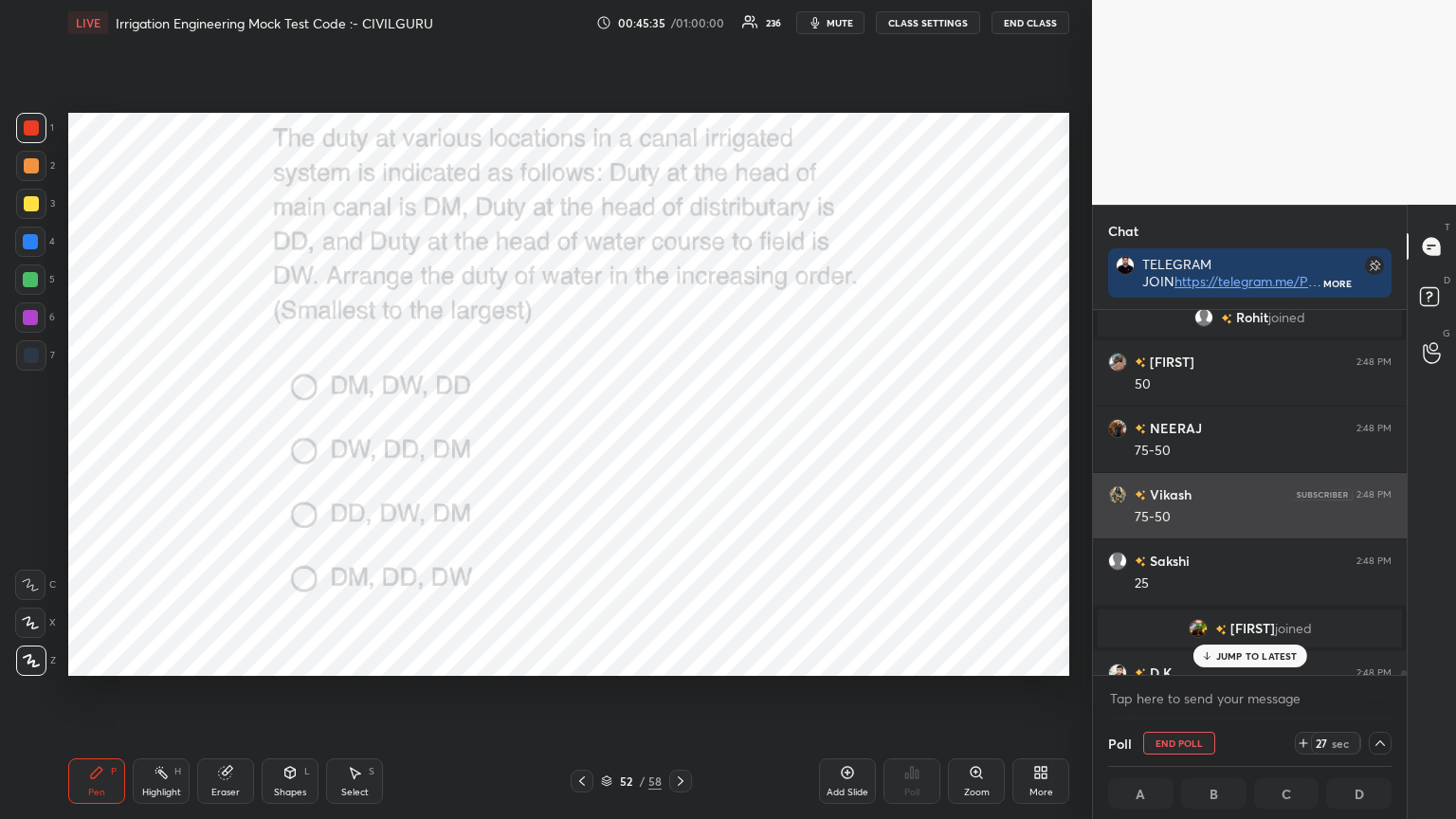 click on "[NAME] 2:48 PM 25" at bounding box center (1249, 572) 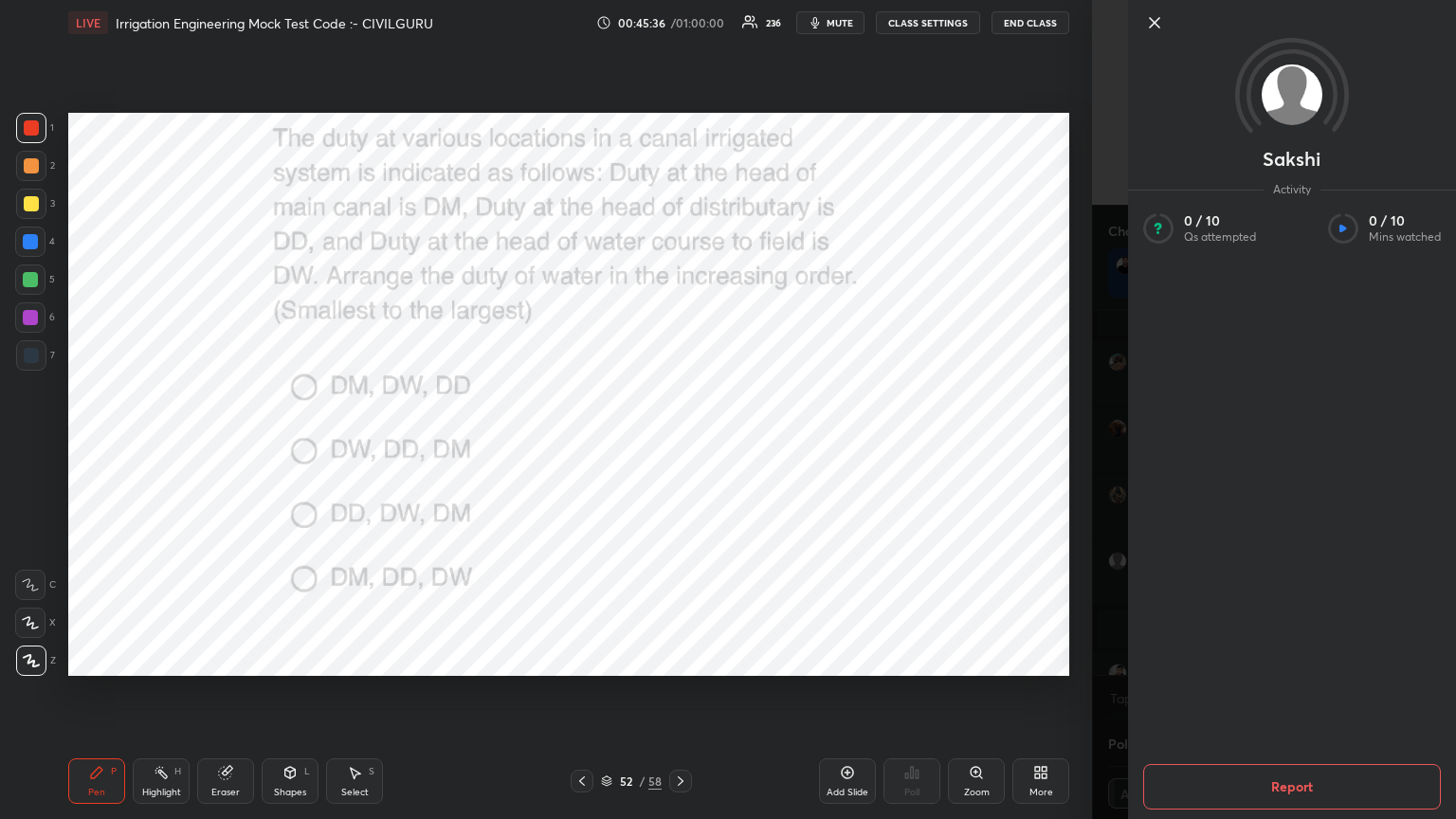 click on "[FIRST] Activity 0 / 10 Qs attempted 0 / 10 Mins watched Report" at bounding box center (1274, 410) 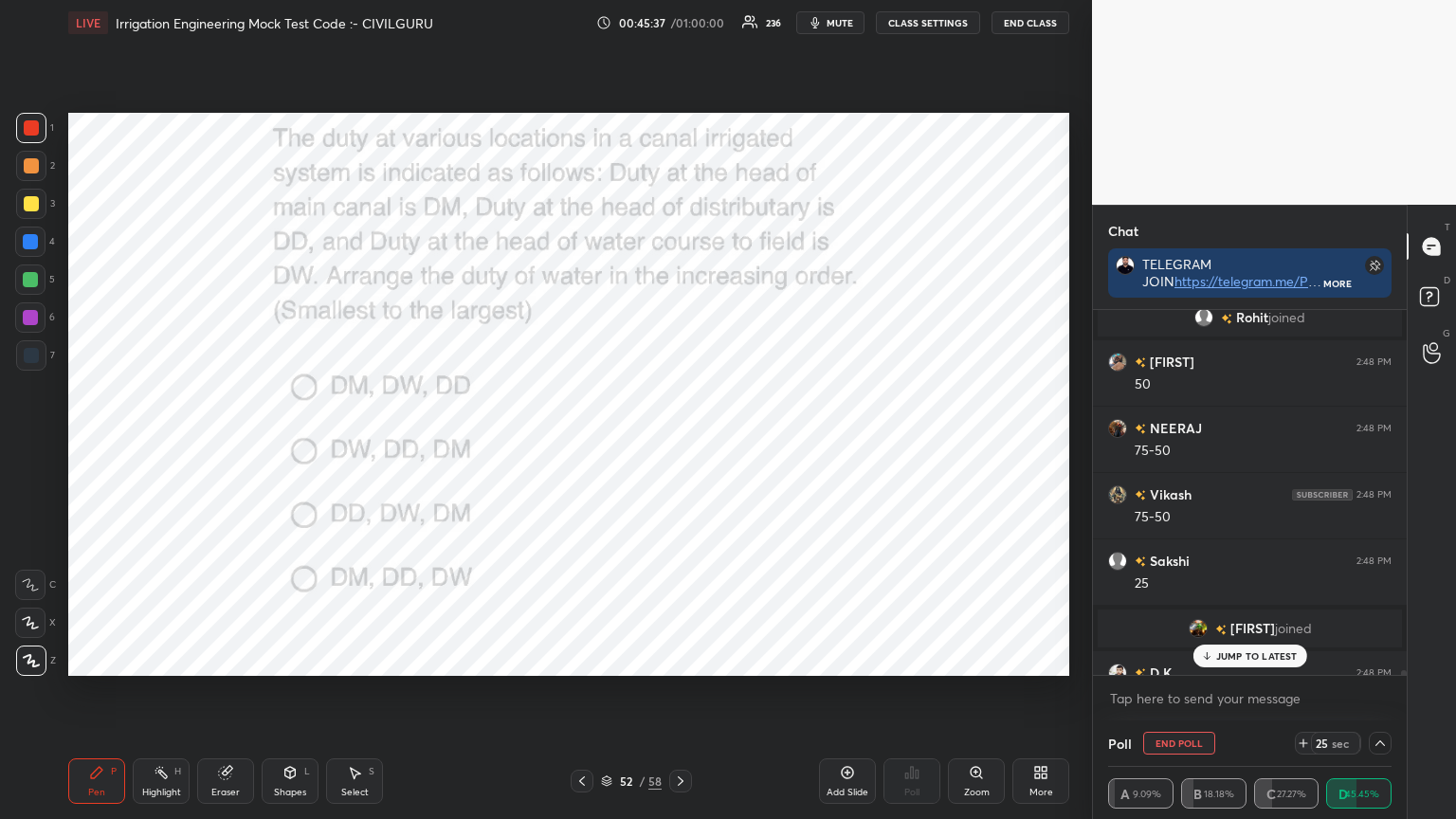 click on "JUMP TO LATEST" at bounding box center [1257, 656] 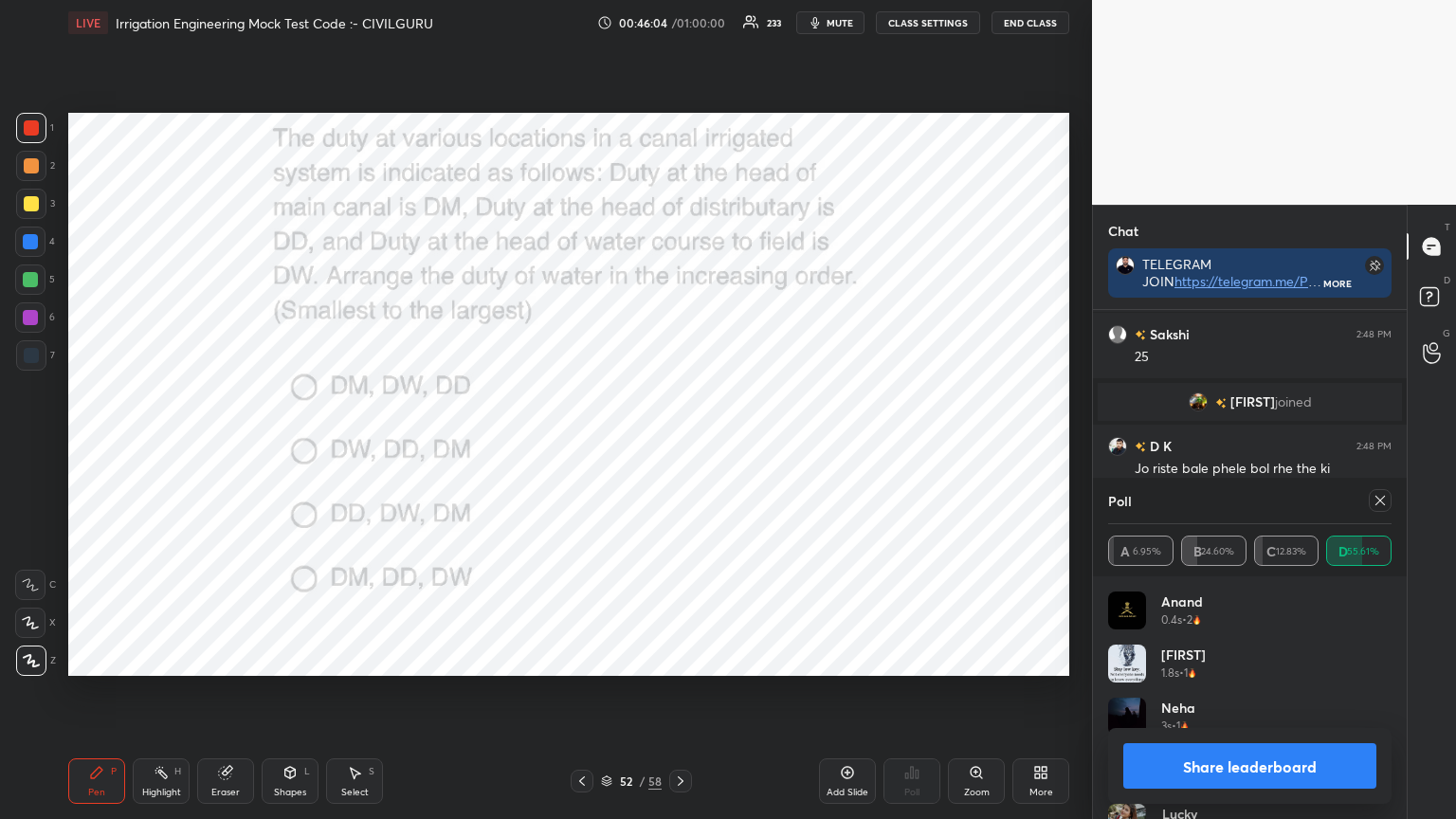 click 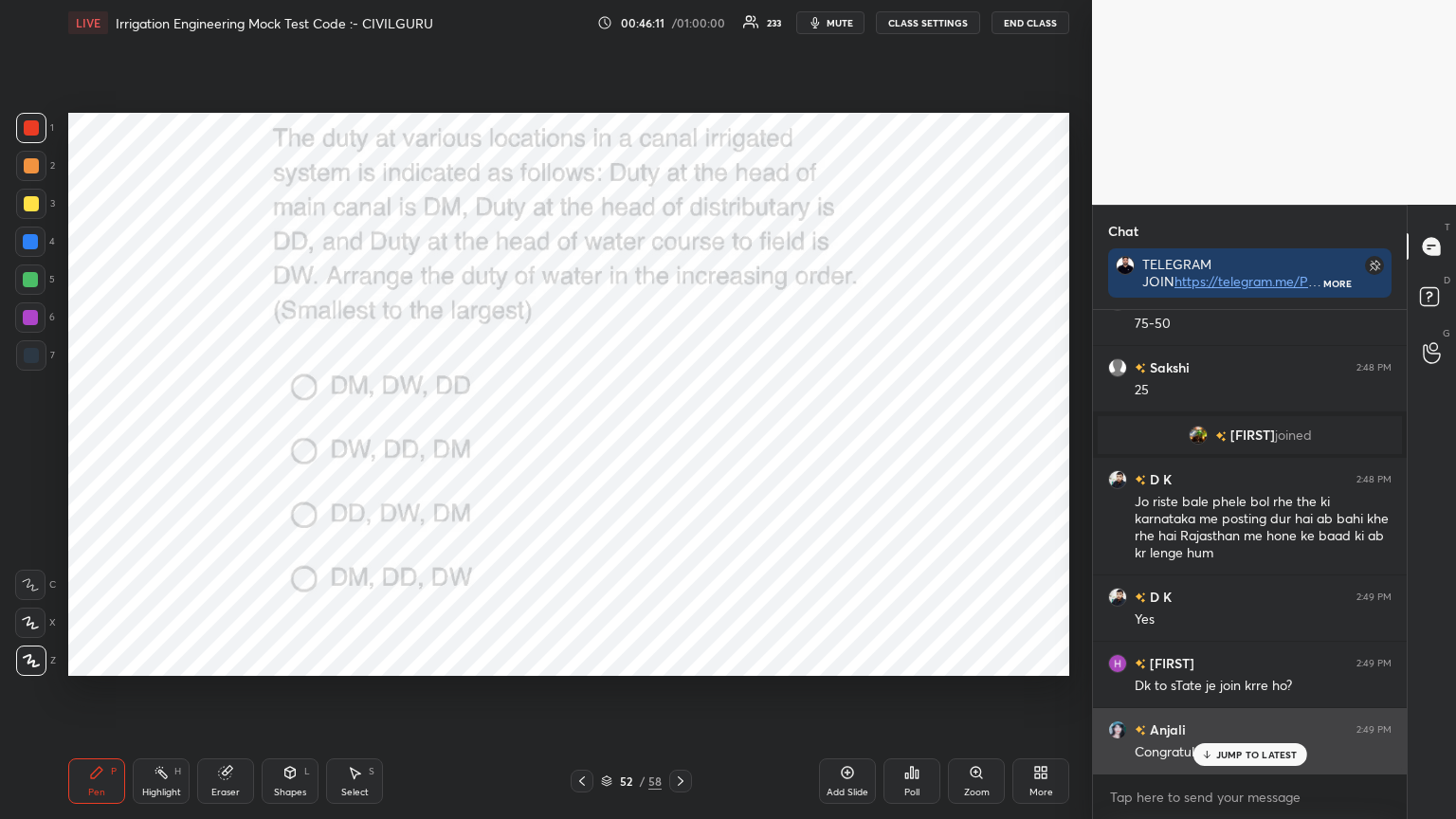 click on "JUMP TO LATEST" at bounding box center [1249, 755] 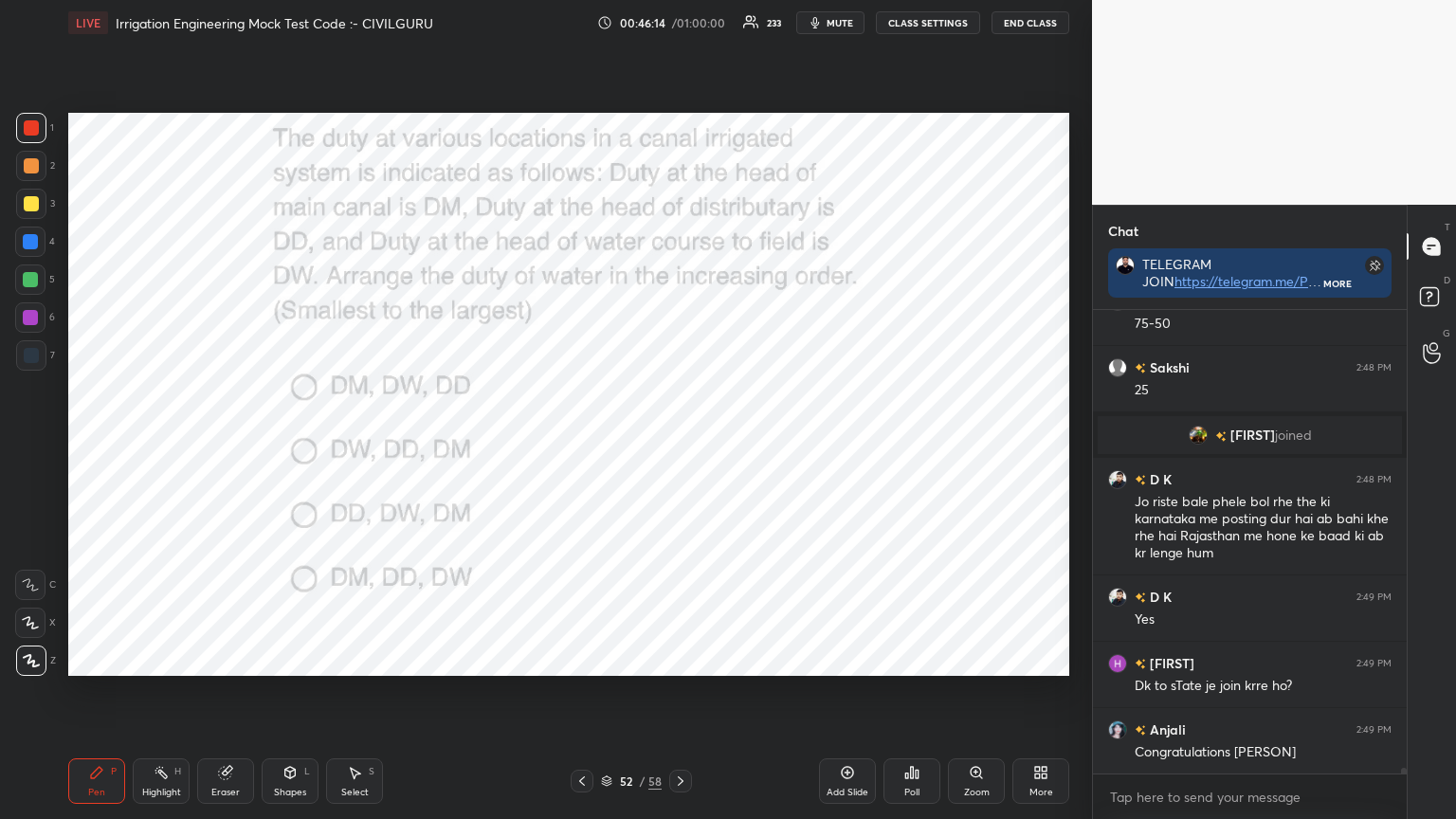 click on "Pen P Highlight H Eraser Shapes L Select S 52 / 58 Add Slide Poll Zoom More" at bounding box center [569, 781] 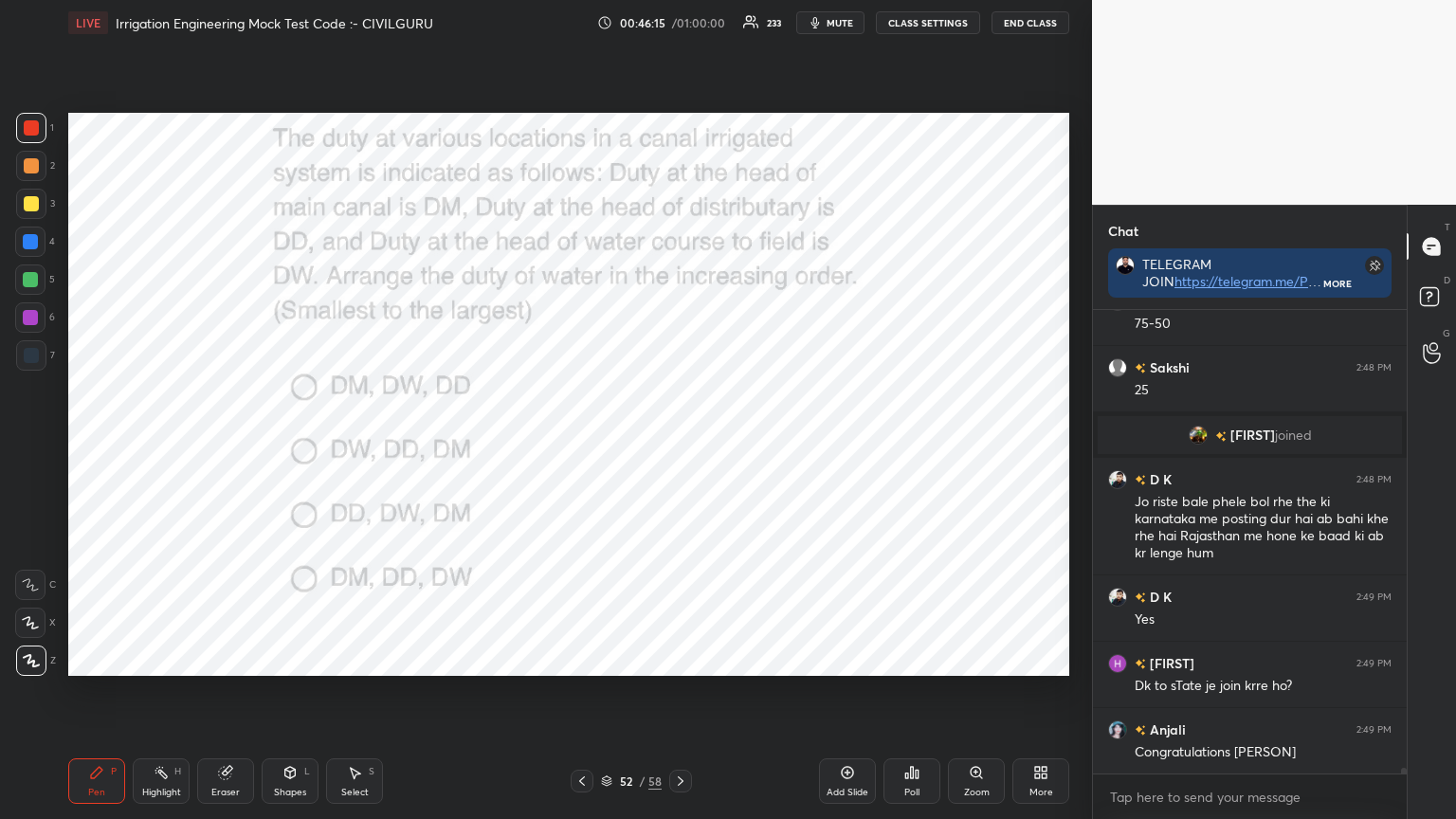 click 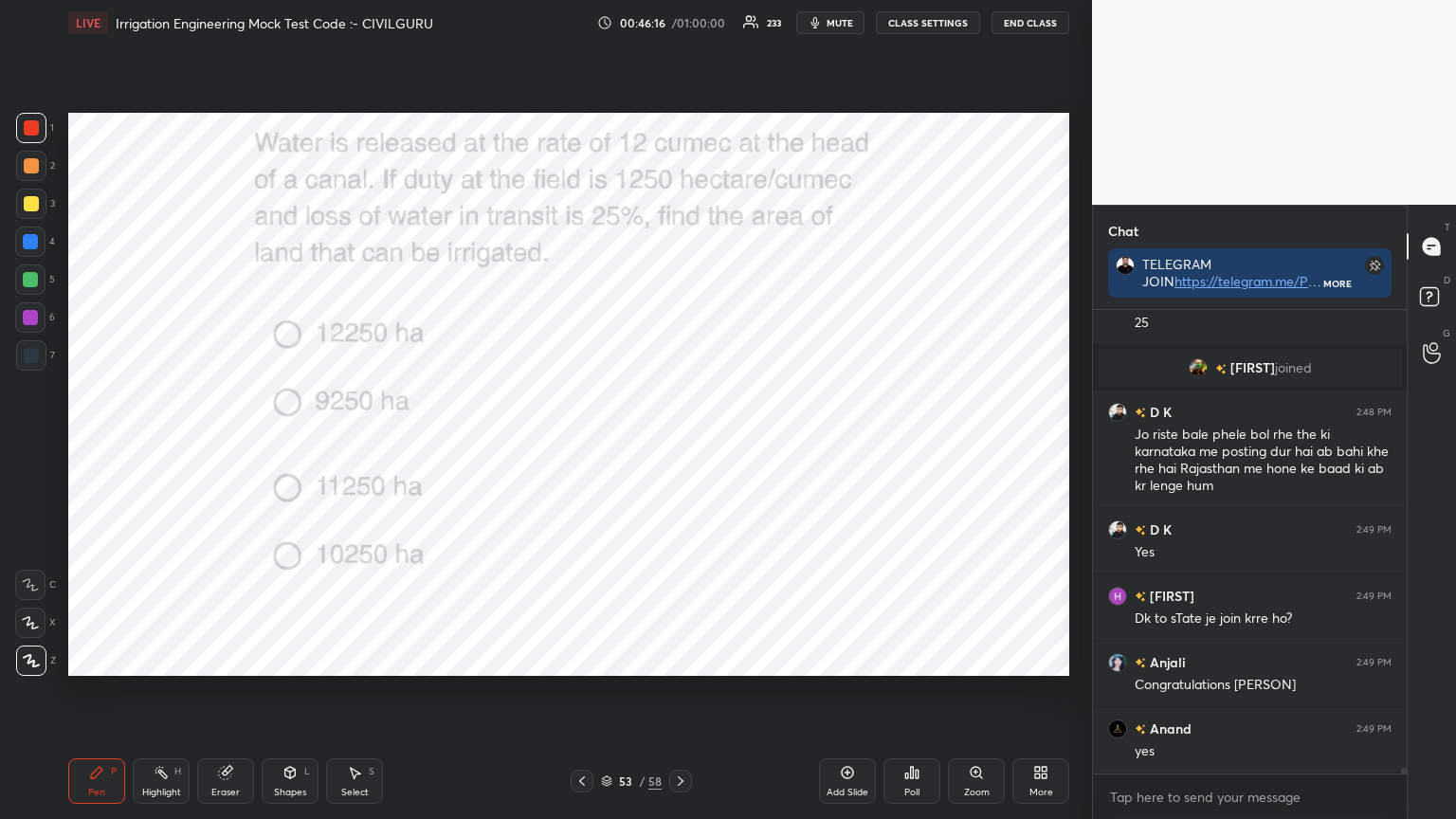 click 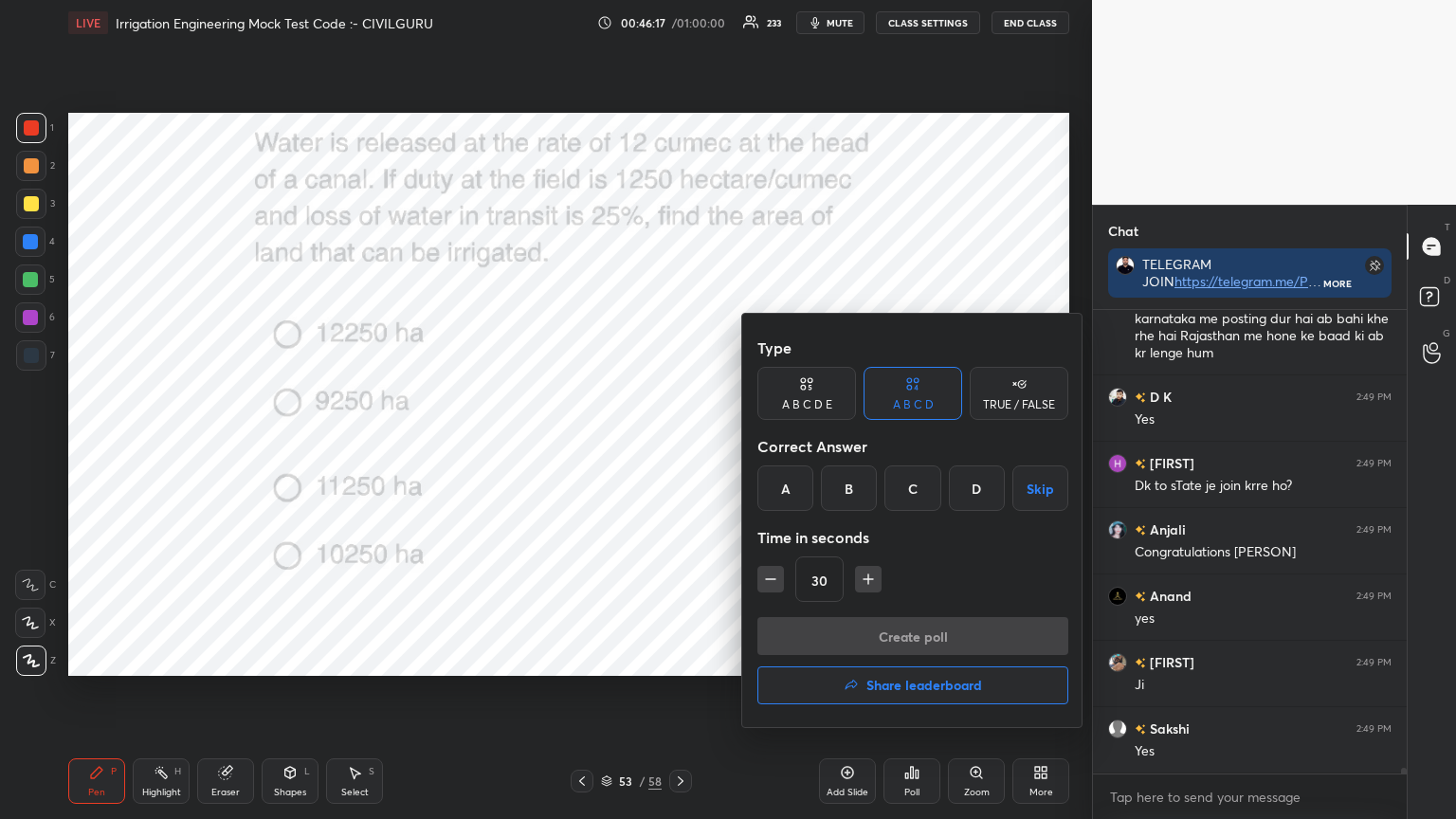 click on "C" at bounding box center [912, 488] 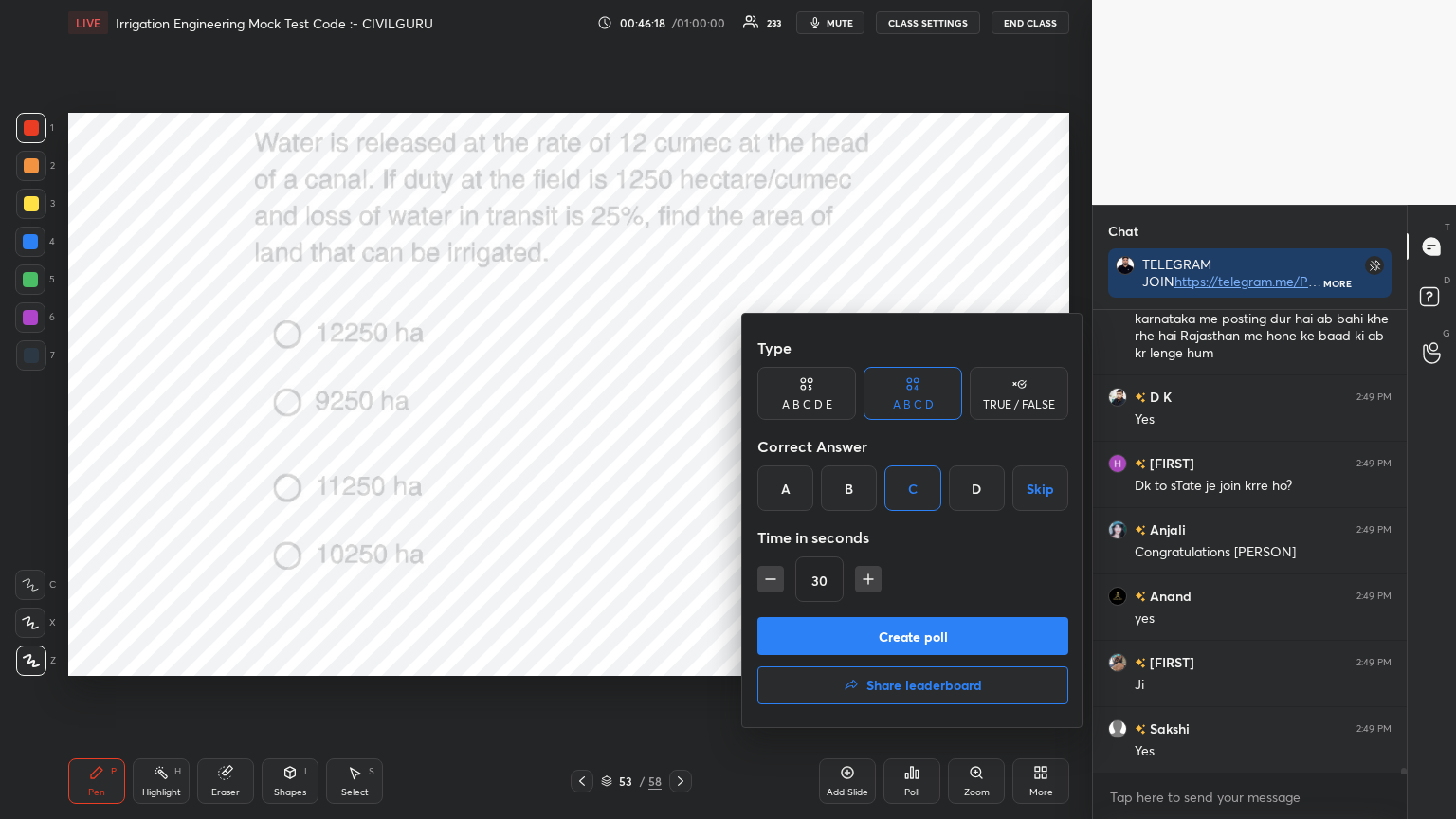 click 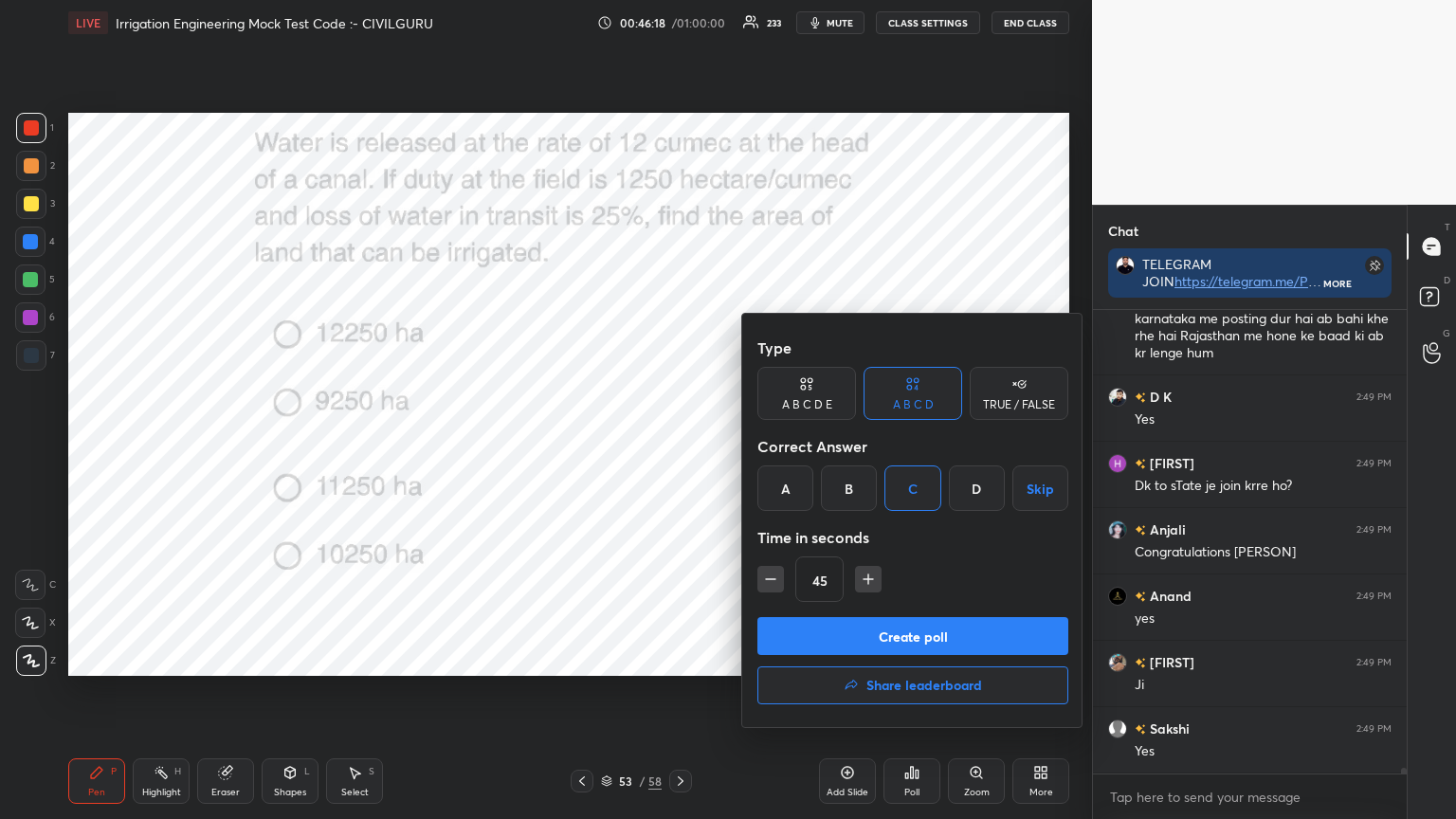click on "Create poll" at bounding box center [913, 636] 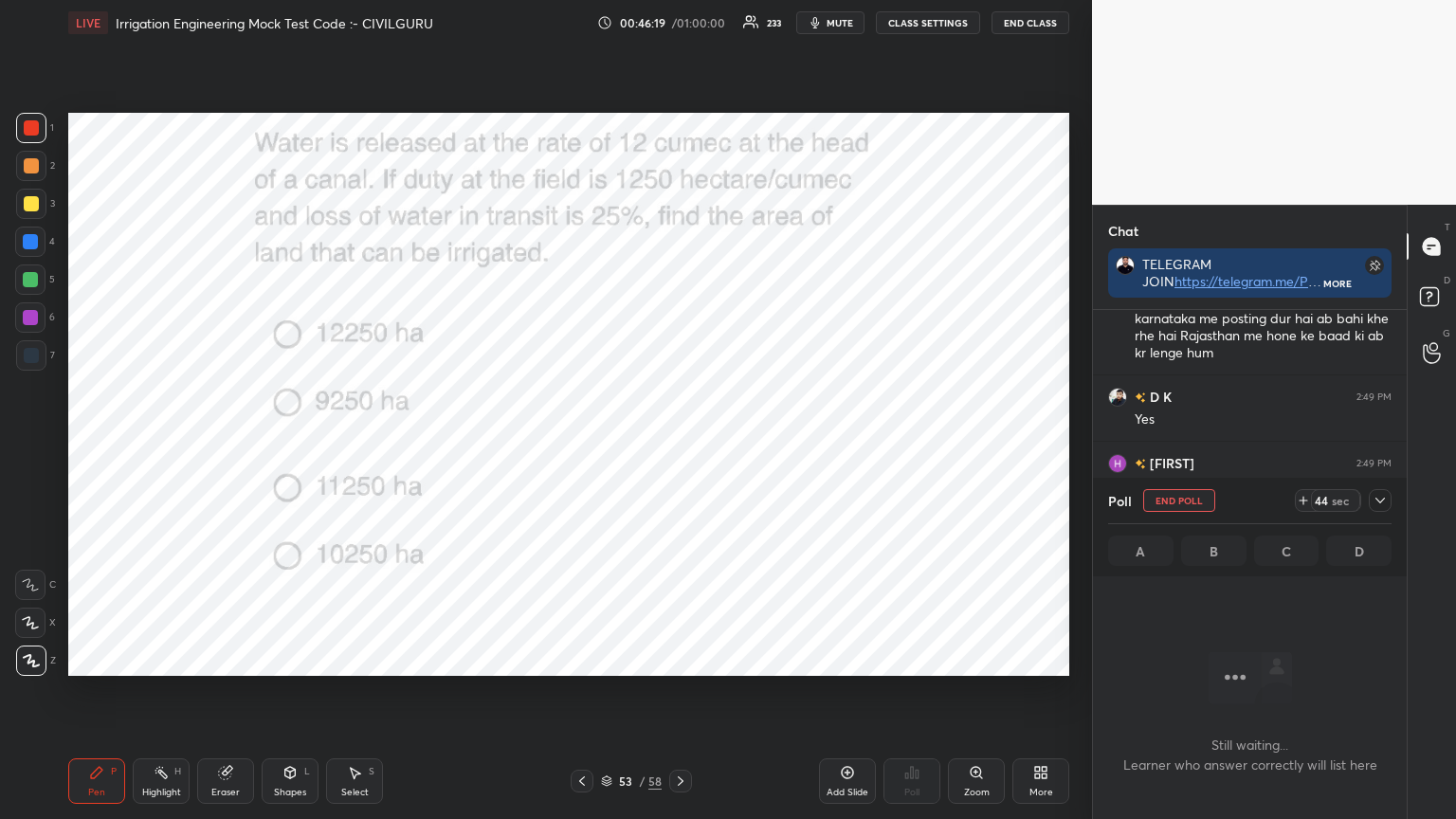 click 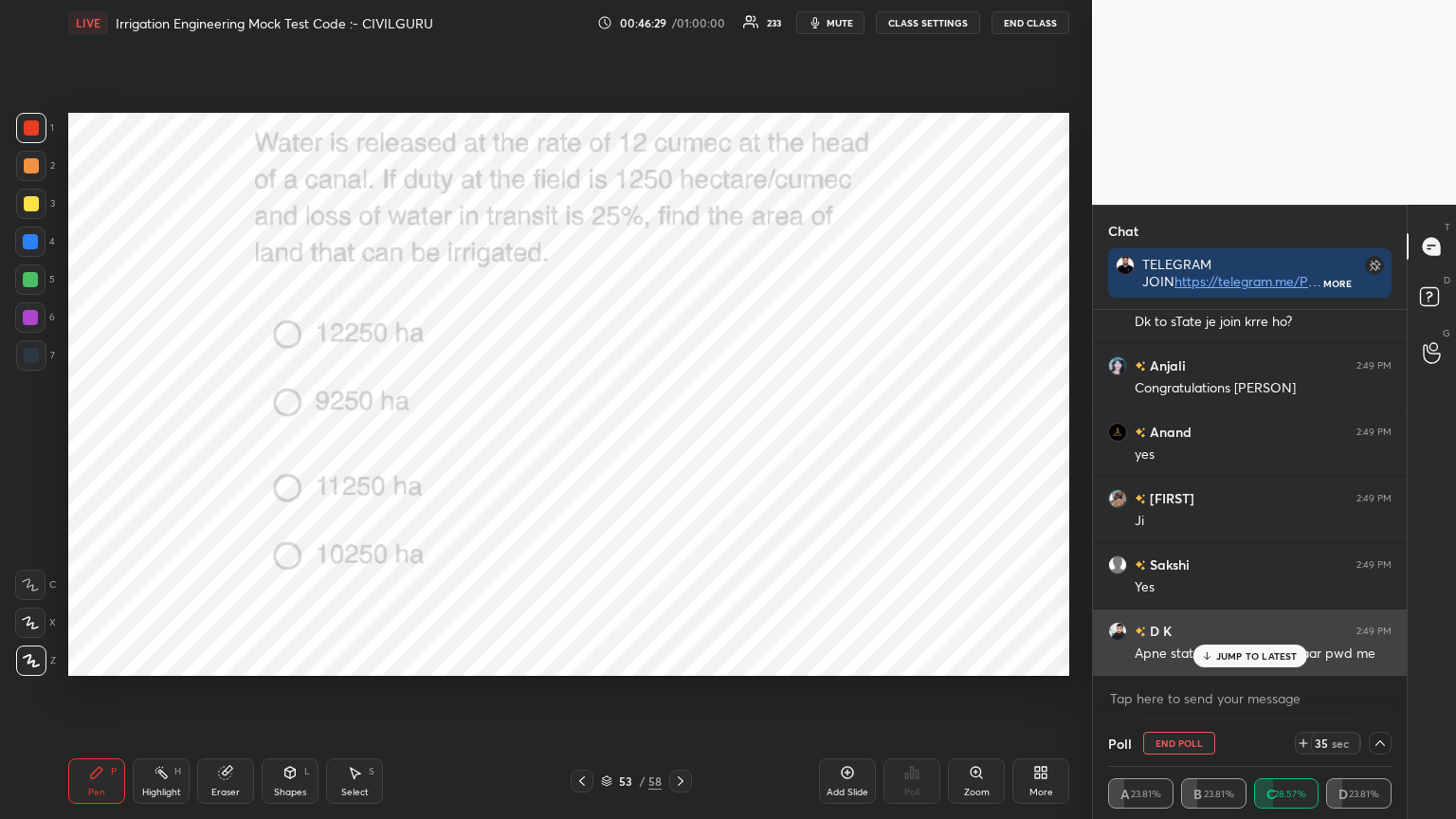 click on "JUMP TO LATEST" at bounding box center (1249, 656) 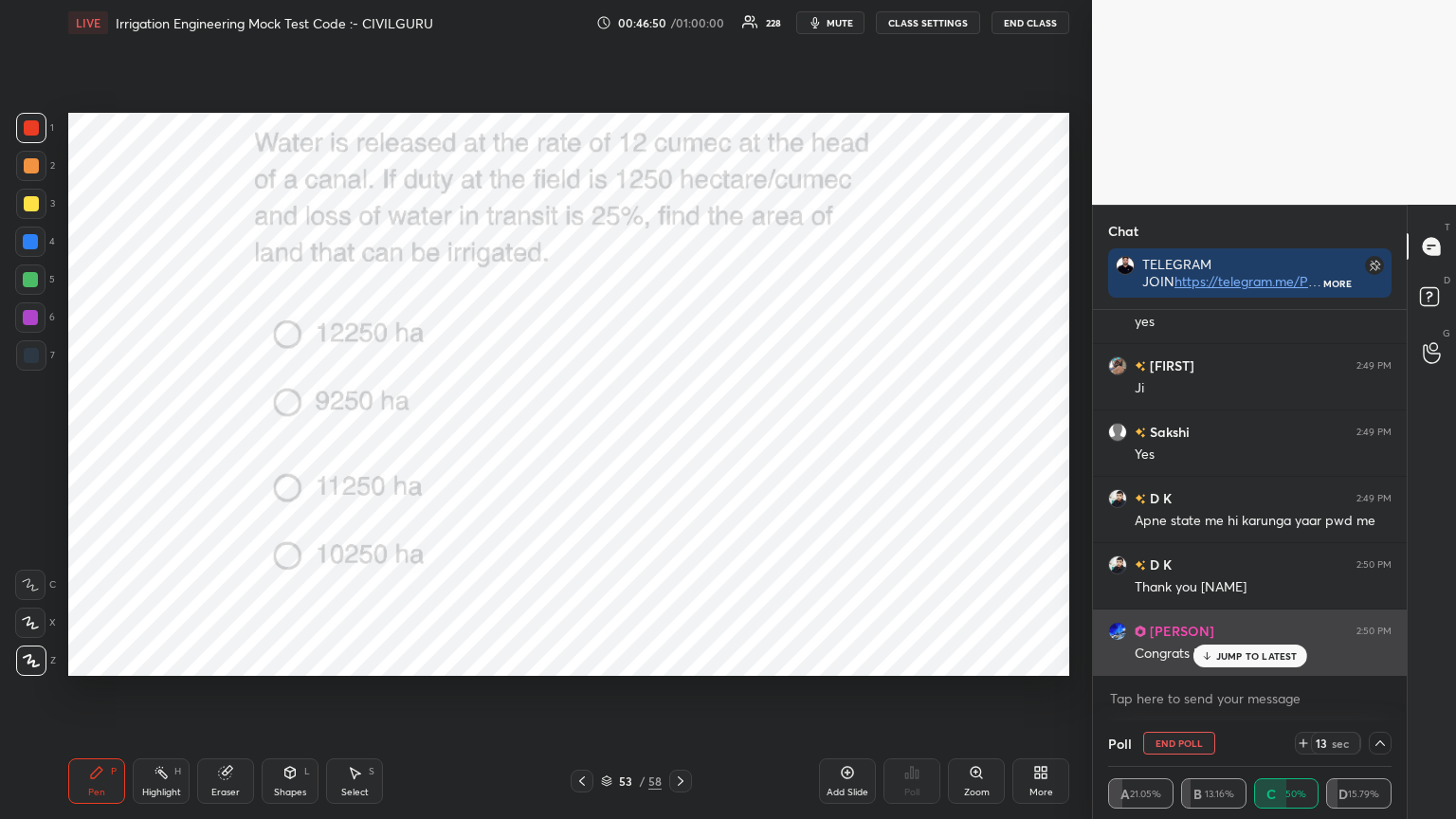 click on "JUMP TO LATEST" at bounding box center (1257, 656) 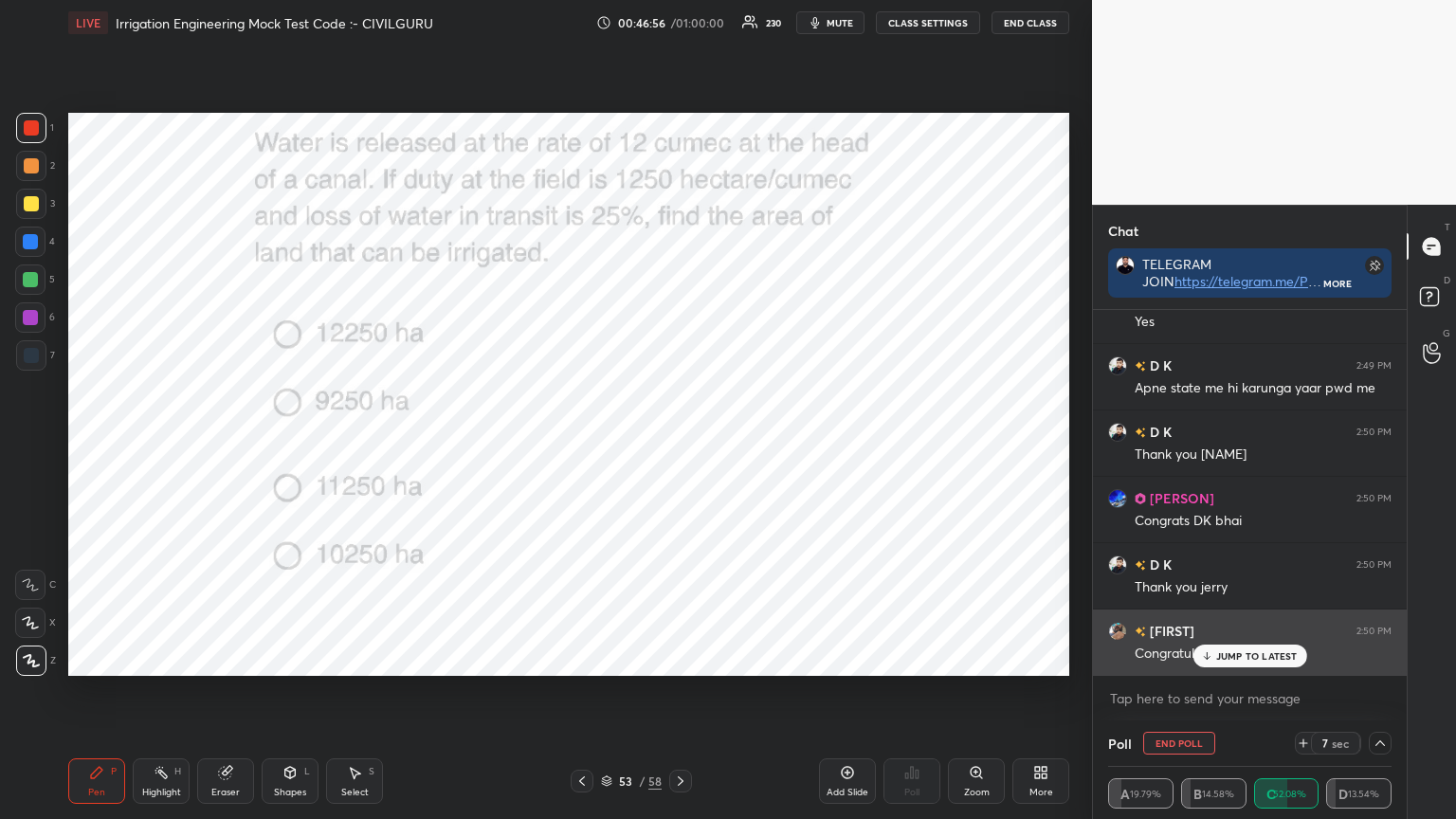 click on "JUMP TO LATEST" at bounding box center (1257, 656) 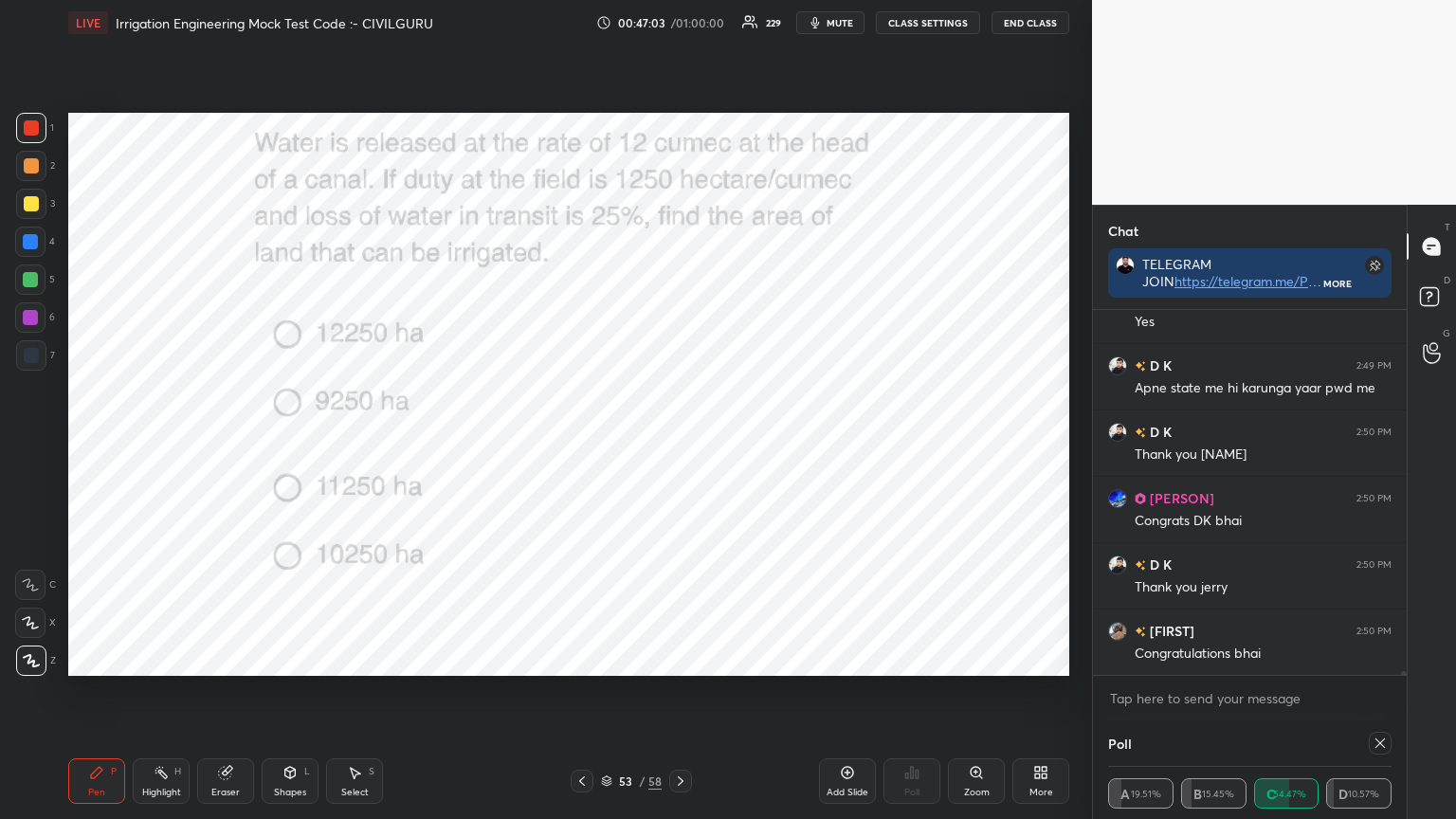 scroll, scrollTop: 6, scrollLeft: 6, axis: both 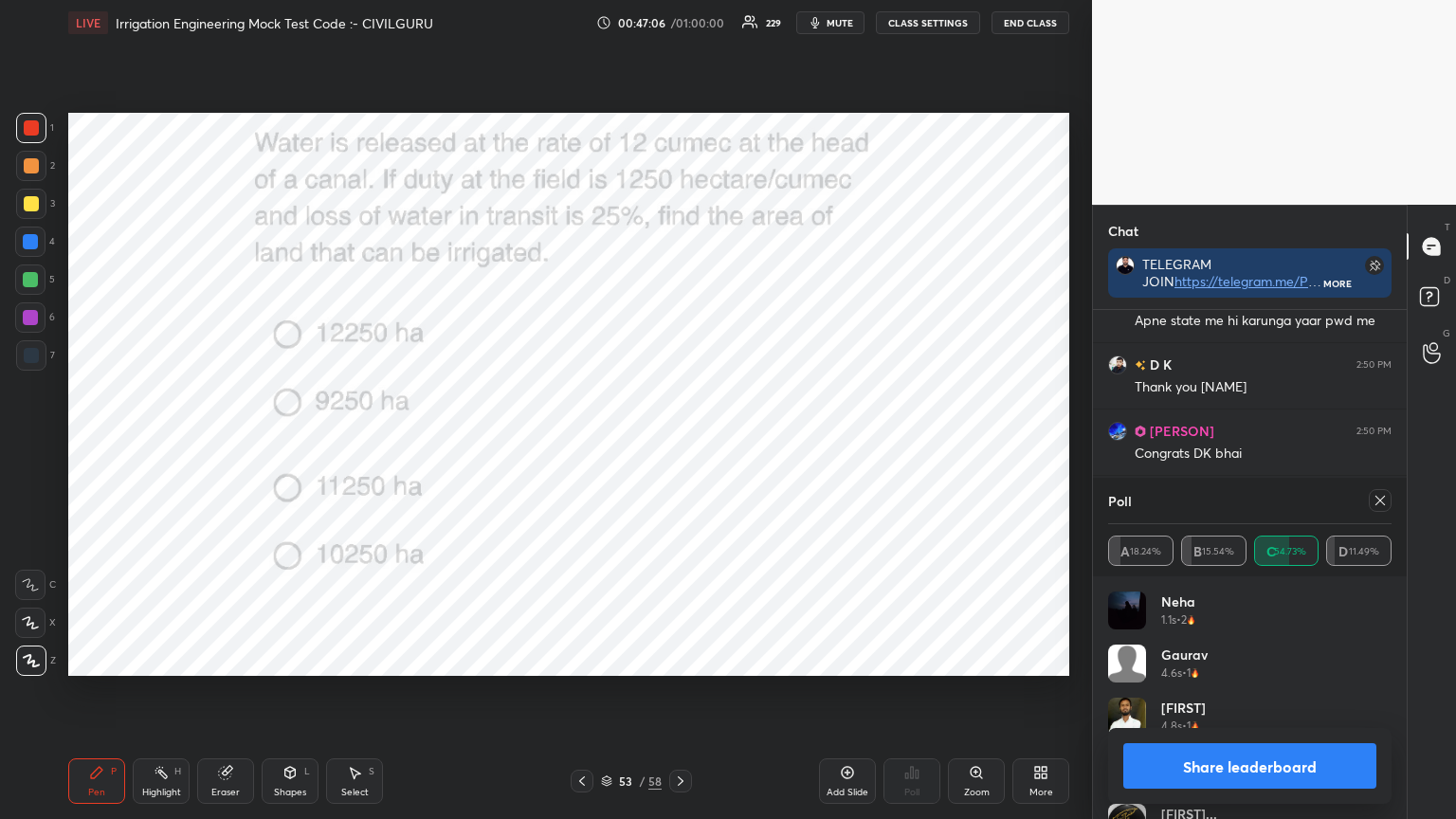 click 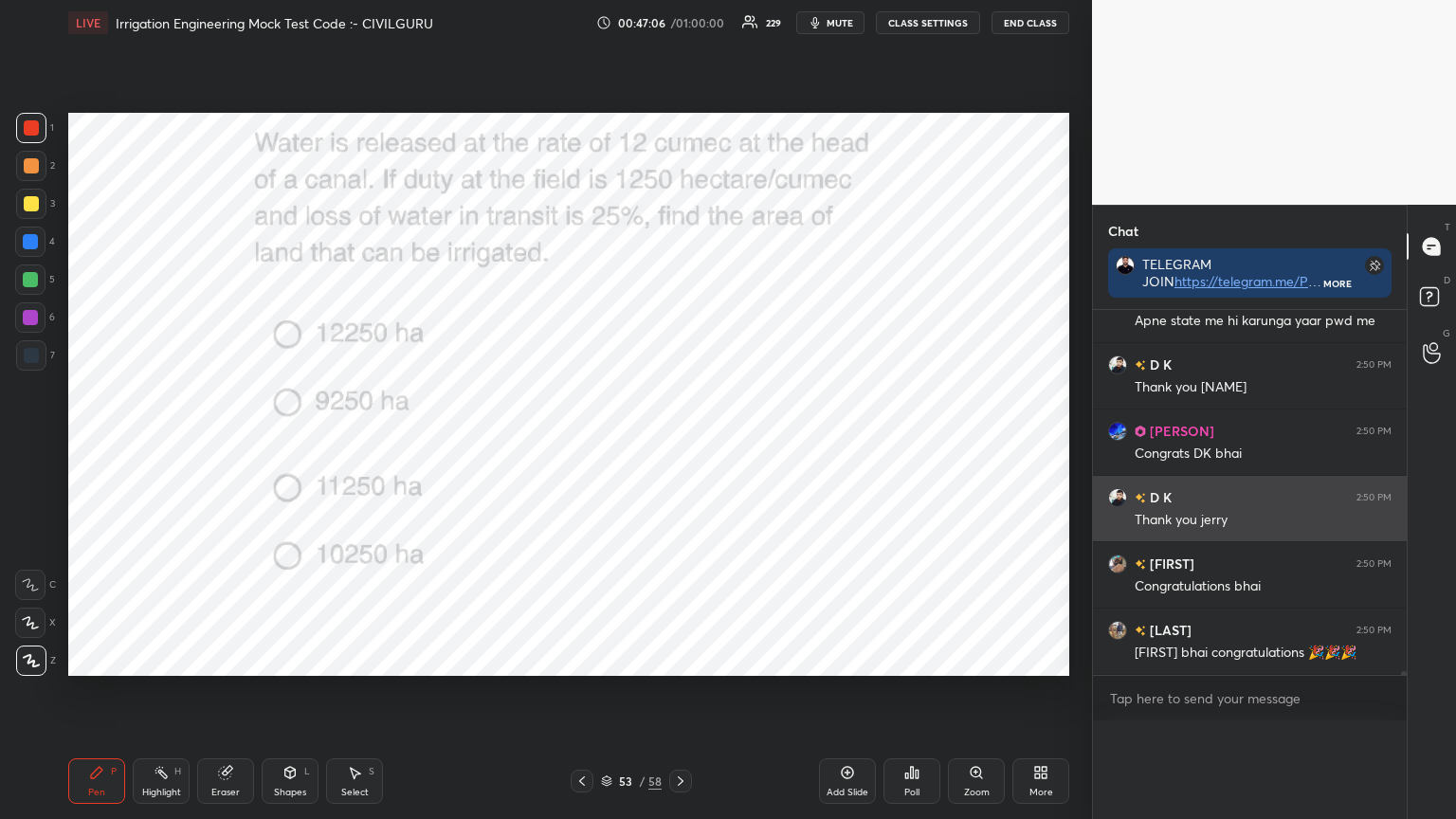scroll, scrollTop: 0, scrollLeft: 0, axis: both 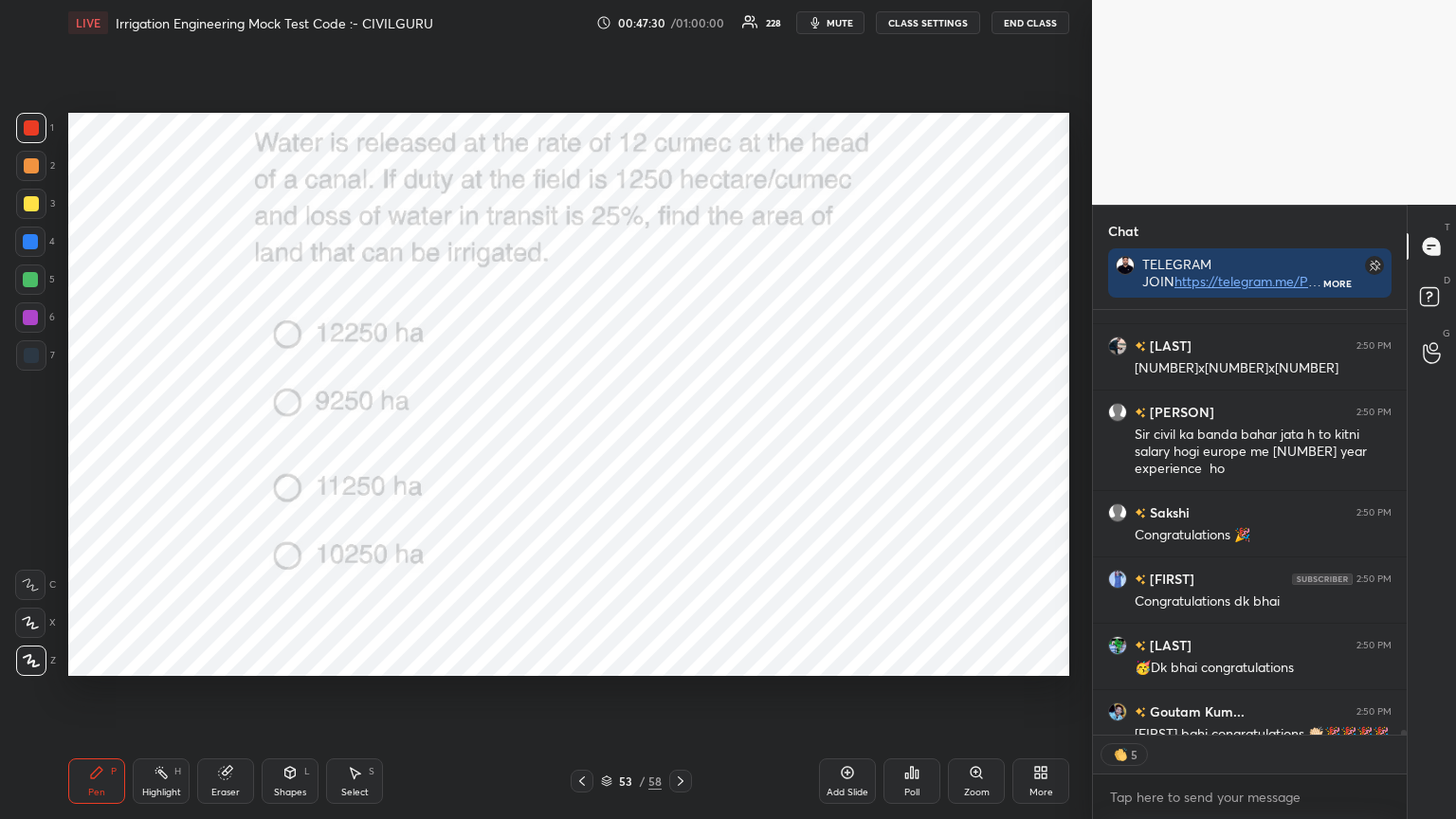 type on "x" 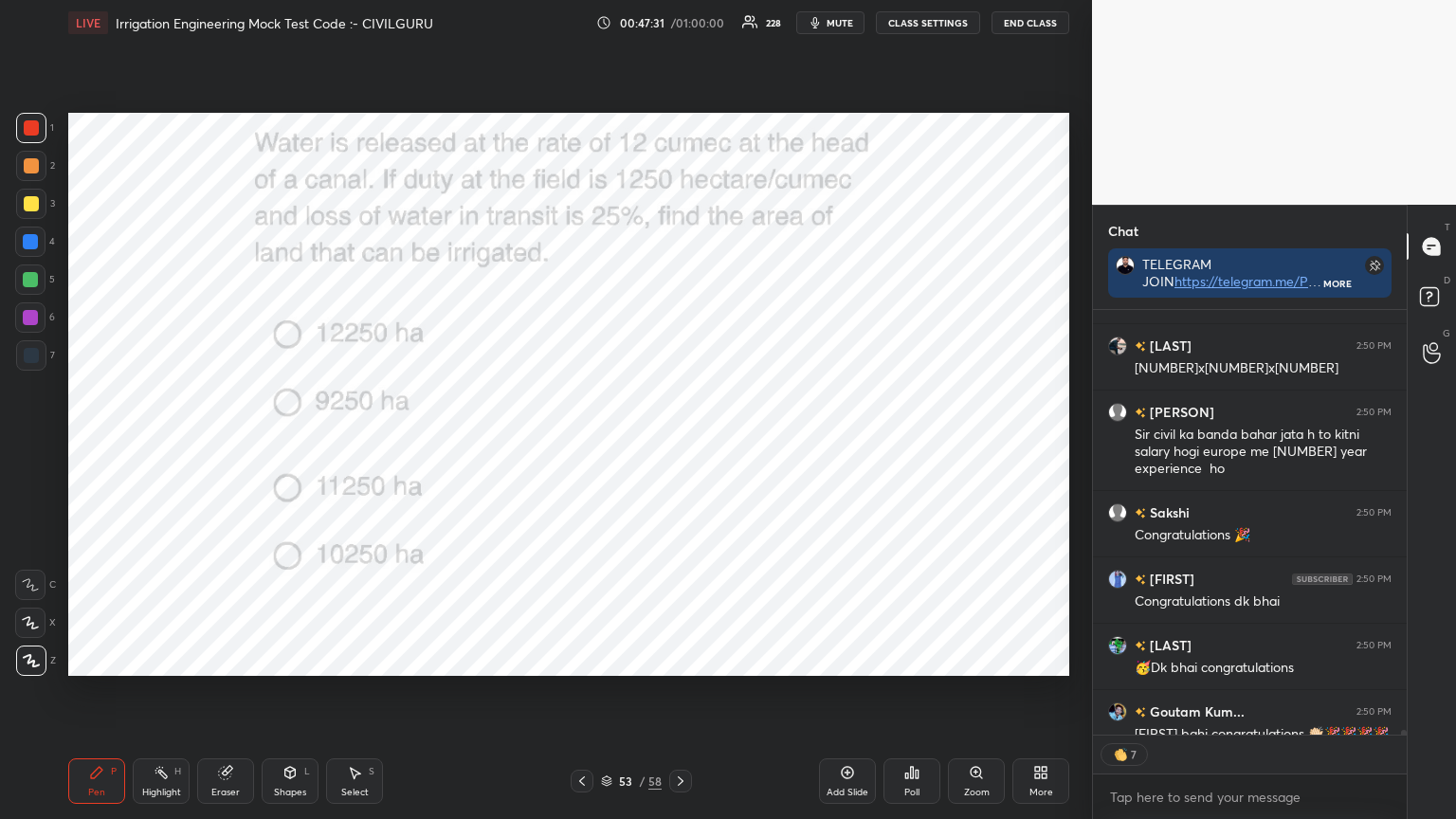 click 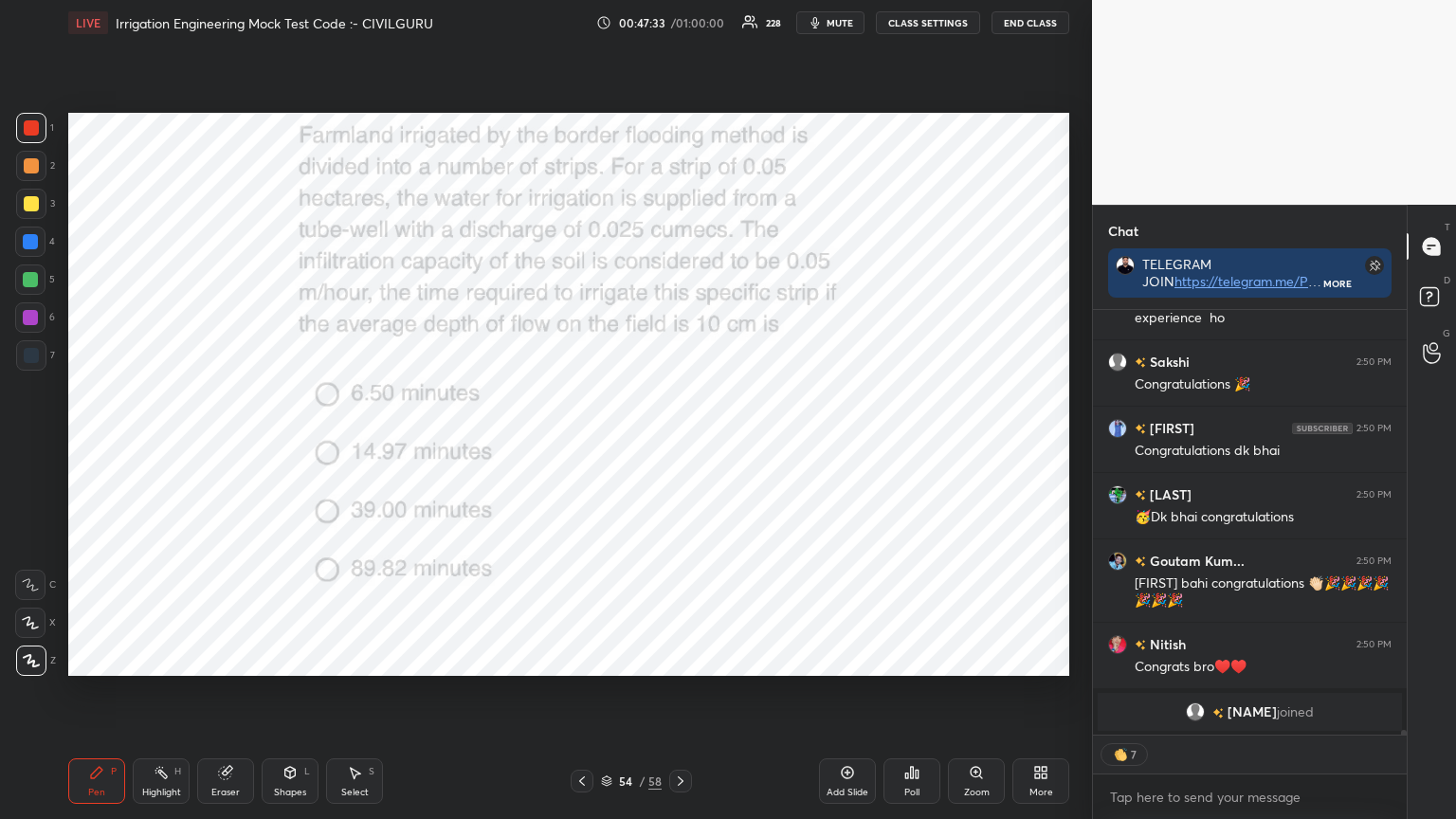 click on "Poll" at bounding box center (912, 781) 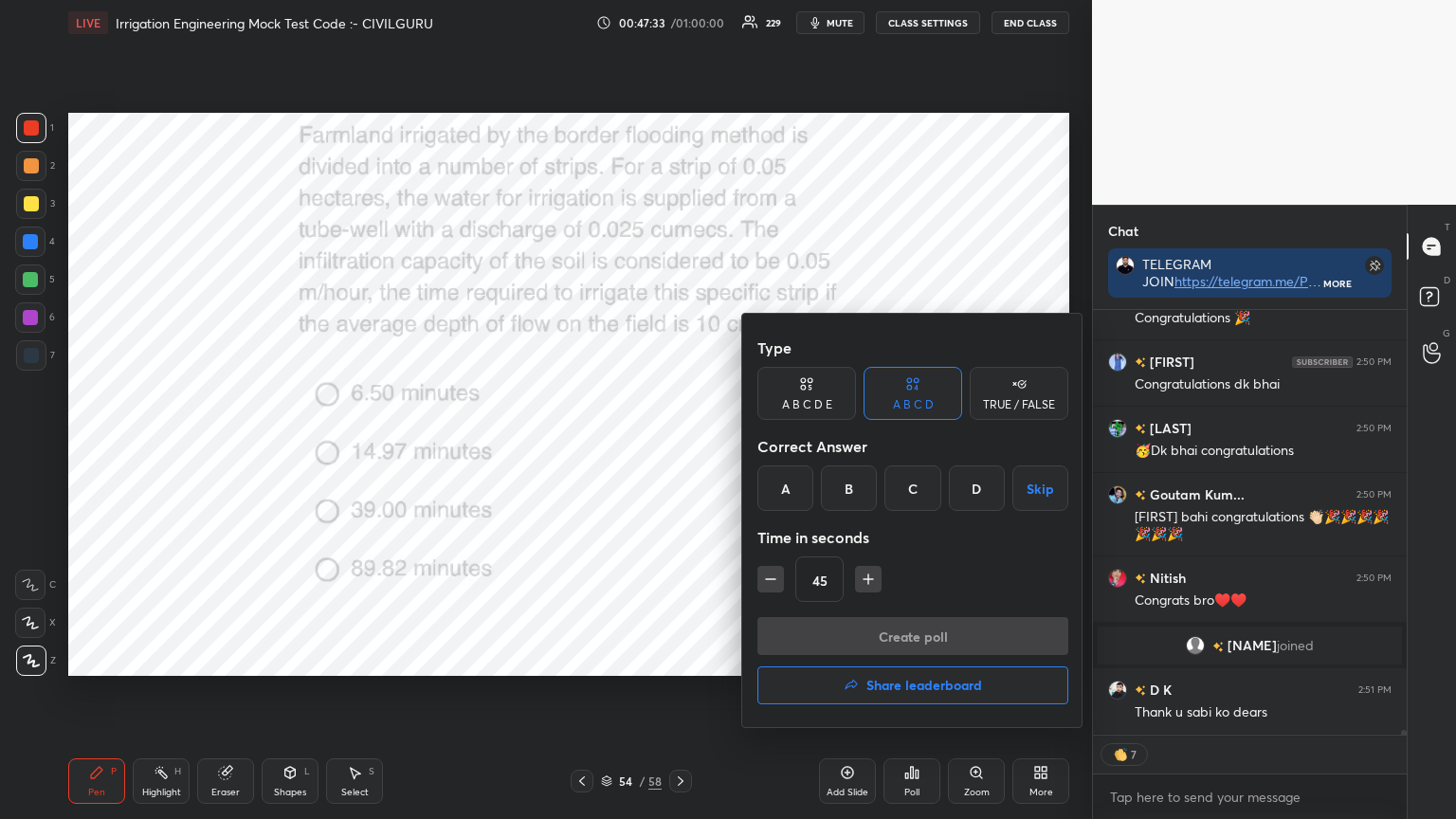 click on "C" at bounding box center [912, 488] 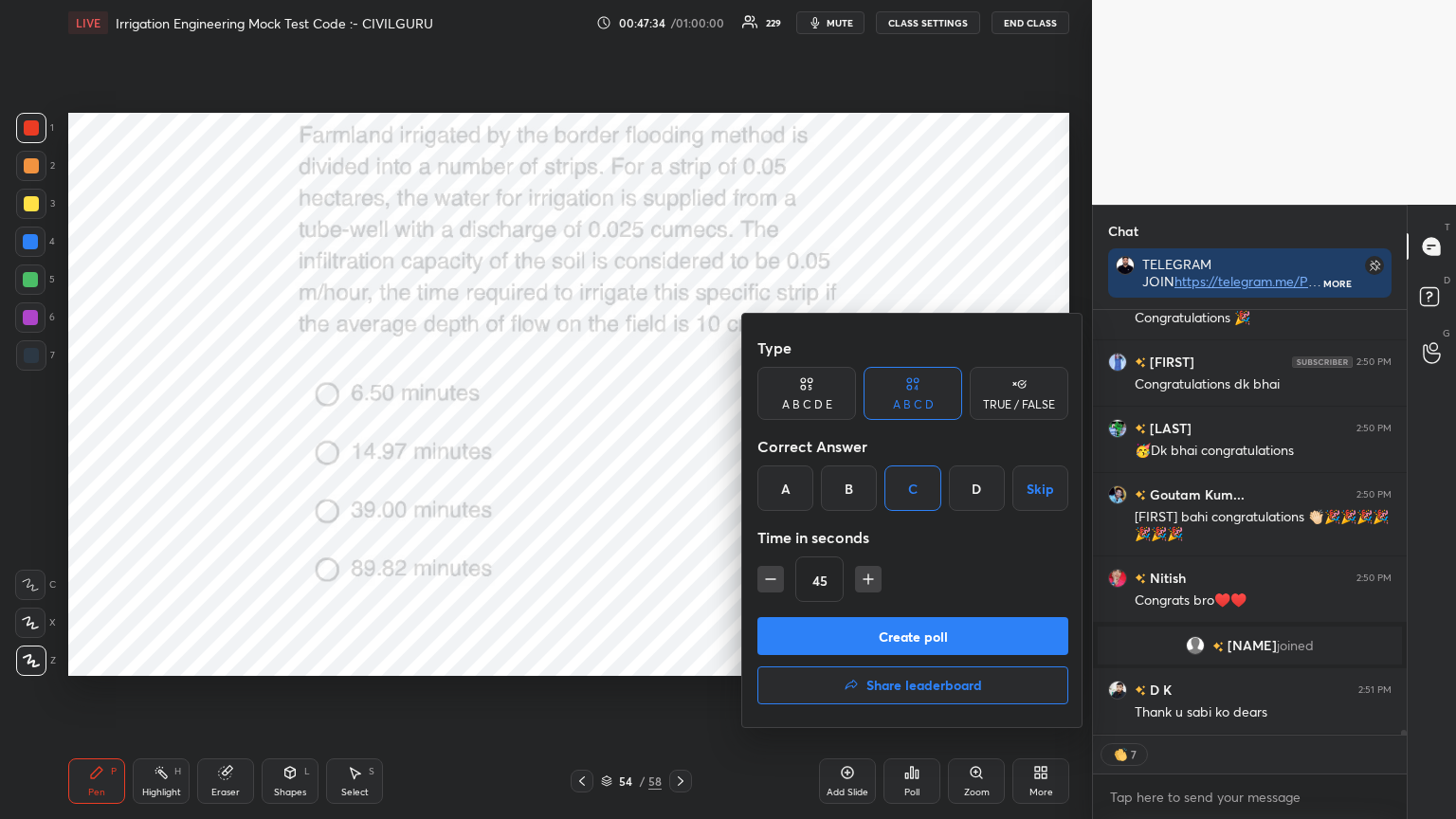click 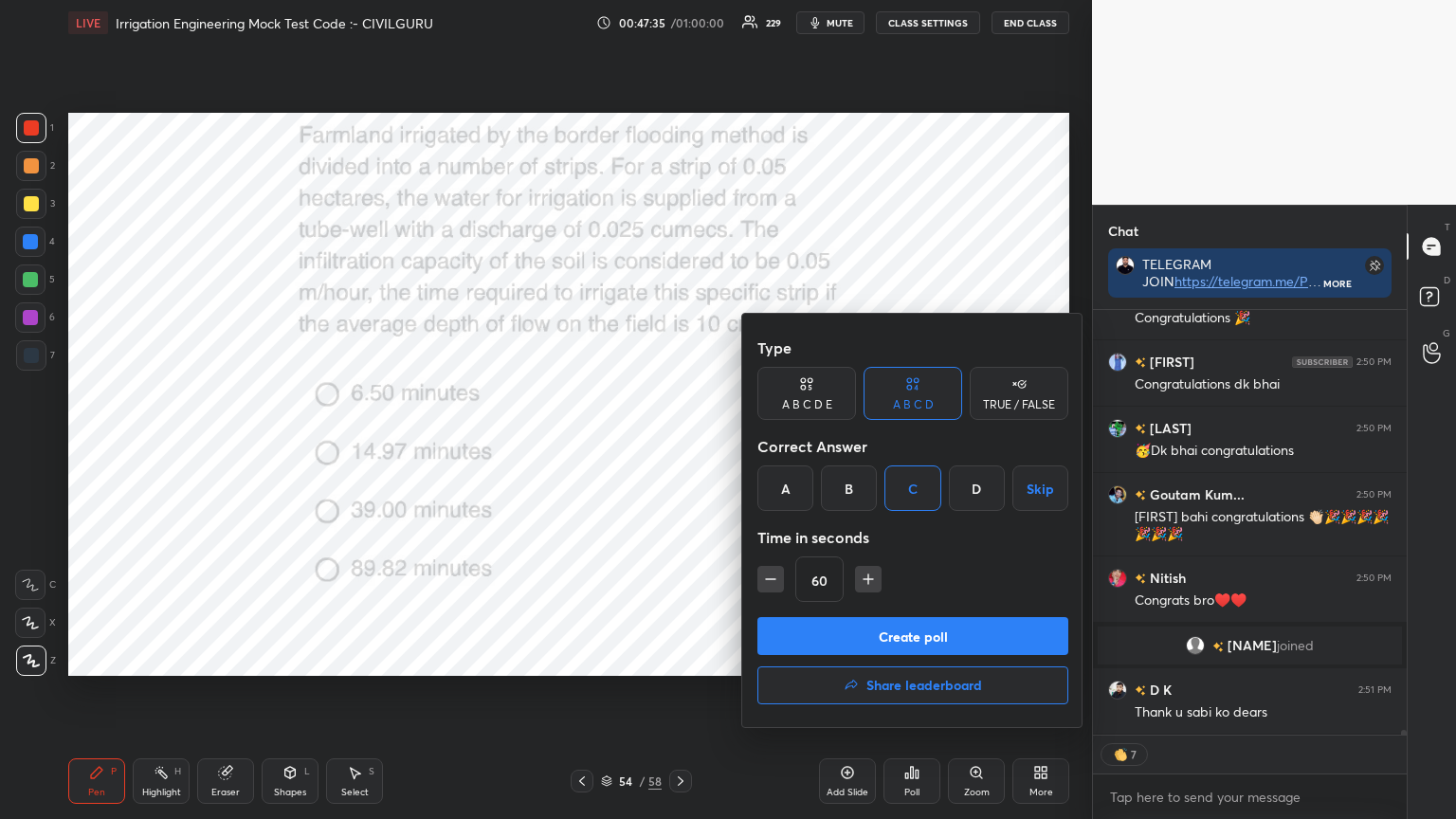 click 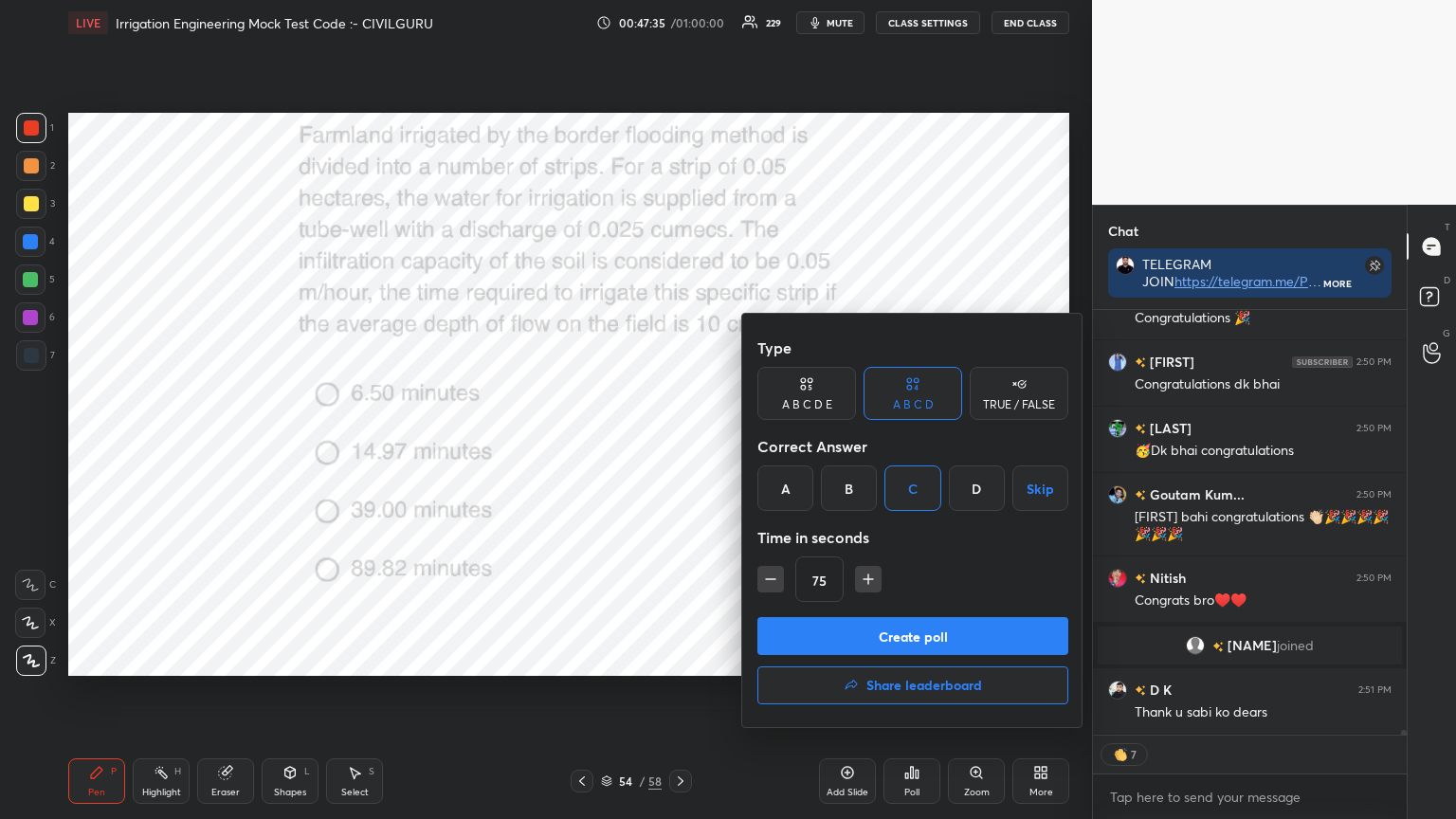 click 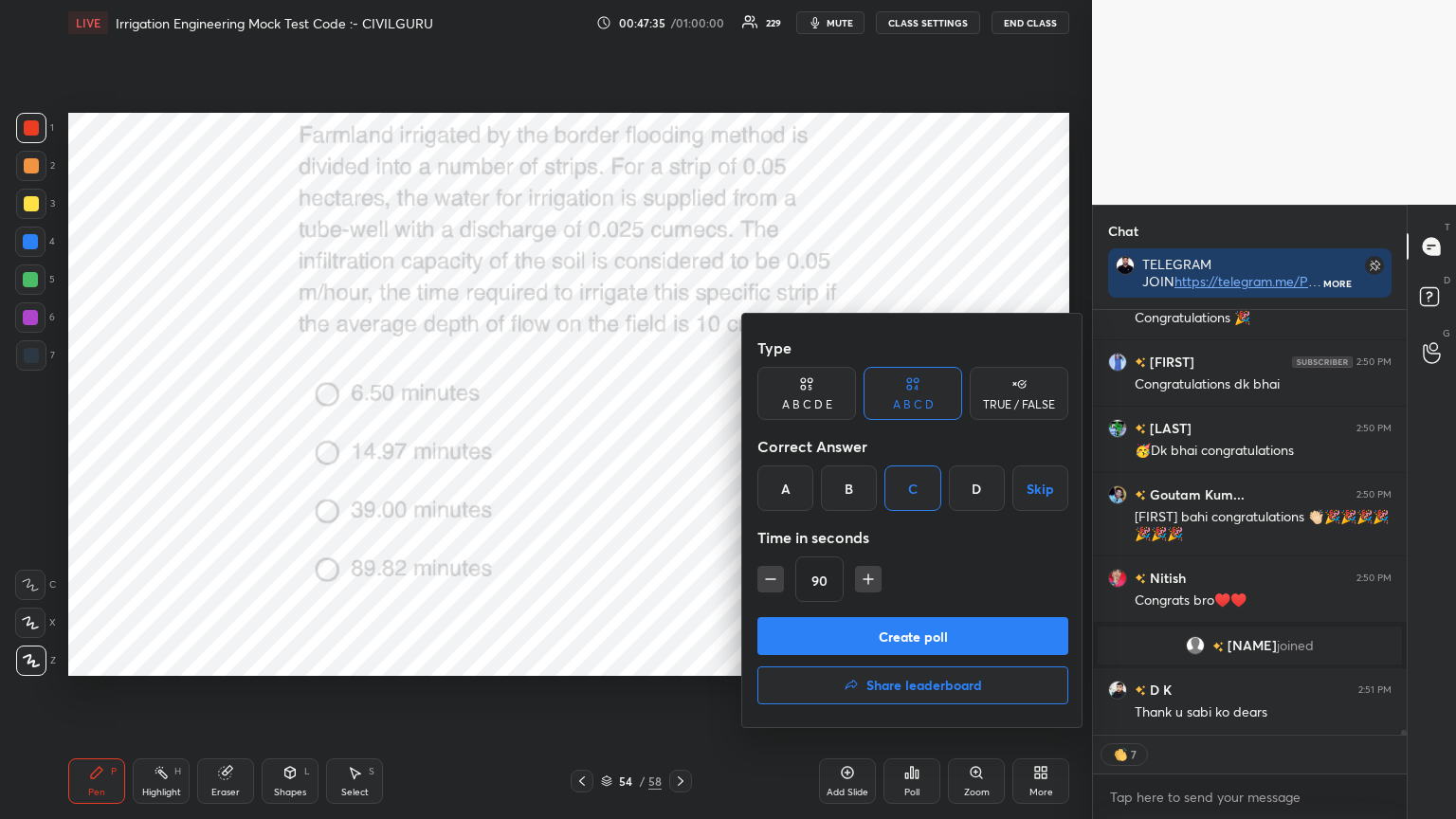 click on "Create poll" at bounding box center (913, 636) 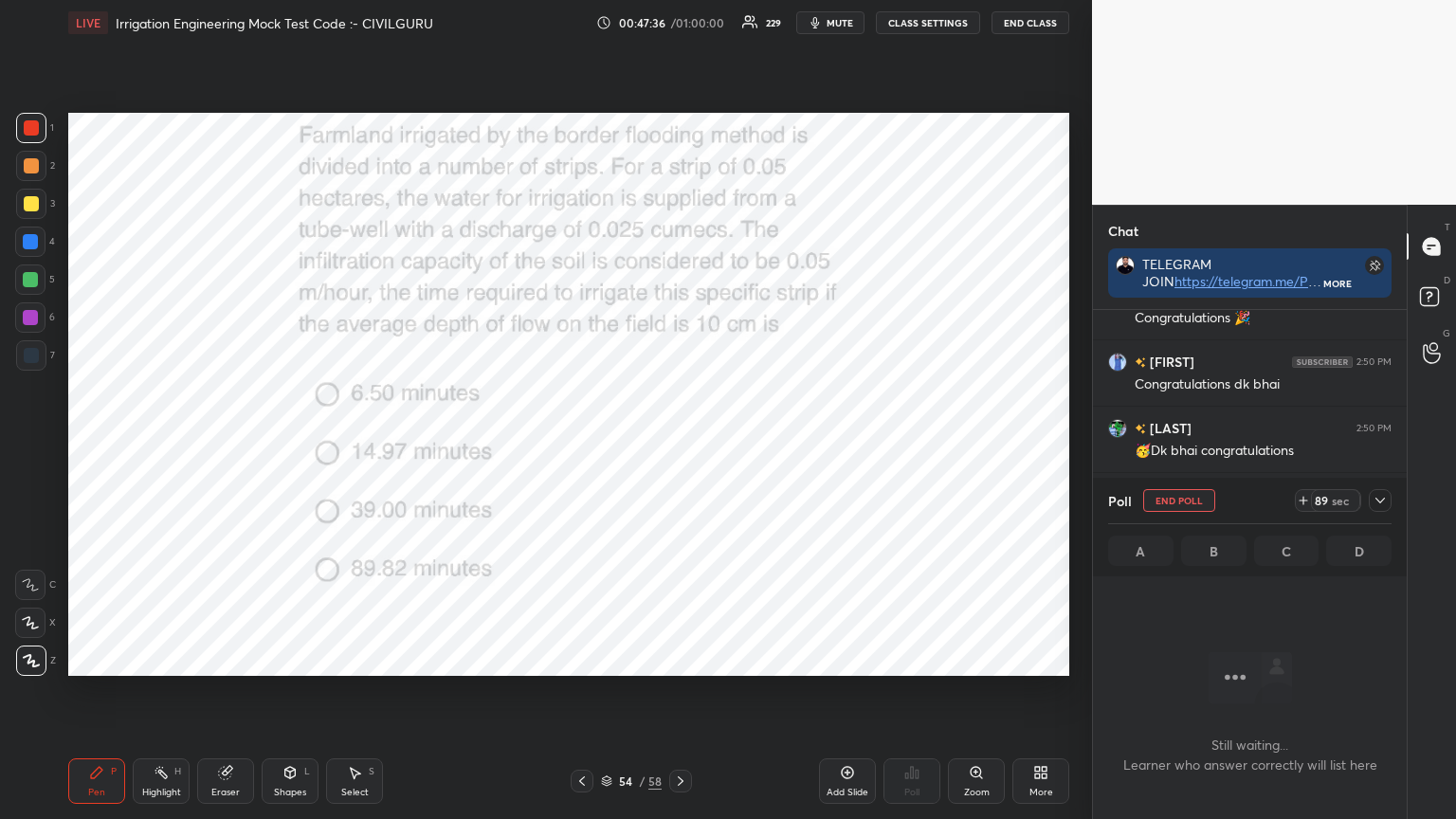 click 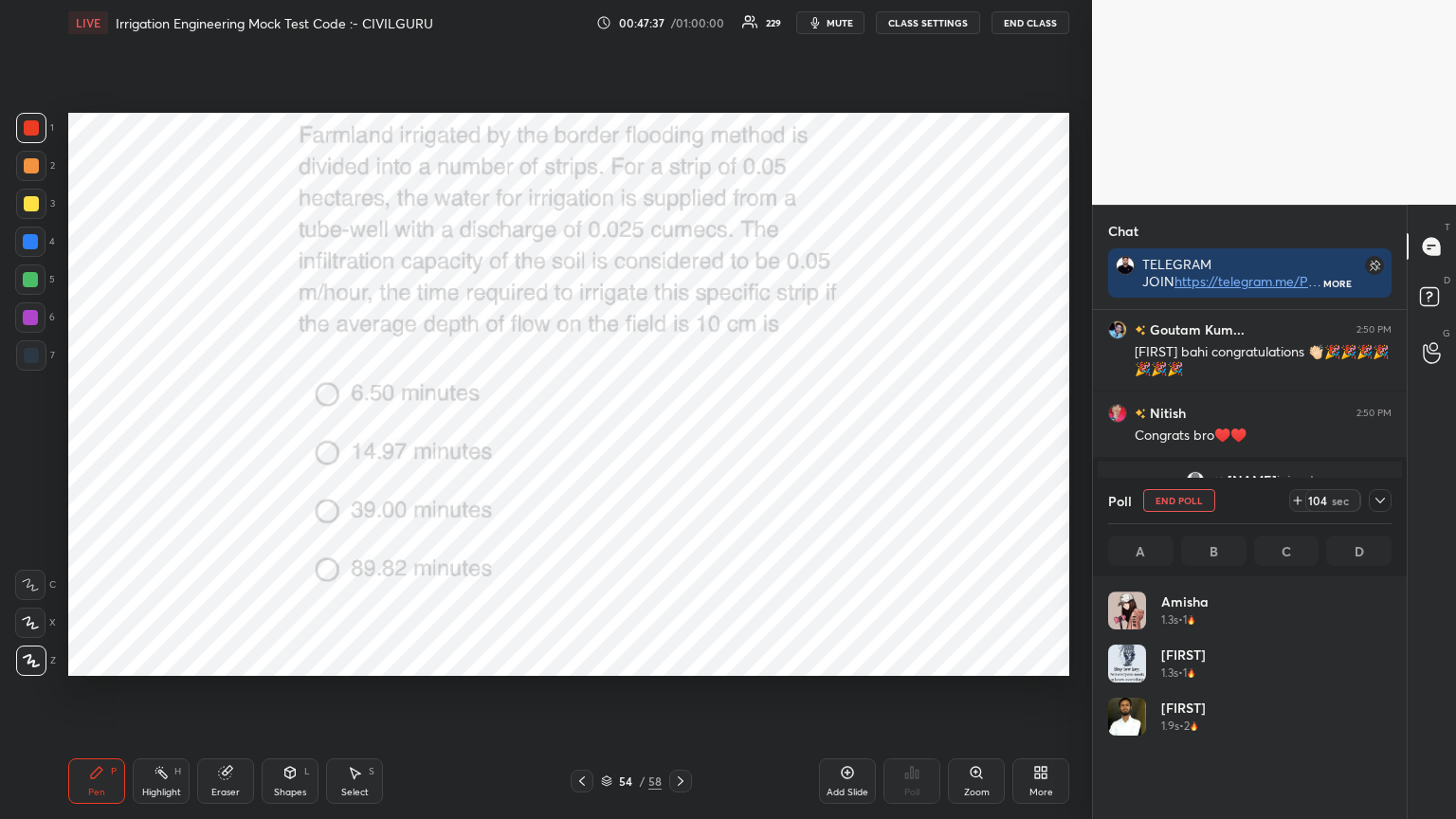 click 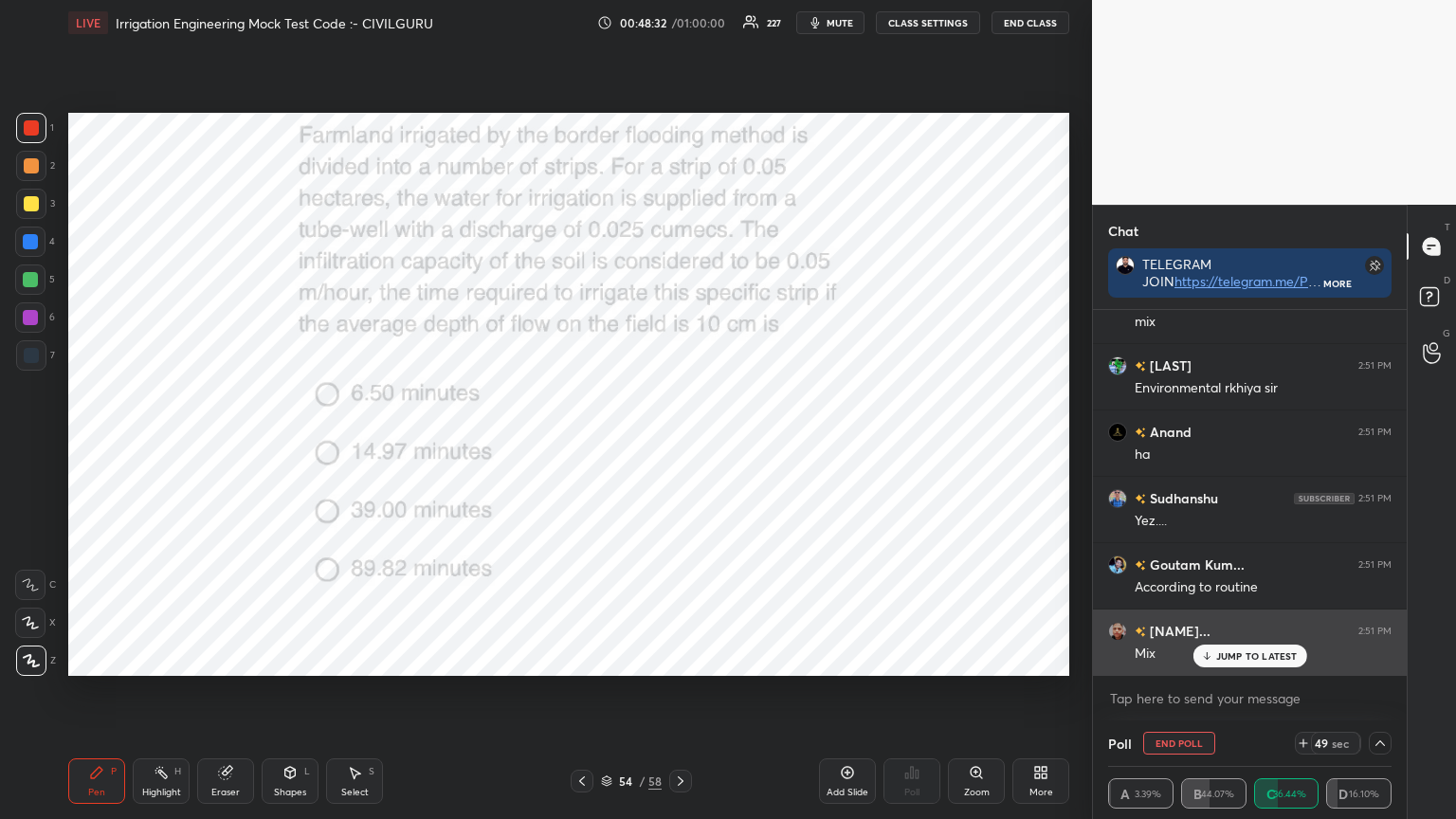 click on "JUMP TO LATEST" at bounding box center (1257, 656) 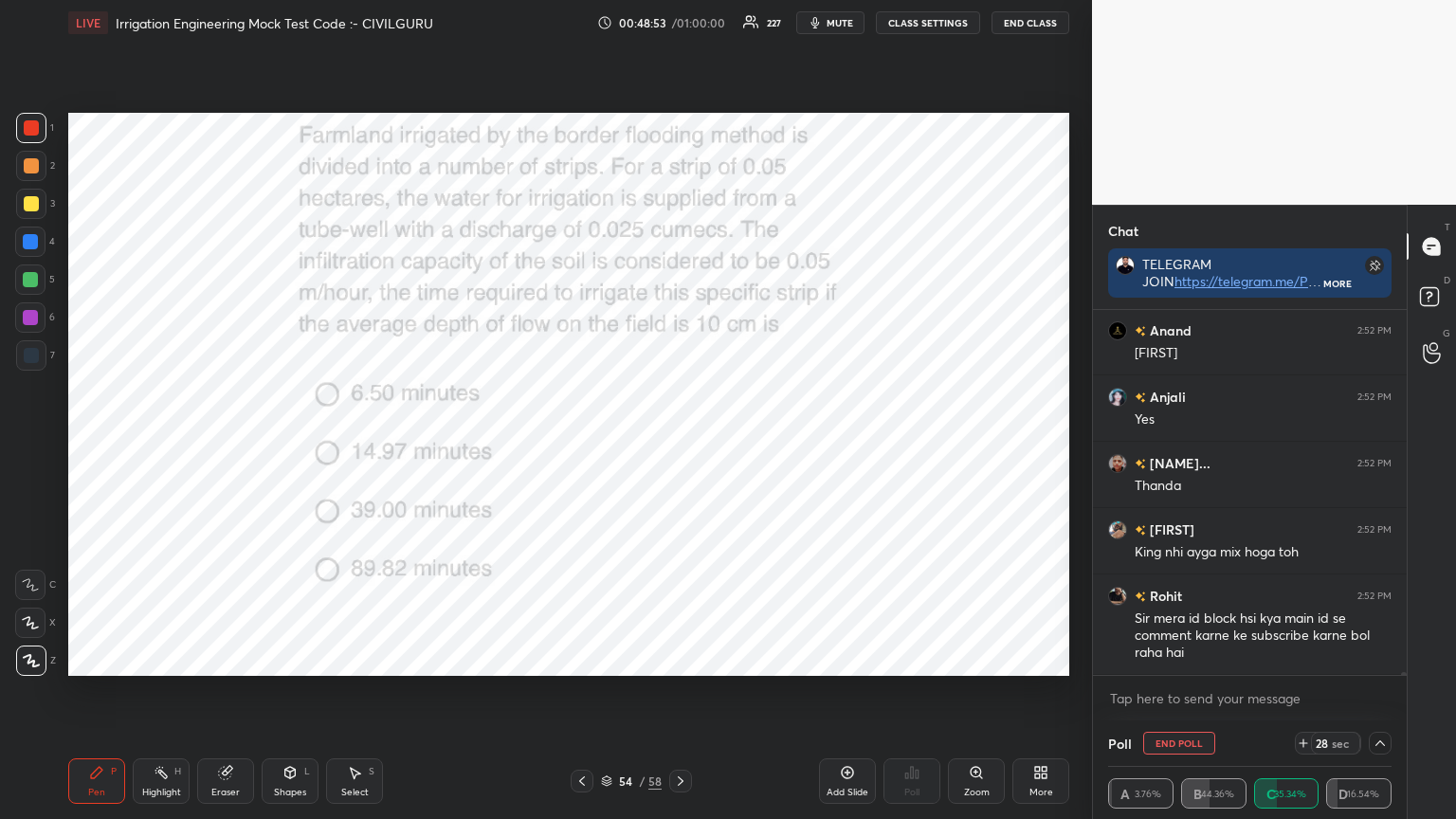 scroll, scrollTop: 39971, scrollLeft: 0, axis: vertical 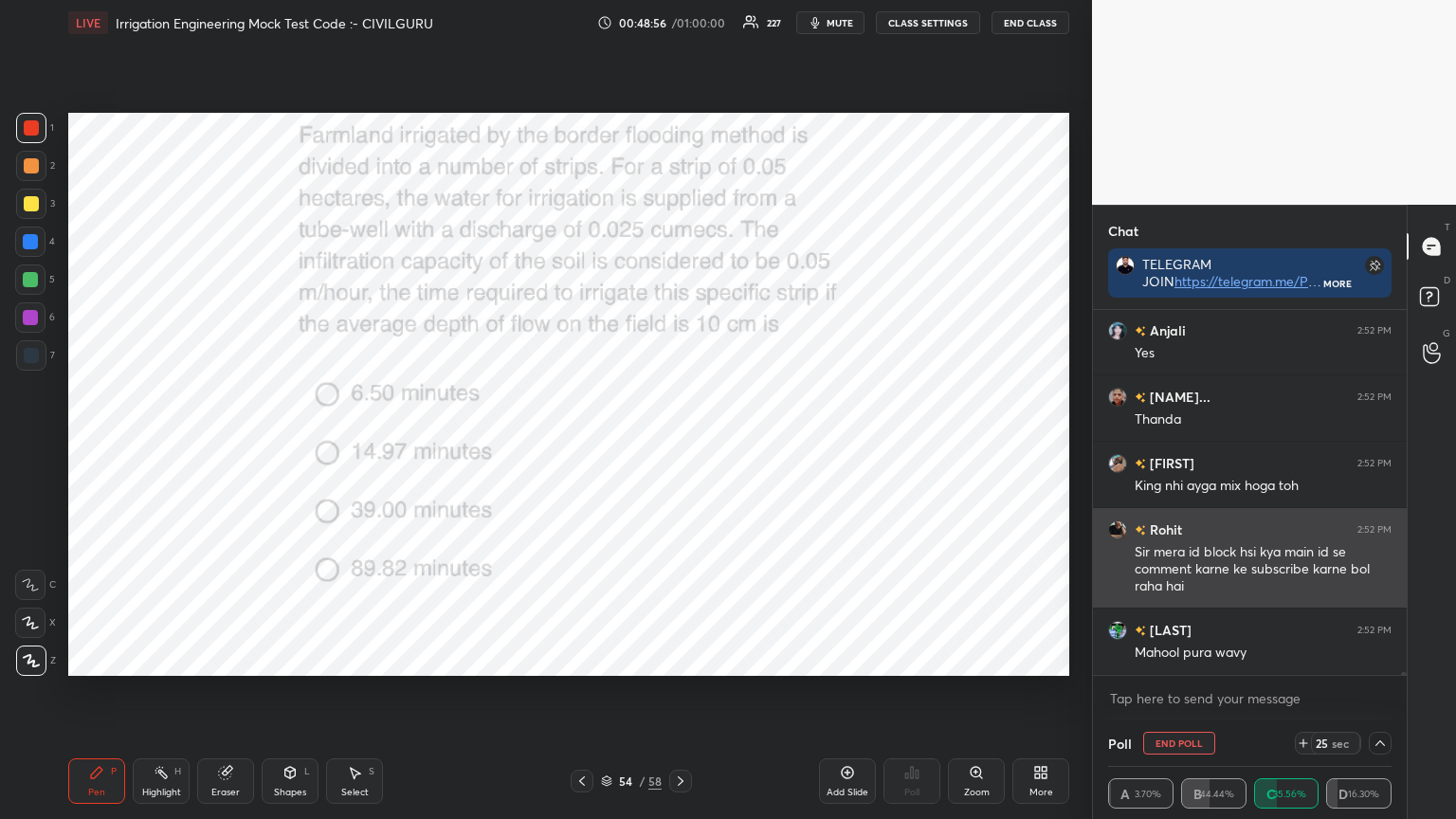 click at bounding box center (1118, 530) 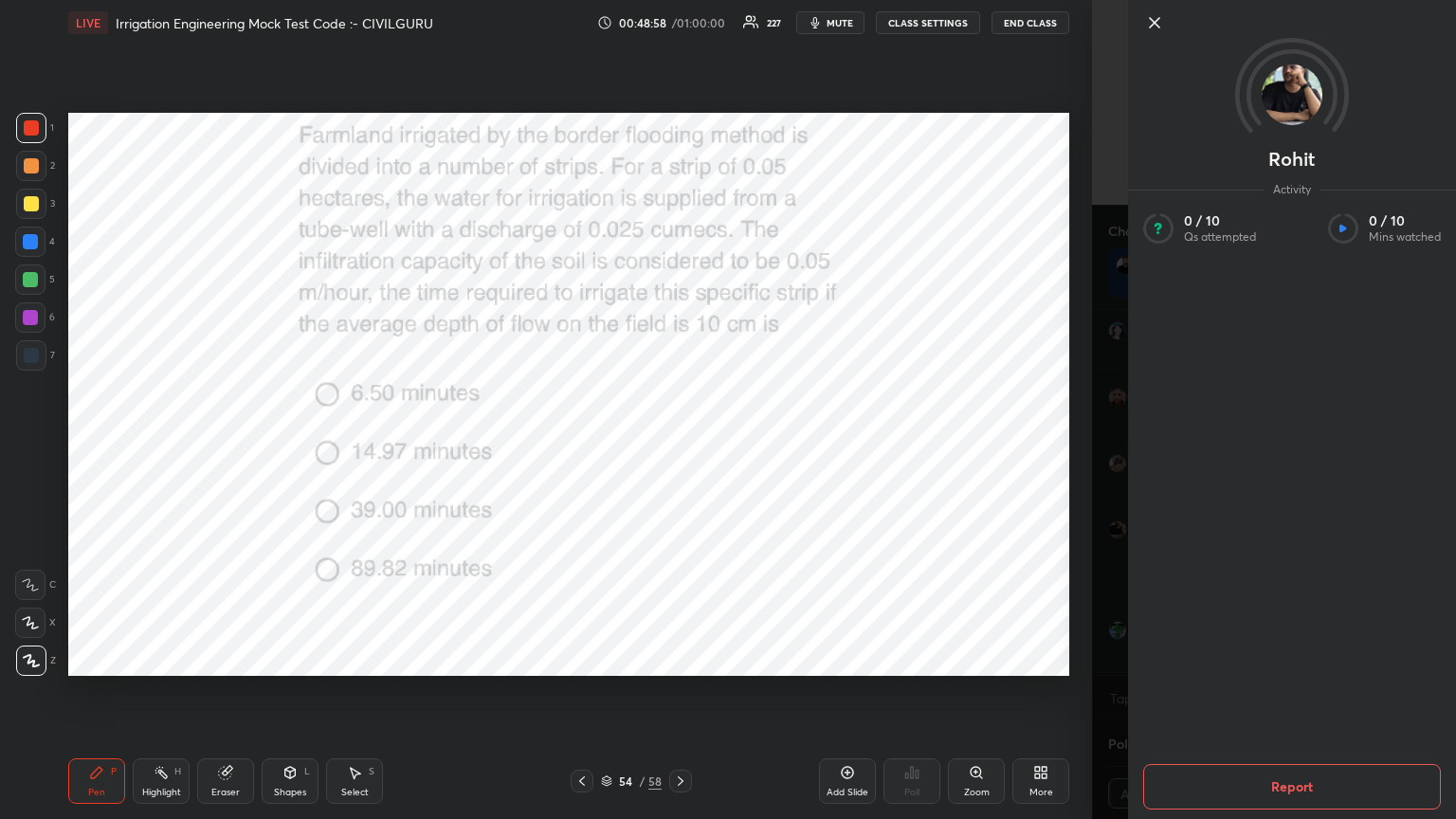 click on "Setting up your live class Poll for   secs No correct answer Start poll" at bounding box center (569, 394) 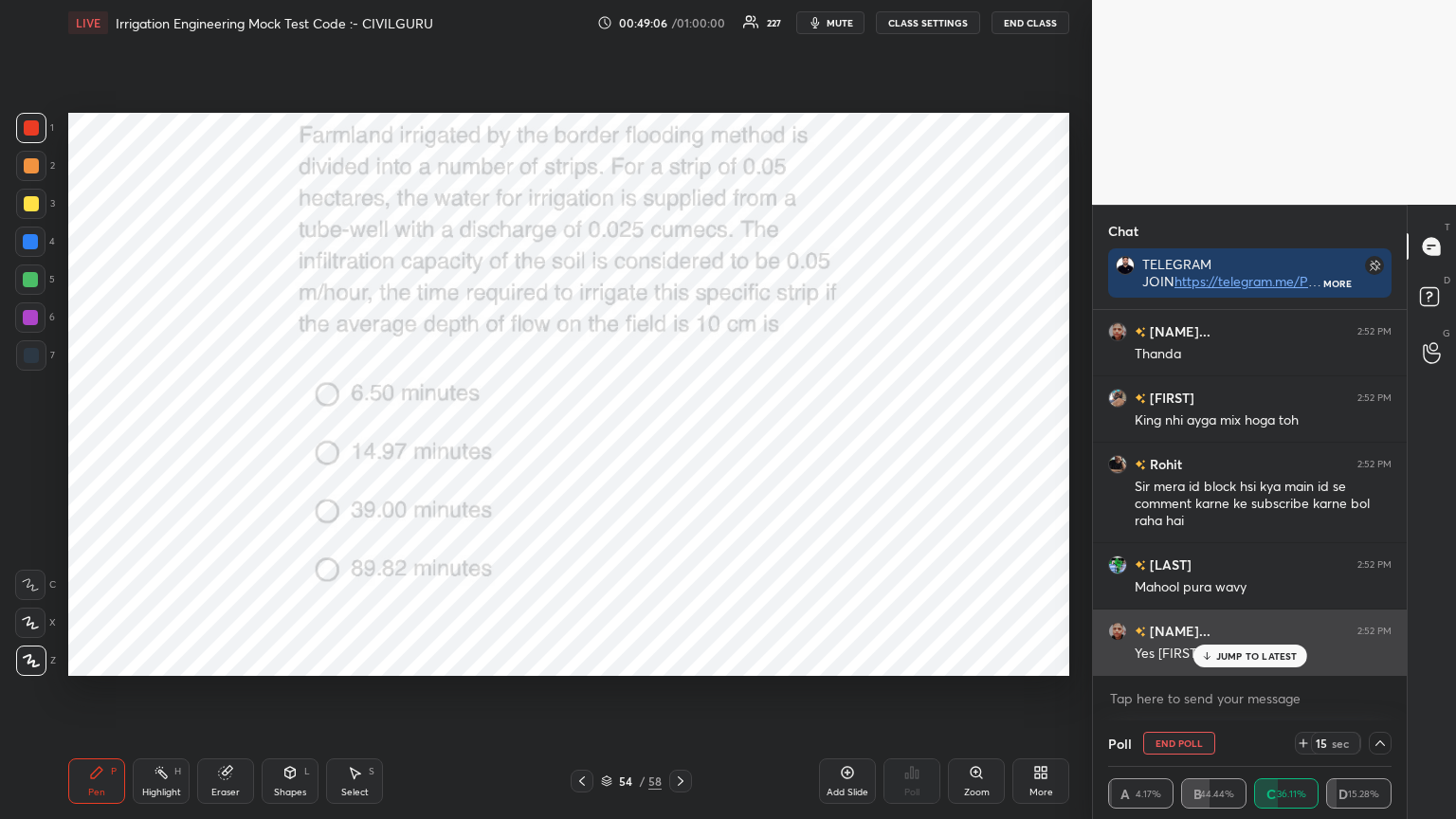 click on "JUMP TO LATEST" at bounding box center (1257, 656) 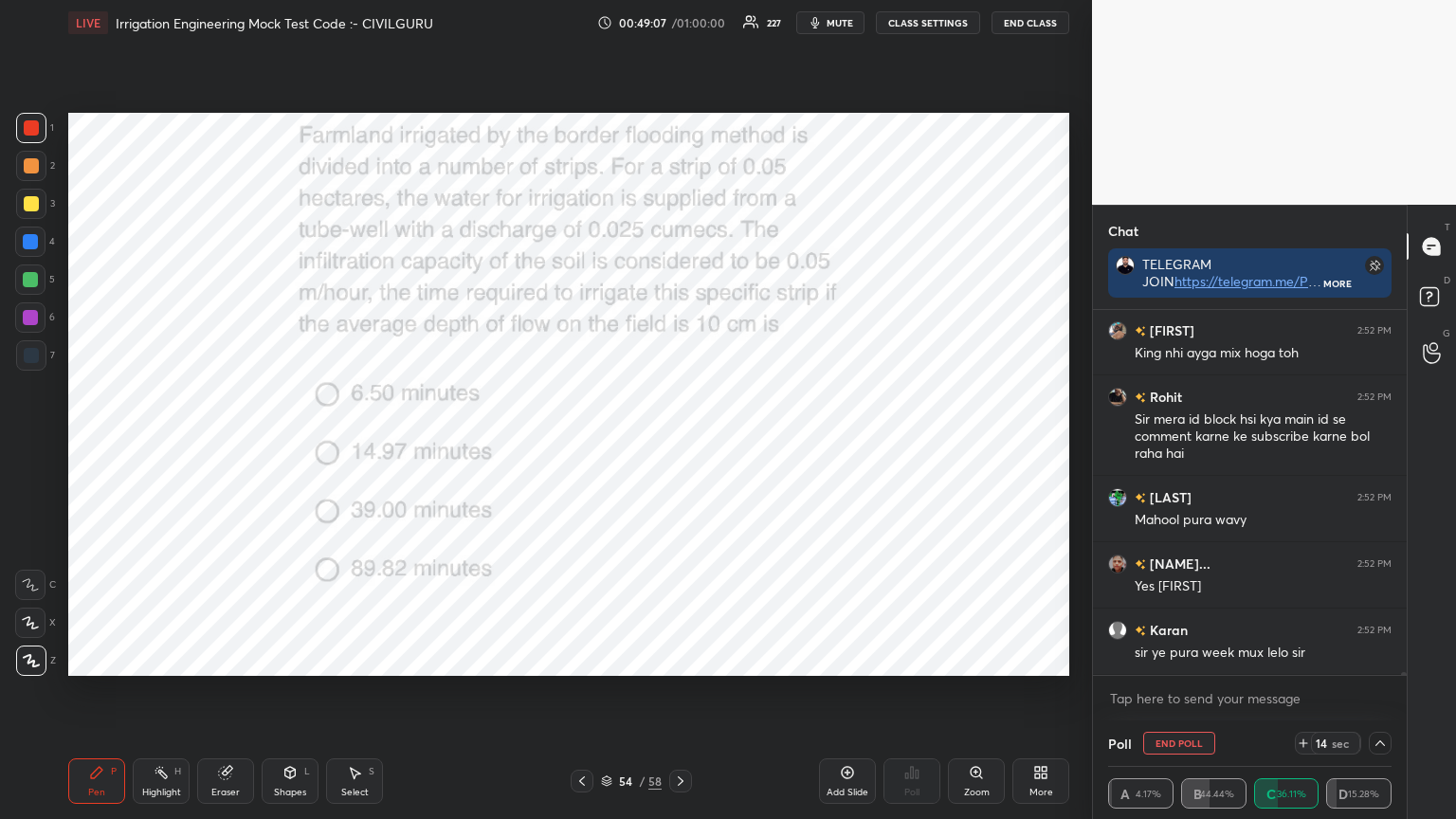 scroll, scrollTop: 40187, scrollLeft: 0, axis: vertical 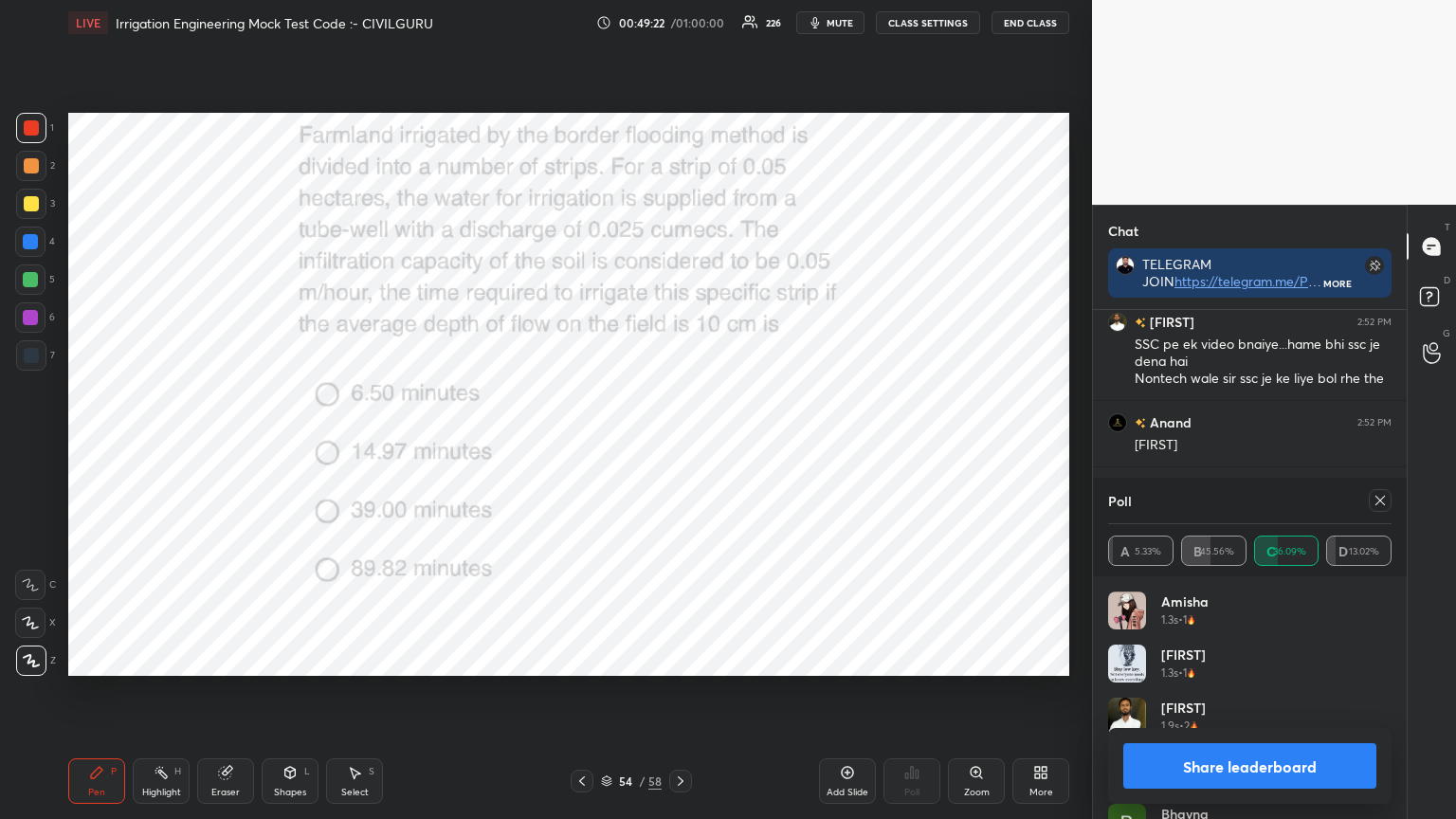 click at bounding box center [1380, 500] 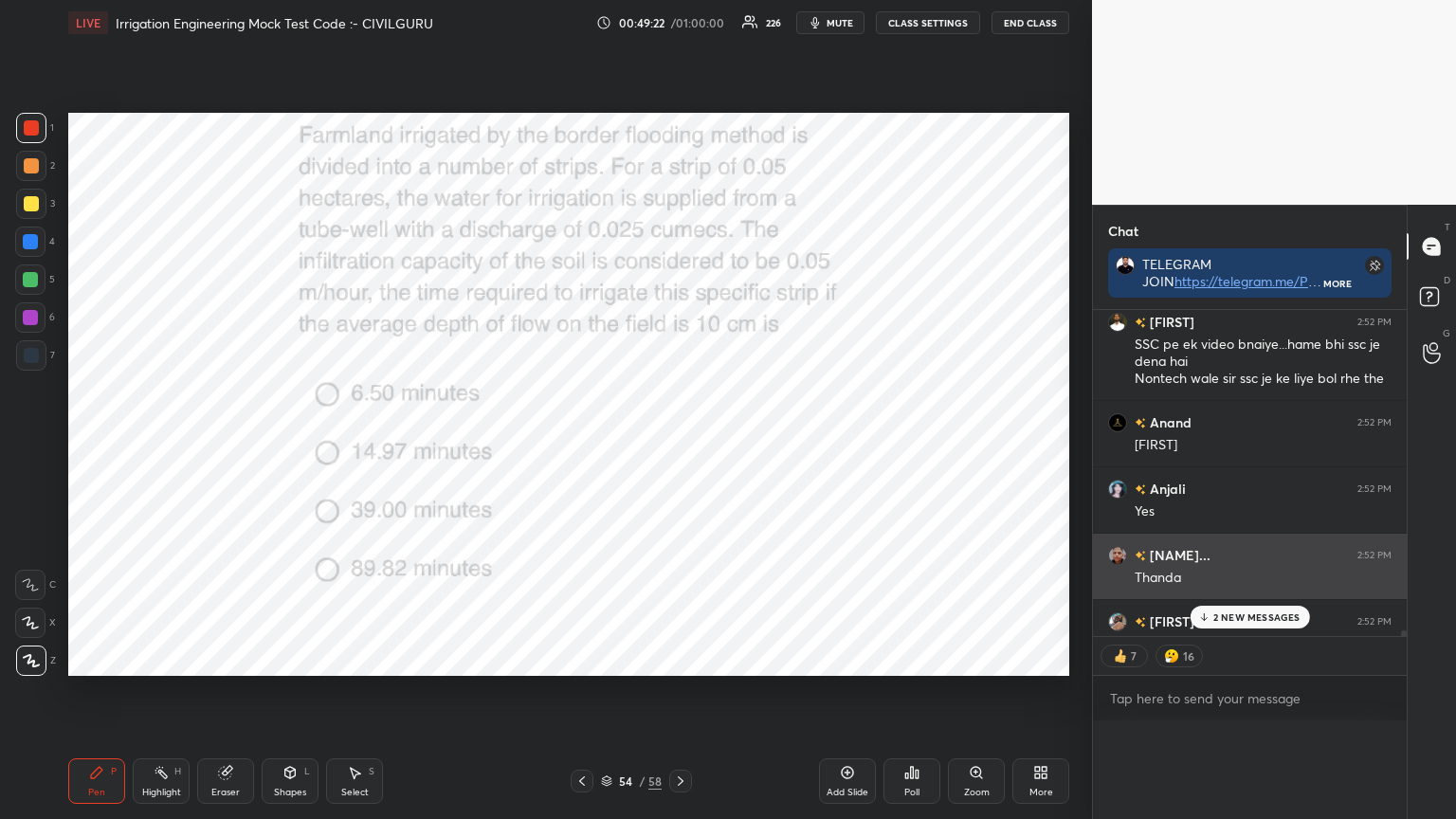 scroll, scrollTop: 142, scrollLeft: 278, axis: both 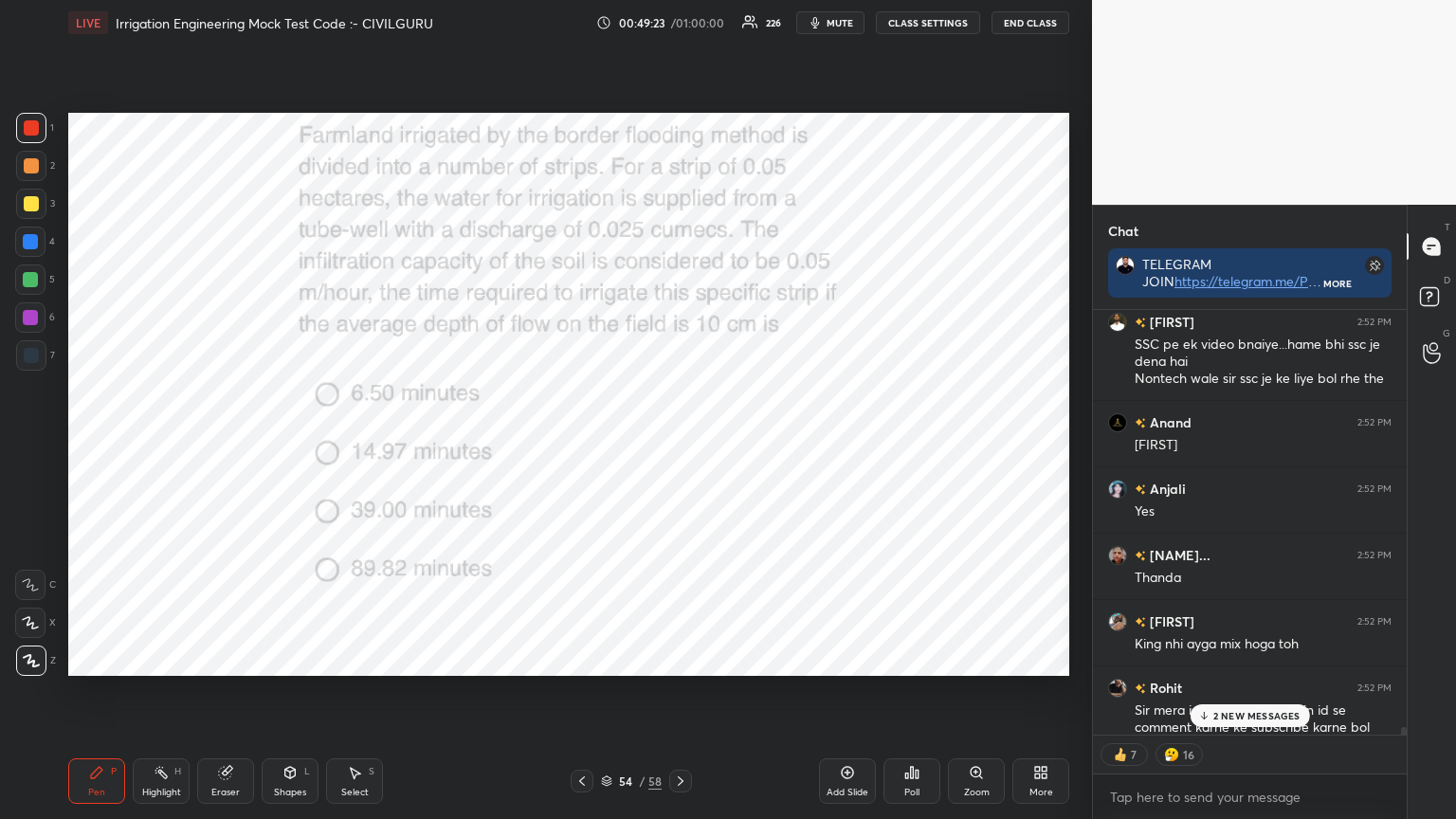 click on "2 NEW MESSAGES" at bounding box center [1257, 716] 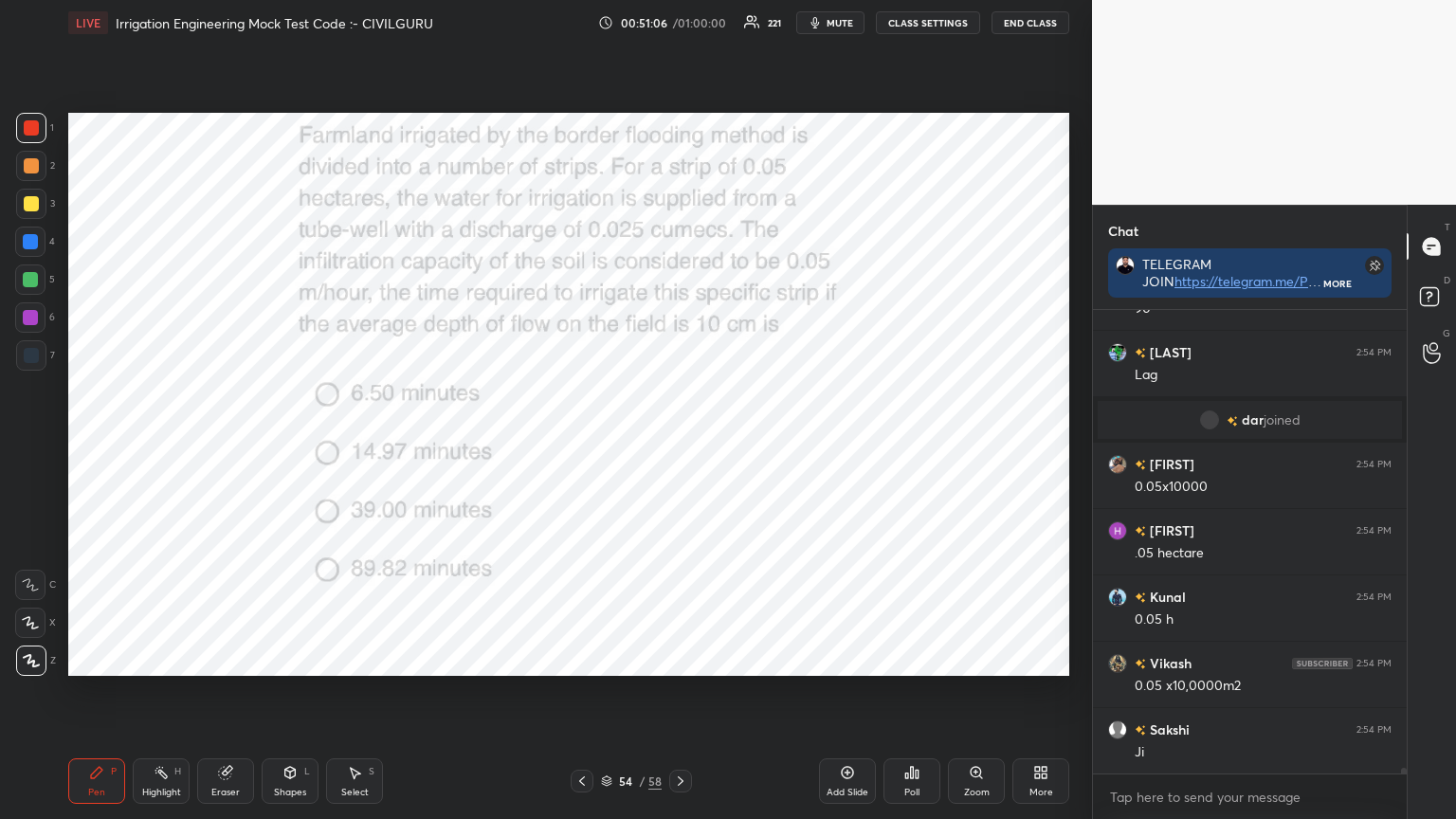 scroll, scrollTop: 40452, scrollLeft: 0, axis: vertical 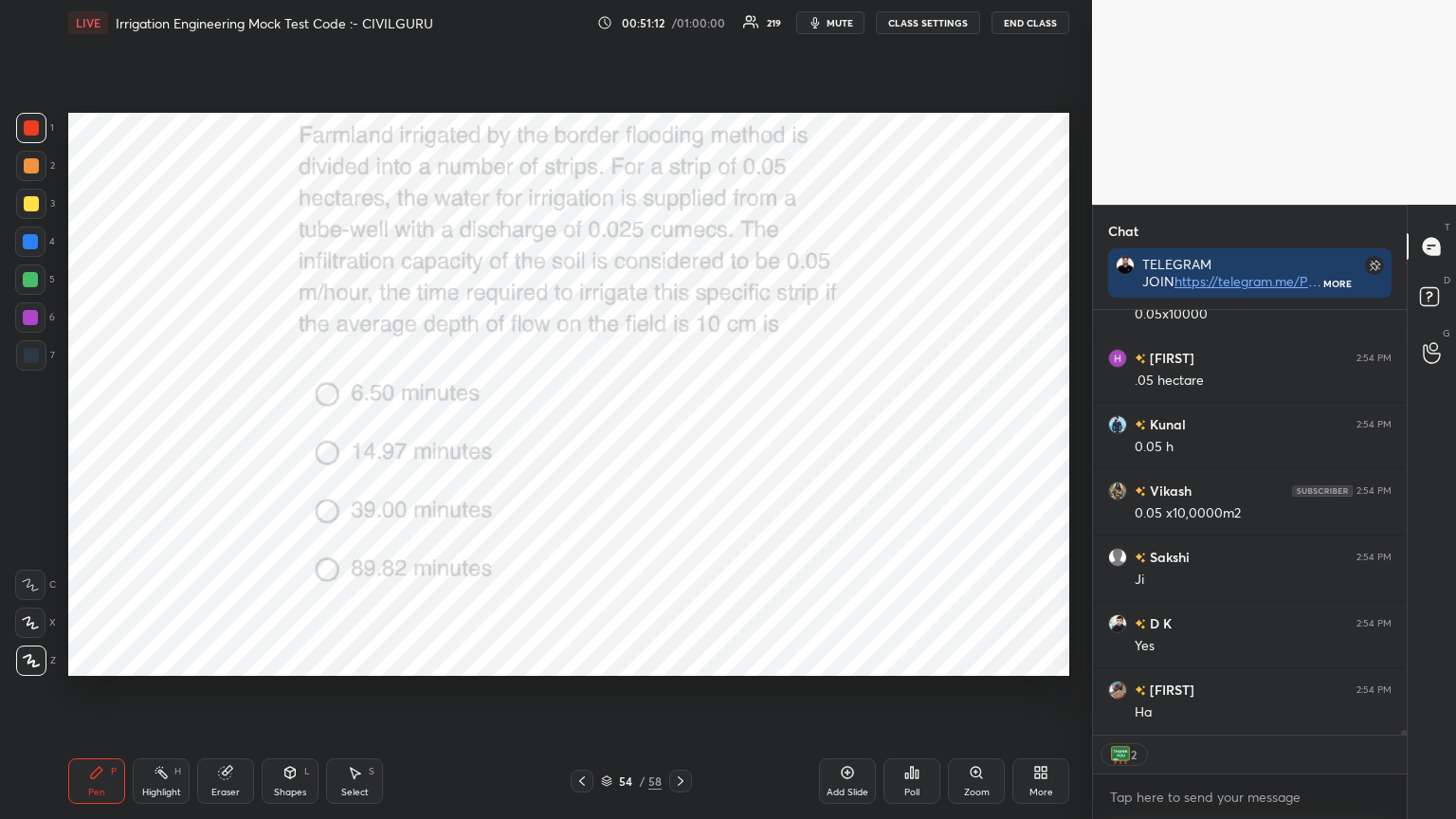 click at bounding box center (681, 781) 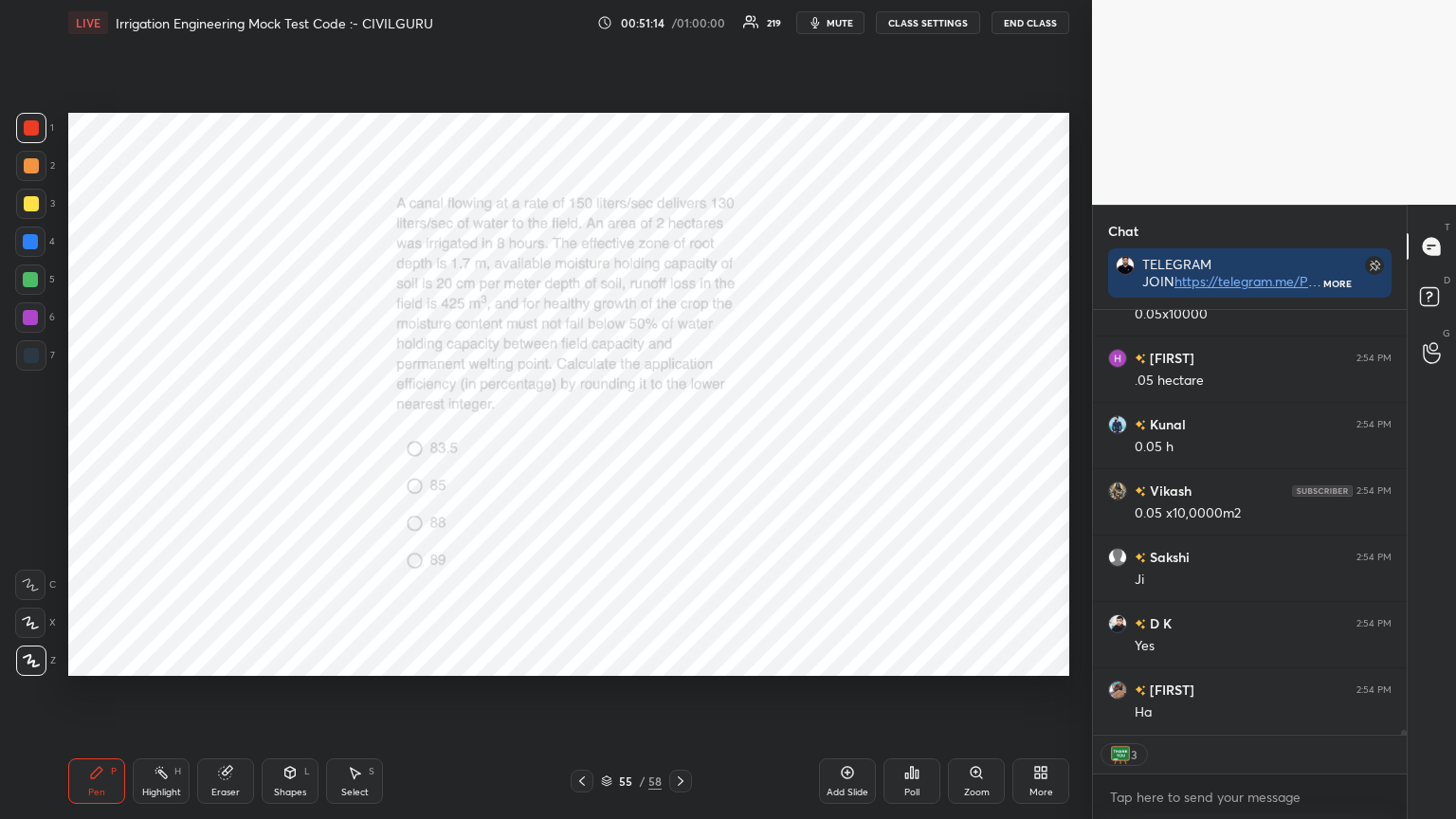click on "Poll" at bounding box center (912, 781) 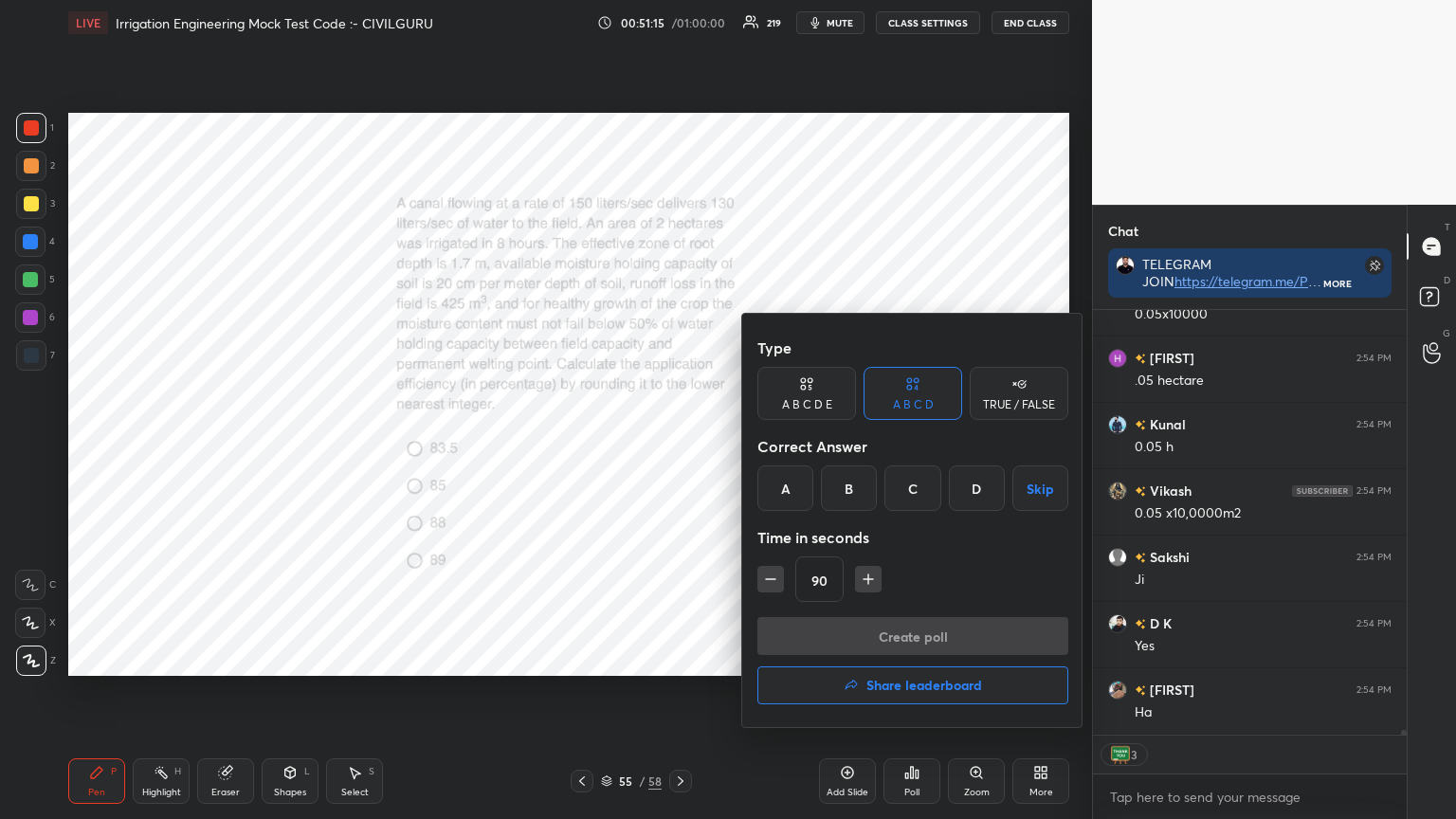 click on "C" at bounding box center (912, 488) 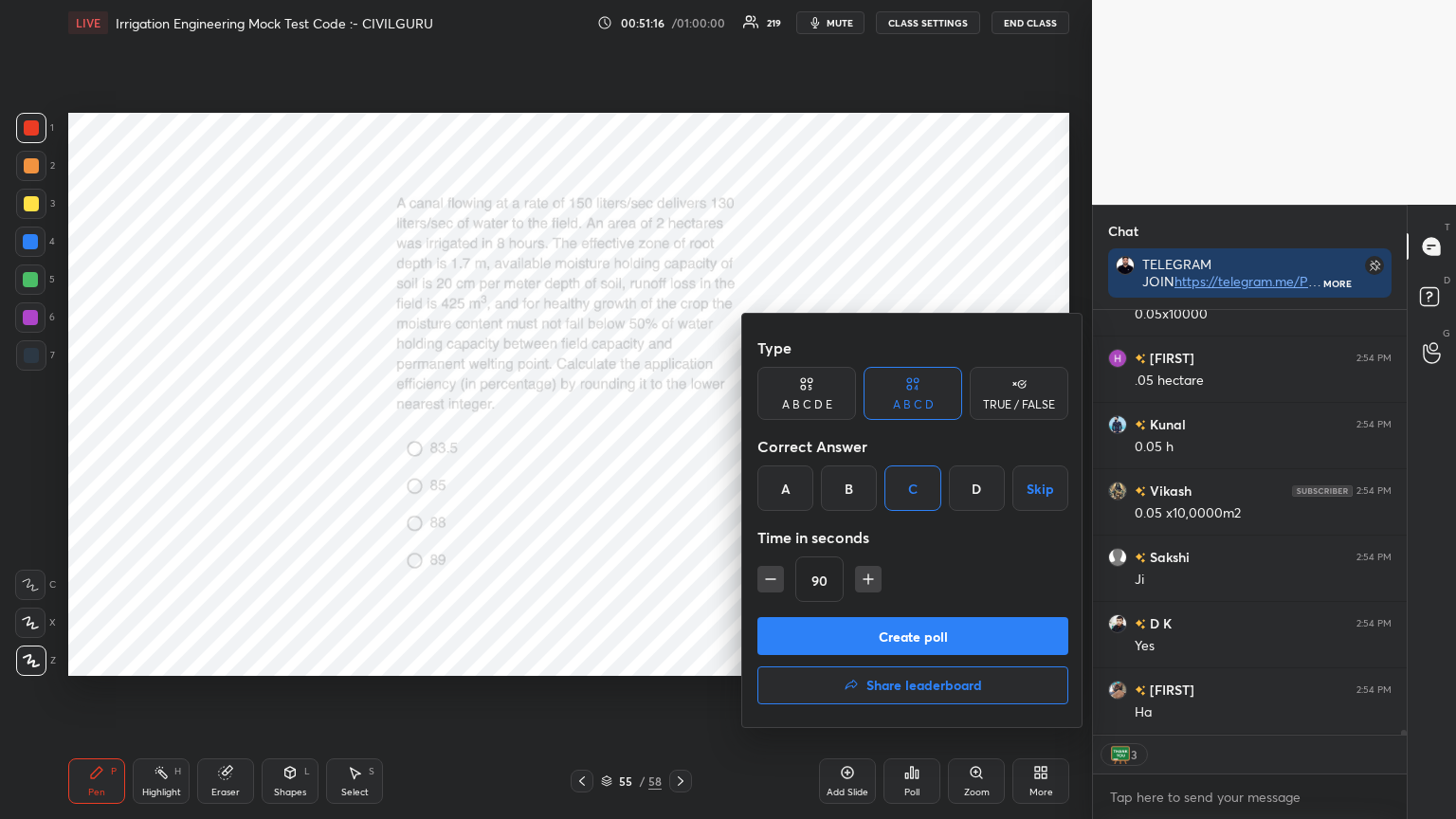 click on "Create poll" at bounding box center [913, 636] 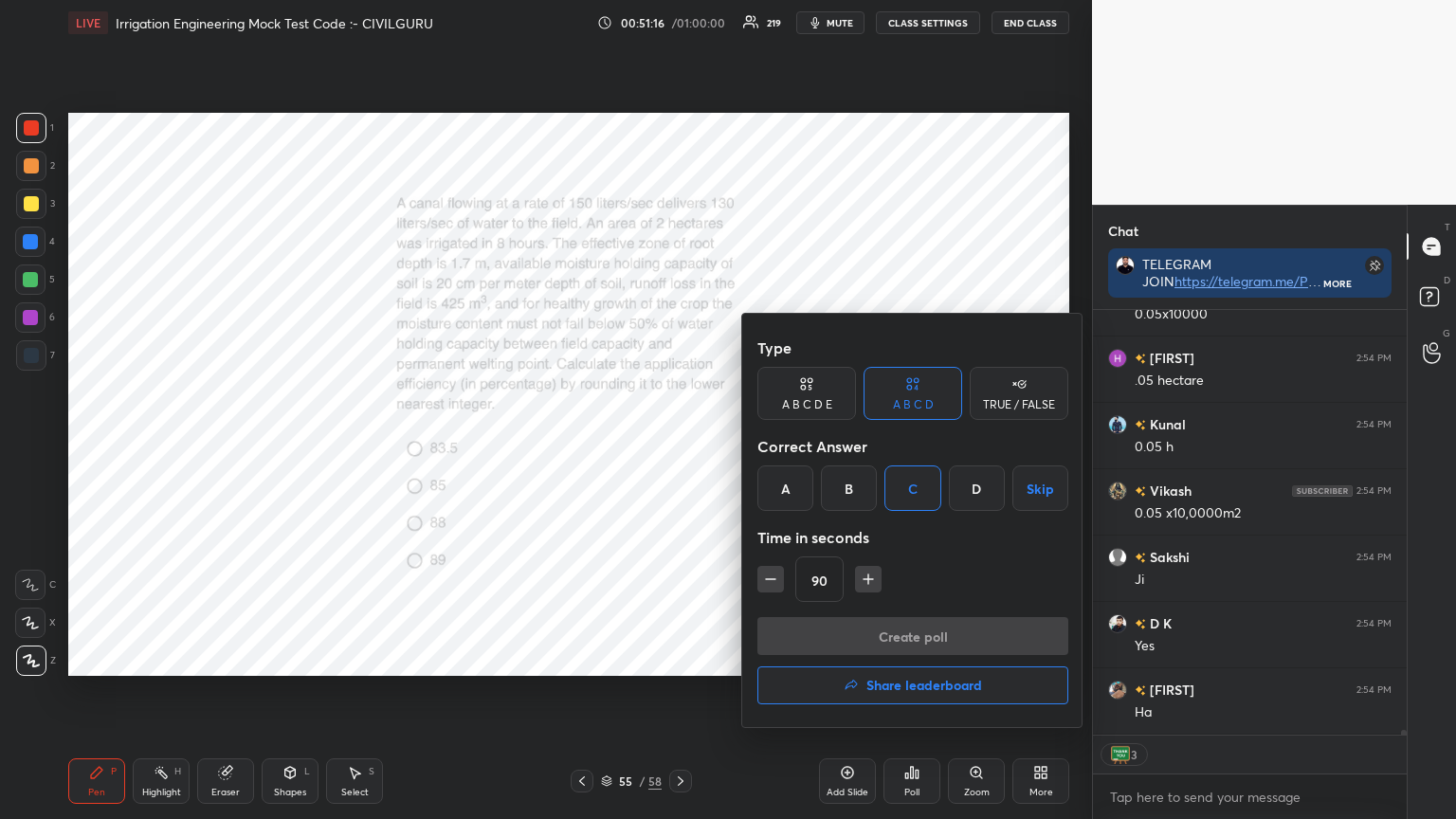 scroll, scrollTop: 389, scrollLeft: 308, axis: both 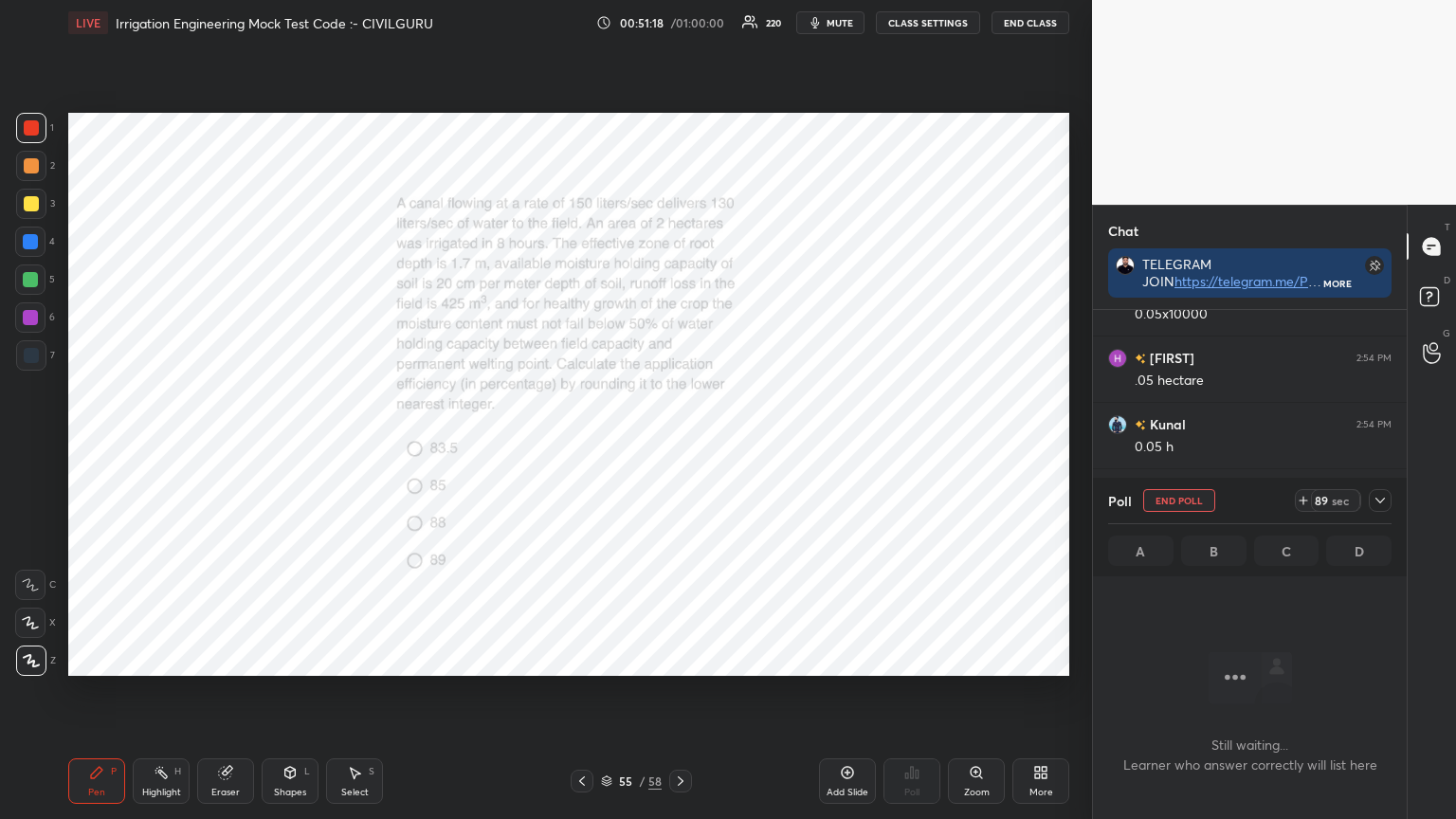 click 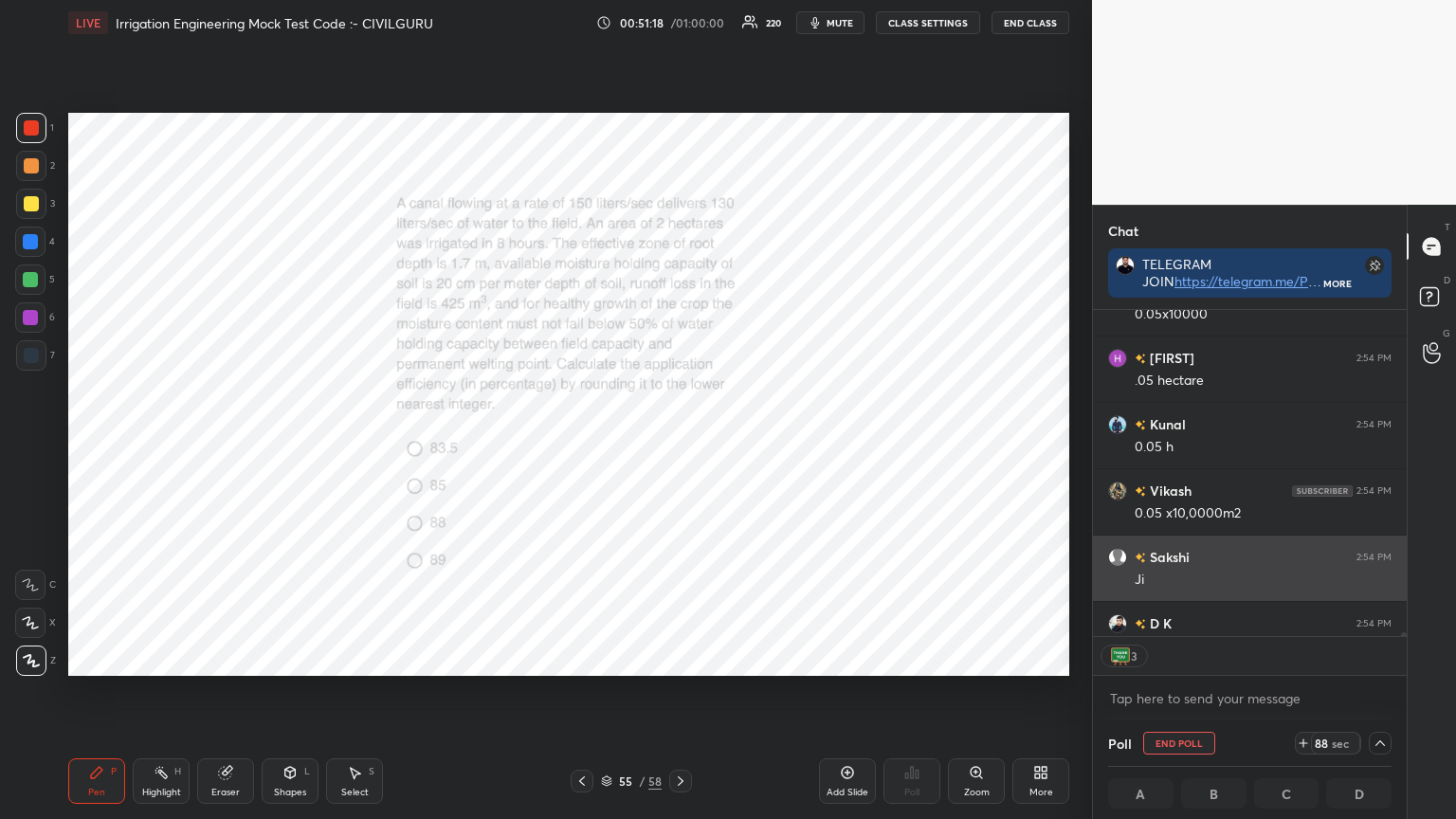 scroll, scrollTop: 7, scrollLeft: 6, axis: both 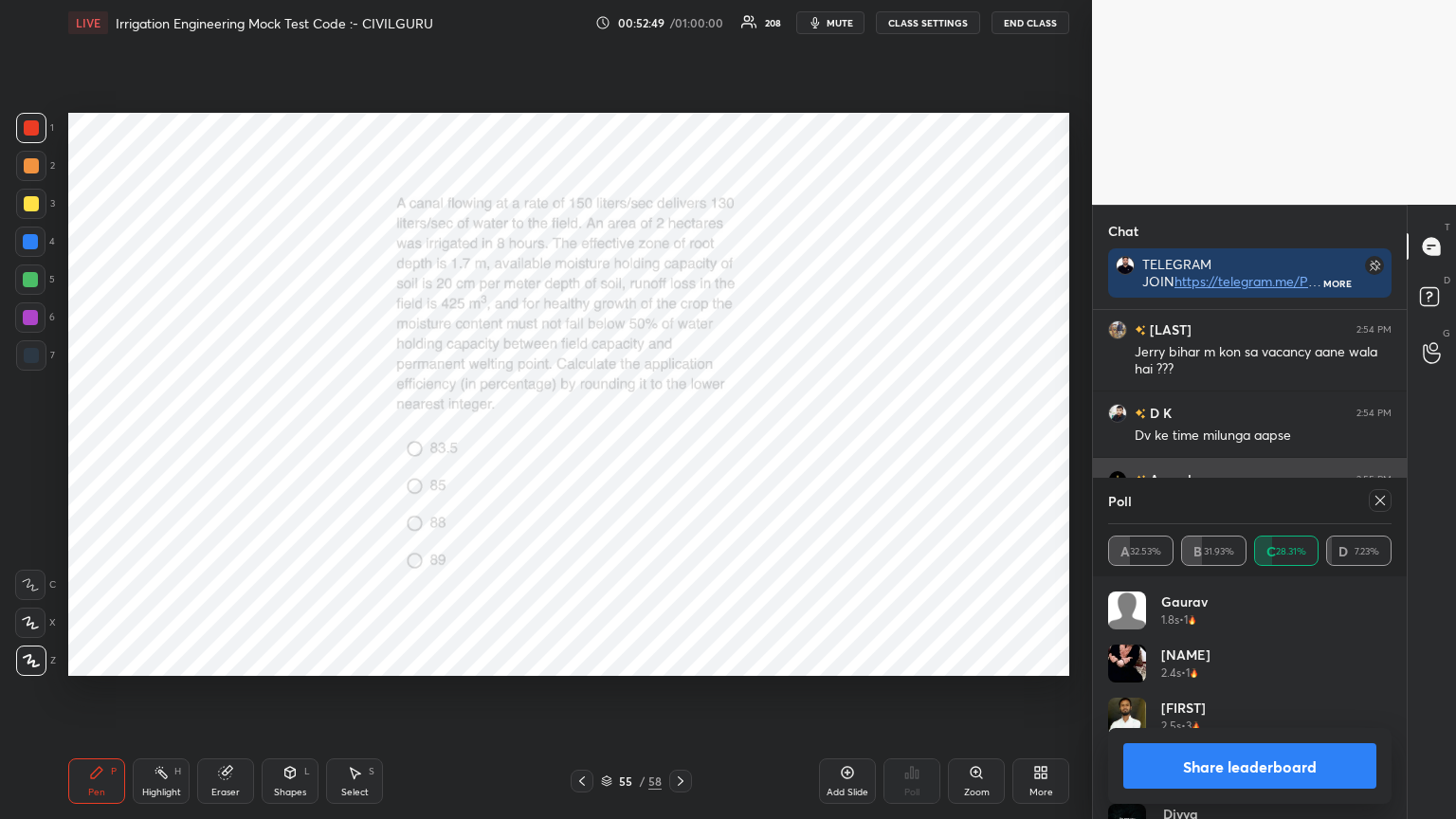 click 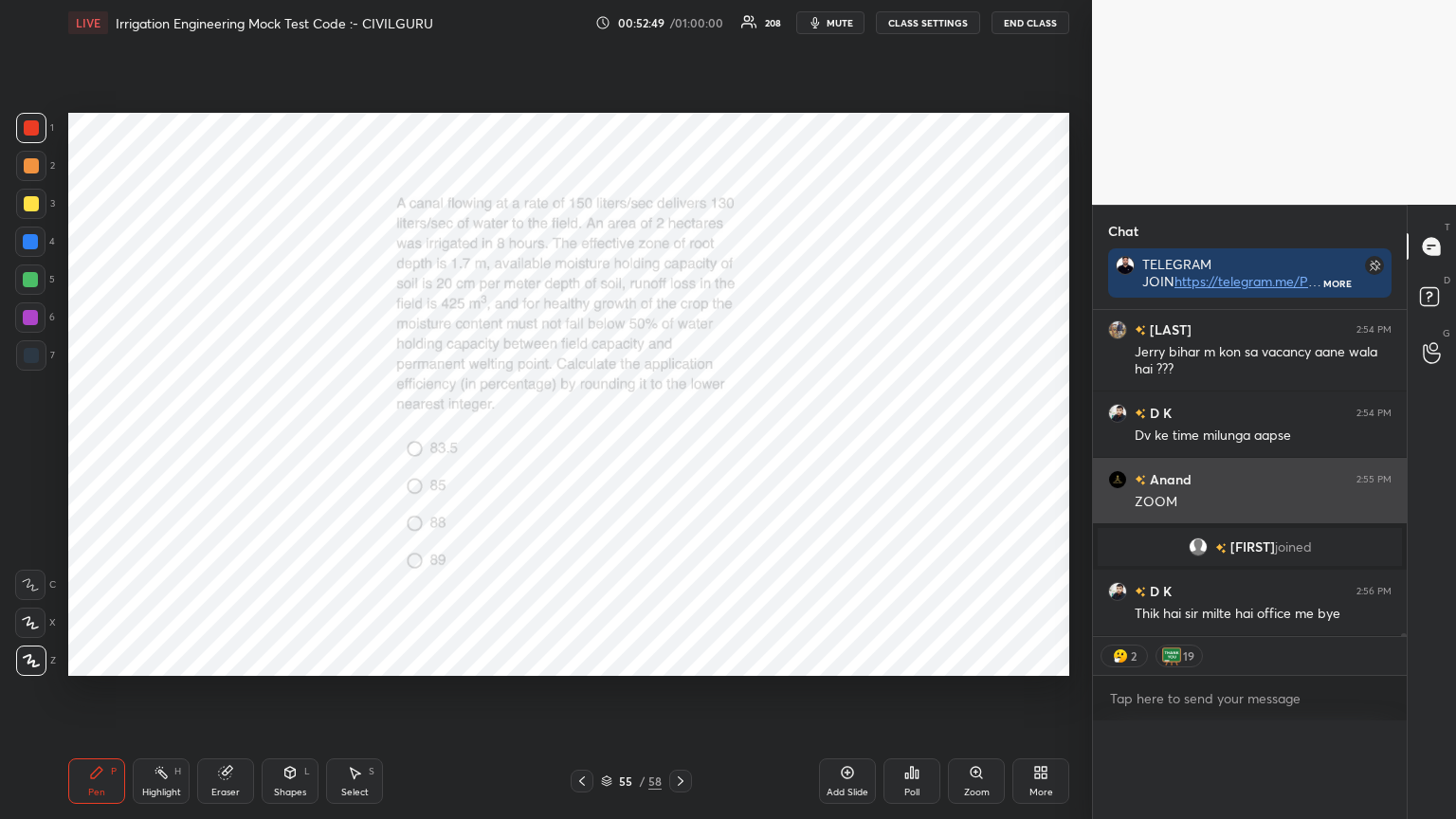scroll, scrollTop: 0, scrollLeft: 0, axis: both 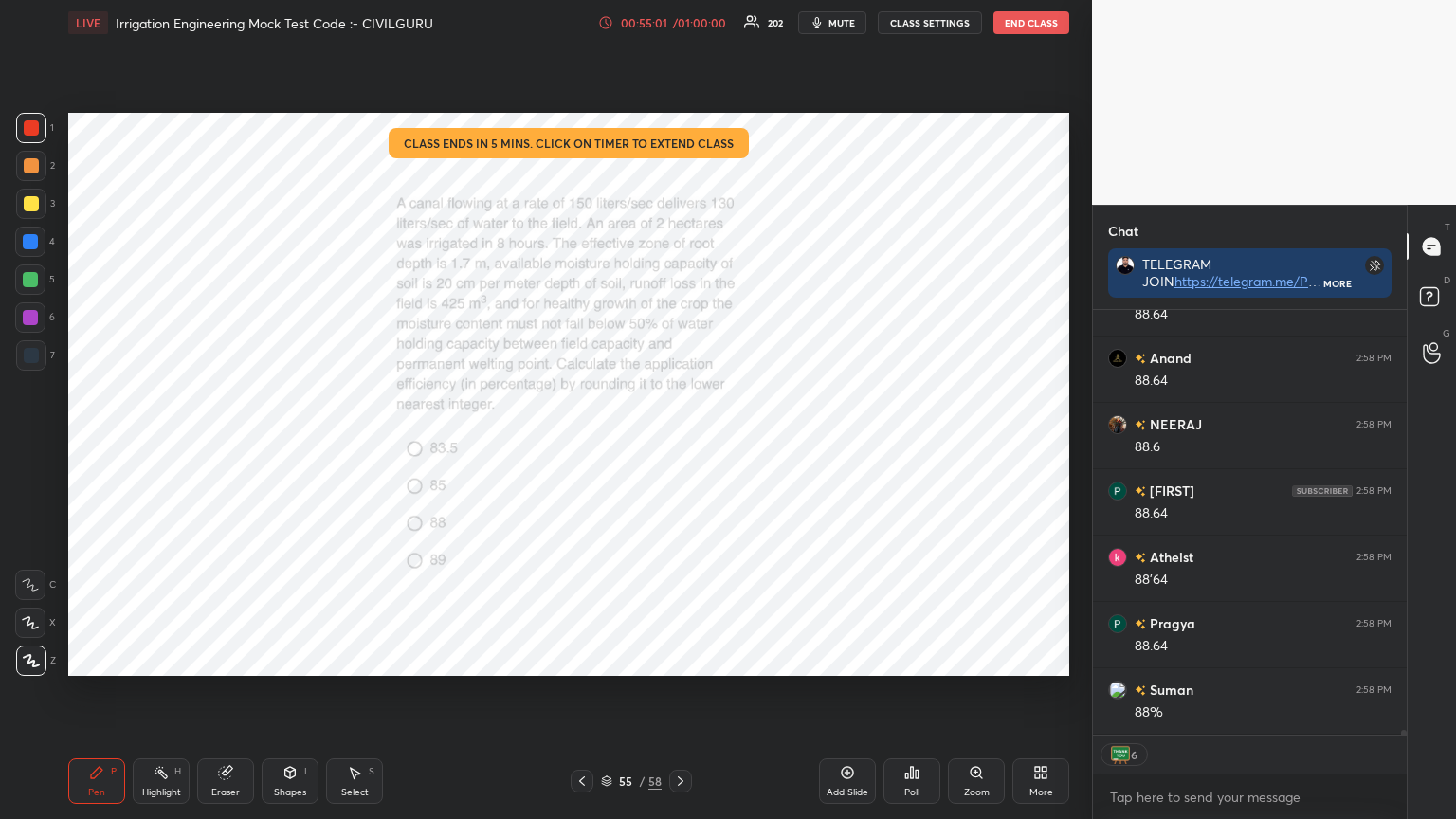 type on "x" 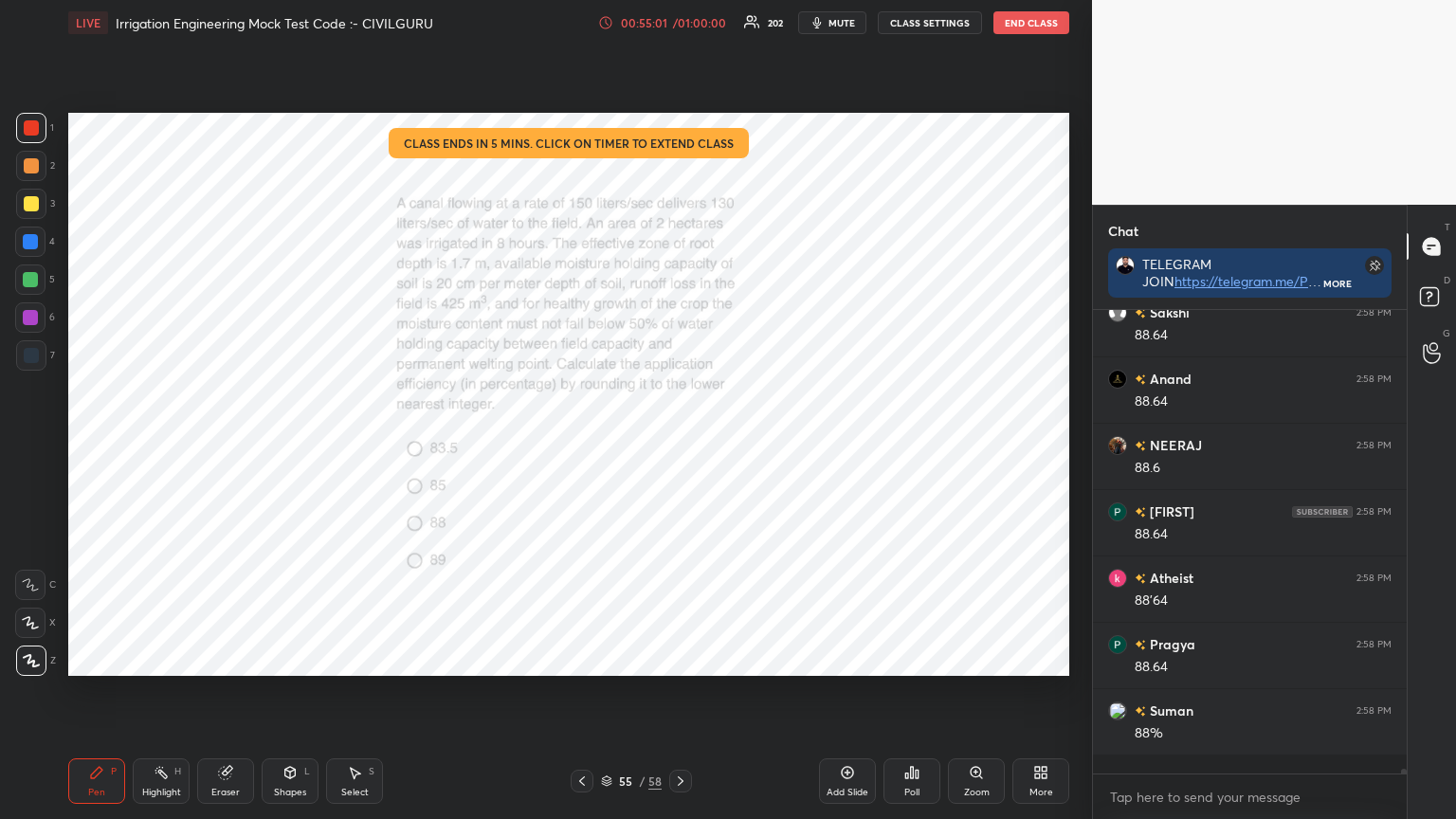 scroll, scrollTop: 6, scrollLeft: 6, axis: both 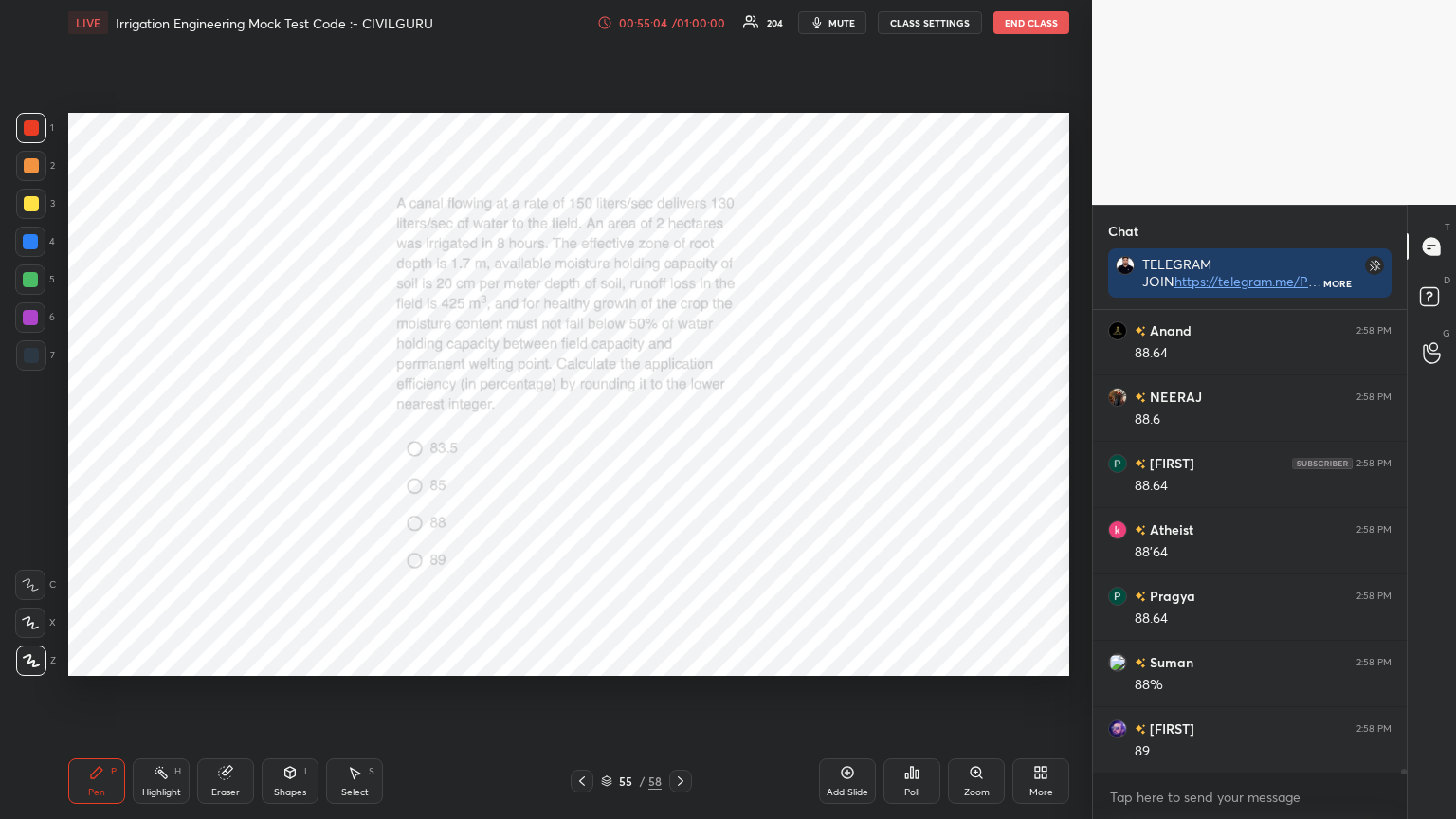 click 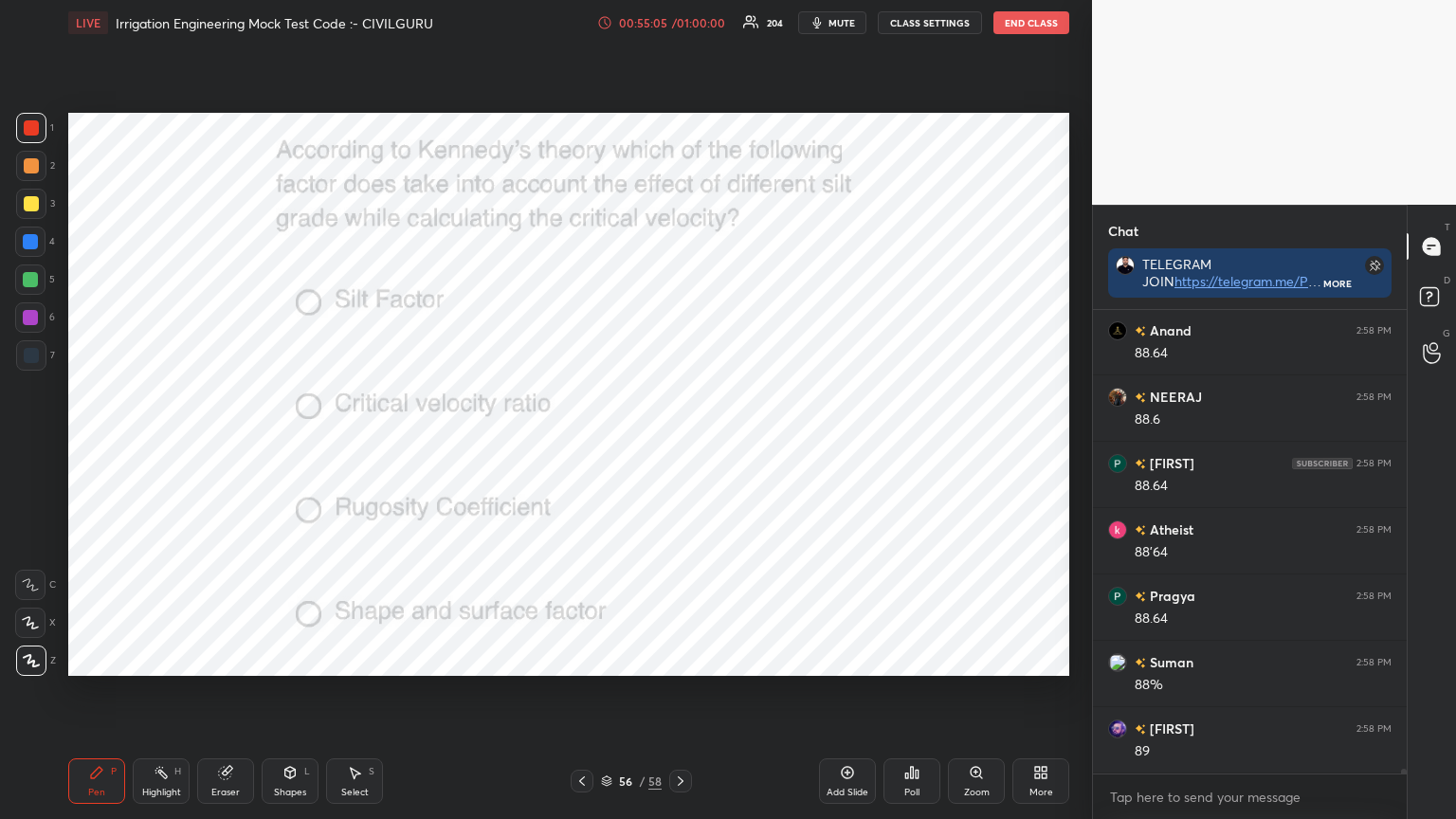 click 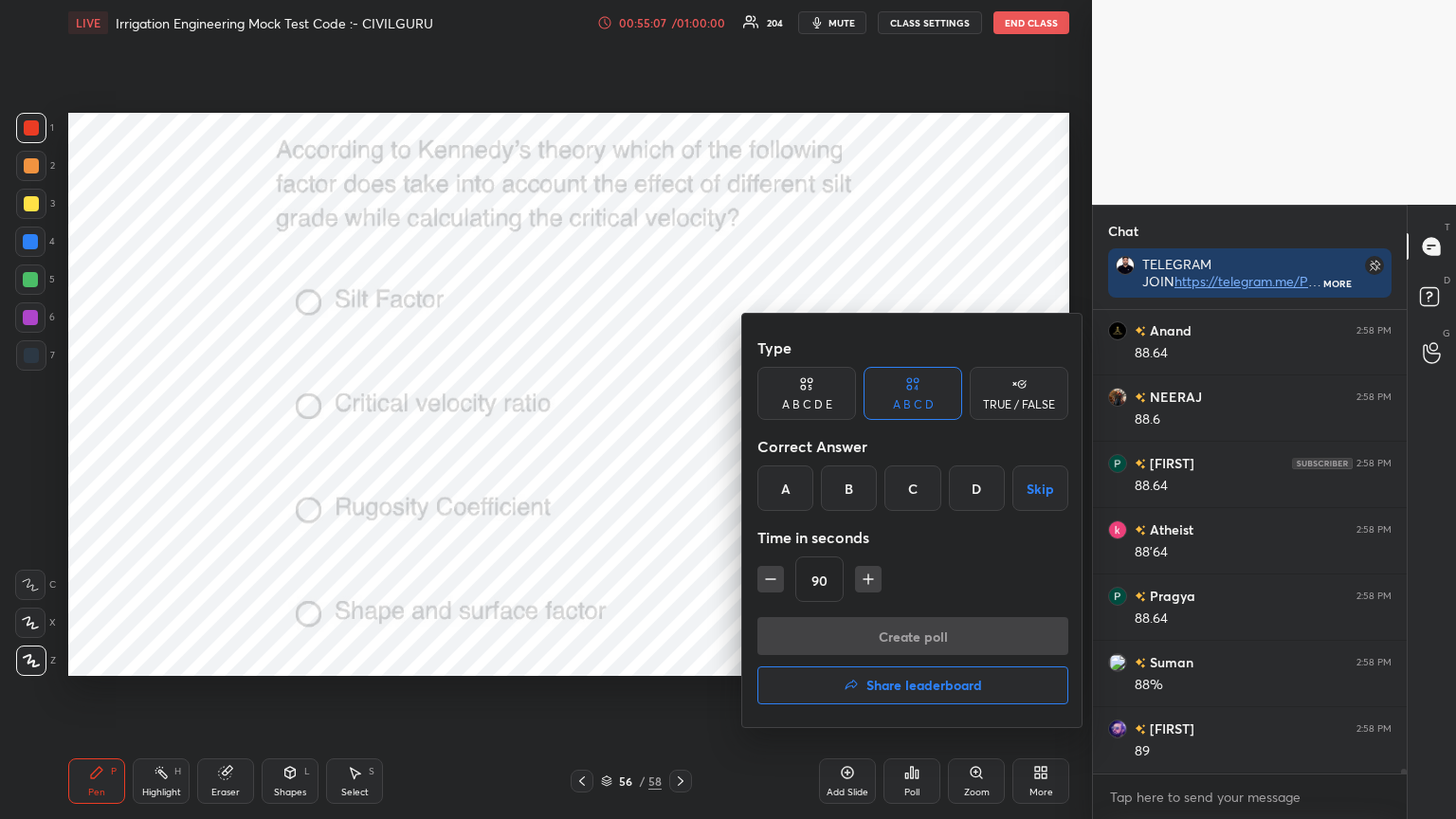 click on "B" at bounding box center (848, 488) 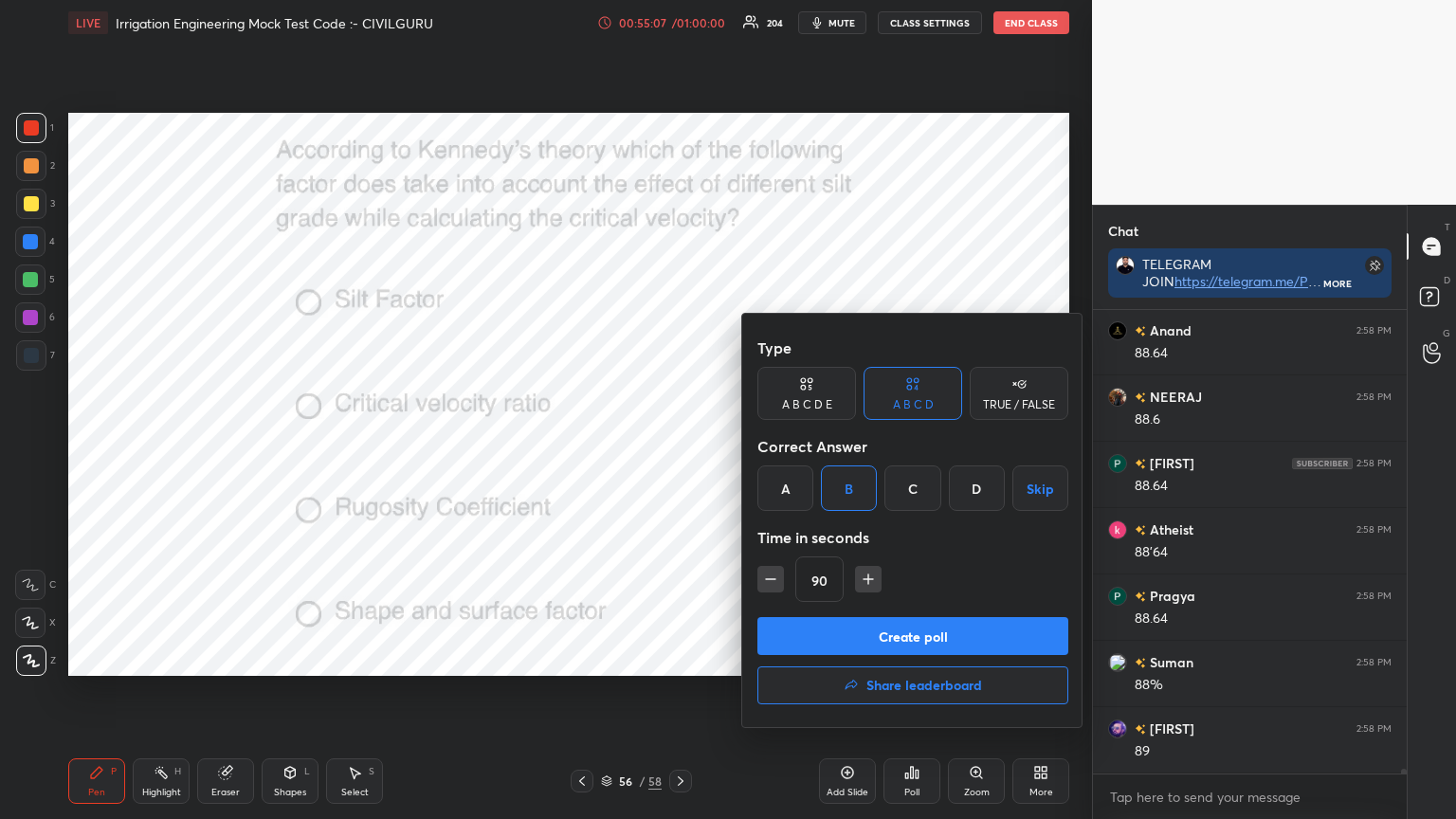 click 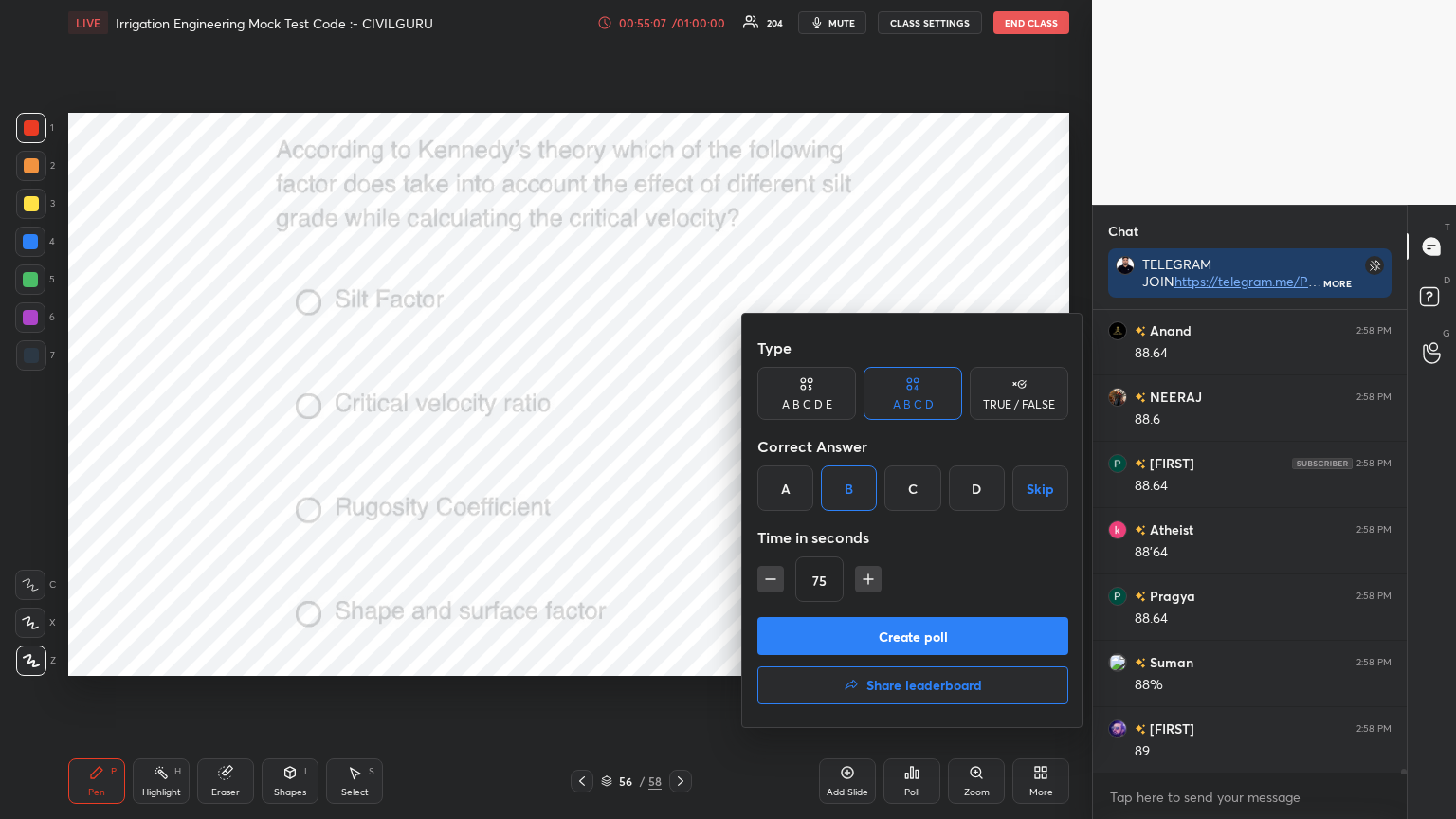 click 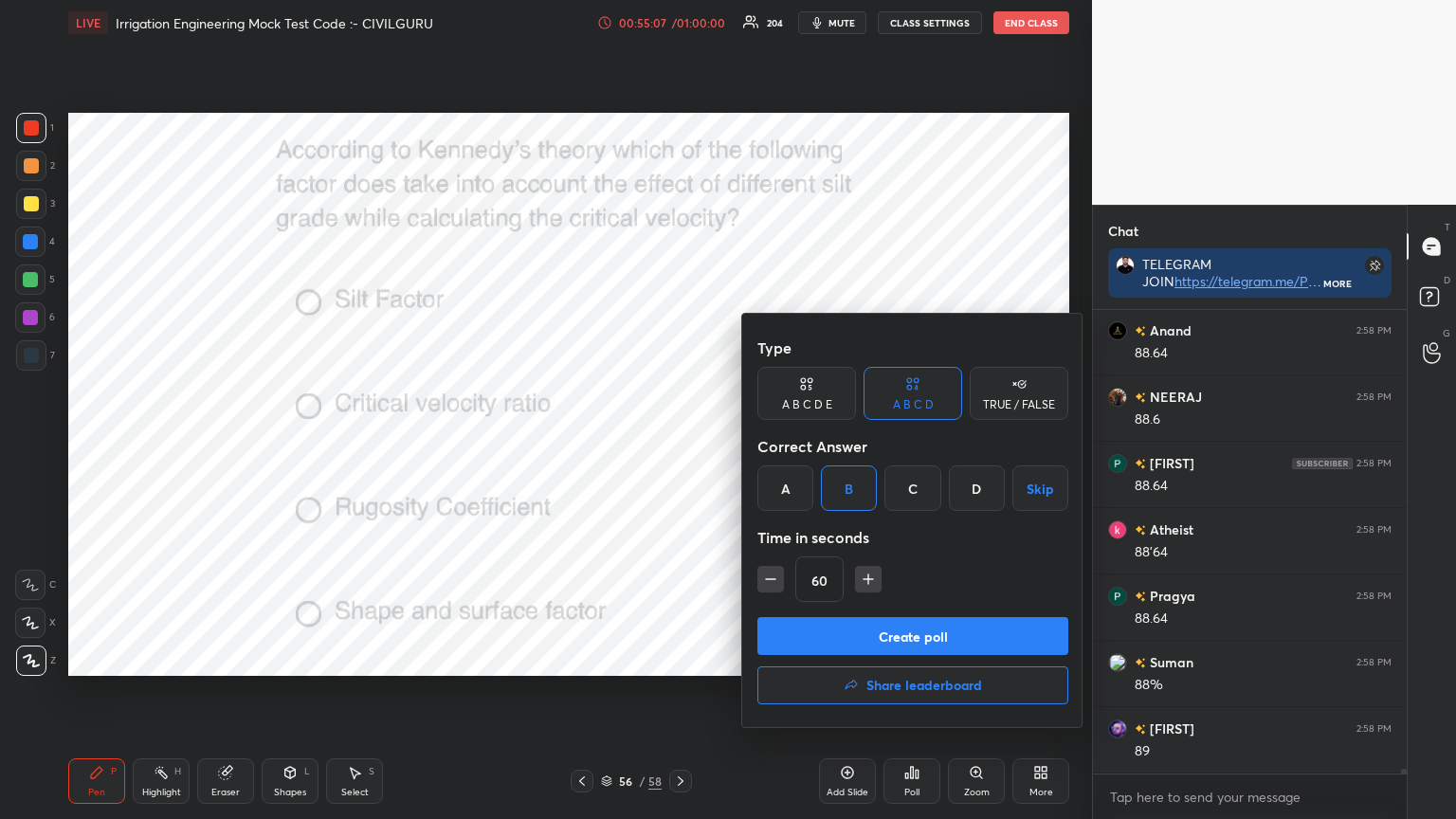 scroll, scrollTop: 41726, scrollLeft: 0, axis: vertical 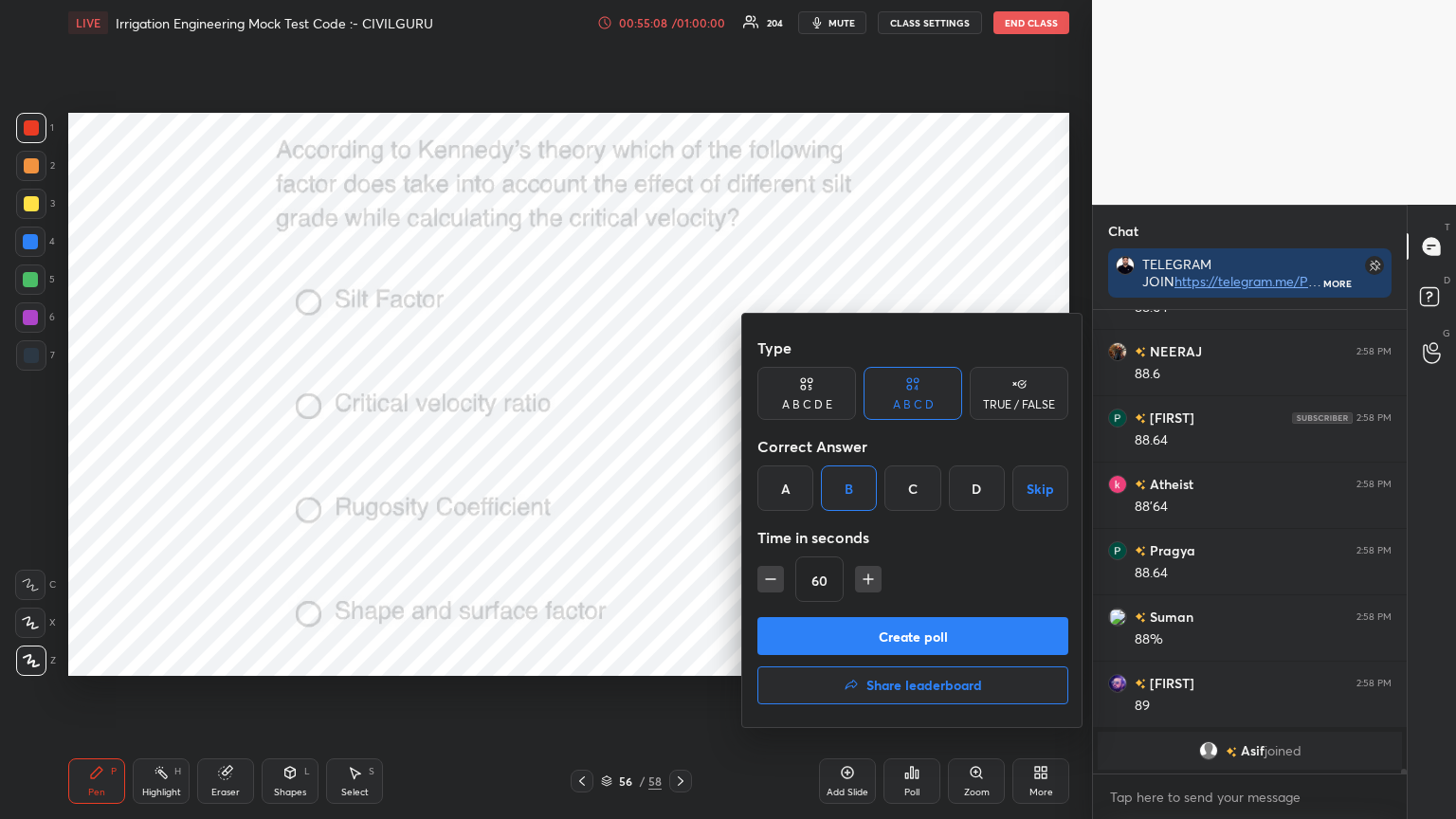 click 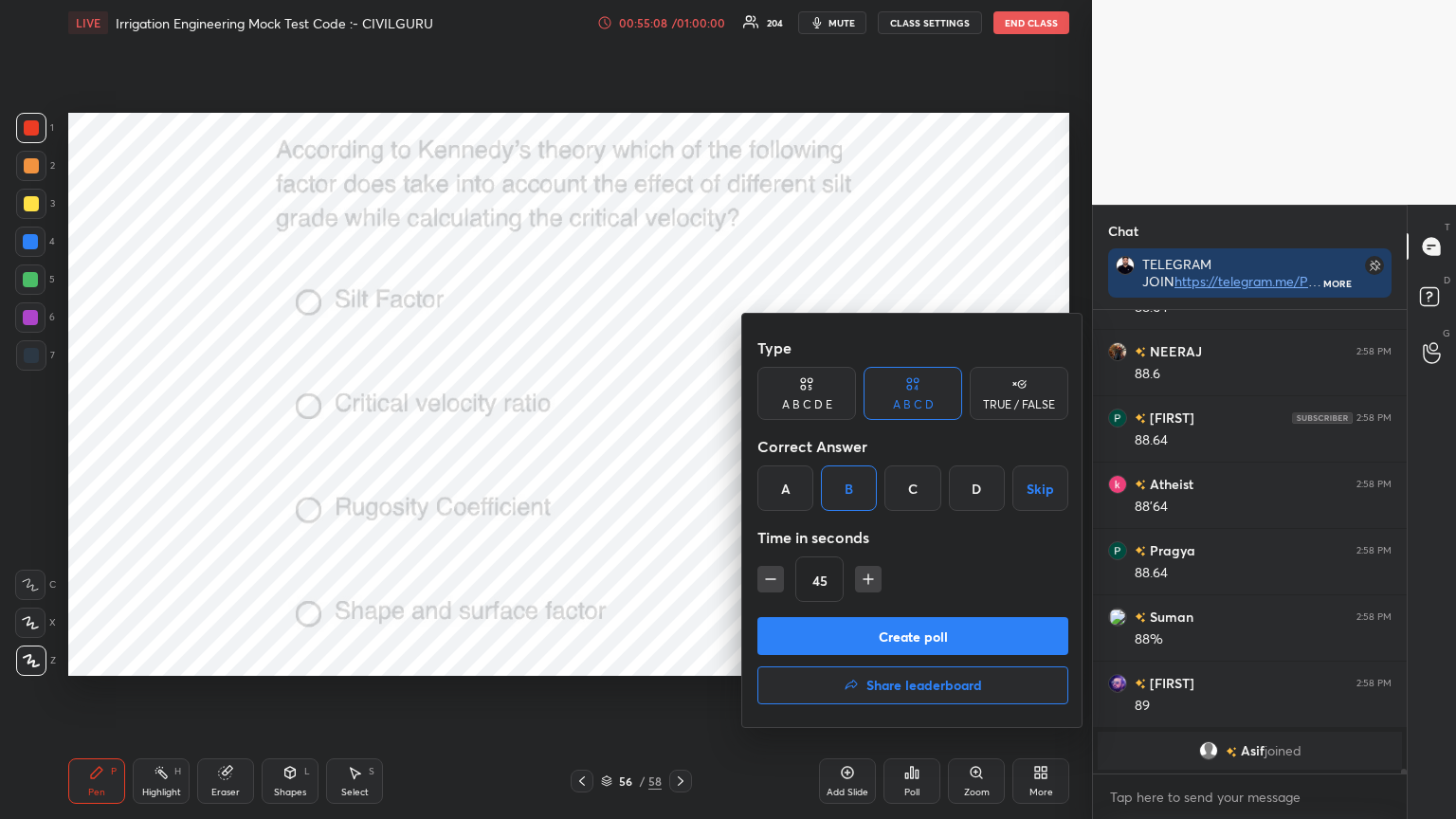 click on "Create poll" at bounding box center [913, 636] 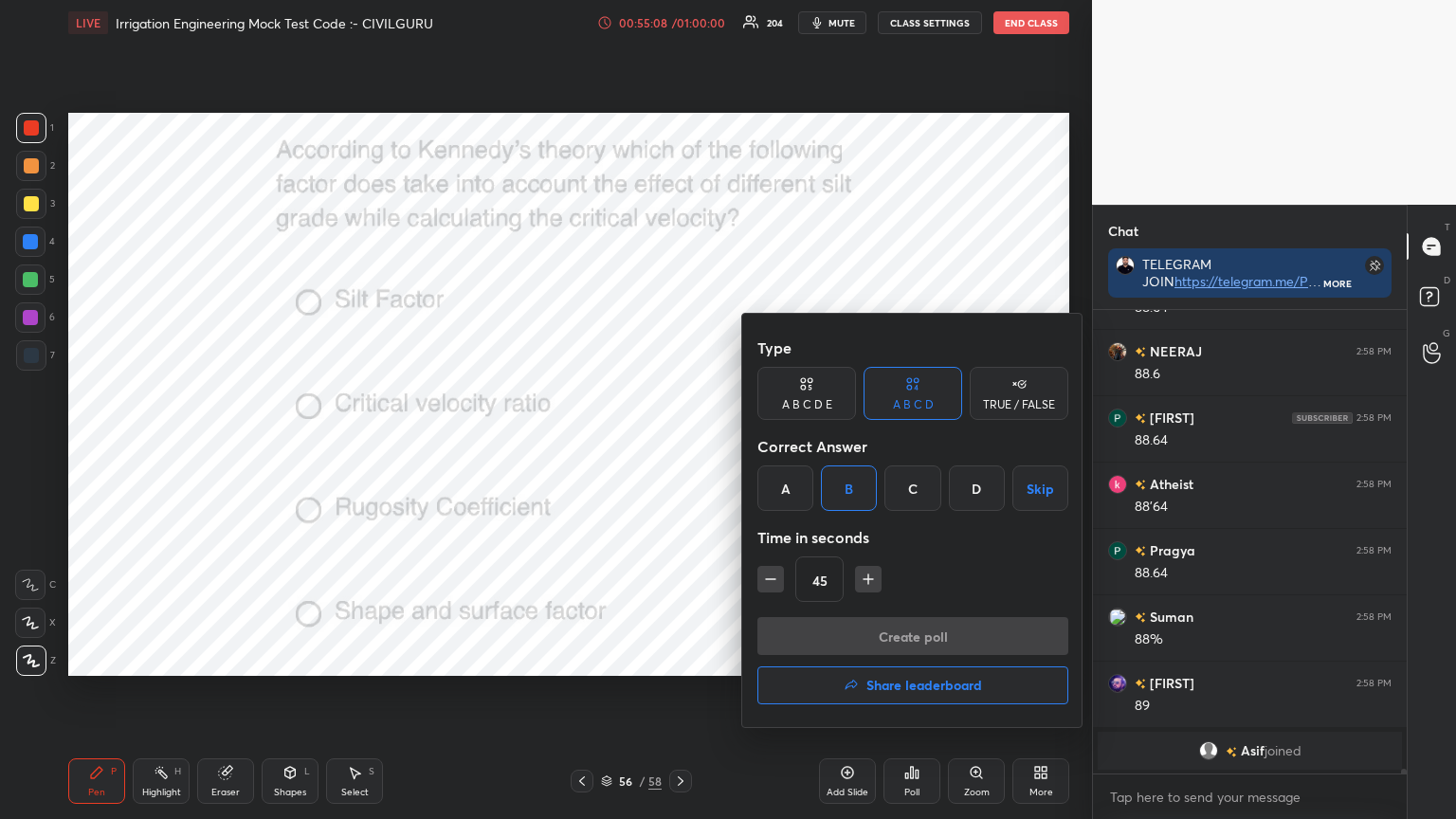 scroll, scrollTop: 418, scrollLeft: 308, axis: both 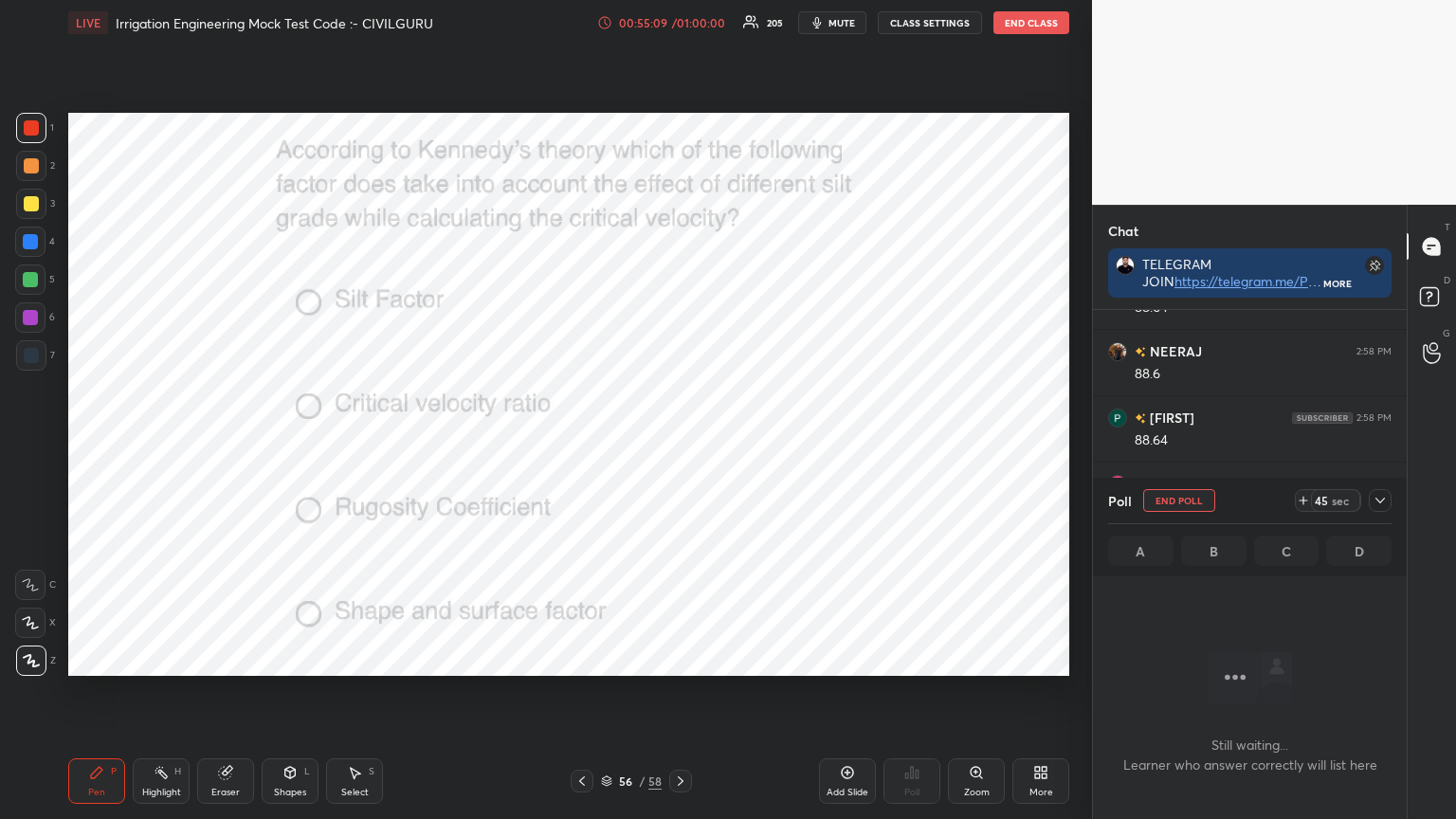 click 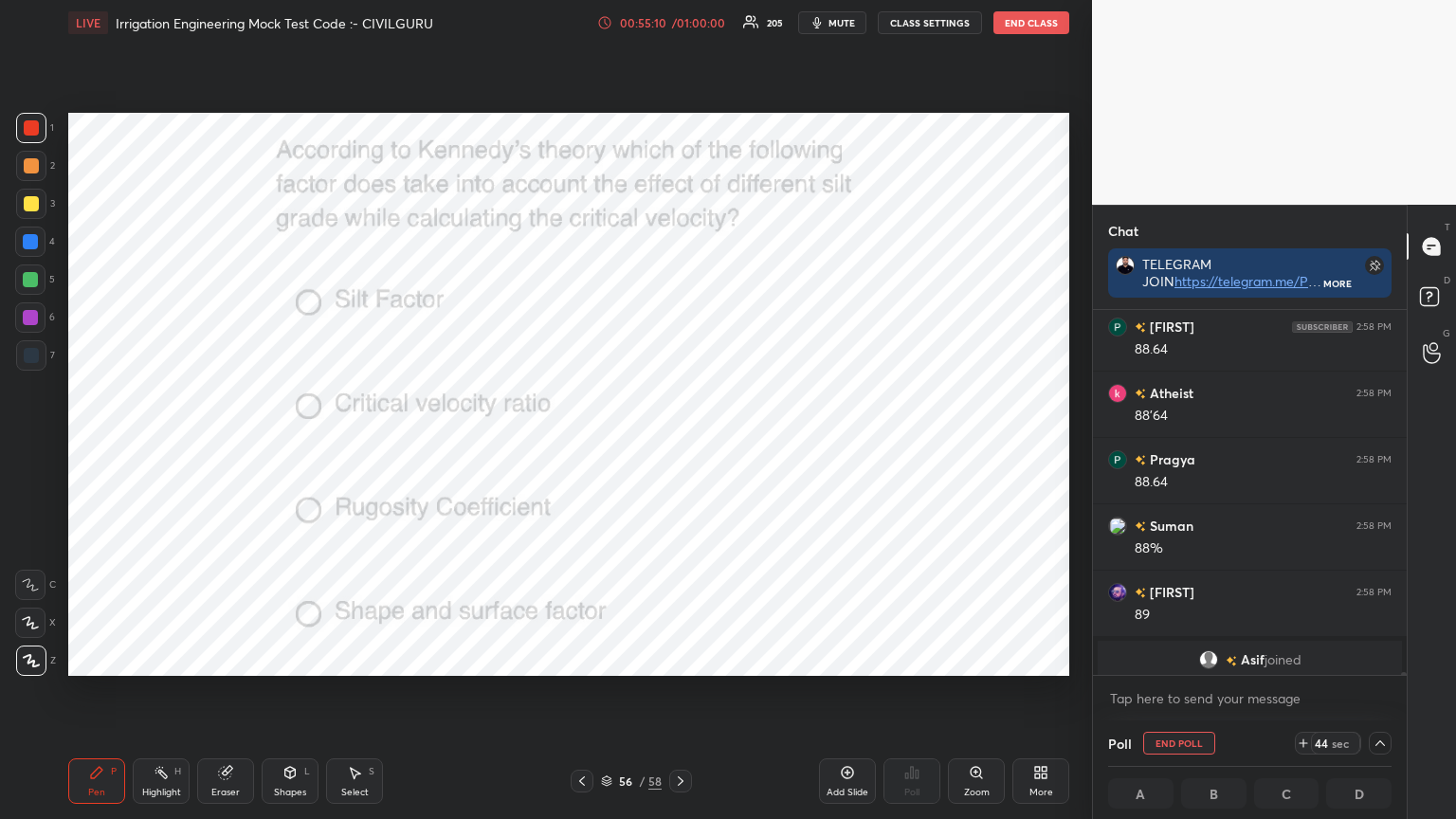 scroll, scrollTop: 41825, scrollLeft: 0, axis: vertical 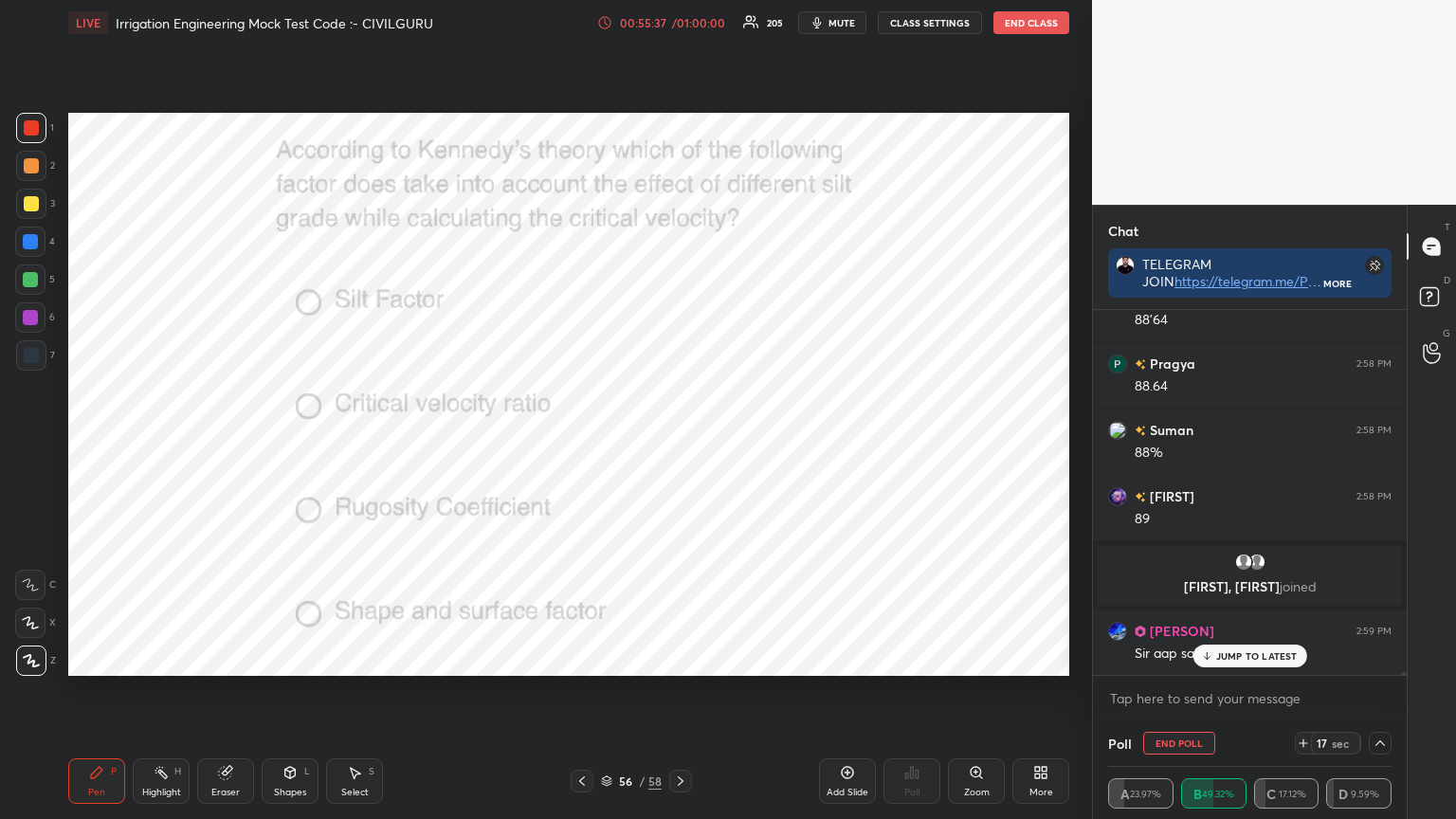 click on "JUMP TO LATEST" at bounding box center [1249, 656] 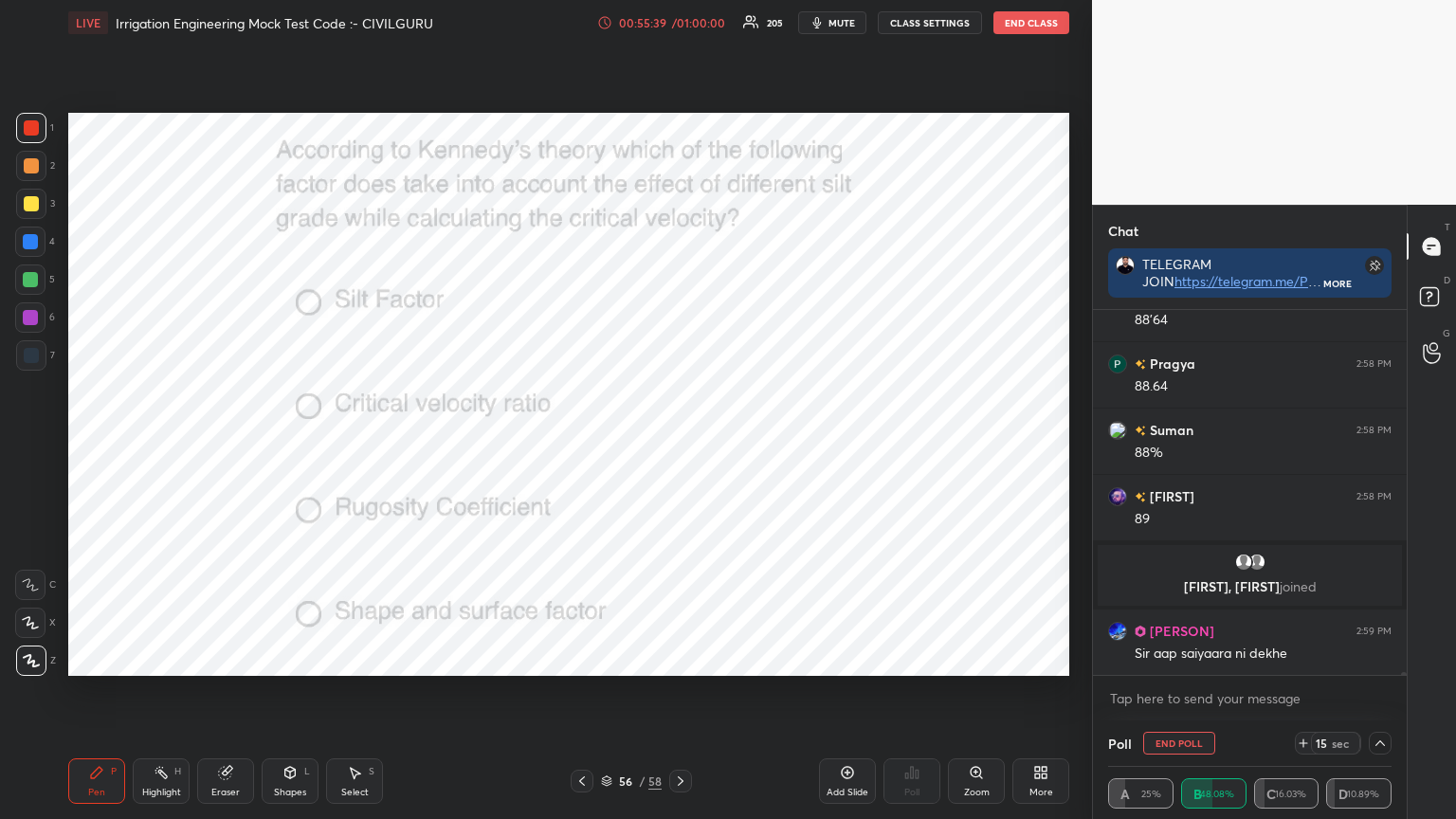 scroll, scrollTop: 41704, scrollLeft: 0, axis: vertical 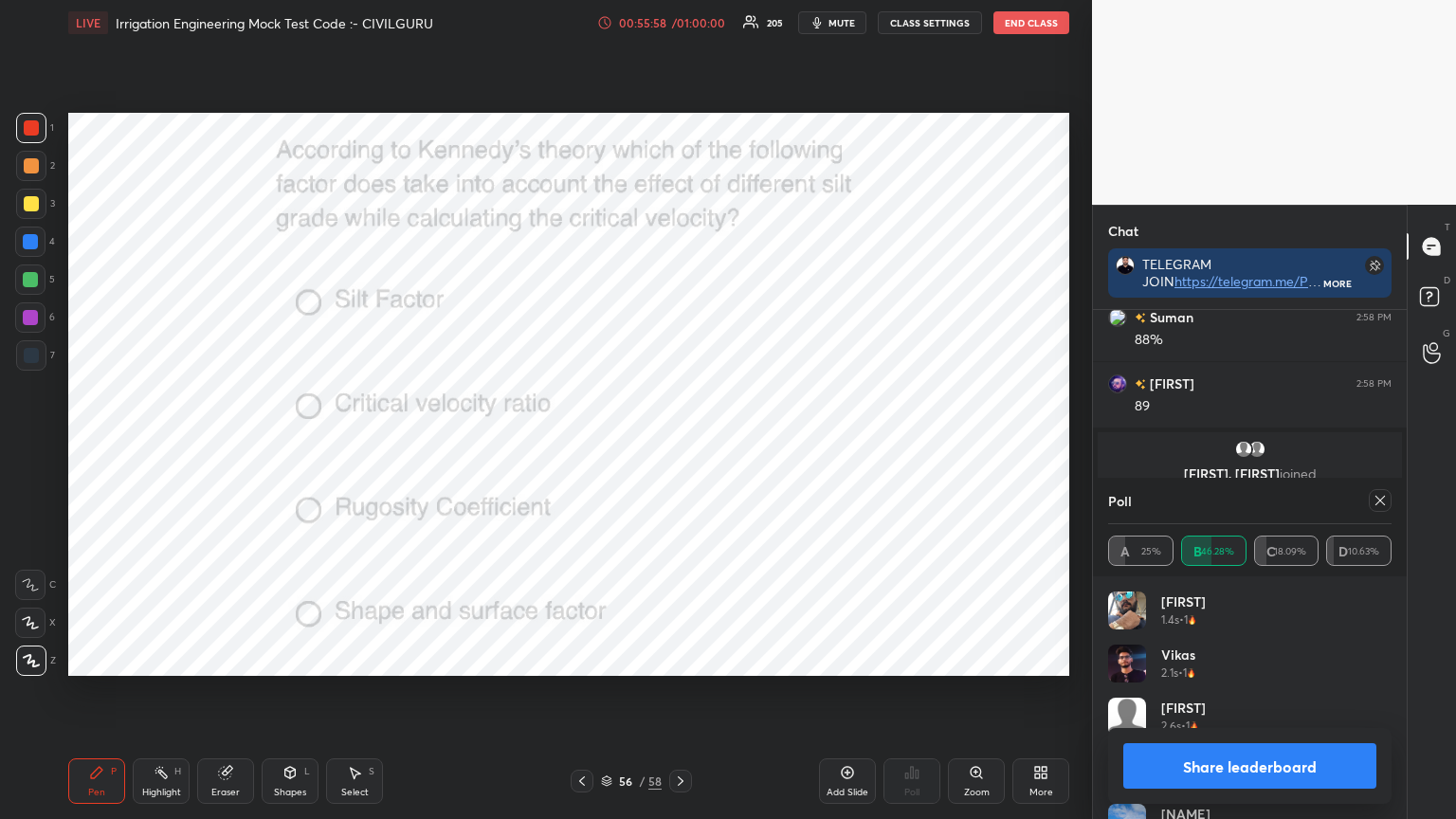 click 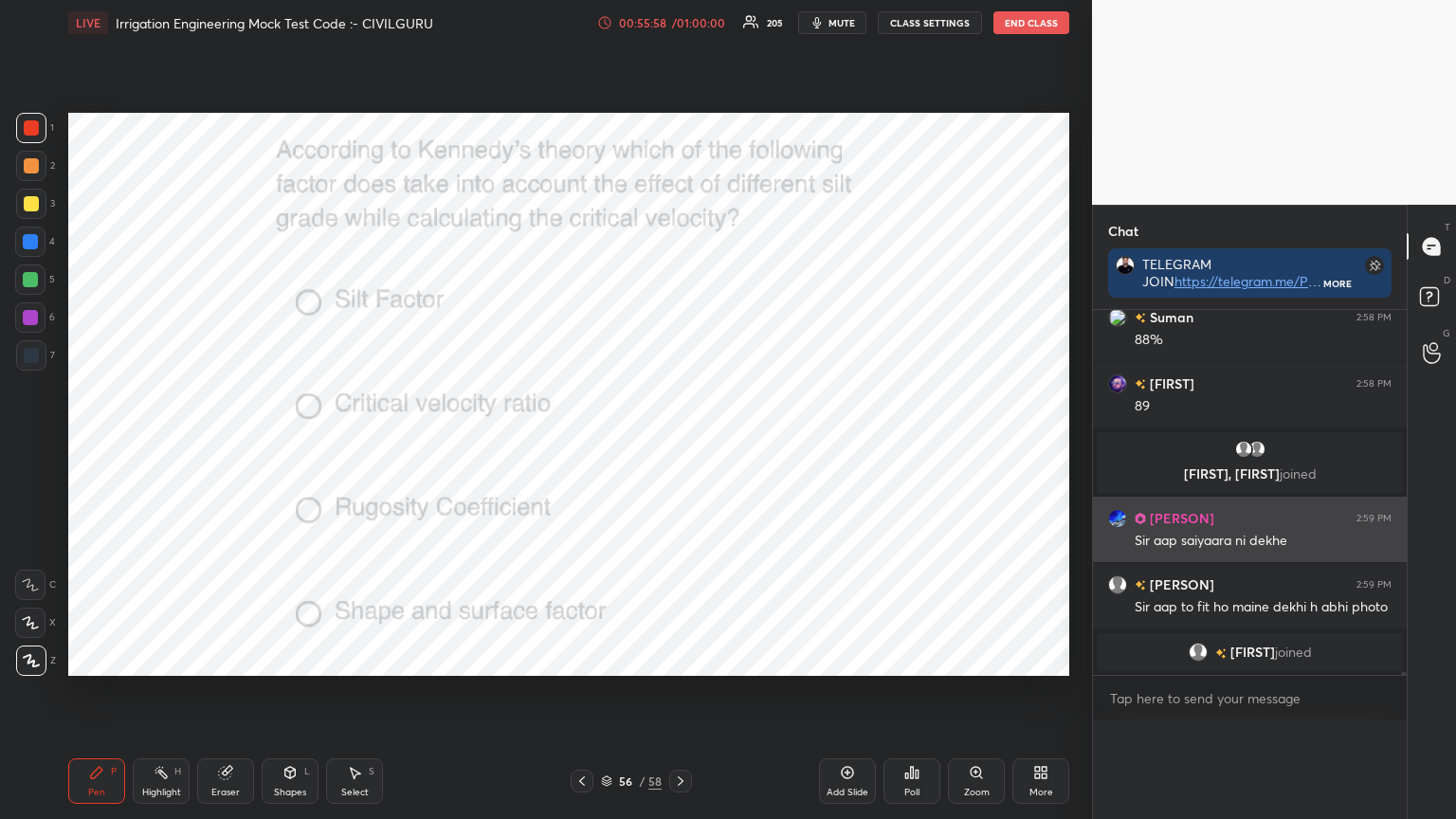 scroll, scrollTop: 0, scrollLeft: 0, axis: both 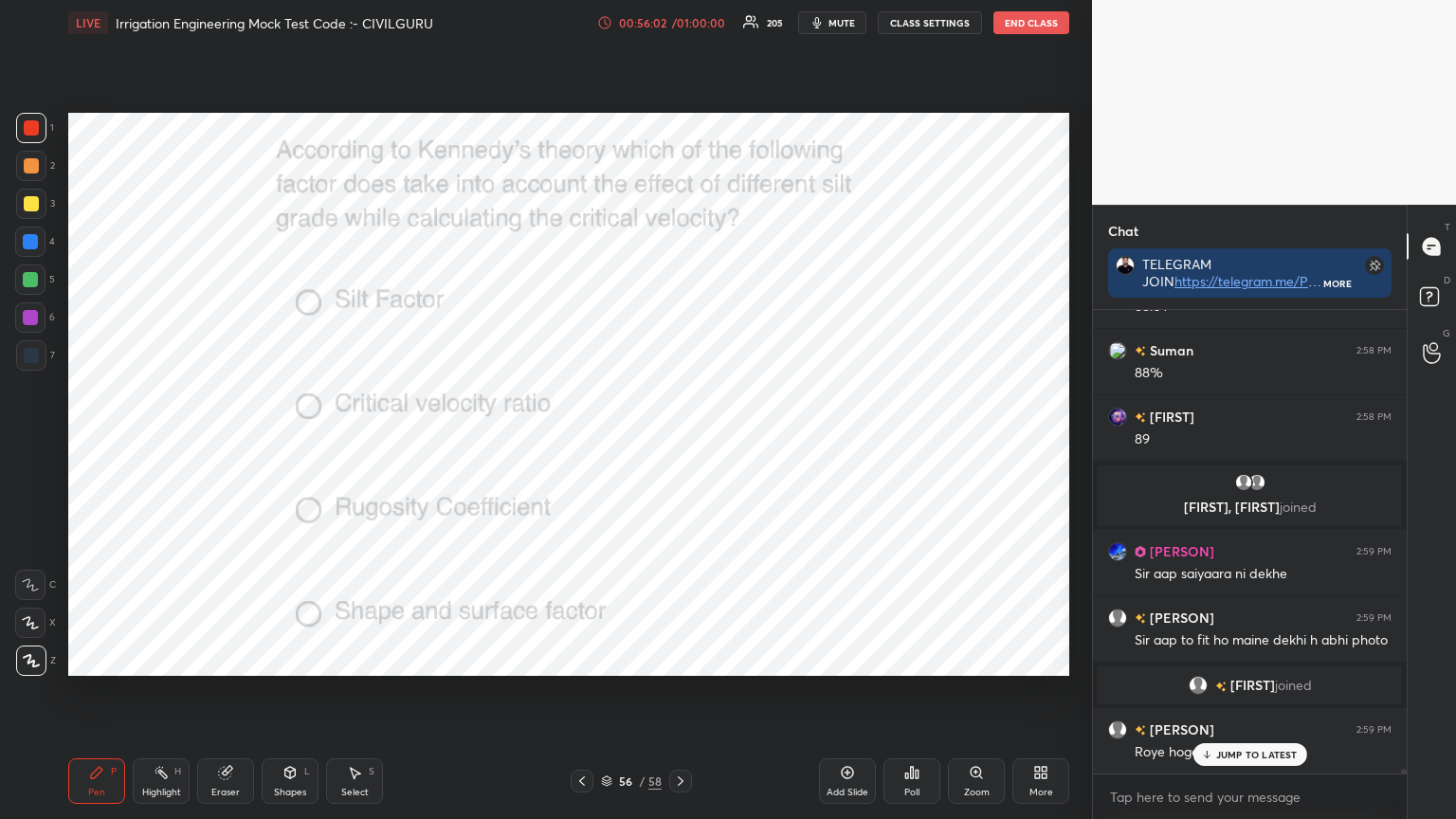 click 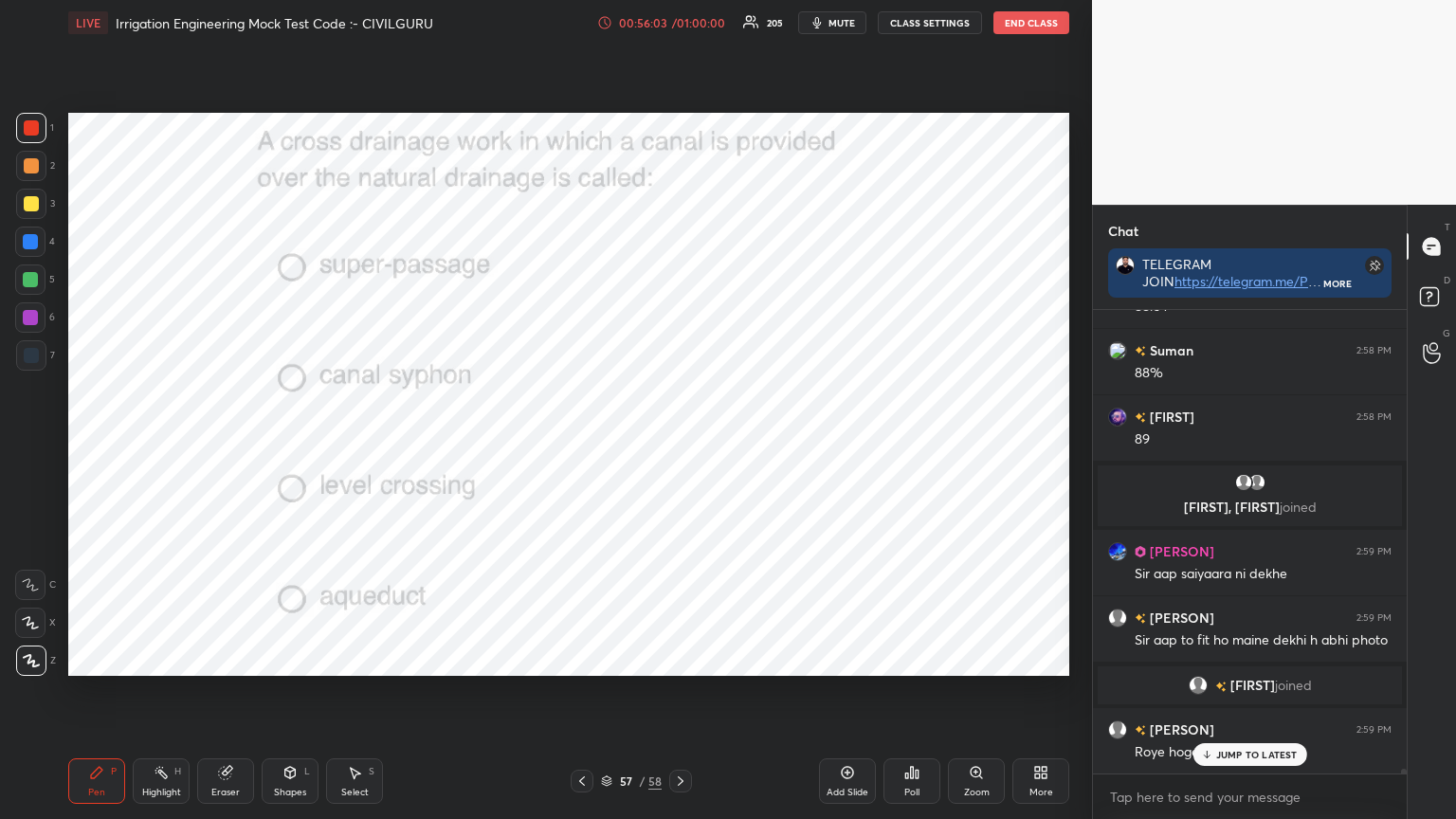 click on "Poll" at bounding box center (912, 781) 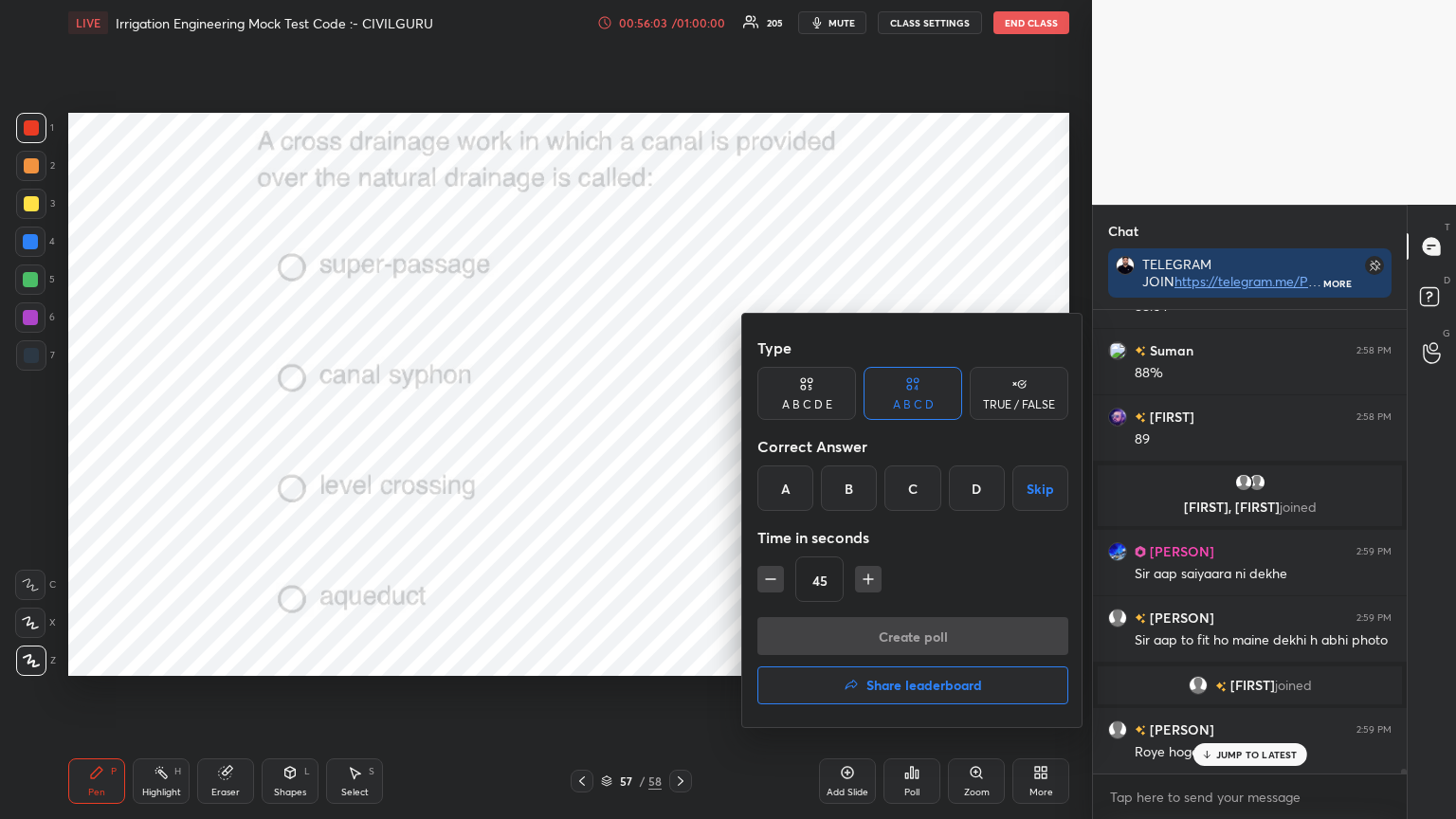 click on "D" at bounding box center [976, 488] 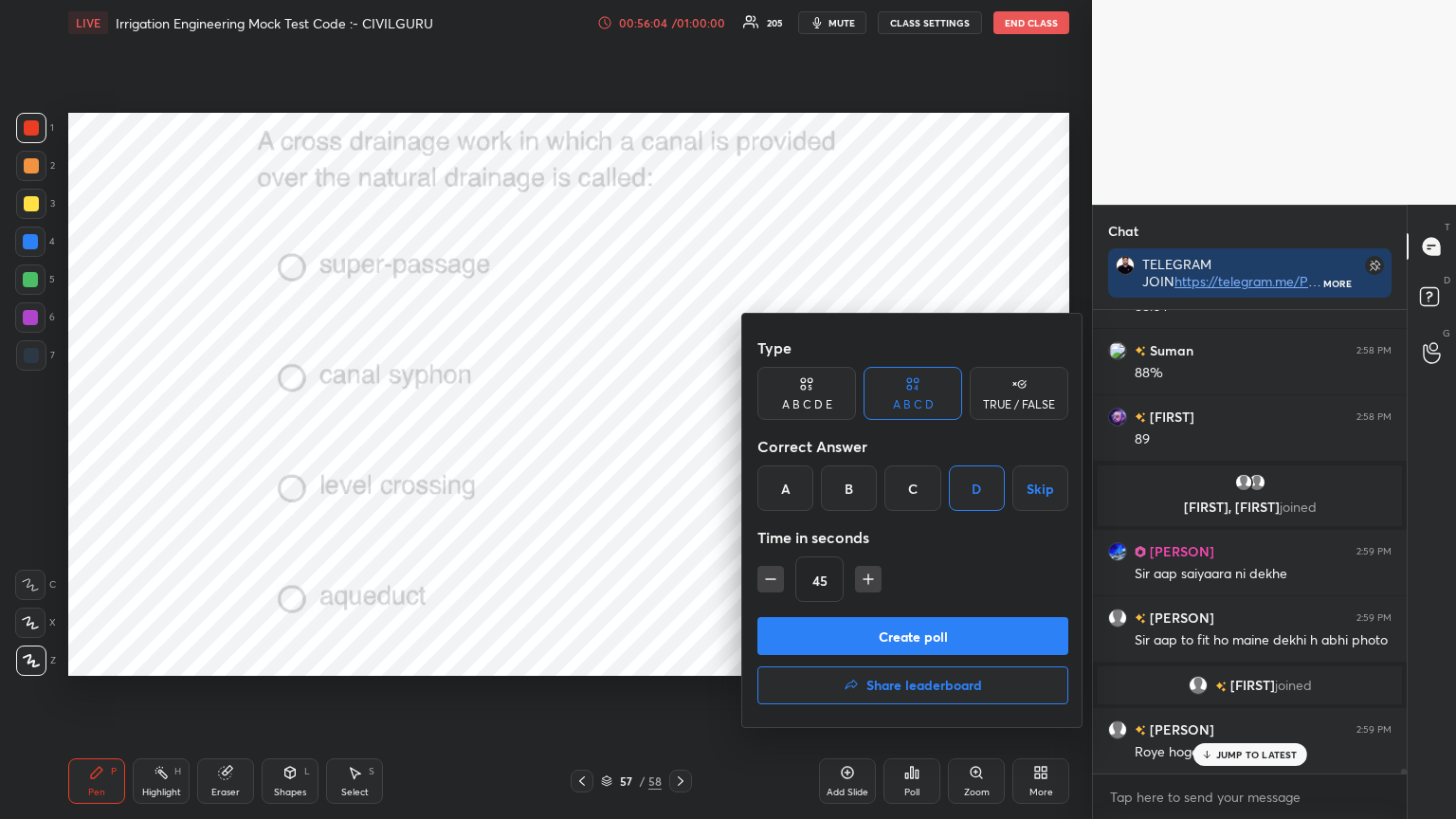 click 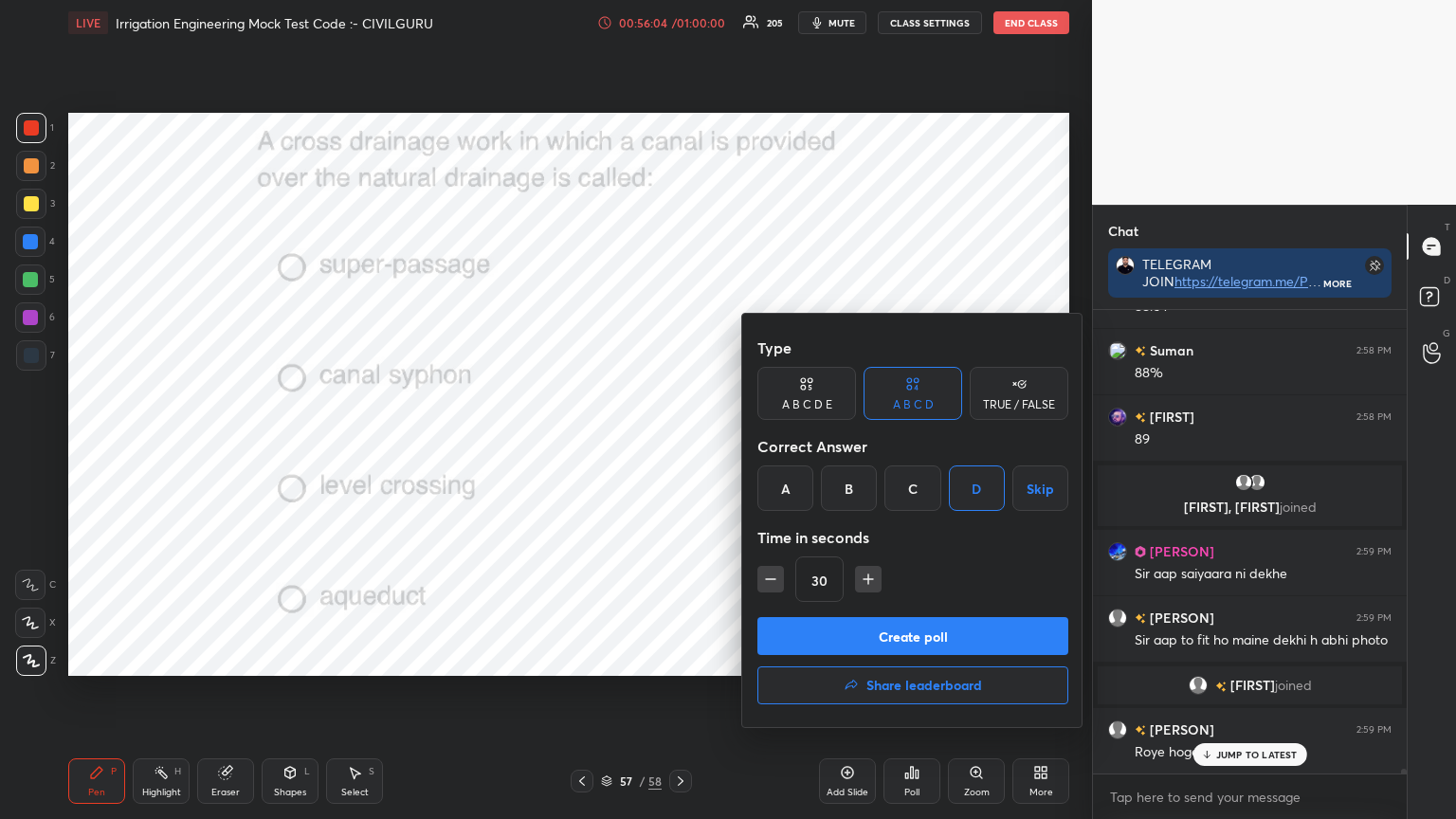 click on "Create poll" at bounding box center (913, 636) 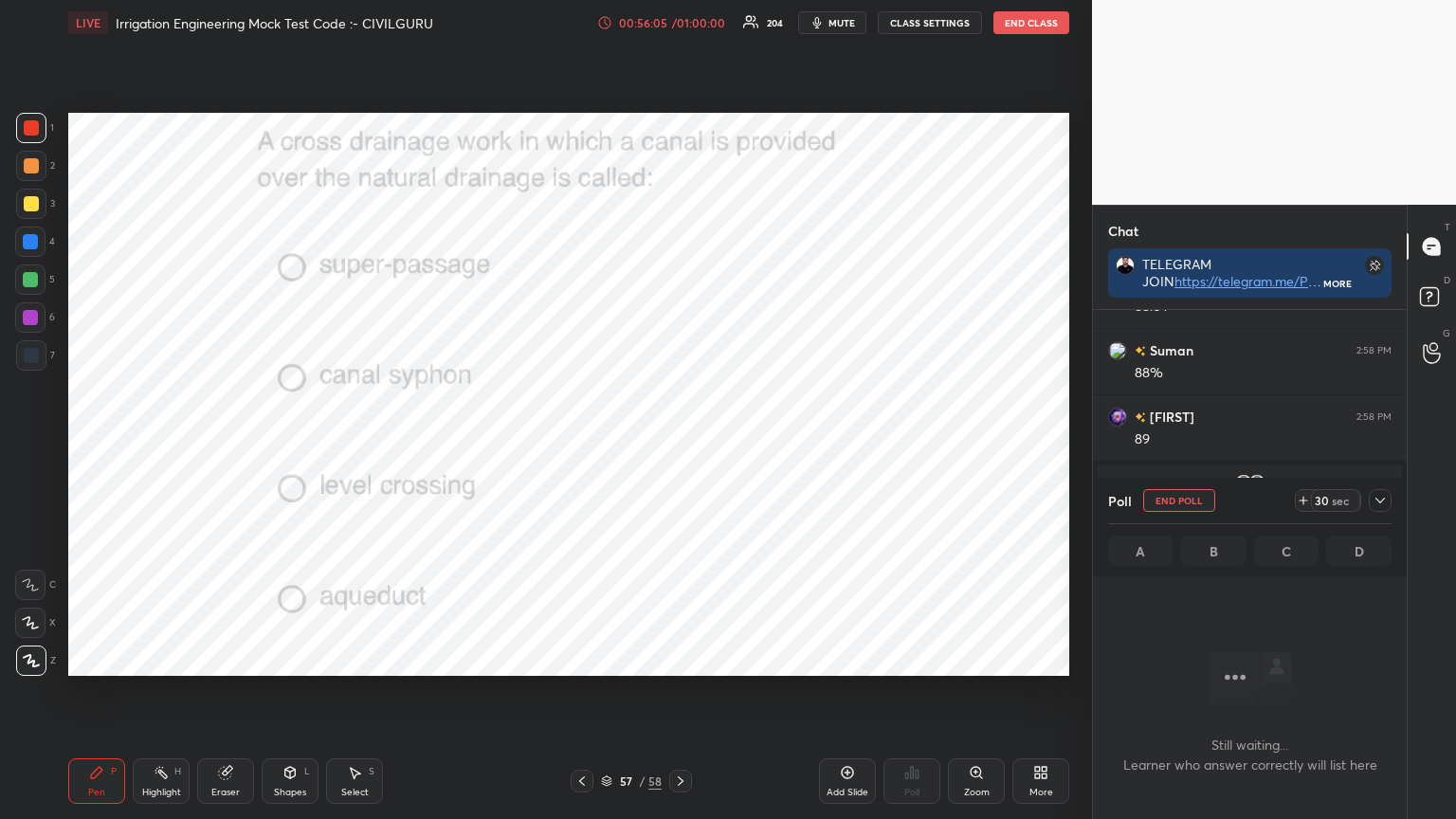 click at bounding box center (1380, 500) 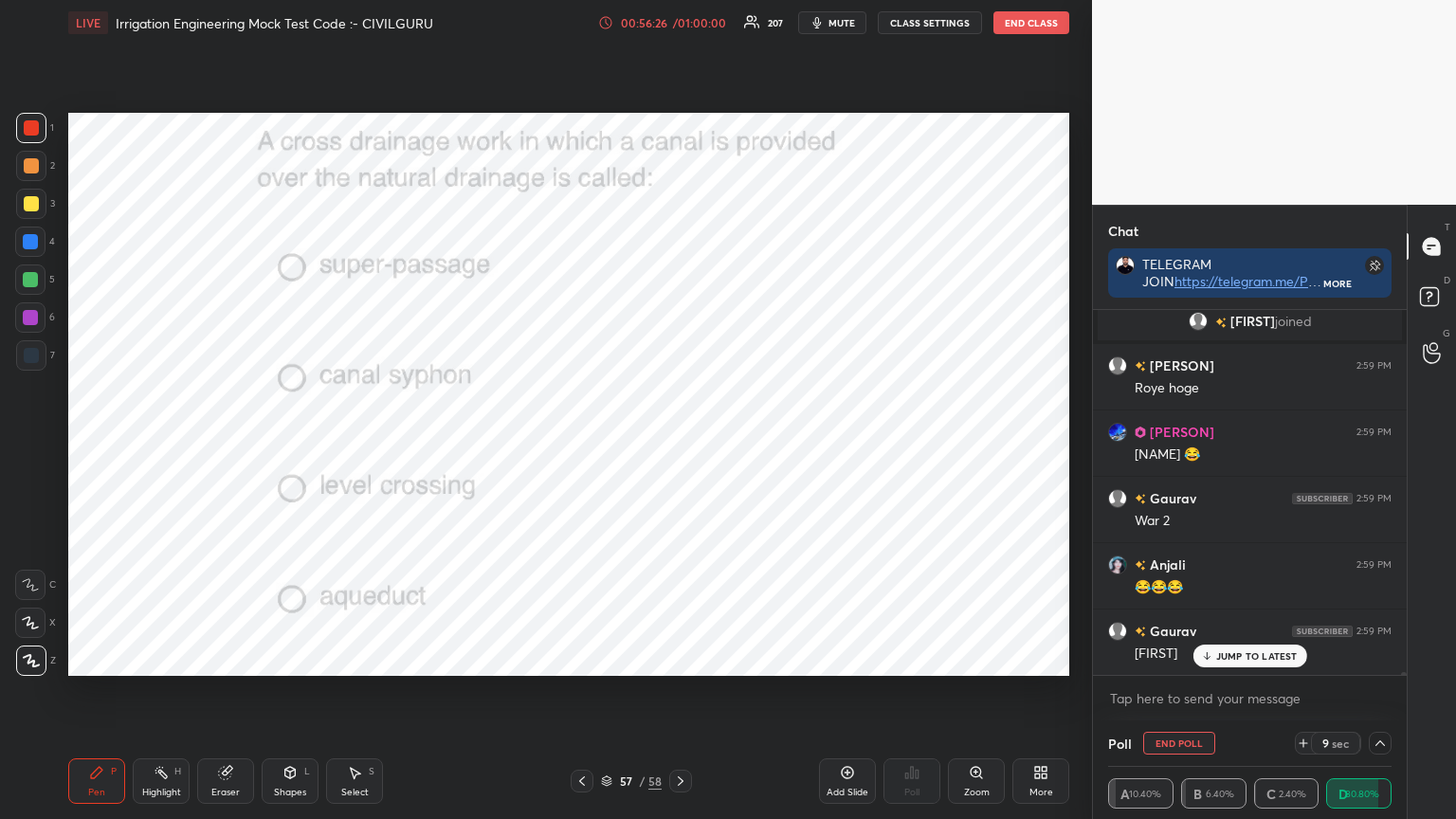click 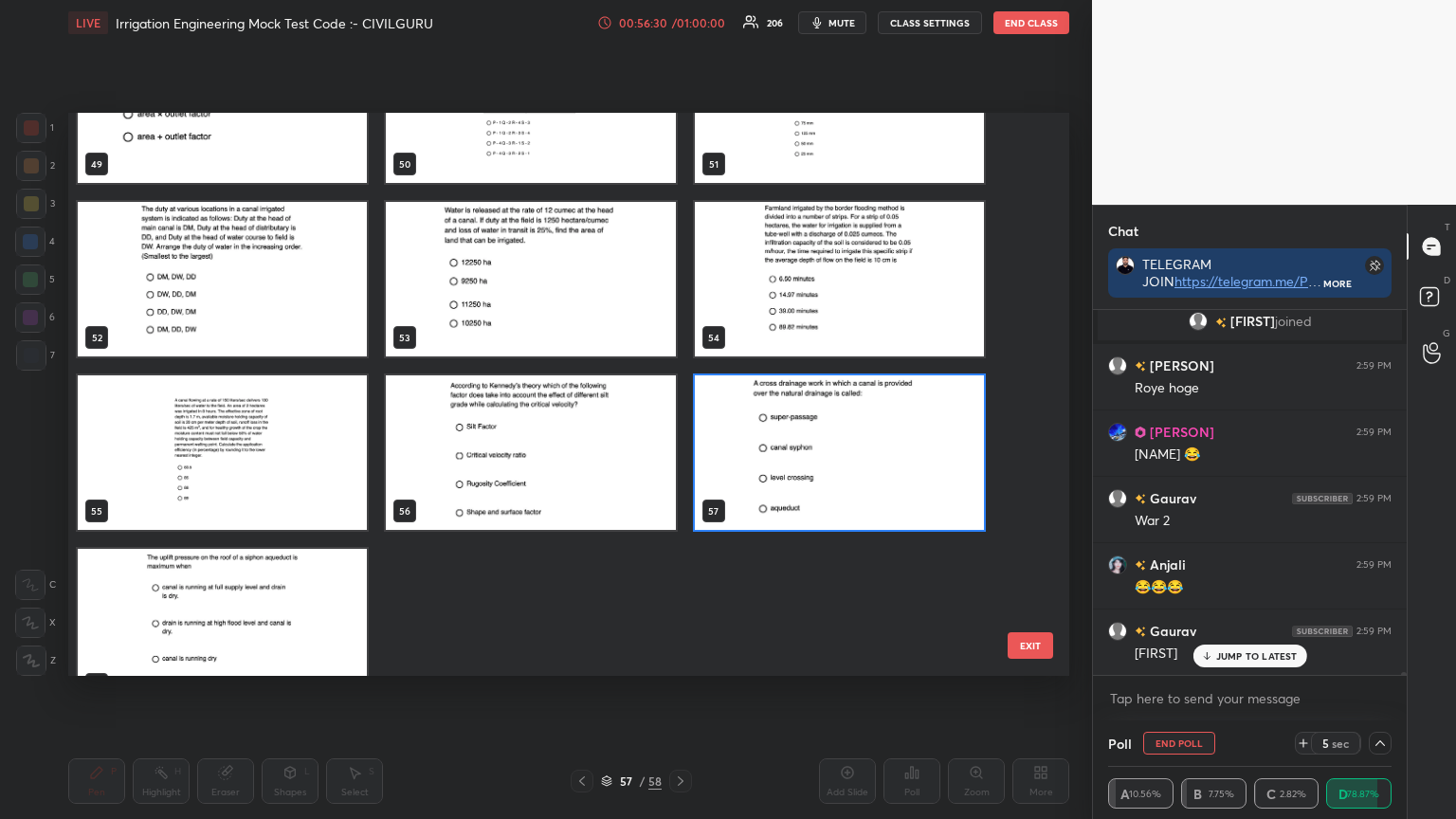 click at bounding box center [839, 452] 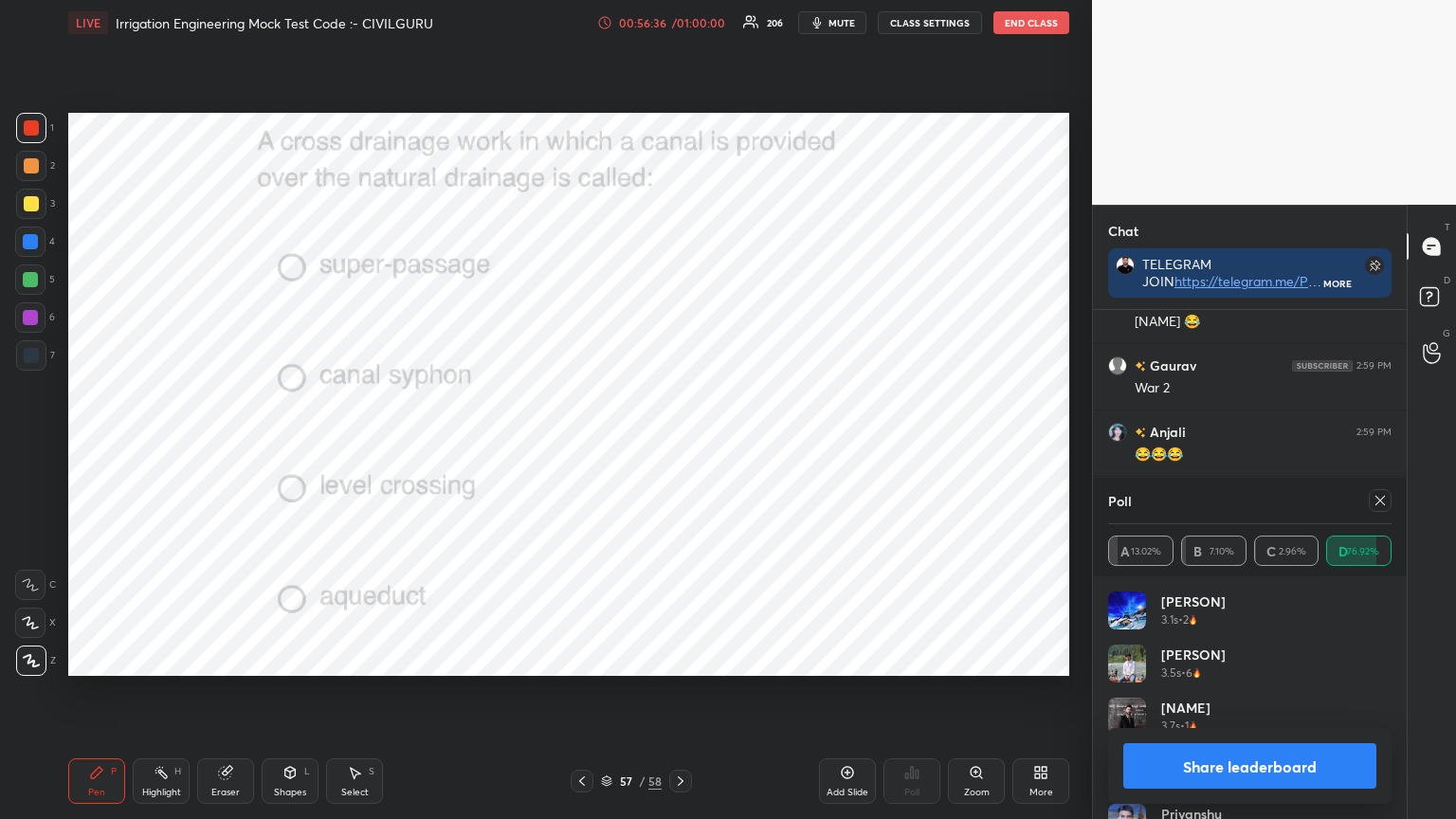 click 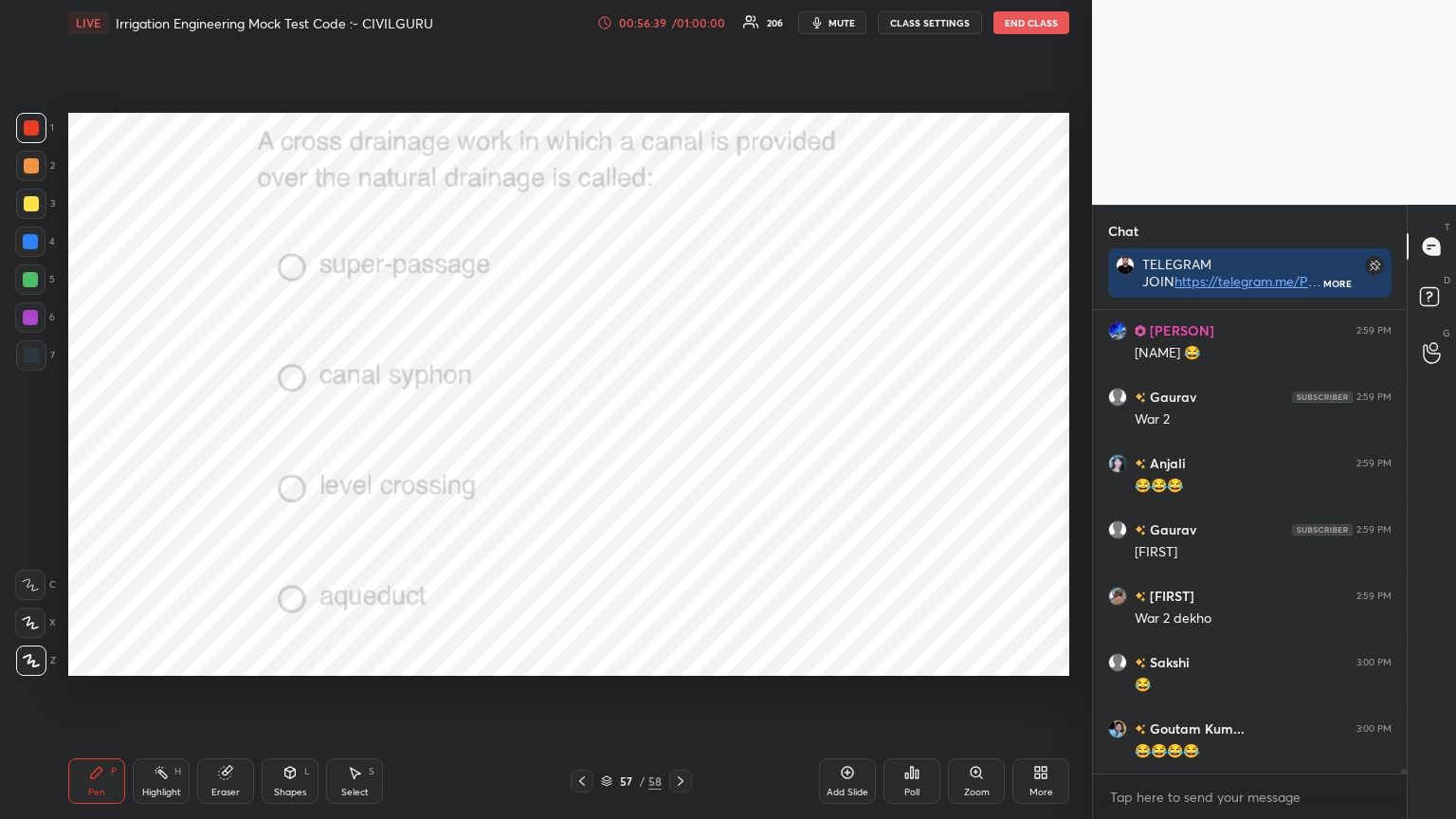 click 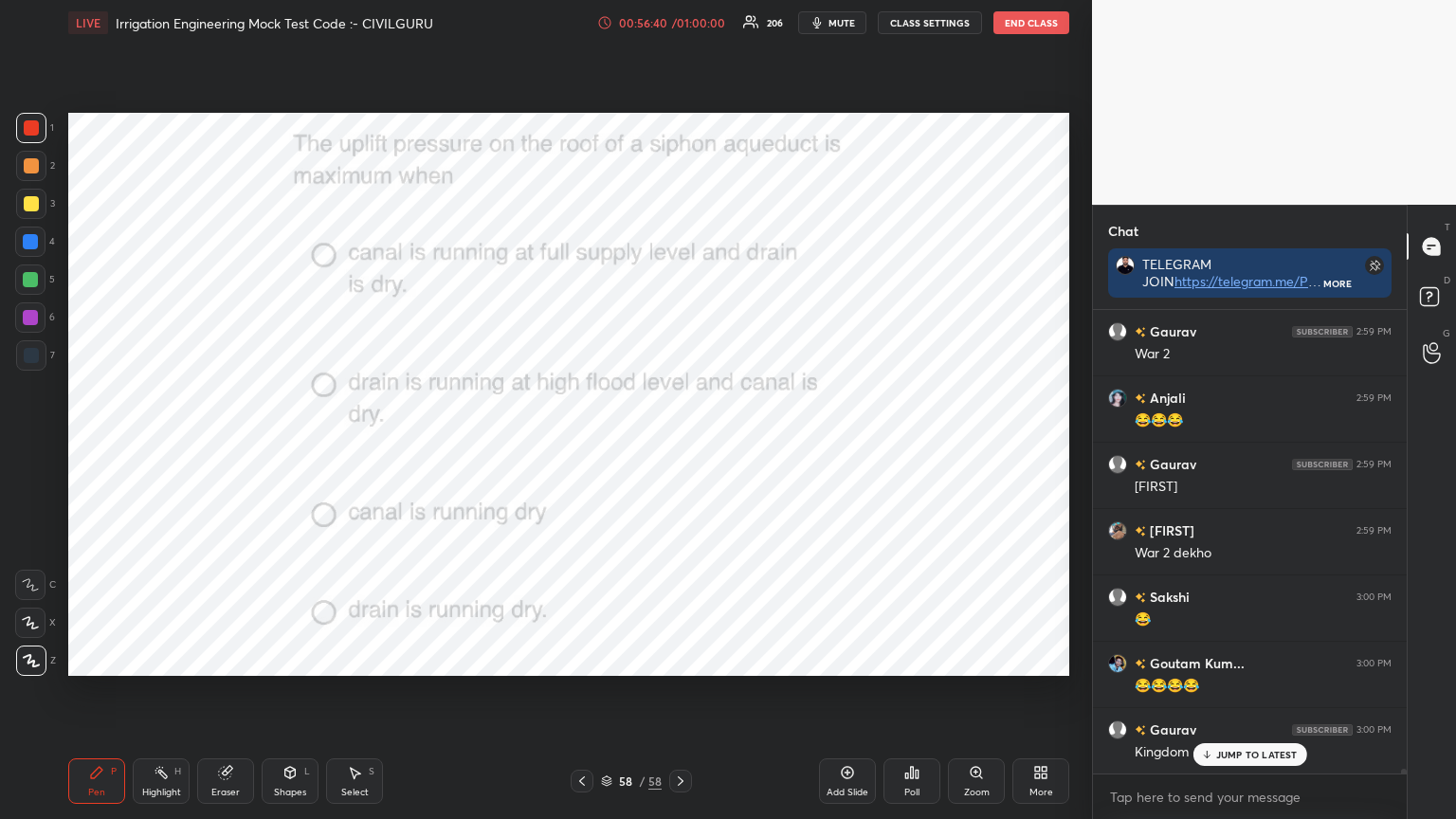click 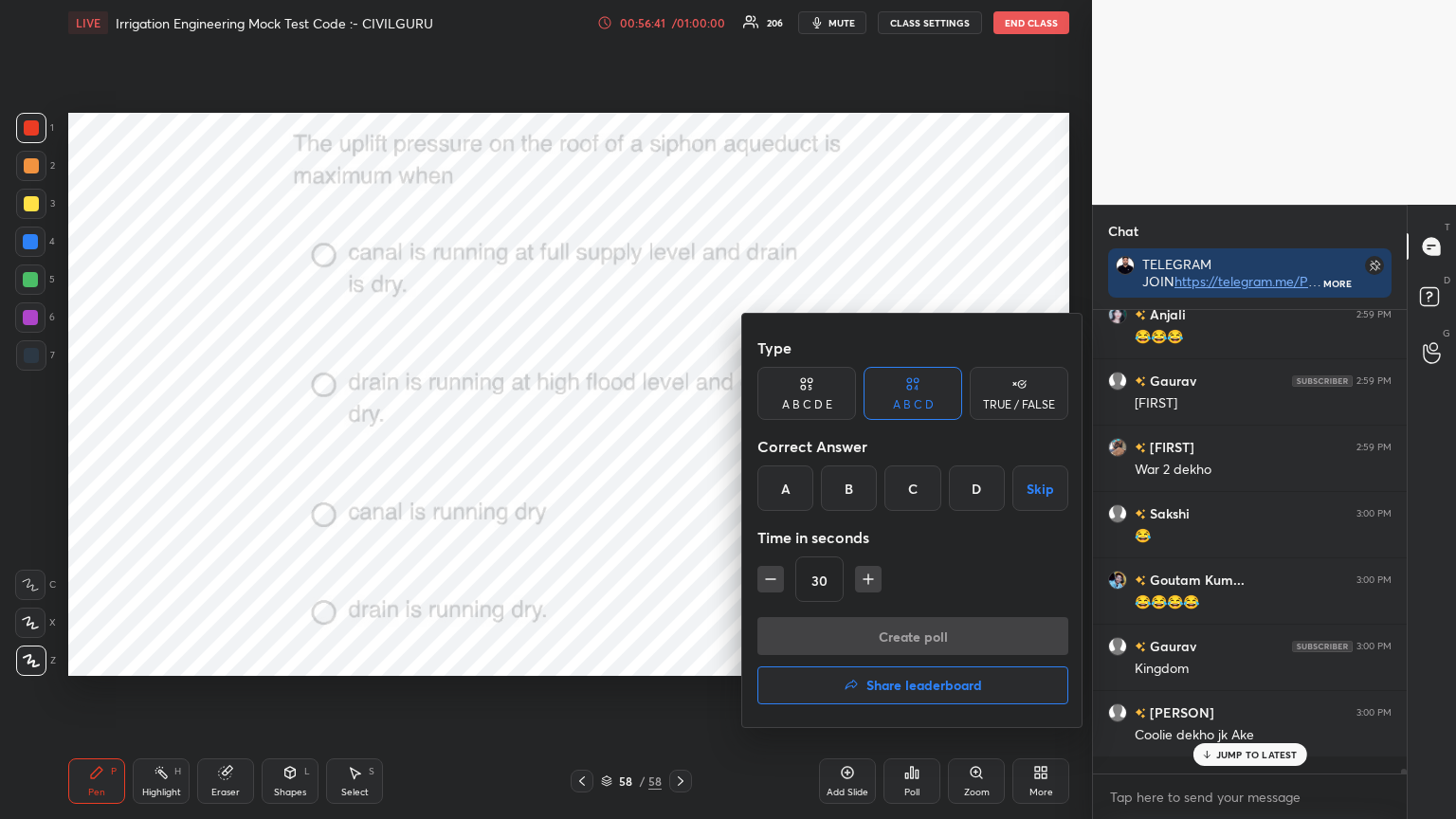 click on "B" at bounding box center (848, 488) 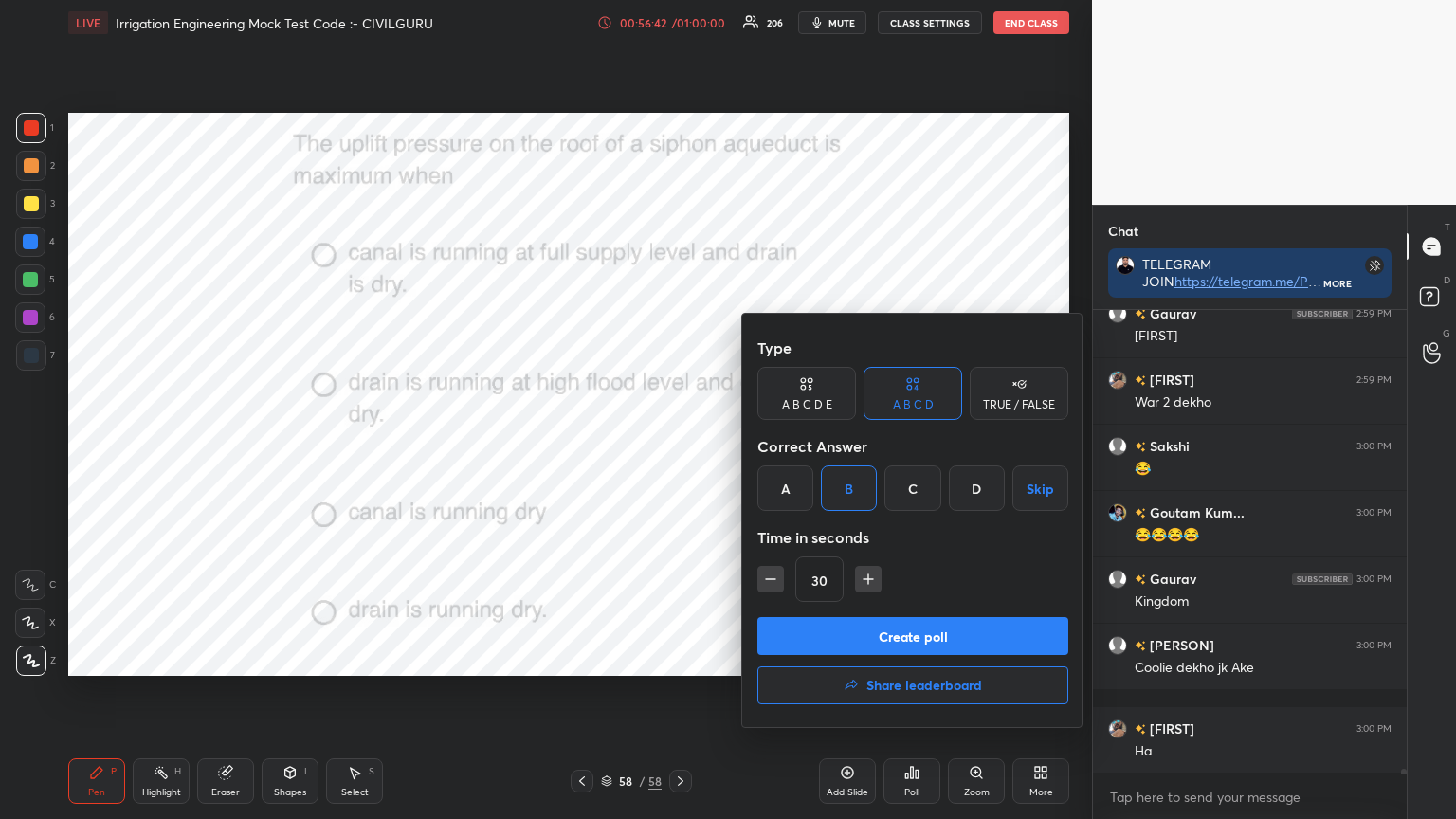 click on "Create poll" at bounding box center [913, 636] 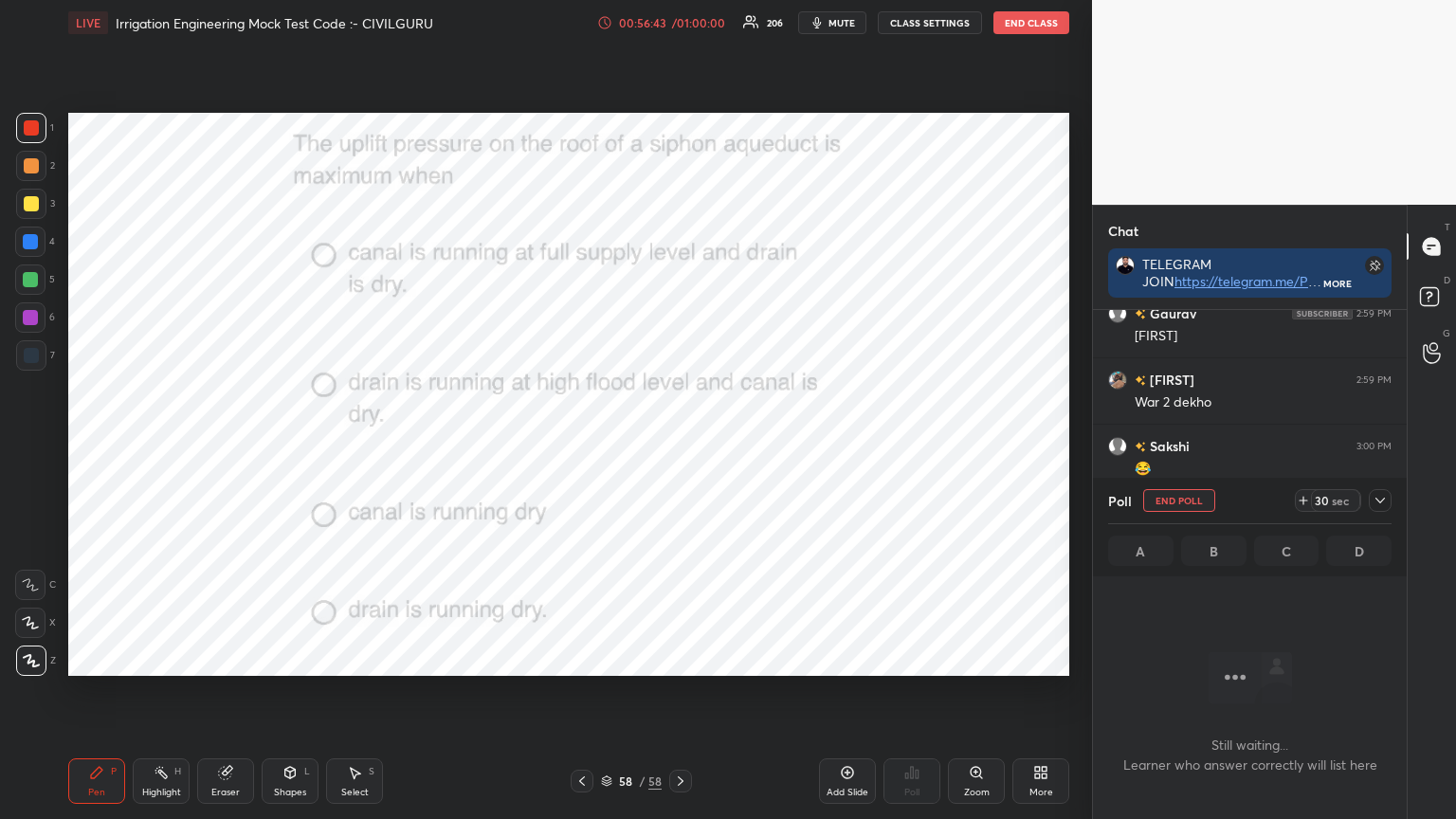click 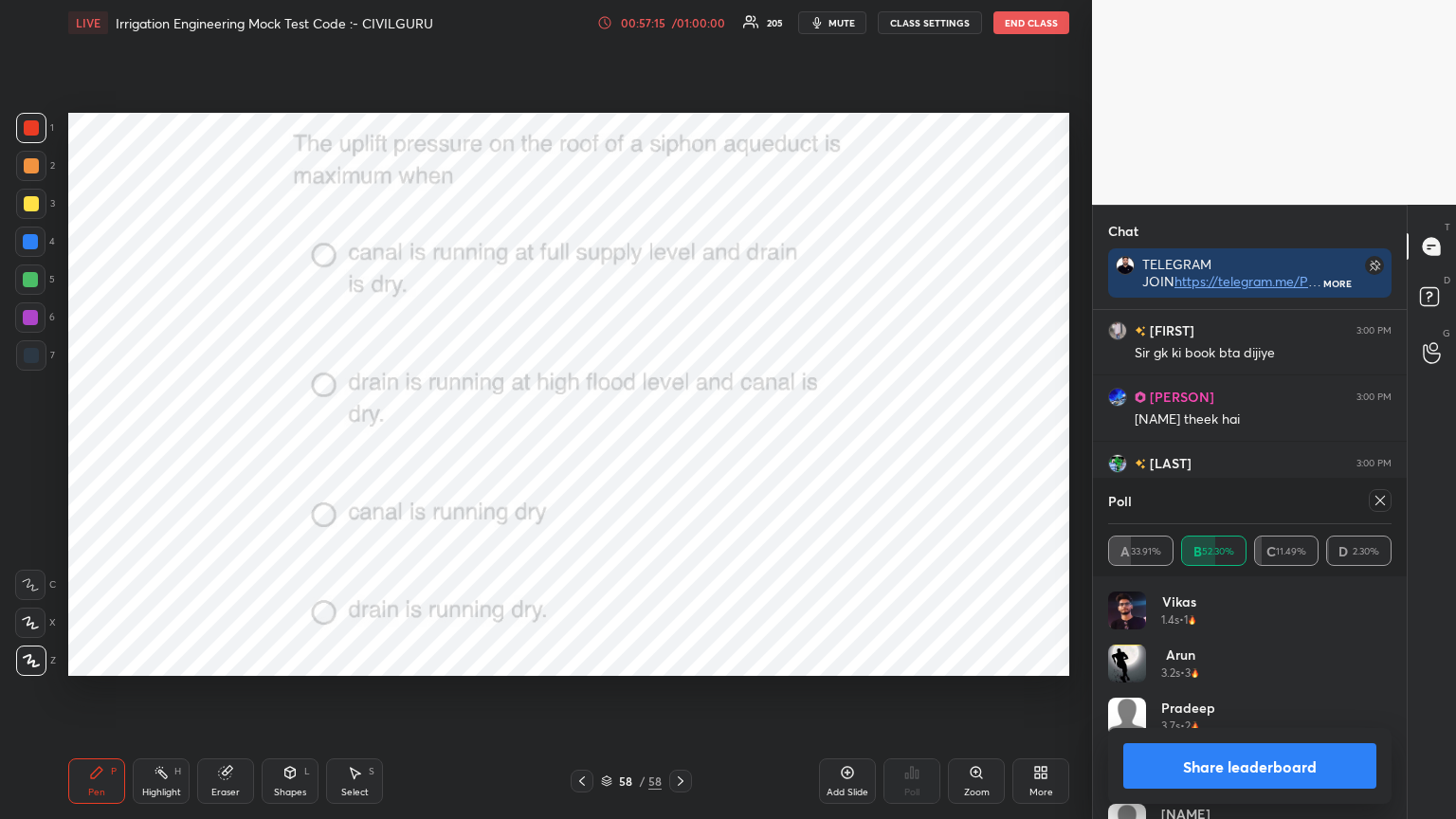 click on "Share leaderboard" at bounding box center [1249, 766] 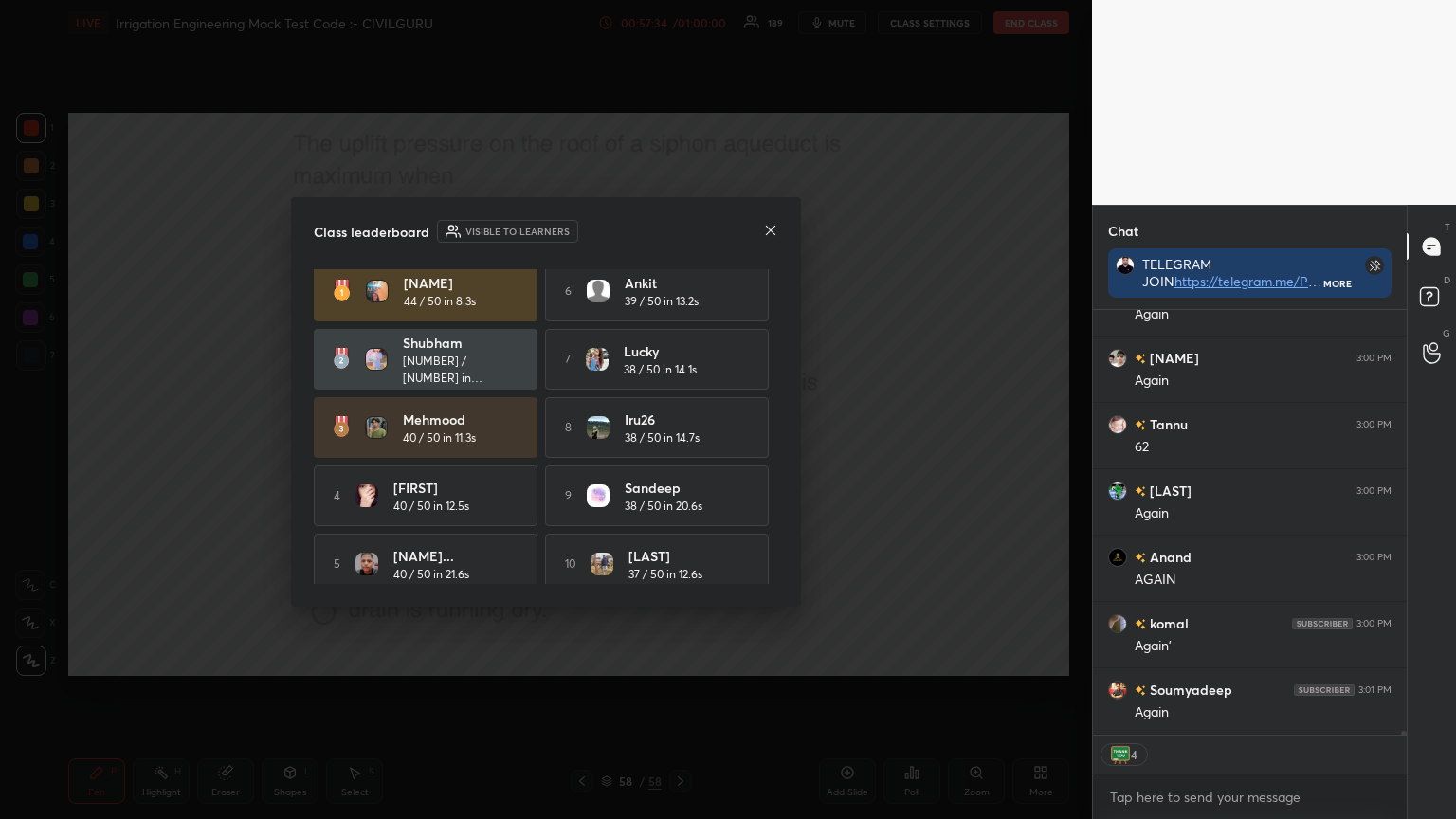 click 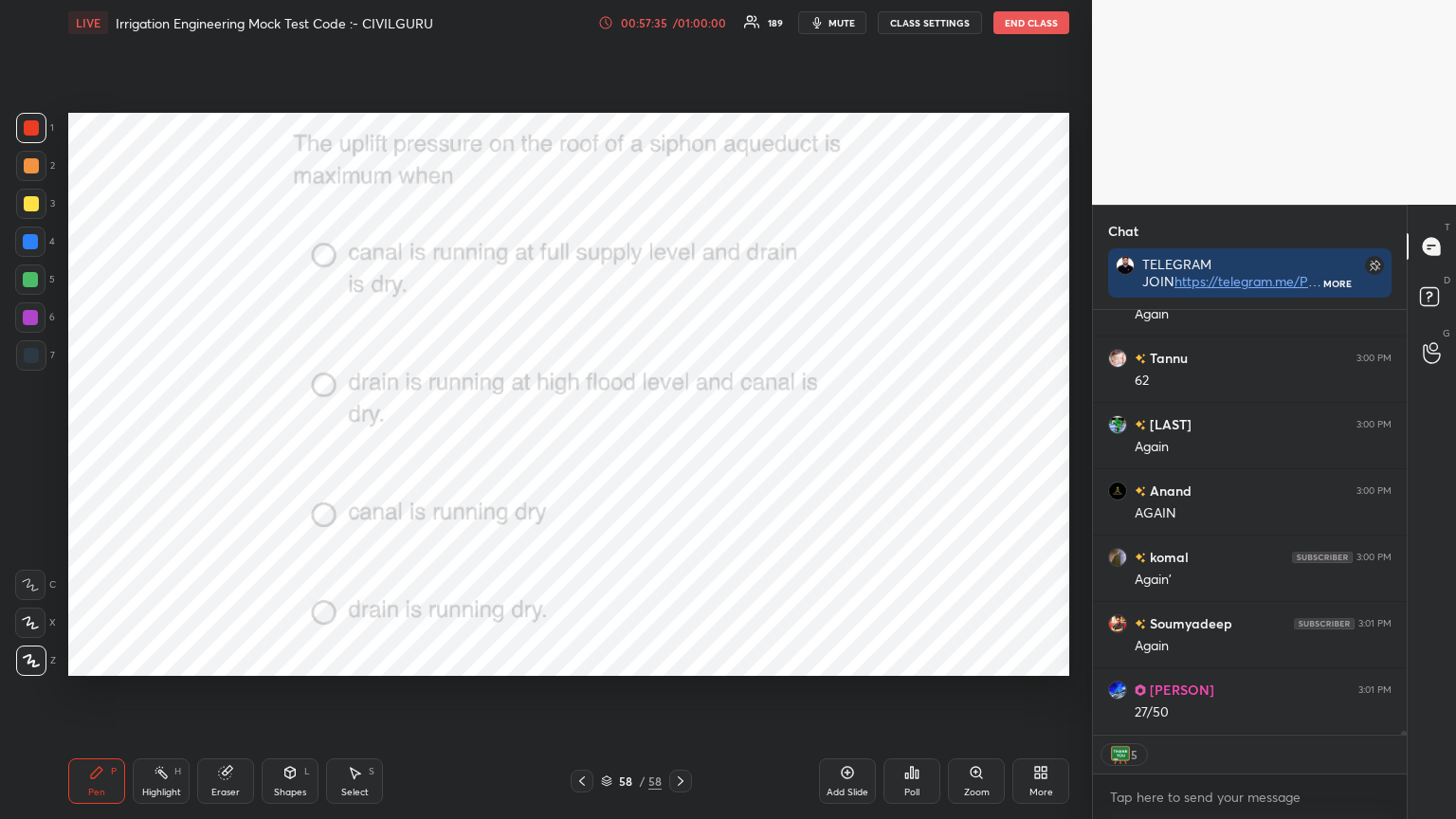 click on "Poll" at bounding box center [912, 781] 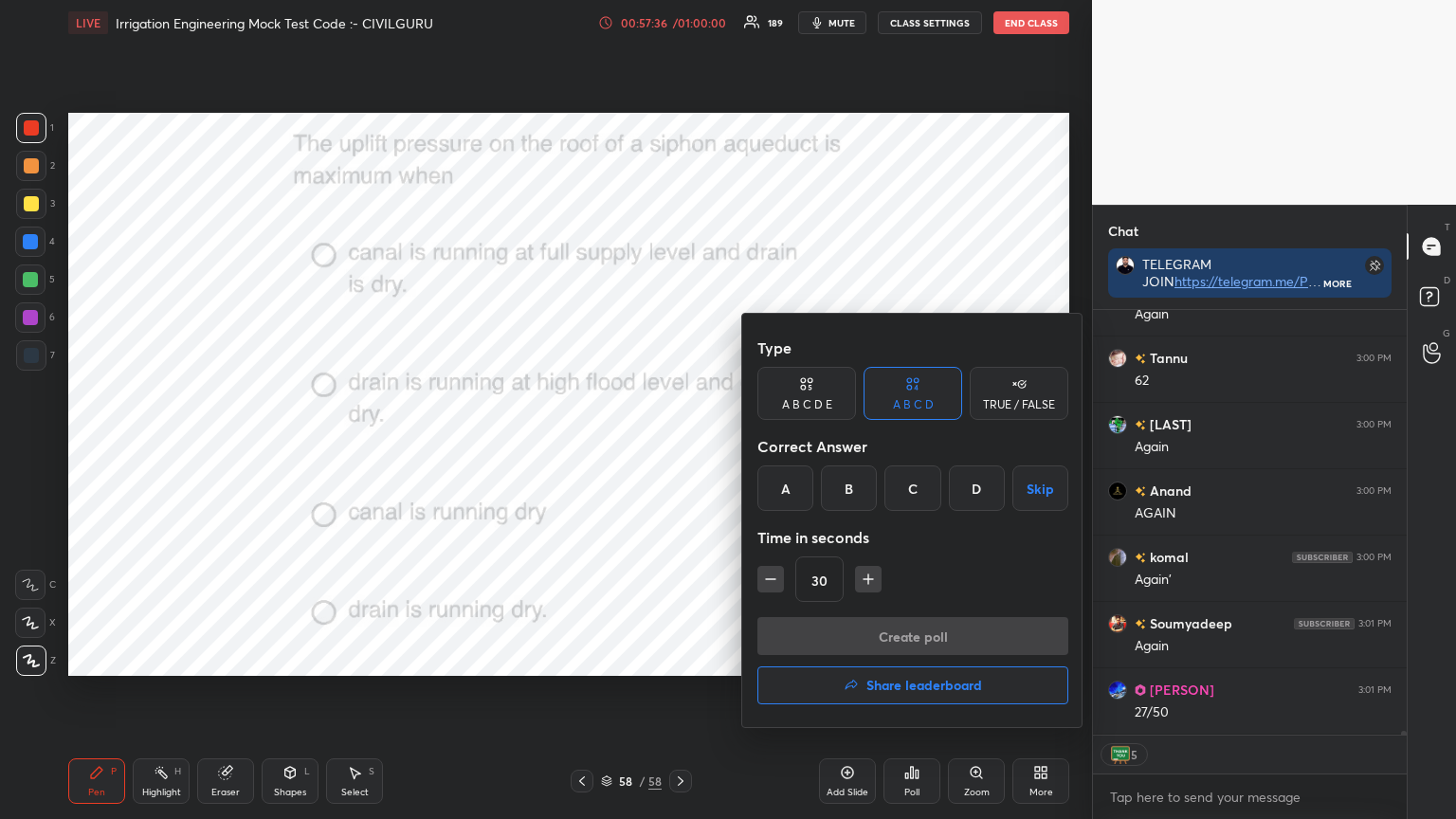 click on "Share leaderboard" at bounding box center (924, 685) 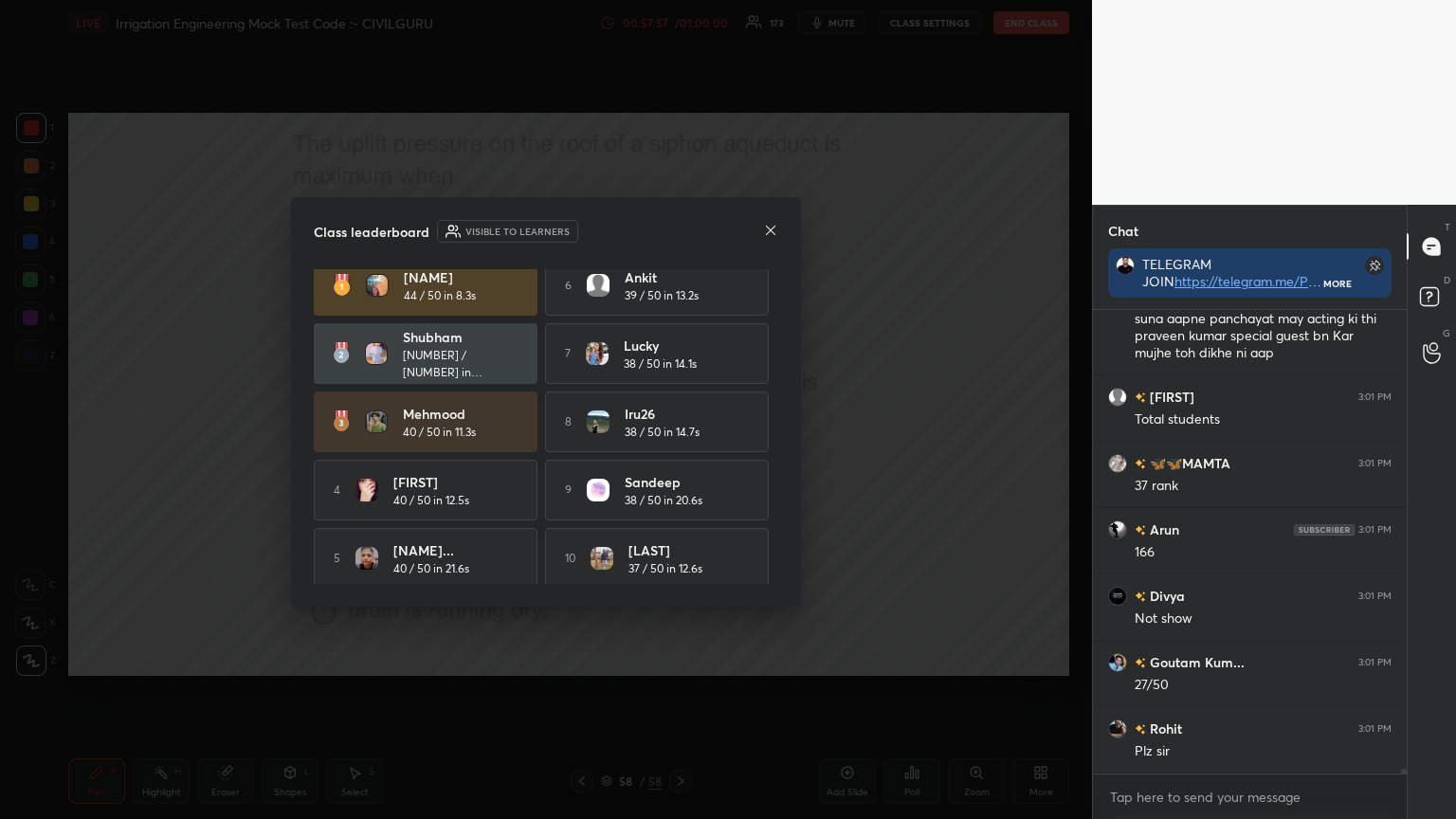 click 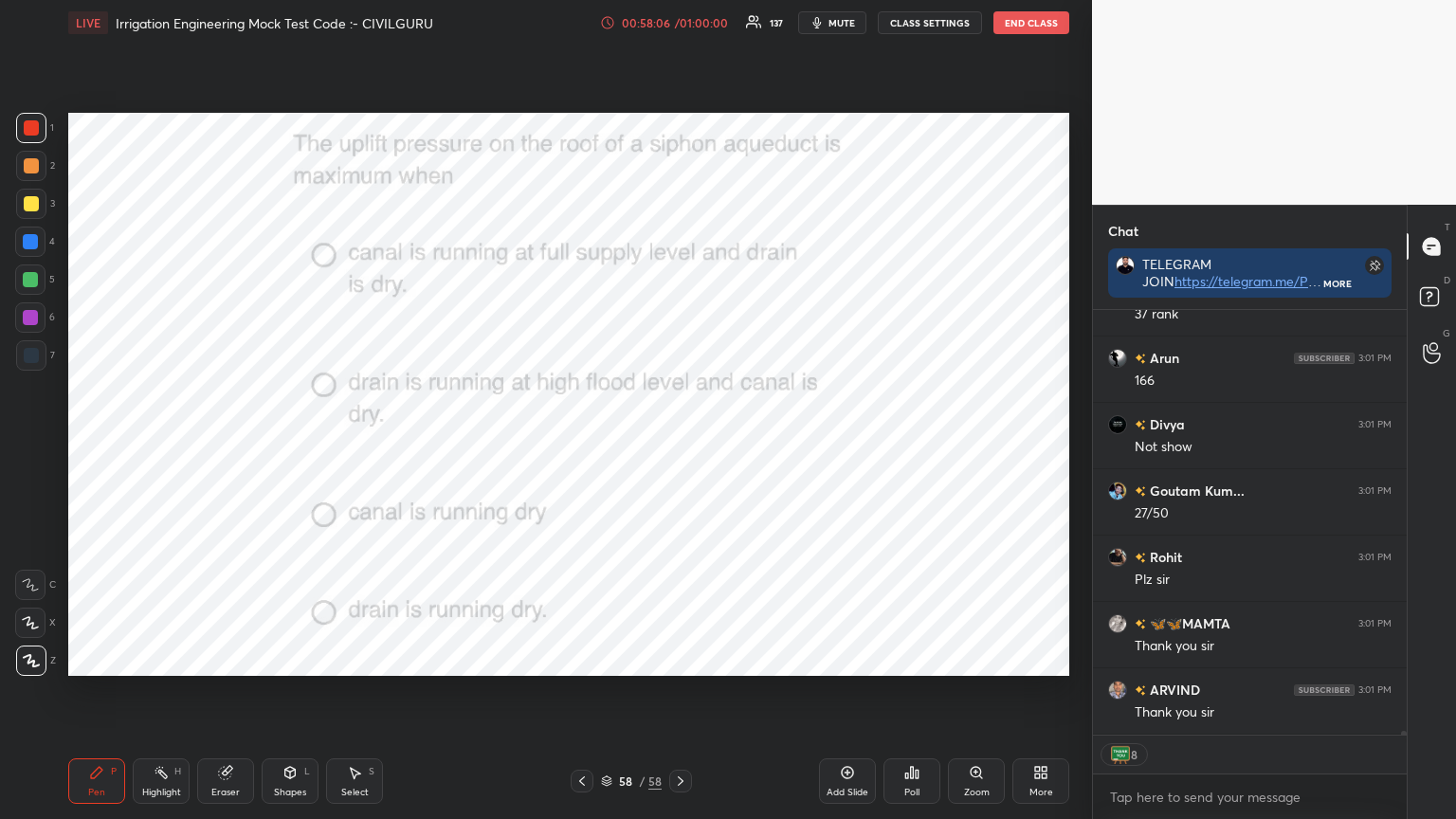 click on "End Class" at bounding box center [1031, 23] 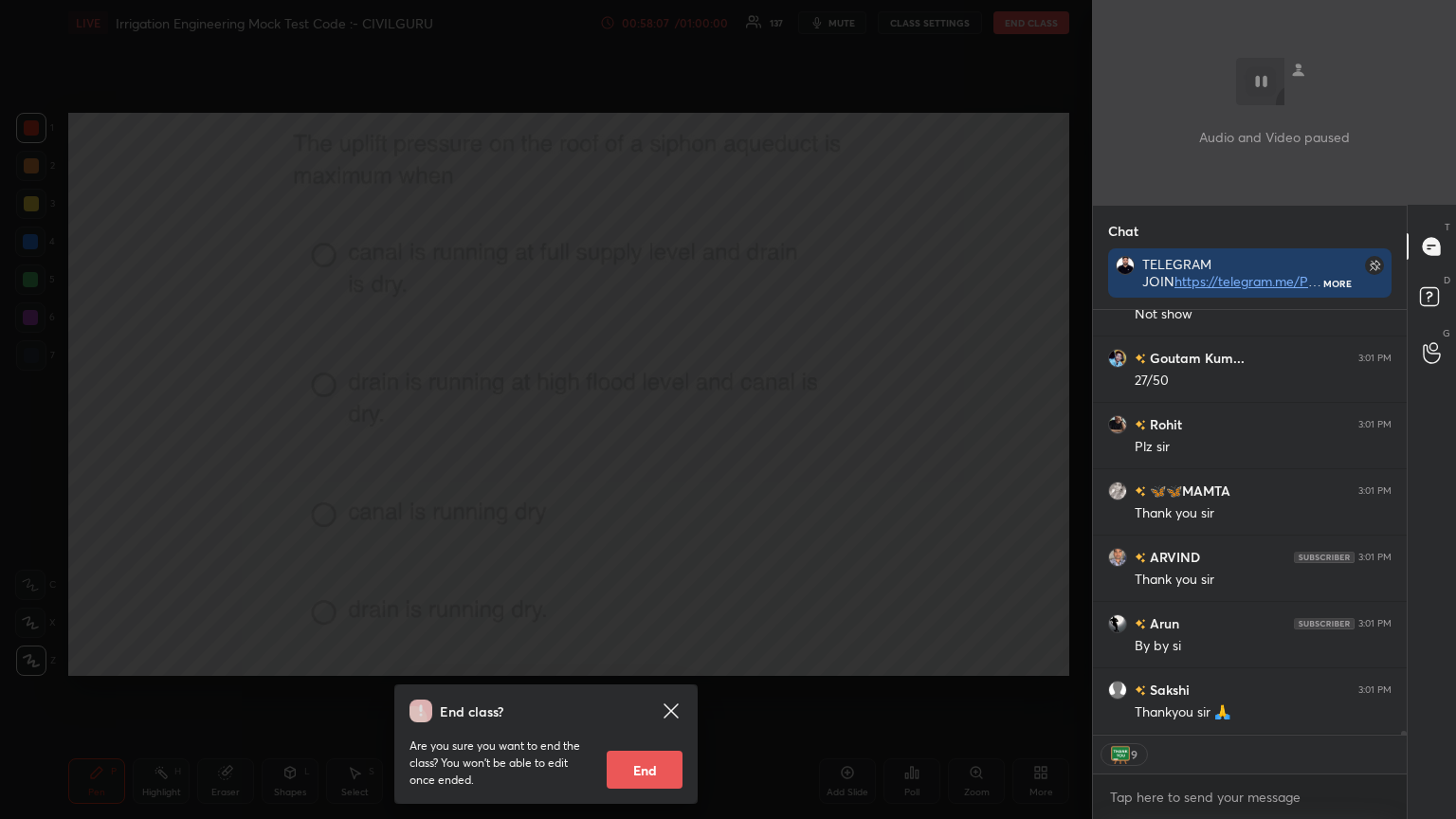 click on "End" at bounding box center [645, 770] 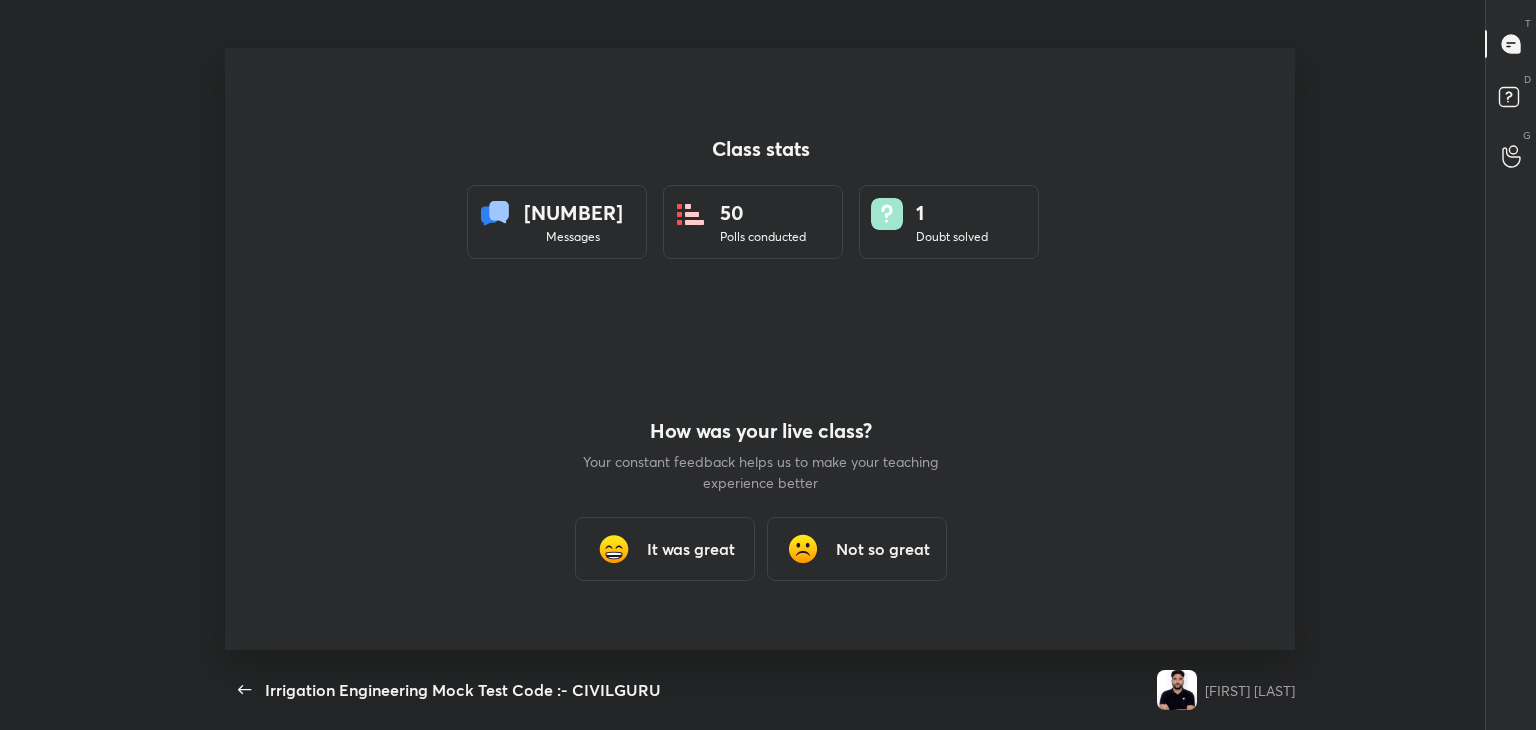 click on "It was great" at bounding box center (690, 549) 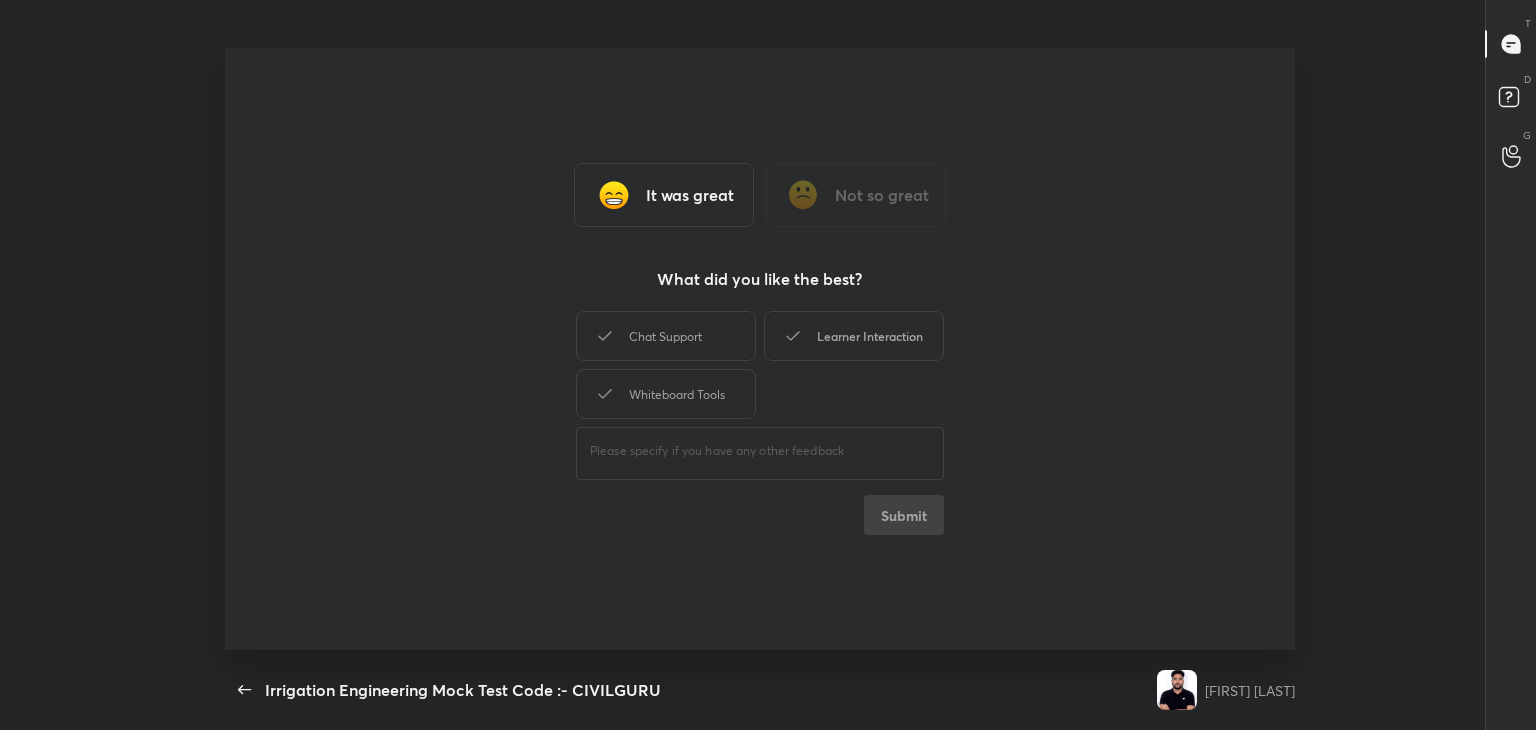 click on "Chat Support" at bounding box center [666, 336] 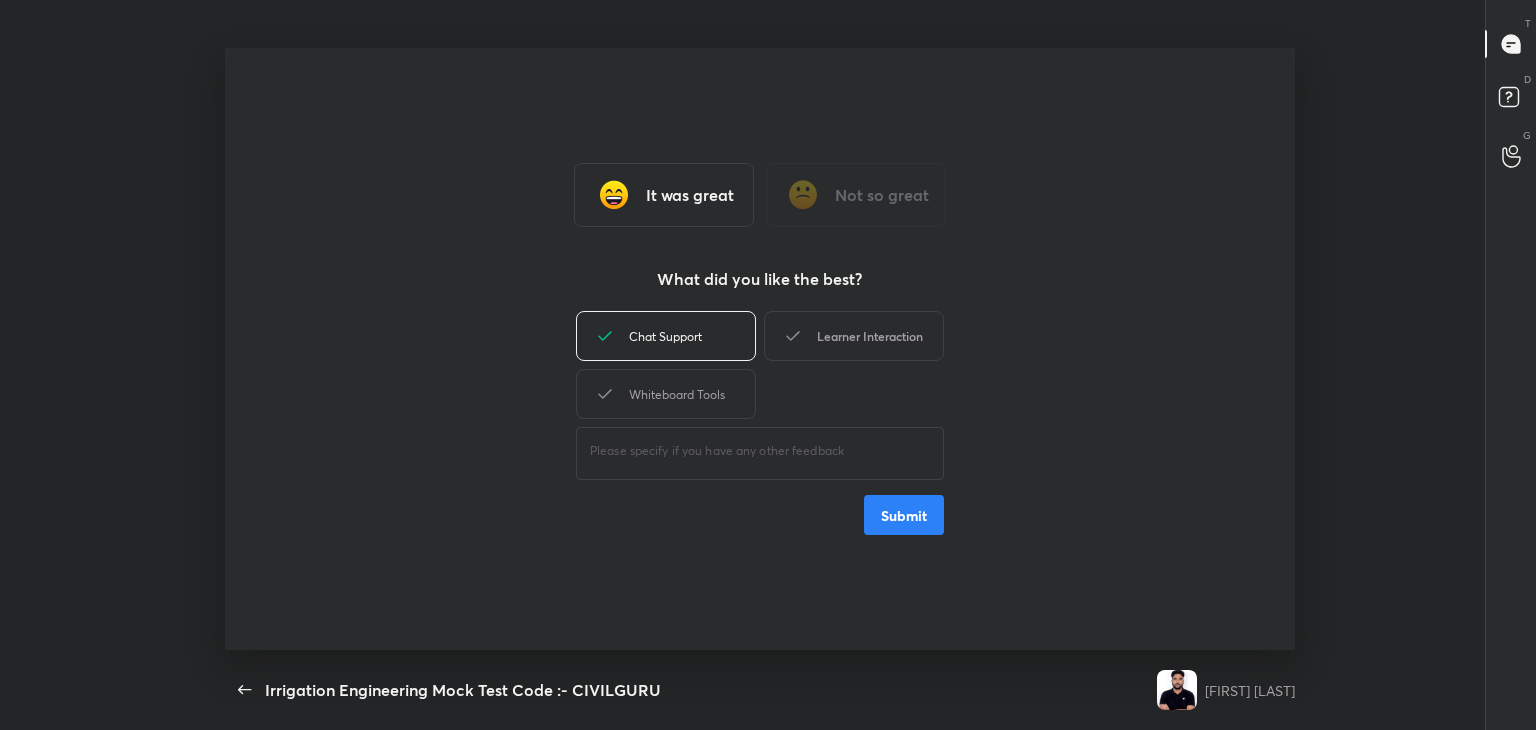 click on "Learner Interaction" at bounding box center [854, 336] 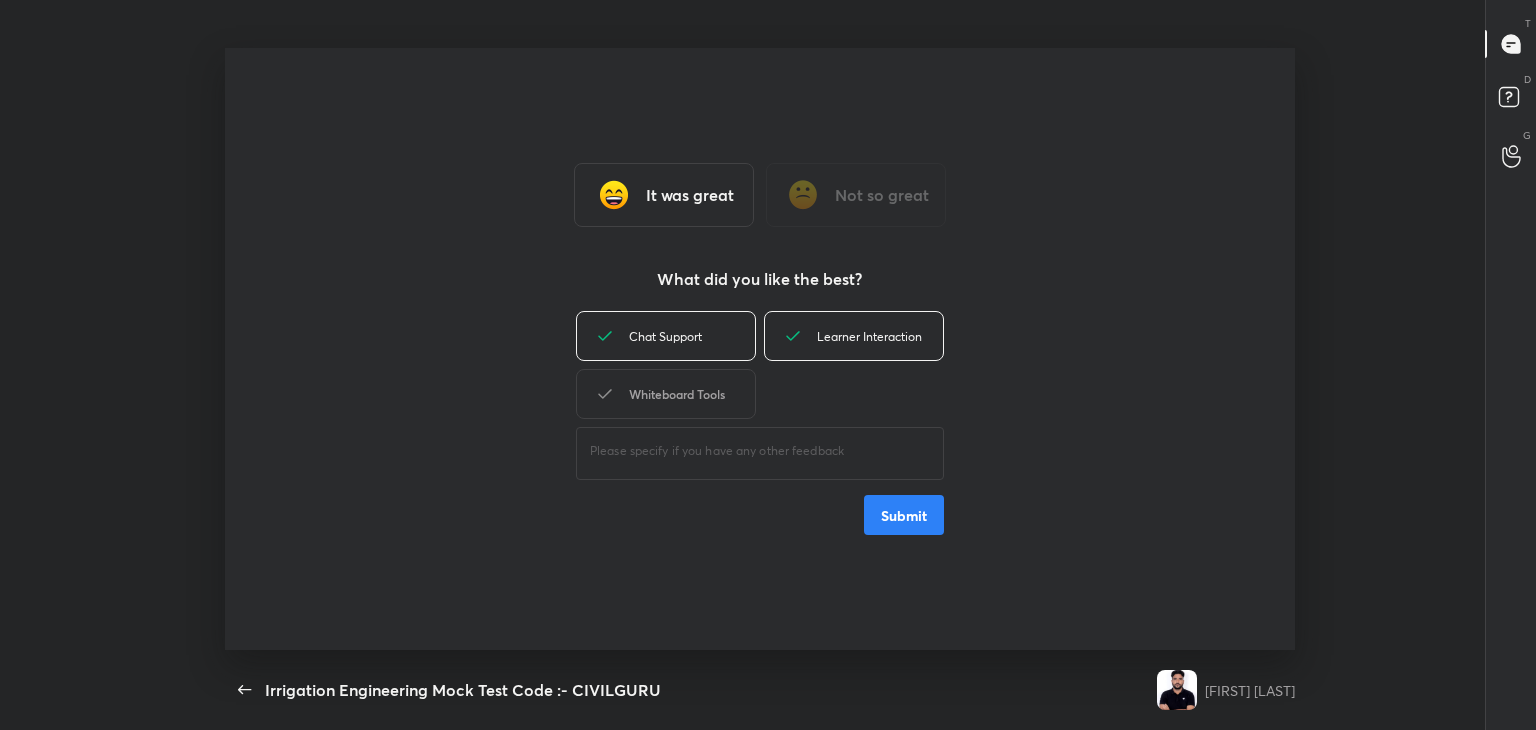 click on "Whiteboard Tools" at bounding box center [666, 394] 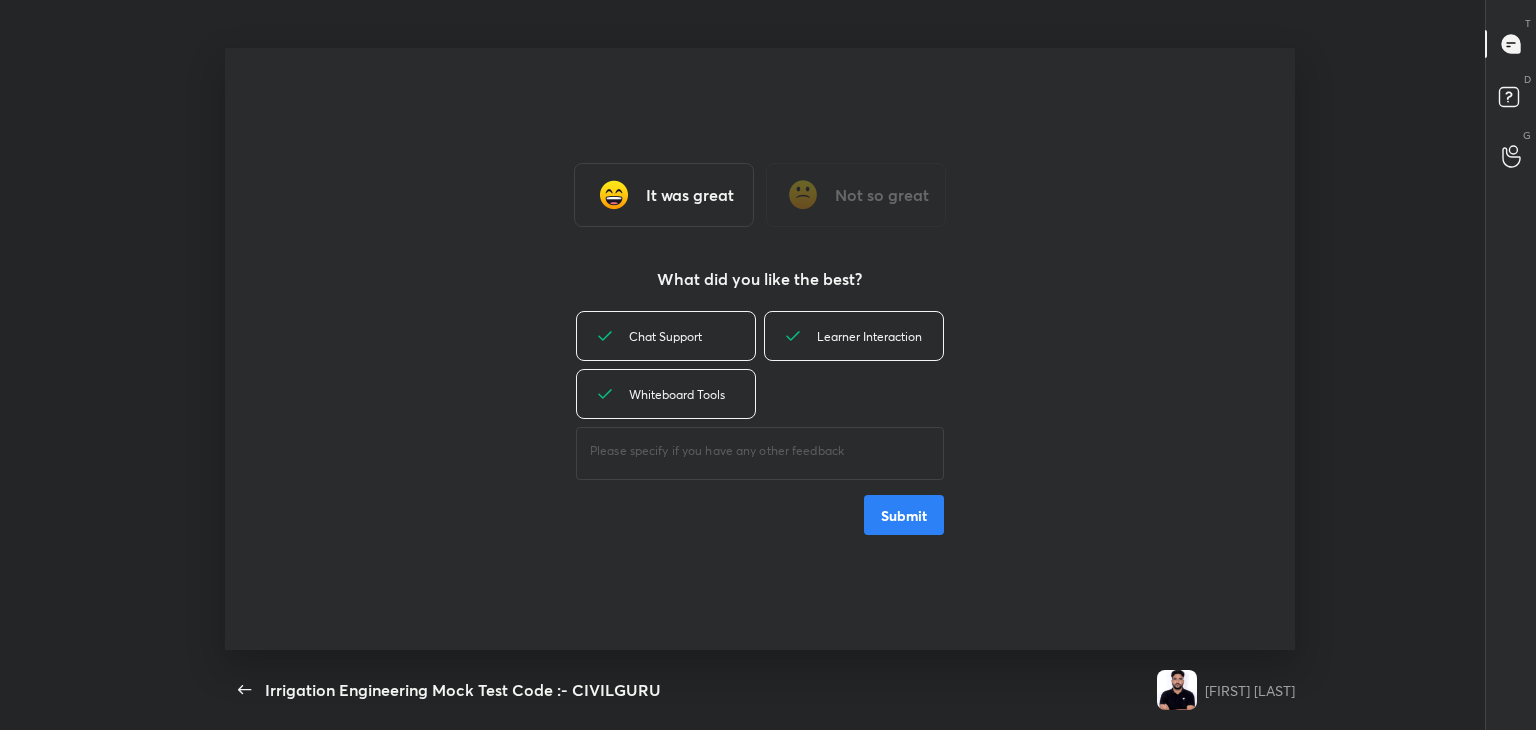 click on "Chat Support Learner Interaction Whiteboard Tools ​ Submit" at bounding box center [760, 421] 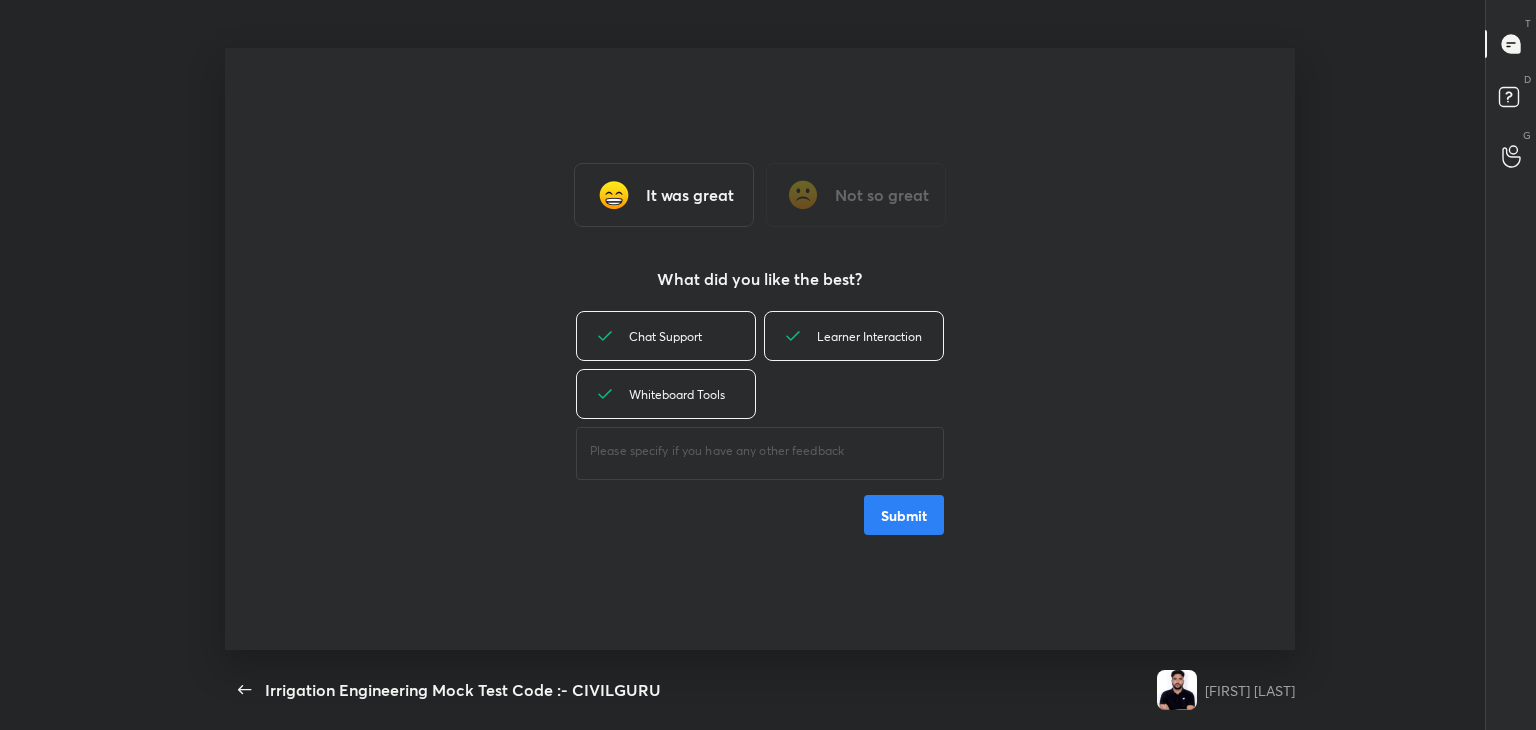 click on "Submit" at bounding box center [904, 515] 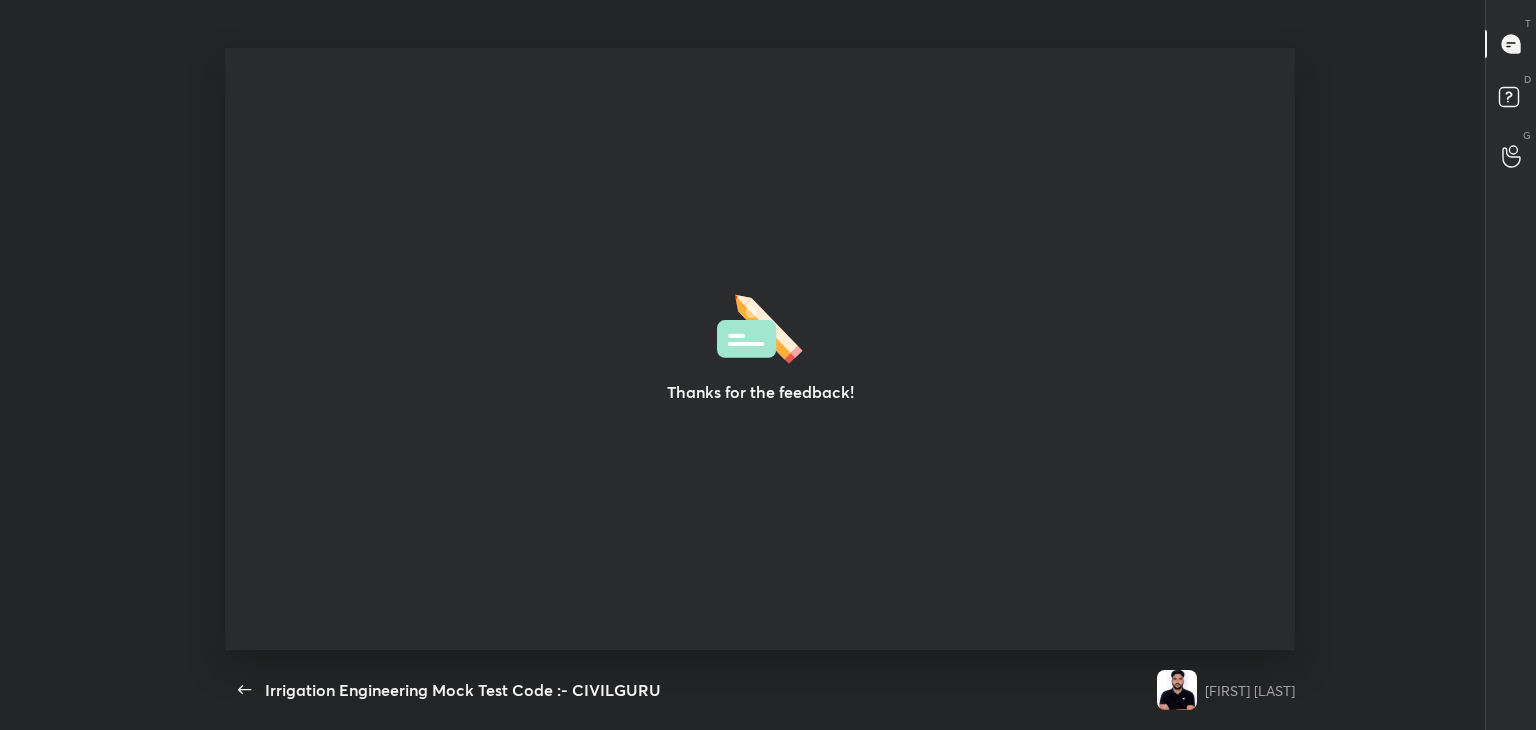 type on "x" 